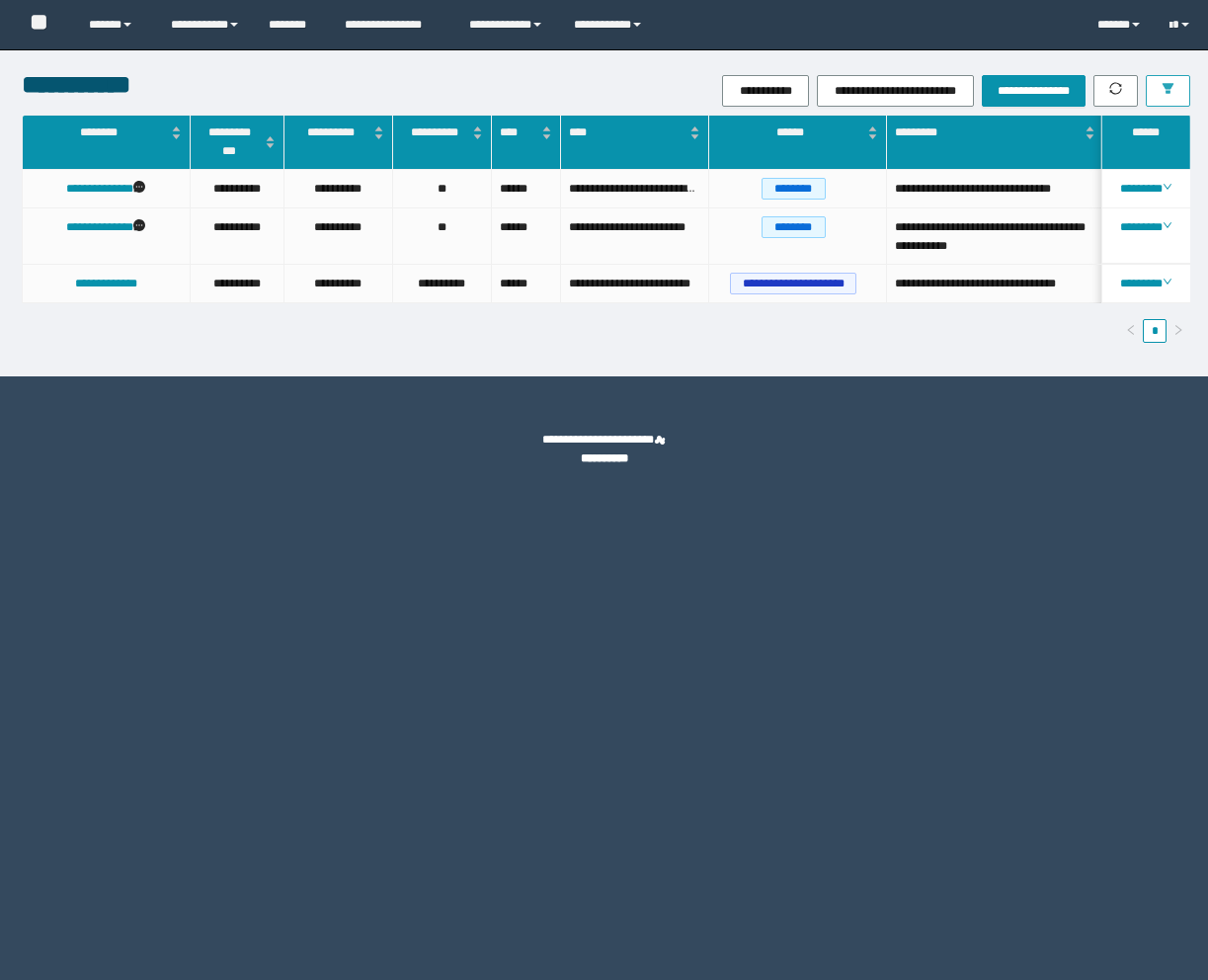 scroll, scrollTop: 0, scrollLeft: 0, axis: both 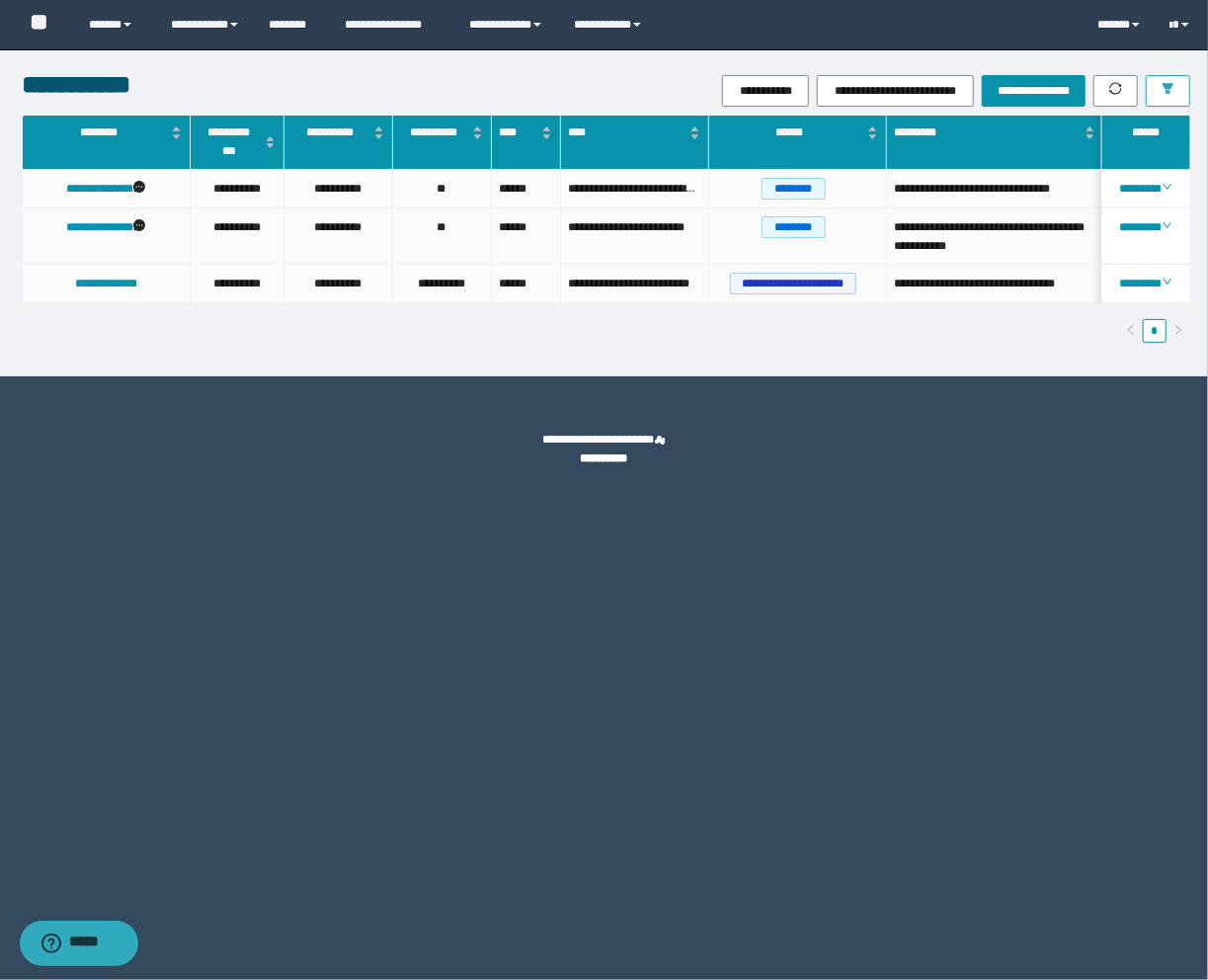 click at bounding box center [1168, 91] 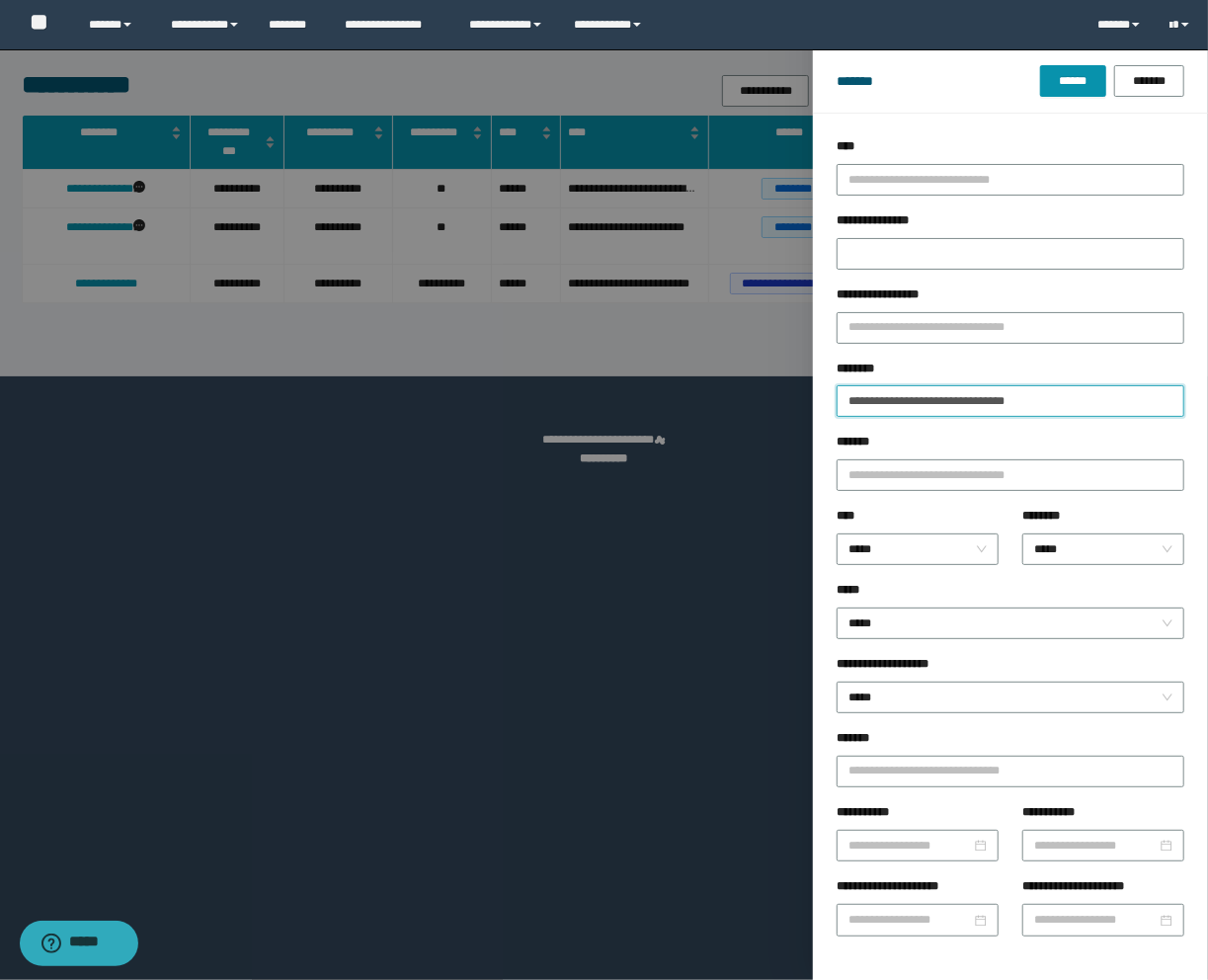 drag, startPoint x: 1096, startPoint y: 407, endPoint x: 716, endPoint y: 393, distance: 380.25781 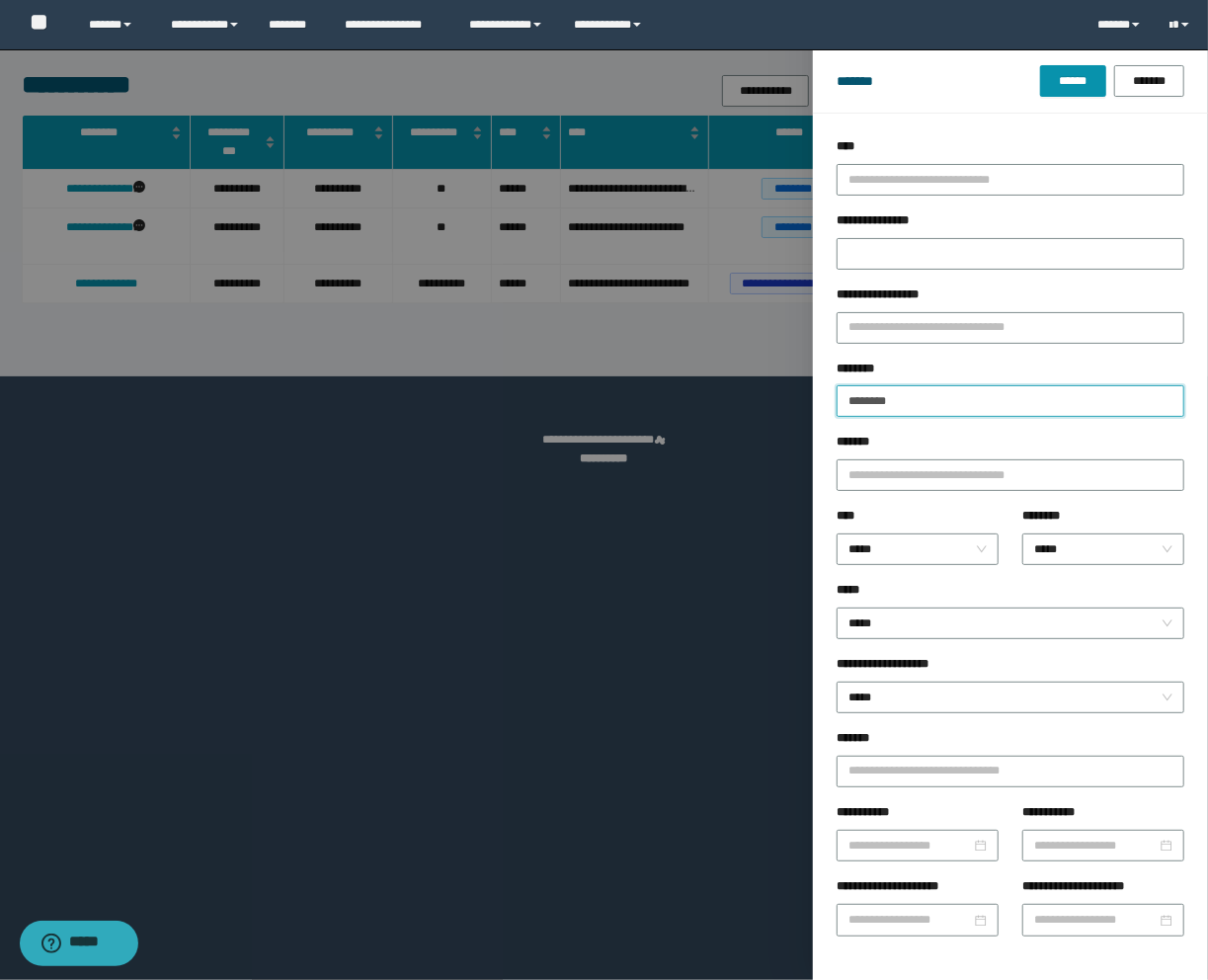 click on "******" at bounding box center (1073, 81) 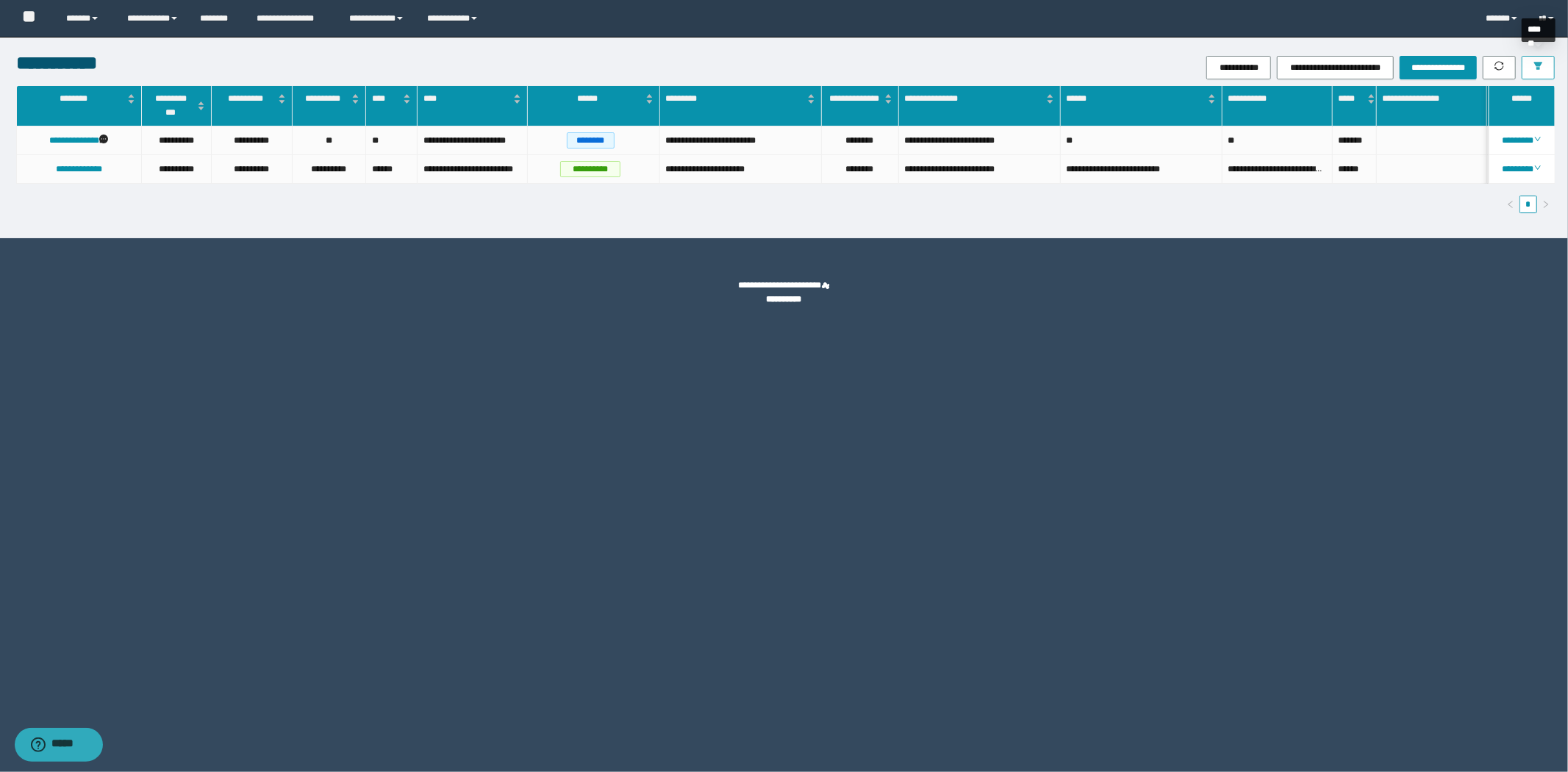 click at bounding box center (1538, 68) 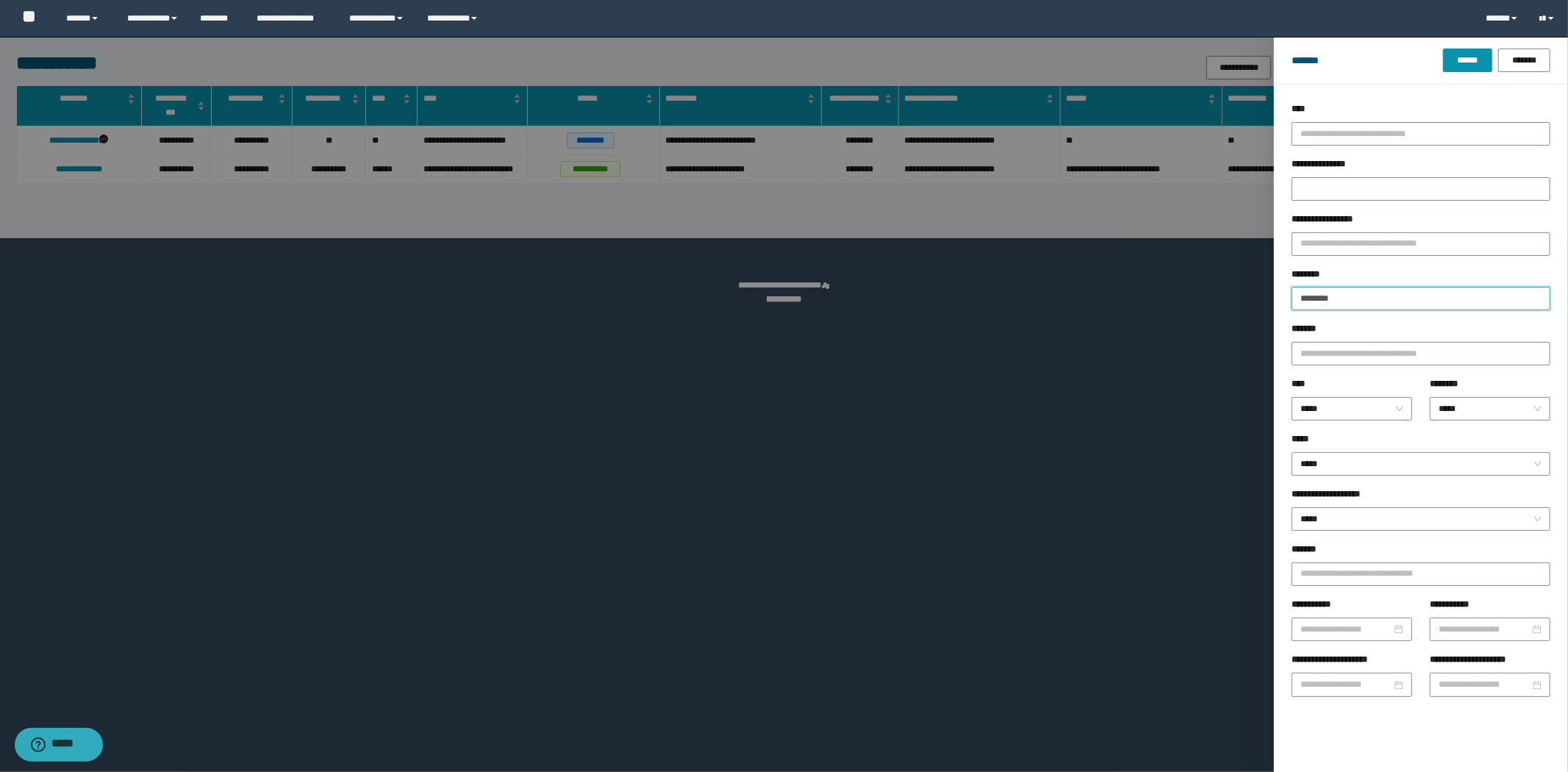 drag, startPoint x: 1379, startPoint y: 299, endPoint x: 1166, endPoint y: 256, distance: 217.29703 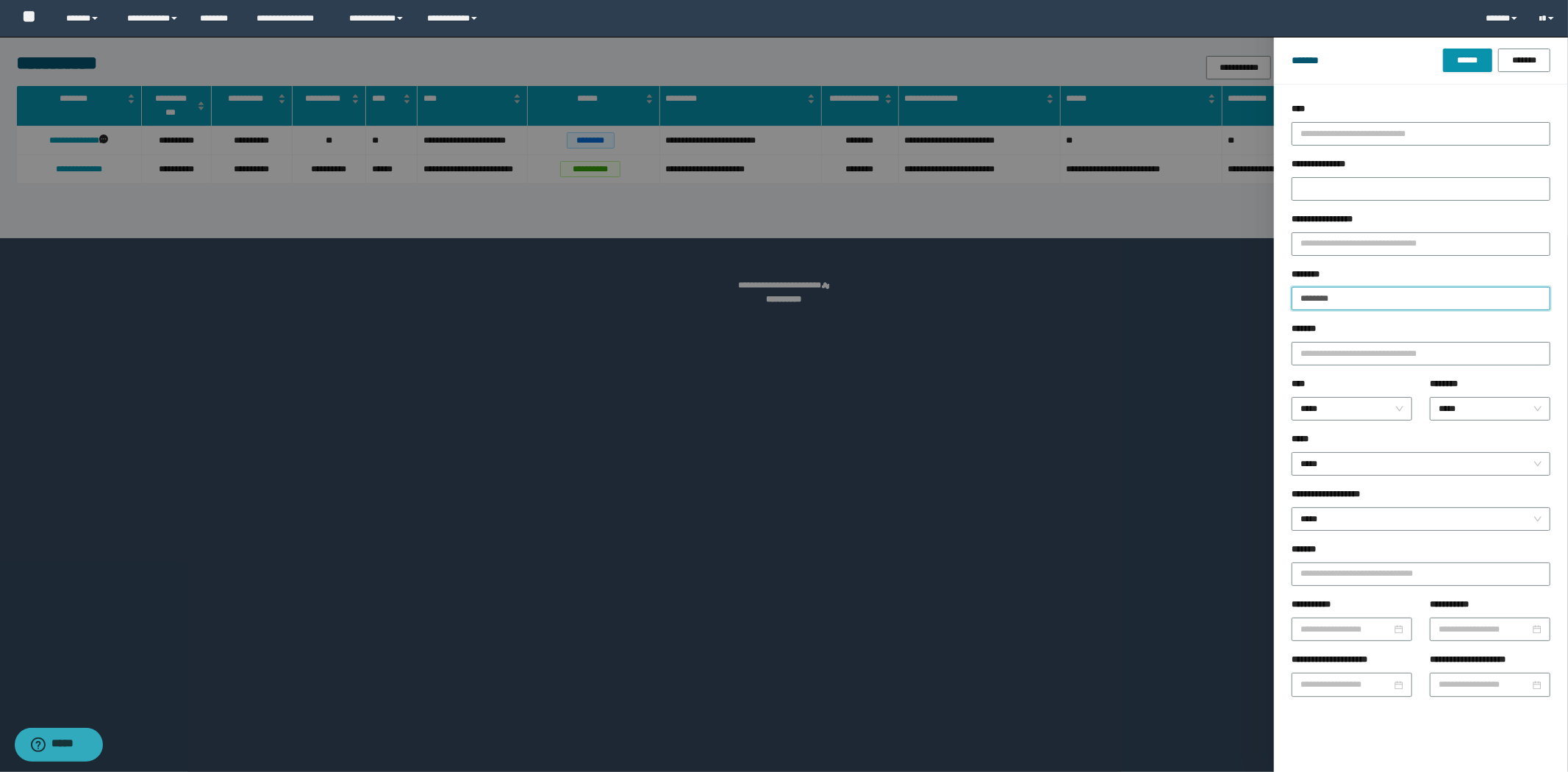 click on "**********" at bounding box center (784, 386) 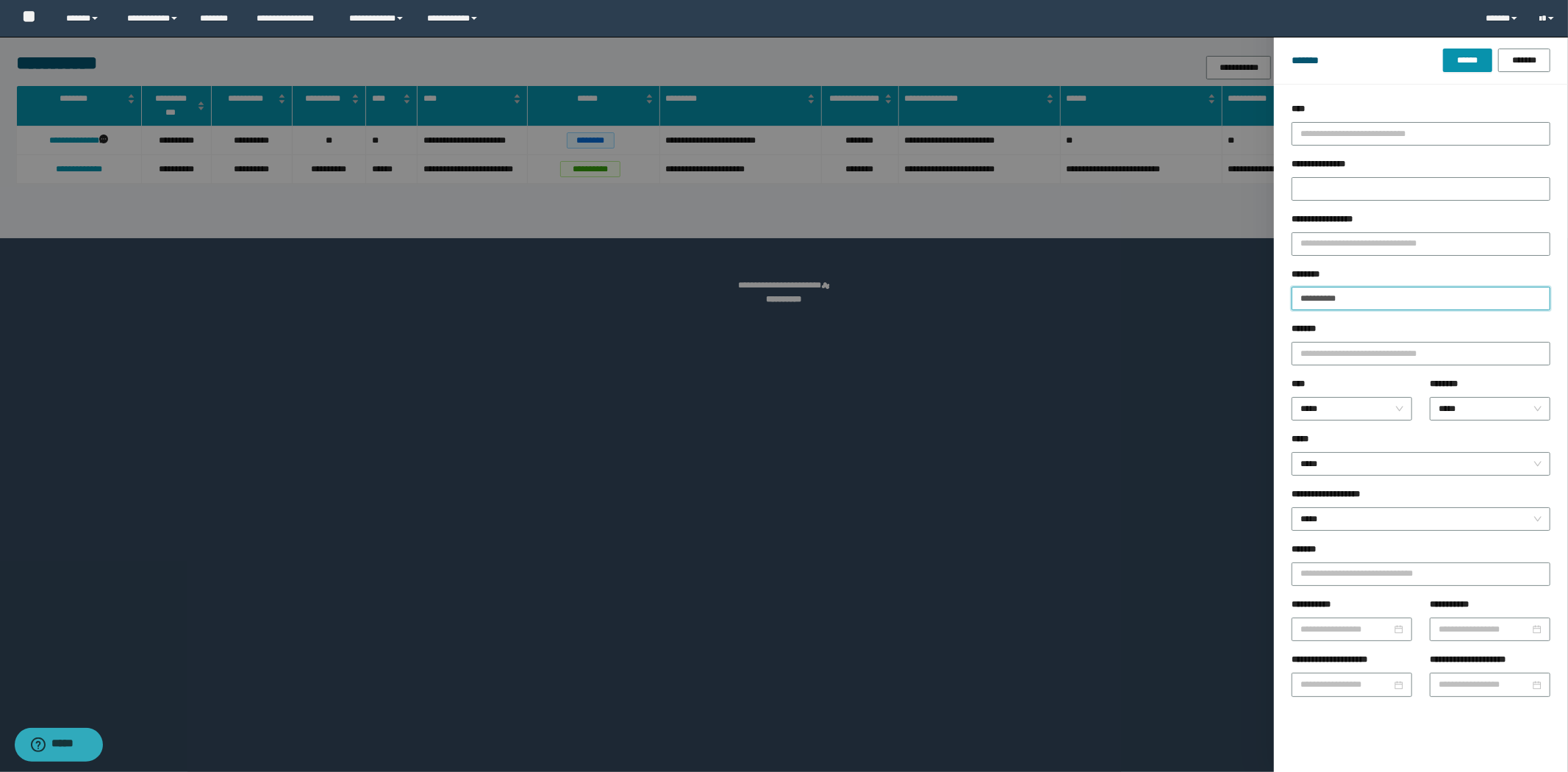 click on "******" at bounding box center [1467, 60] 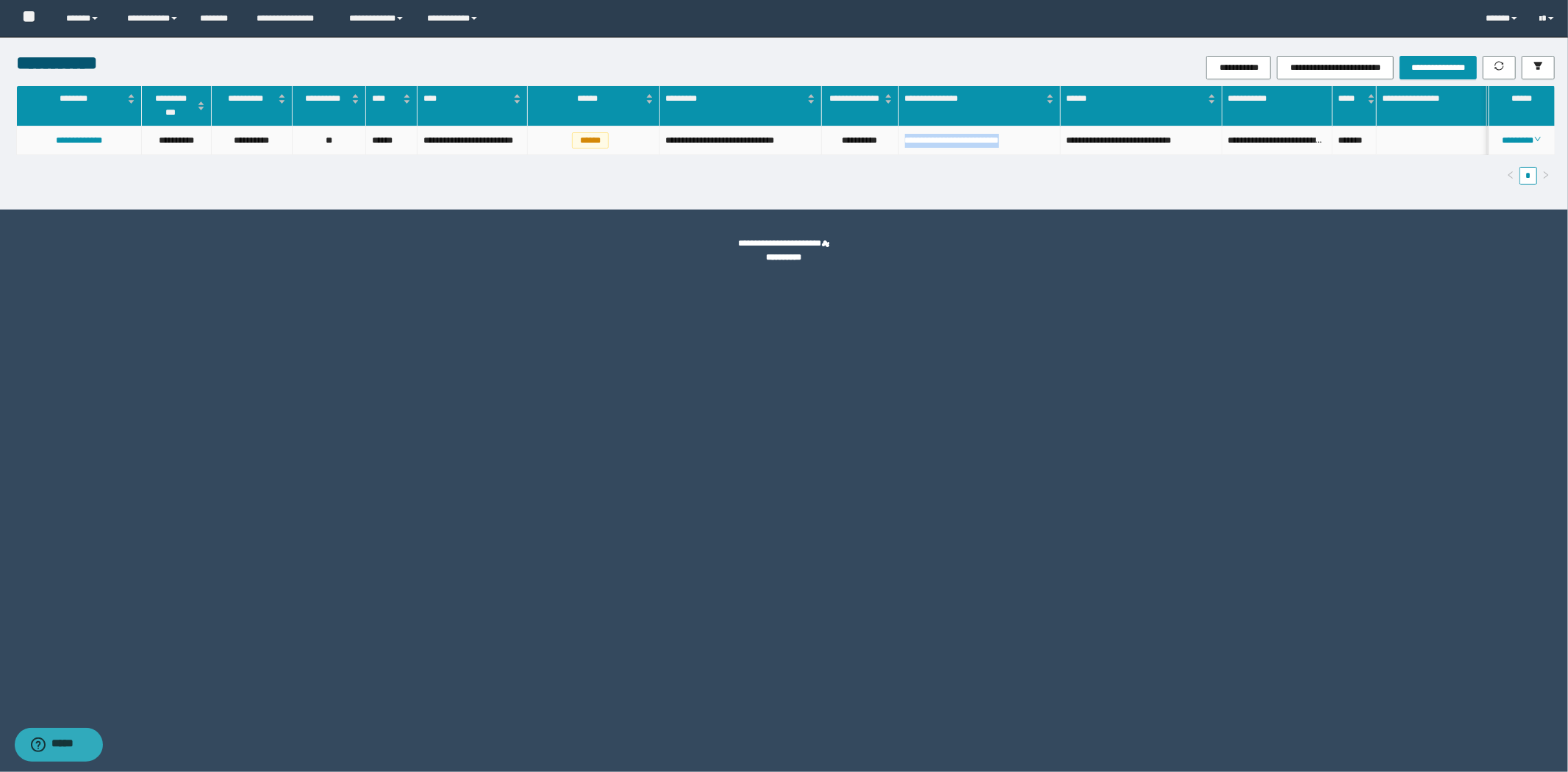 drag, startPoint x: 904, startPoint y: 140, endPoint x: 1016, endPoint y: 149, distance: 112.361 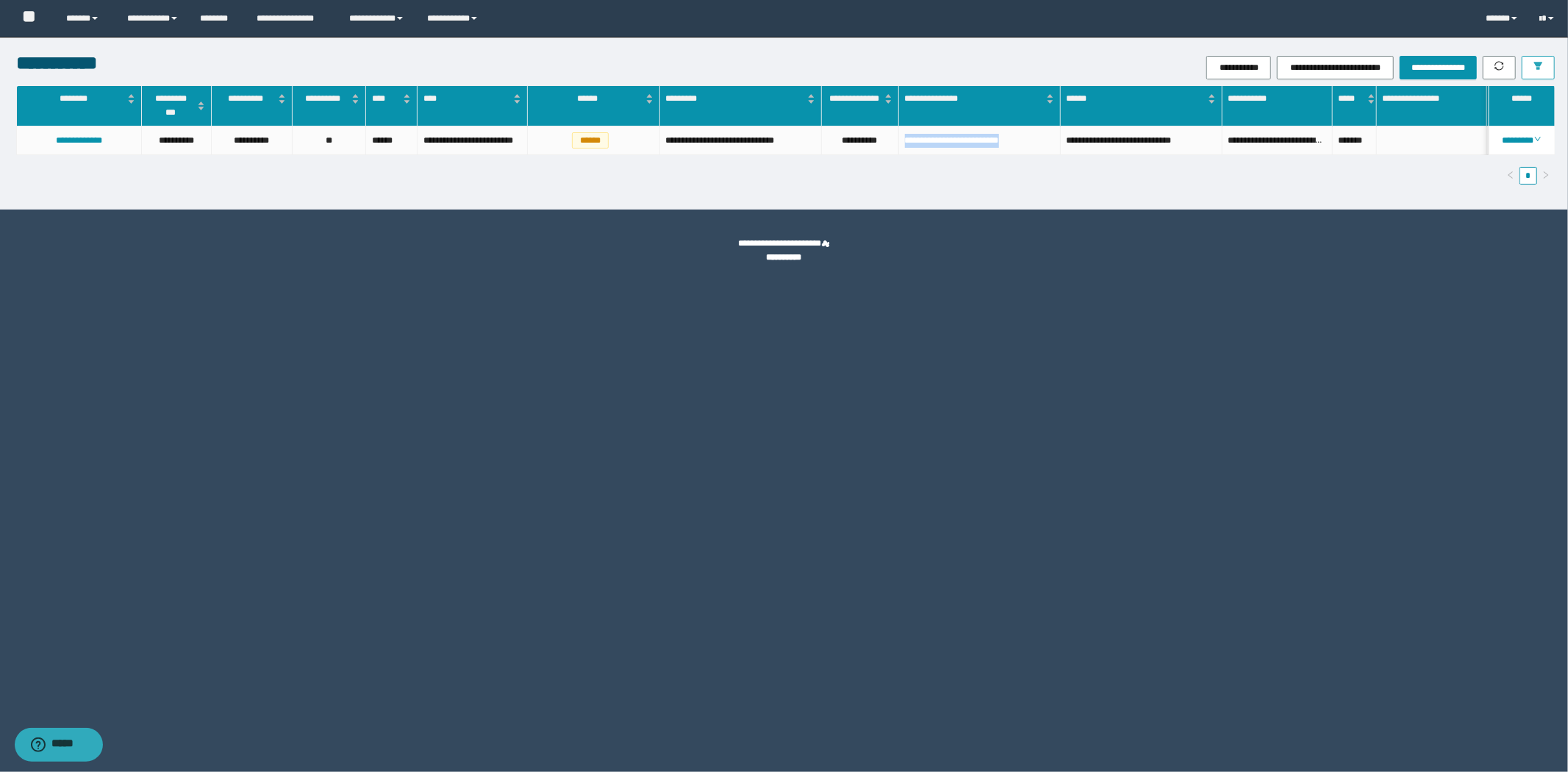 click 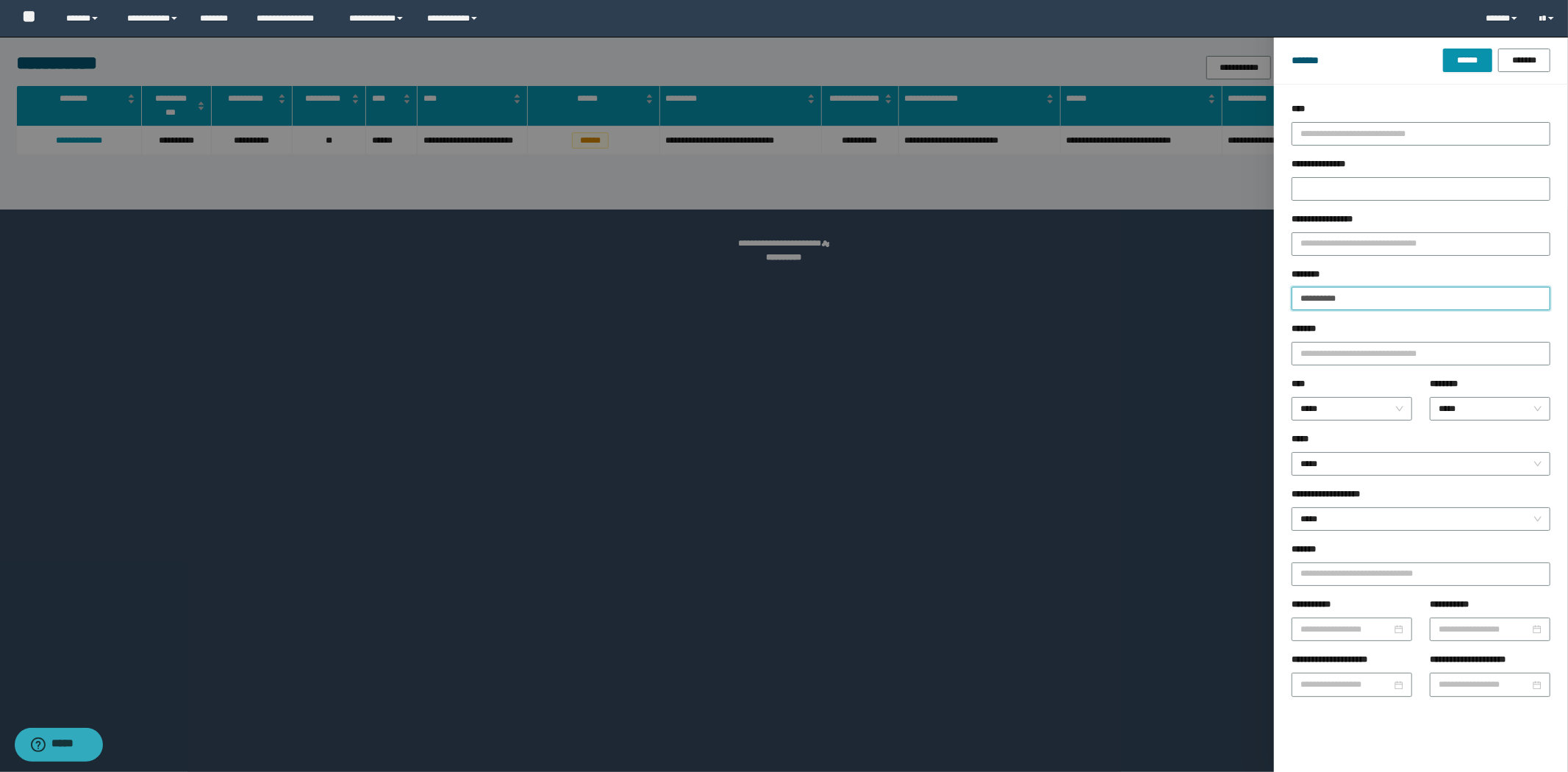 drag, startPoint x: 1340, startPoint y: 305, endPoint x: 1141, endPoint y: 296, distance: 199.2034 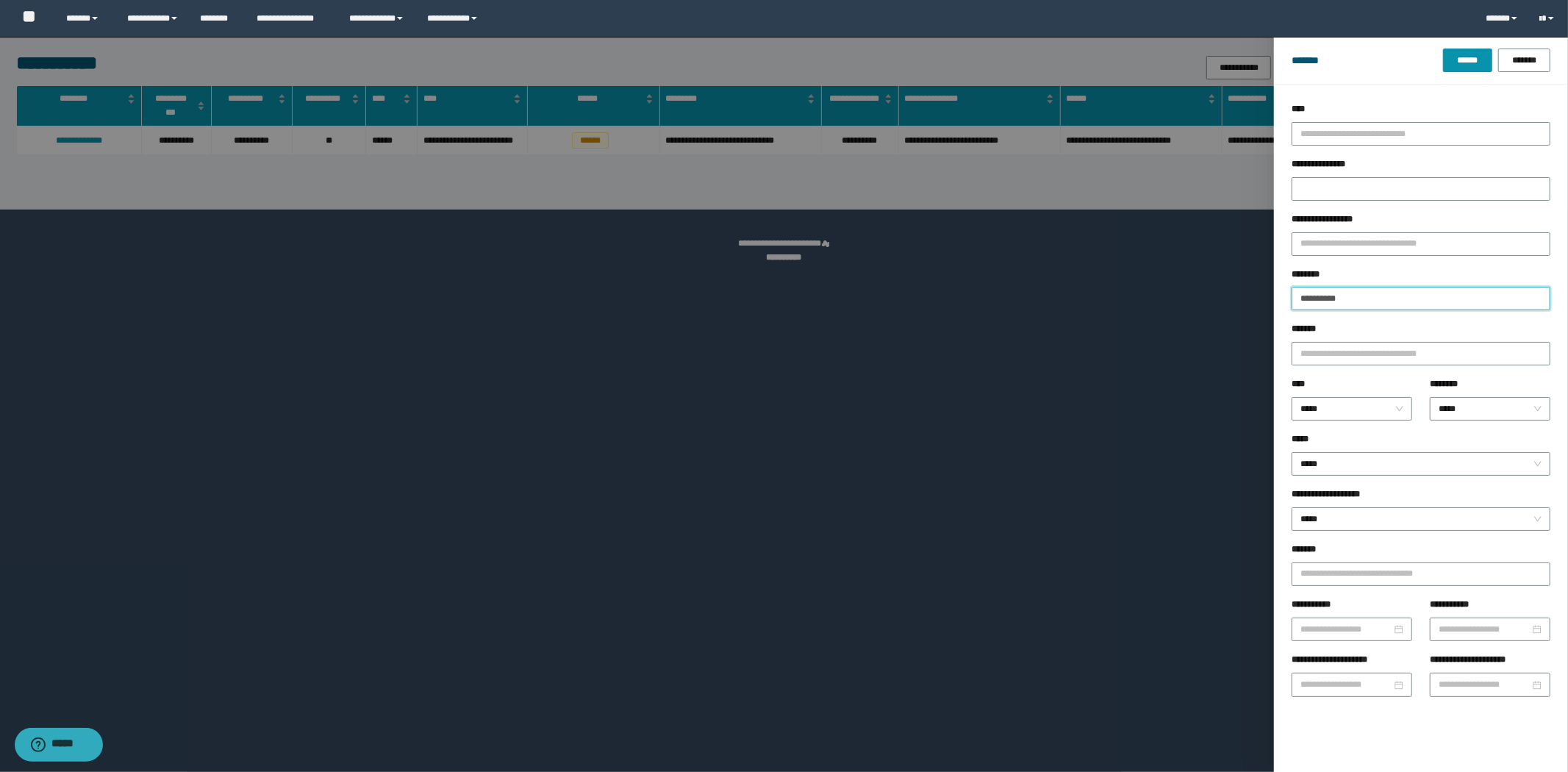click on "**********" at bounding box center (784, 386) 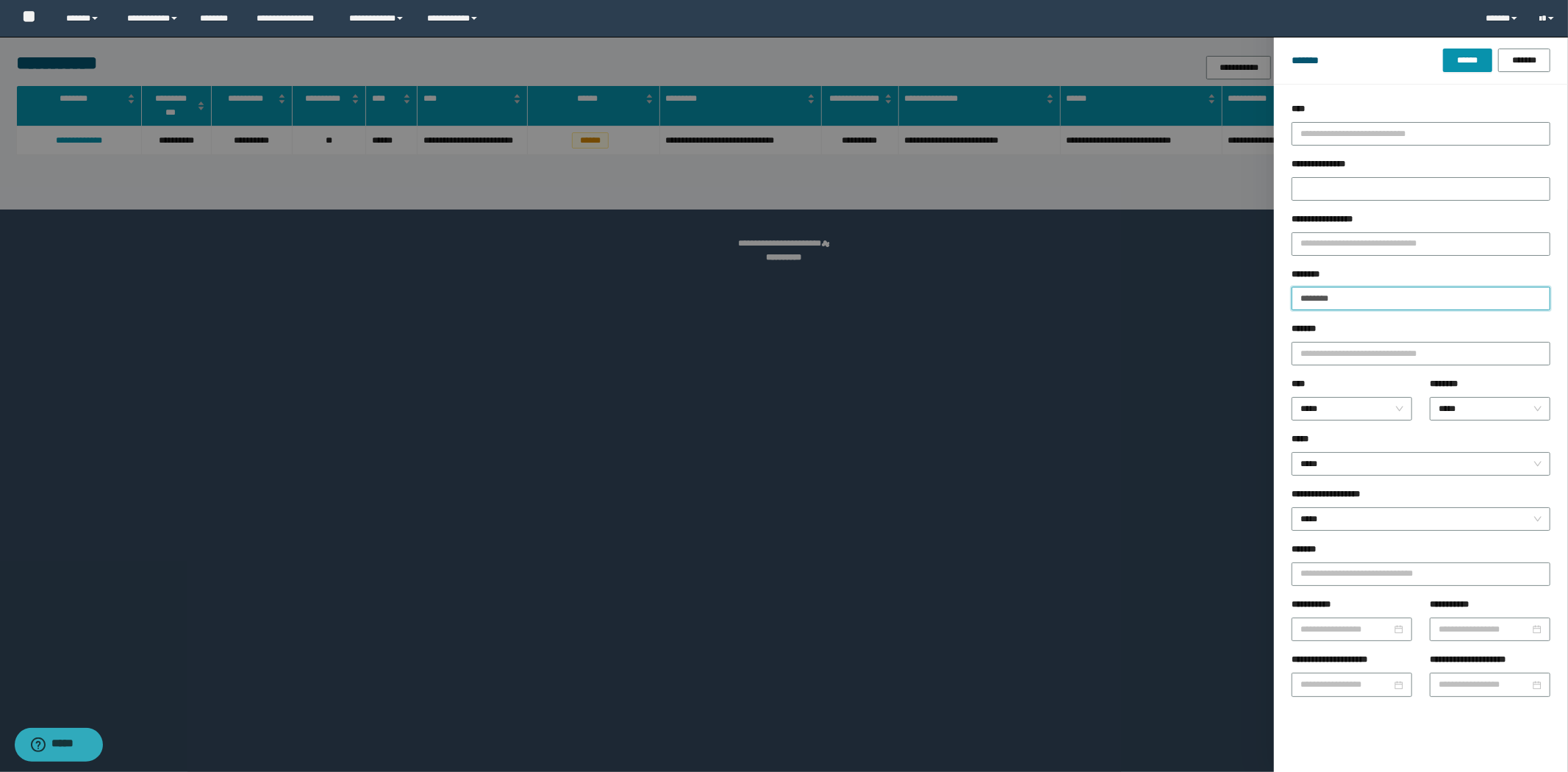 click on "******" at bounding box center (1467, 60) 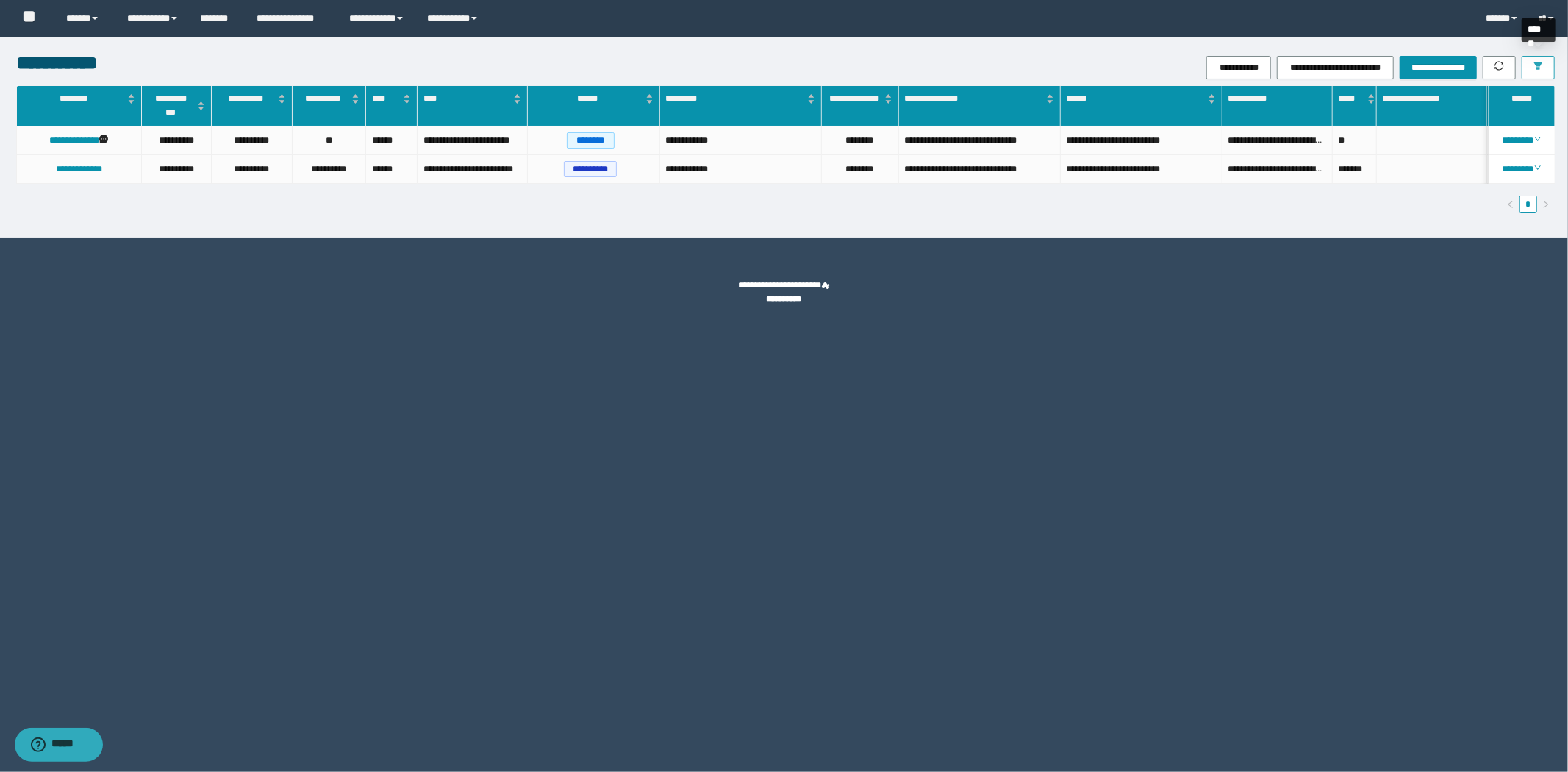 click at bounding box center [1538, 68] 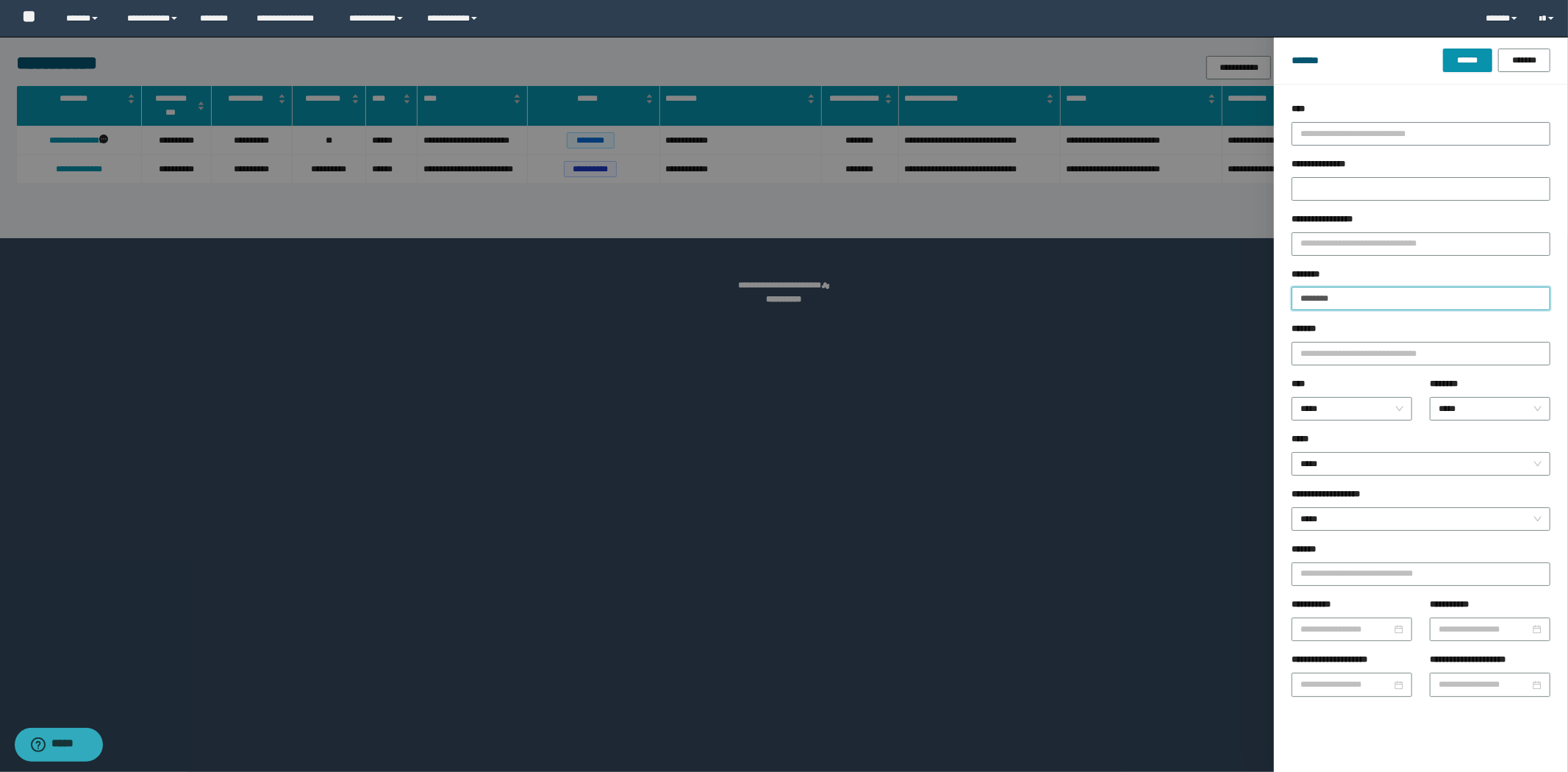 drag, startPoint x: 1353, startPoint y: 296, endPoint x: 1144, endPoint y: 281, distance: 209.5376 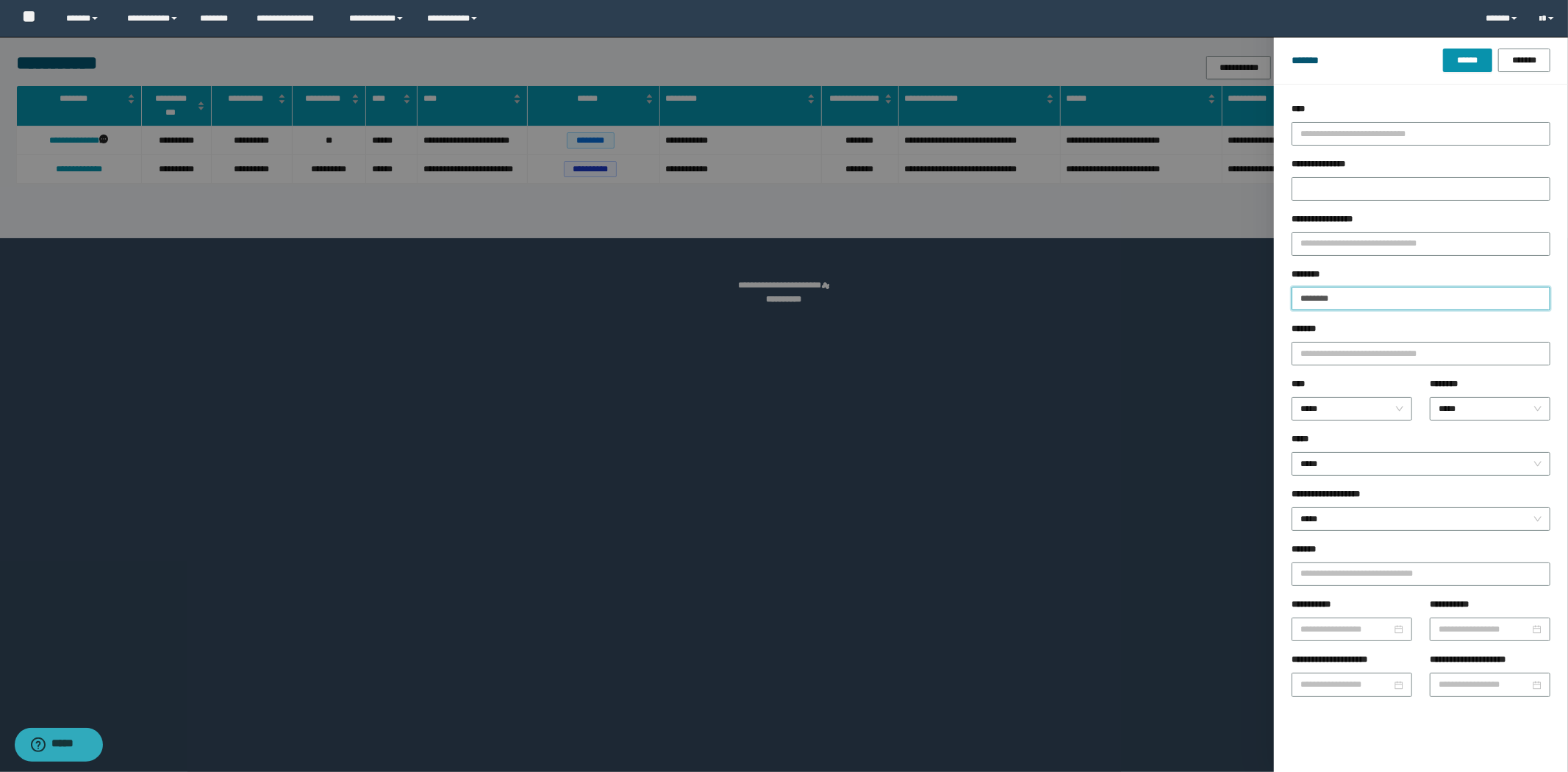 click on "**********" at bounding box center [784, 386] 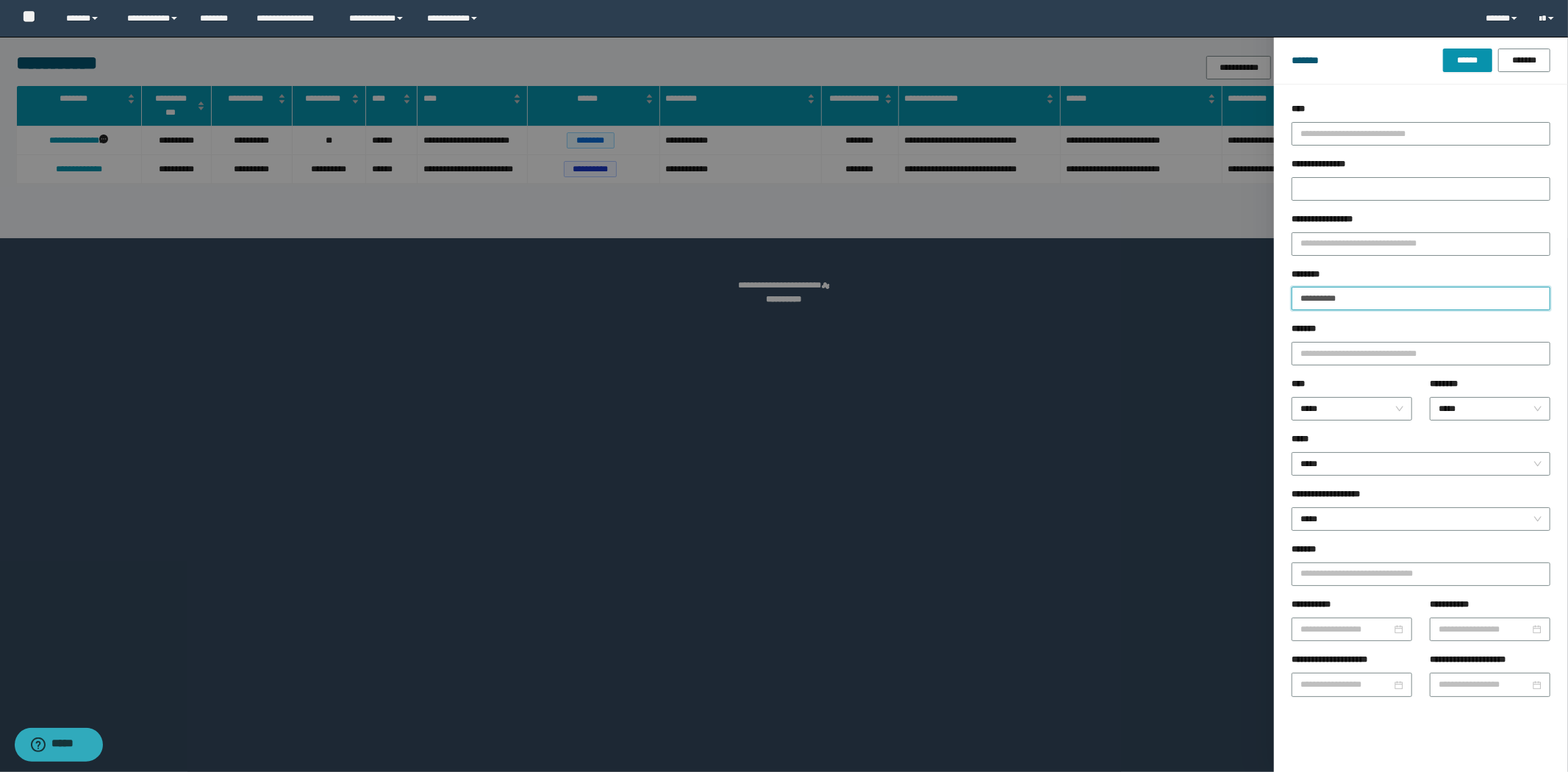 click on "******" at bounding box center (1467, 60) 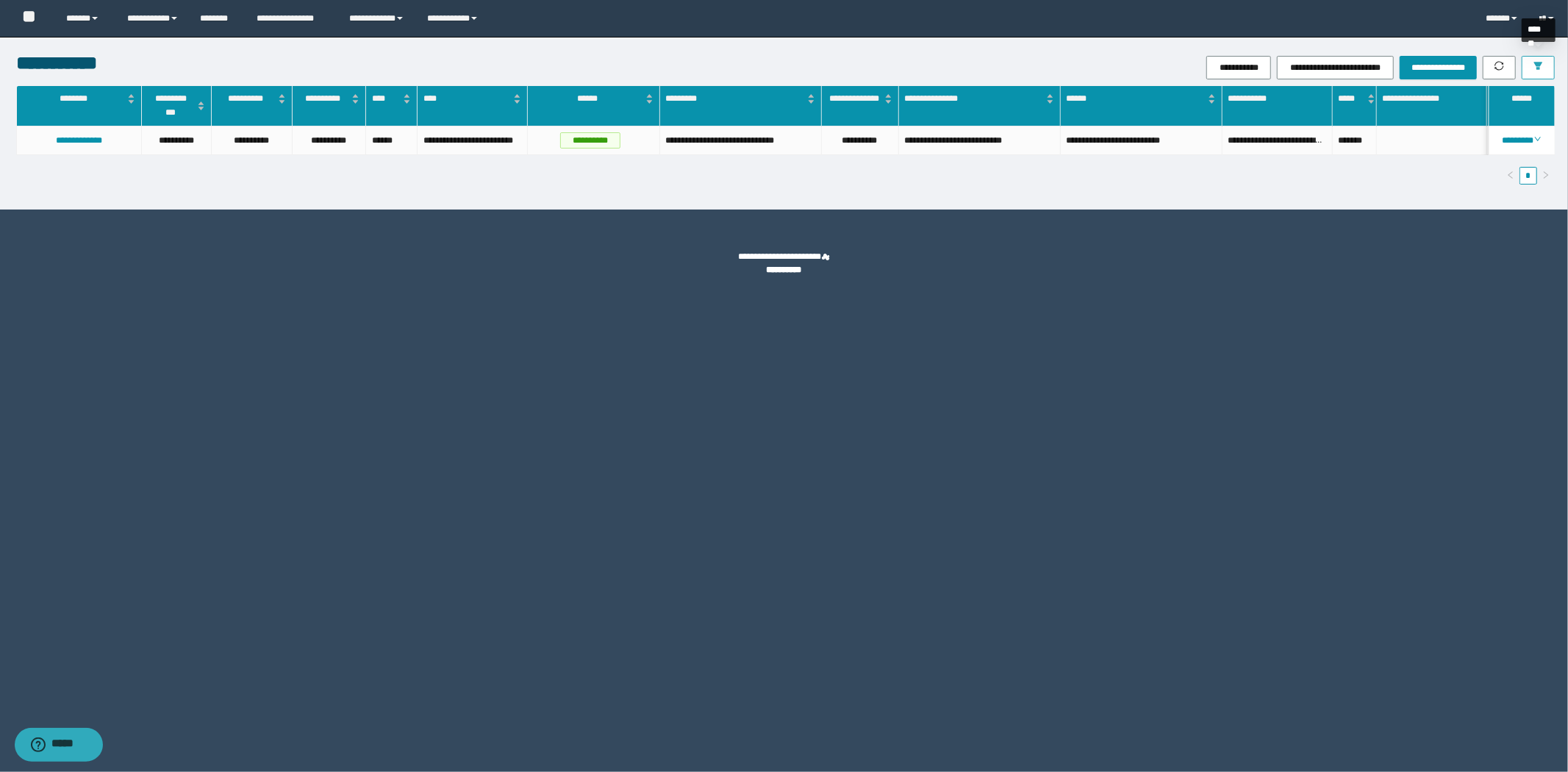 click 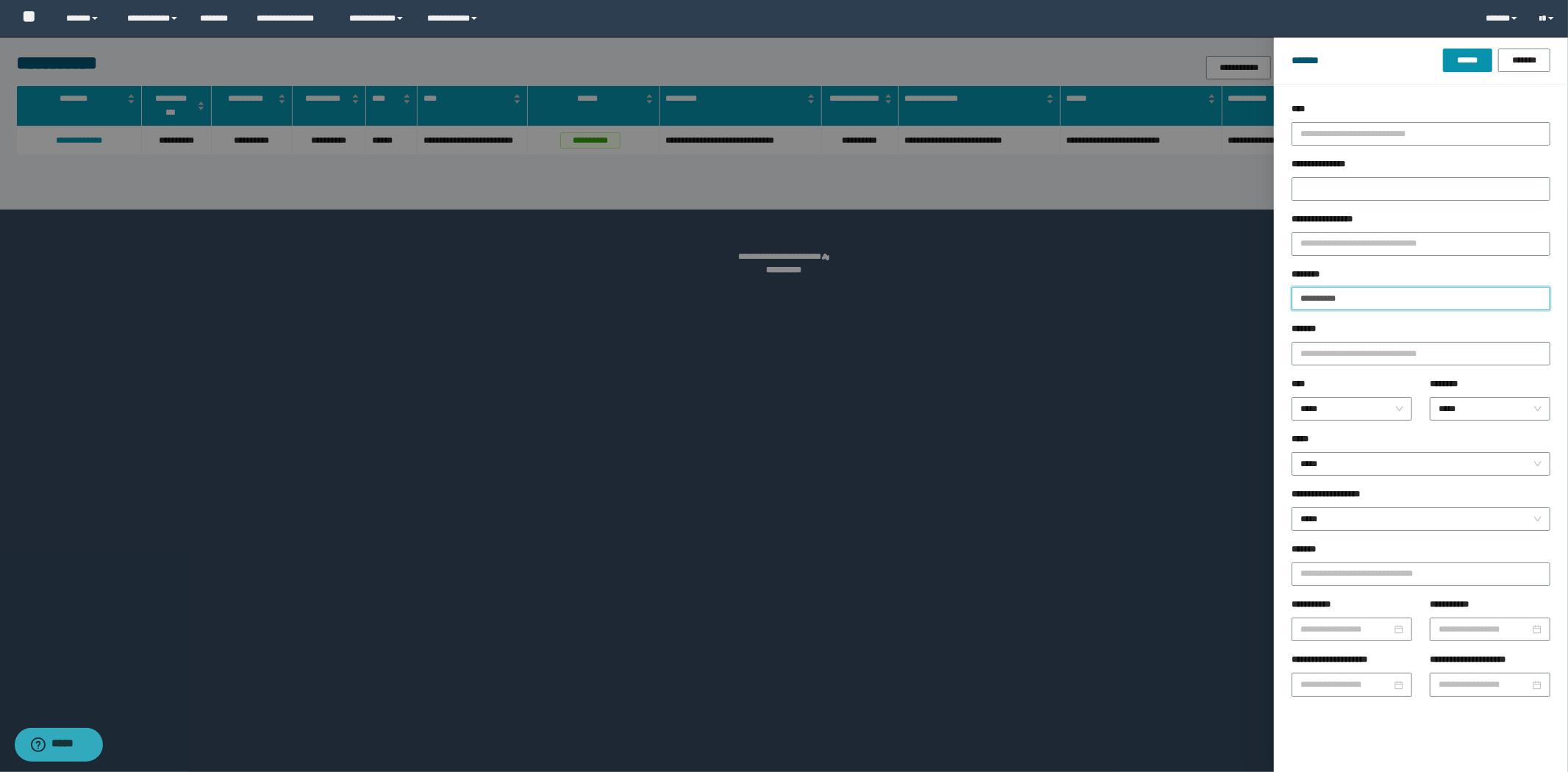 drag, startPoint x: 1369, startPoint y: 303, endPoint x: 1097, endPoint y: 275, distance: 273.43738 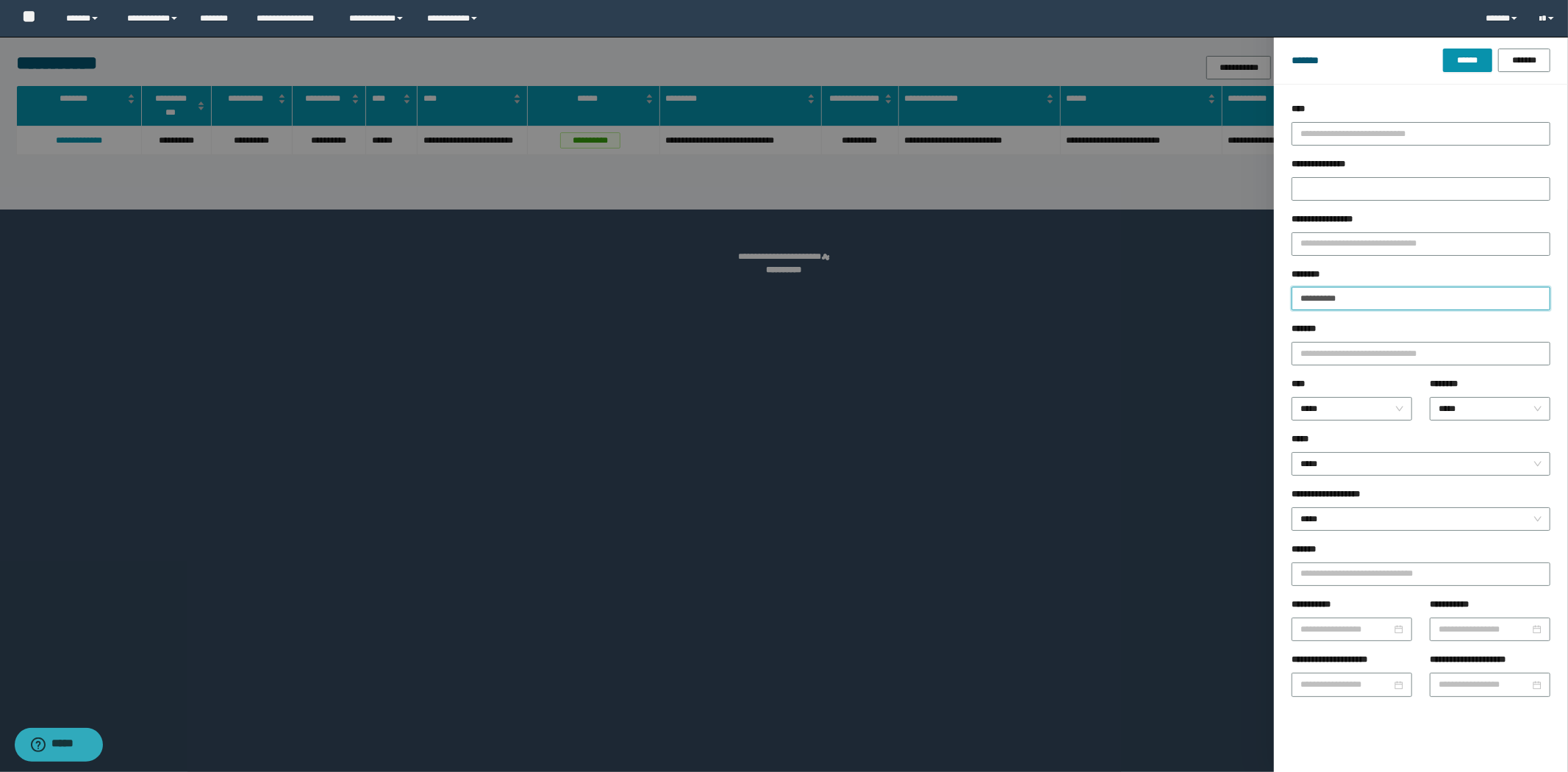 click on "**********" at bounding box center [784, 386] 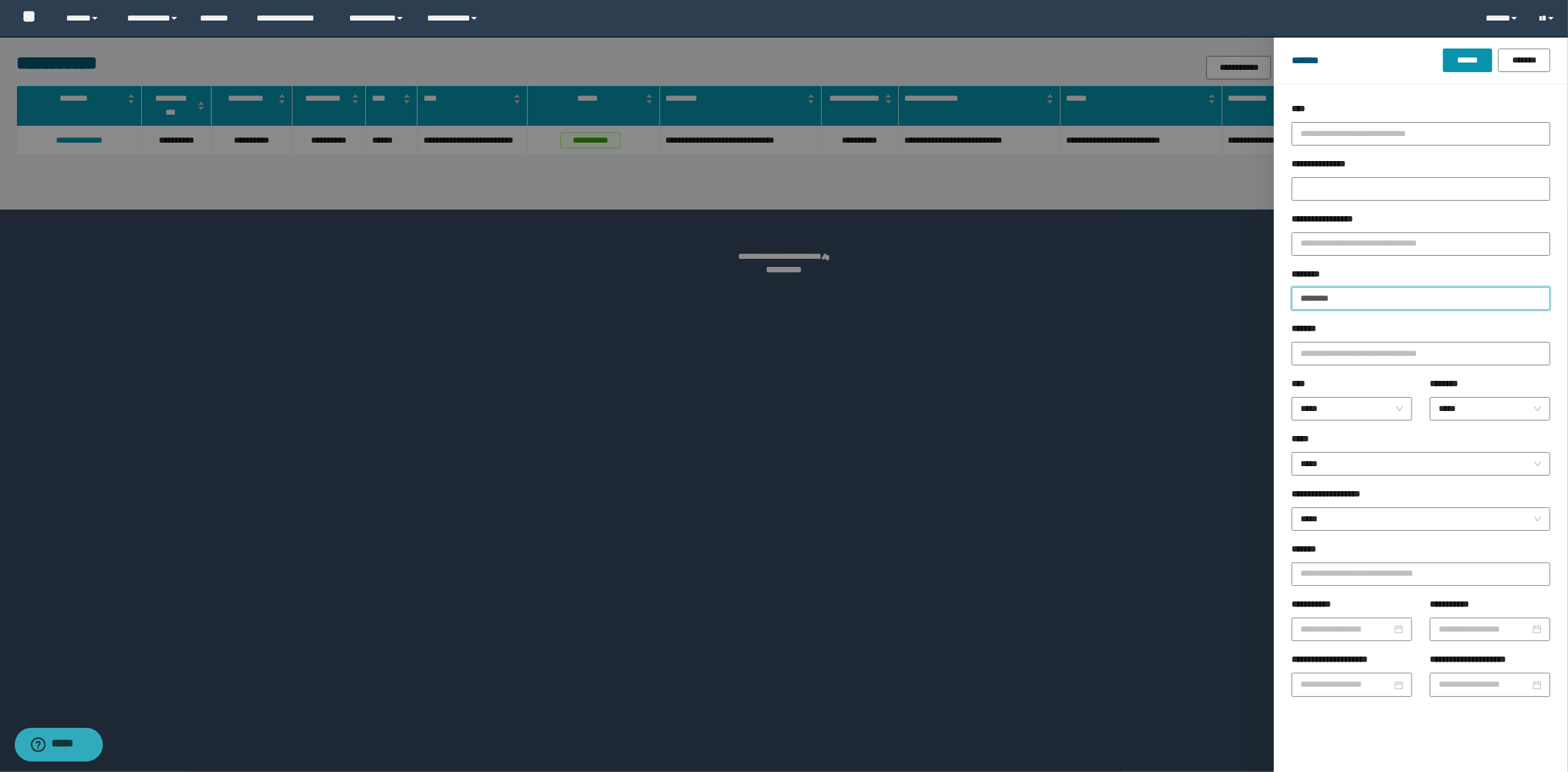 click on "******" at bounding box center [1467, 60] 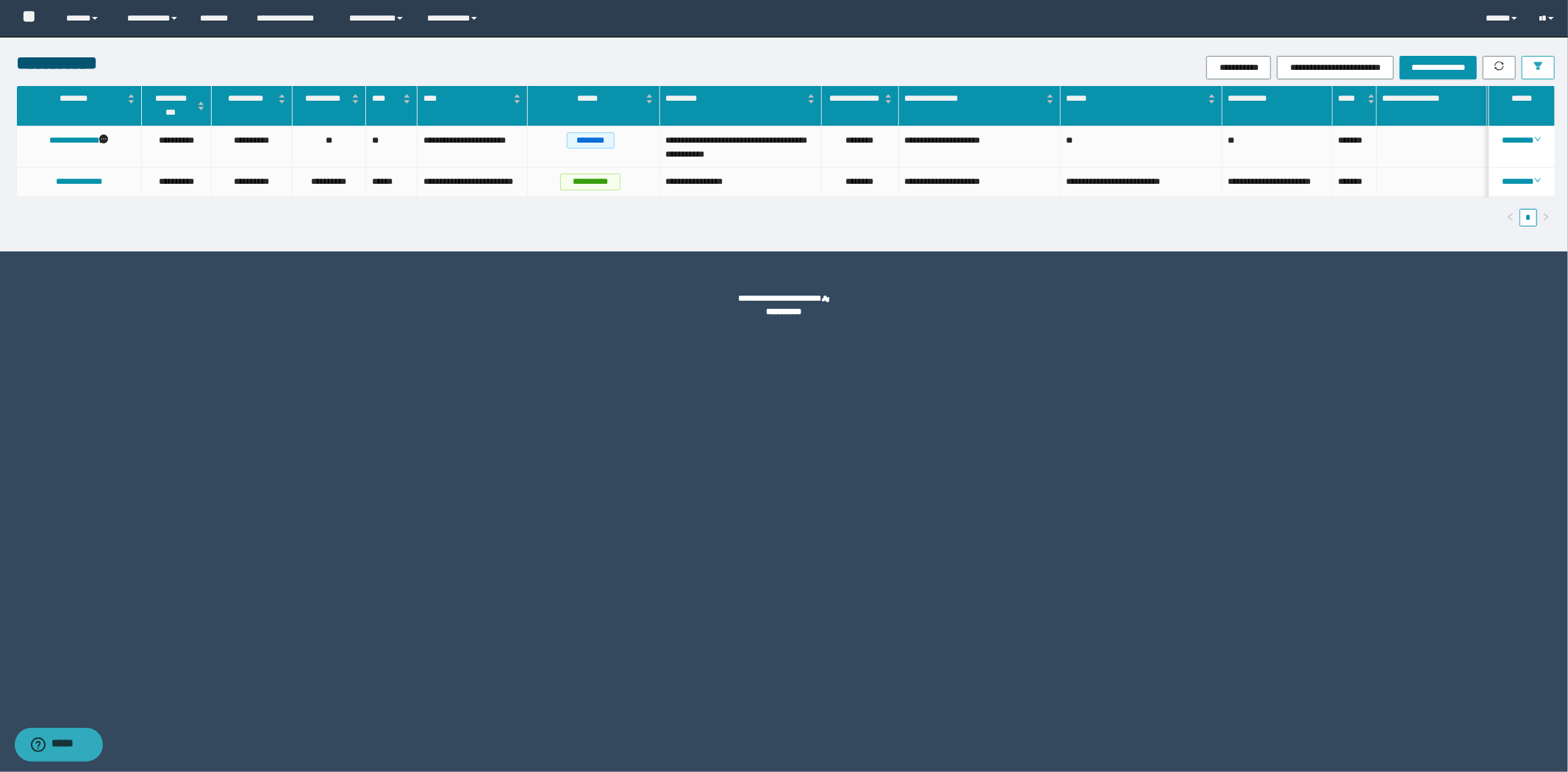 click at bounding box center (1538, 68) 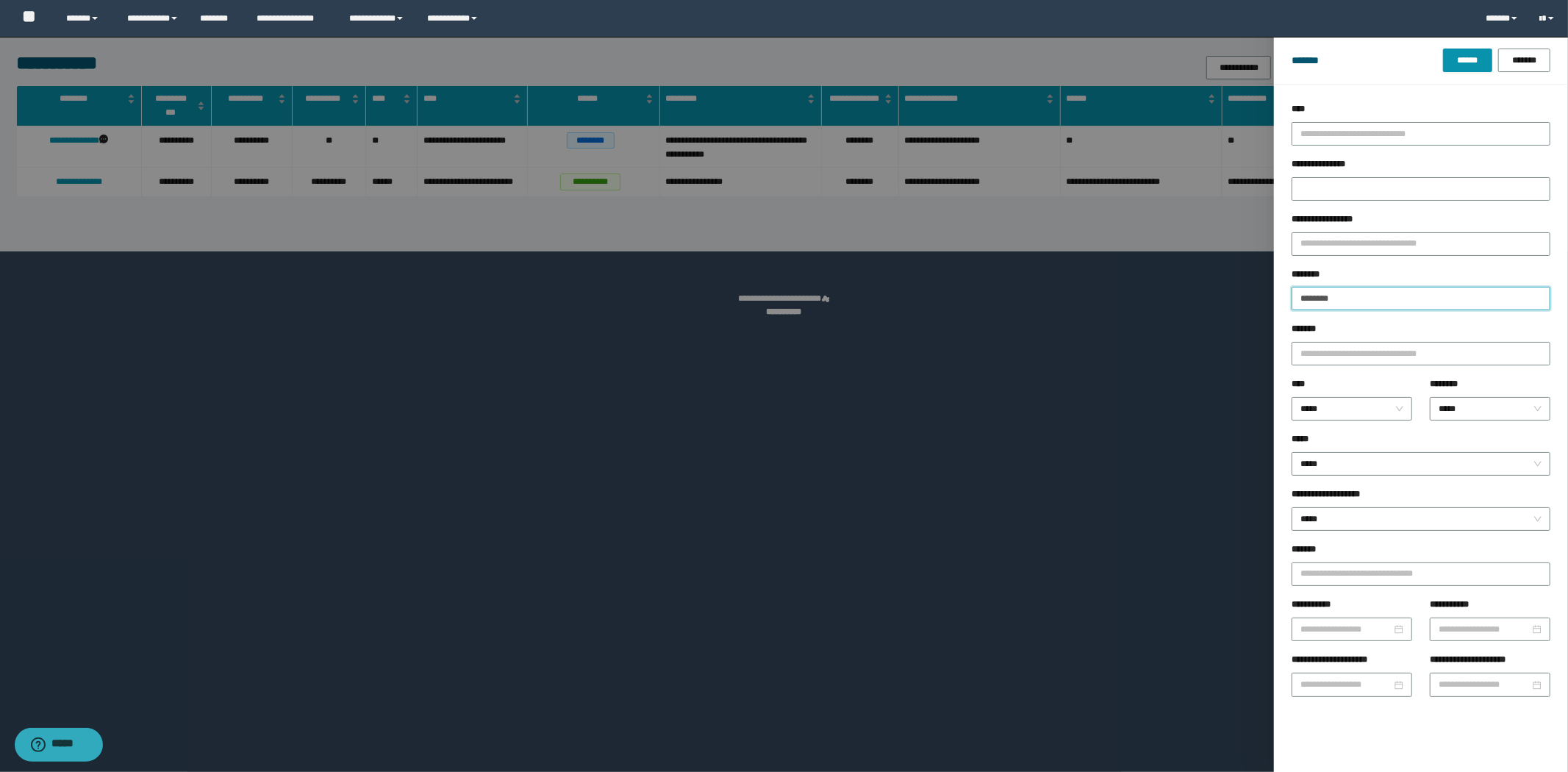drag, startPoint x: 1347, startPoint y: 296, endPoint x: 1198, endPoint y: 285, distance: 149.40549 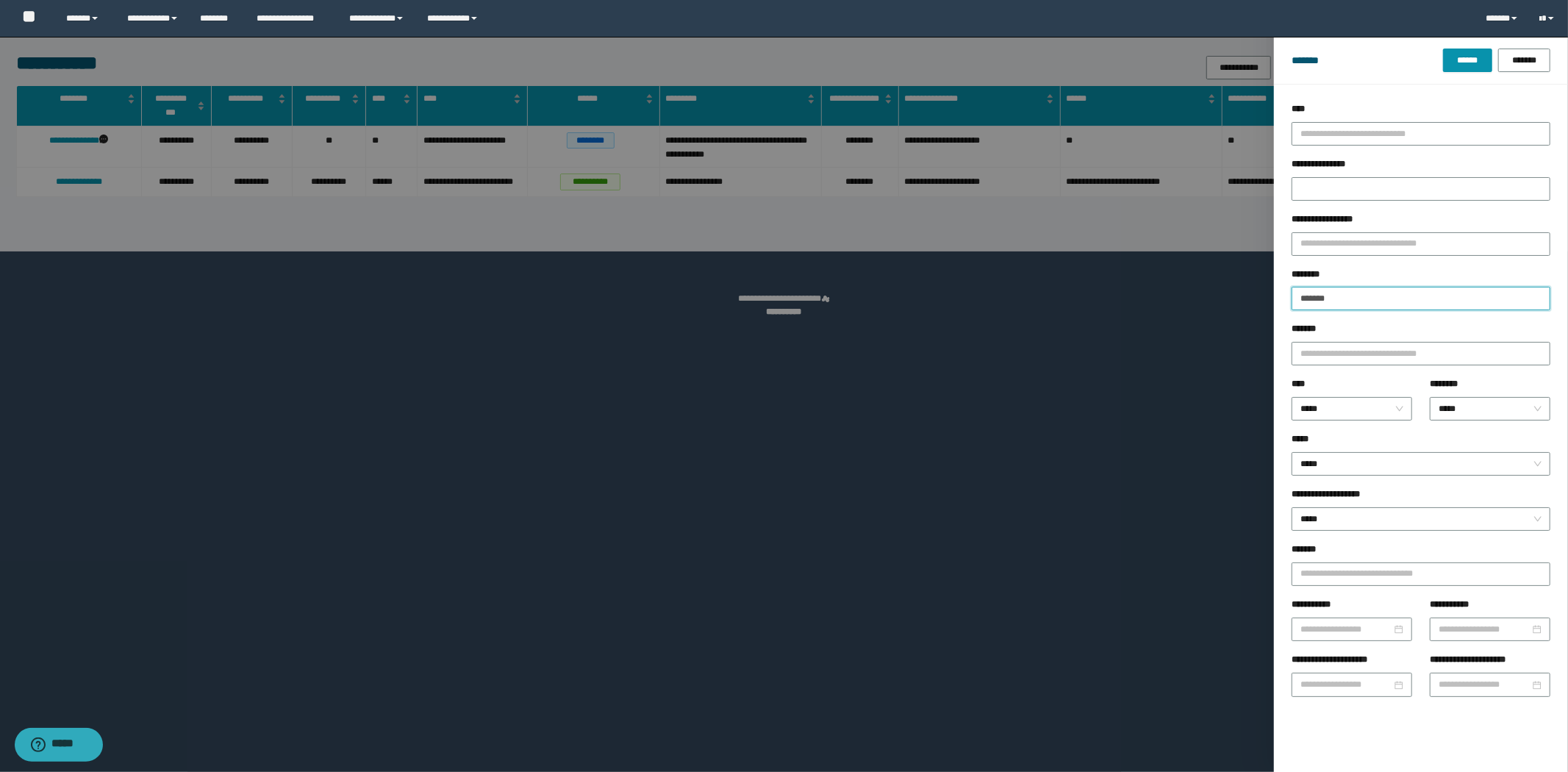 click on "******" at bounding box center (1467, 60) 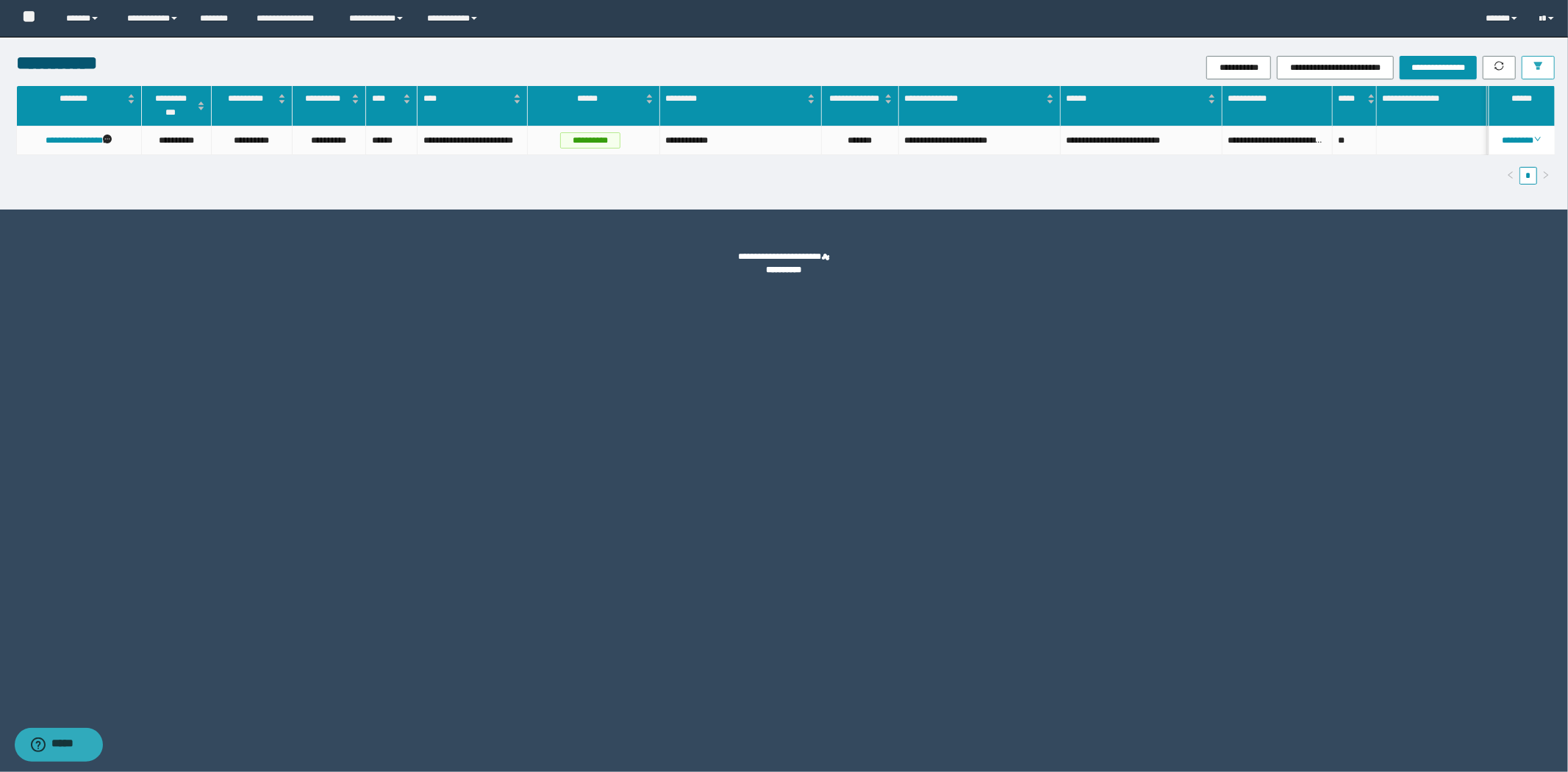 click 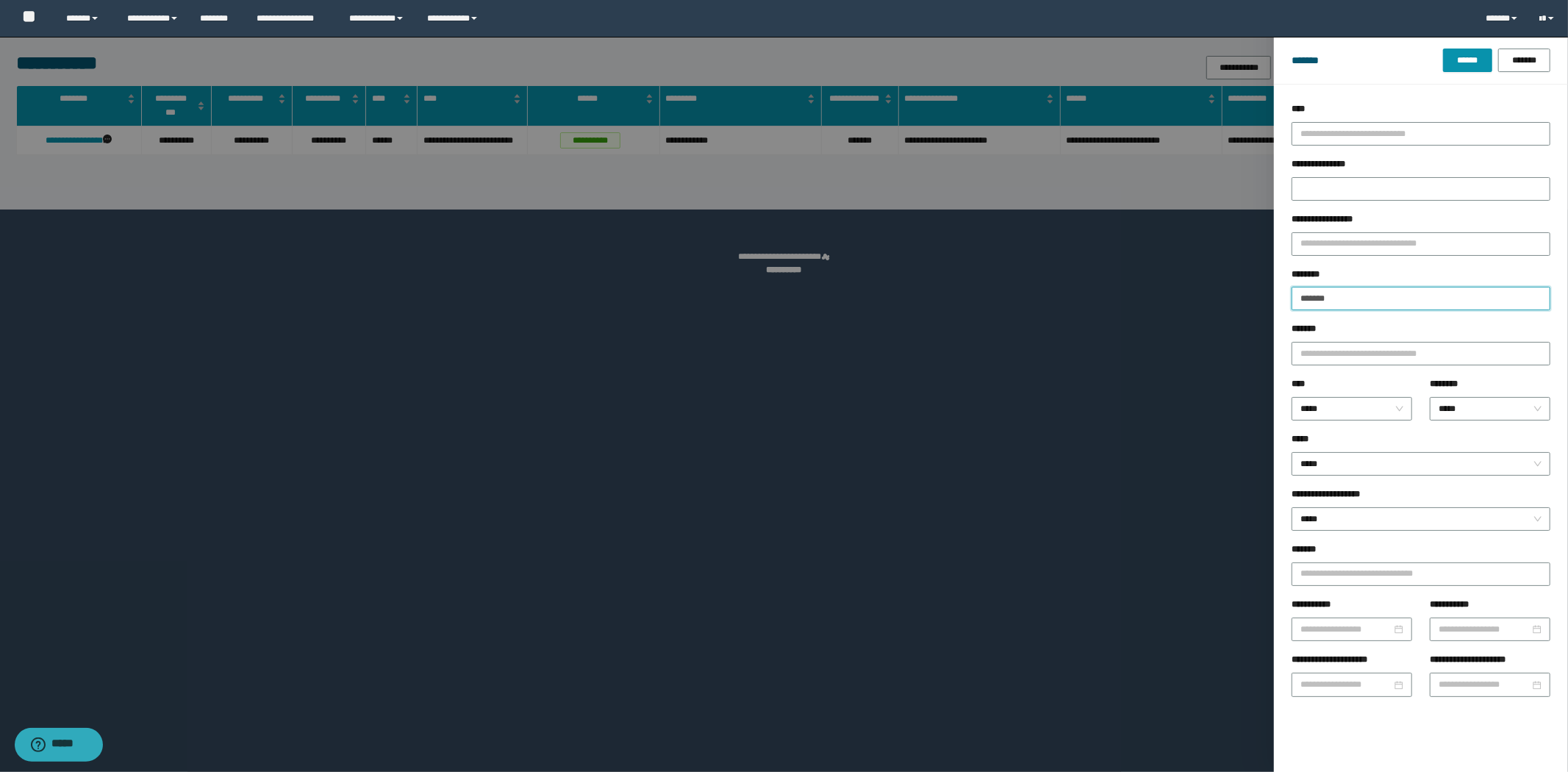 drag, startPoint x: 1344, startPoint y: 298, endPoint x: 1175, endPoint y: 265, distance: 172.19175 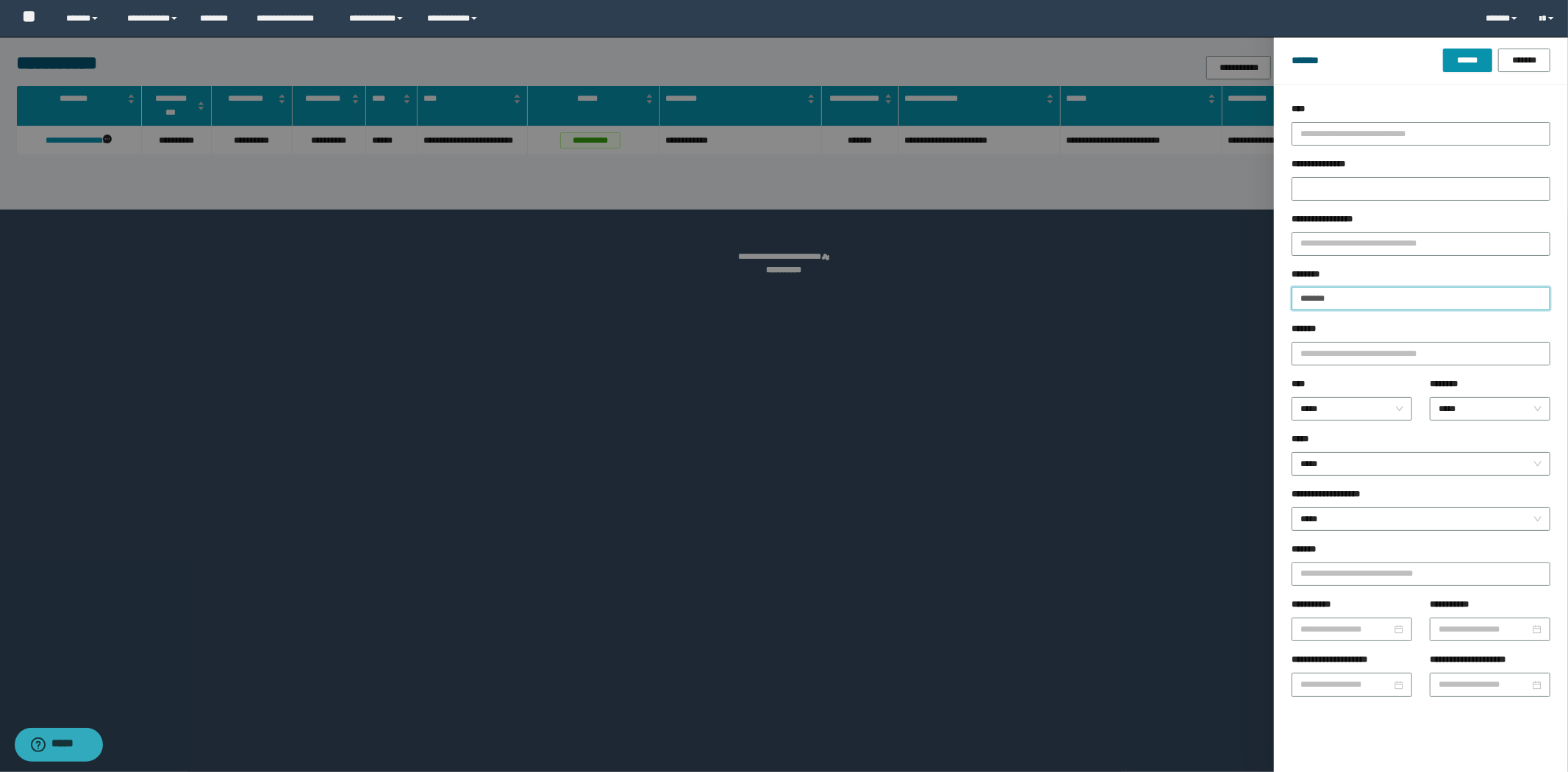 click on "**********" at bounding box center (784, 386) 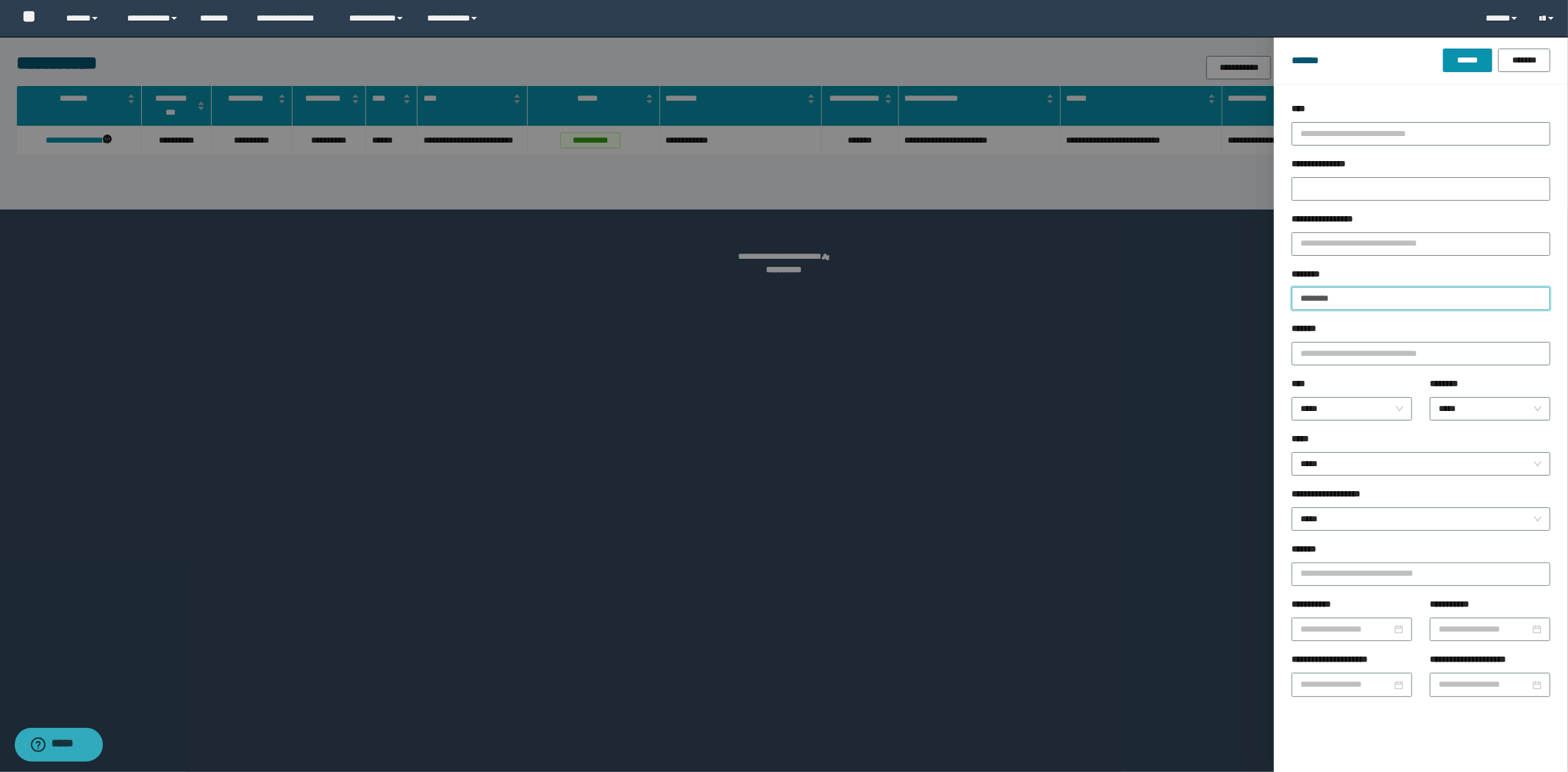 click on "******" at bounding box center [1467, 60] 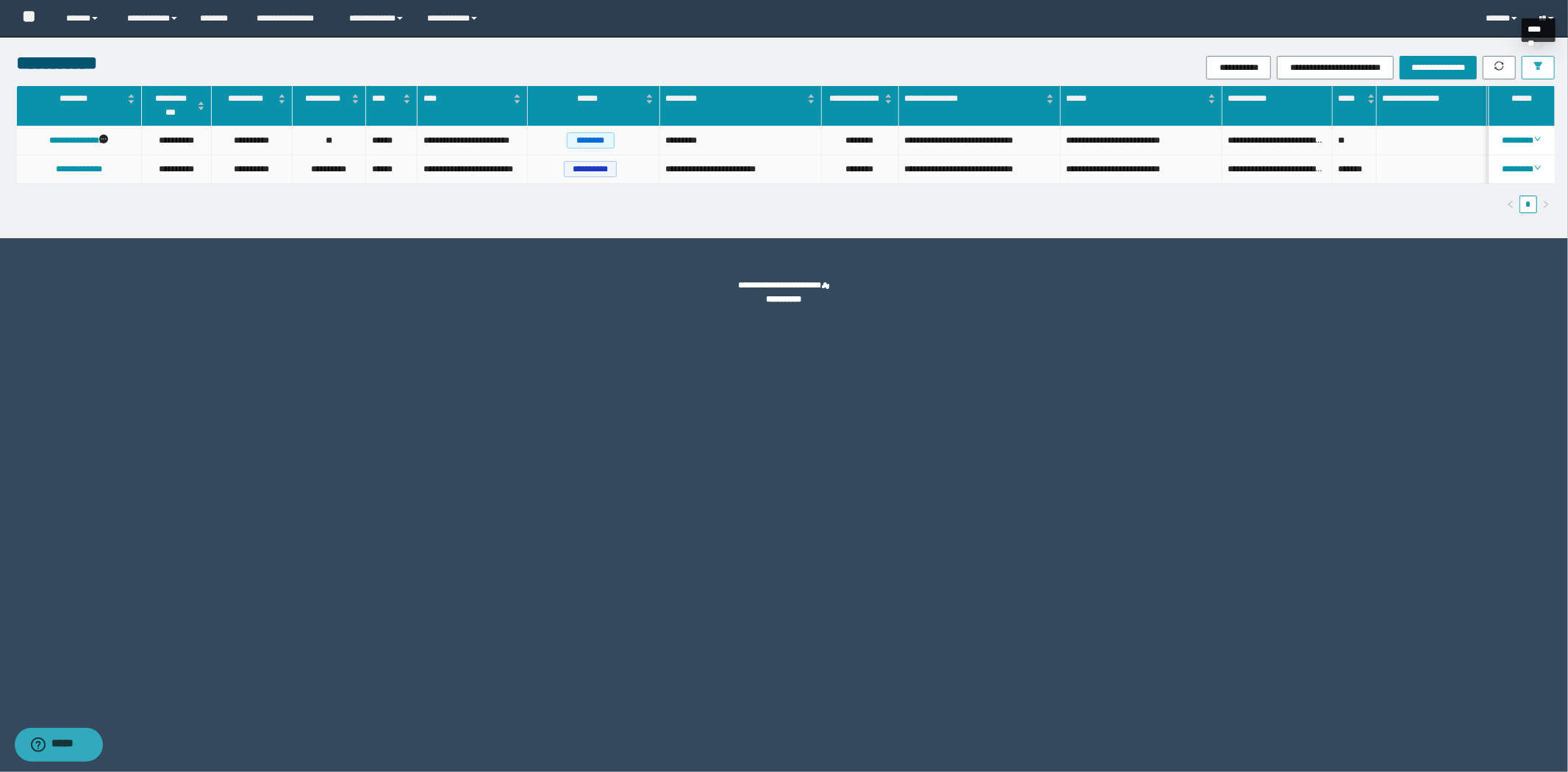 click 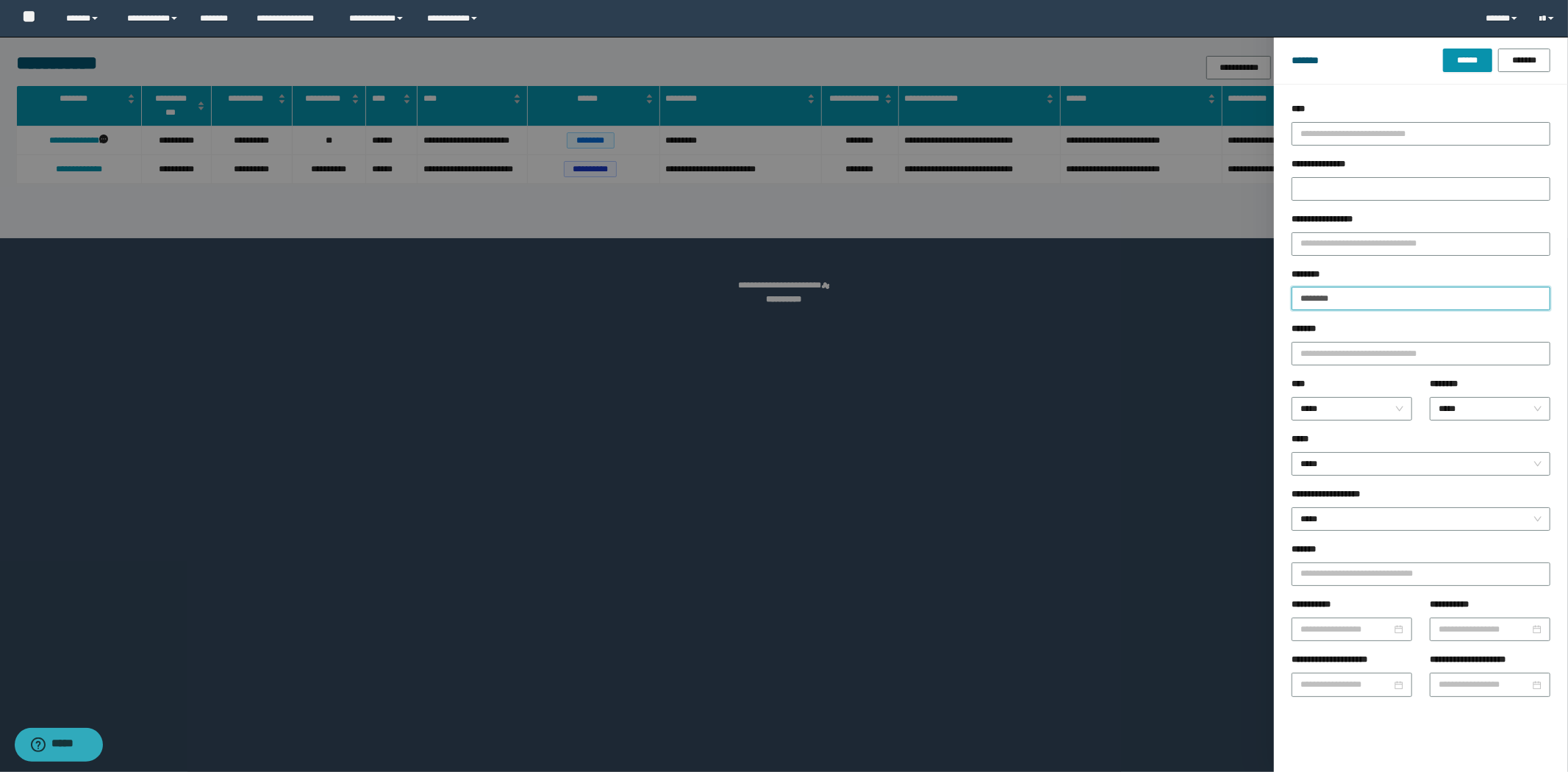 drag, startPoint x: 1340, startPoint y: 300, endPoint x: 1180, endPoint y: 298, distance: 160.0125 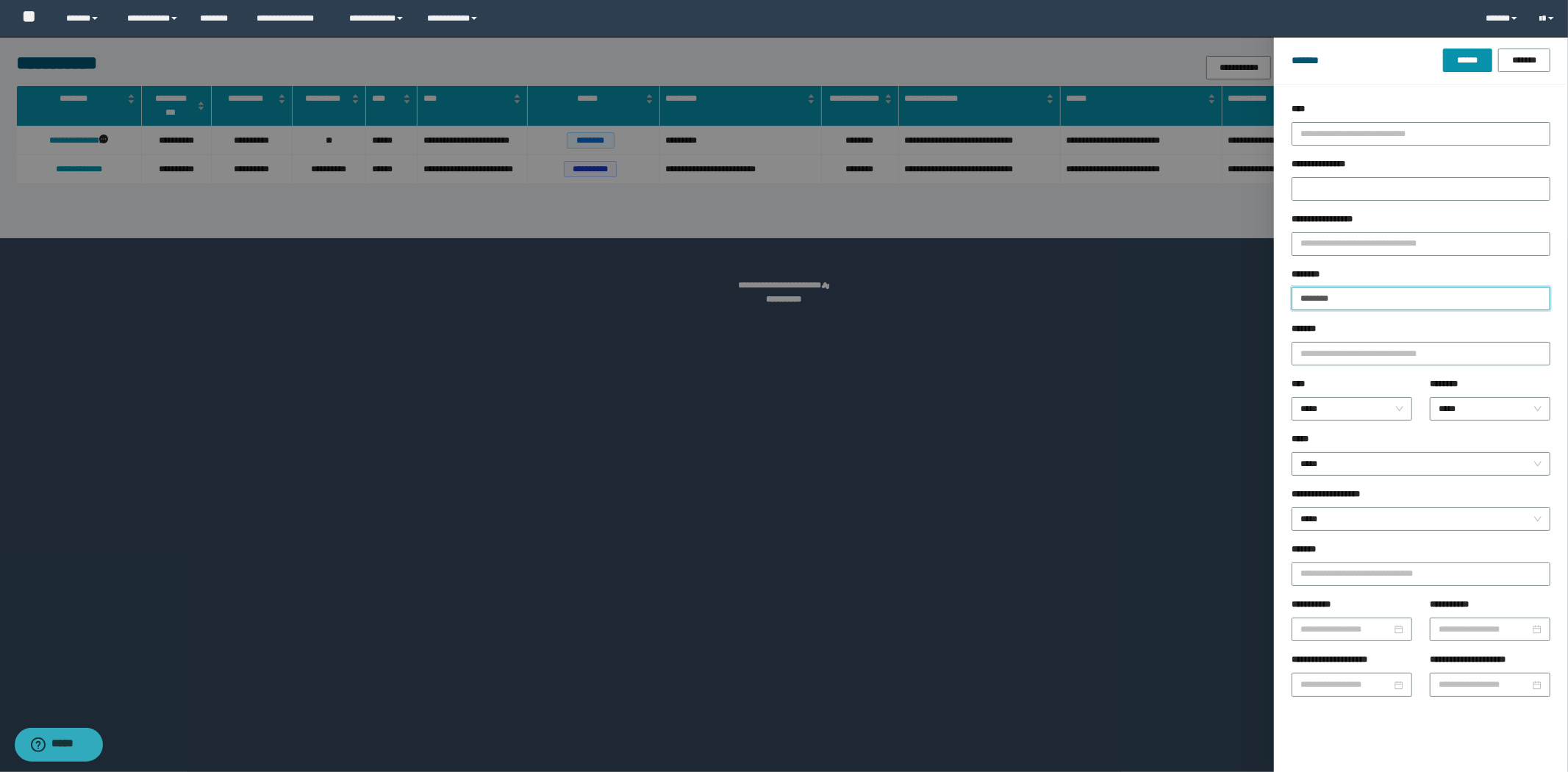 click on "**********" at bounding box center (784, 386) 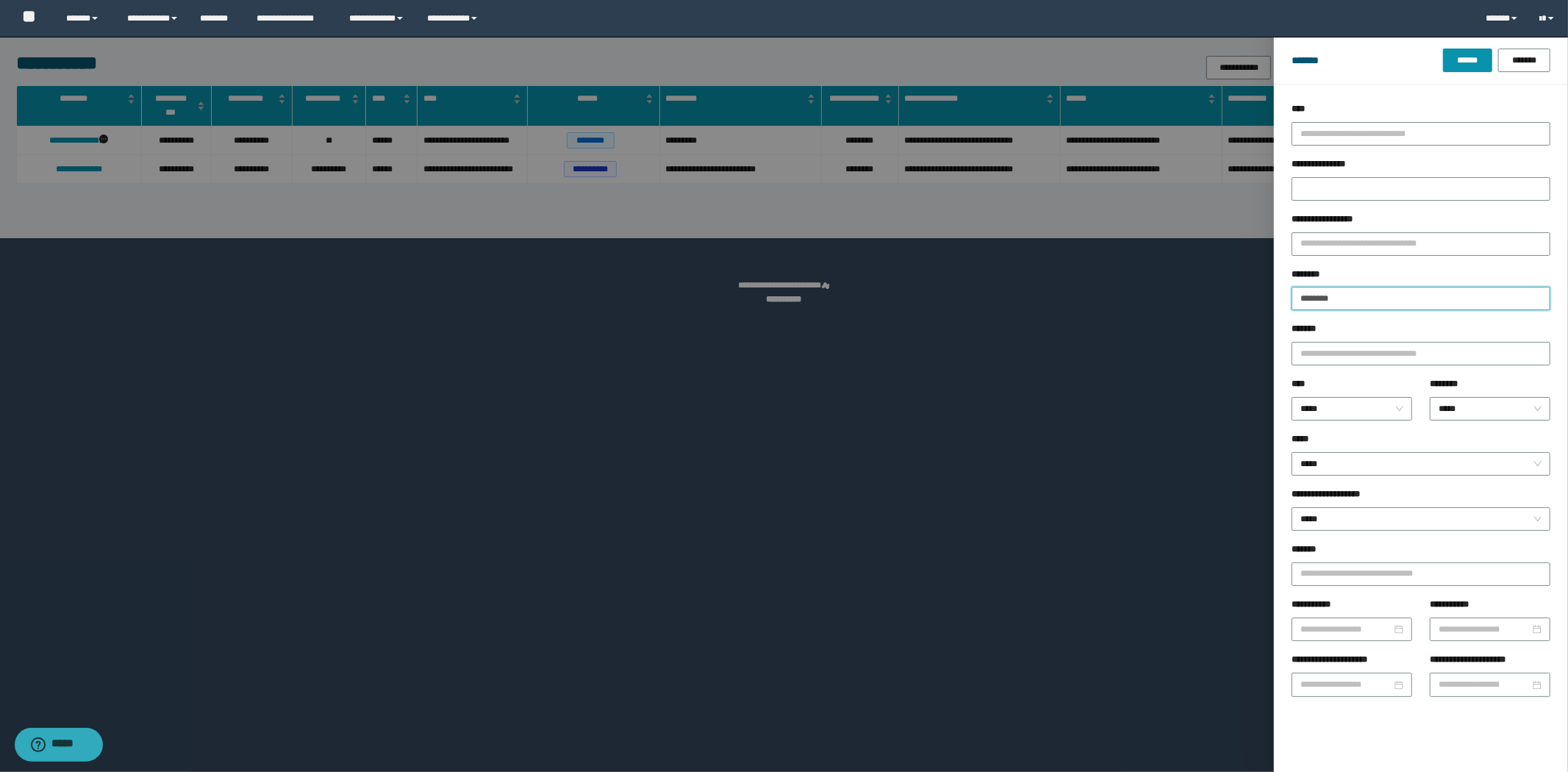 click on "******" at bounding box center (1467, 60) 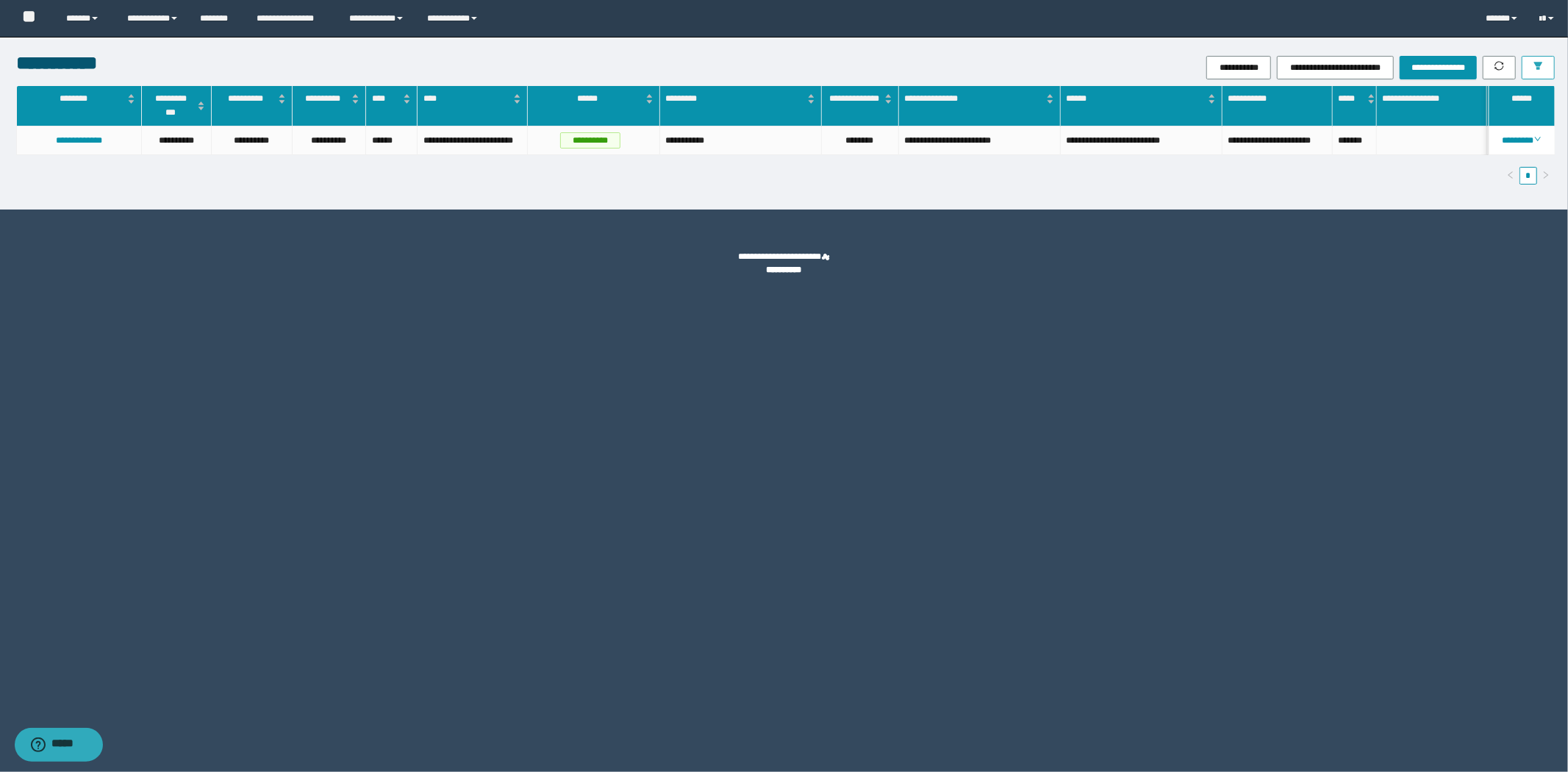 click 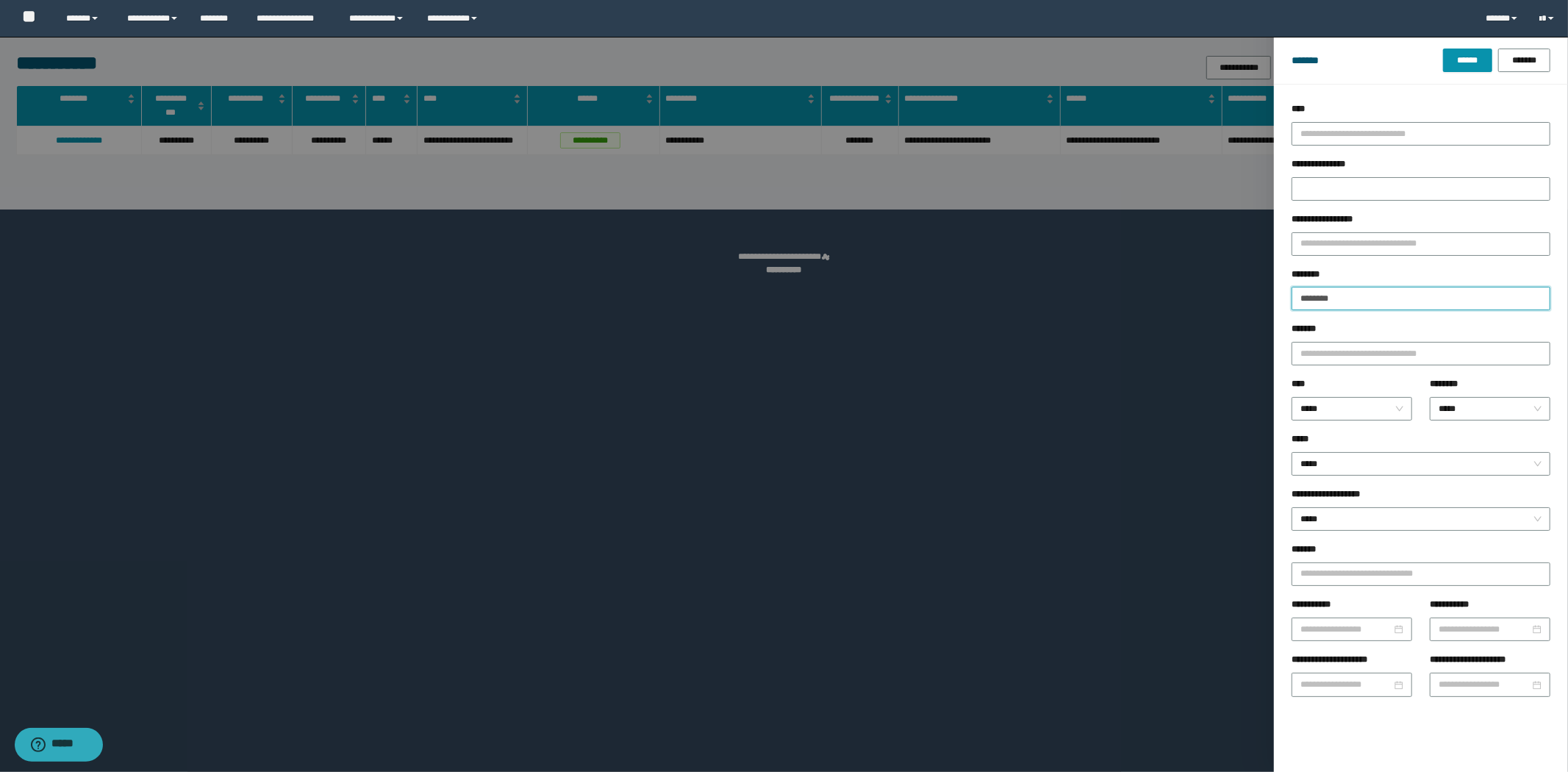 drag, startPoint x: 1368, startPoint y: 297, endPoint x: 1154, endPoint y: 290, distance: 214.11446 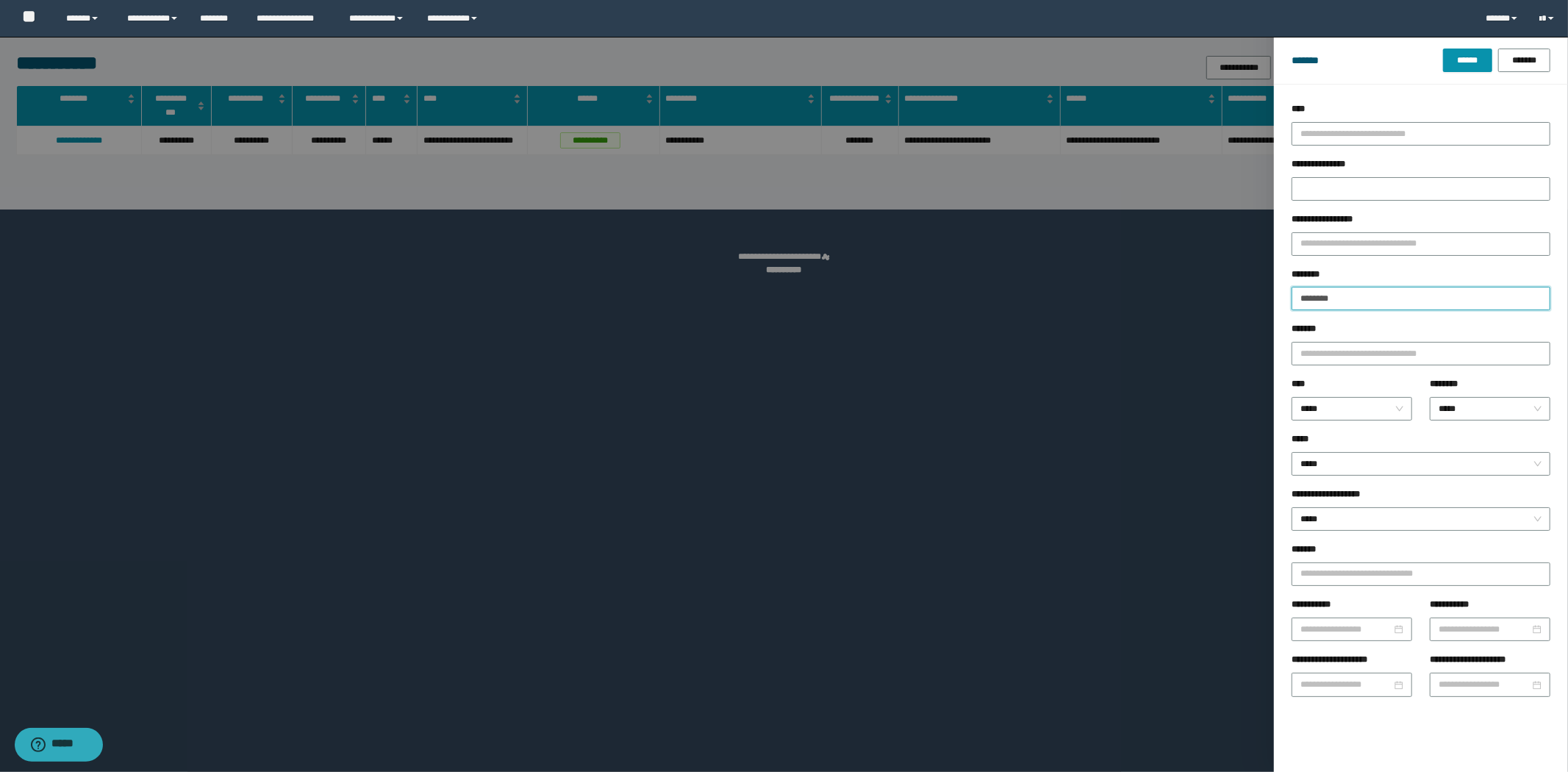 click on "**********" at bounding box center [784, 386] 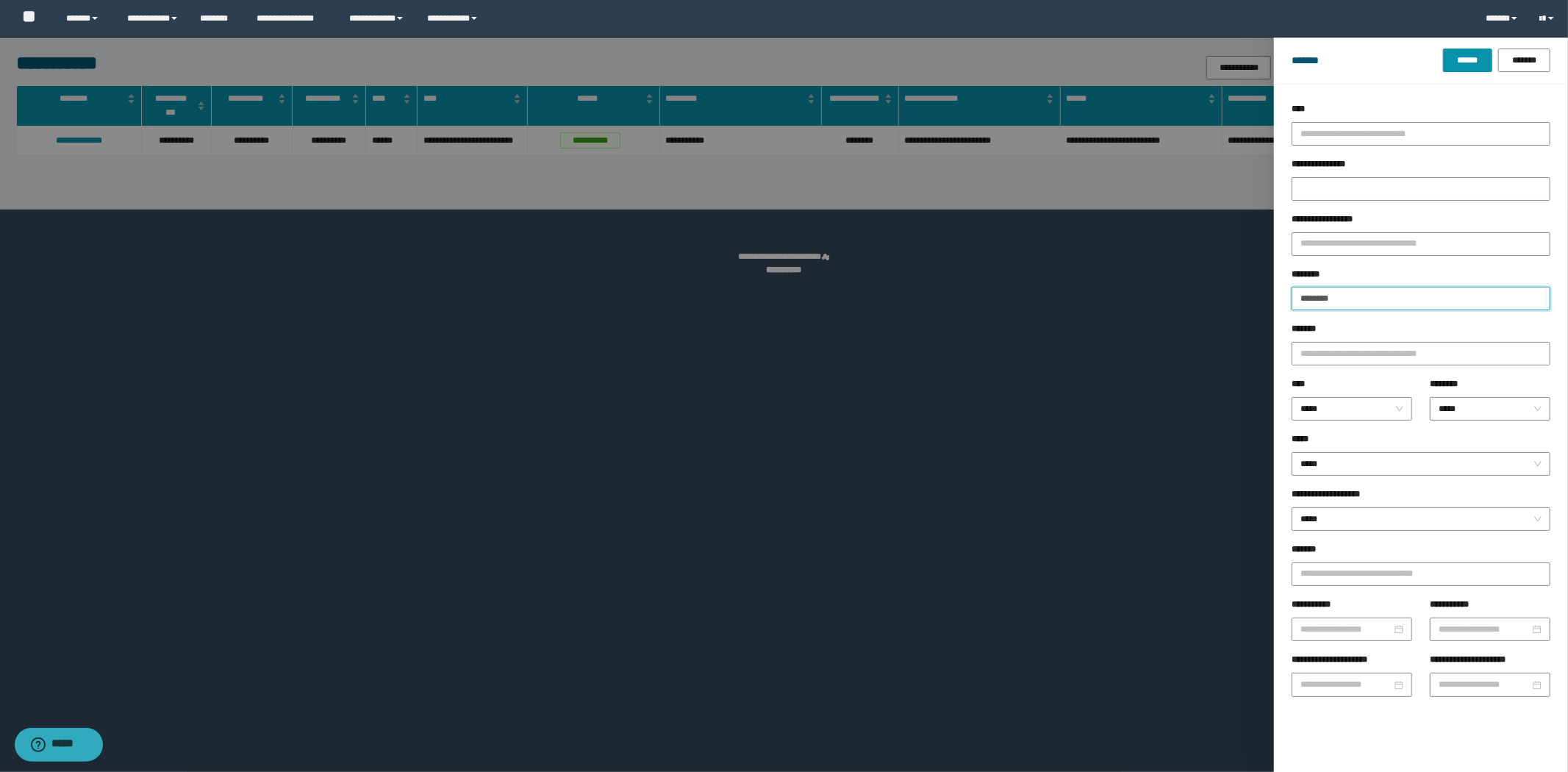 click on "******" at bounding box center (1467, 60) 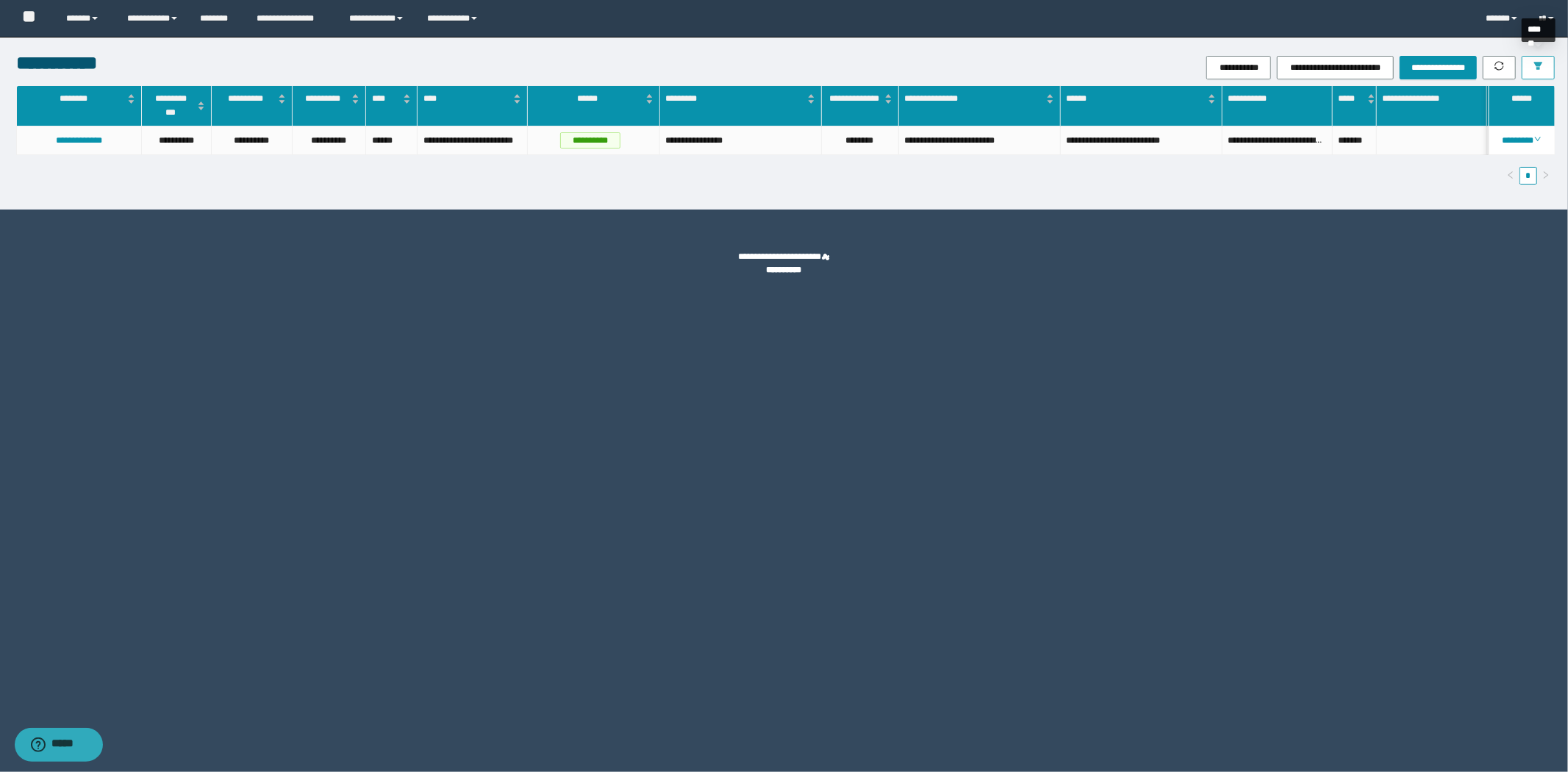 click at bounding box center [1538, 68] 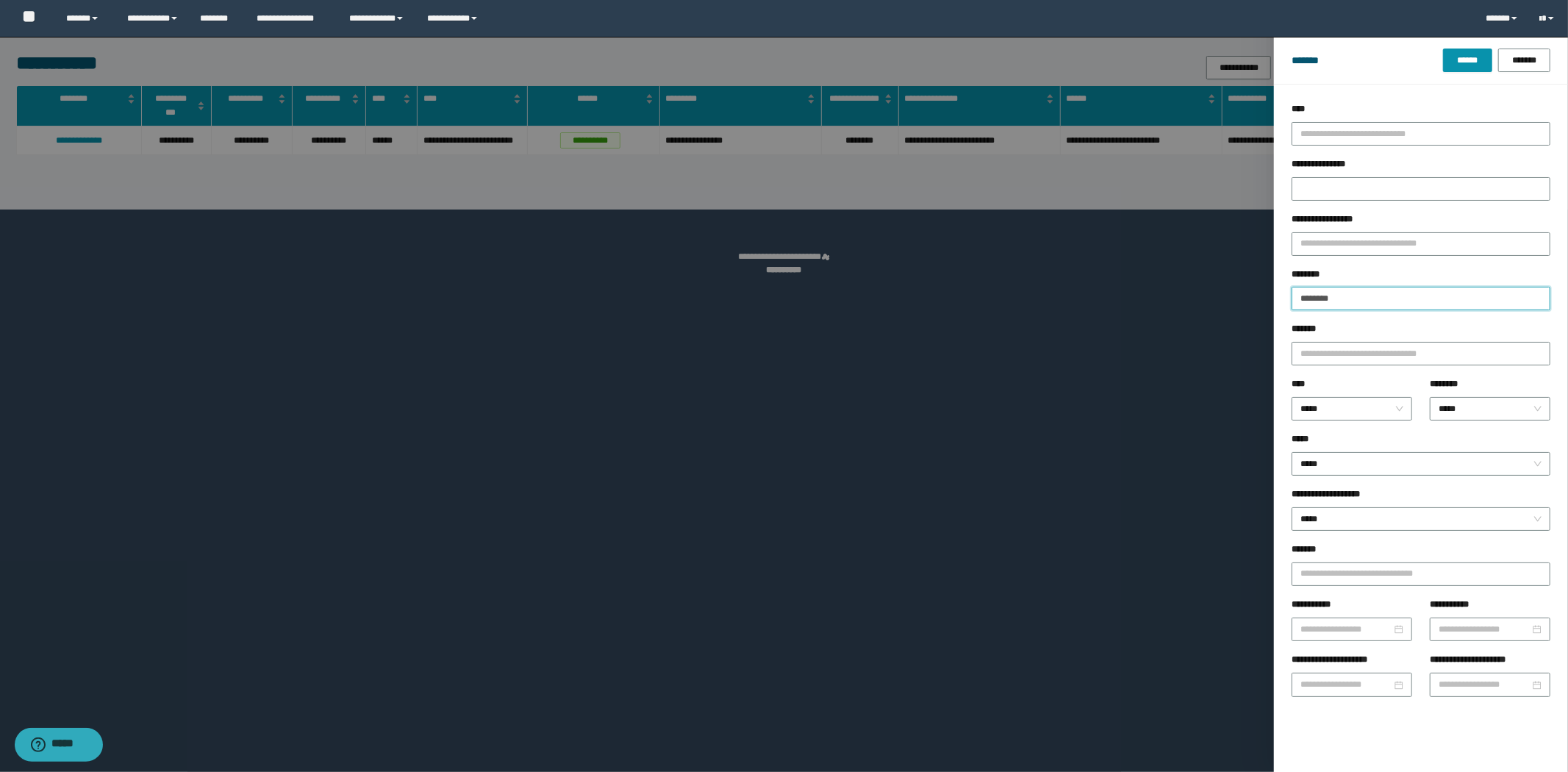 drag, startPoint x: 1375, startPoint y: 299, endPoint x: 1163, endPoint y: 282, distance: 212.68051 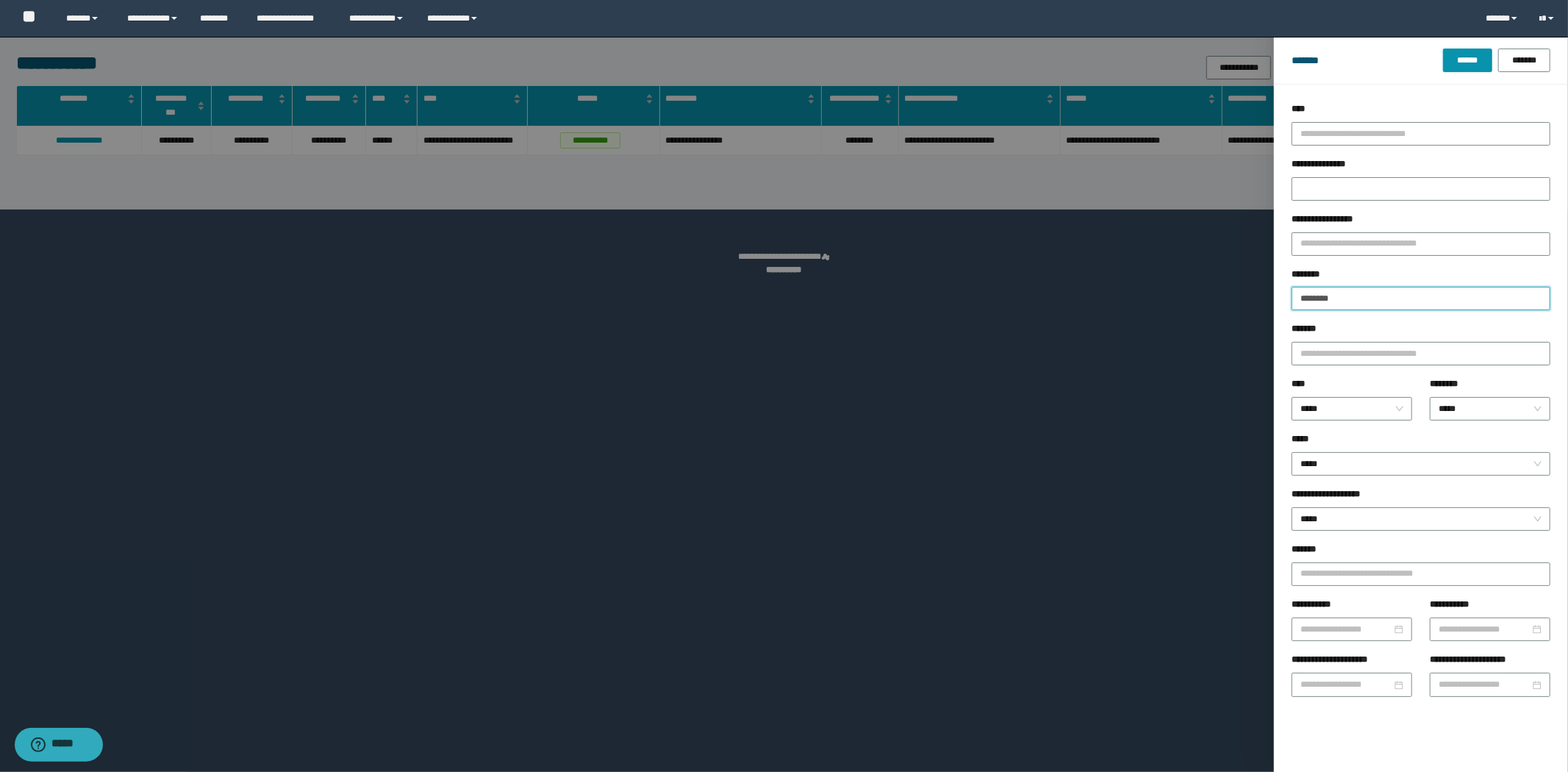 click on "**********" at bounding box center [784, 386] 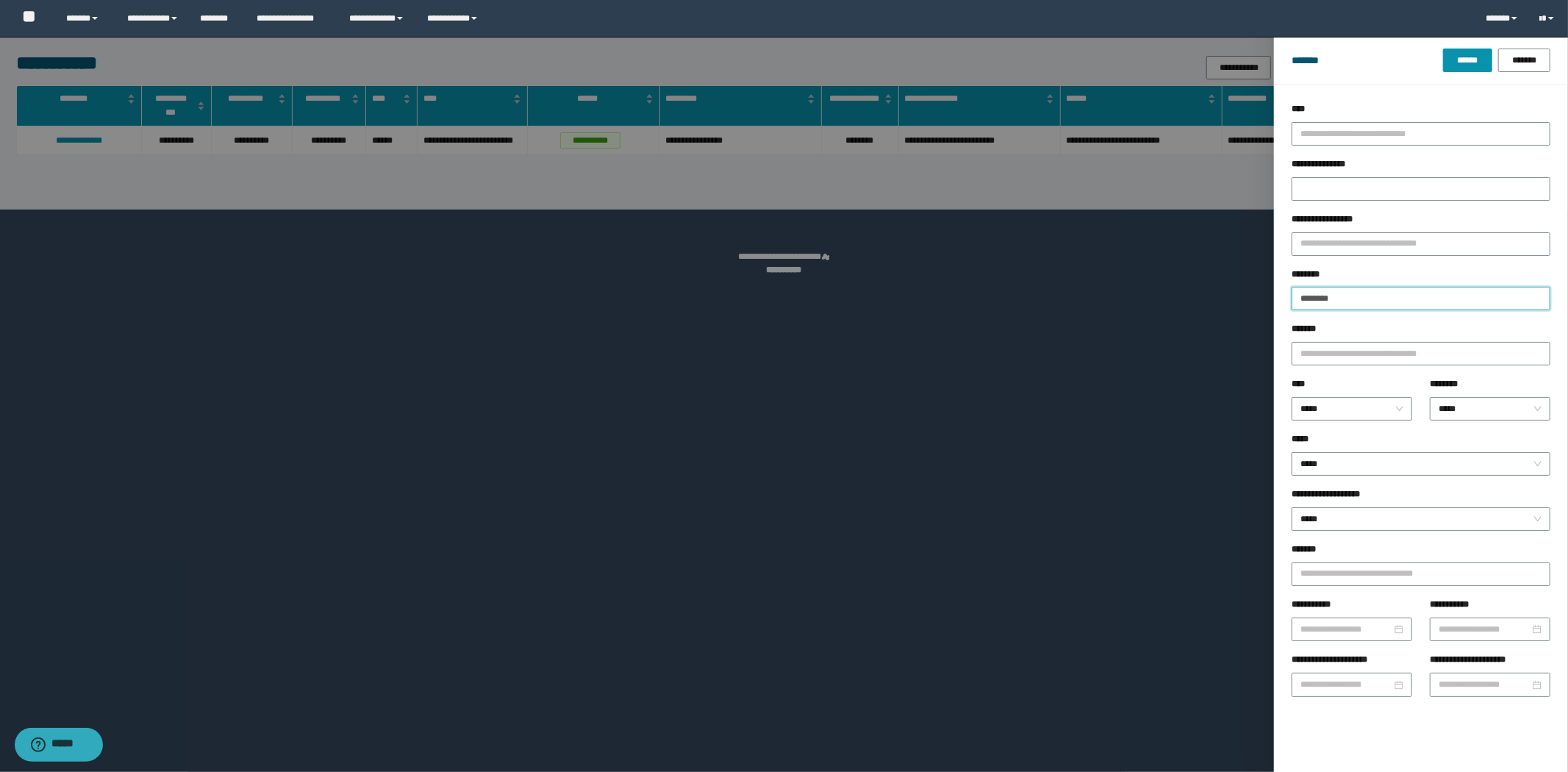 click on "******" at bounding box center [1467, 60] 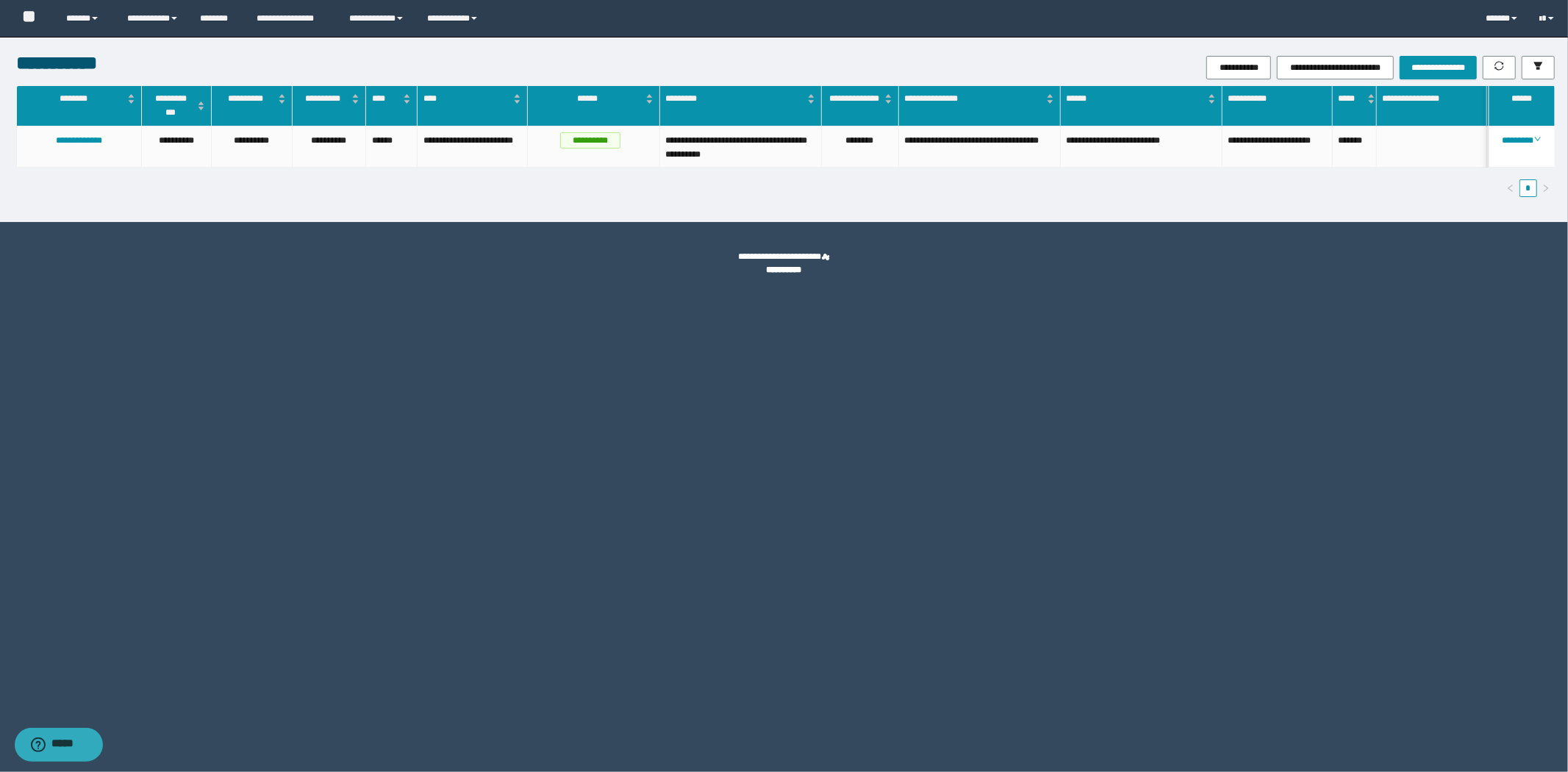 click on "**********" at bounding box center [784, 386] 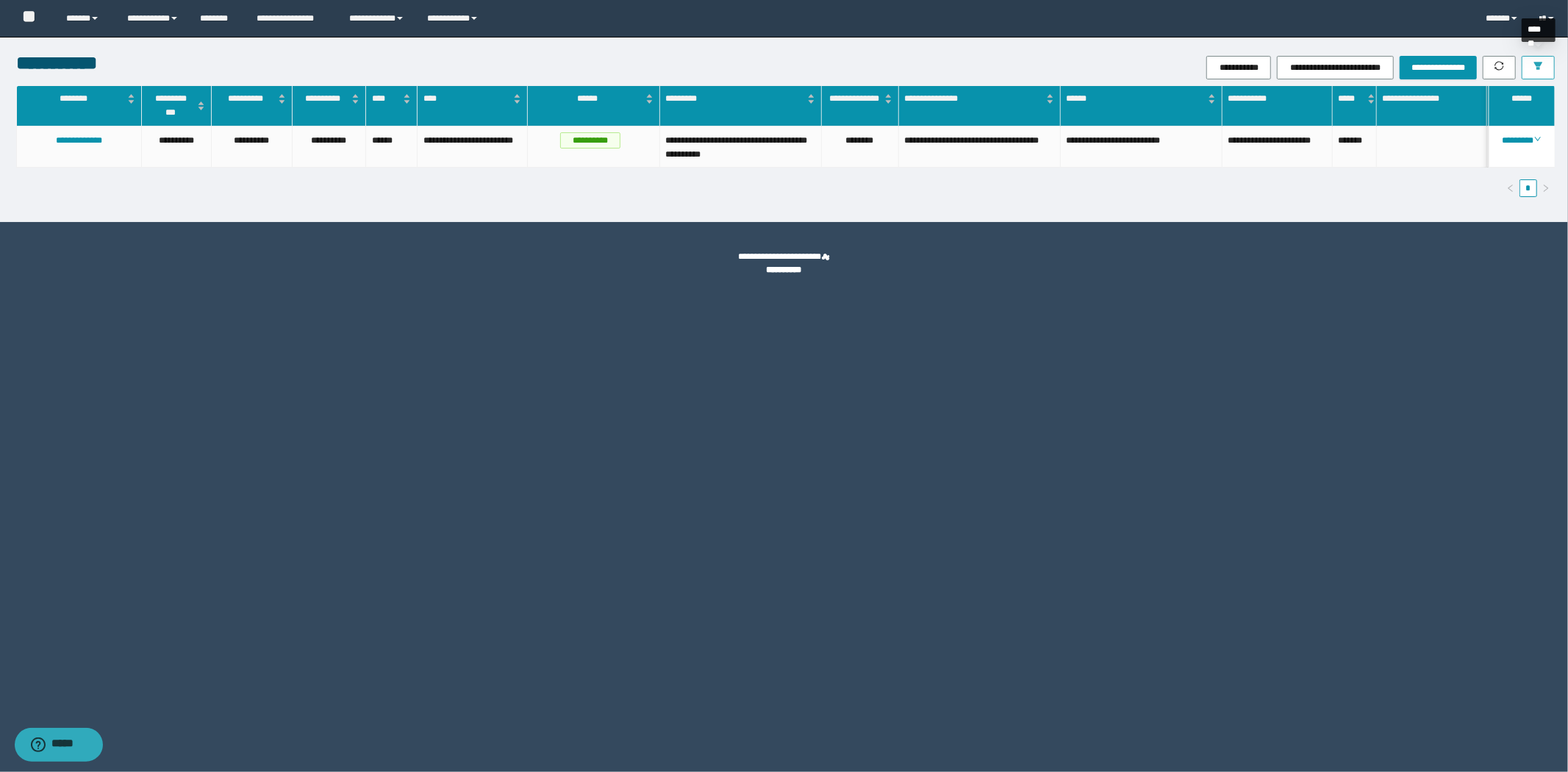 click 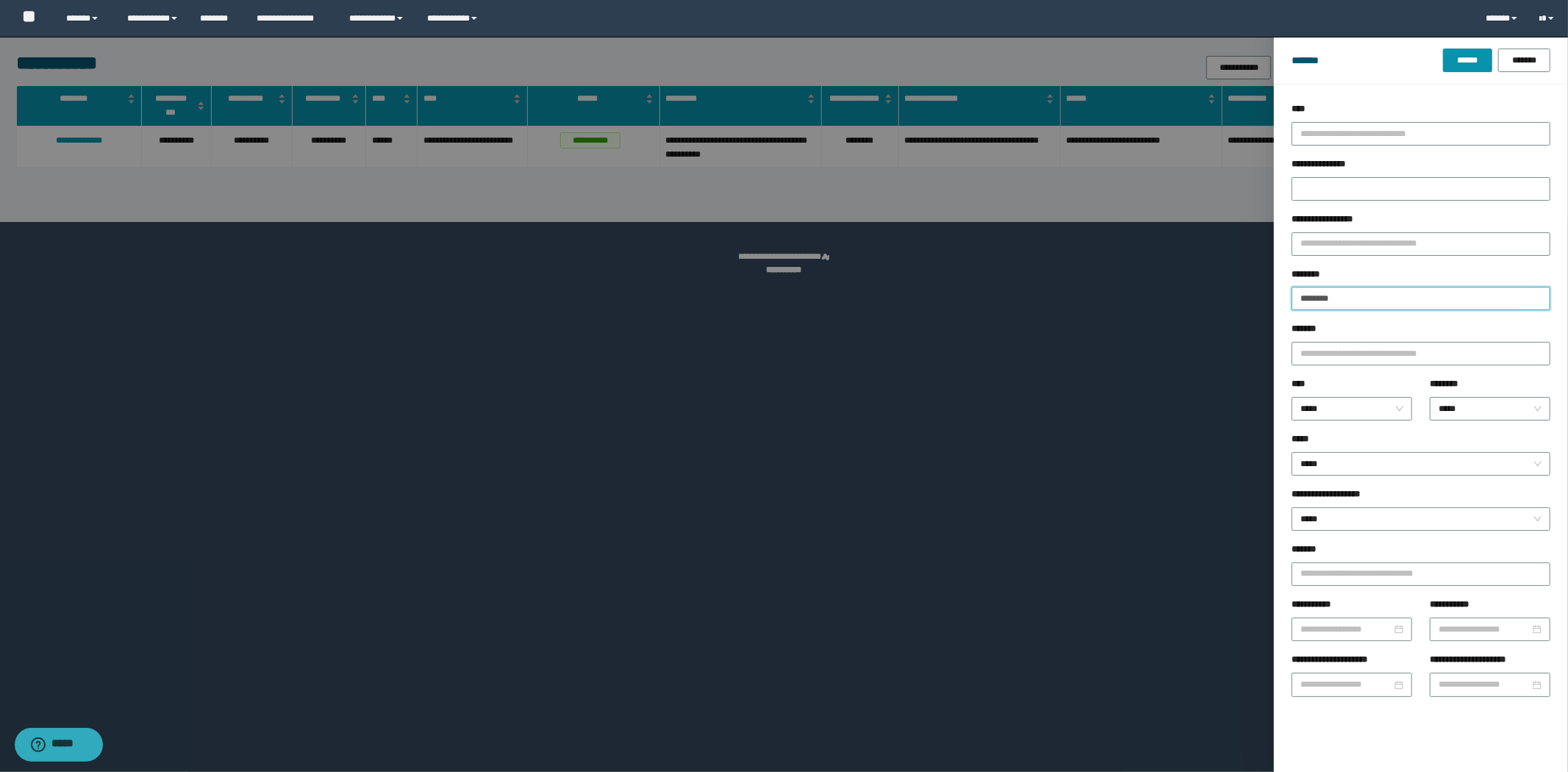 click on "********" at bounding box center (1421, 299) 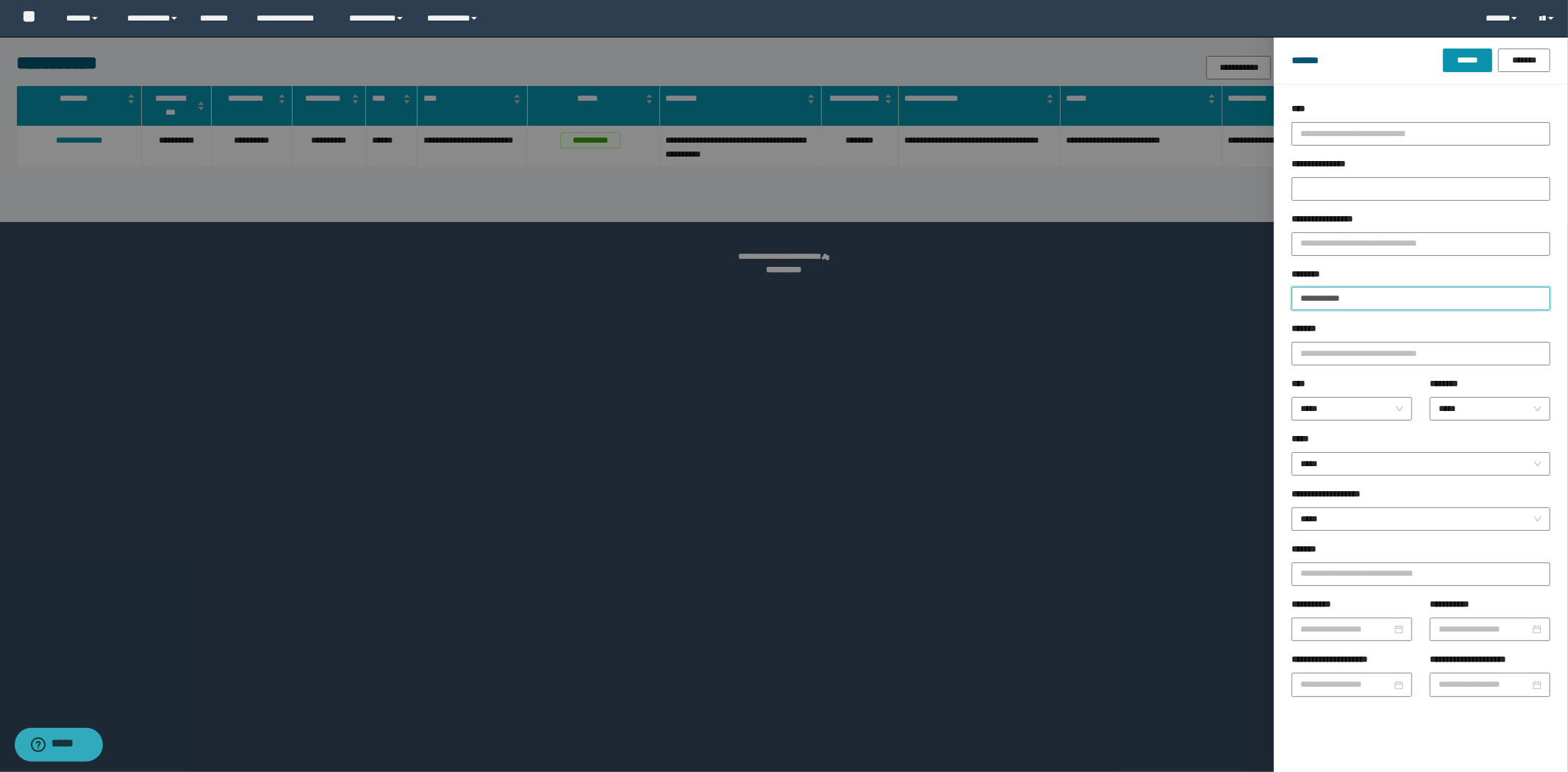 click on "******" at bounding box center [1467, 60] 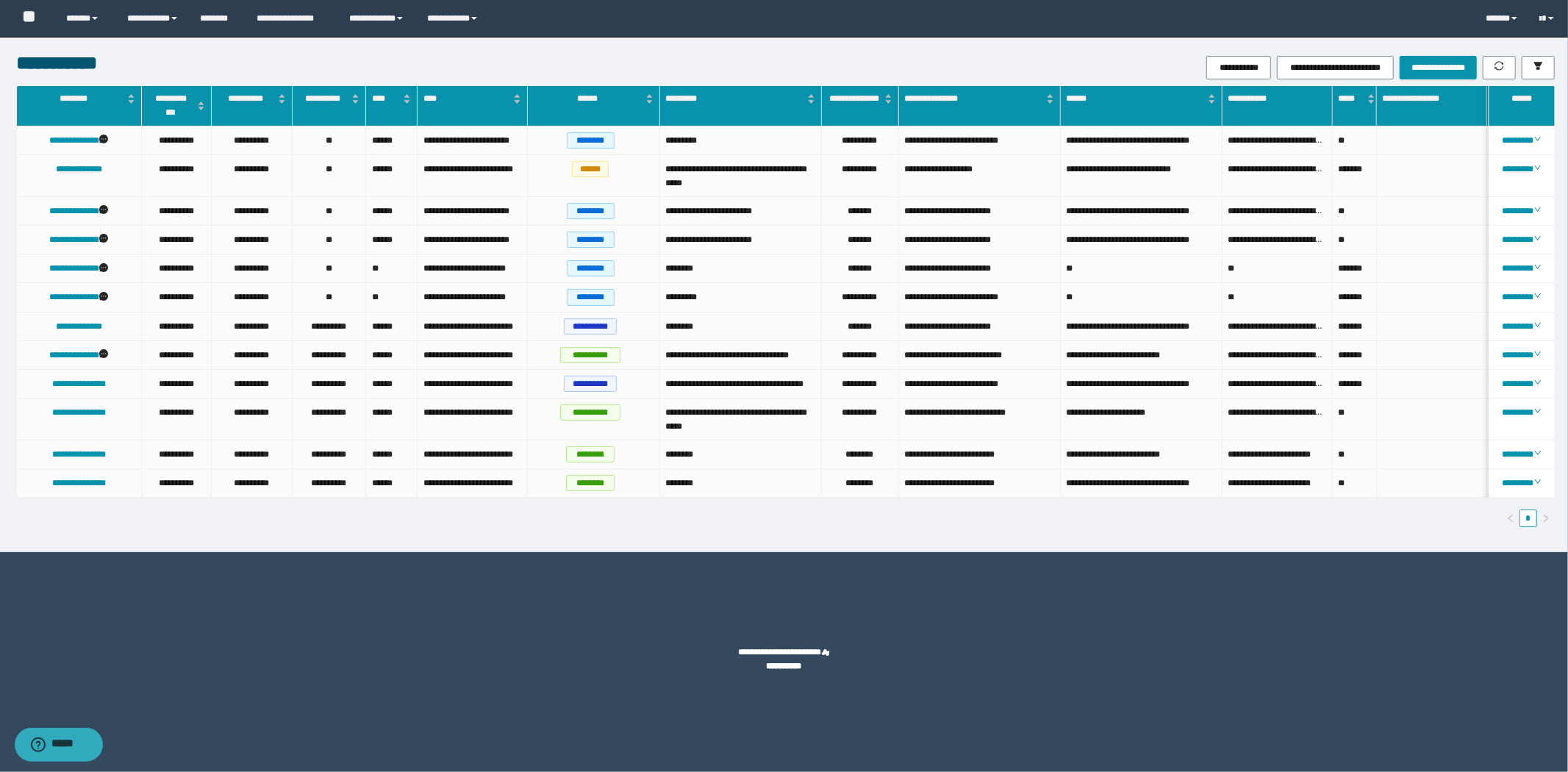 click on "**********" at bounding box center (784, 294) 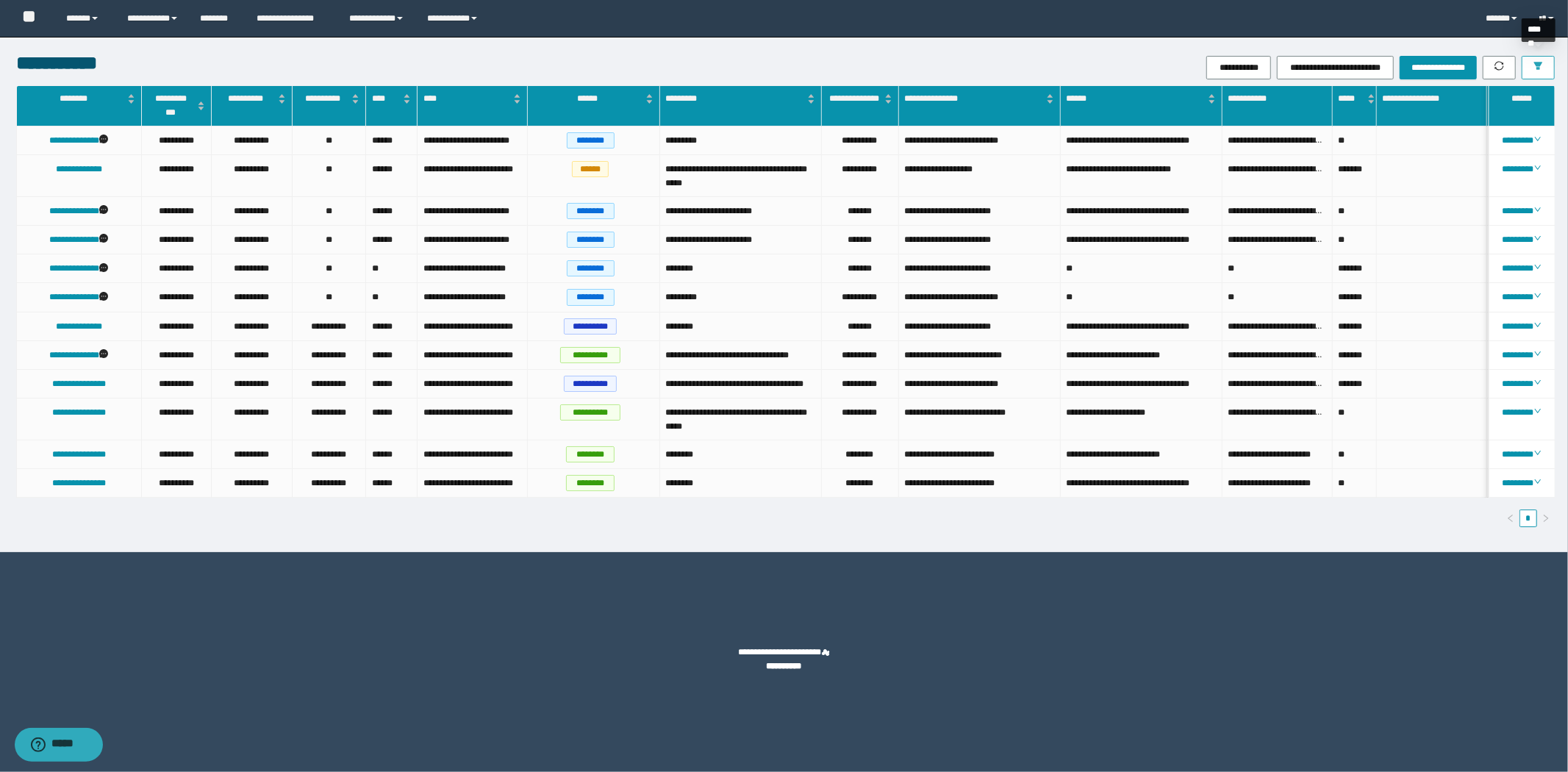 click 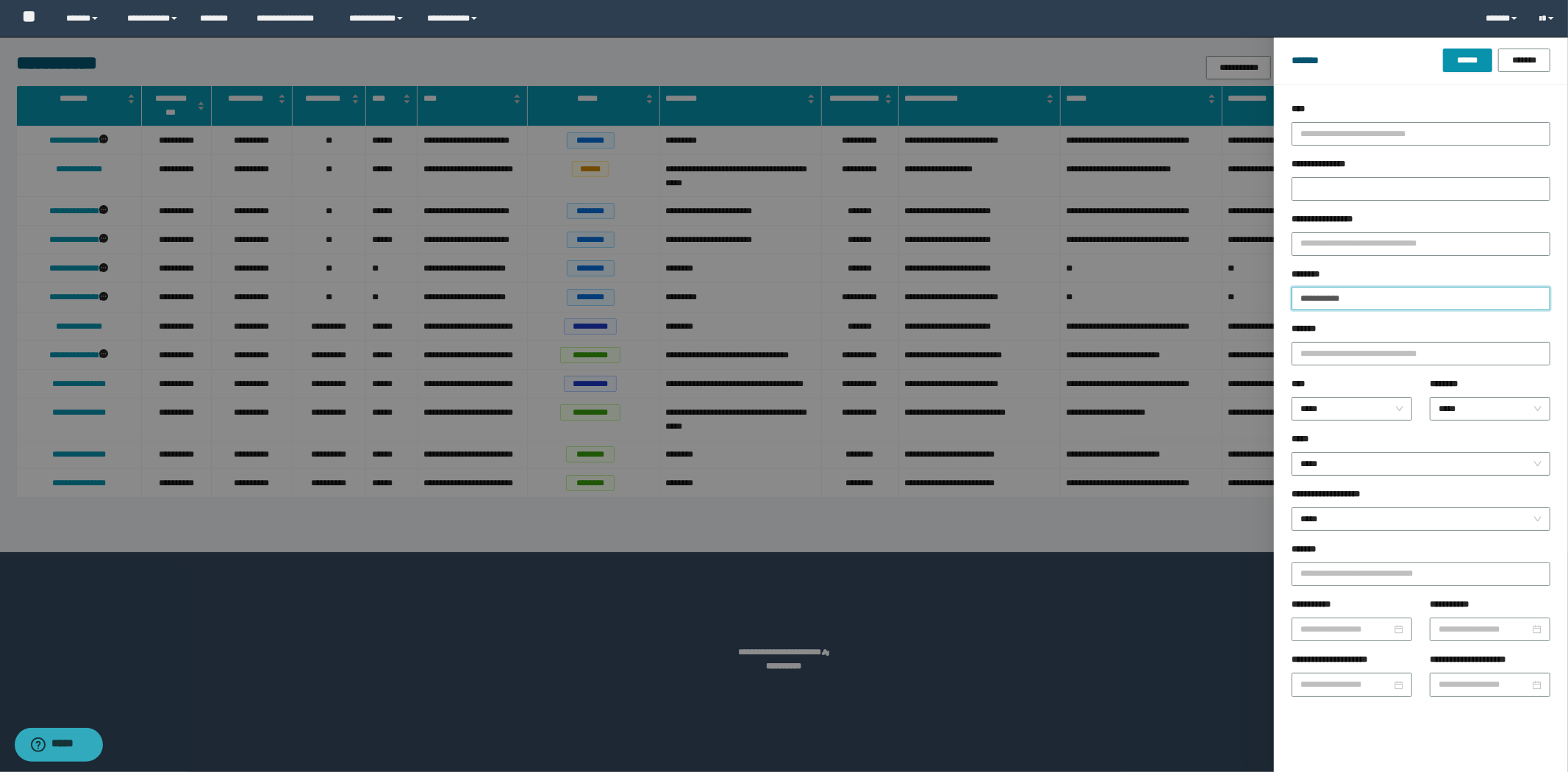 drag, startPoint x: 1357, startPoint y: 304, endPoint x: 1192, endPoint y: 279, distance: 166.88319 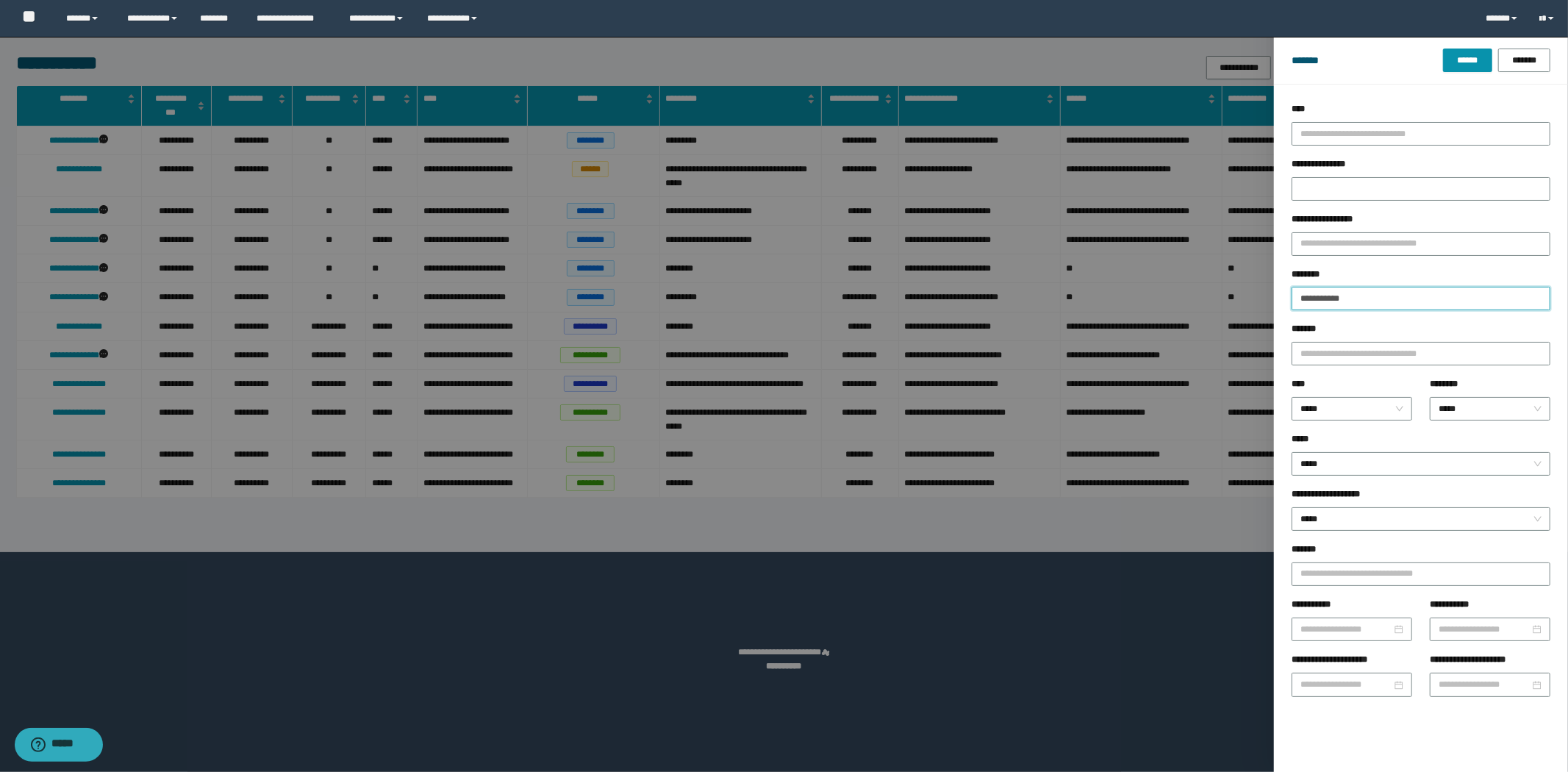 click on "**********" at bounding box center [784, 386] 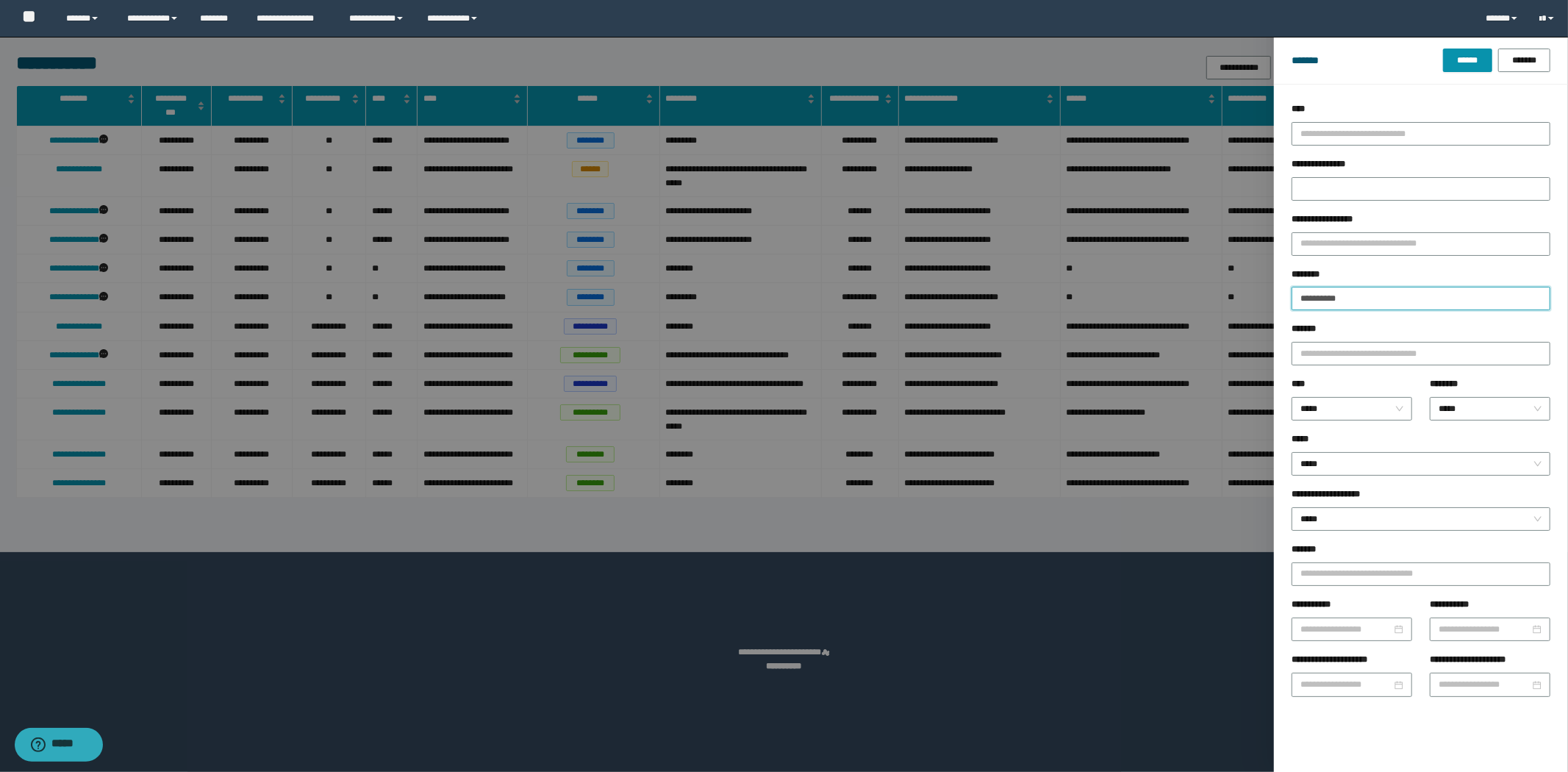 click on "******" at bounding box center [1467, 60] 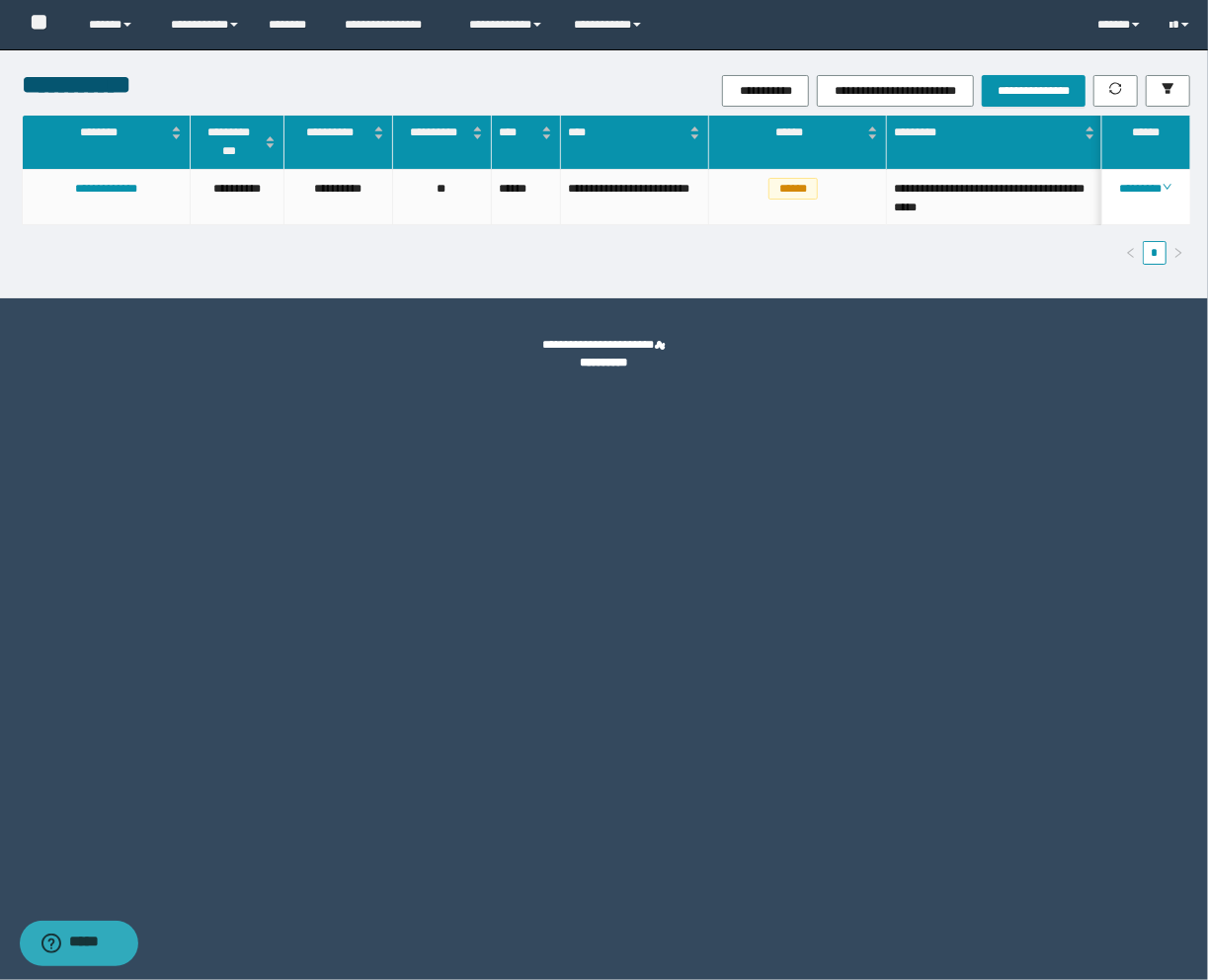 click on "**********" at bounding box center [604, 490] 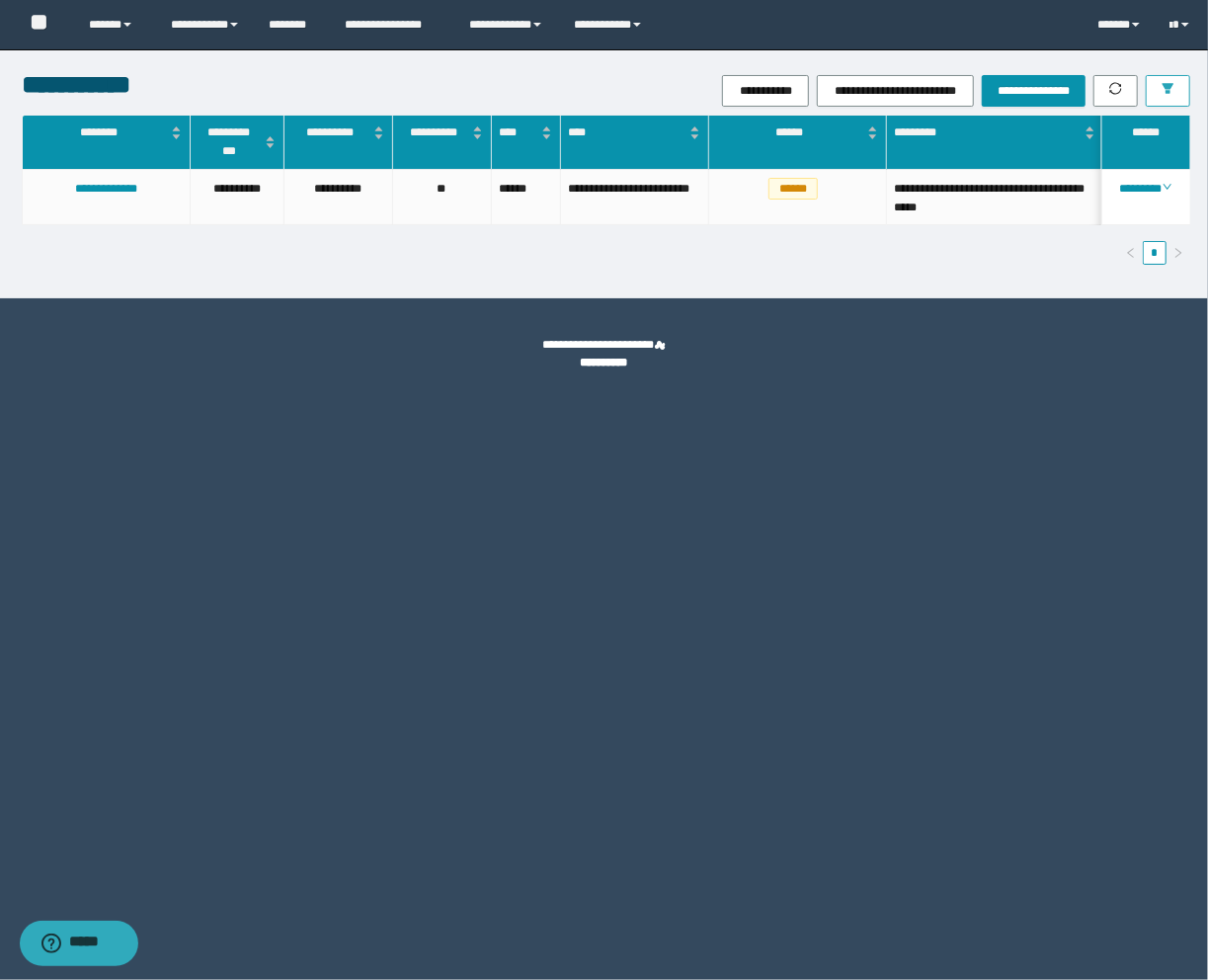 click 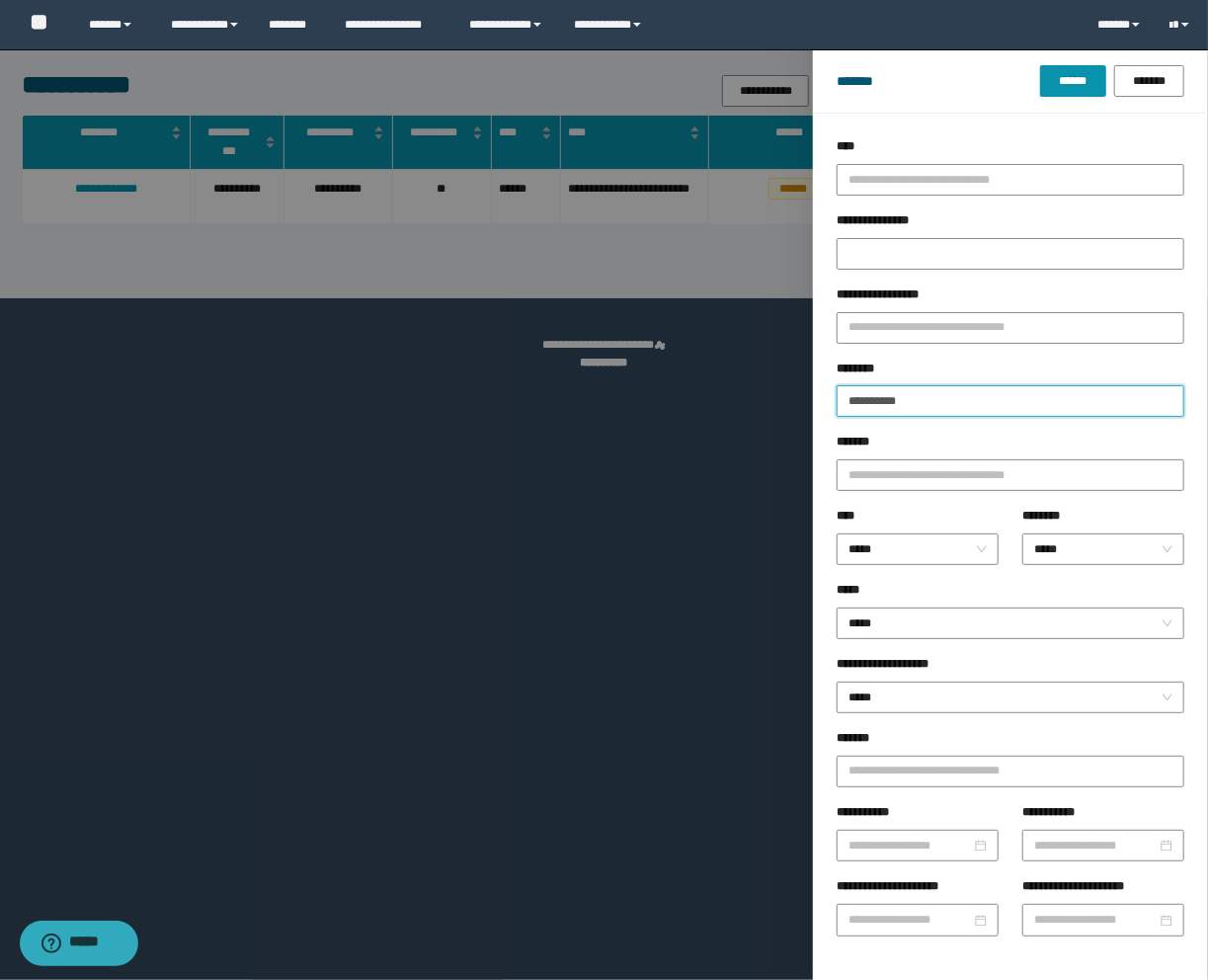 drag, startPoint x: 959, startPoint y: 400, endPoint x: 624, endPoint y: 390, distance: 335.14922 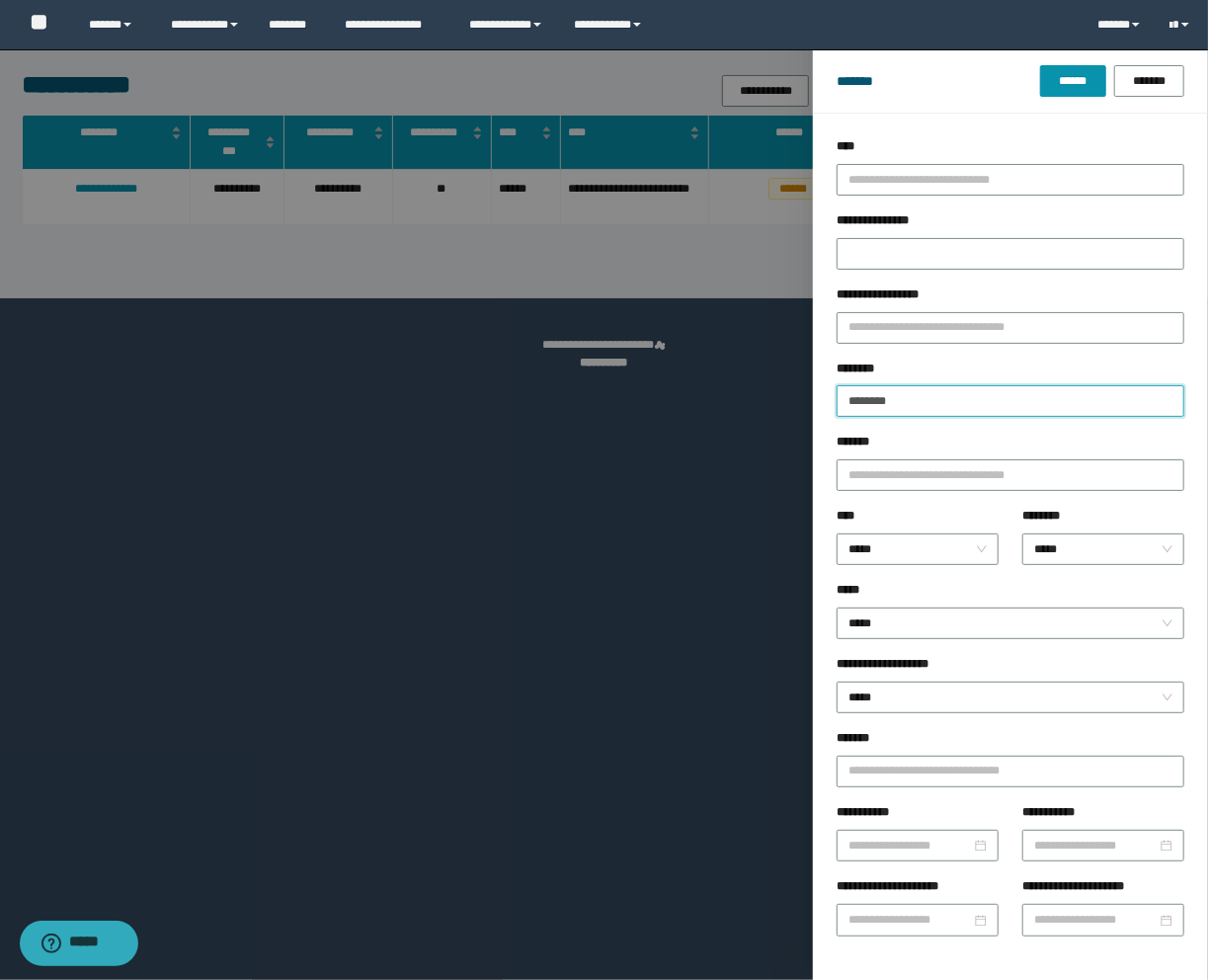 type on "********" 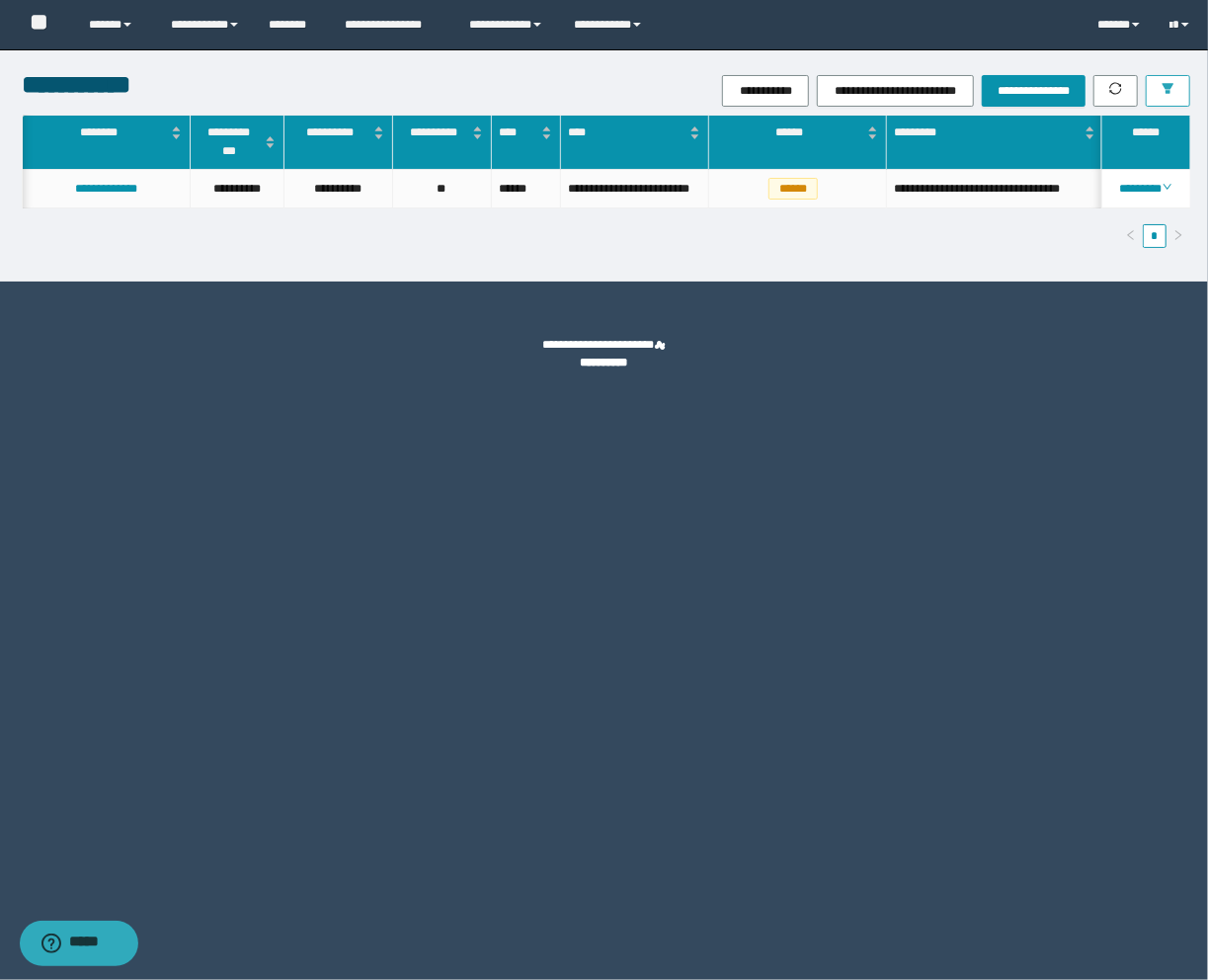 scroll, scrollTop: 0, scrollLeft: 449, axis: horizontal 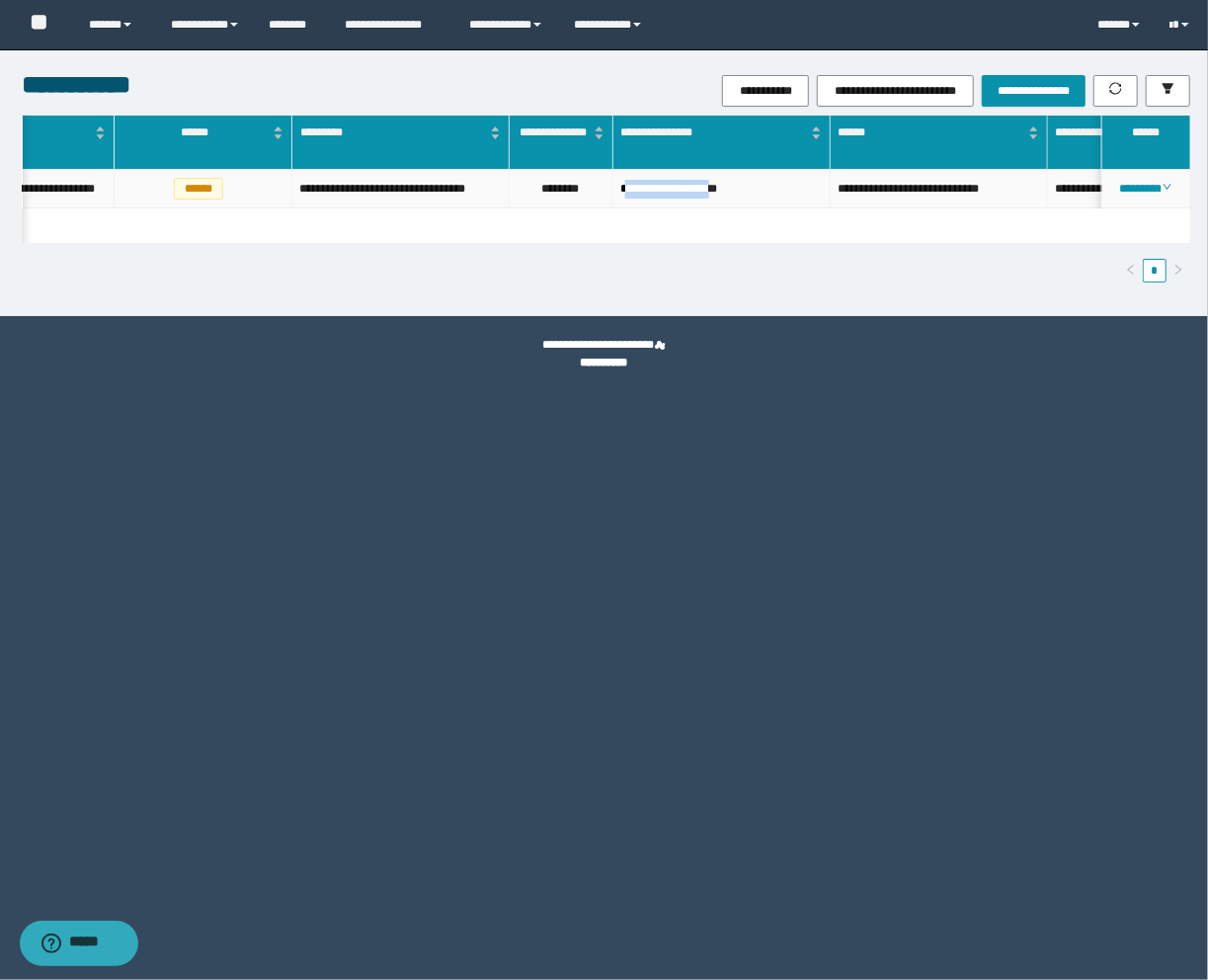 drag, startPoint x: 630, startPoint y: 191, endPoint x: 649, endPoint y: 204, distance: 23.021729 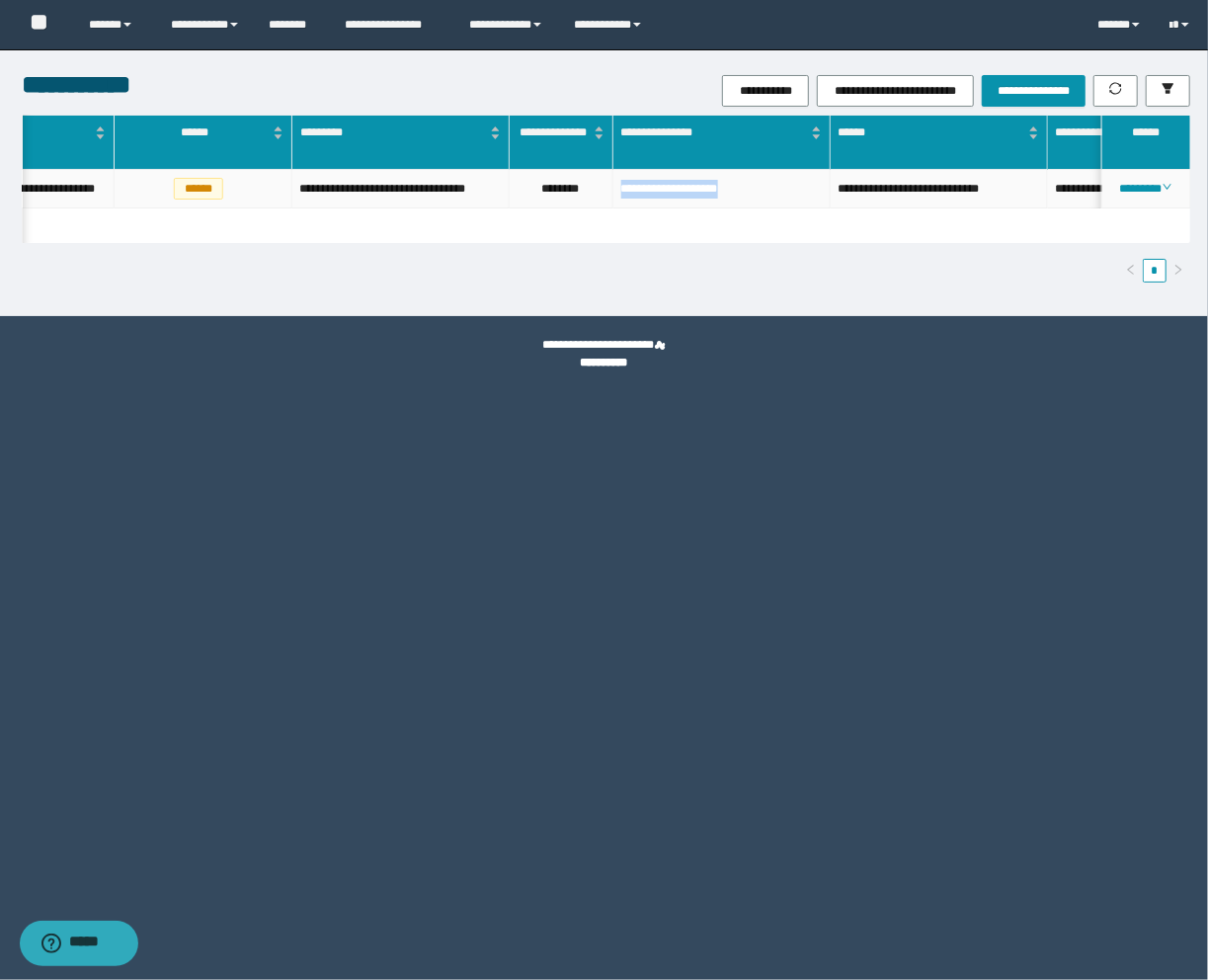 drag, startPoint x: 623, startPoint y: 189, endPoint x: 749, endPoint y: 195, distance: 126.142776 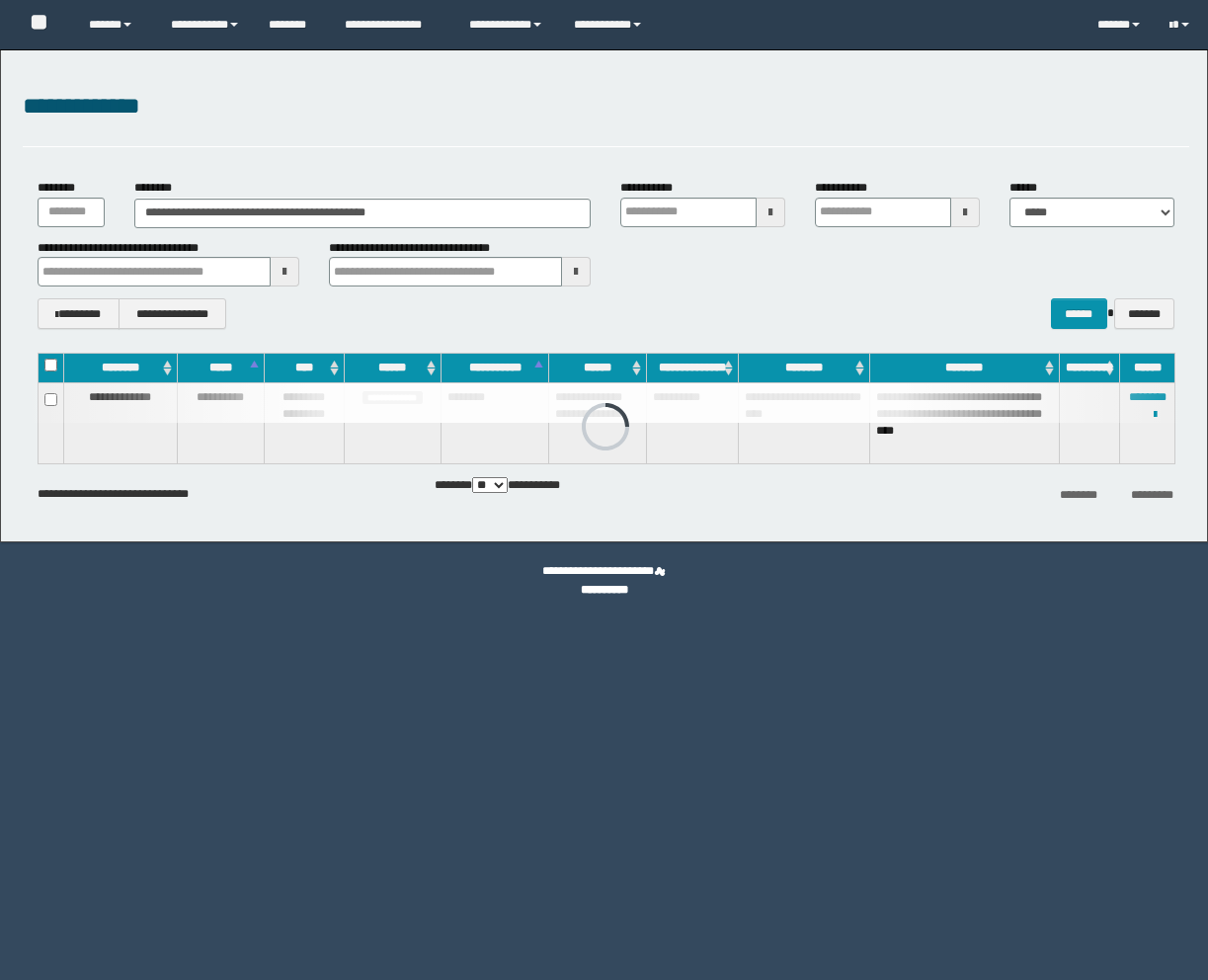 scroll, scrollTop: 0, scrollLeft: 0, axis: both 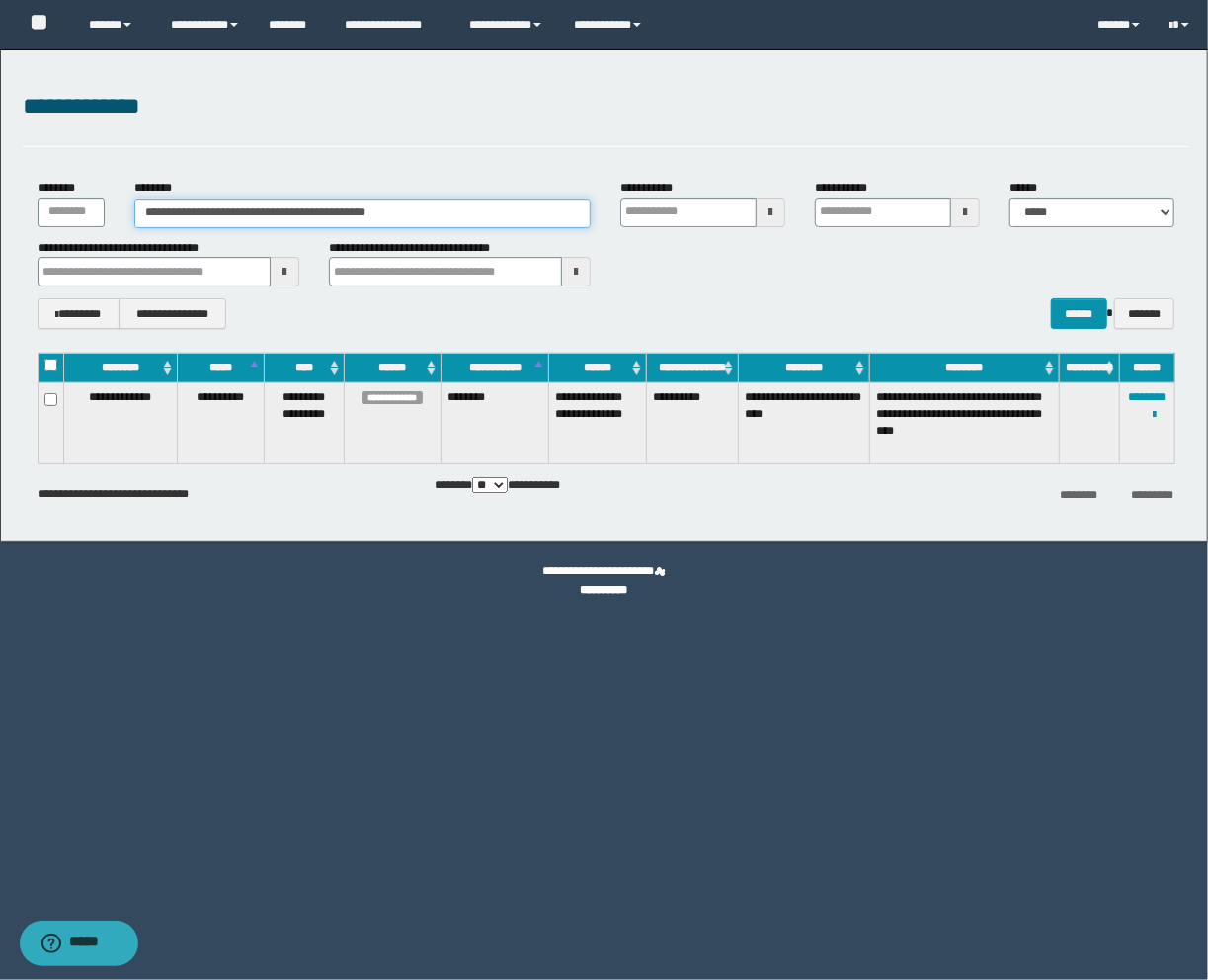 drag, startPoint x: 427, startPoint y: 215, endPoint x: -94, endPoint y: 214, distance: 521.001 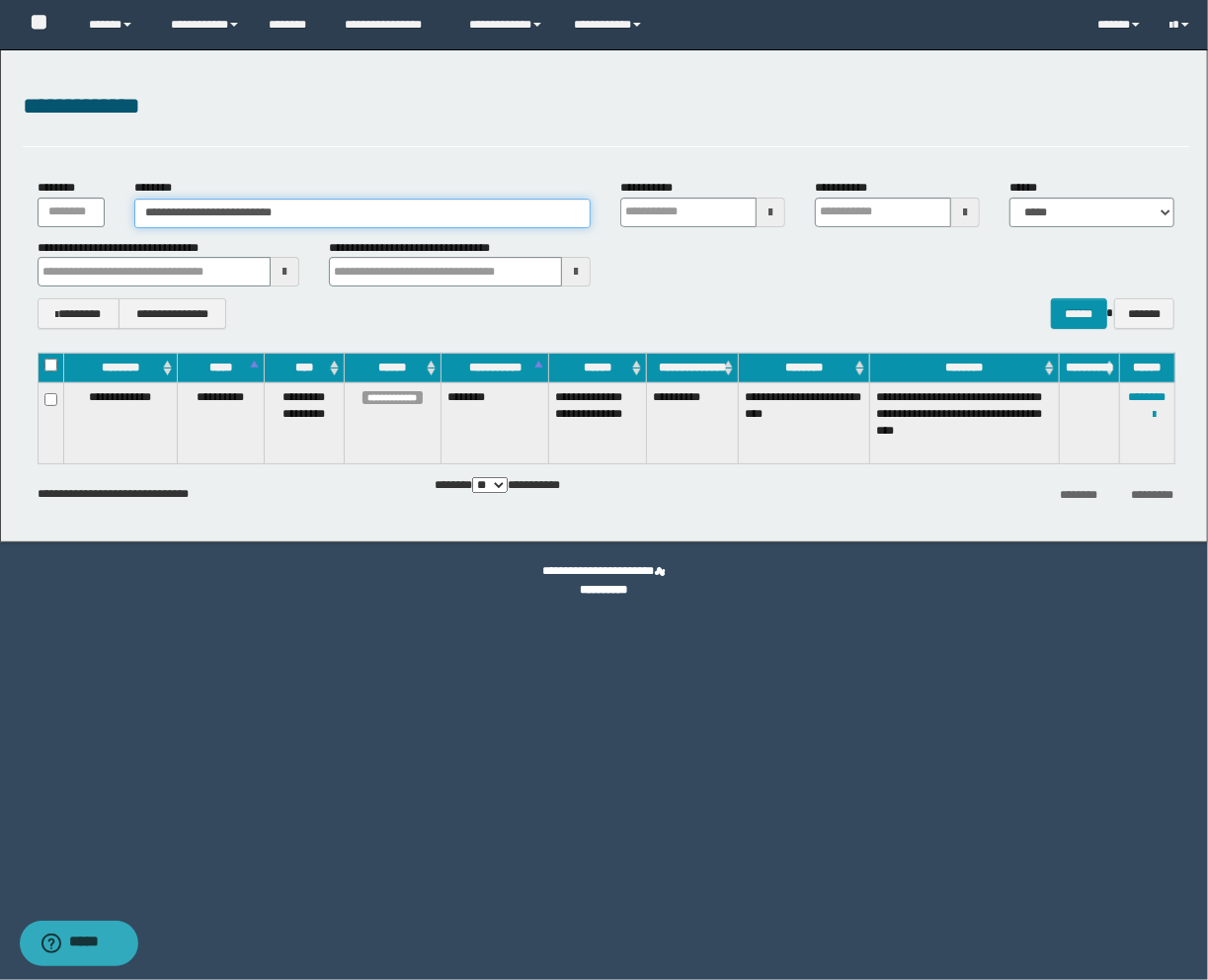 type on "**********" 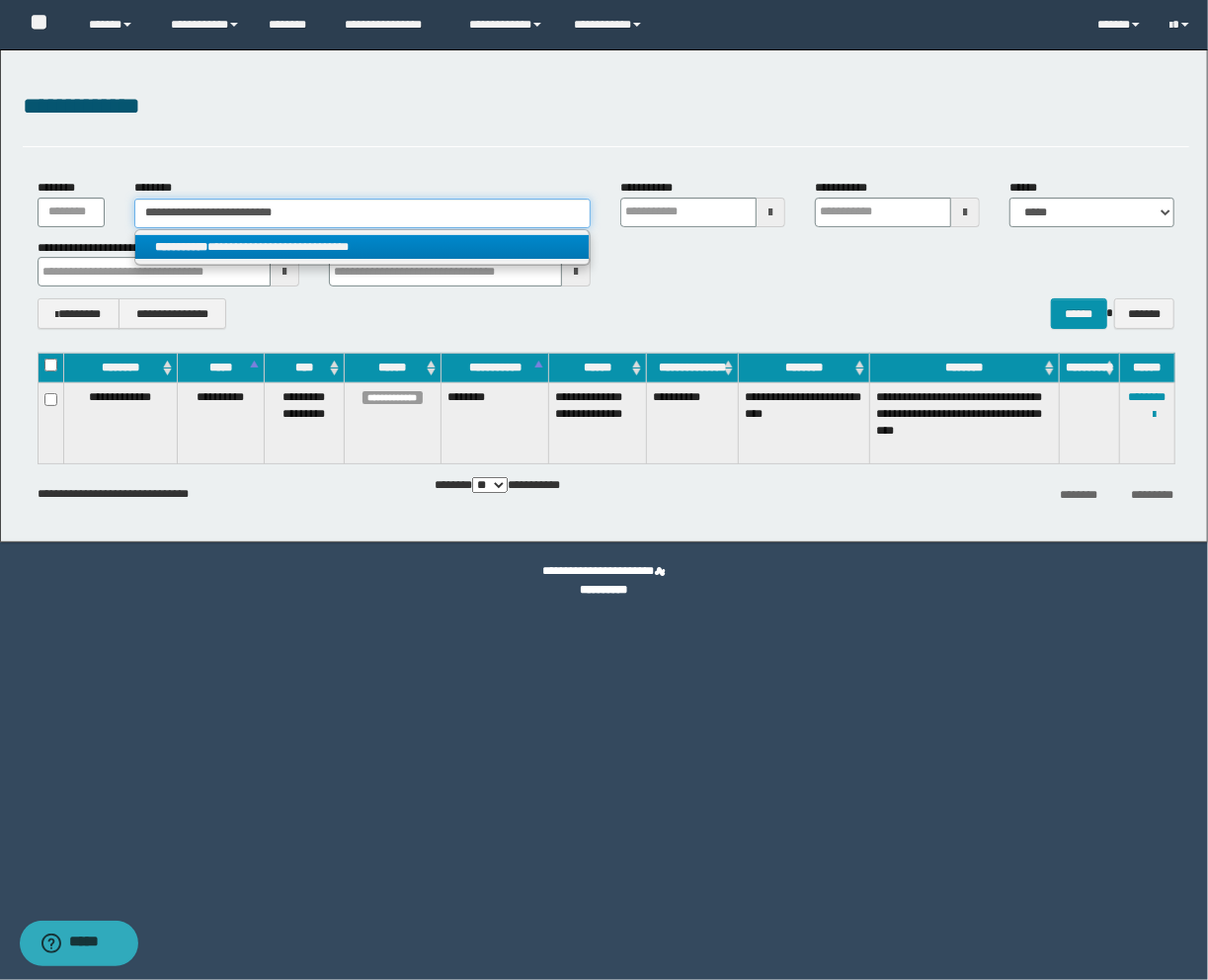 type on "**********" 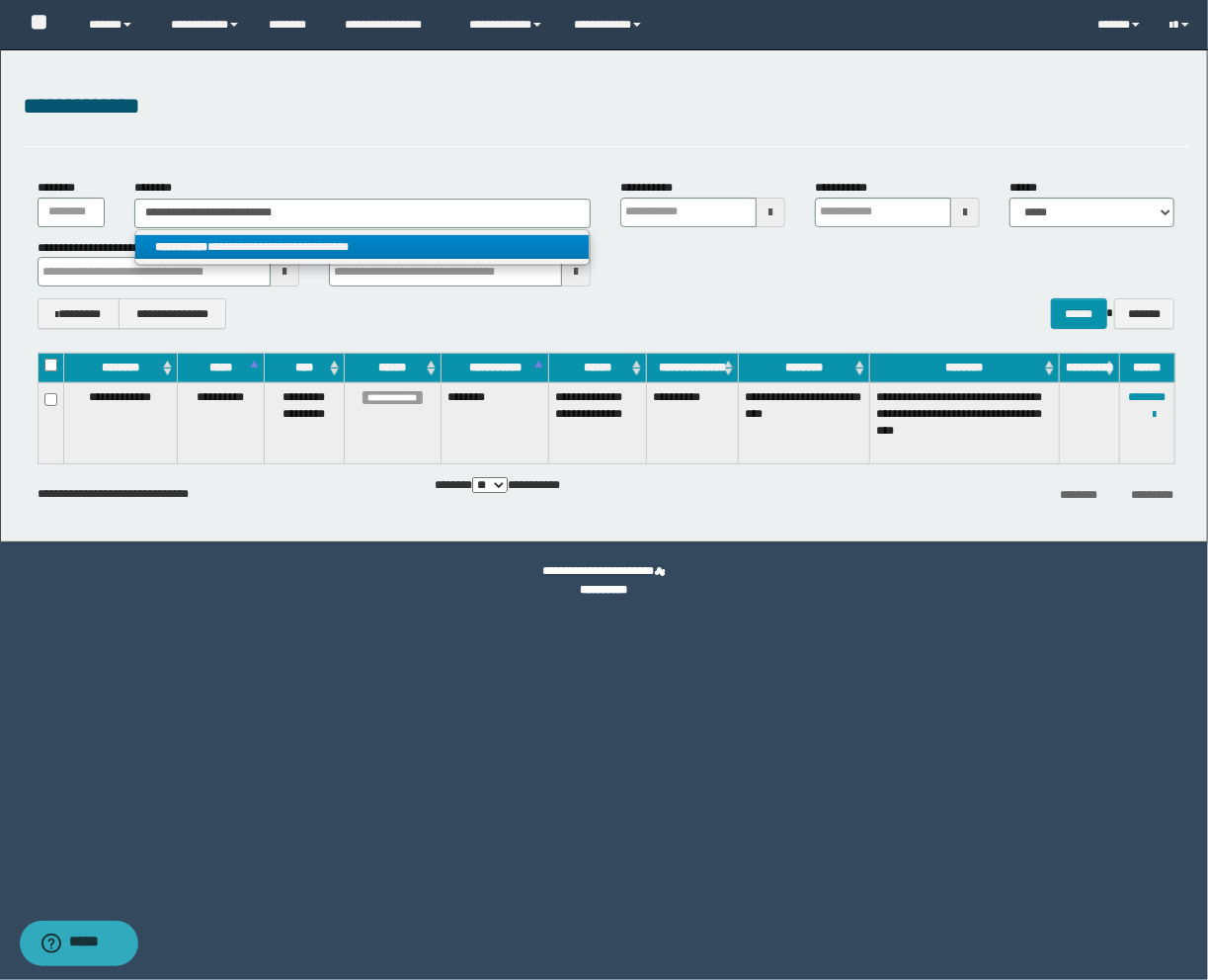click on "**********" at bounding box center (362, 247) 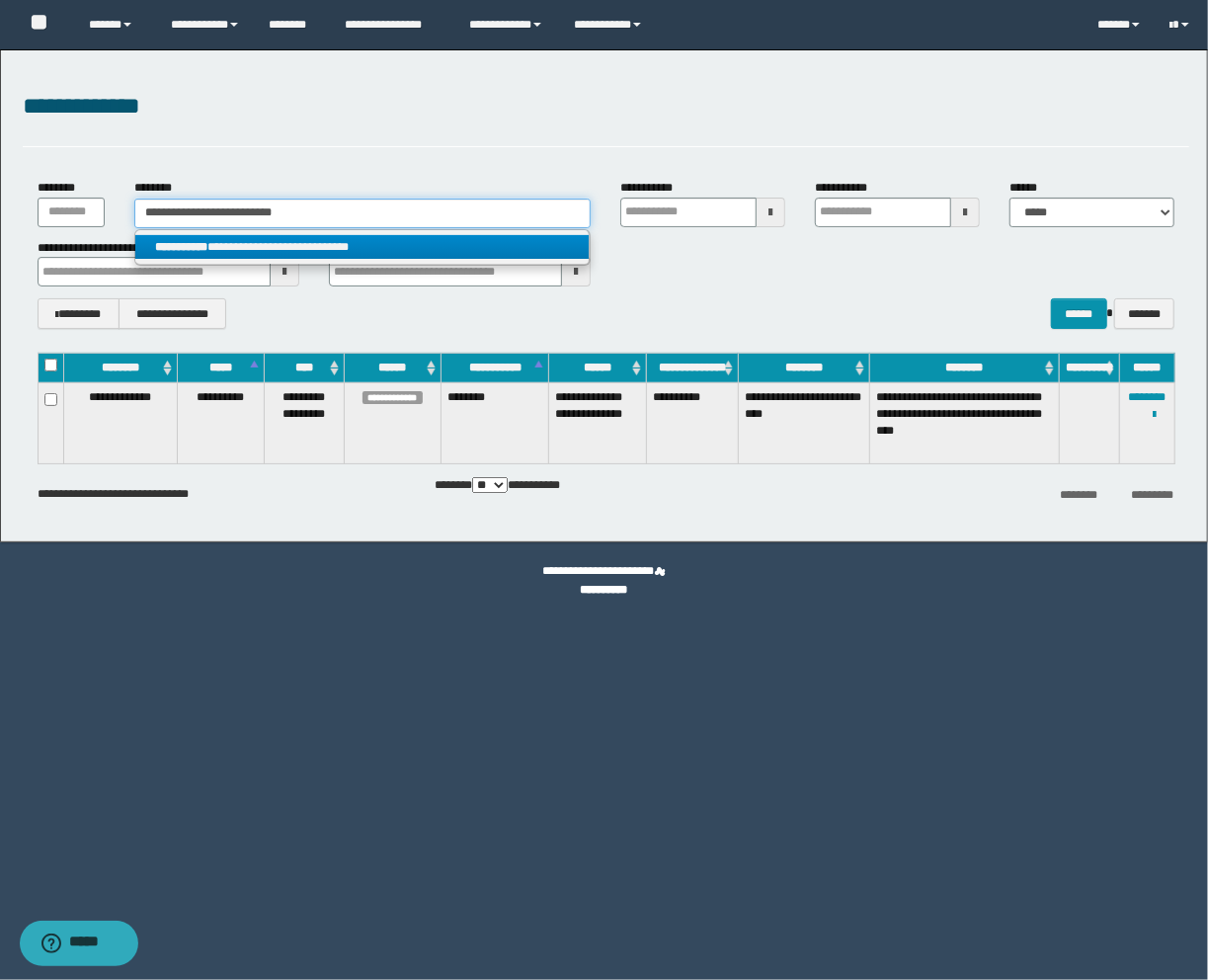 type 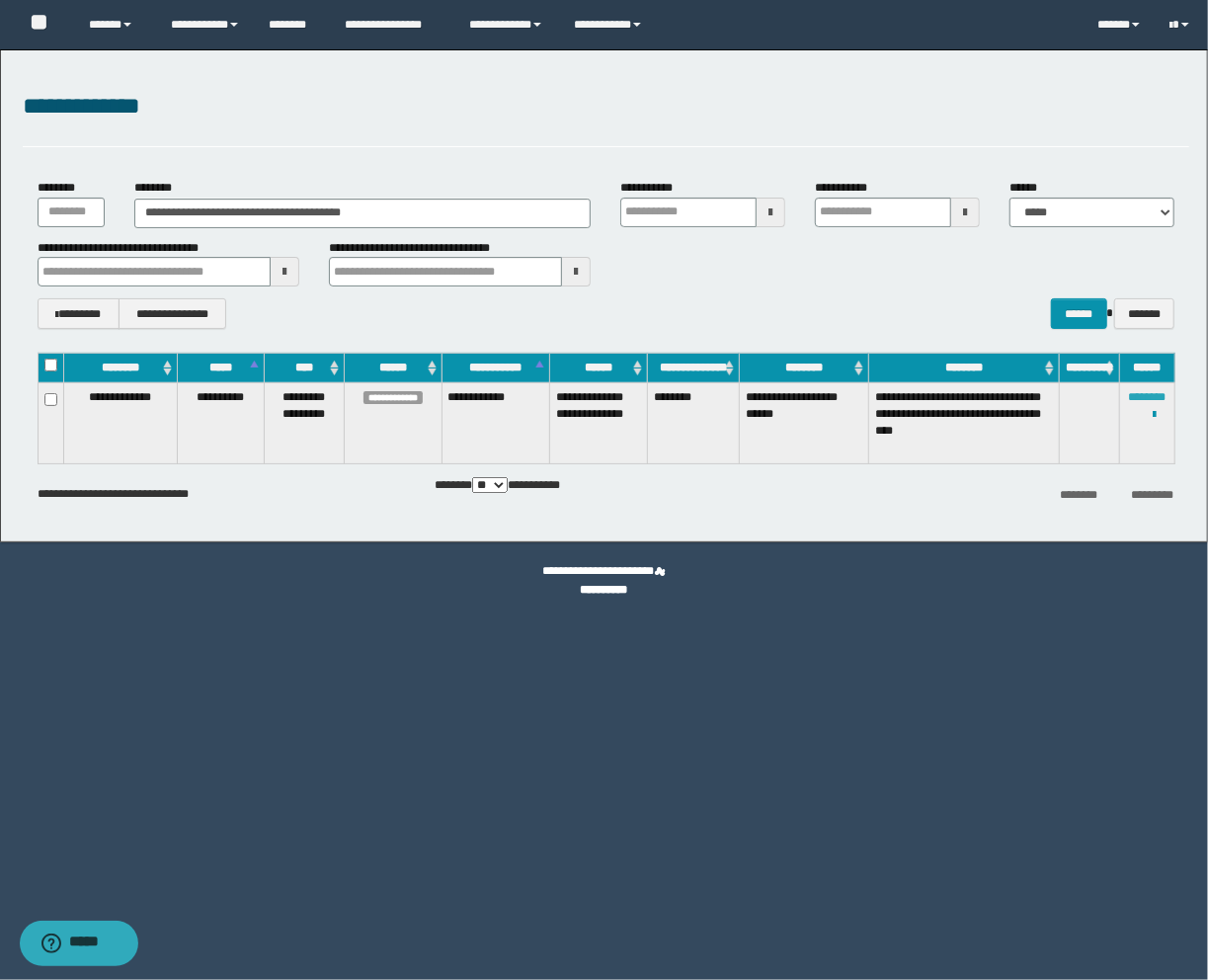 click on "********" at bounding box center (1148, 397) 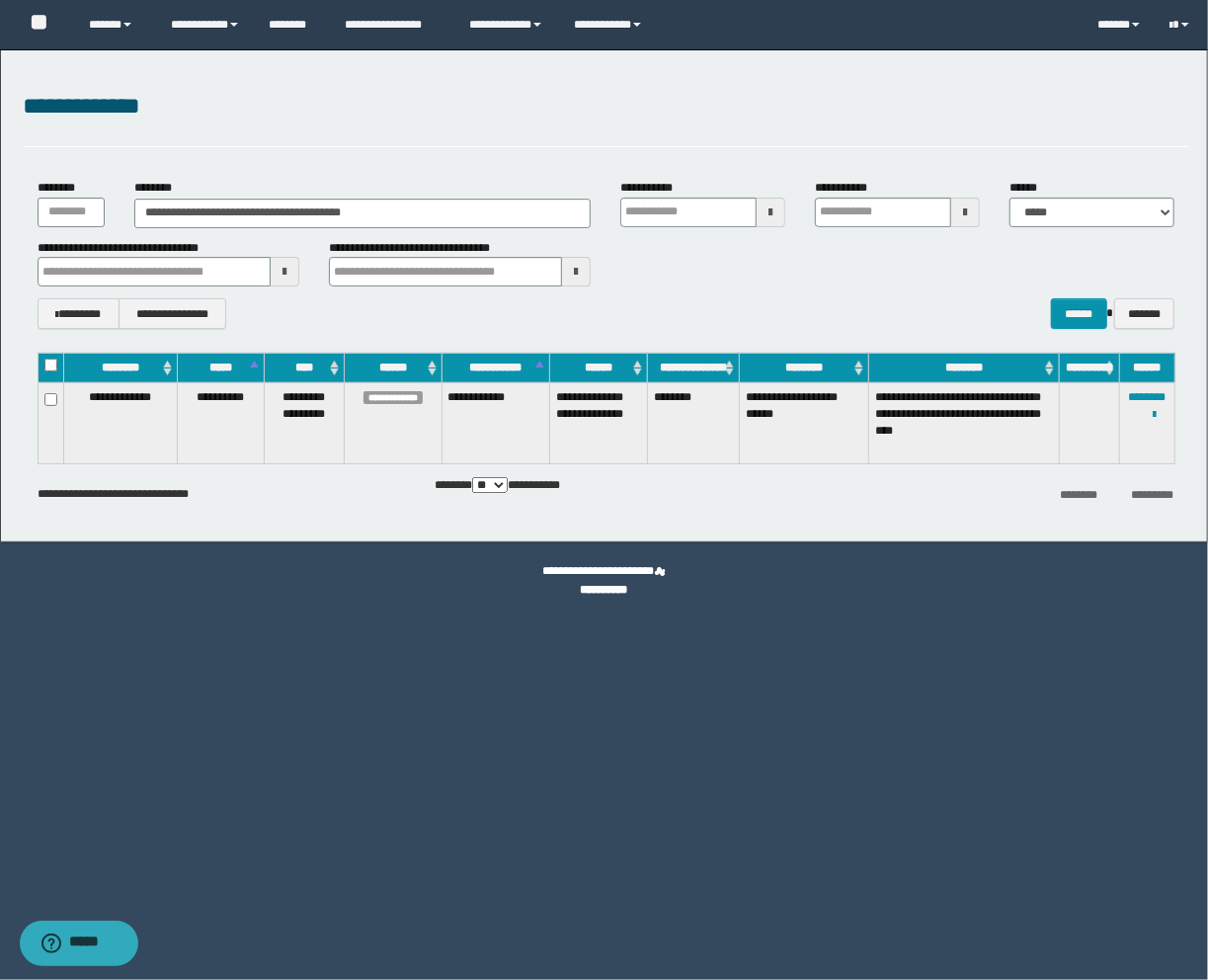 click on "**********" at bounding box center [604, 295] 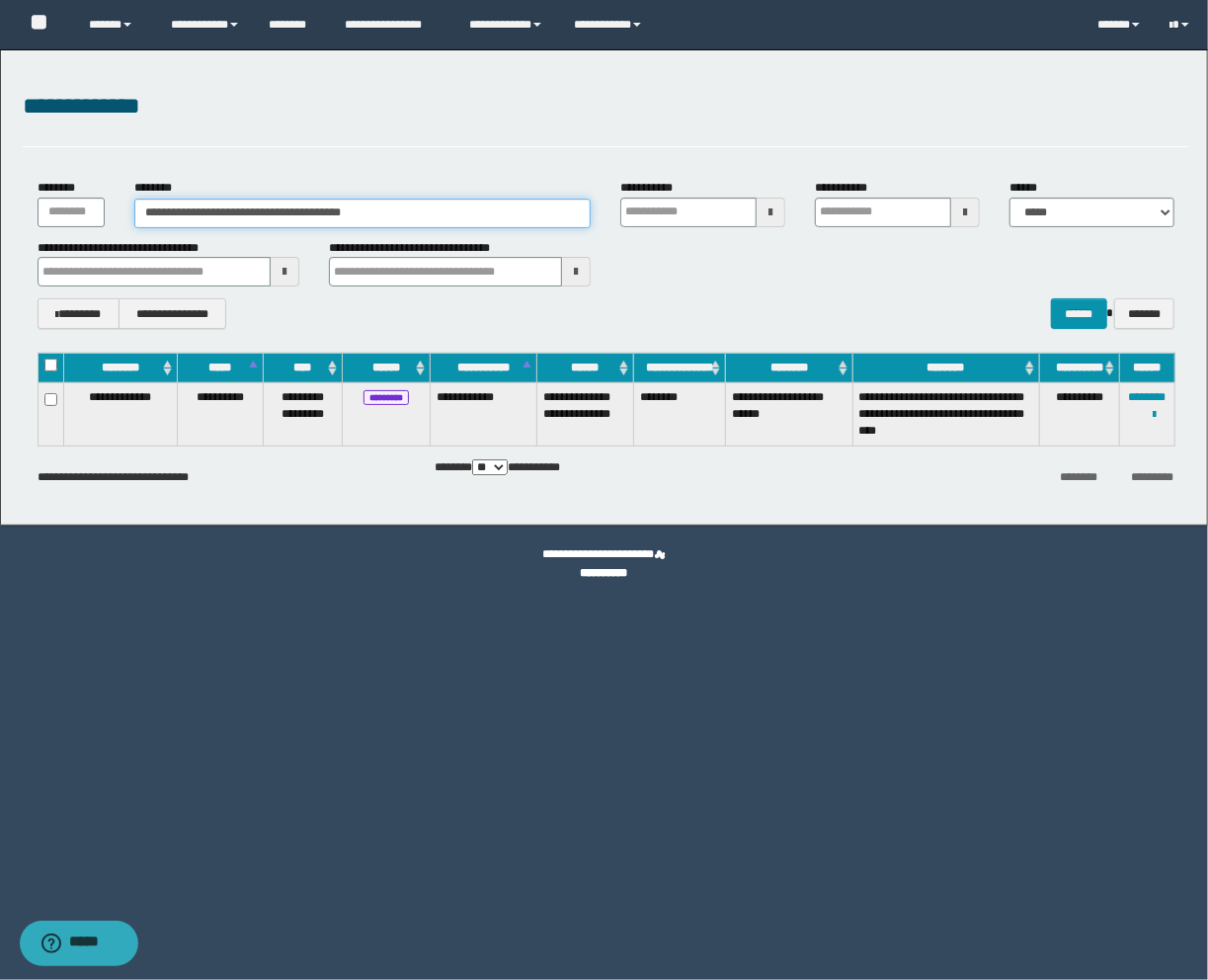 drag, startPoint x: 426, startPoint y: 217, endPoint x: -7, endPoint y: 195, distance: 433.55853 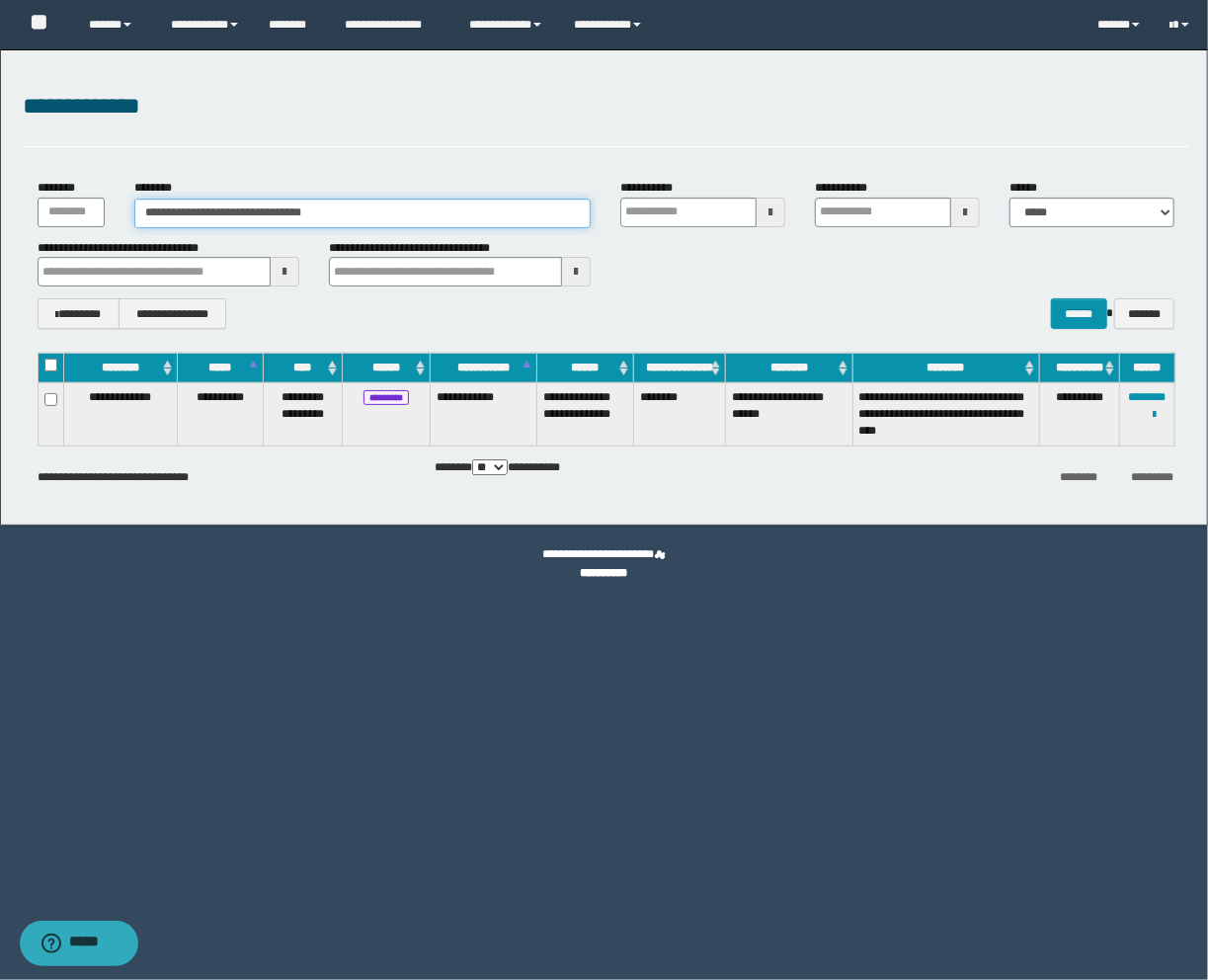 type on "**********" 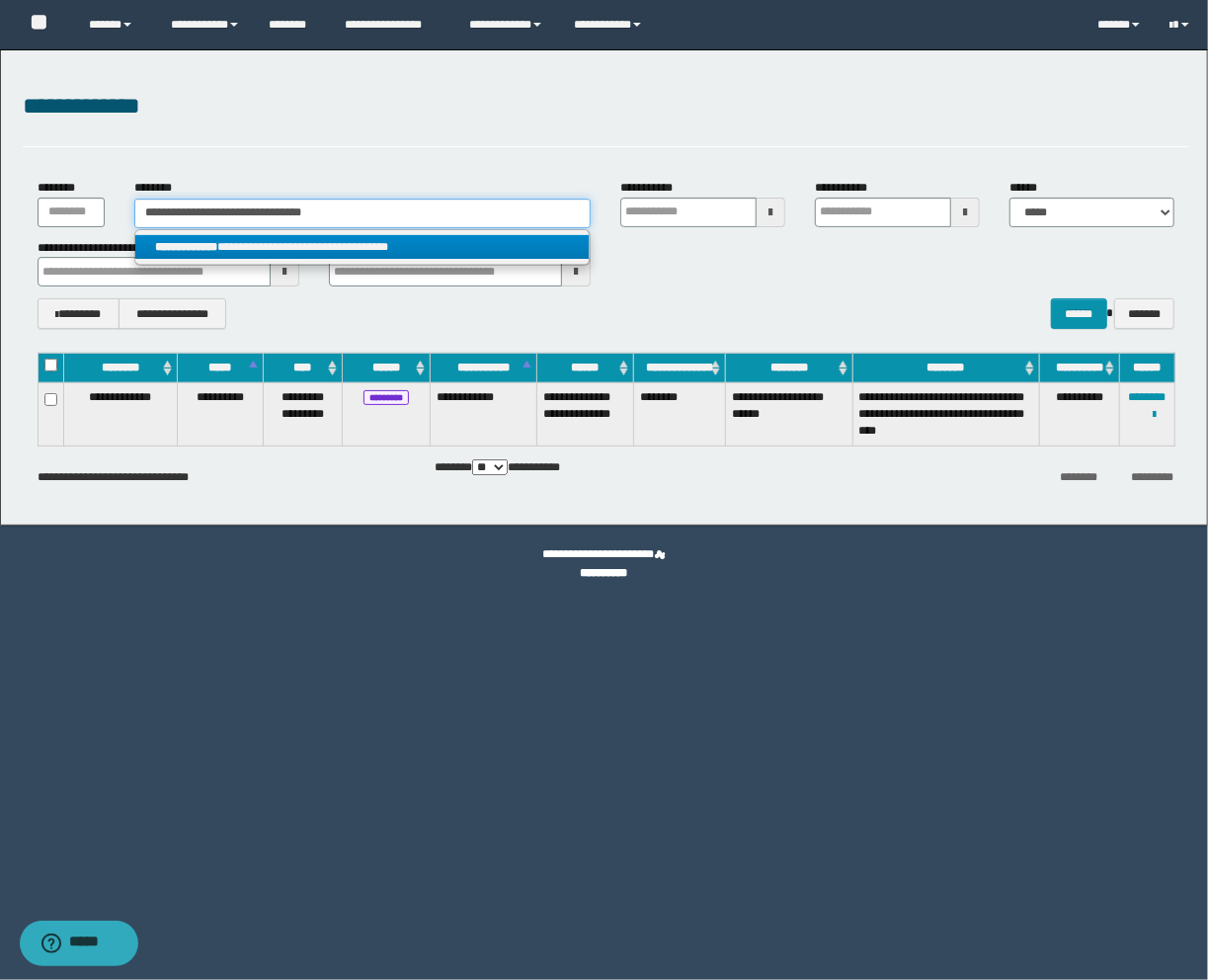 type on "**********" 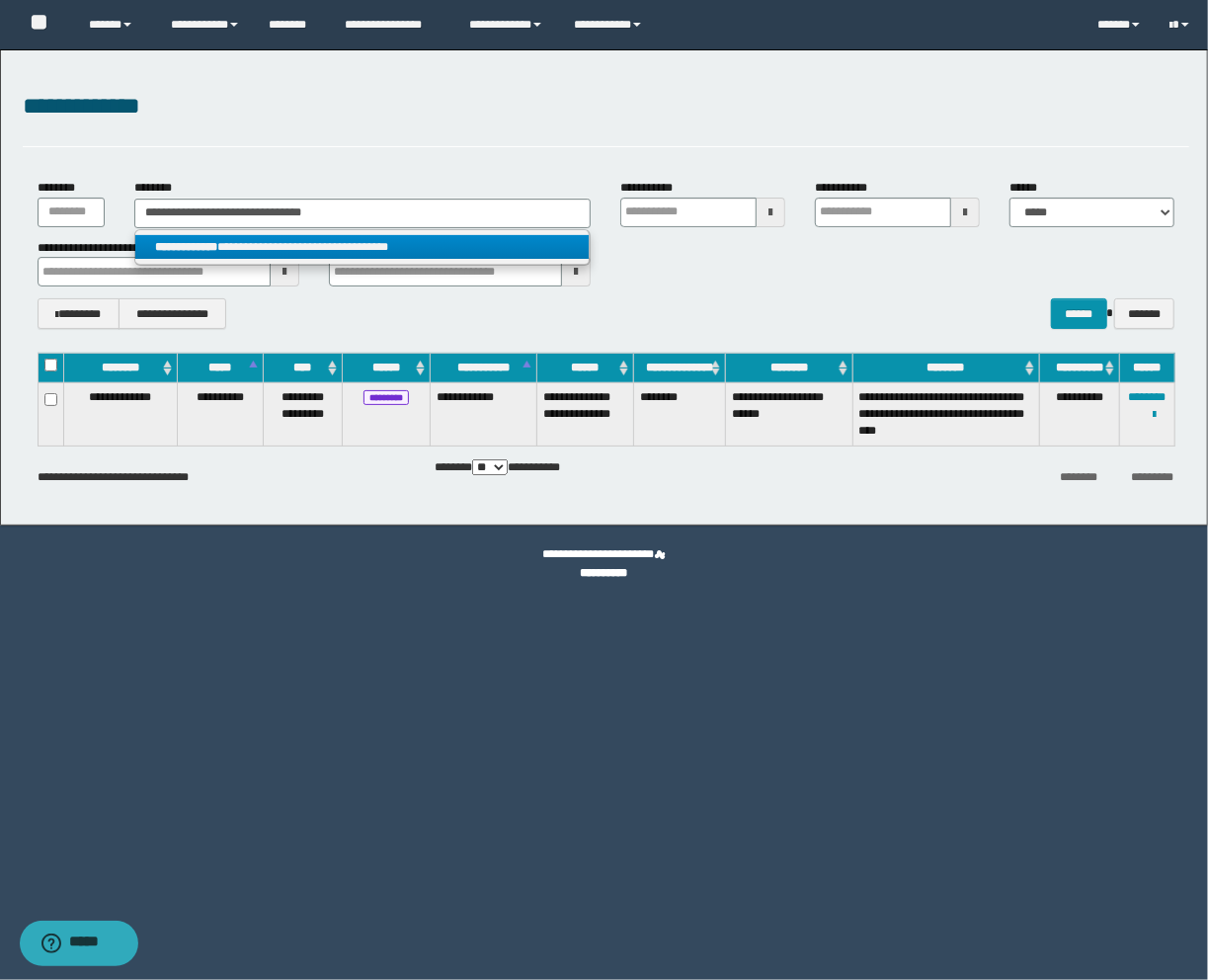 click on "**********" at bounding box center [362, 247] 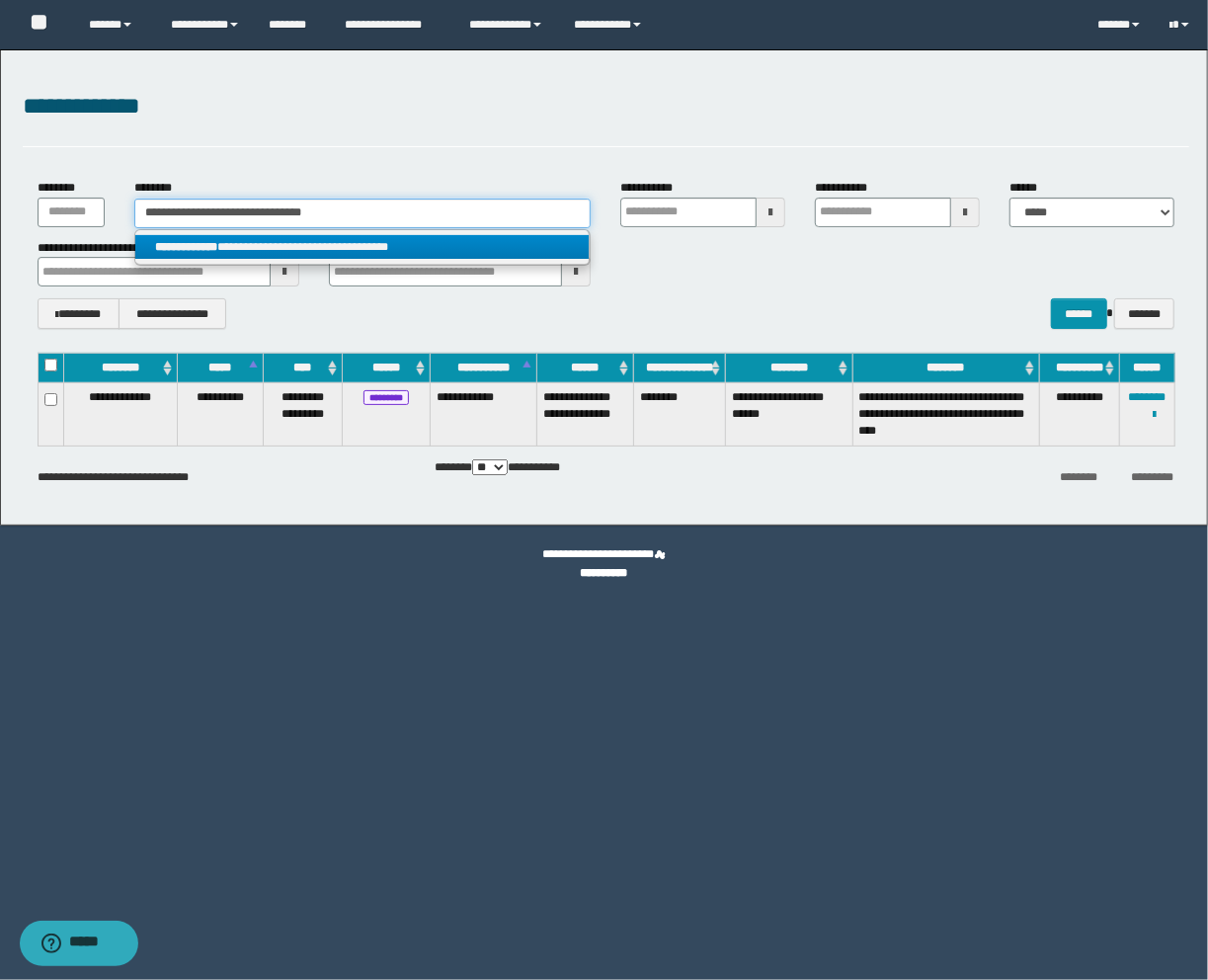 type 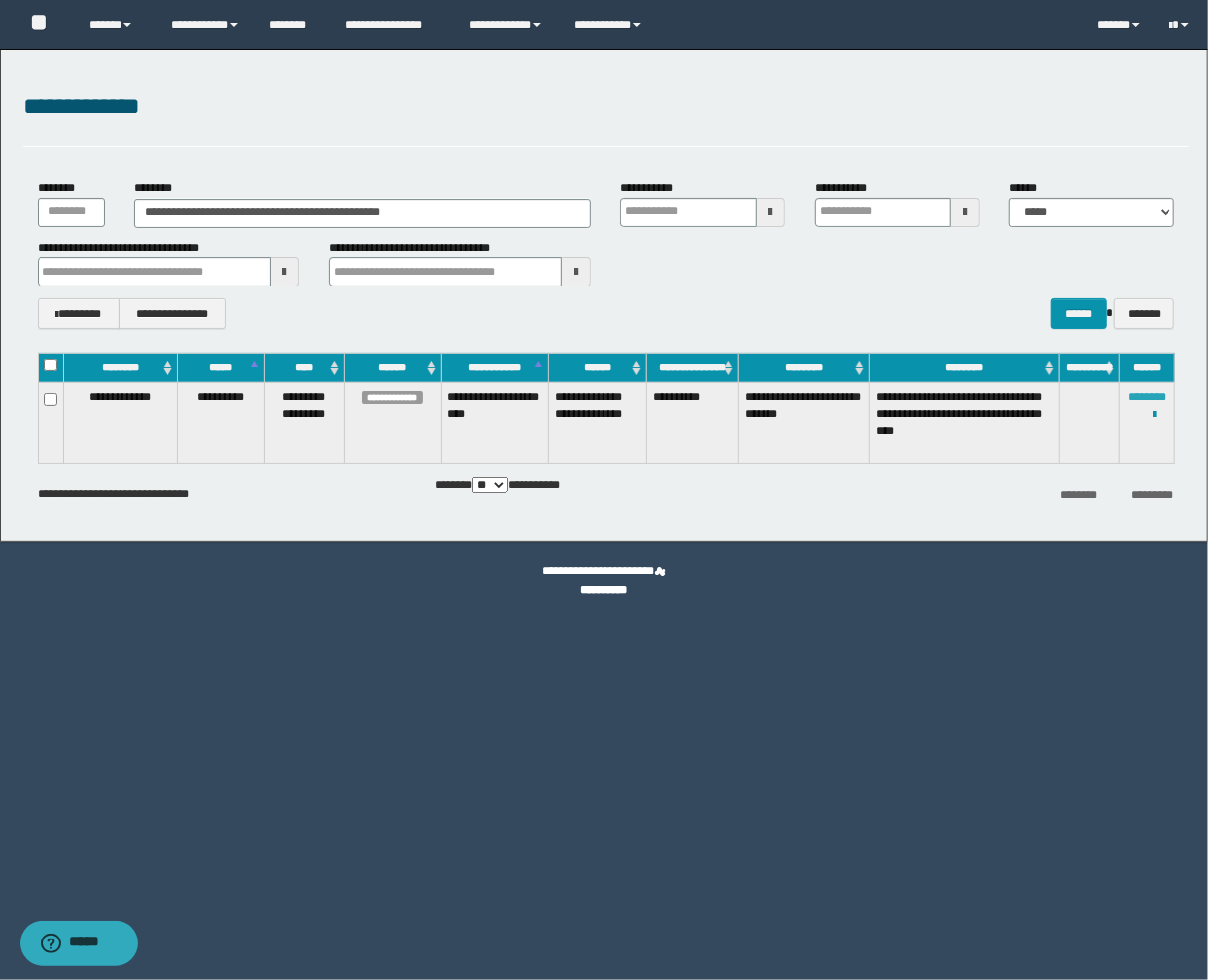 click on "********" at bounding box center (1148, 397) 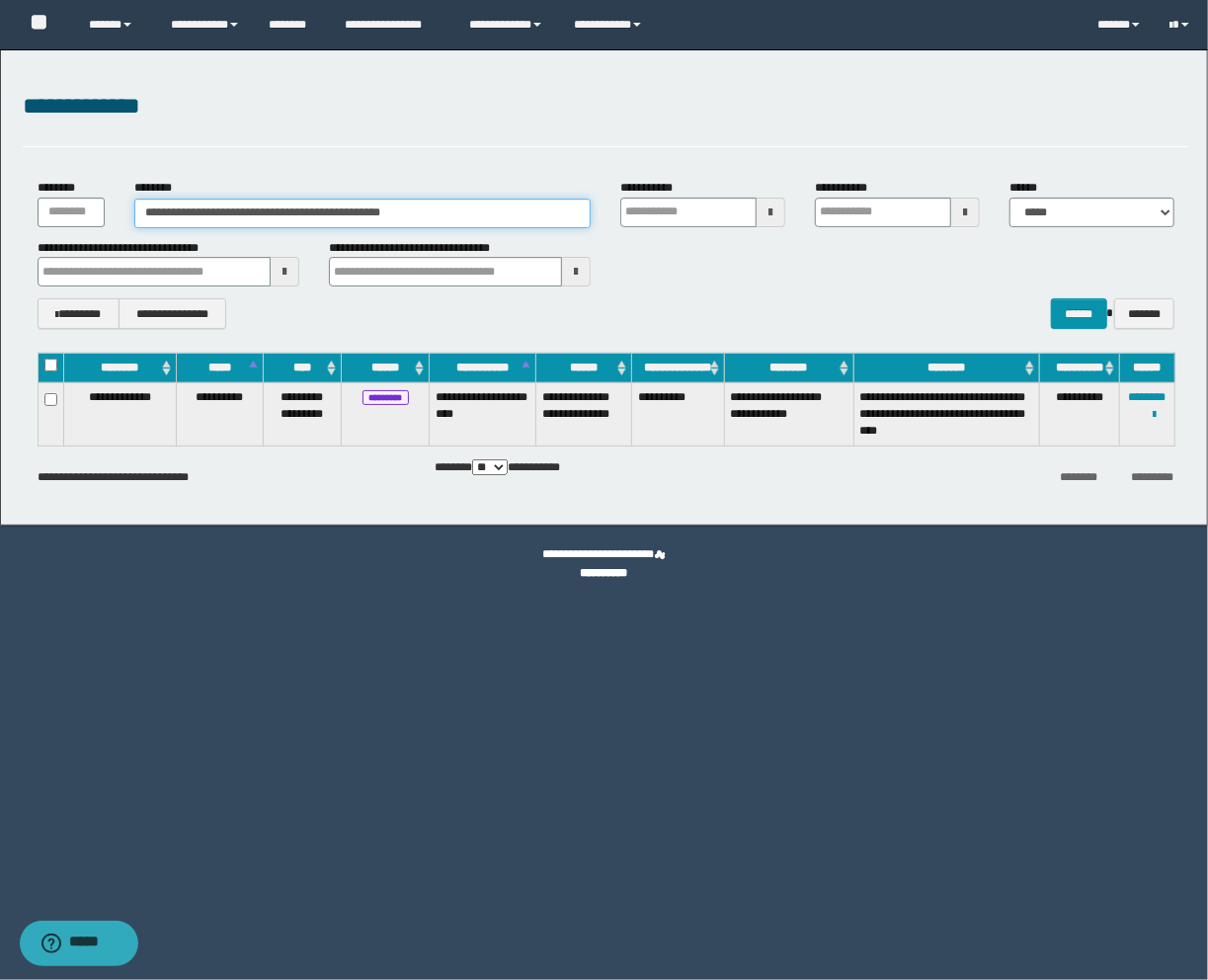 drag, startPoint x: 444, startPoint y: 214, endPoint x: -22, endPoint y: 179, distance: 467.31253 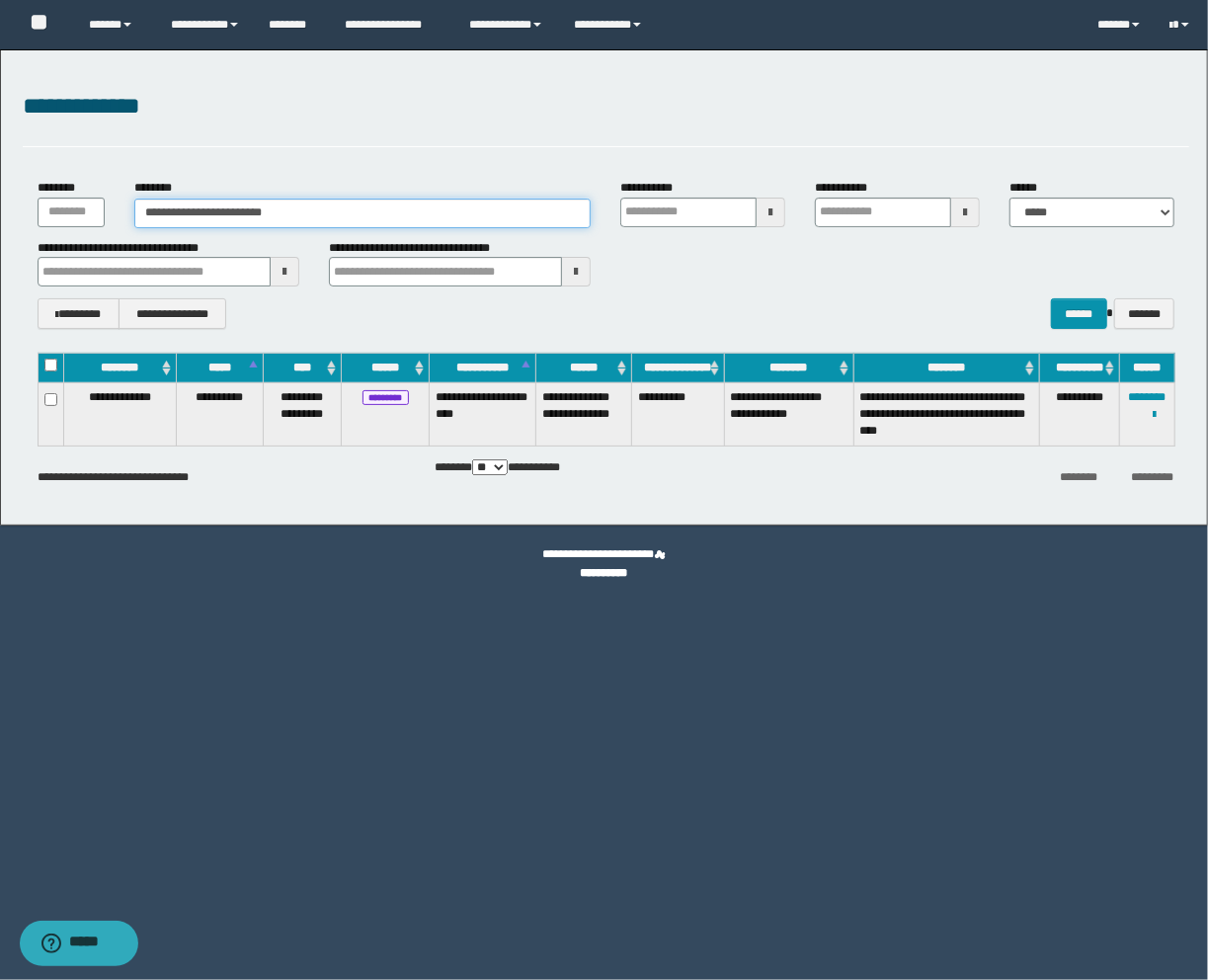 type on "**********" 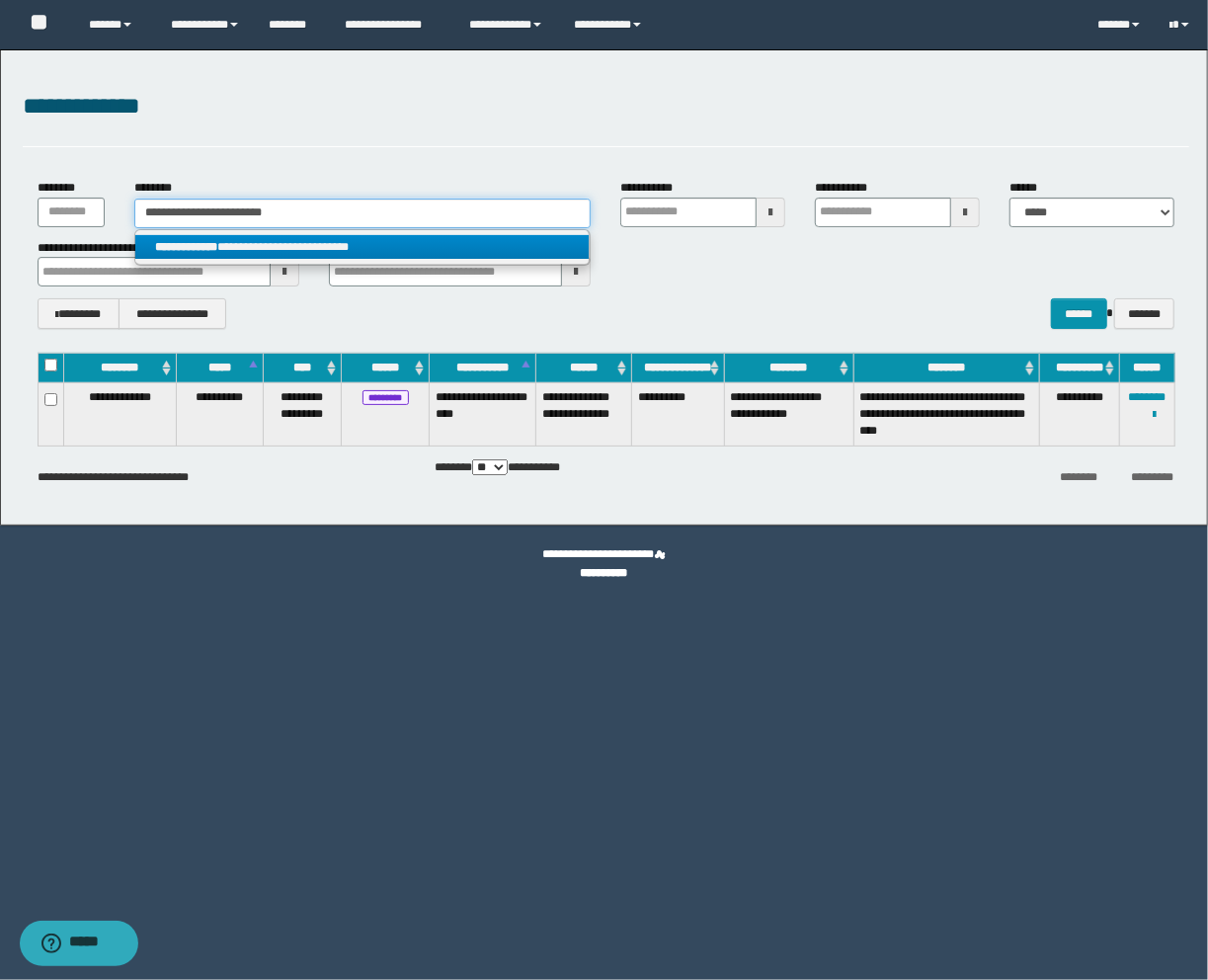 type on "**********" 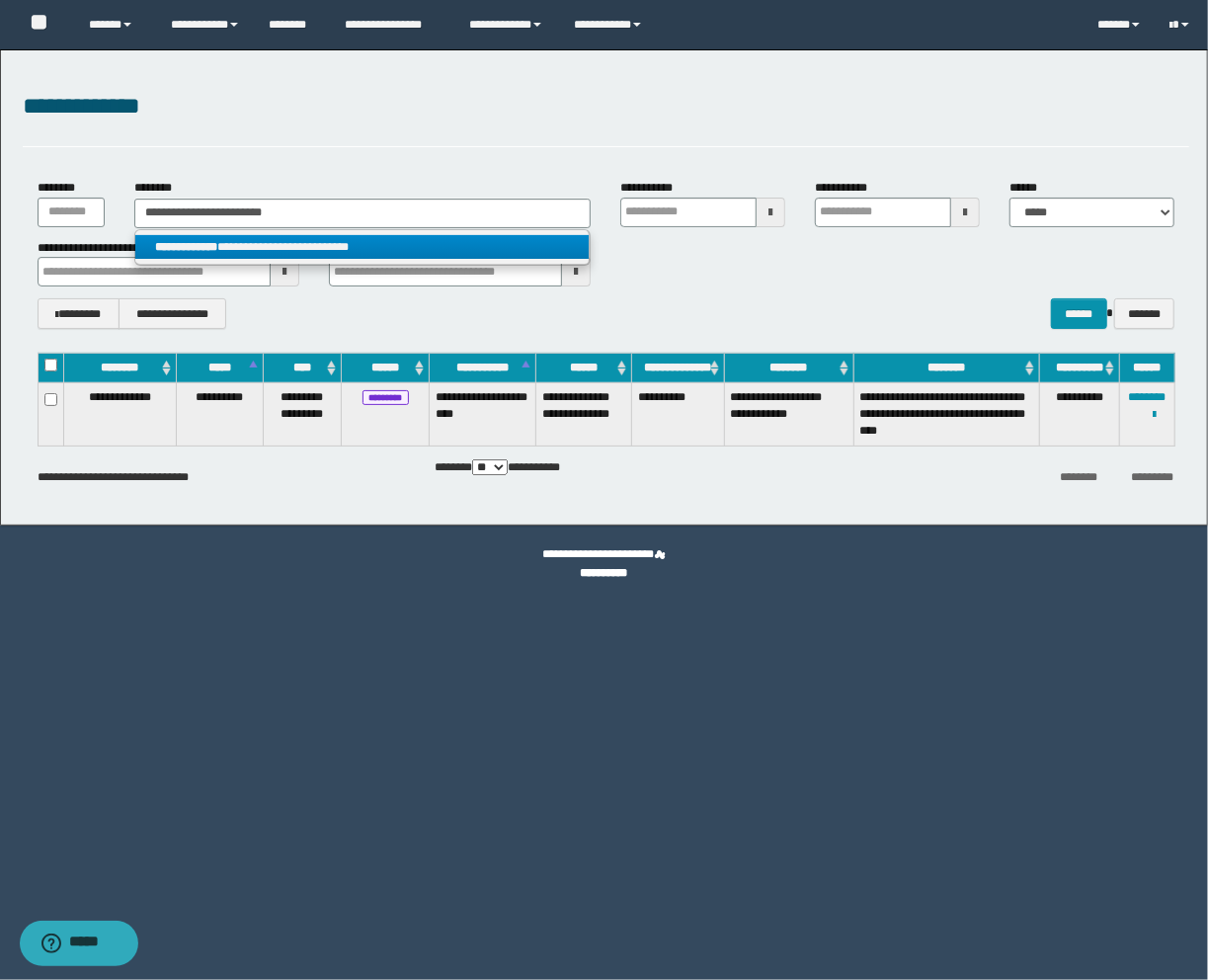 click on "**********" at bounding box center [362, 247] 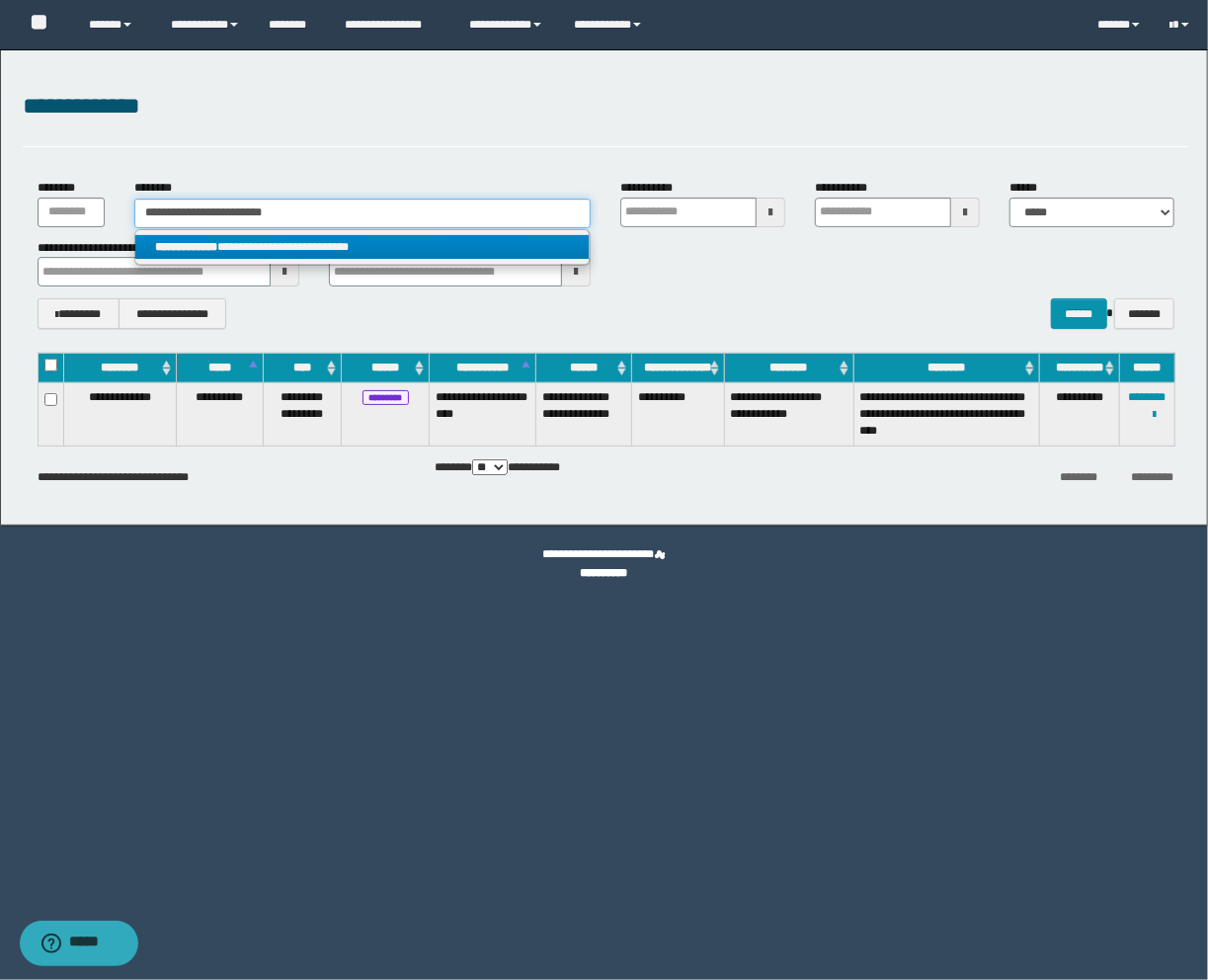 type 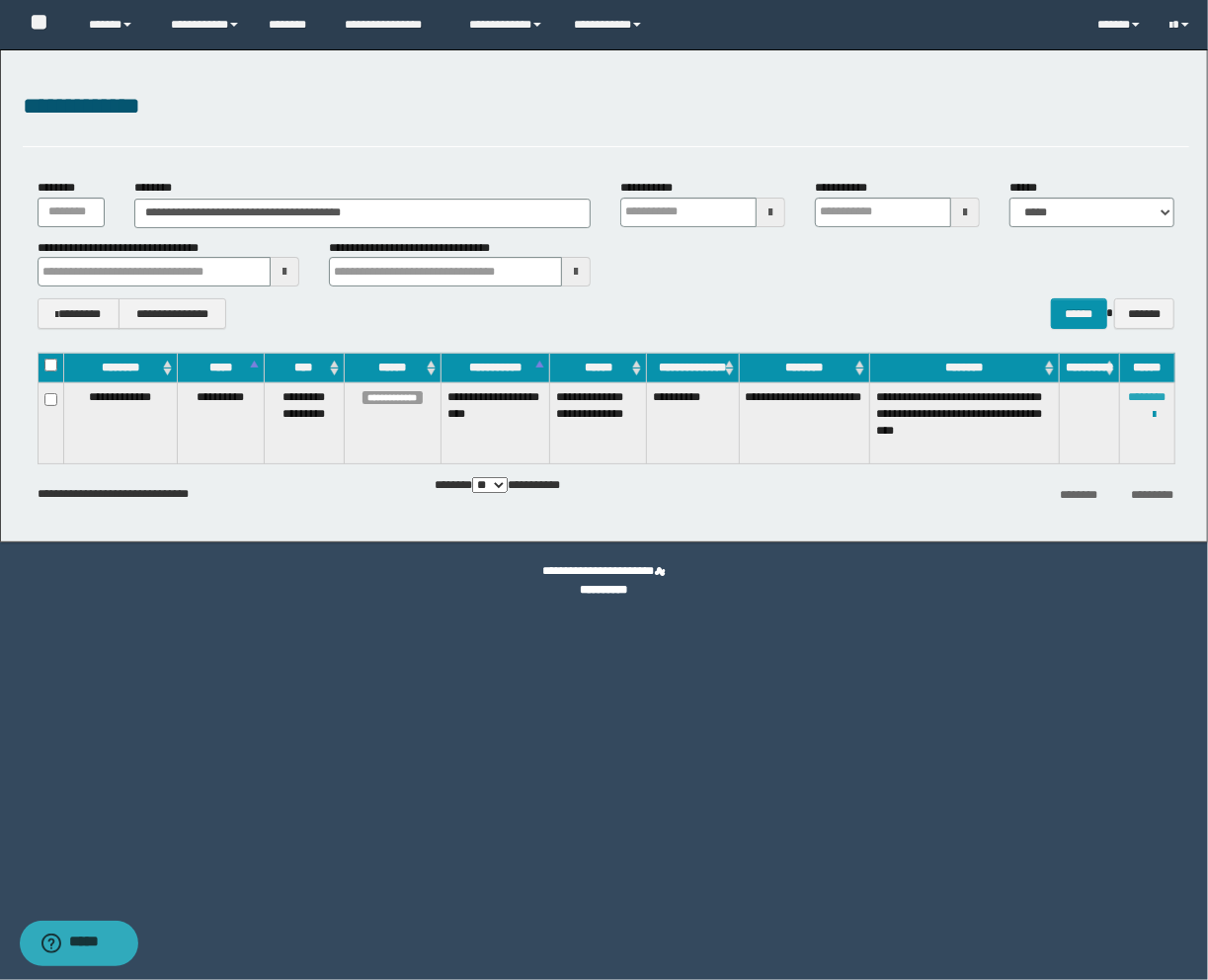 click on "********" at bounding box center [1148, 397] 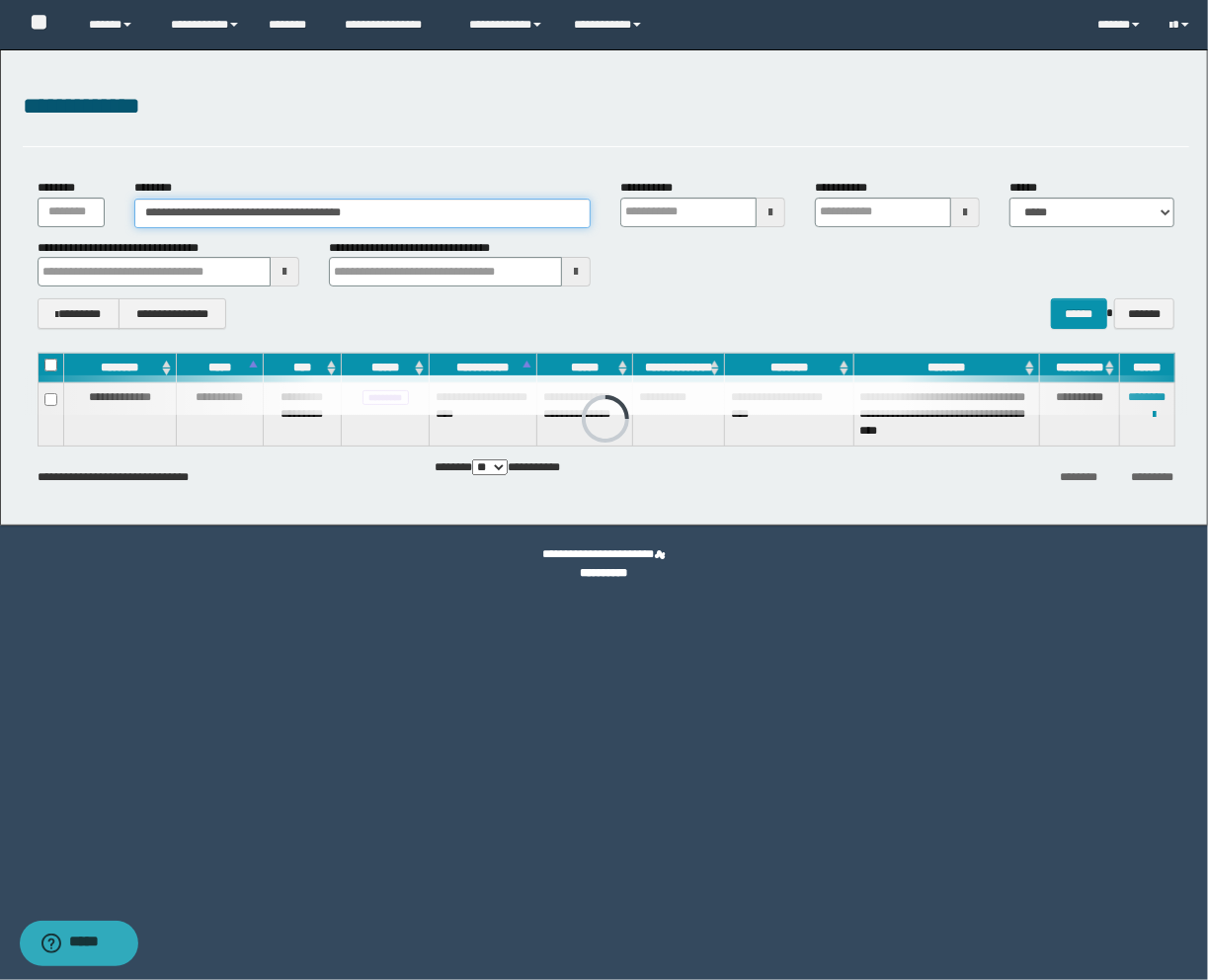 drag, startPoint x: 408, startPoint y: 217, endPoint x: -104, endPoint y: 201, distance: 512.2499 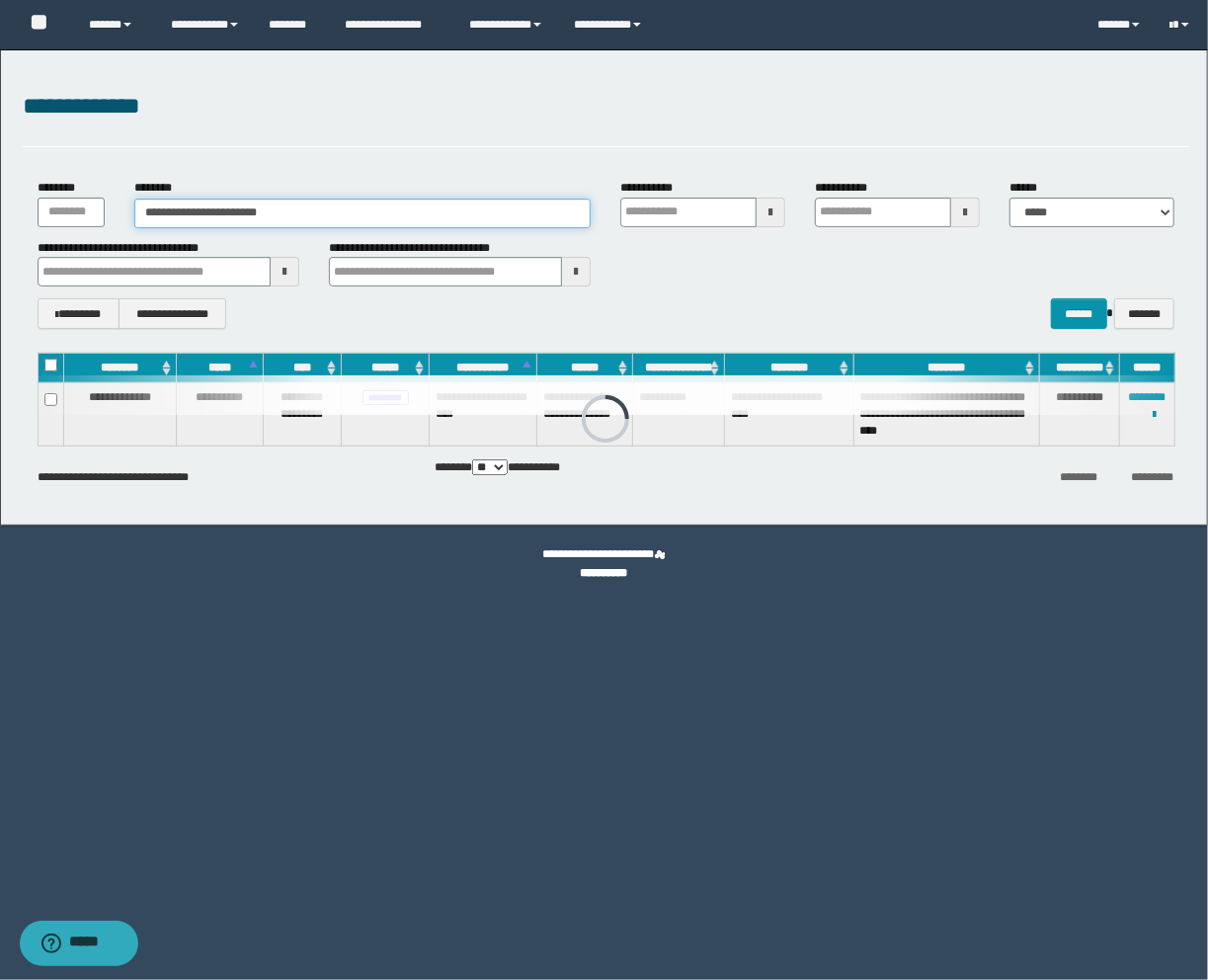 type on "**********" 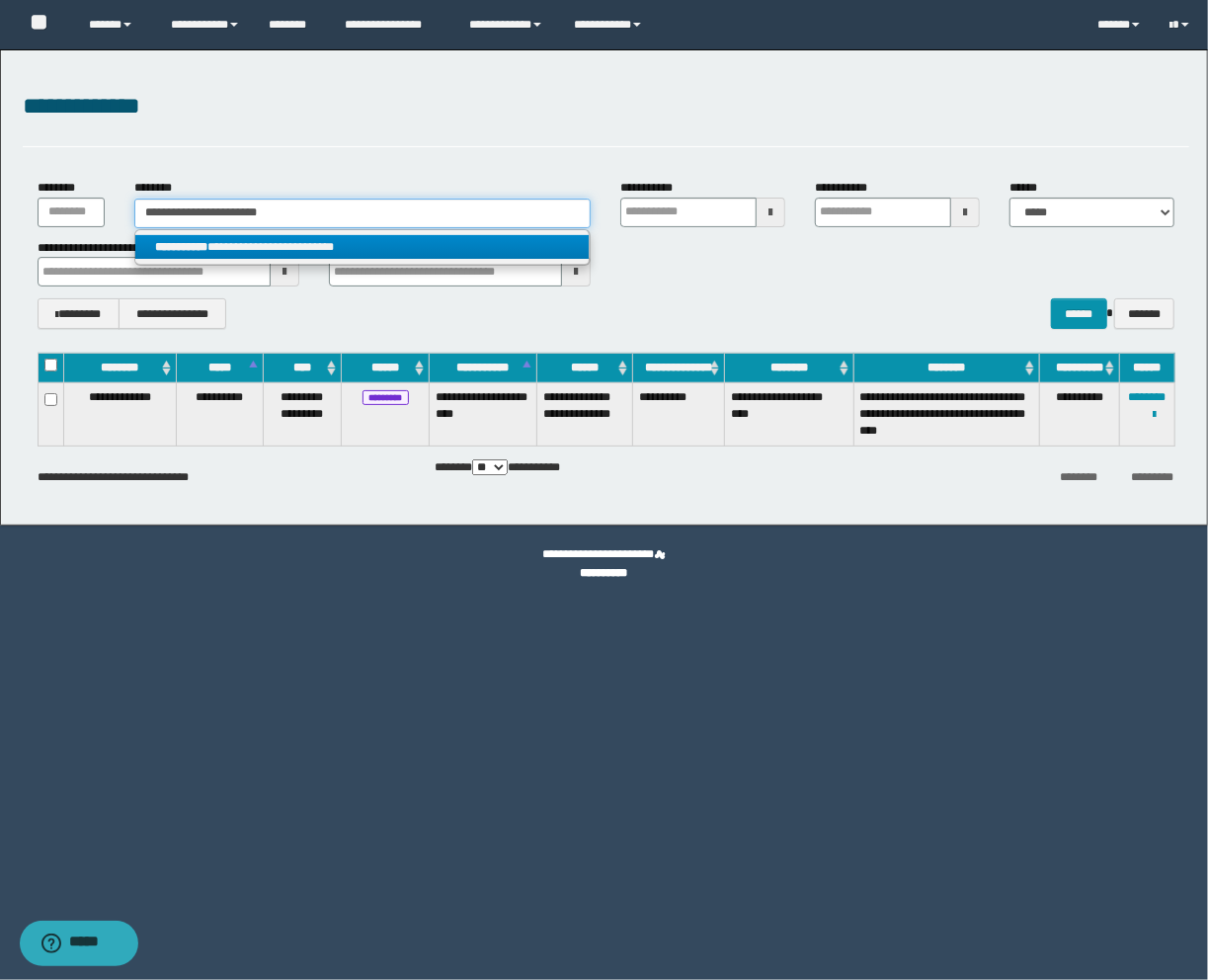 type on "**********" 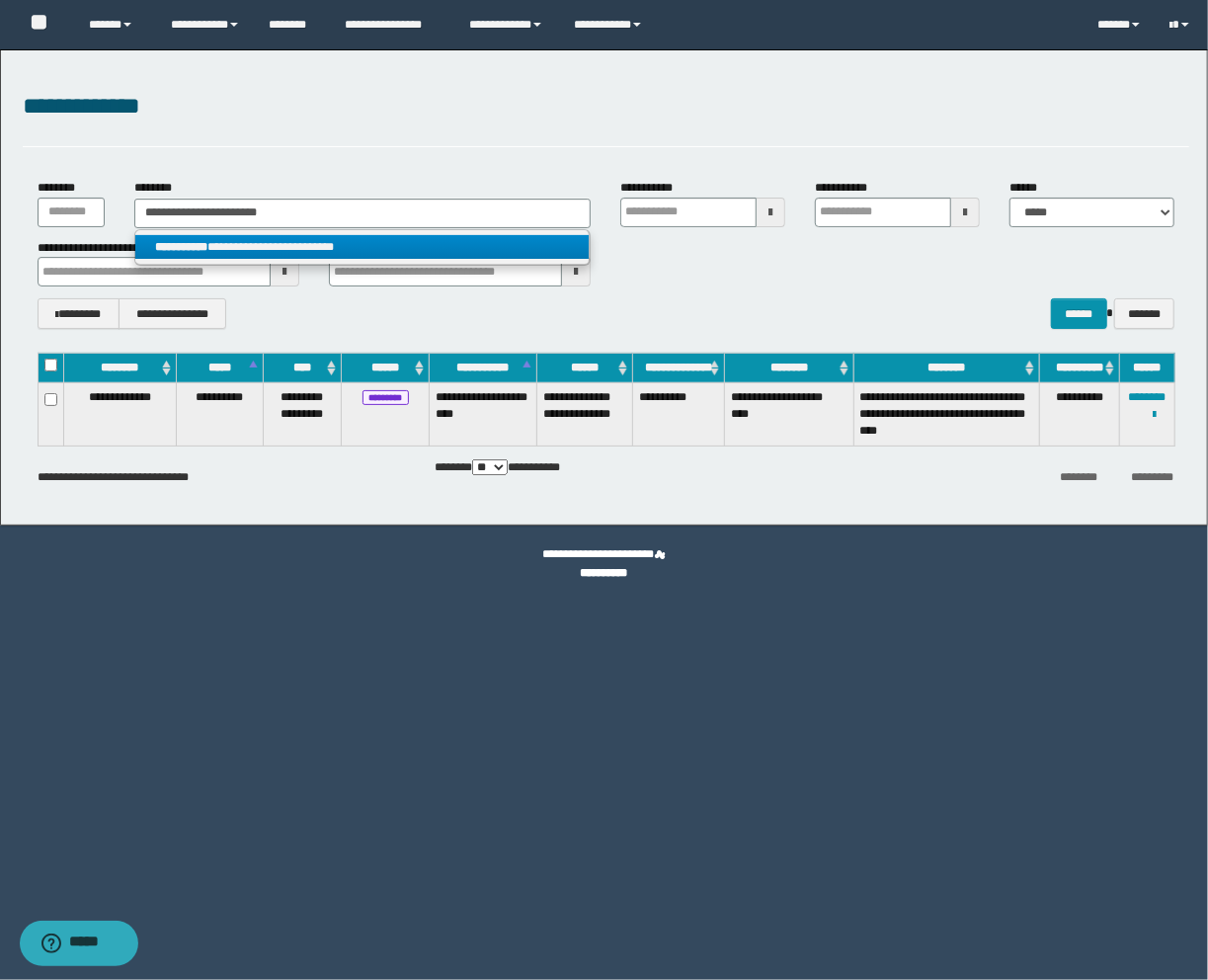 click on "**********" at bounding box center [362, 247] 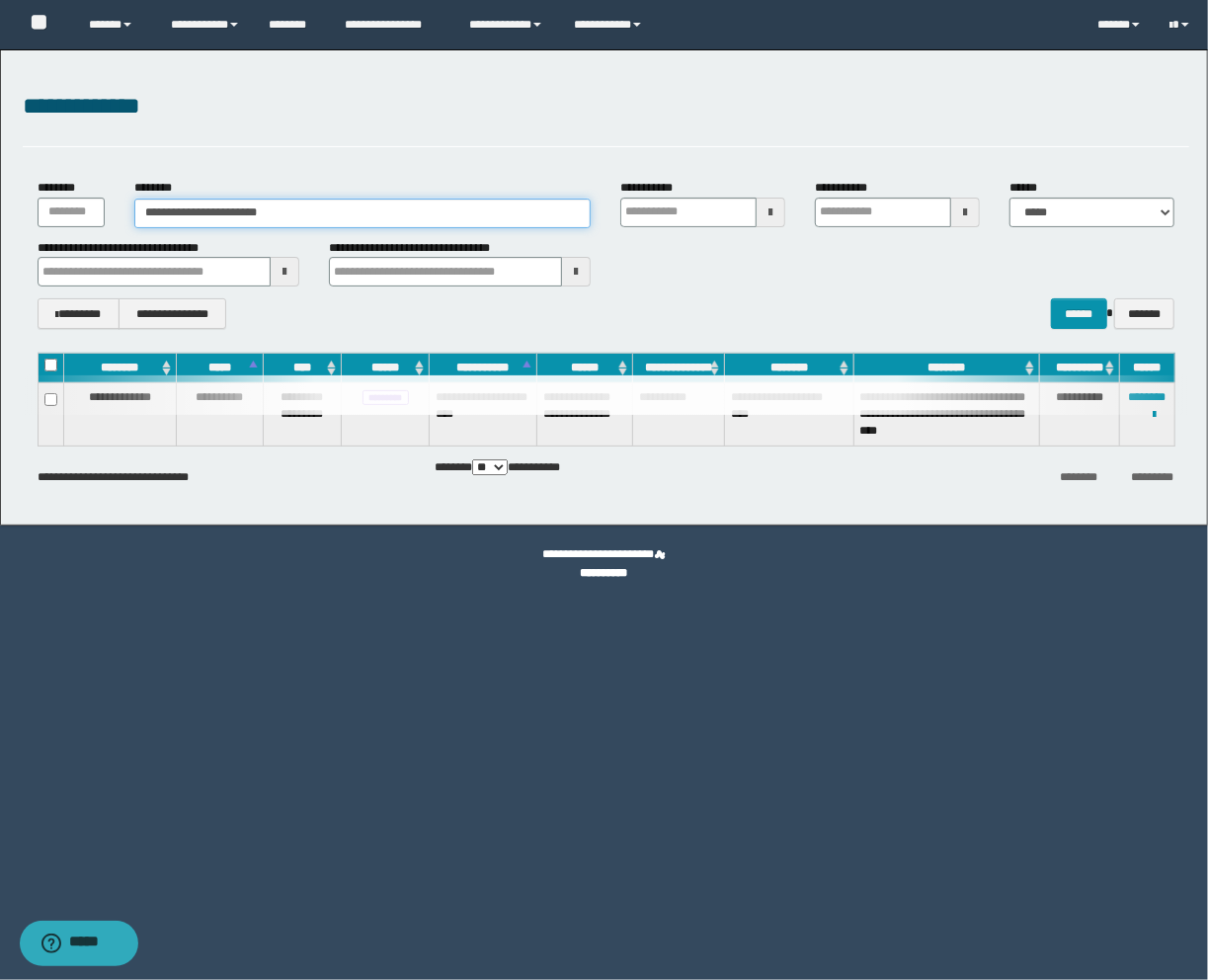 type 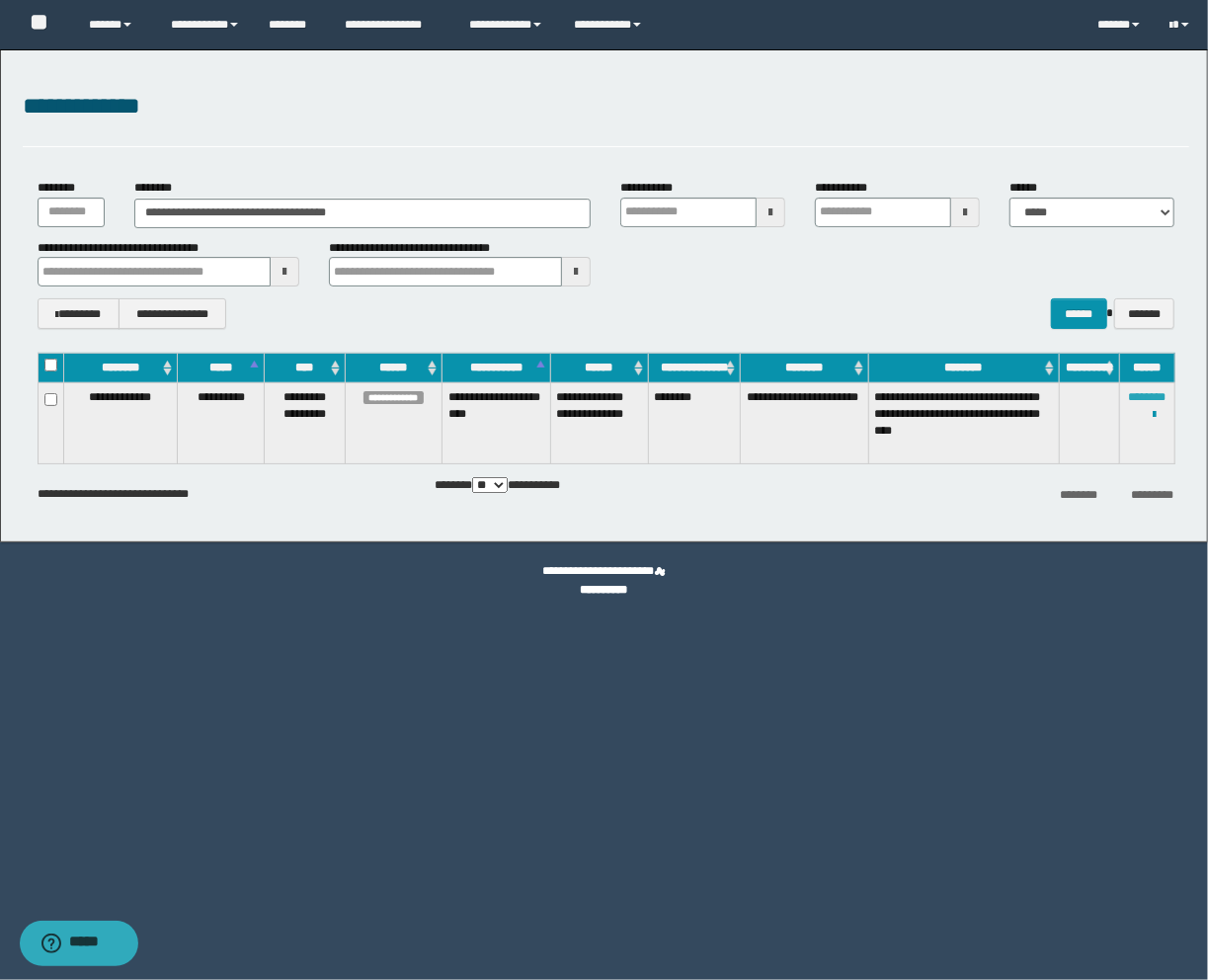 click on "********" at bounding box center (1148, 397) 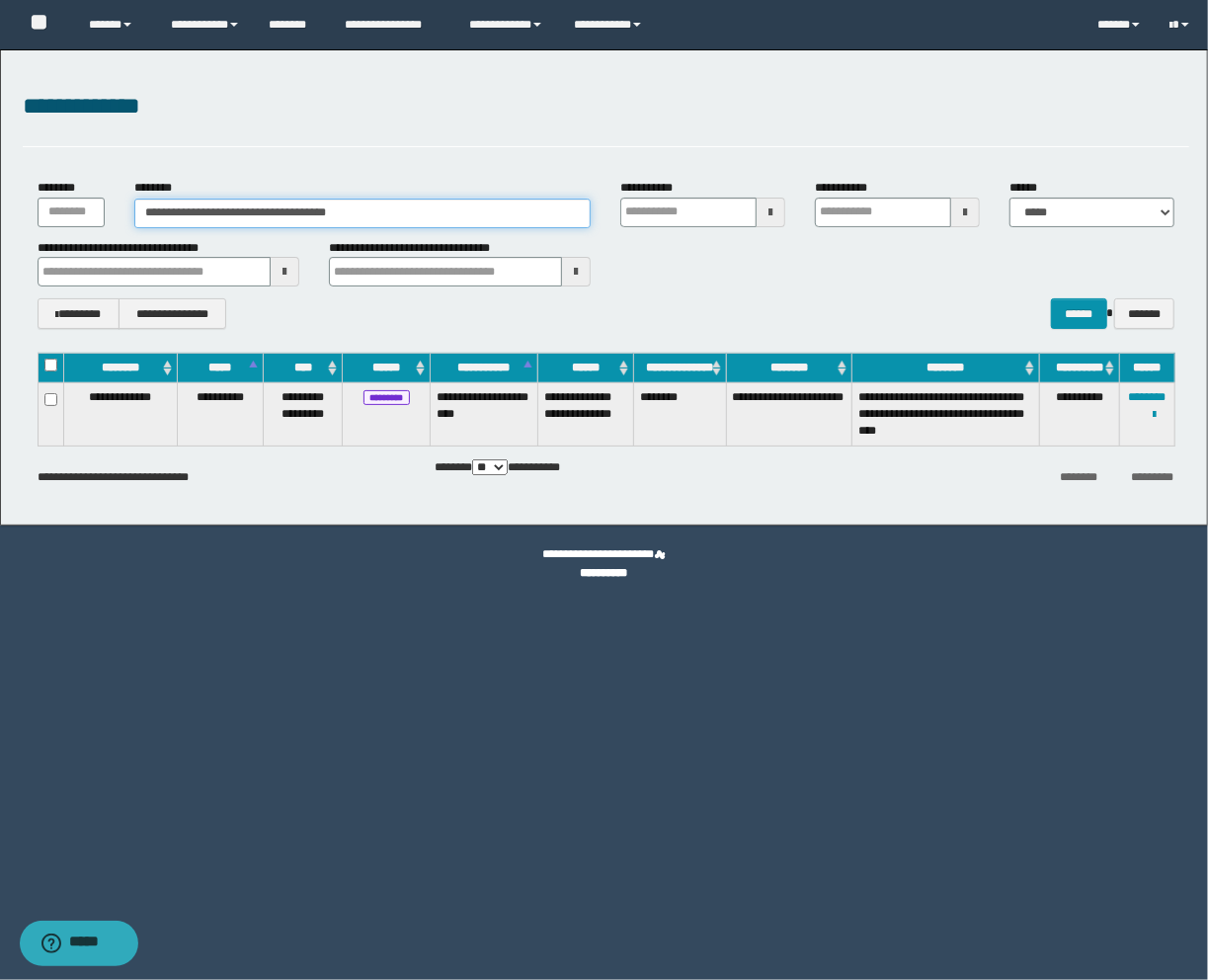 drag, startPoint x: 317, startPoint y: 209, endPoint x: -64, endPoint y: 178, distance: 382.25907 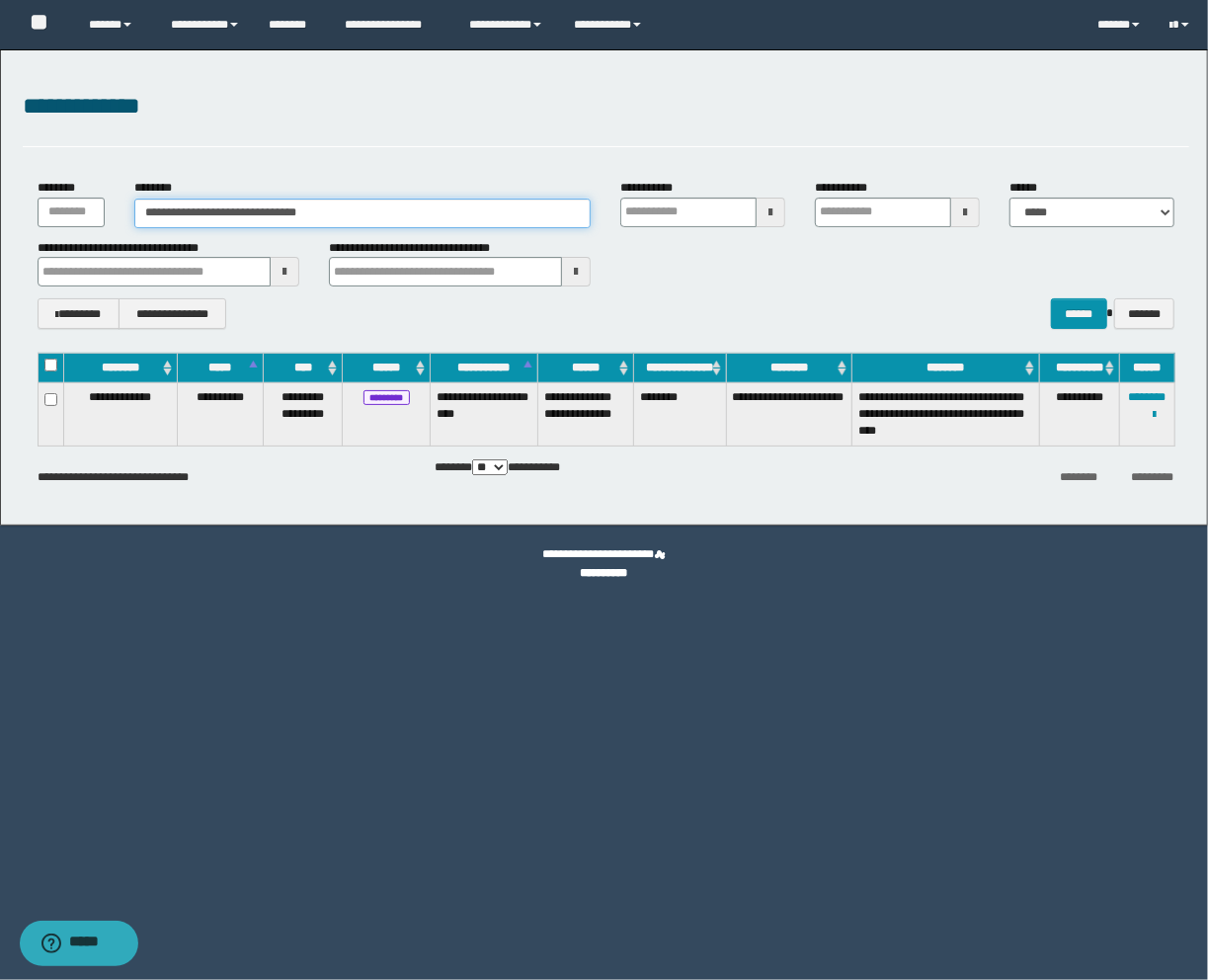 type on "**********" 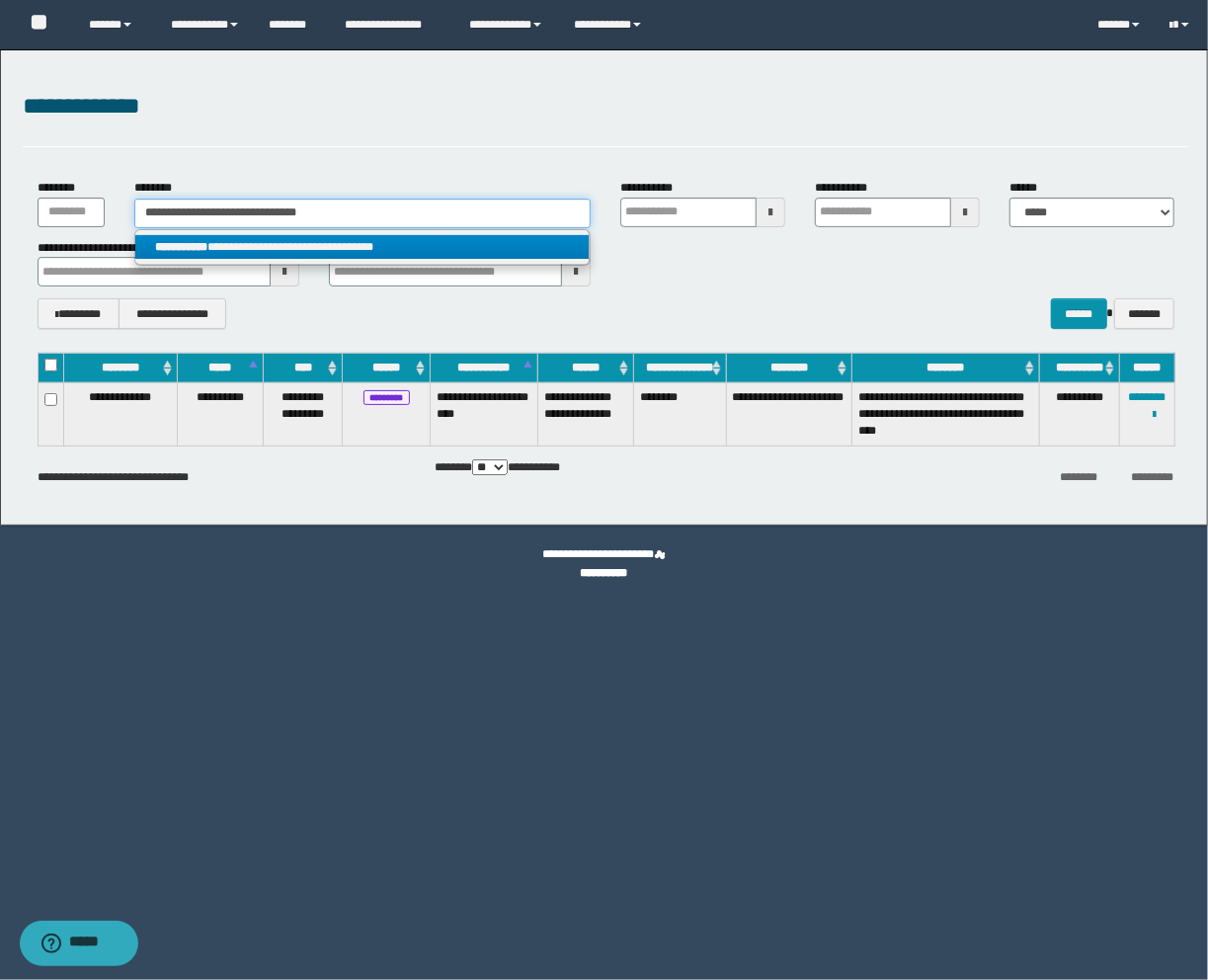 type on "**********" 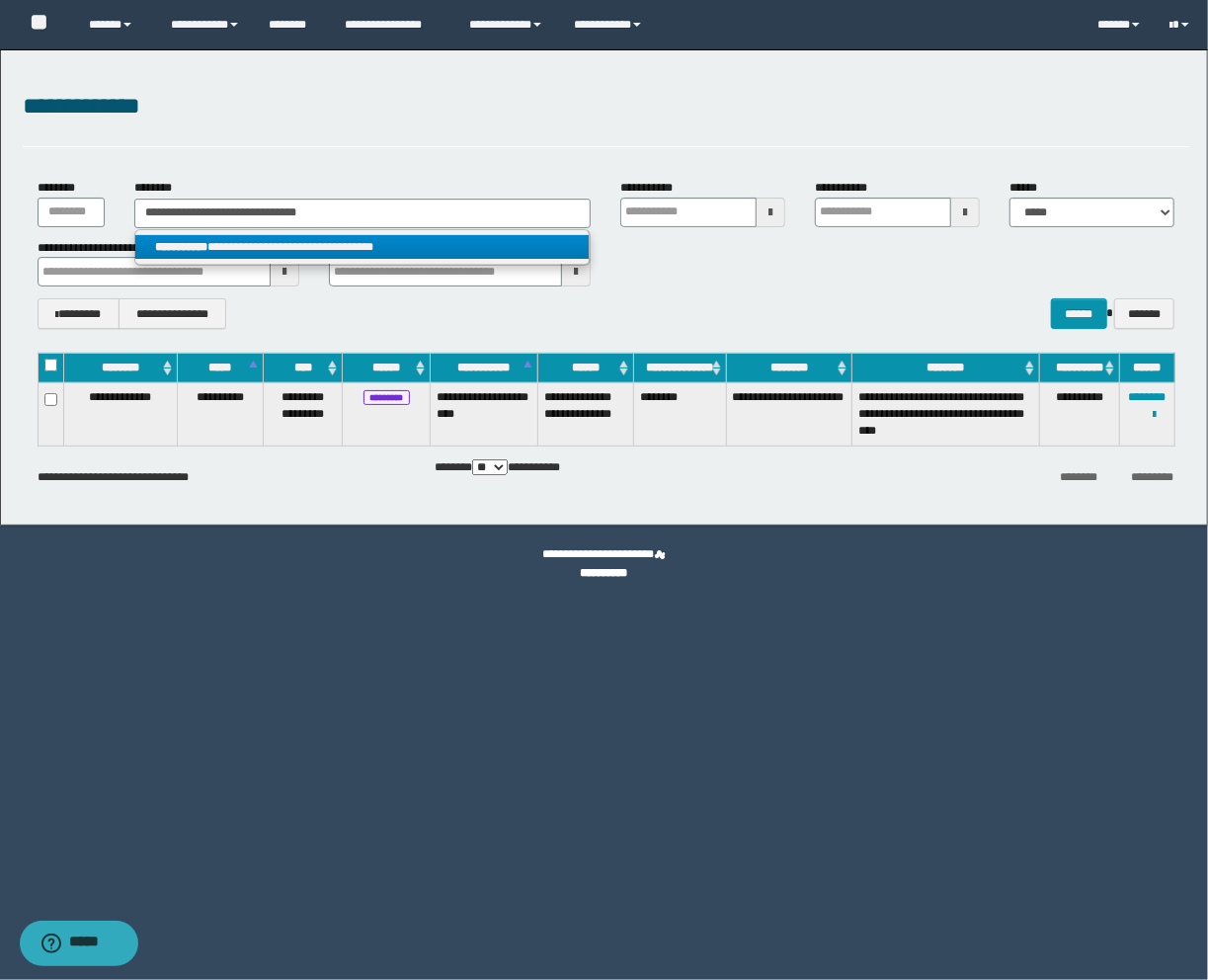 click on "**********" at bounding box center (362, 247) 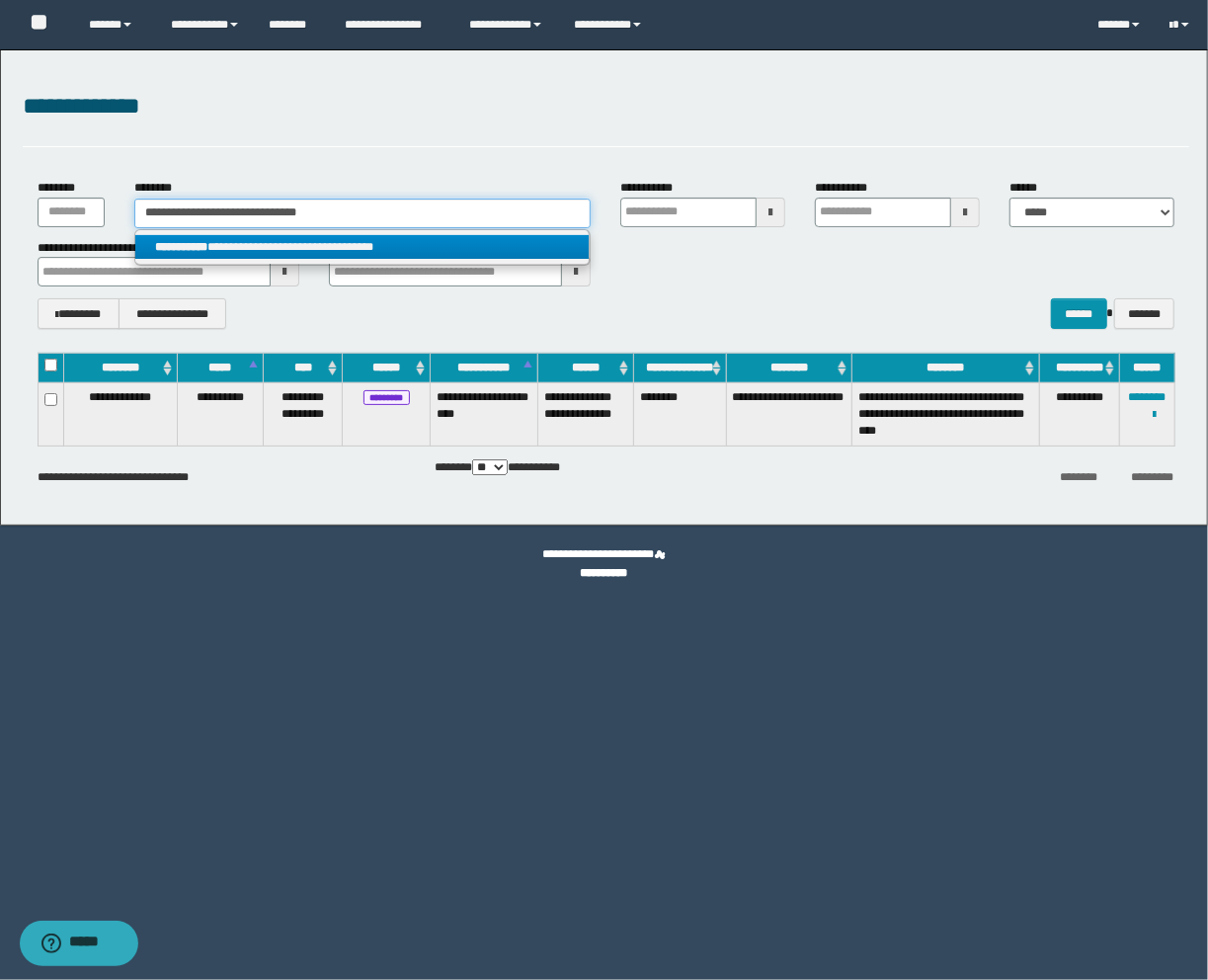 type 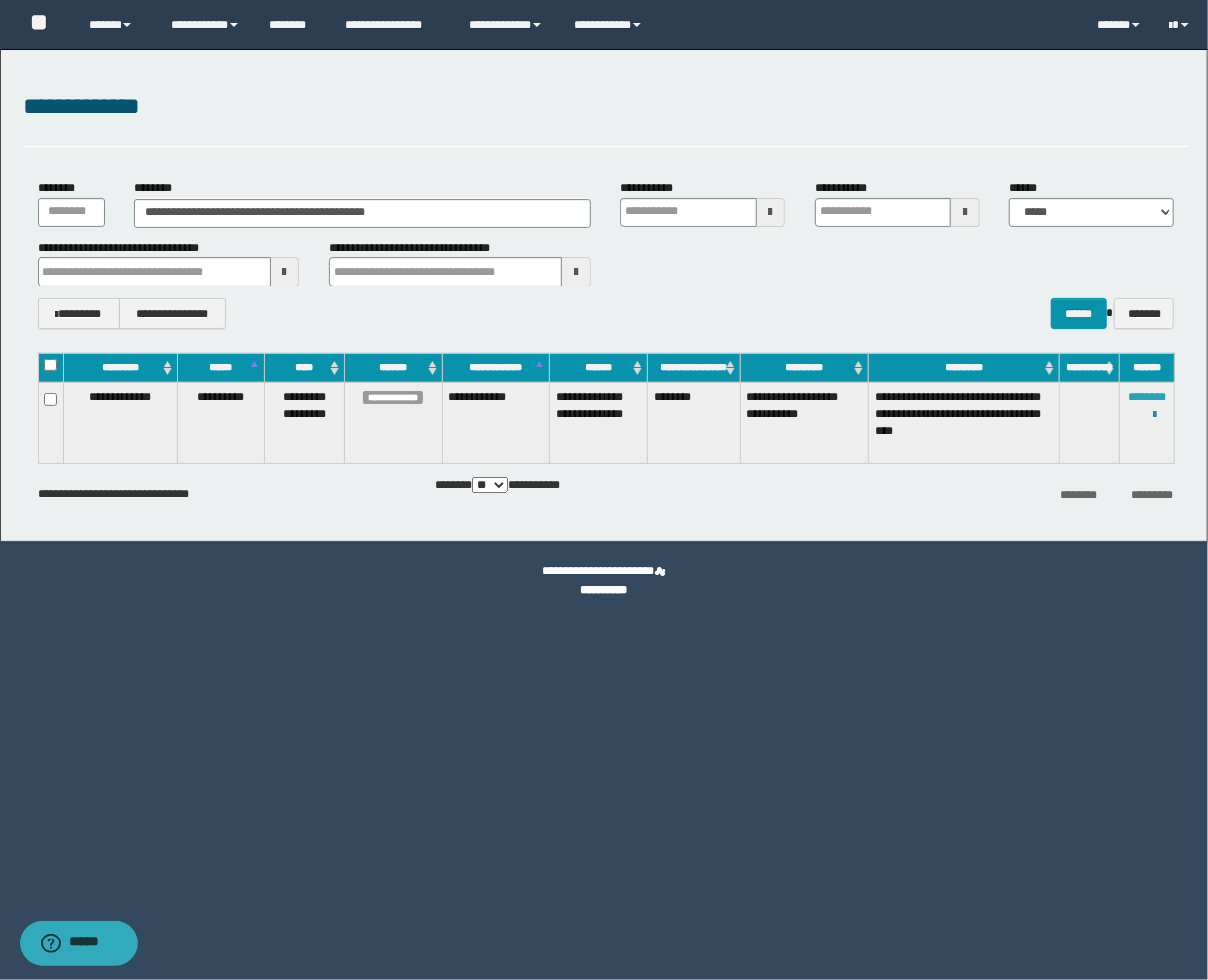 click on "********" at bounding box center (1148, 397) 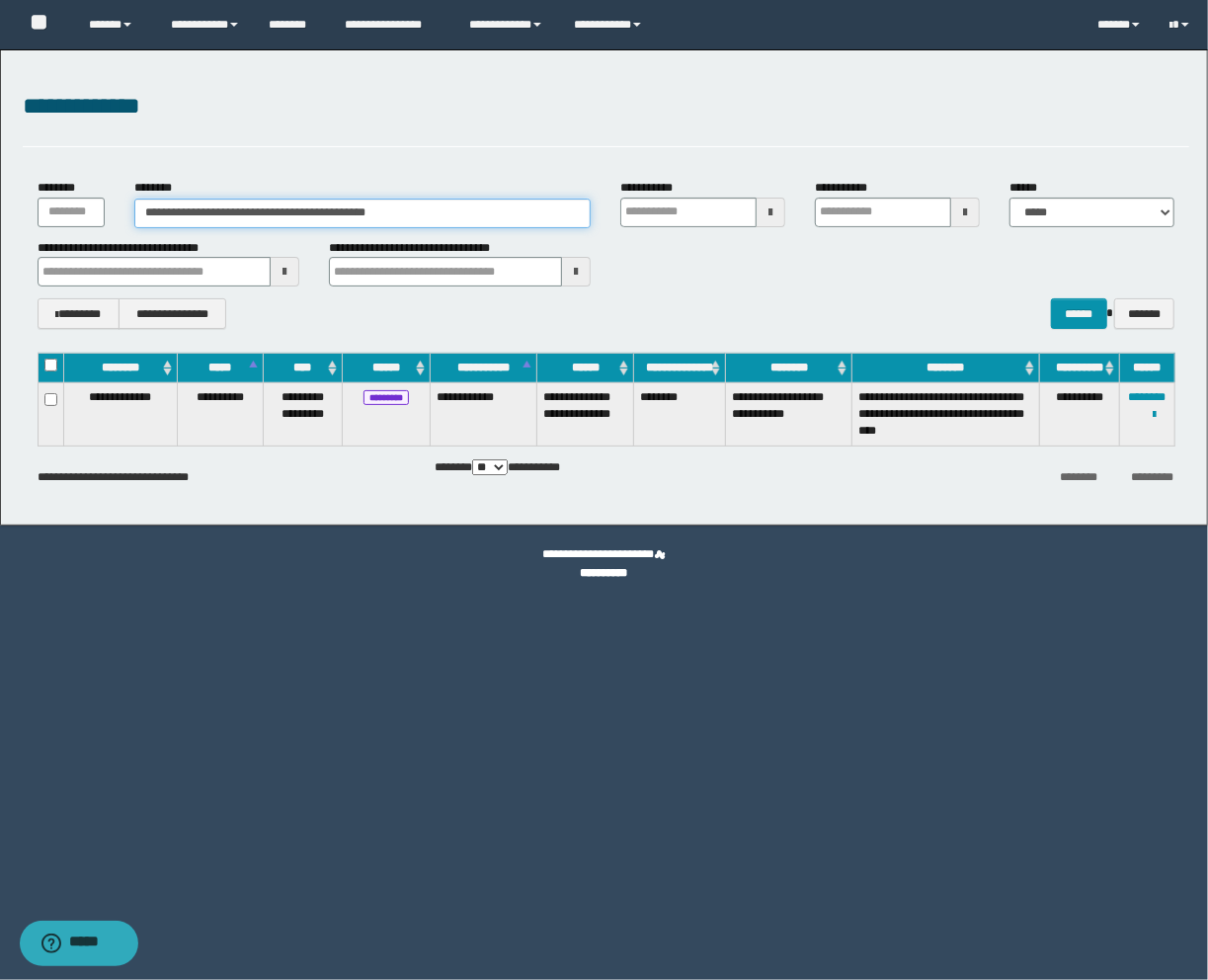 drag, startPoint x: 438, startPoint y: 208, endPoint x: -100, endPoint y: 209, distance: 538.0009 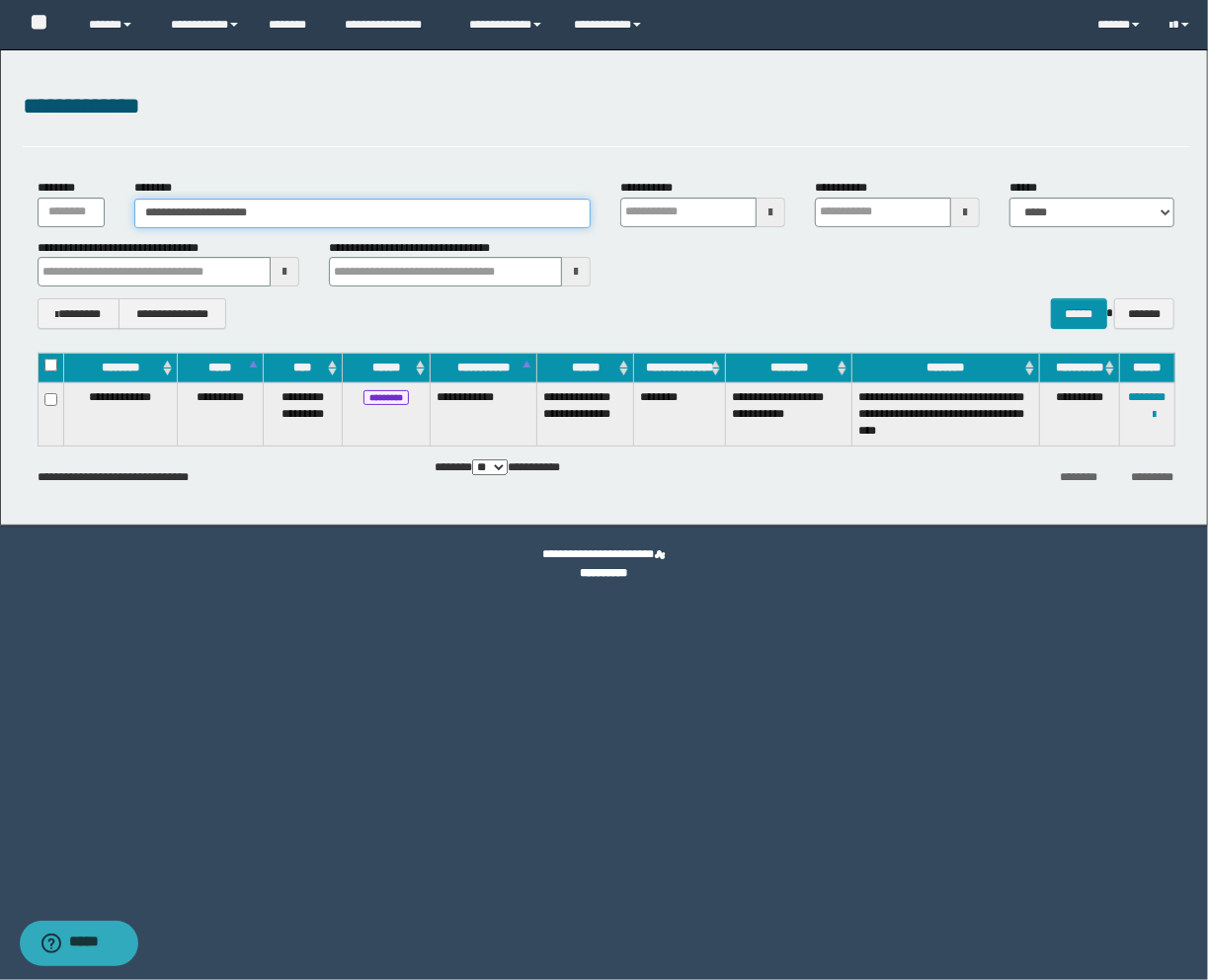 type on "**********" 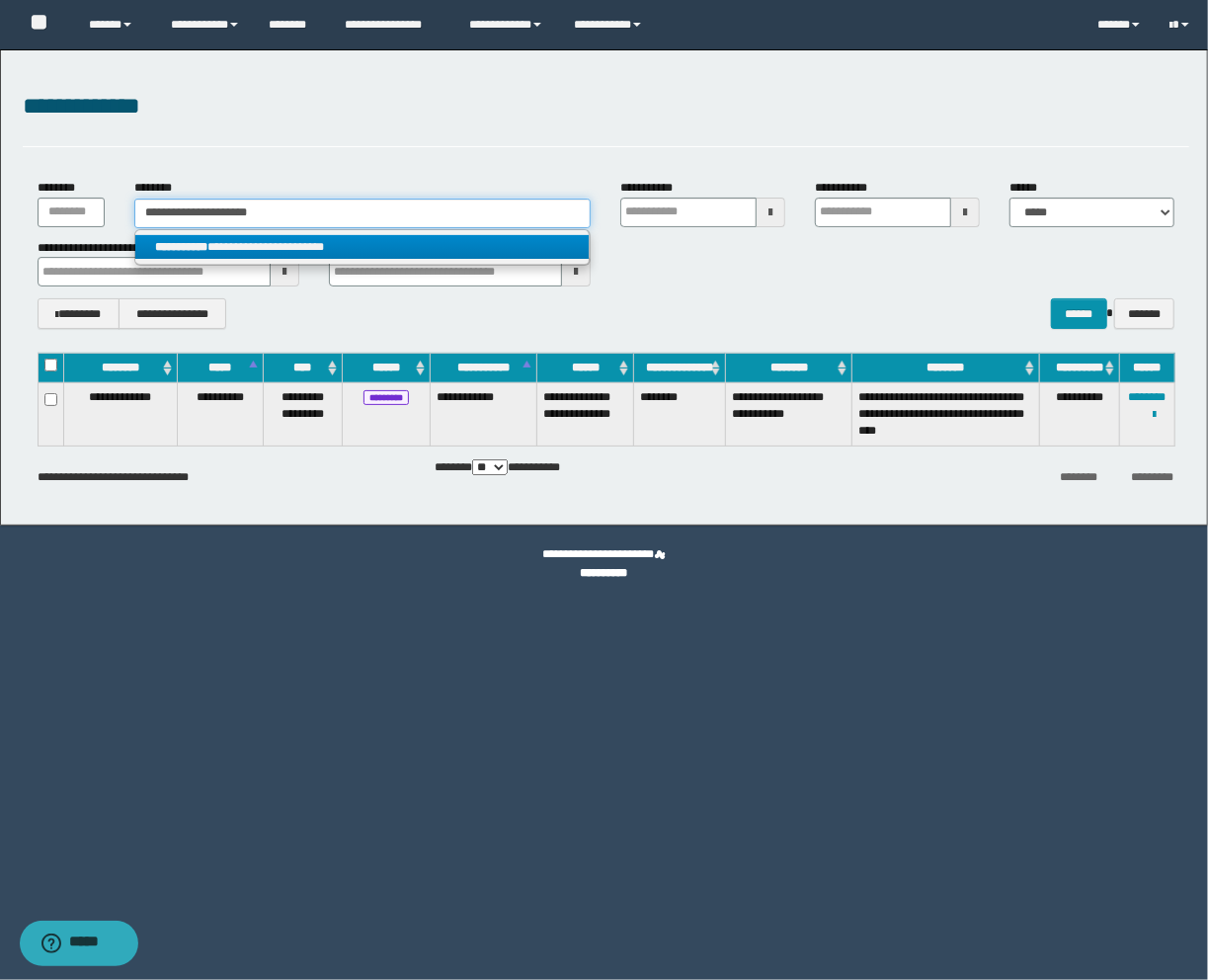 type on "**********" 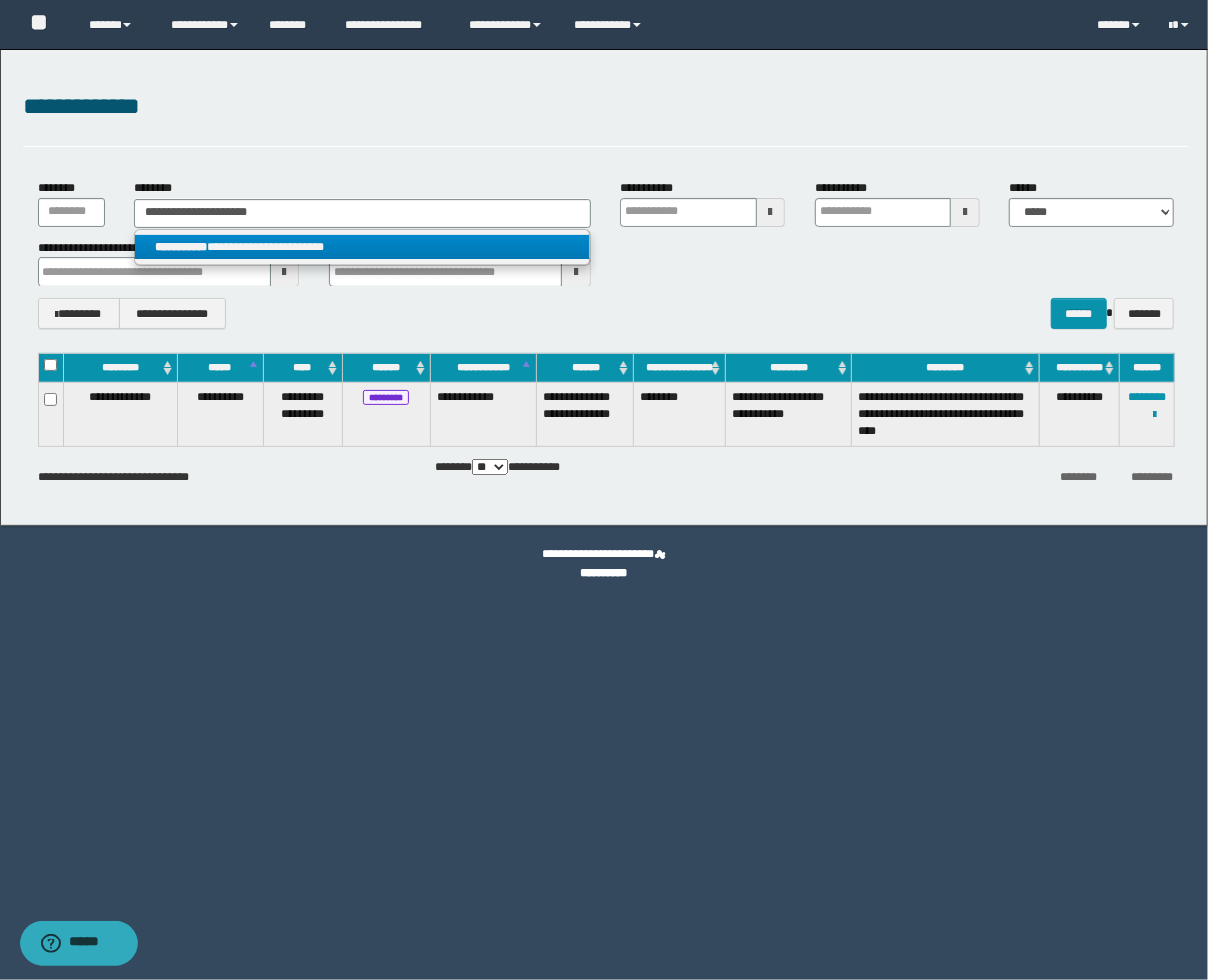 click on "**********" at bounding box center [362, 247] 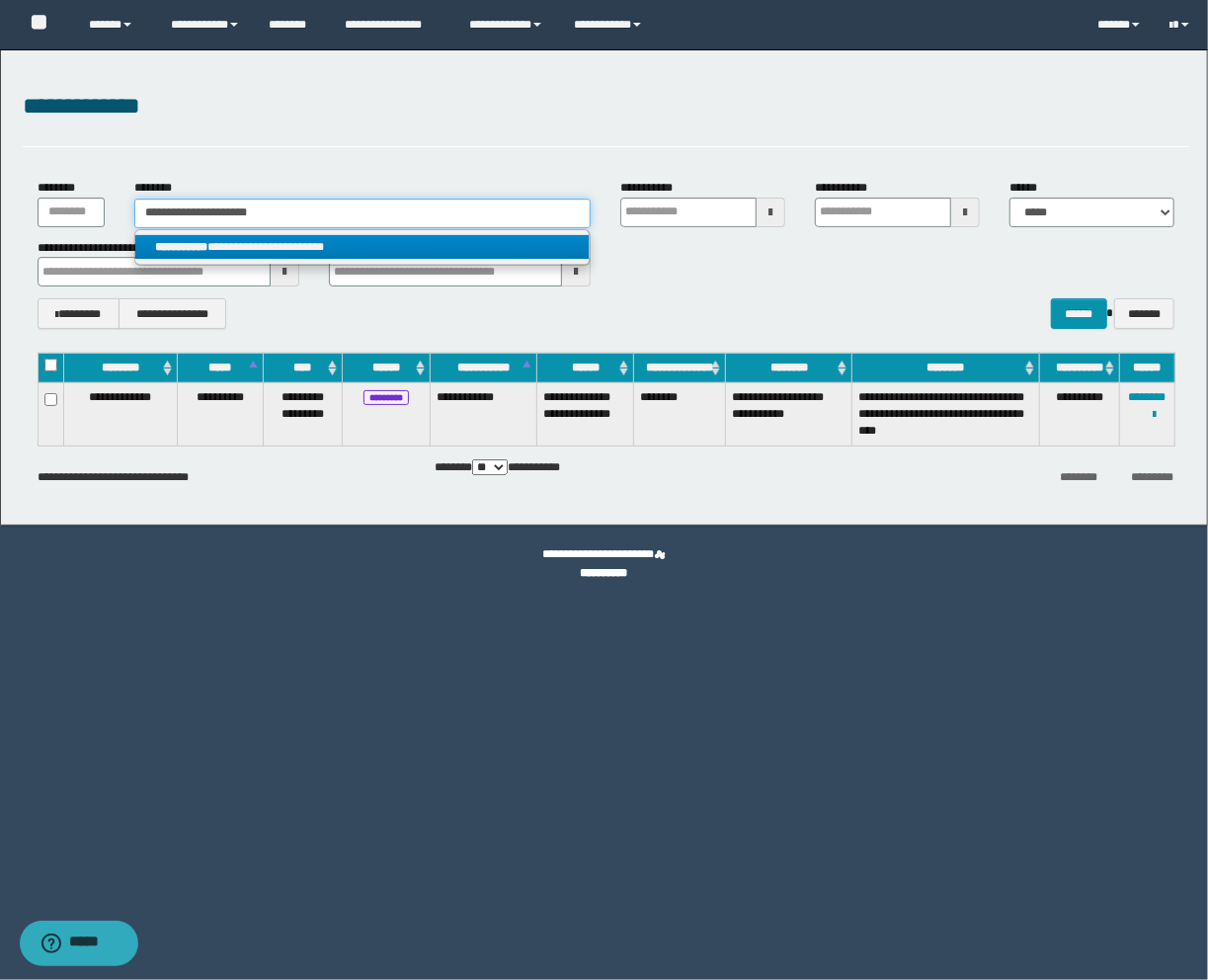 type 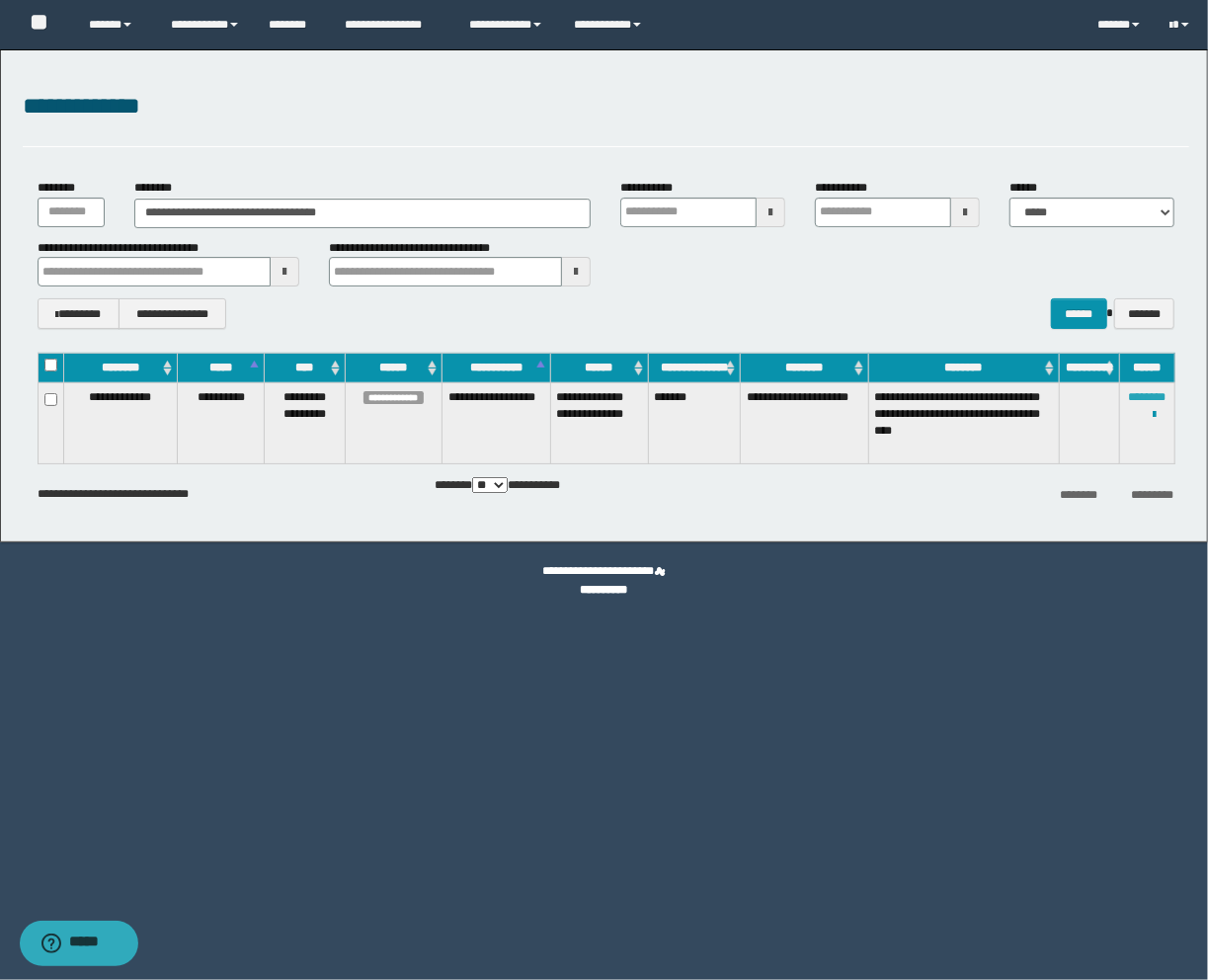 click on "********" at bounding box center [1148, 397] 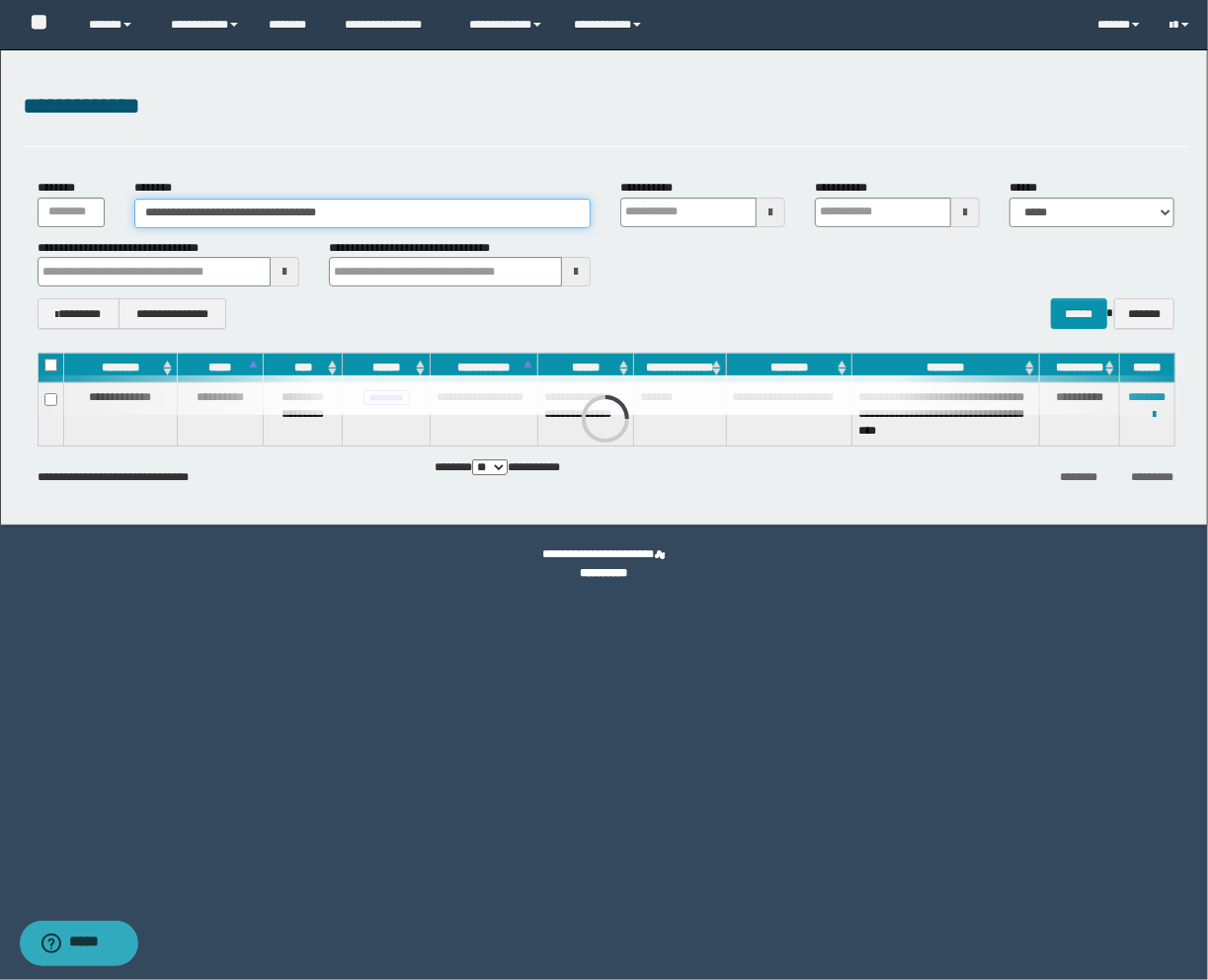 drag, startPoint x: 135, startPoint y: 209, endPoint x: 67, endPoint y: 204, distance: 68.183576 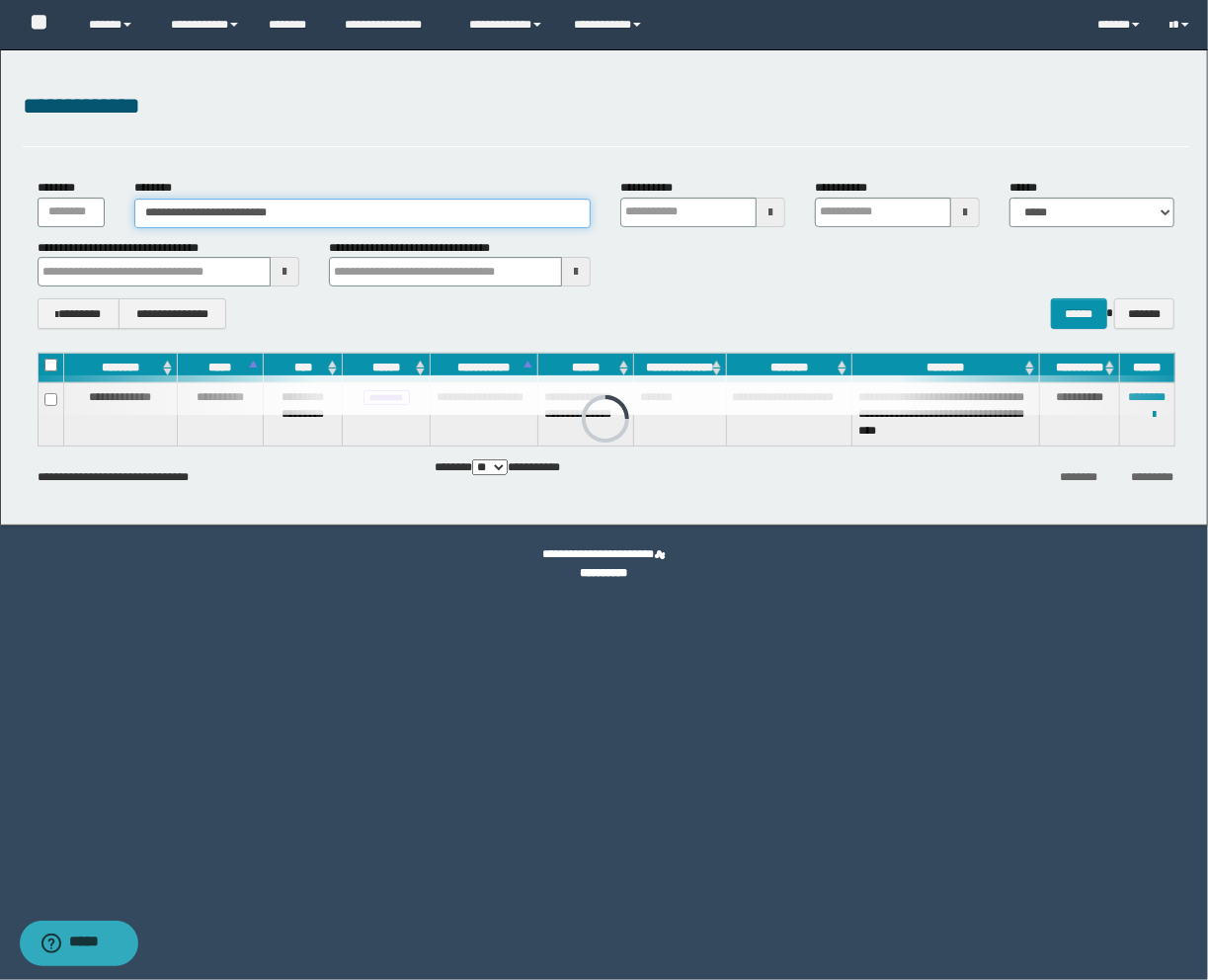 type on "**********" 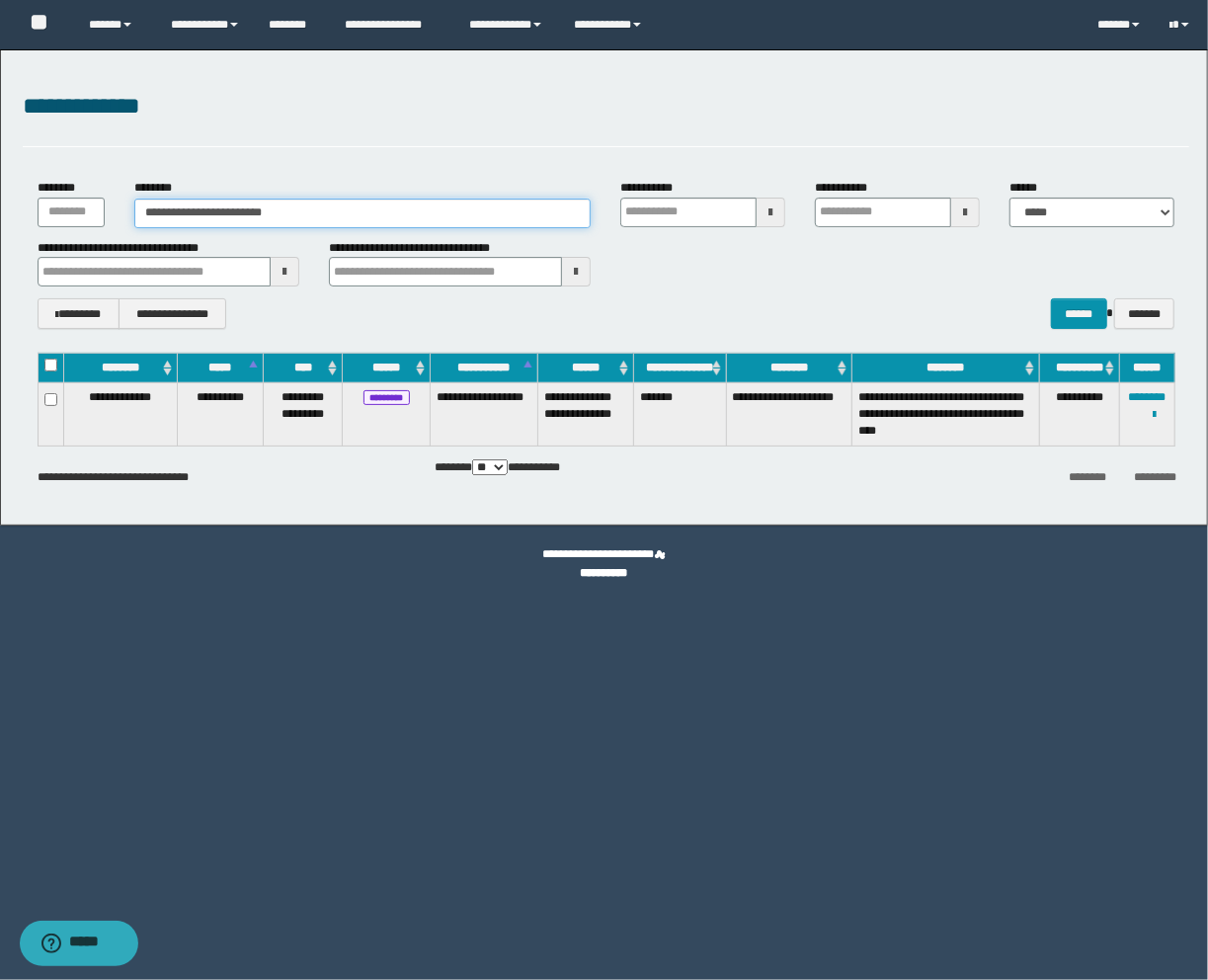 type on "**********" 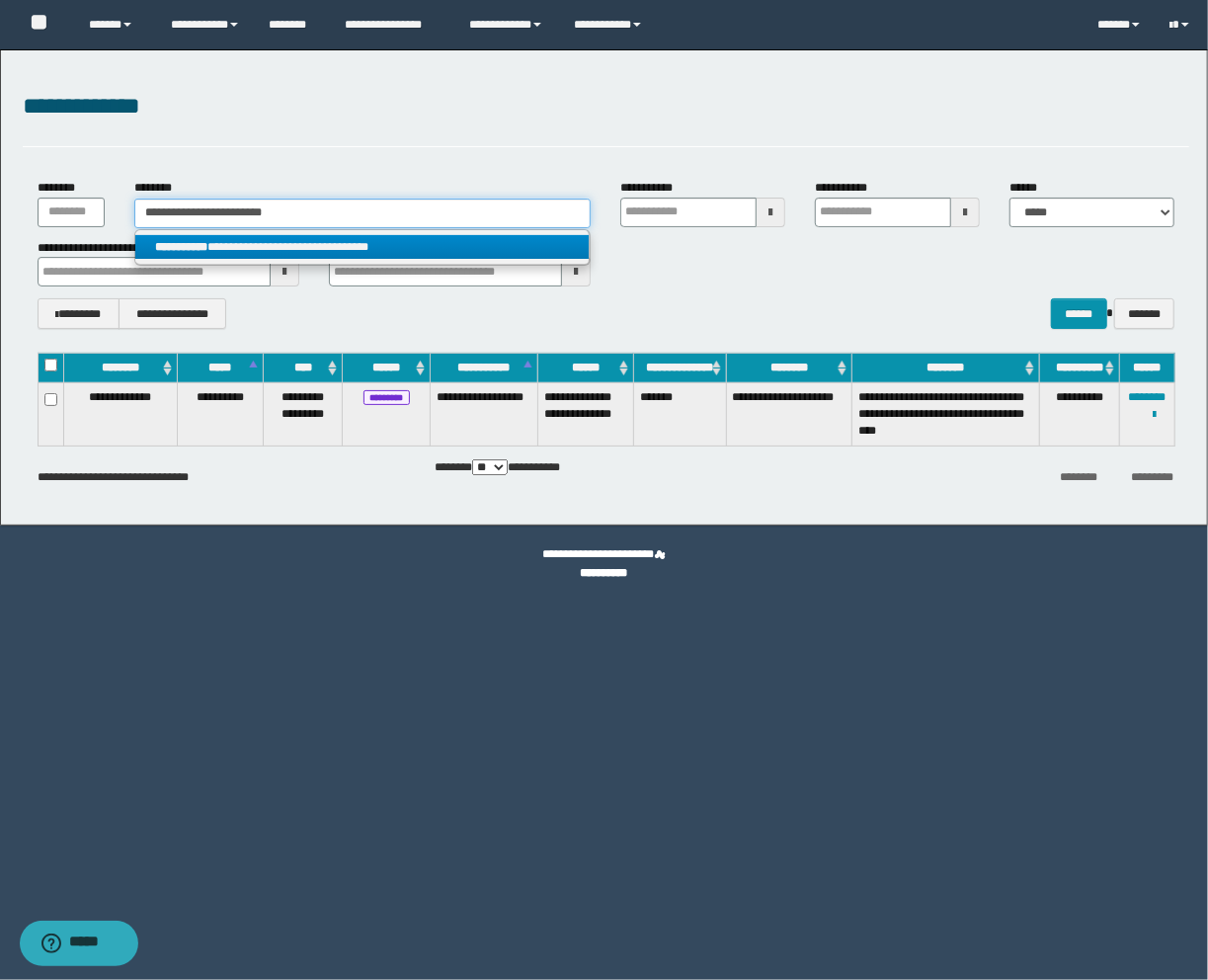 type on "**********" 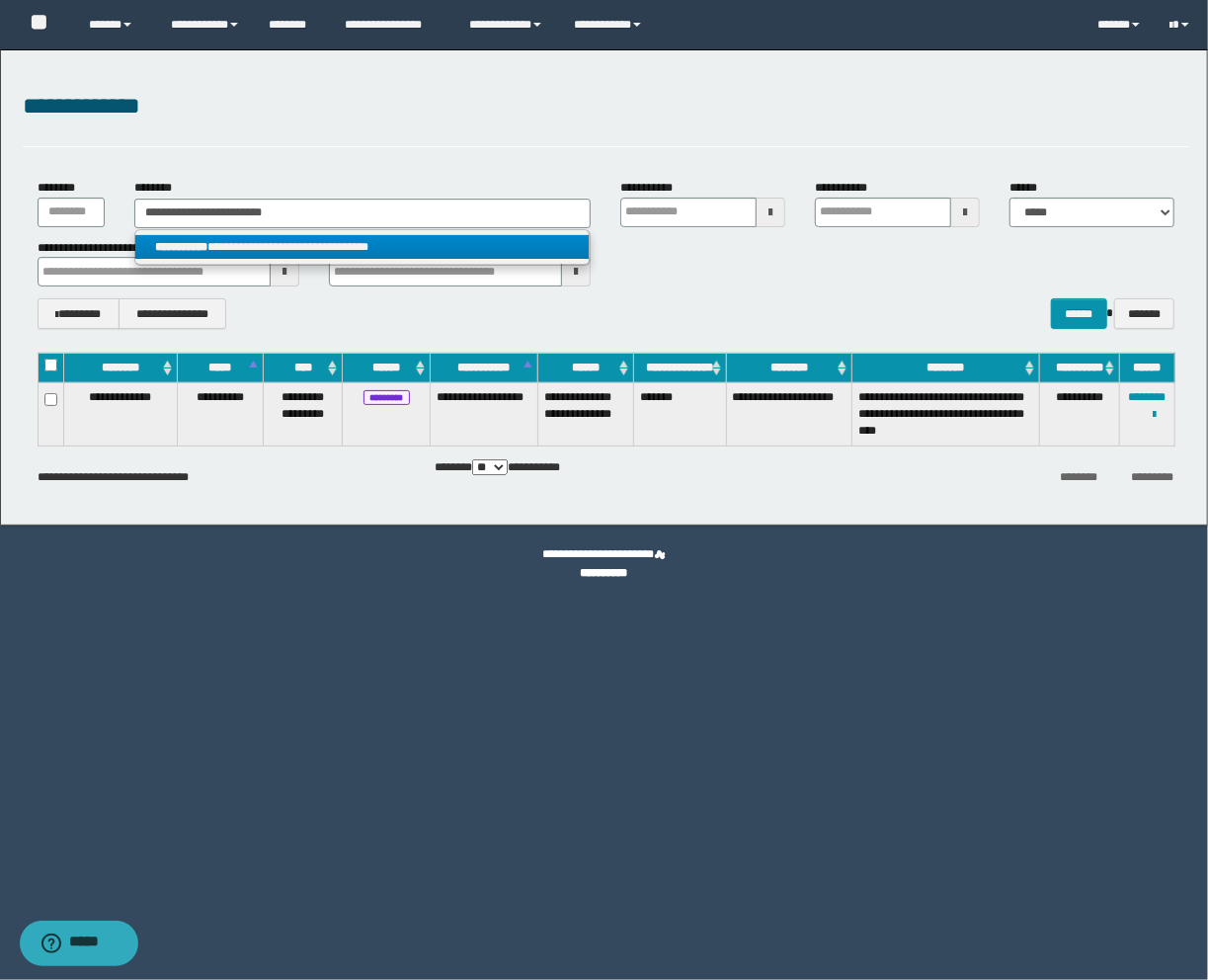 click on "**********" at bounding box center [362, 247] 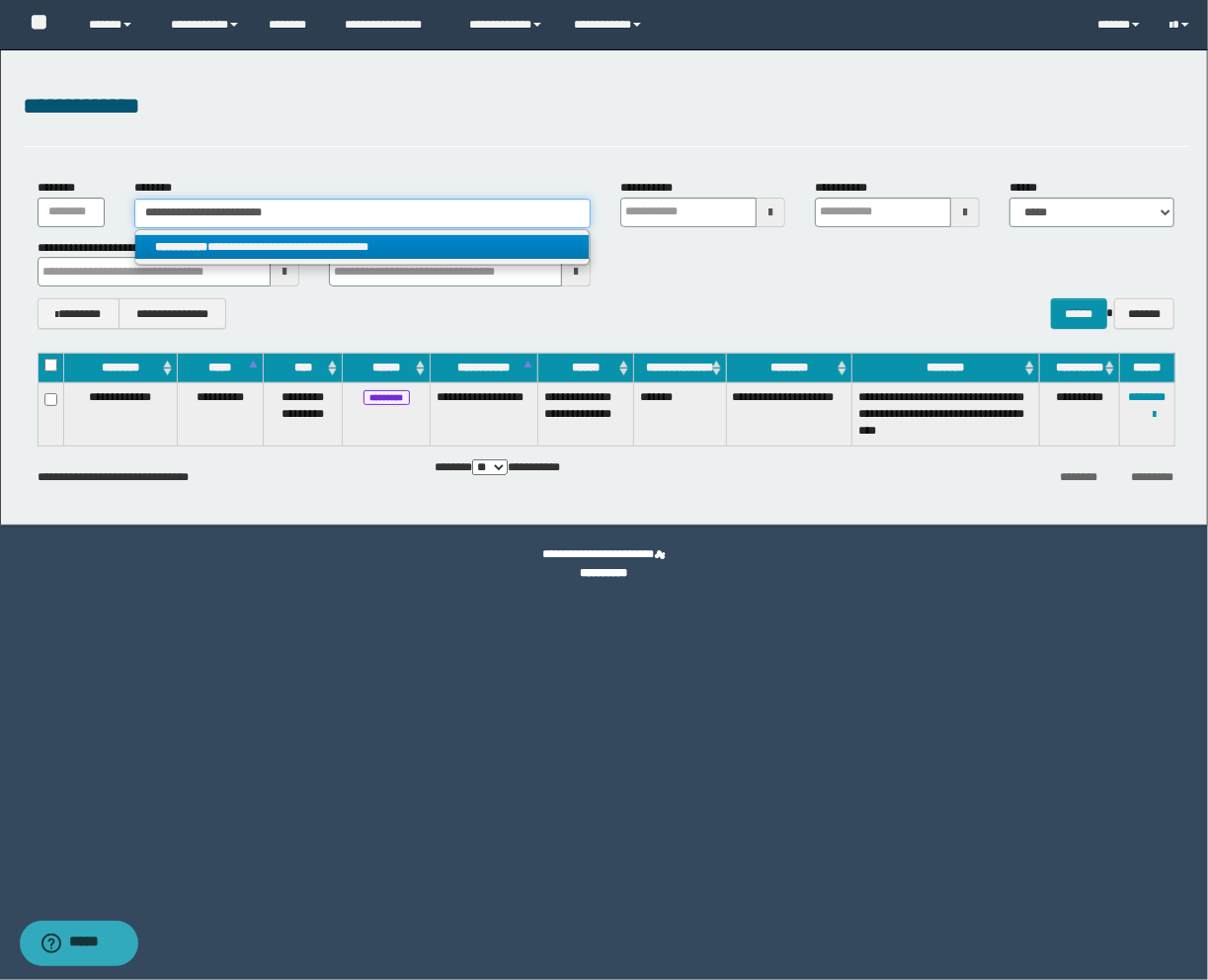 type 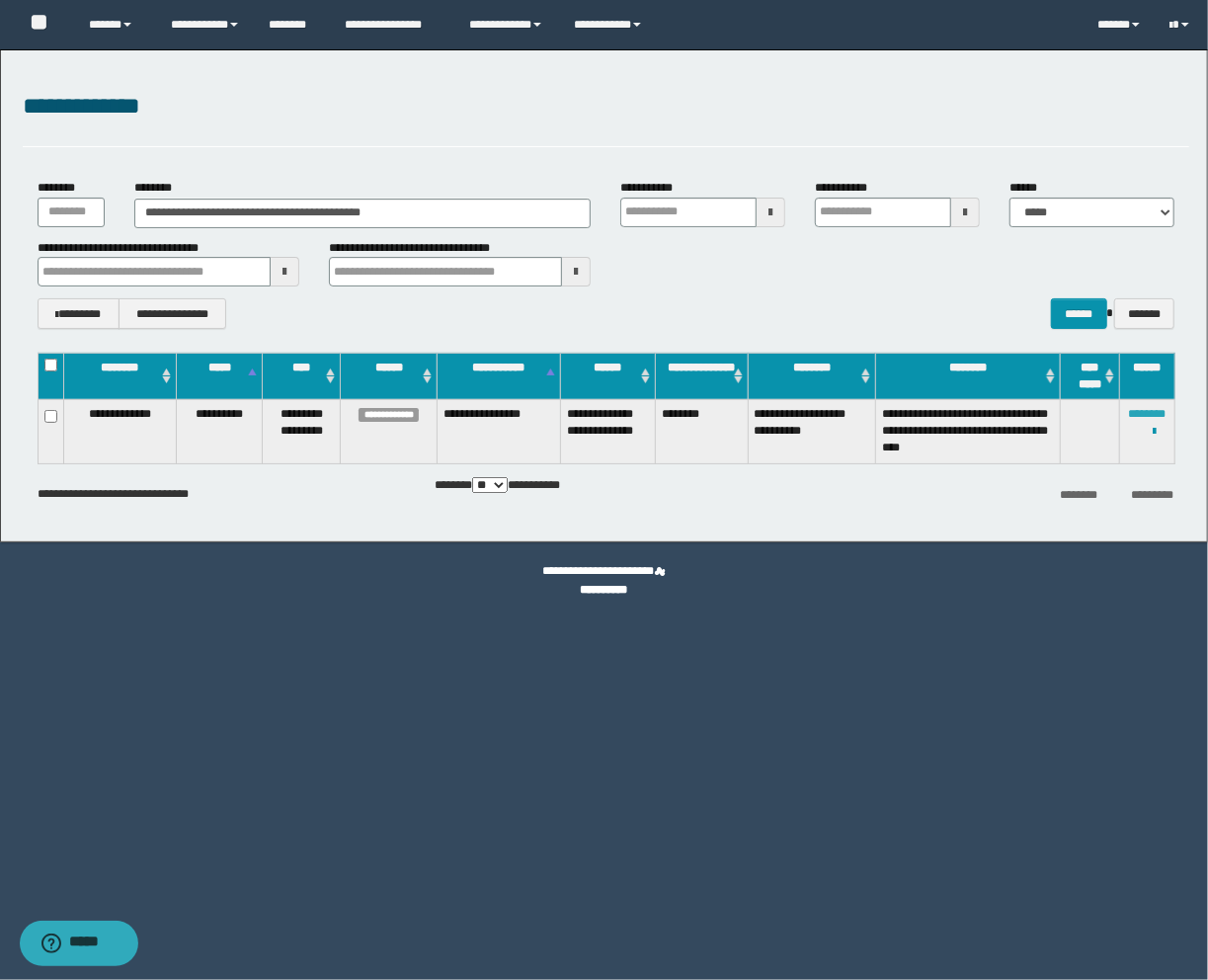 click on "********" at bounding box center [1148, 414] 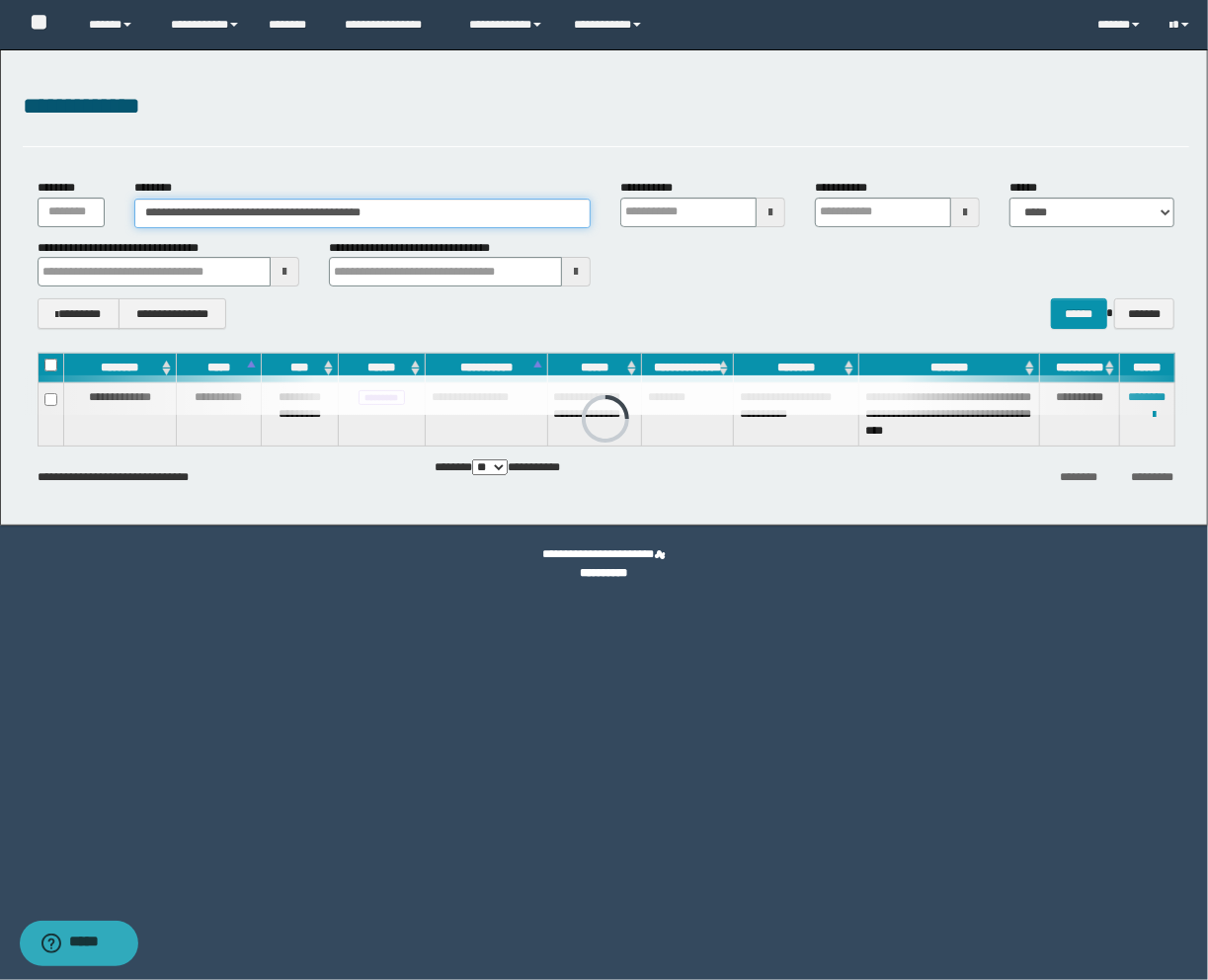 drag, startPoint x: 420, startPoint y: 214, endPoint x: -184, endPoint y: 159, distance: 606.499 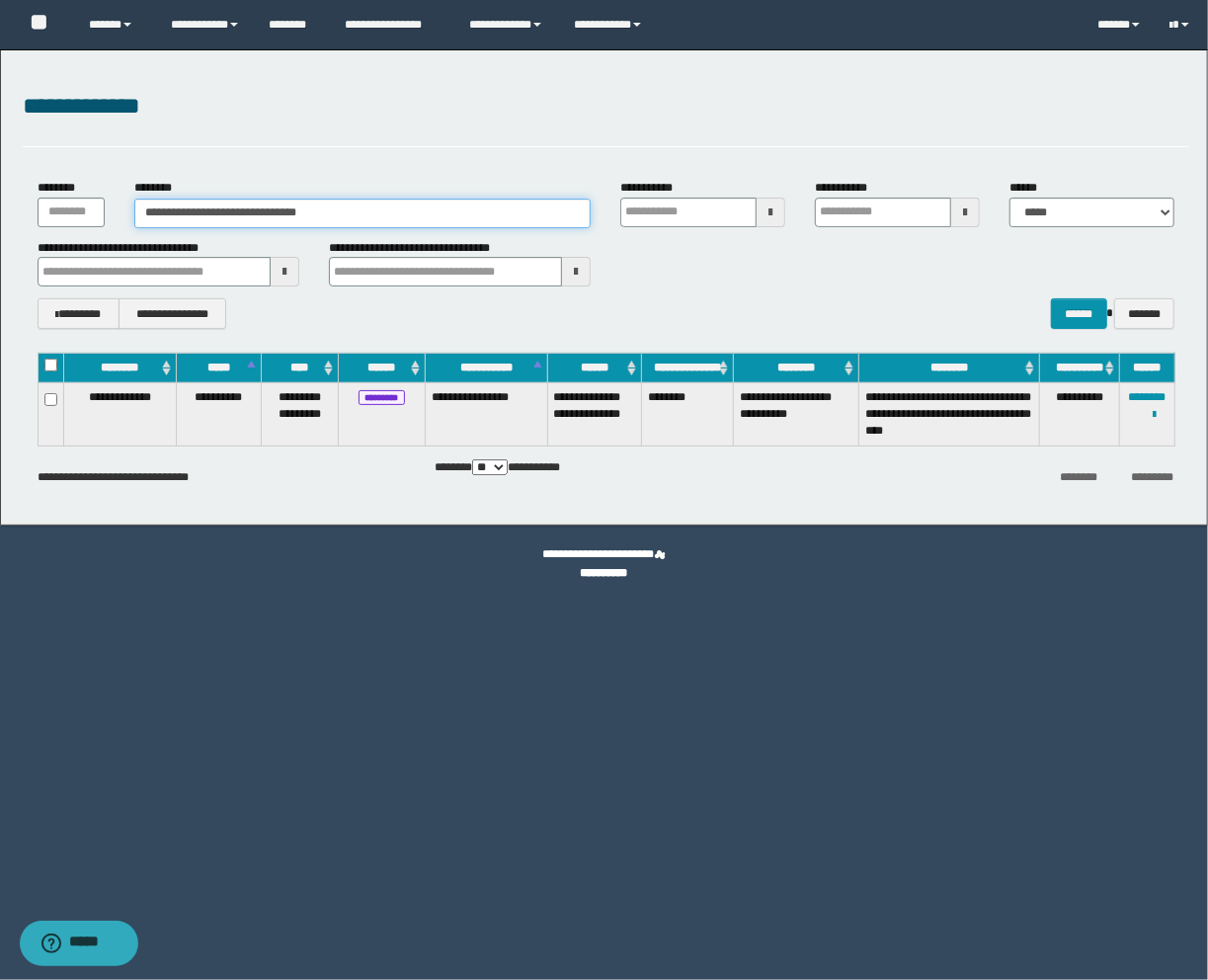 type on "**********" 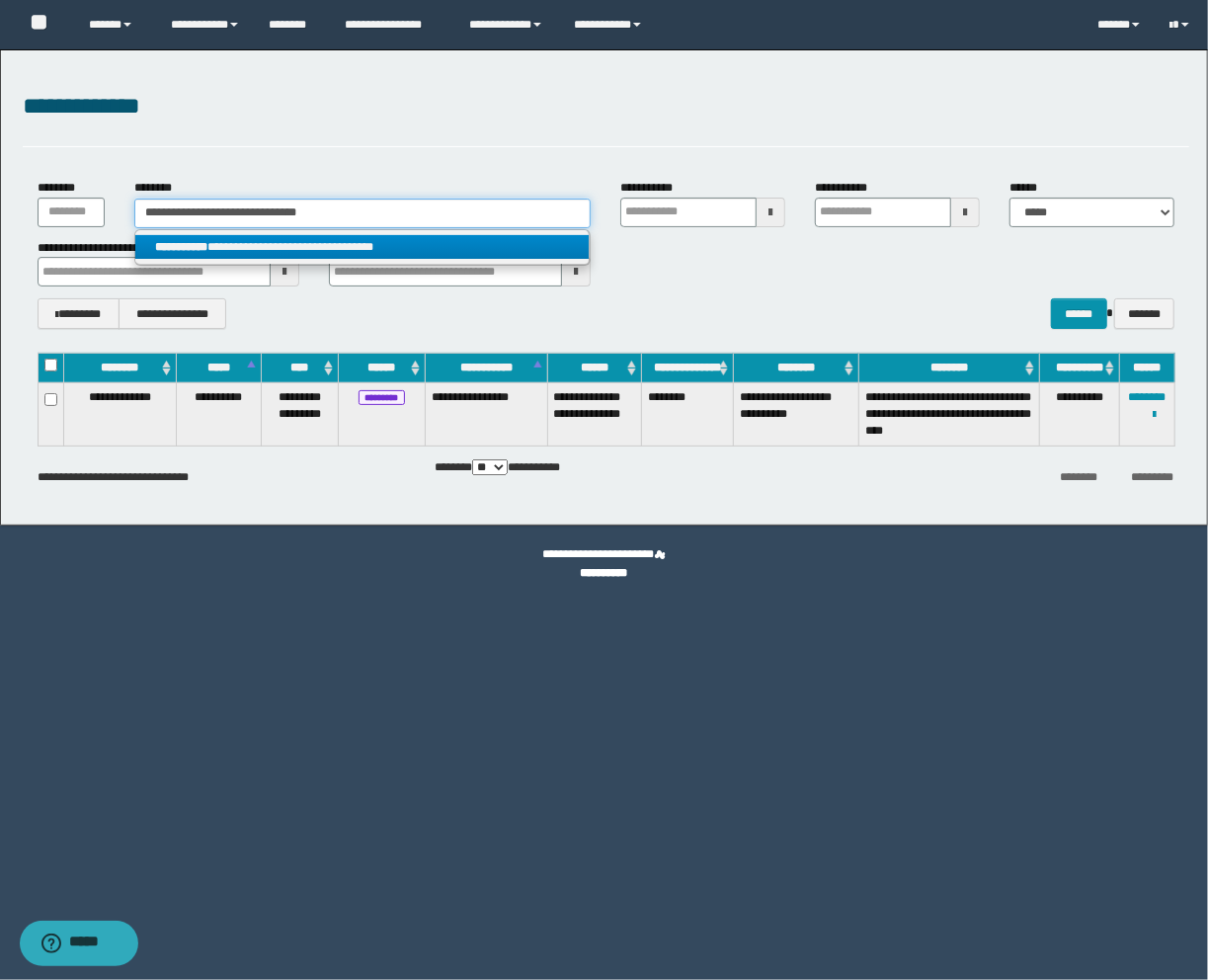 type on "**********" 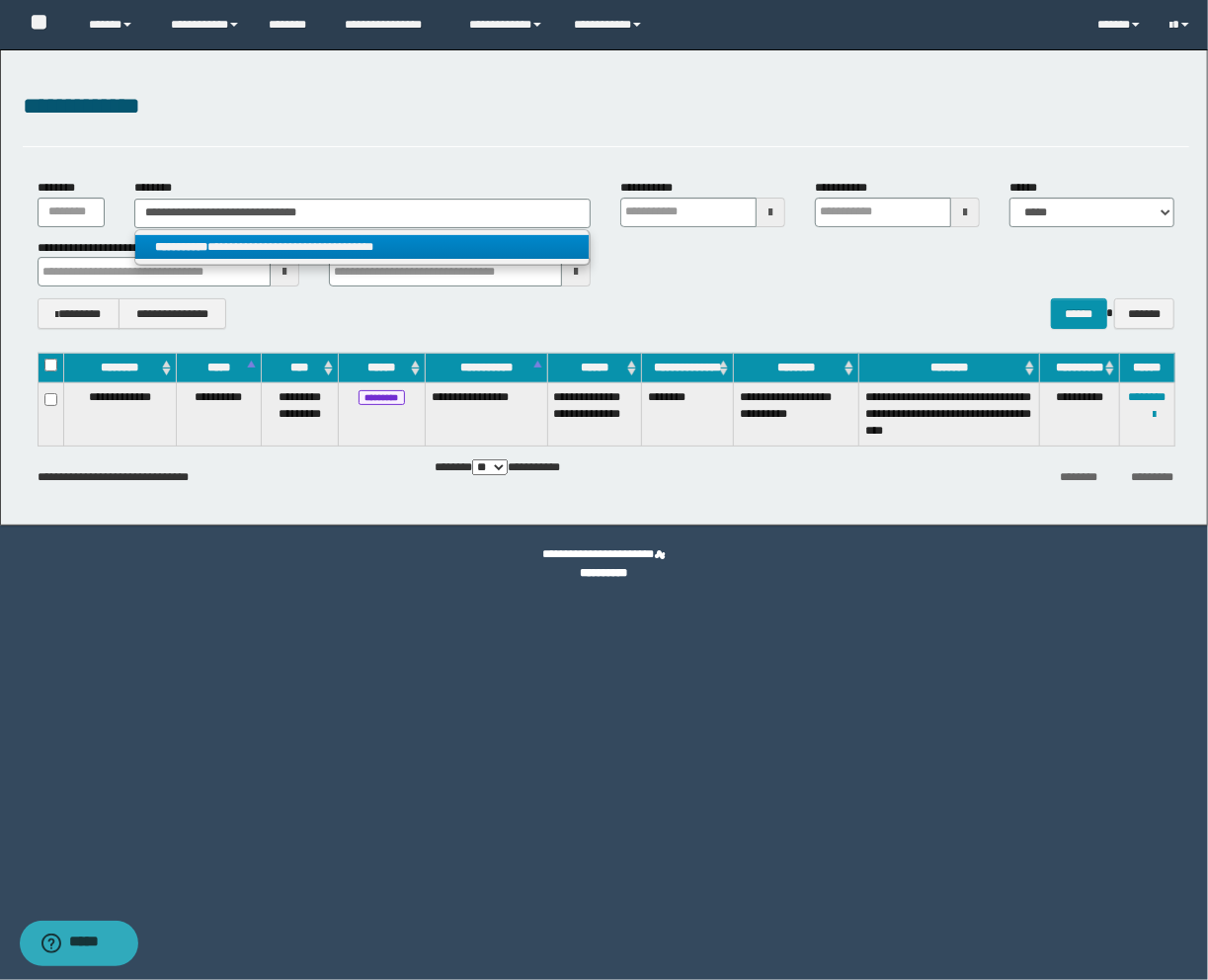 click on "**********" at bounding box center (362, 247) 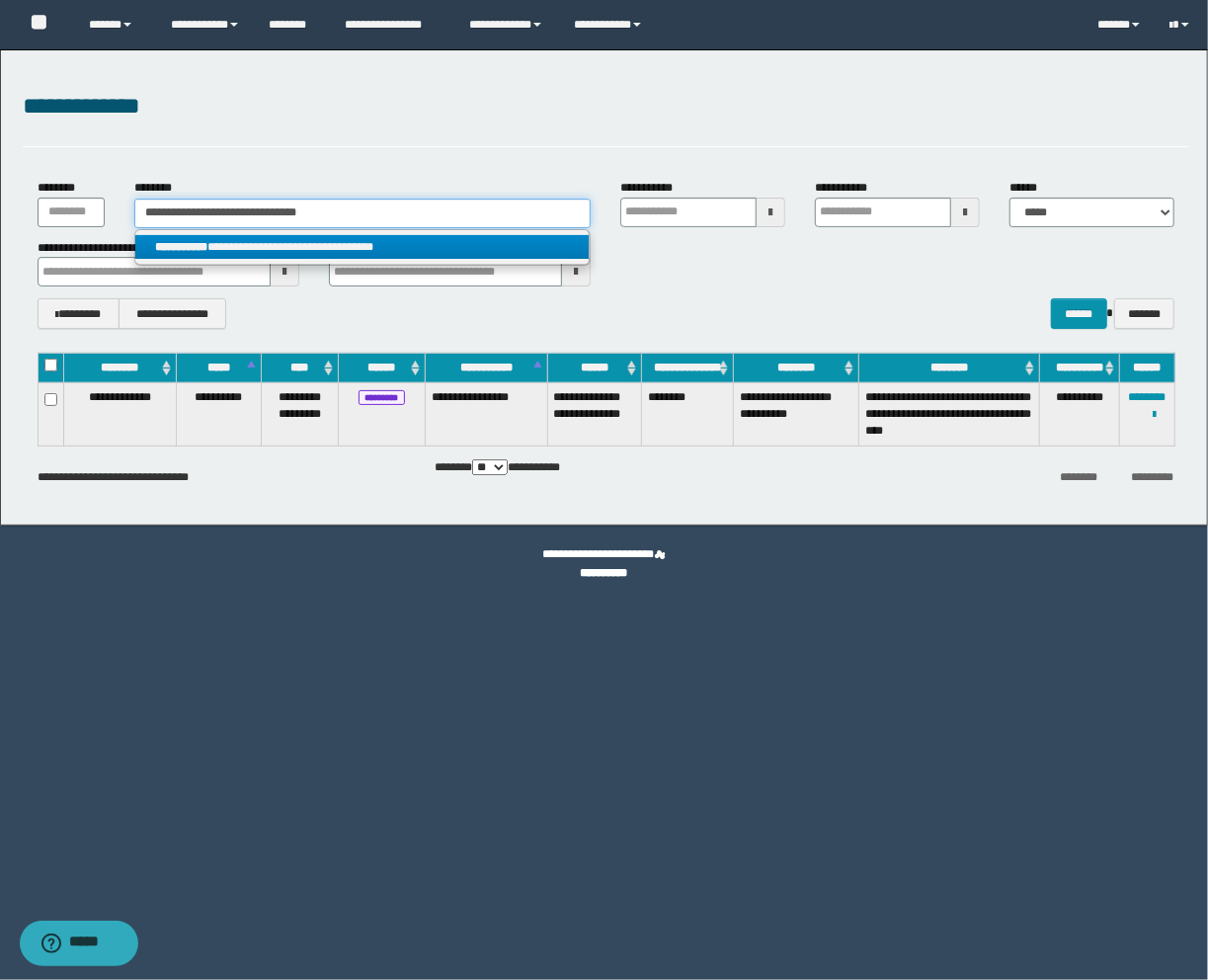 type 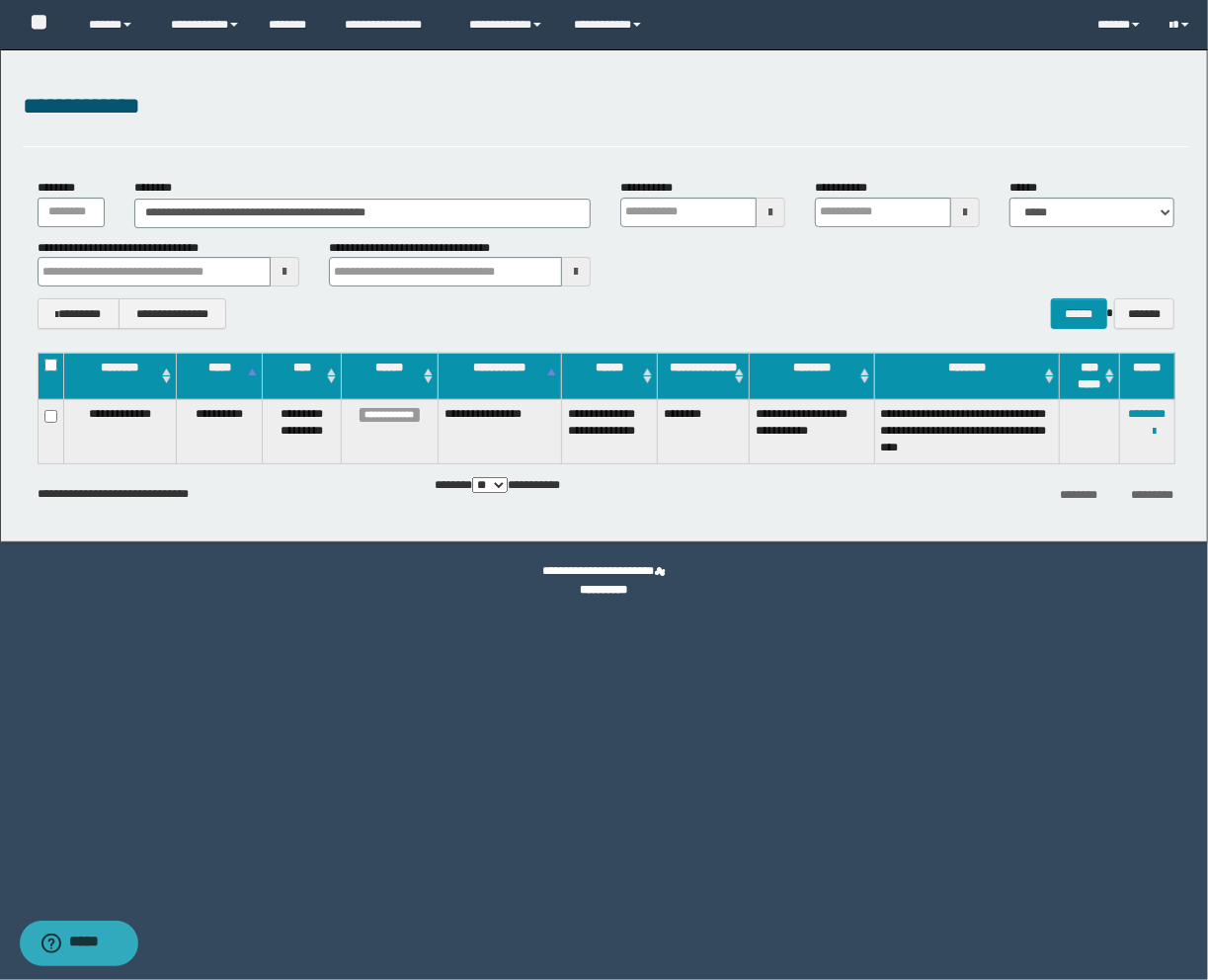click on "**********" at bounding box center (1148, 431) 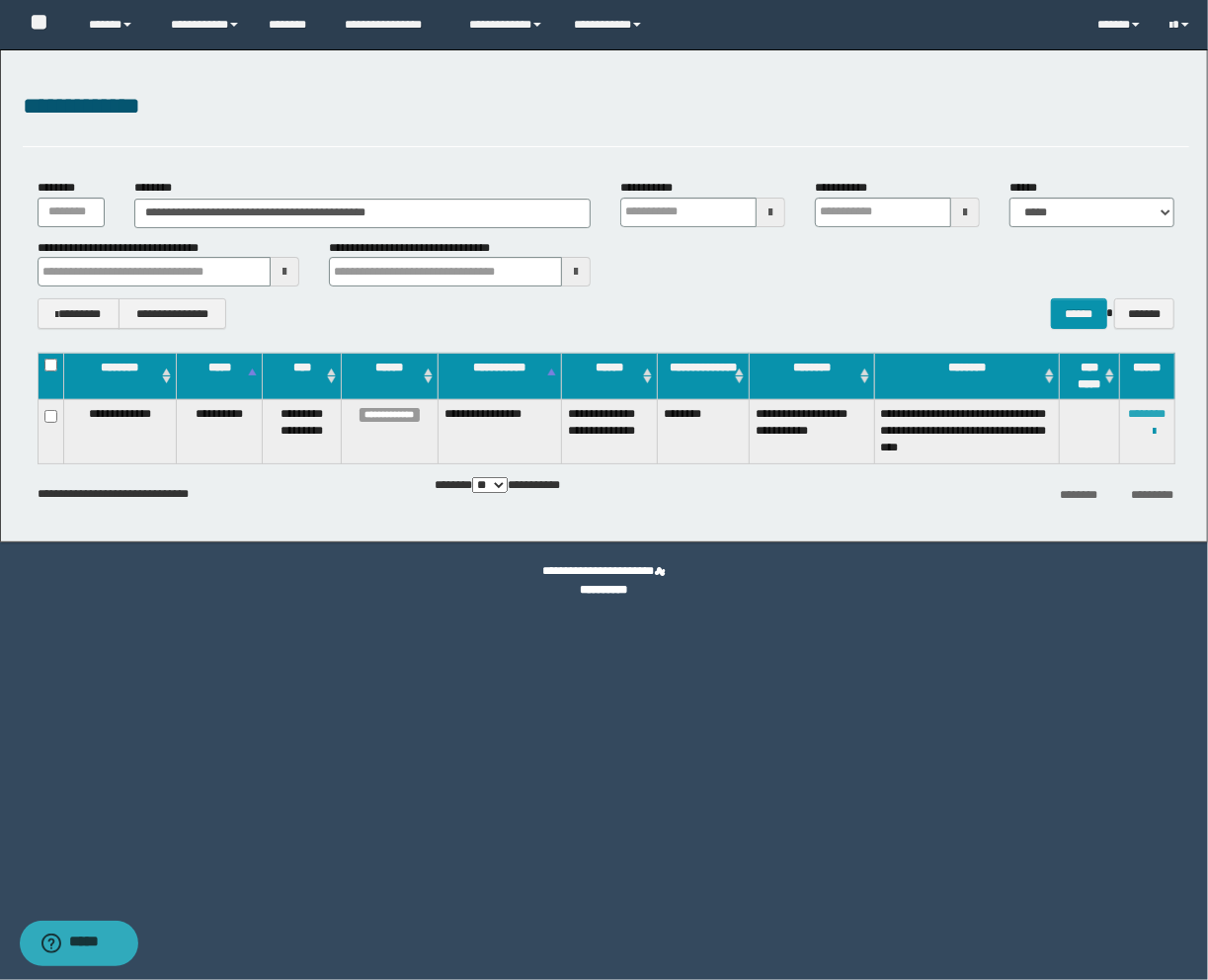 click on "********" at bounding box center [1148, 414] 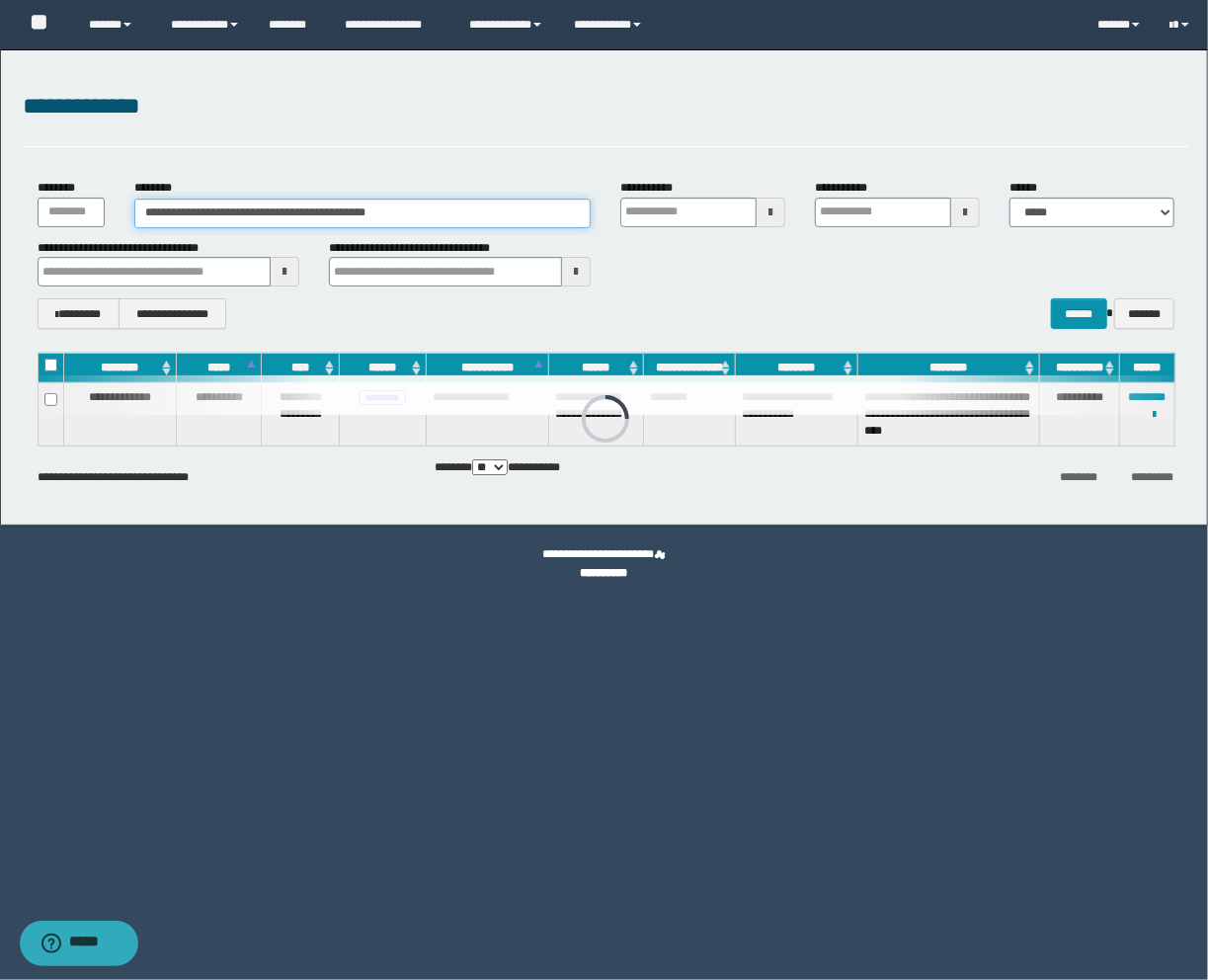 drag, startPoint x: 419, startPoint y: 218, endPoint x: -132, endPoint y: 199, distance: 551.32749 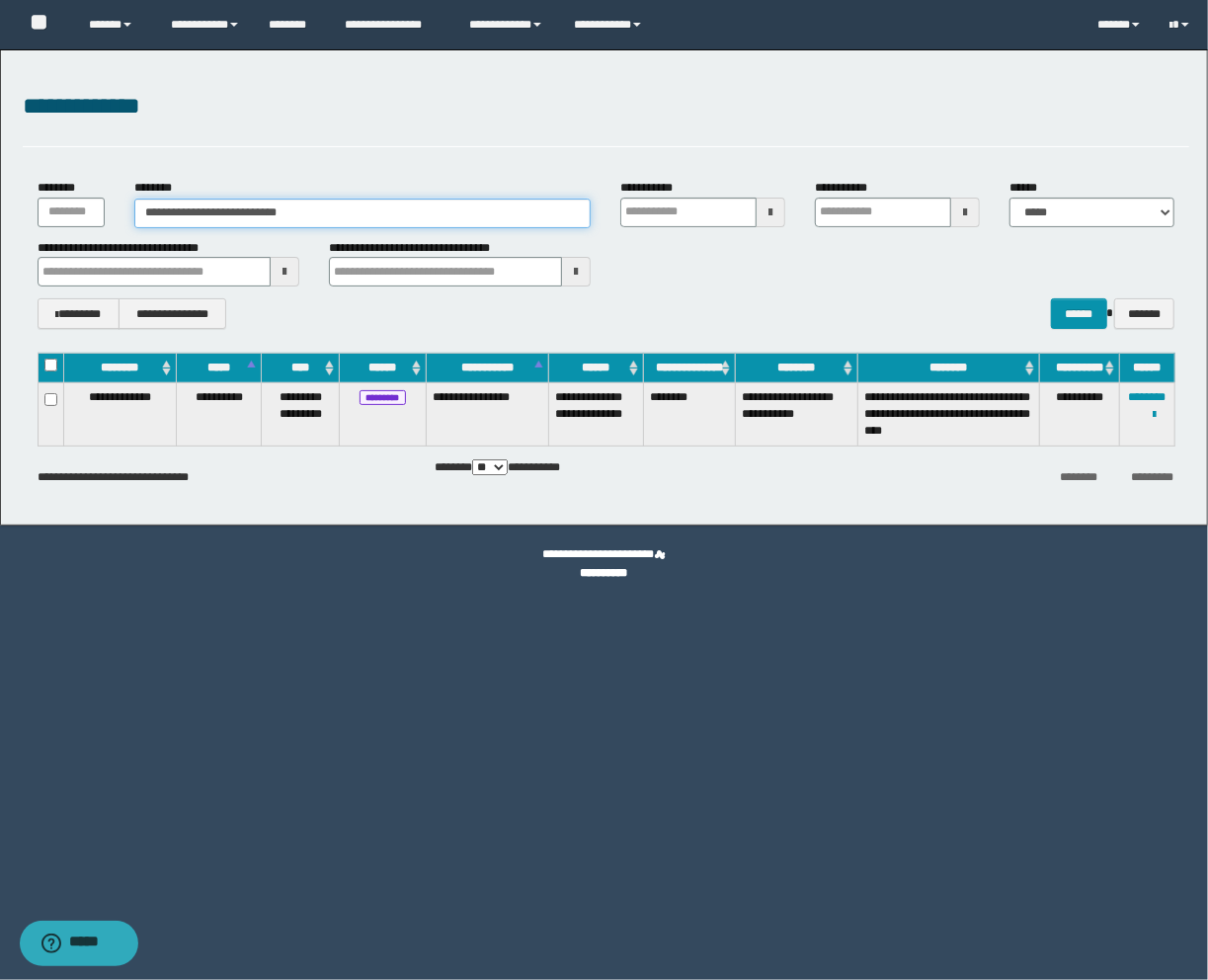 type on "**********" 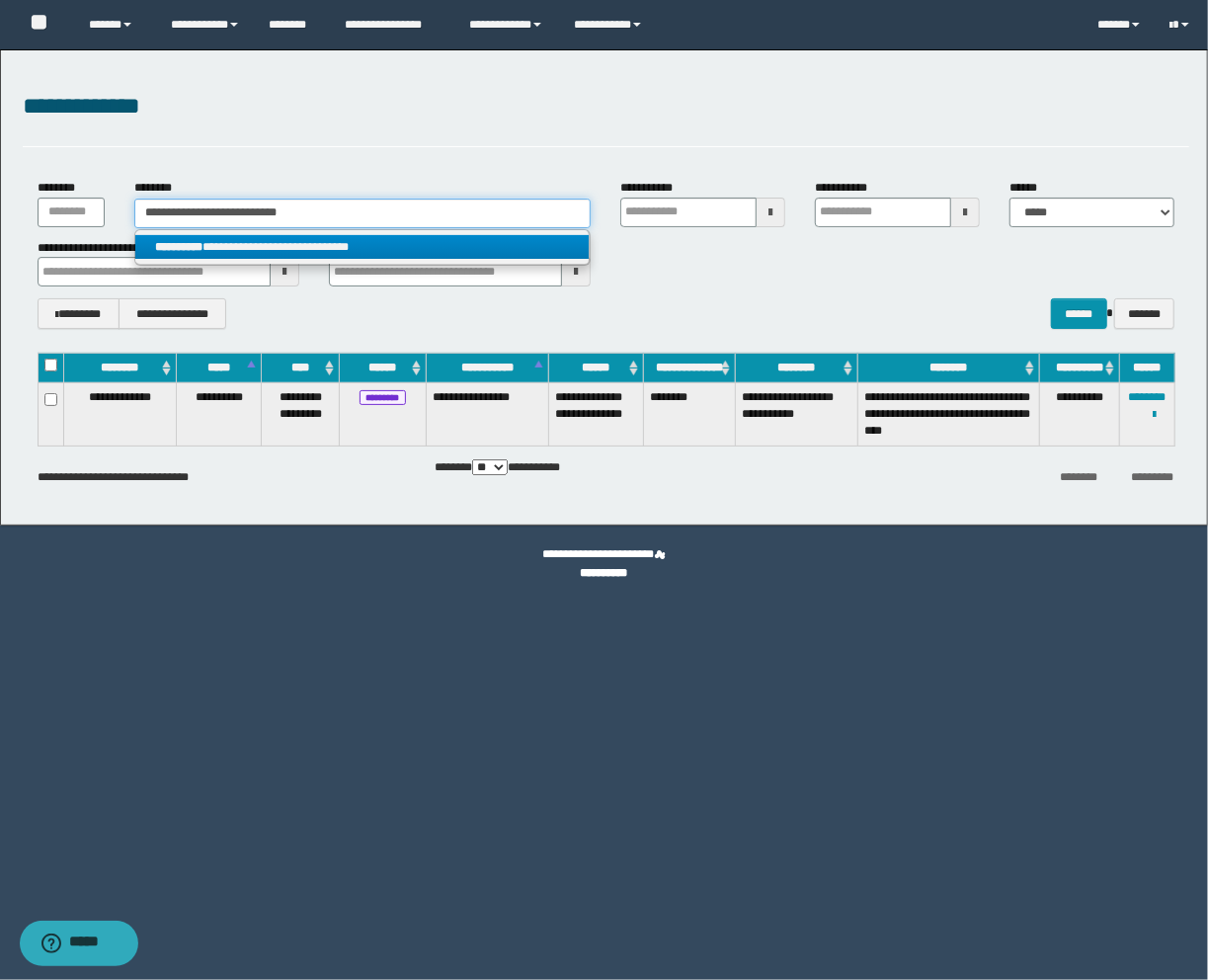 type on "**********" 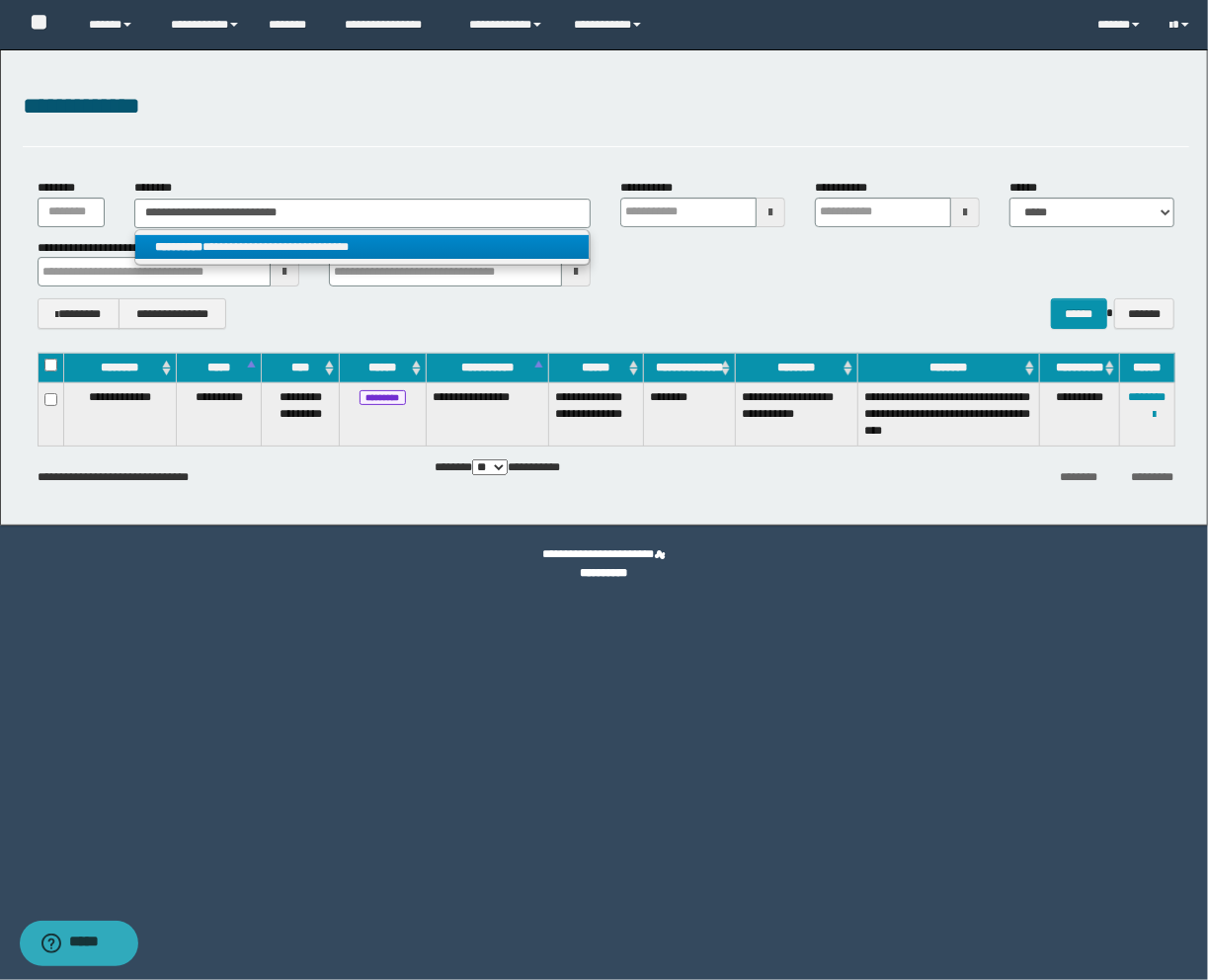 click on "**********" at bounding box center [362, 247] 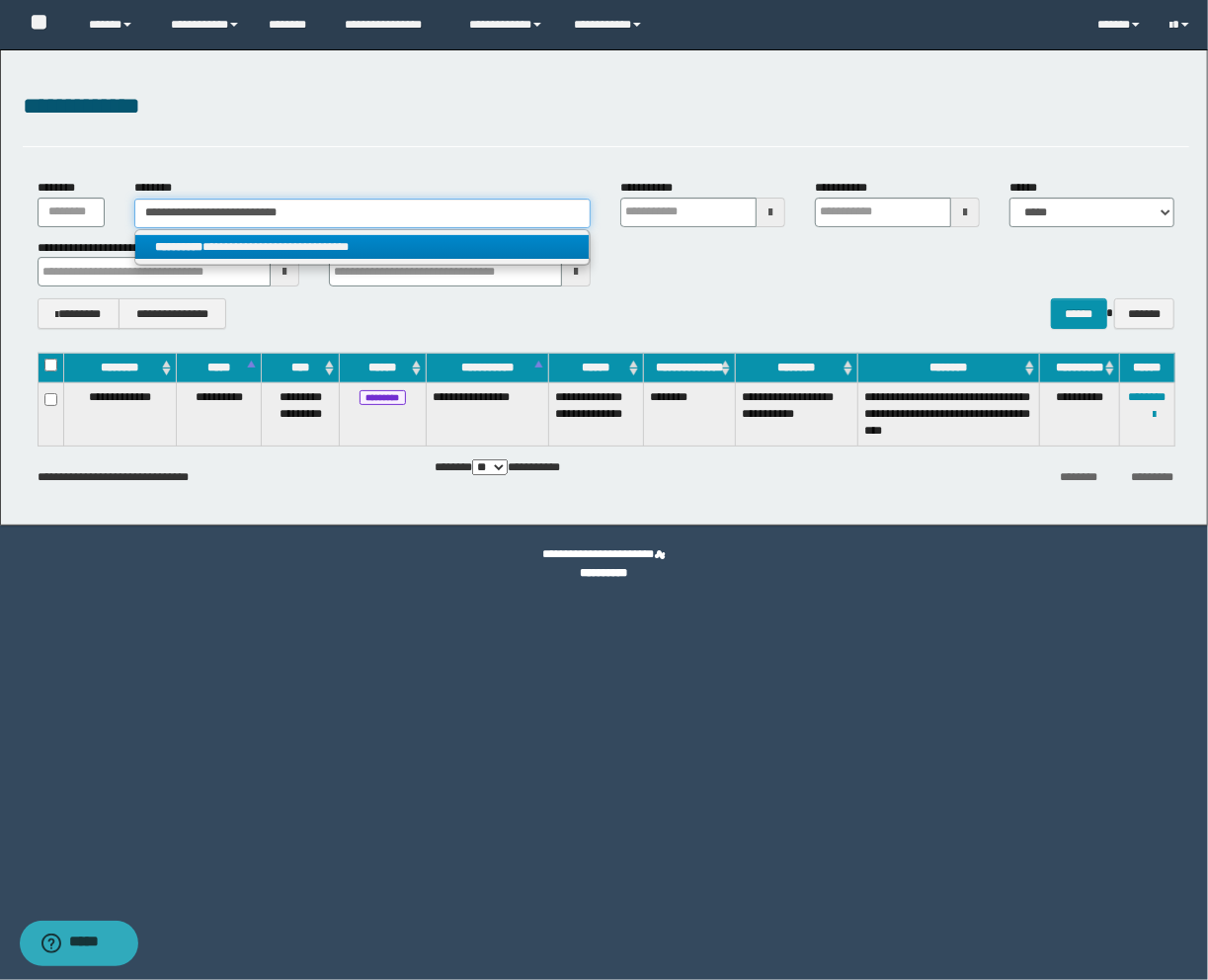 type 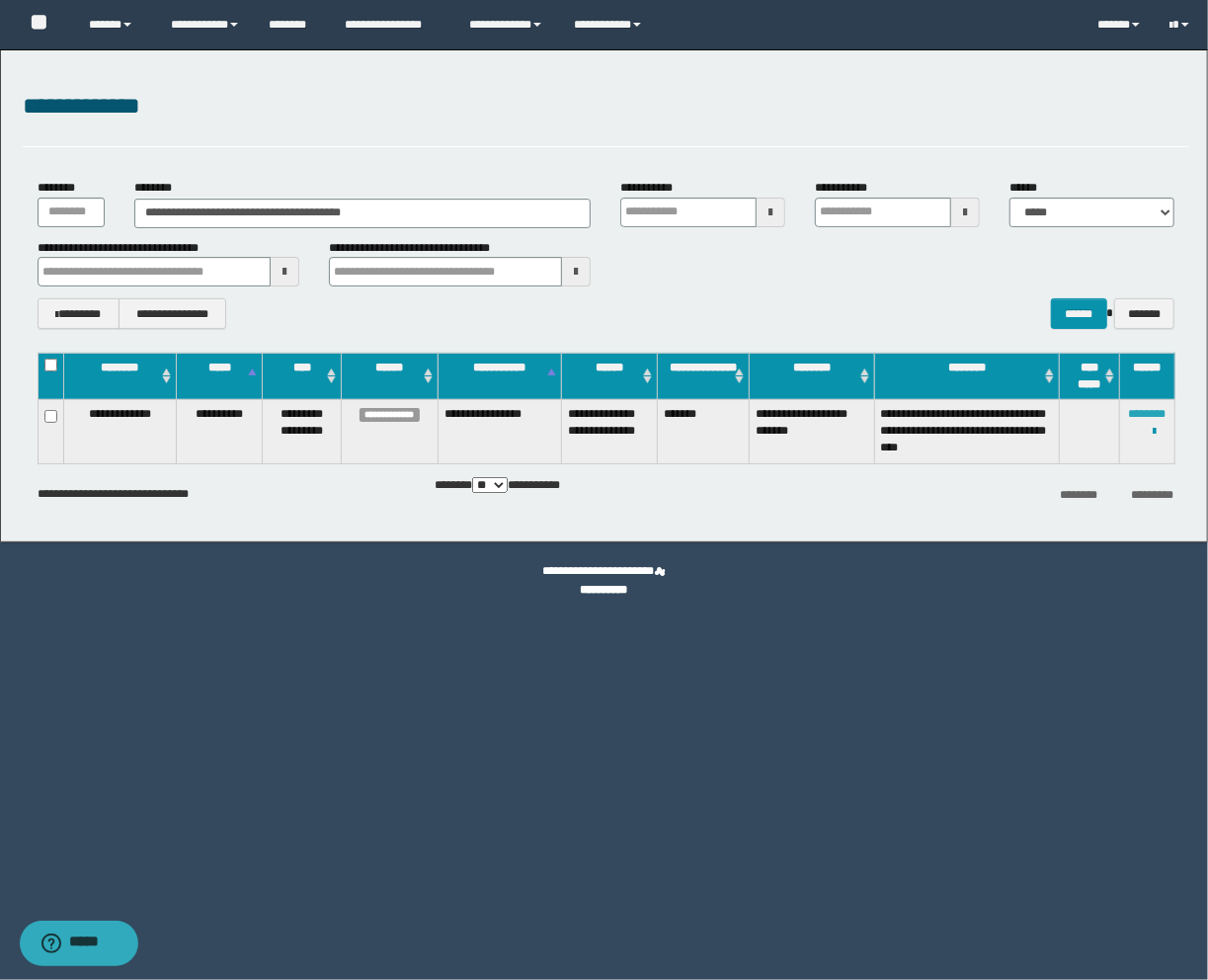 click on "********" at bounding box center [1148, 414] 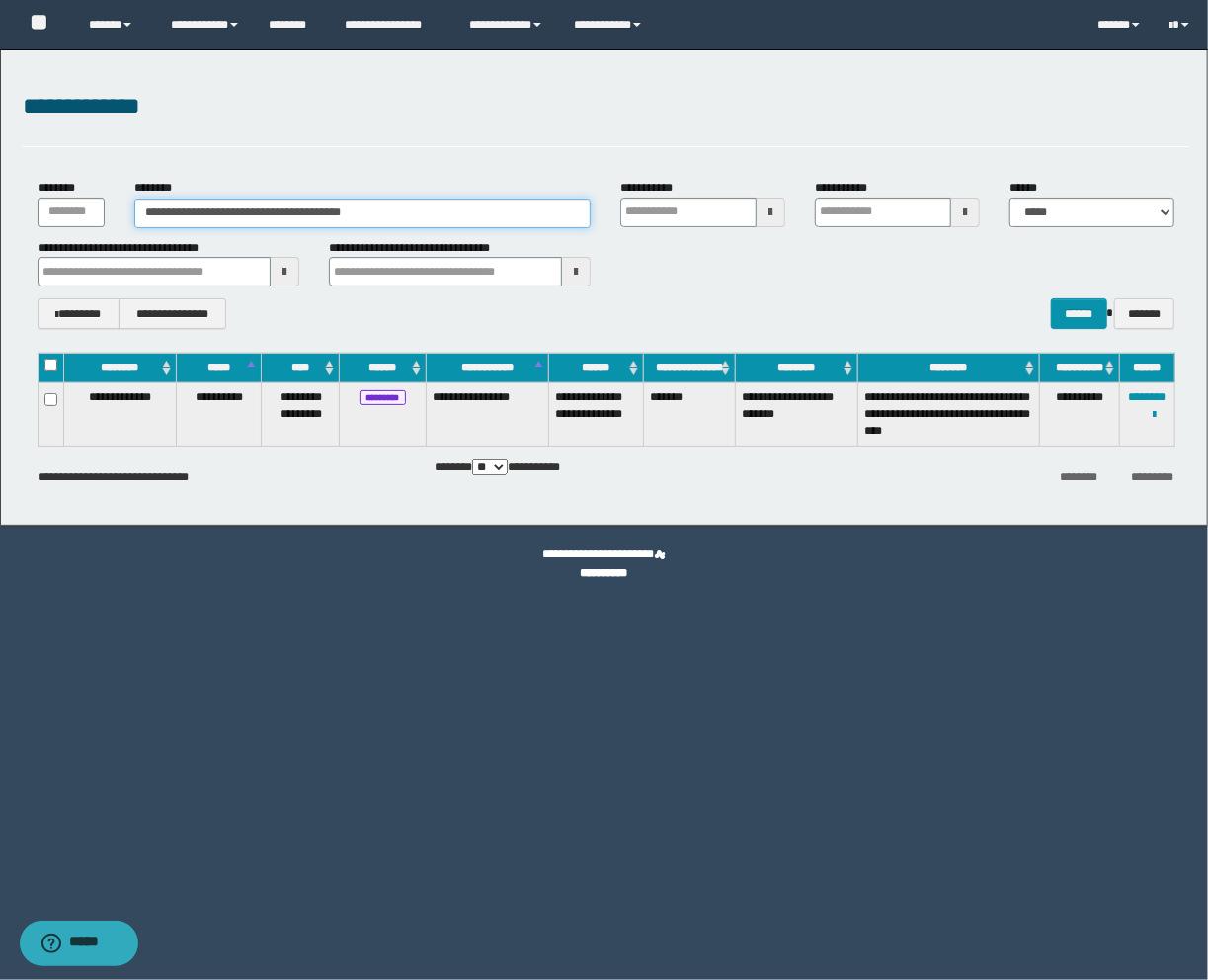 drag, startPoint x: 267, startPoint y: 211, endPoint x: -111, endPoint y: 210, distance: 378.0013 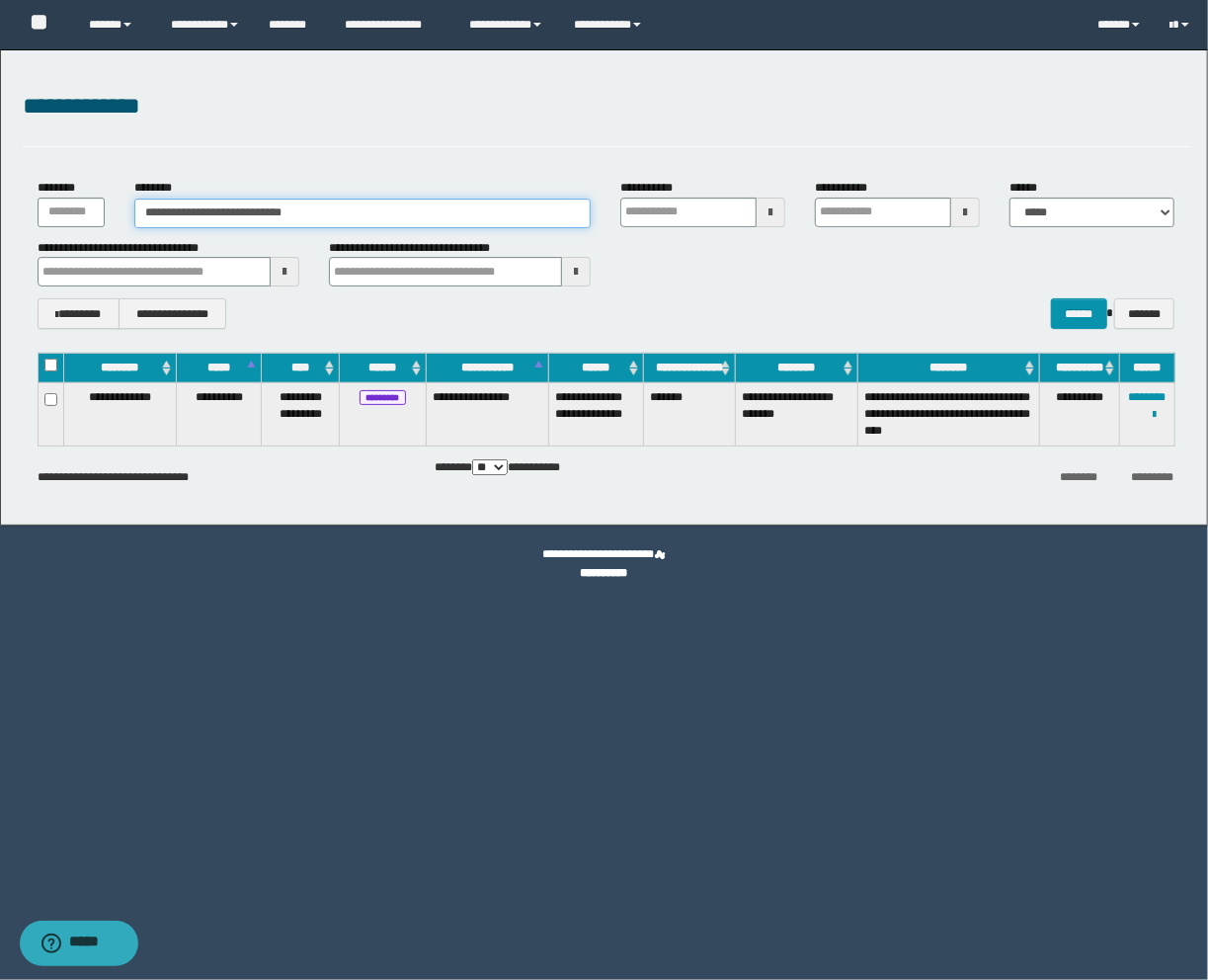 type on "**********" 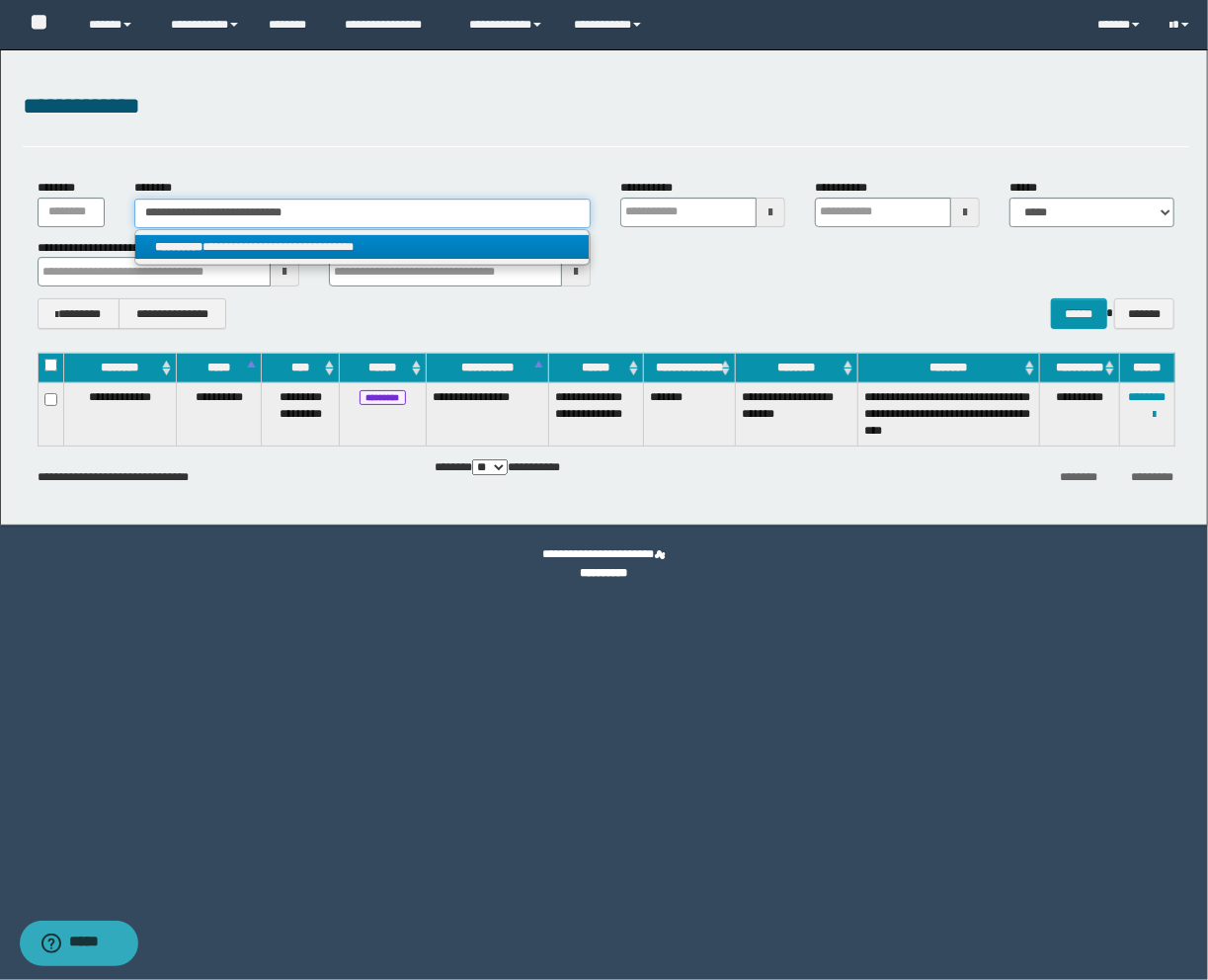 type on "**********" 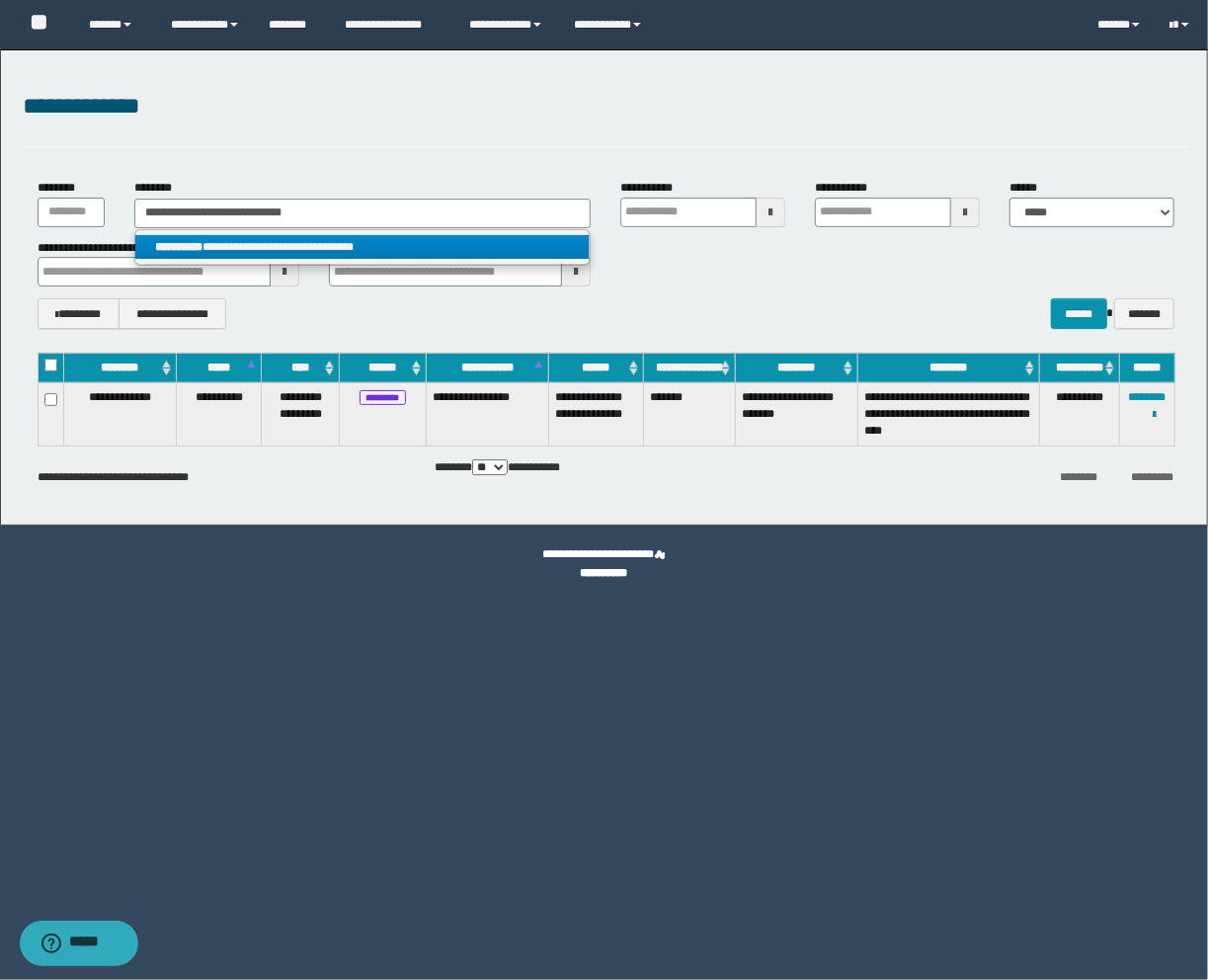 click on "**********" at bounding box center [362, 247] 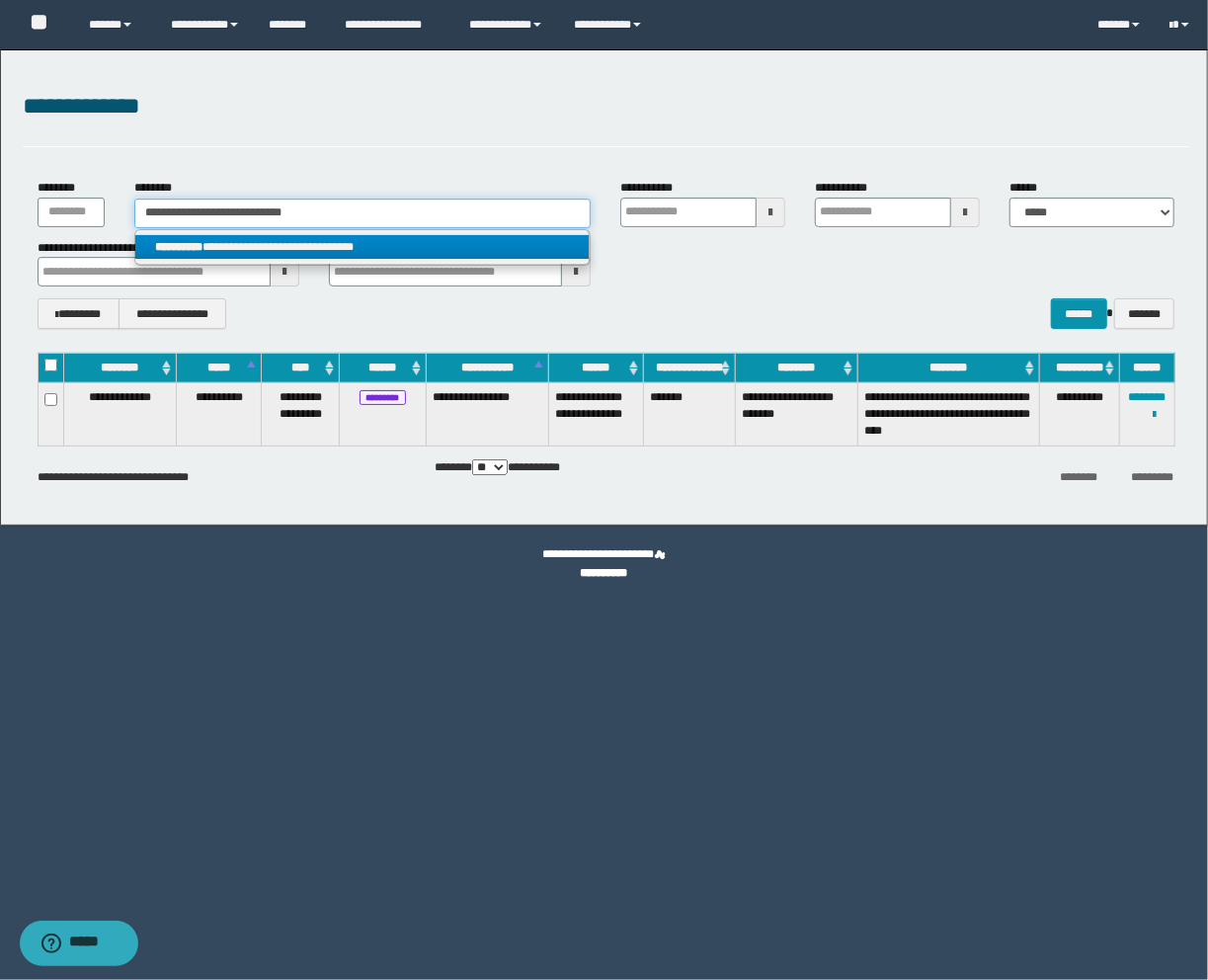 type 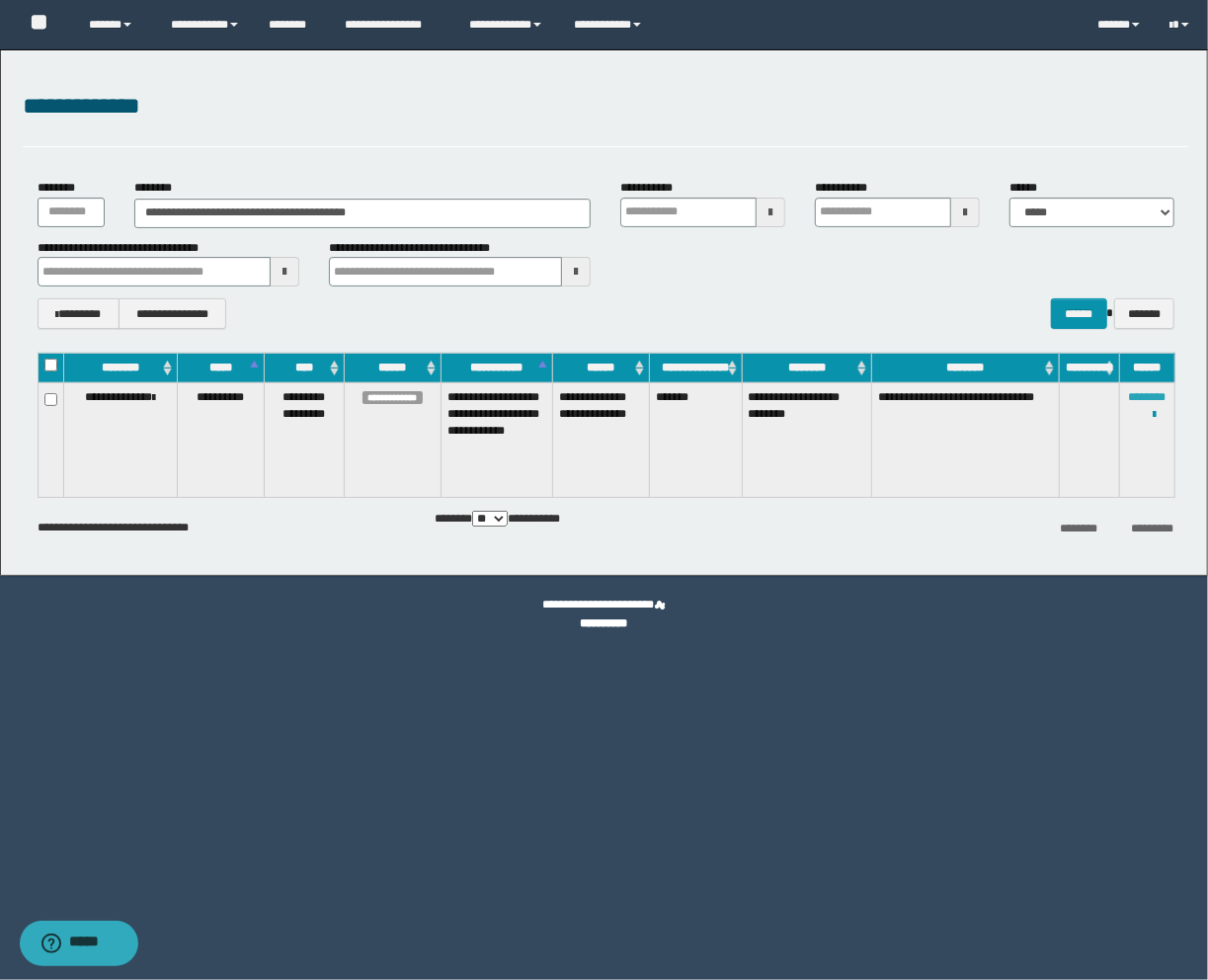 click on "********" at bounding box center (1148, 397) 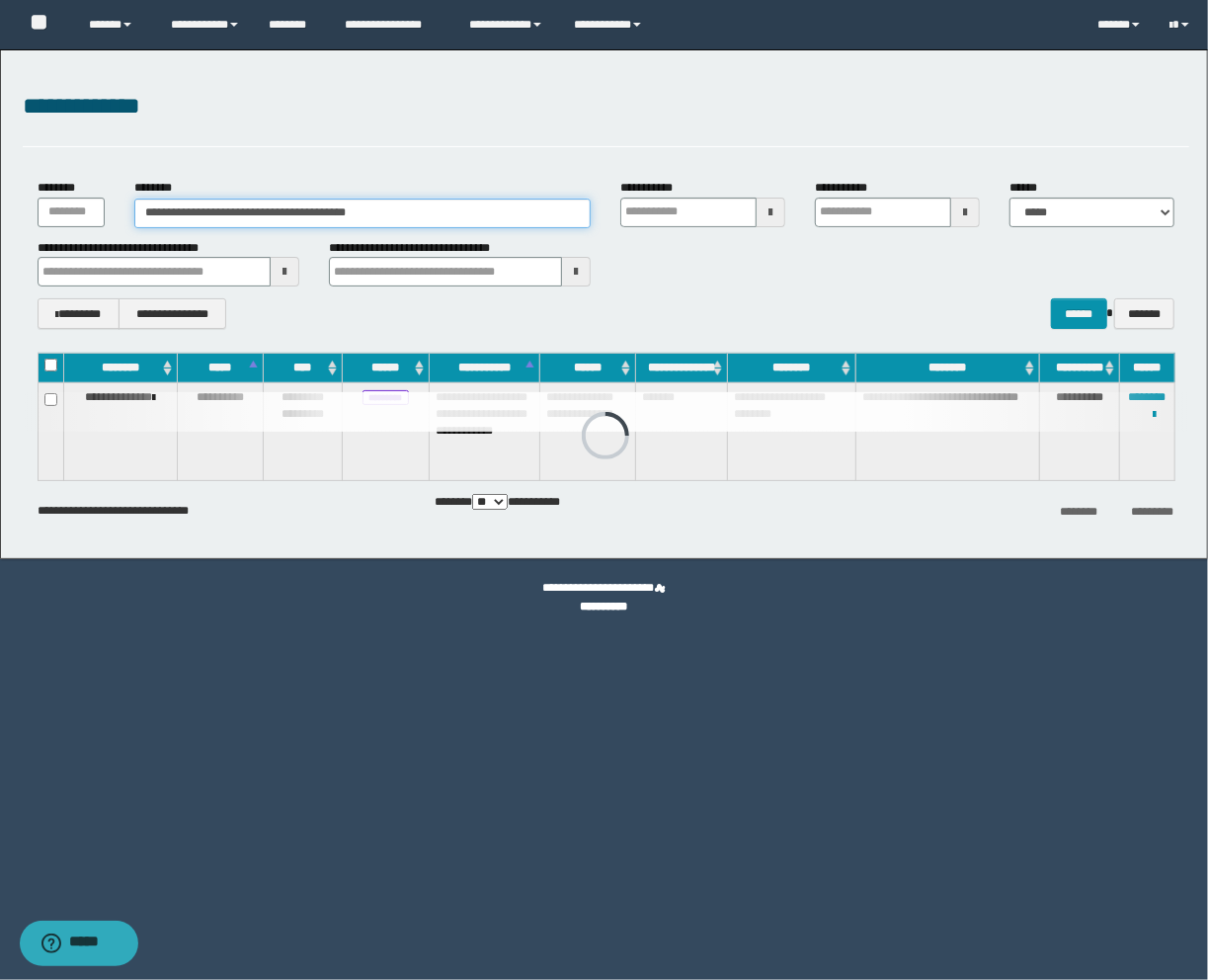 drag, startPoint x: 279, startPoint y: 192, endPoint x: -67, endPoint y: 149, distance: 348.66173 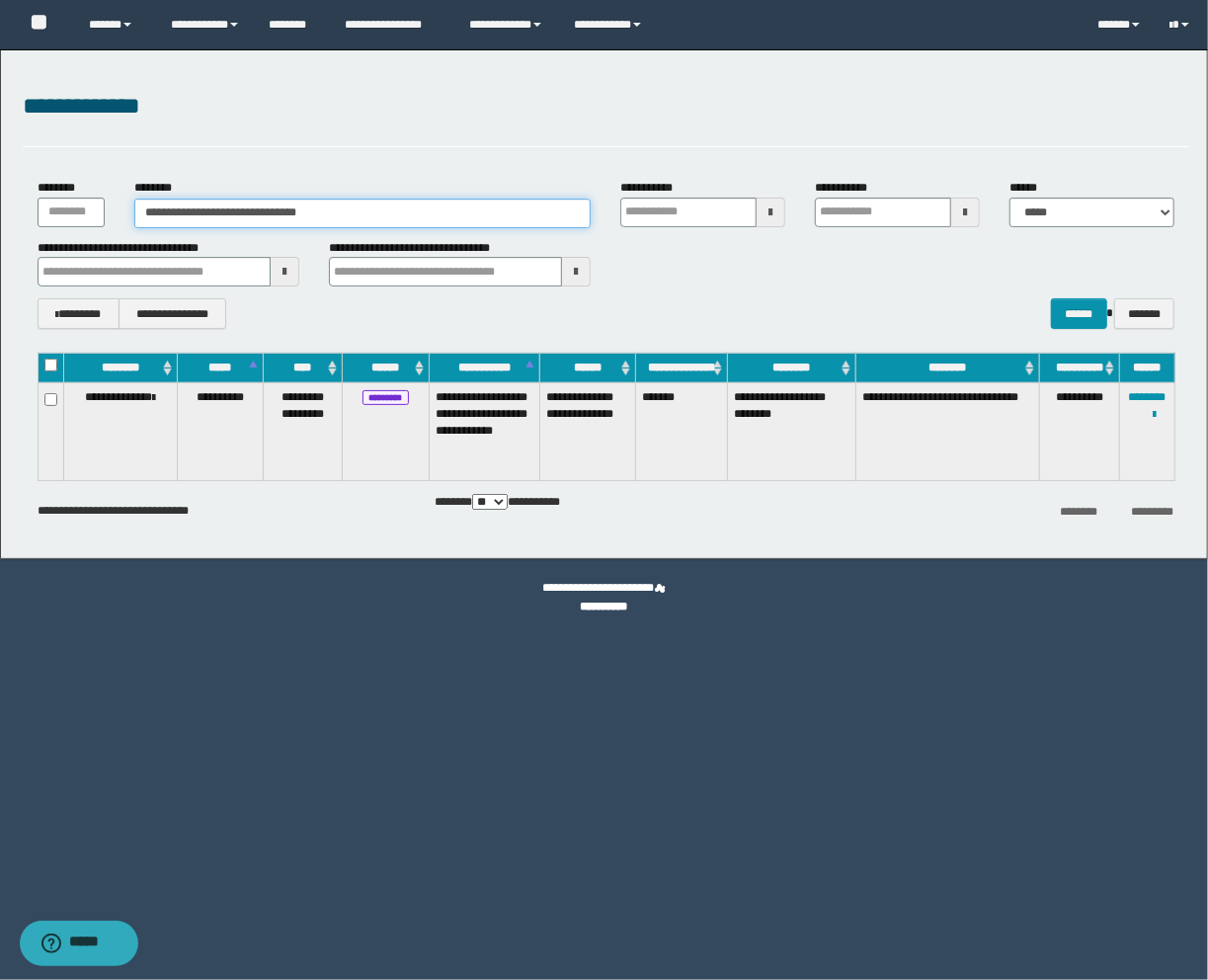 type on "**********" 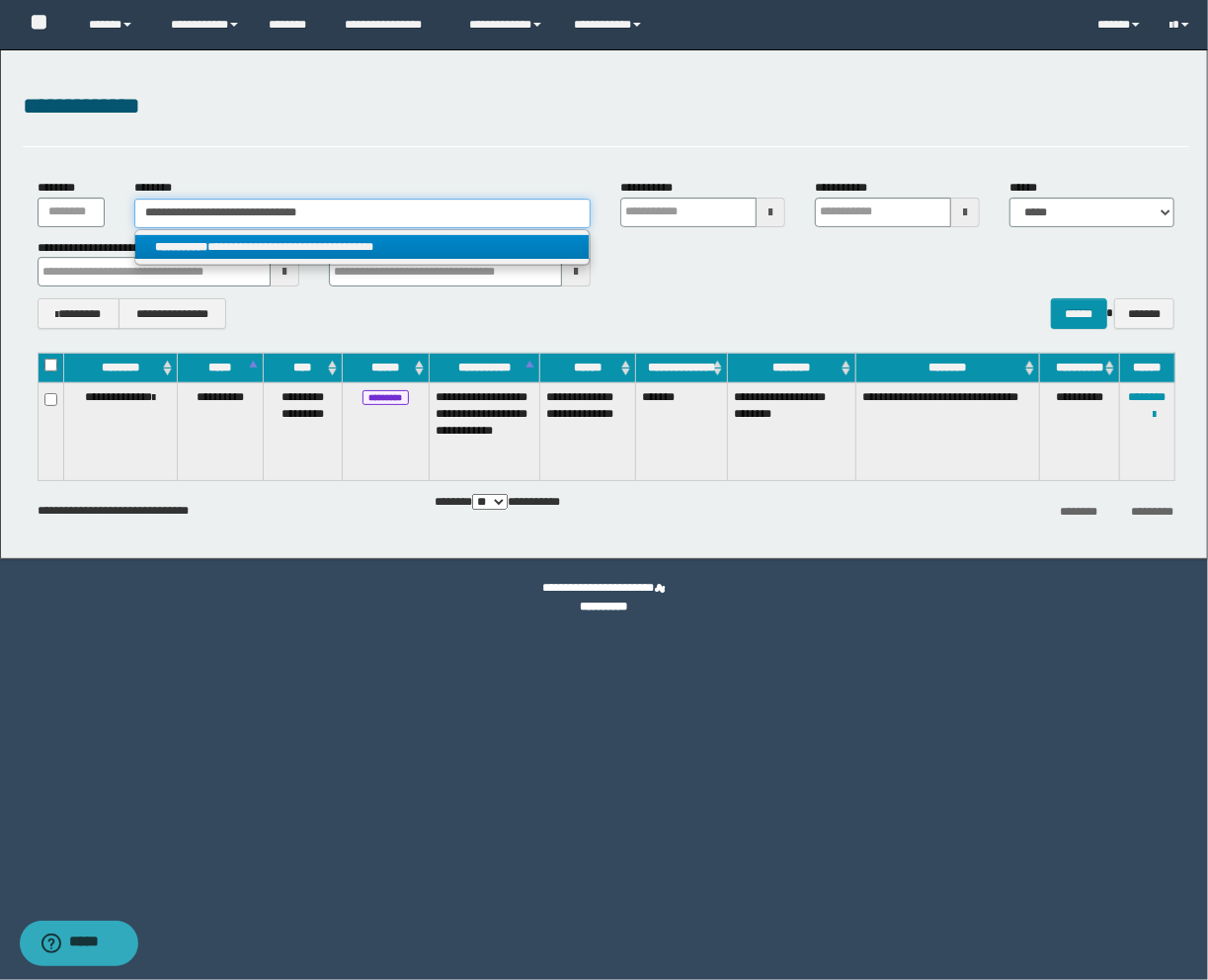 type on "**********" 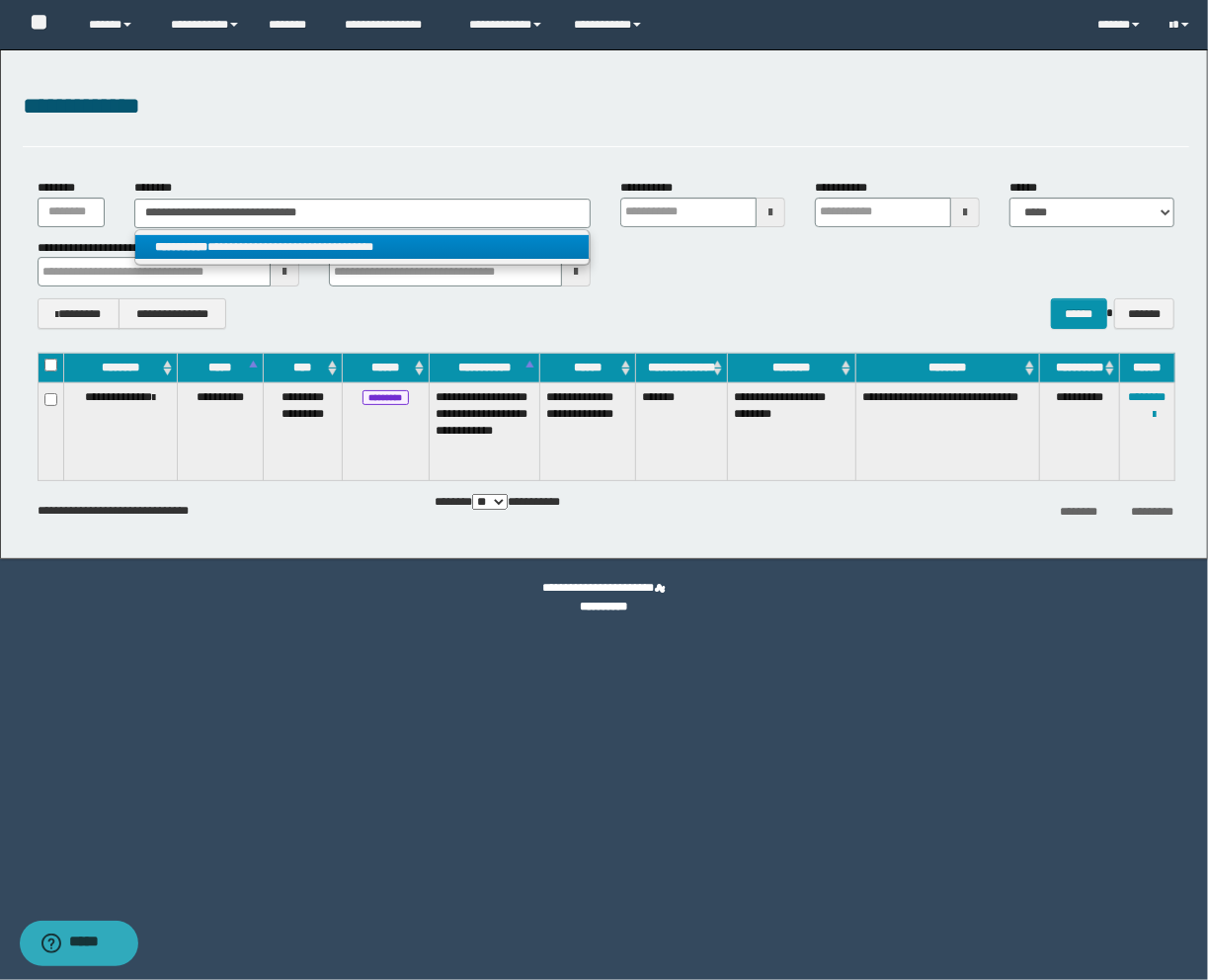 click on "**********" at bounding box center [362, 247] 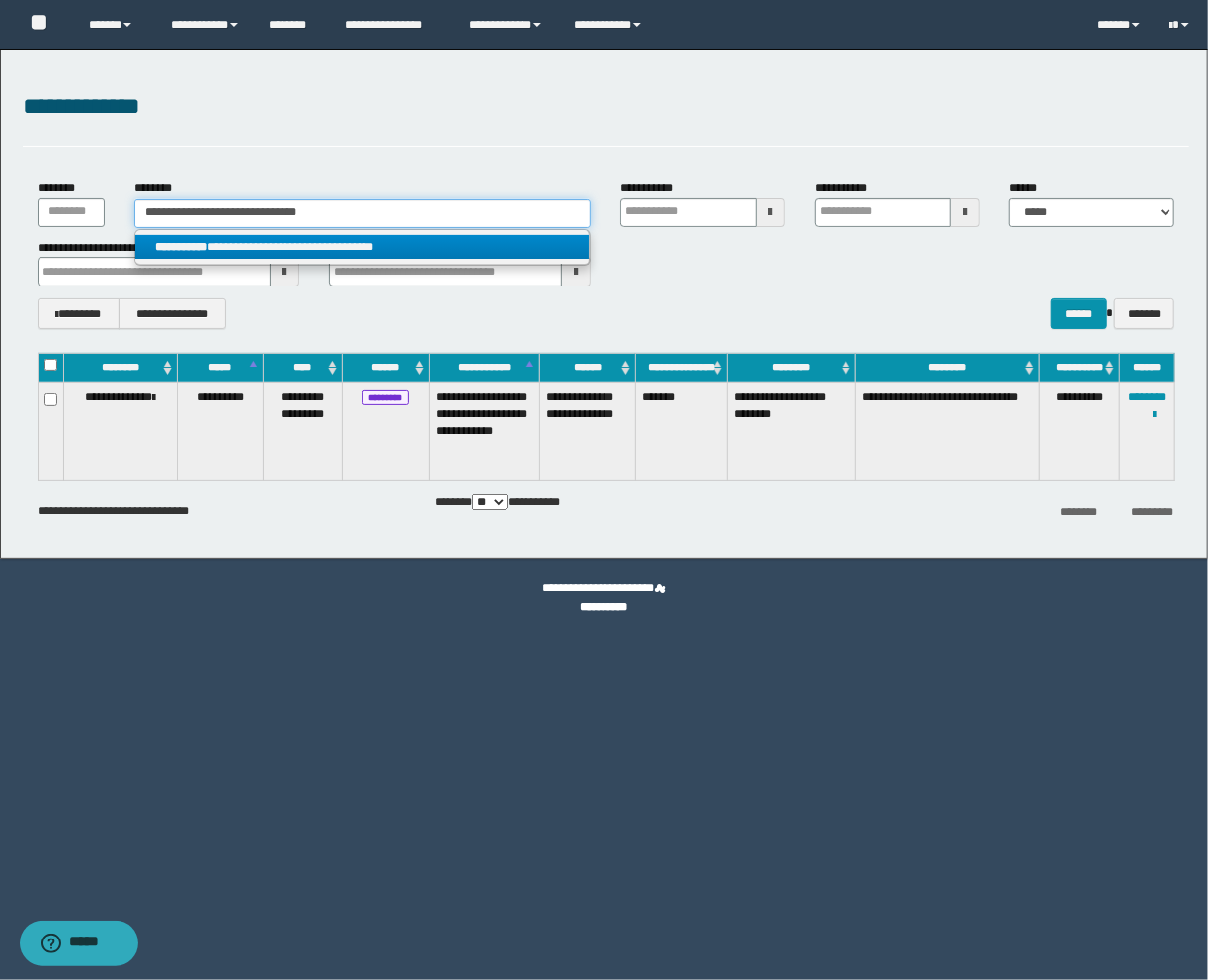 type 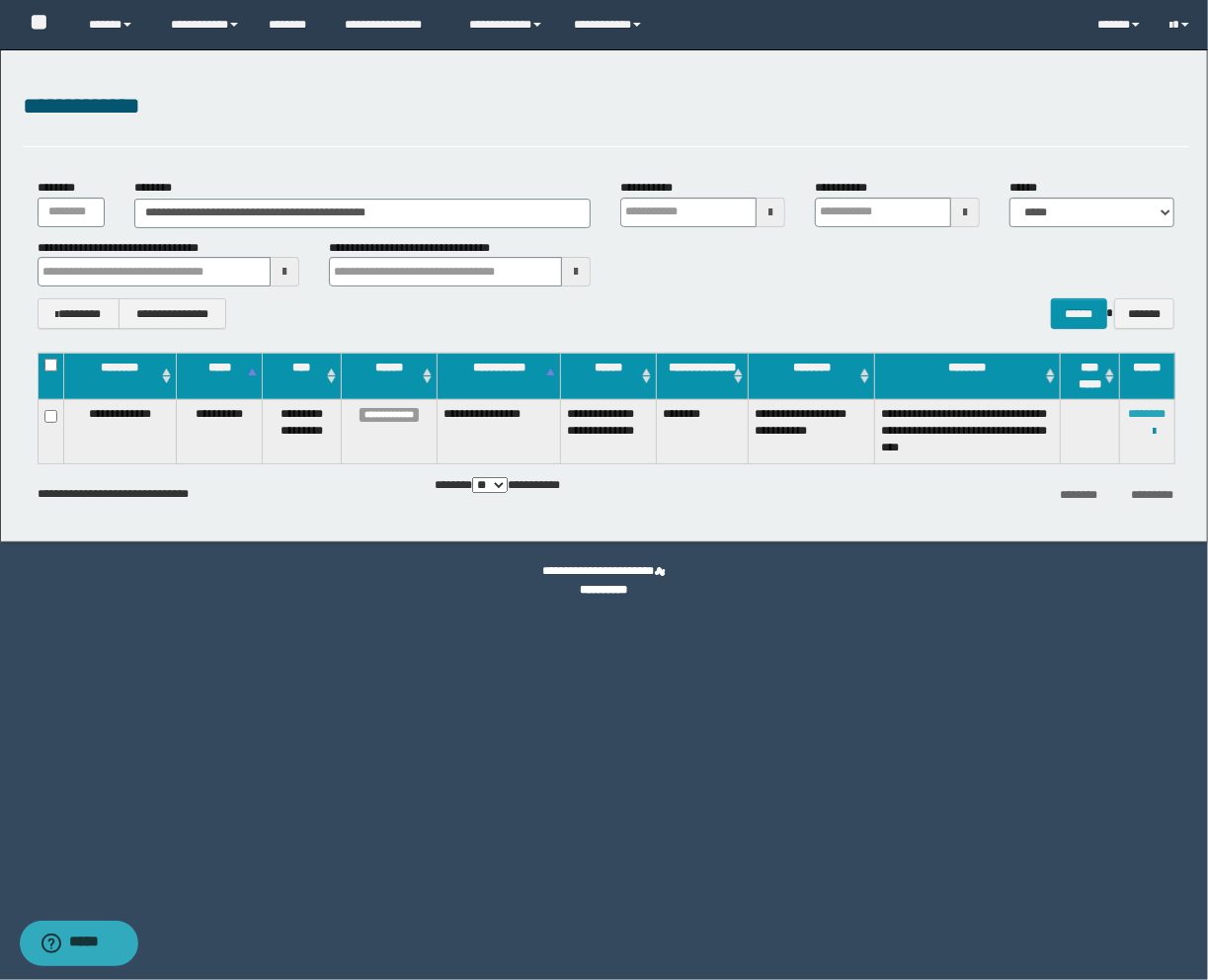 click on "********" at bounding box center (1148, 414) 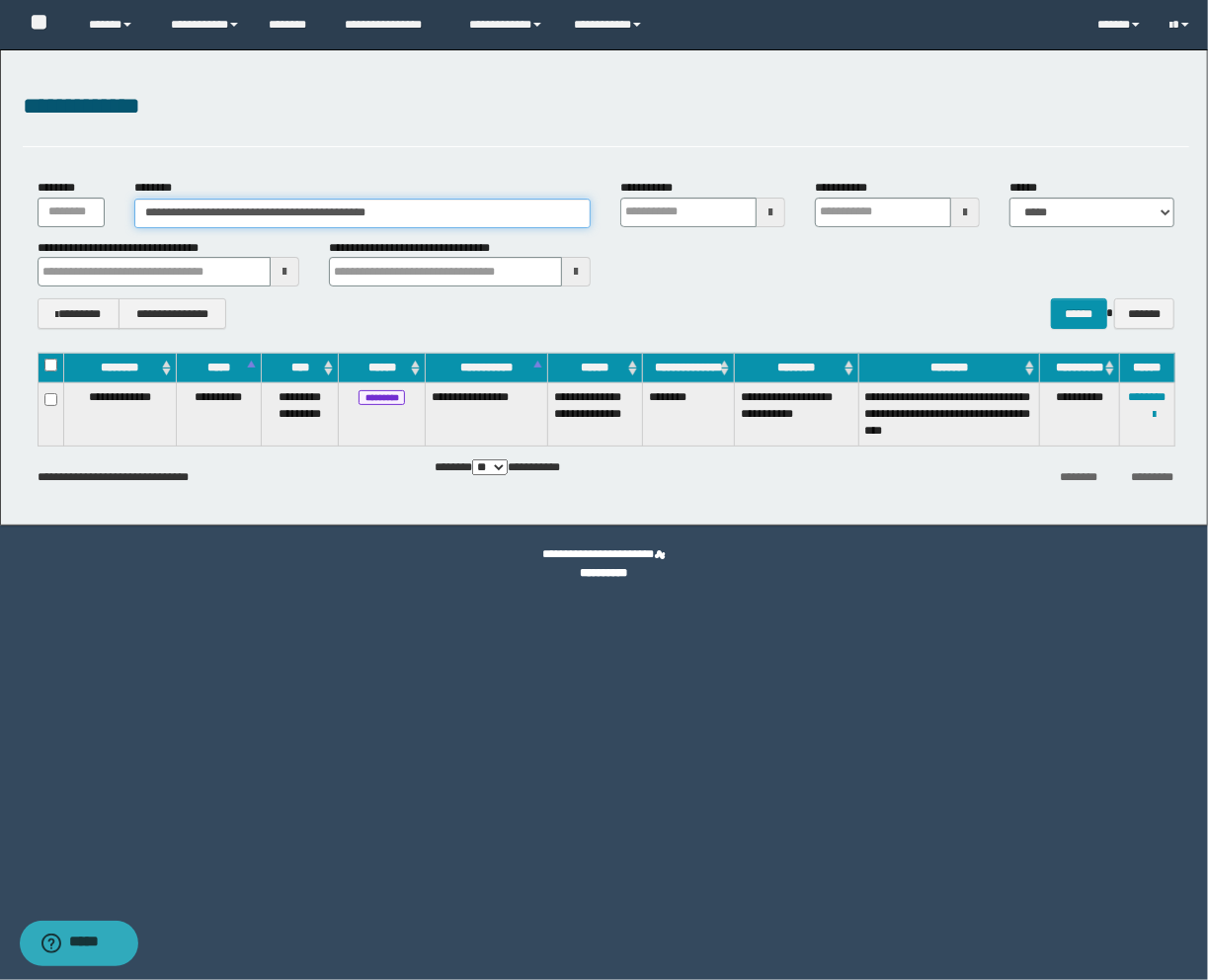 drag, startPoint x: 420, startPoint y: 217, endPoint x: -115, endPoint y: 168, distance: 537.2392 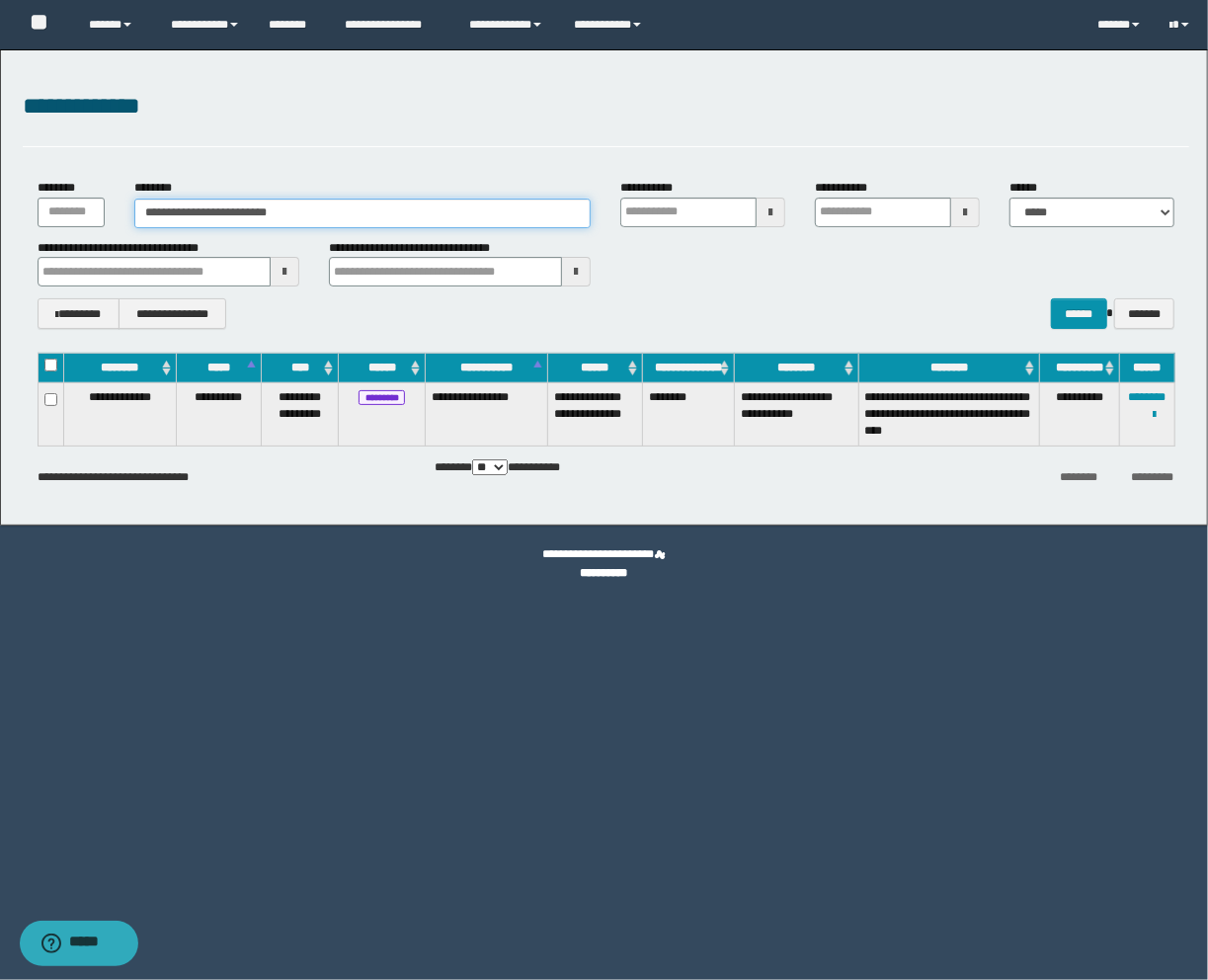type on "**********" 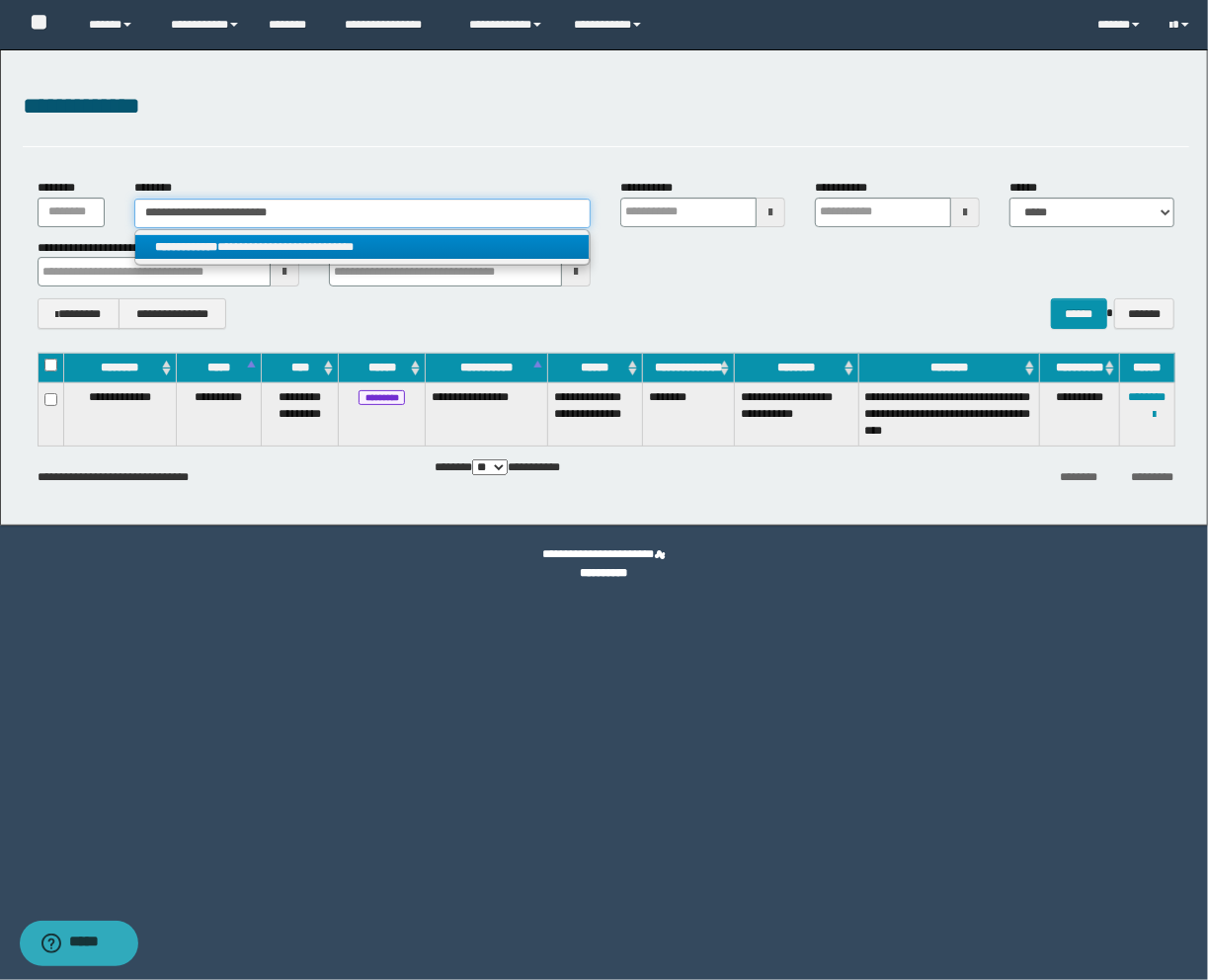 type on "**********" 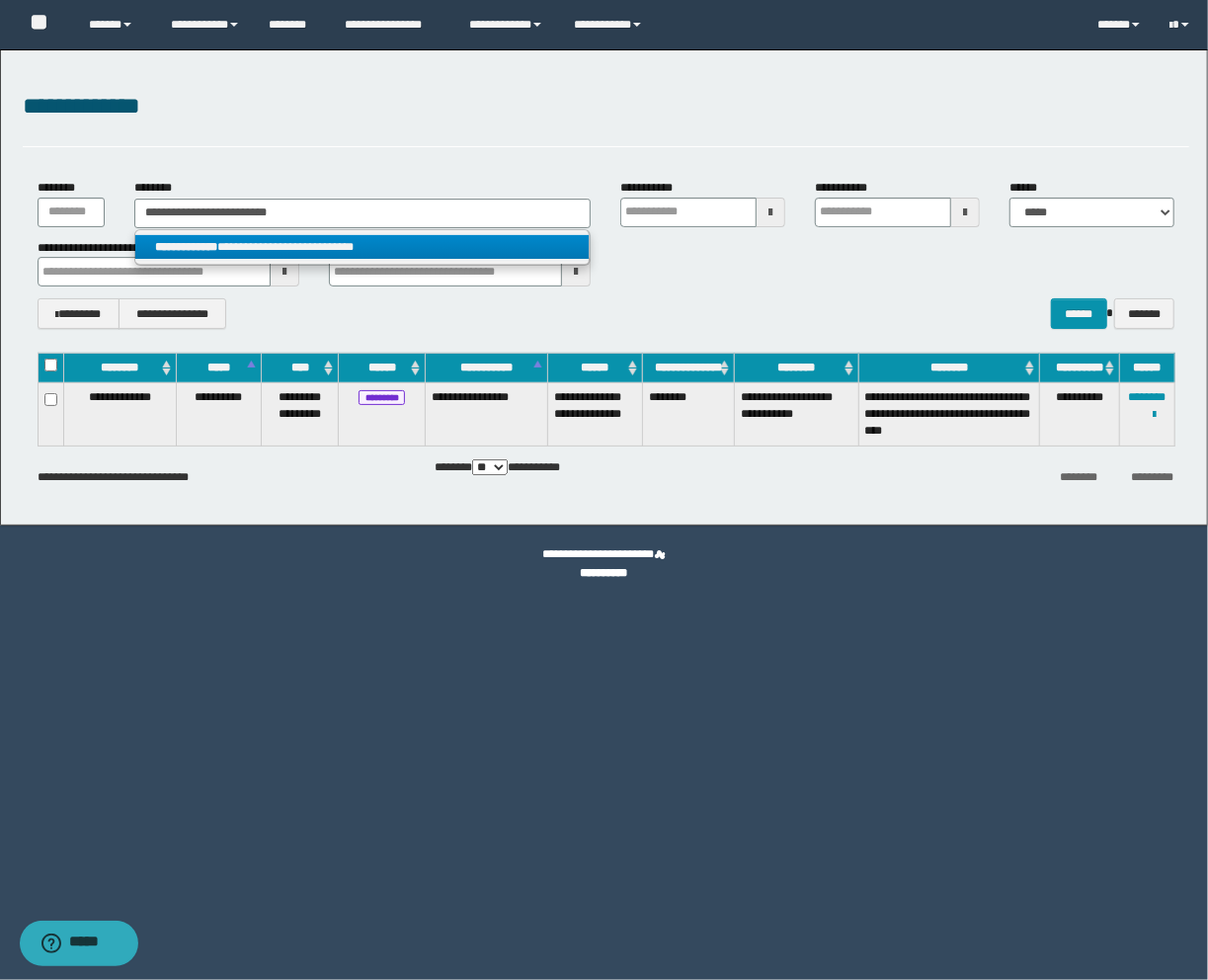 click on "**********" at bounding box center [362, 247] 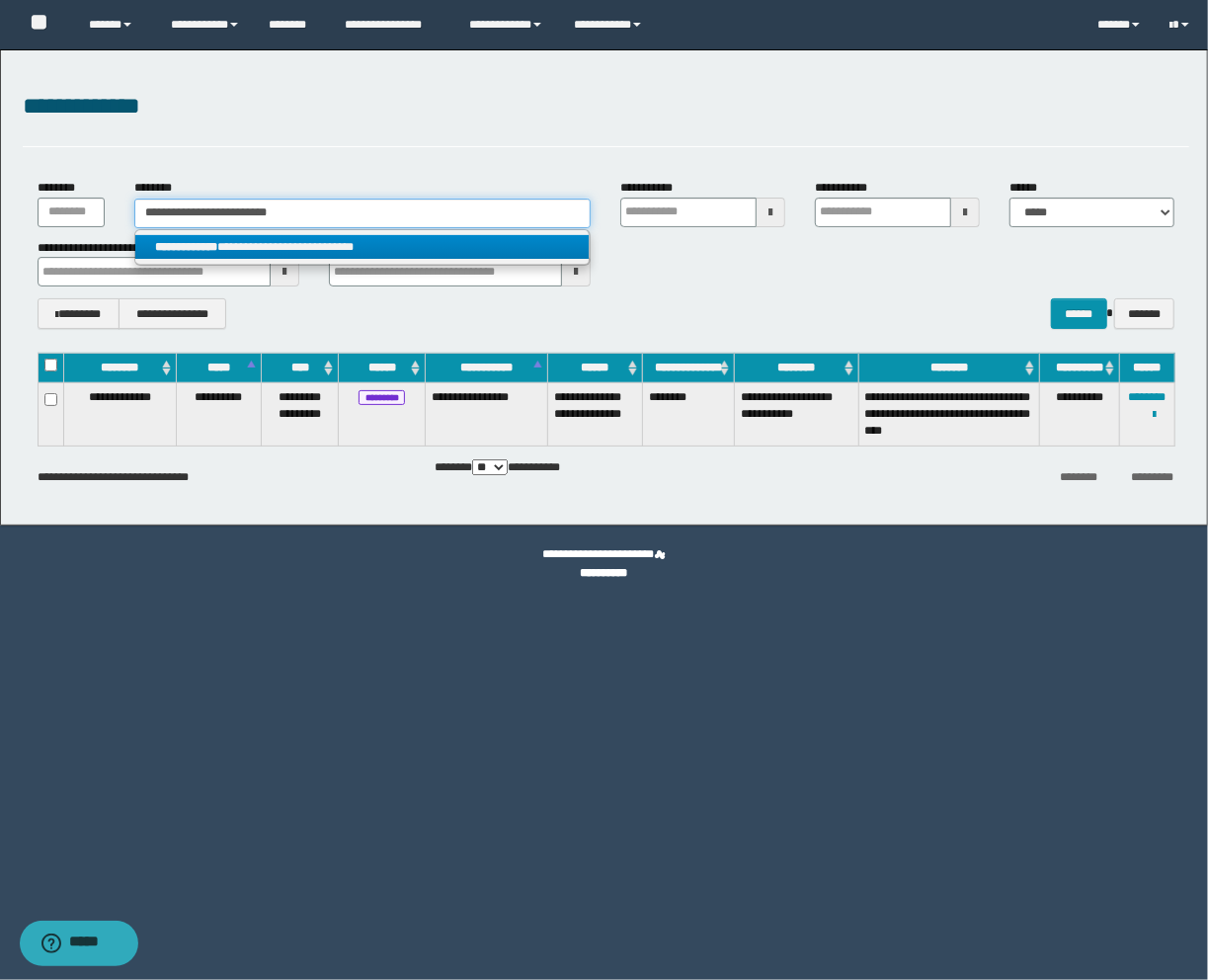 type 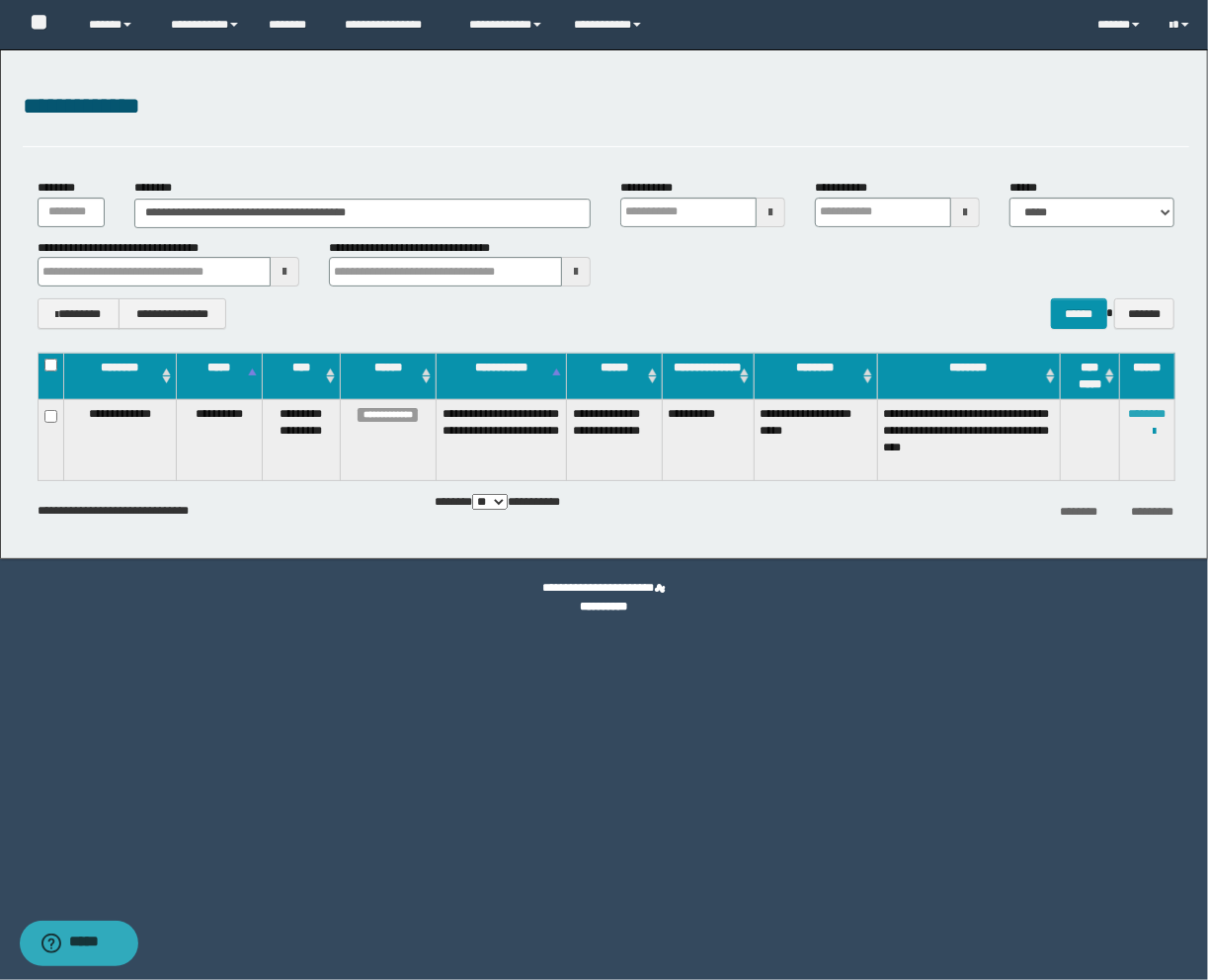 click on "********" at bounding box center (1148, 414) 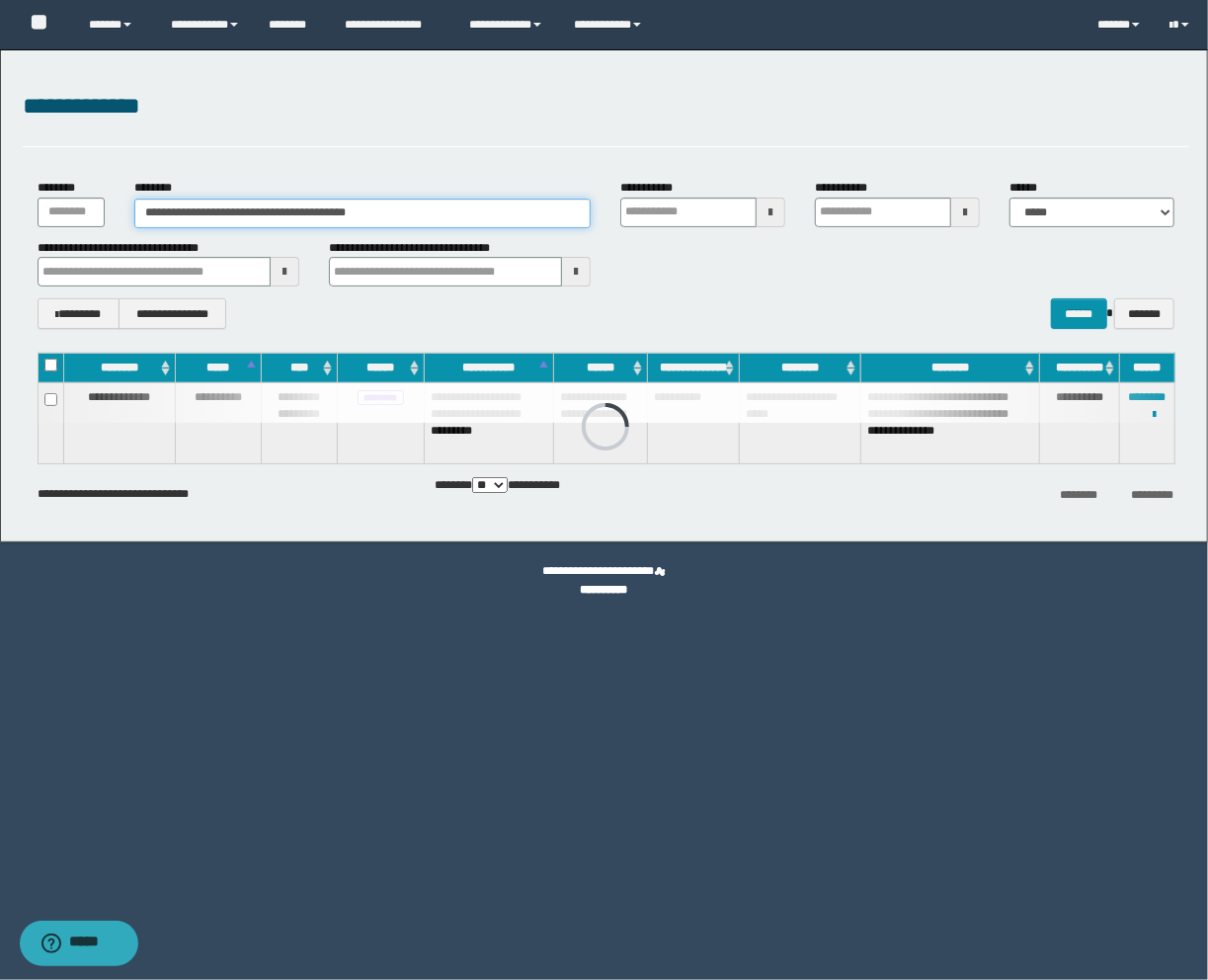 drag, startPoint x: 382, startPoint y: 211, endPoint x: -96, endPoint y: 198, distance: 478.17675 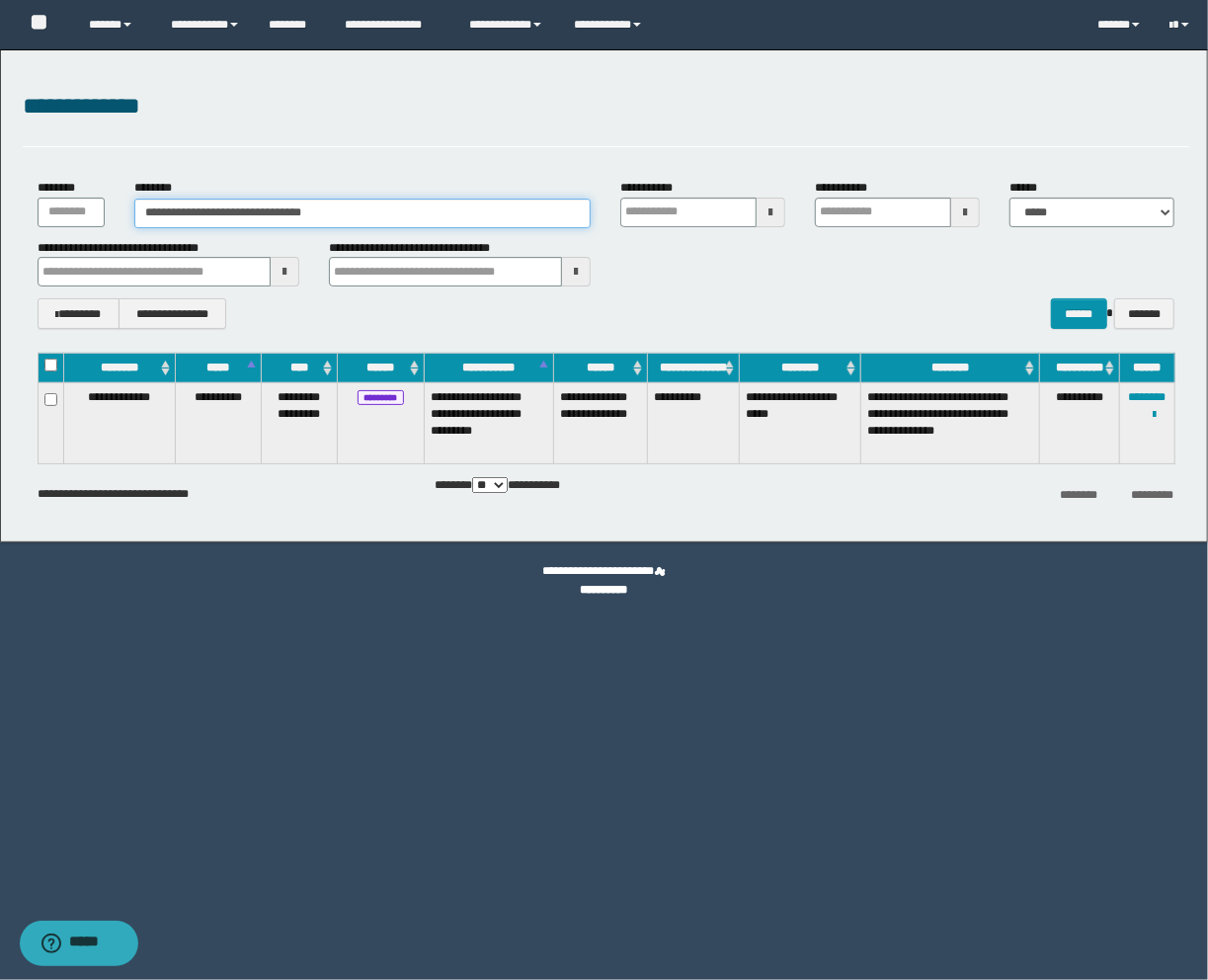 type on "**********" 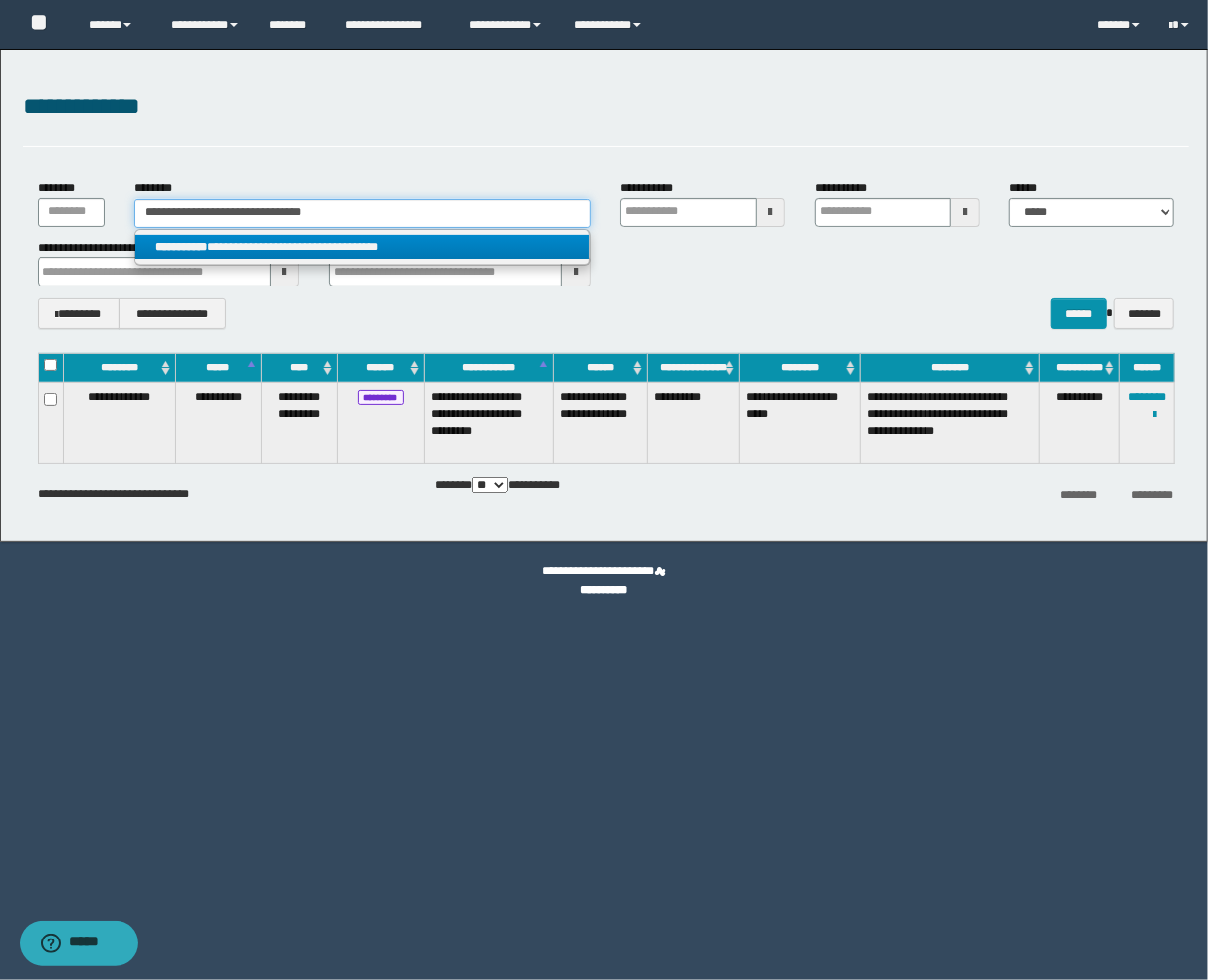 type on "**********" 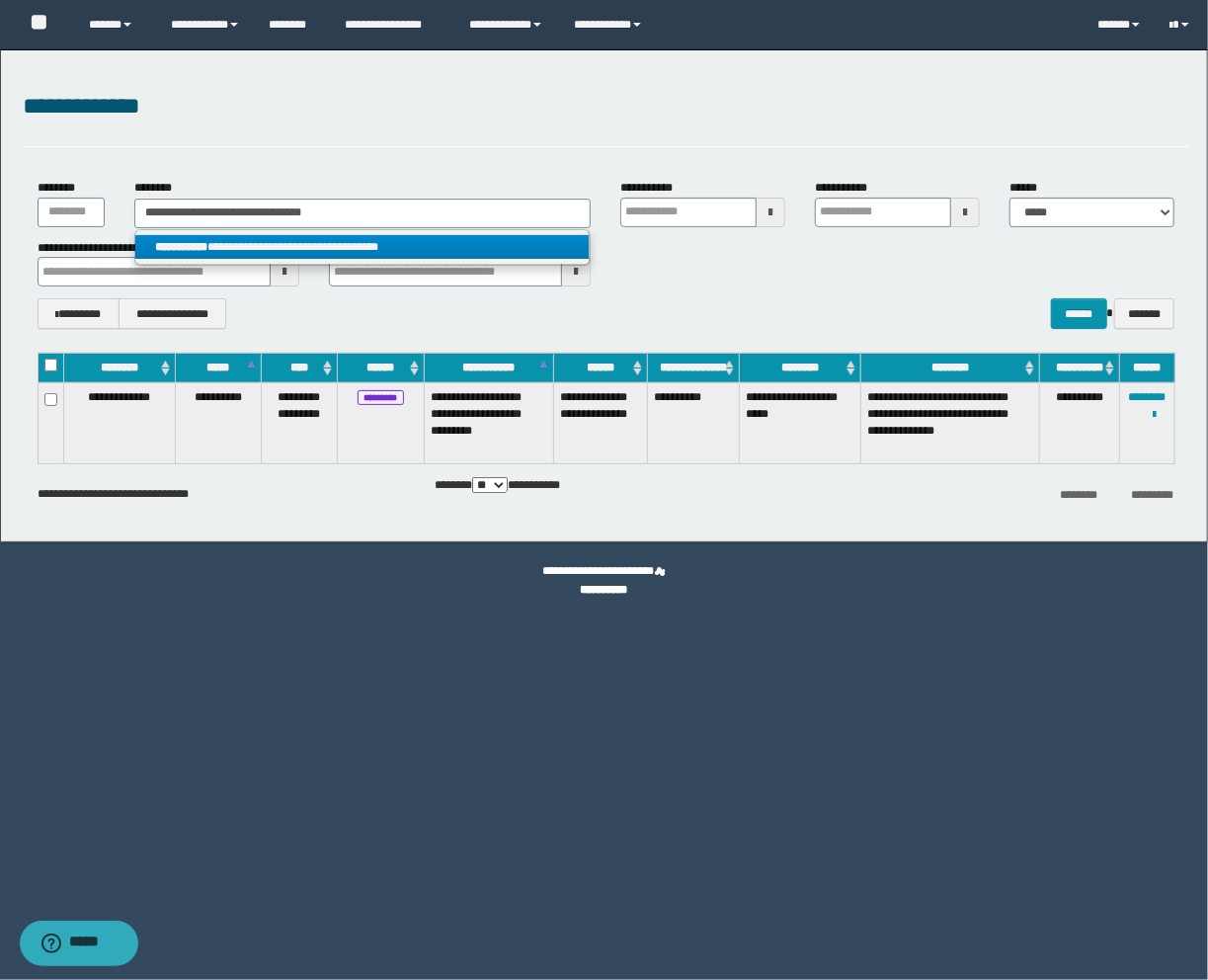 click on "**********" at bounding box center [362, 247] 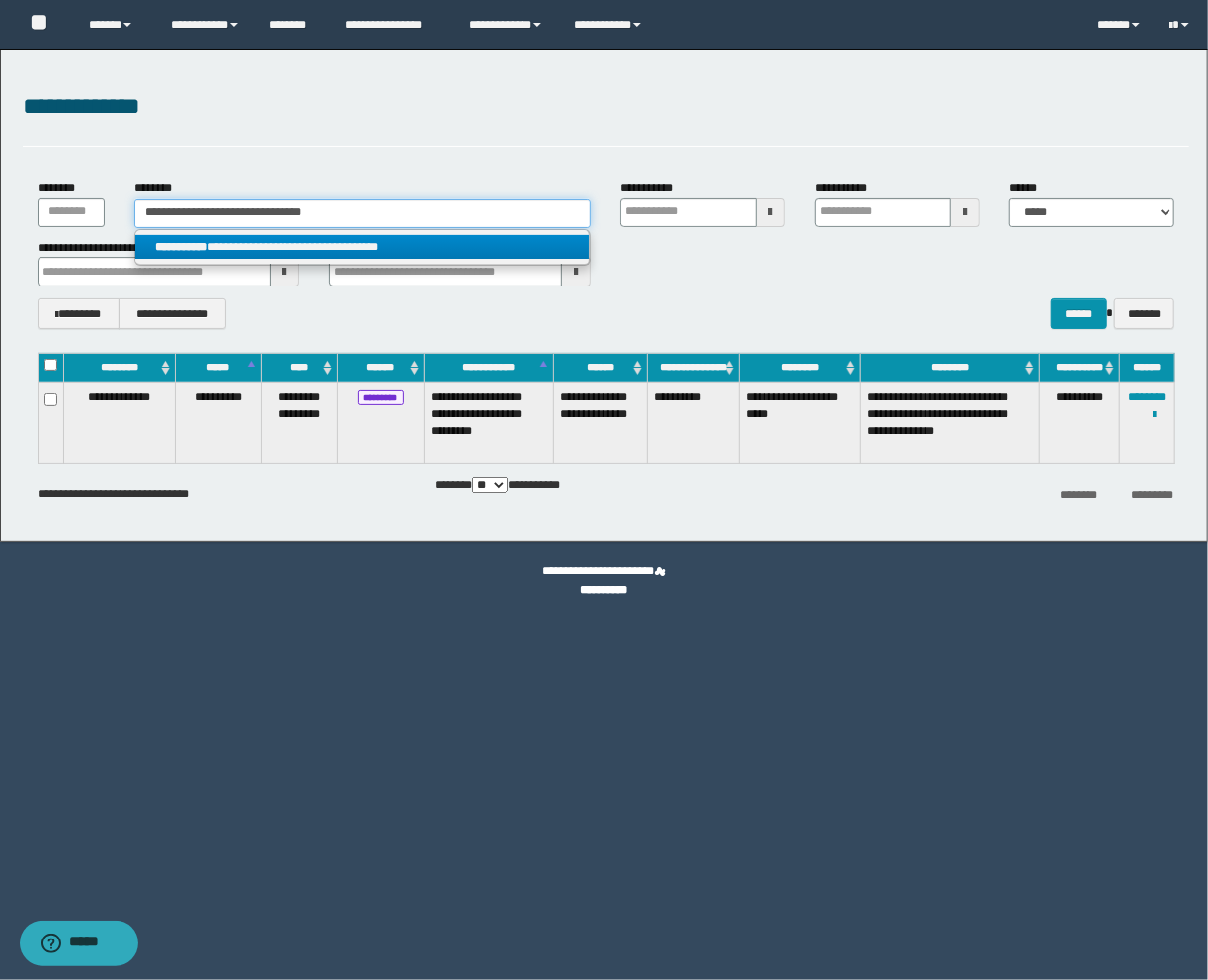 type 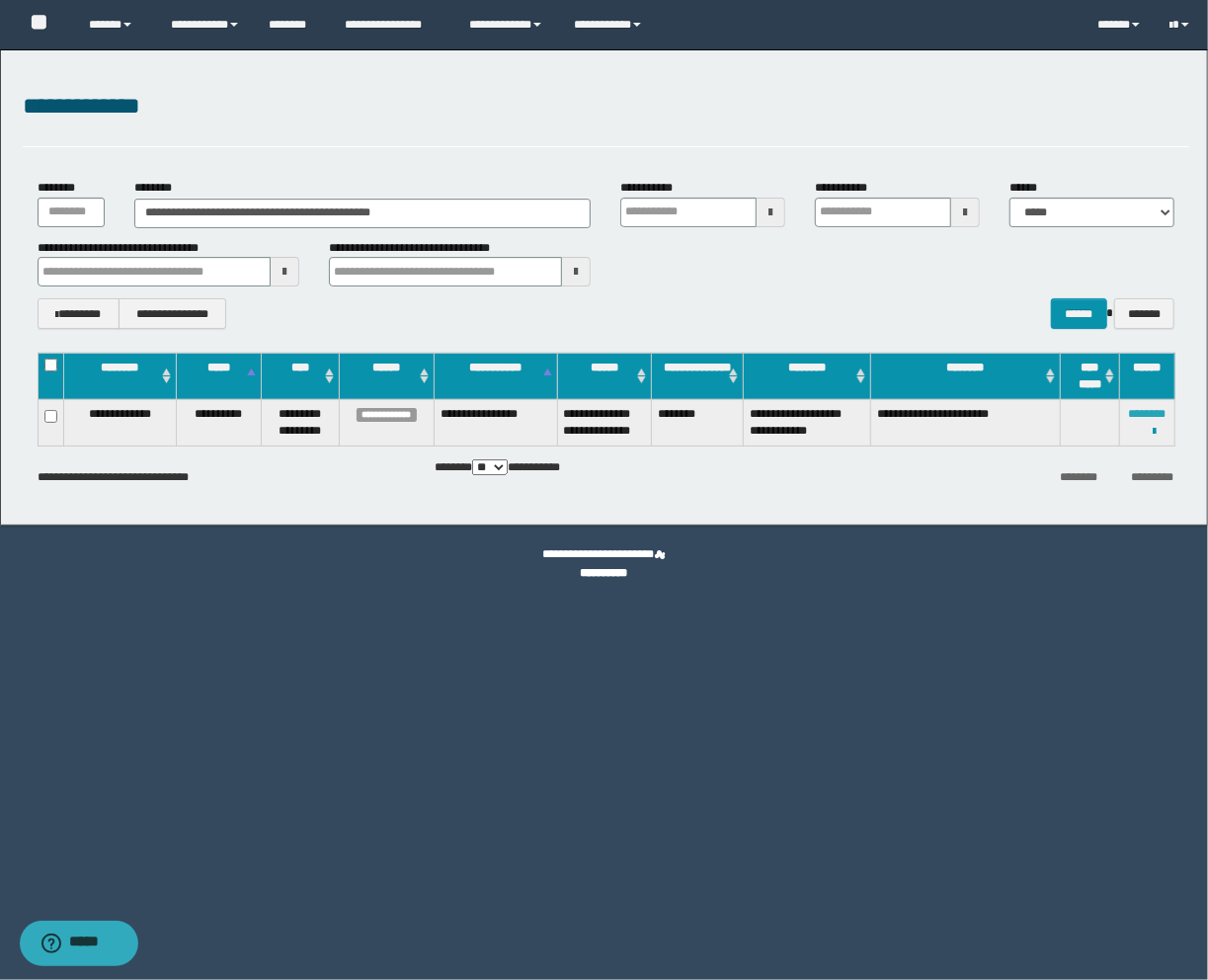 click on "********" at bounding box center (1148, 414) 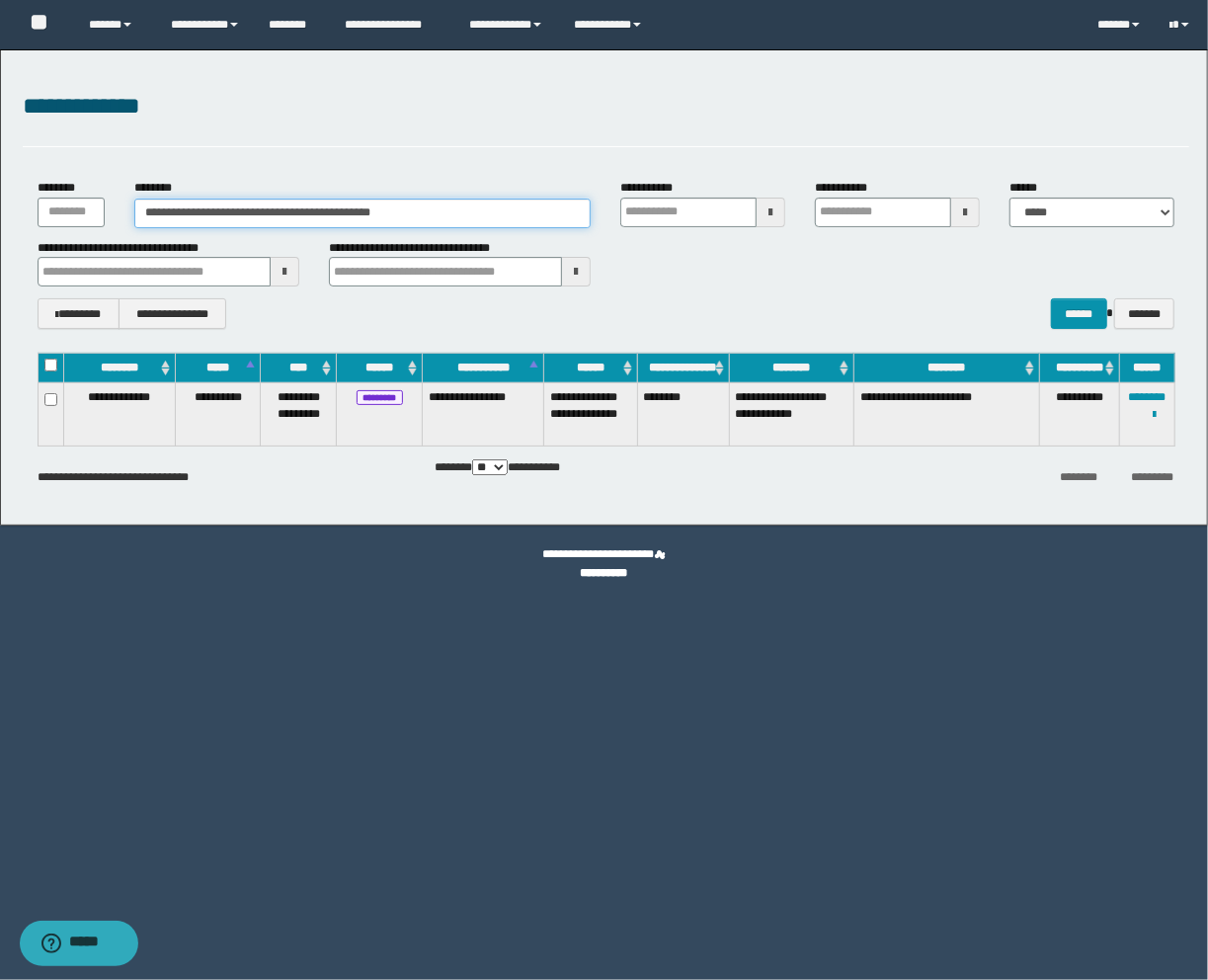 drag, startPoint x: 432, startPoint y: 212, endPoint x: -252, endPoint y: 205, distance: 684.0358 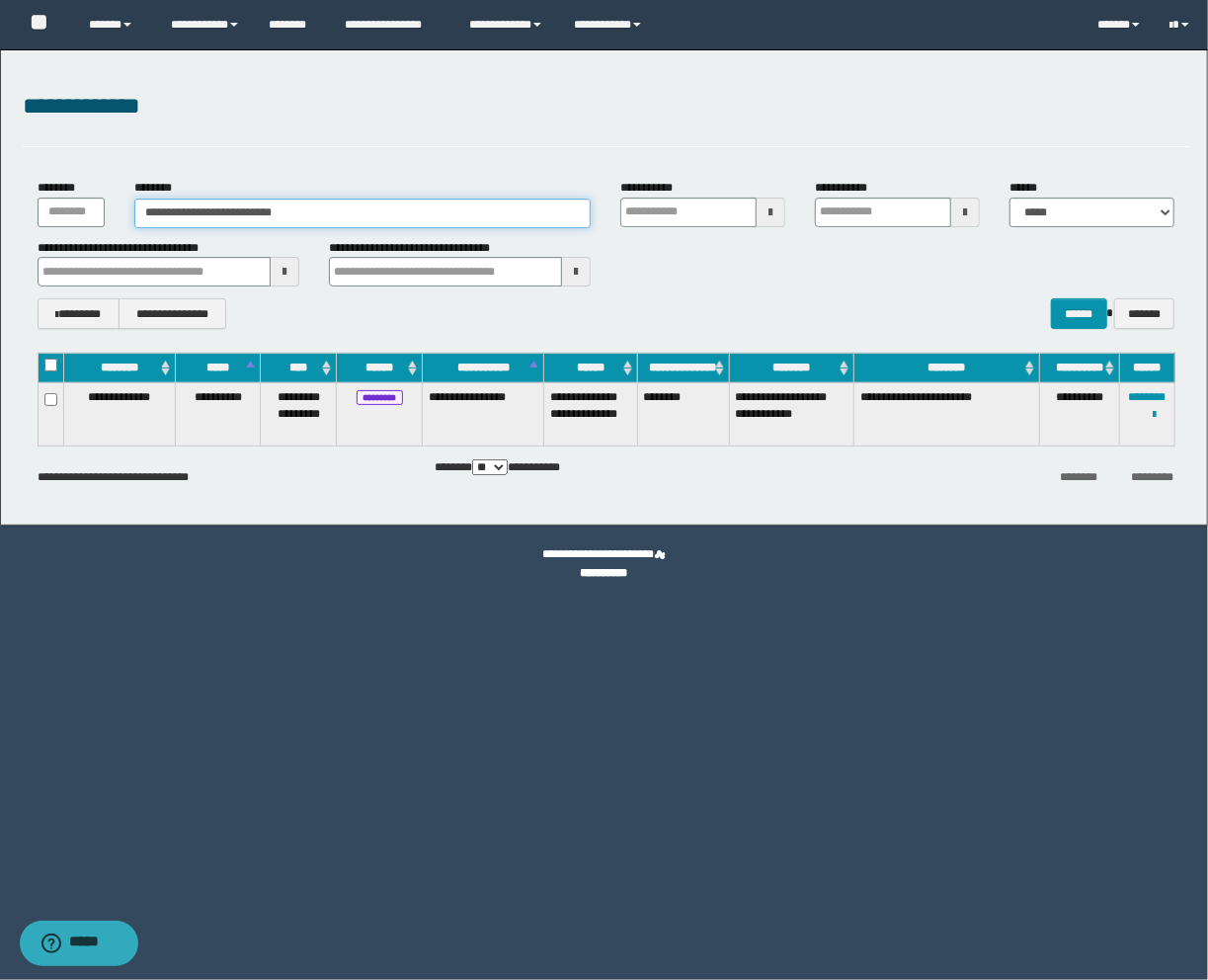 type on "**********" 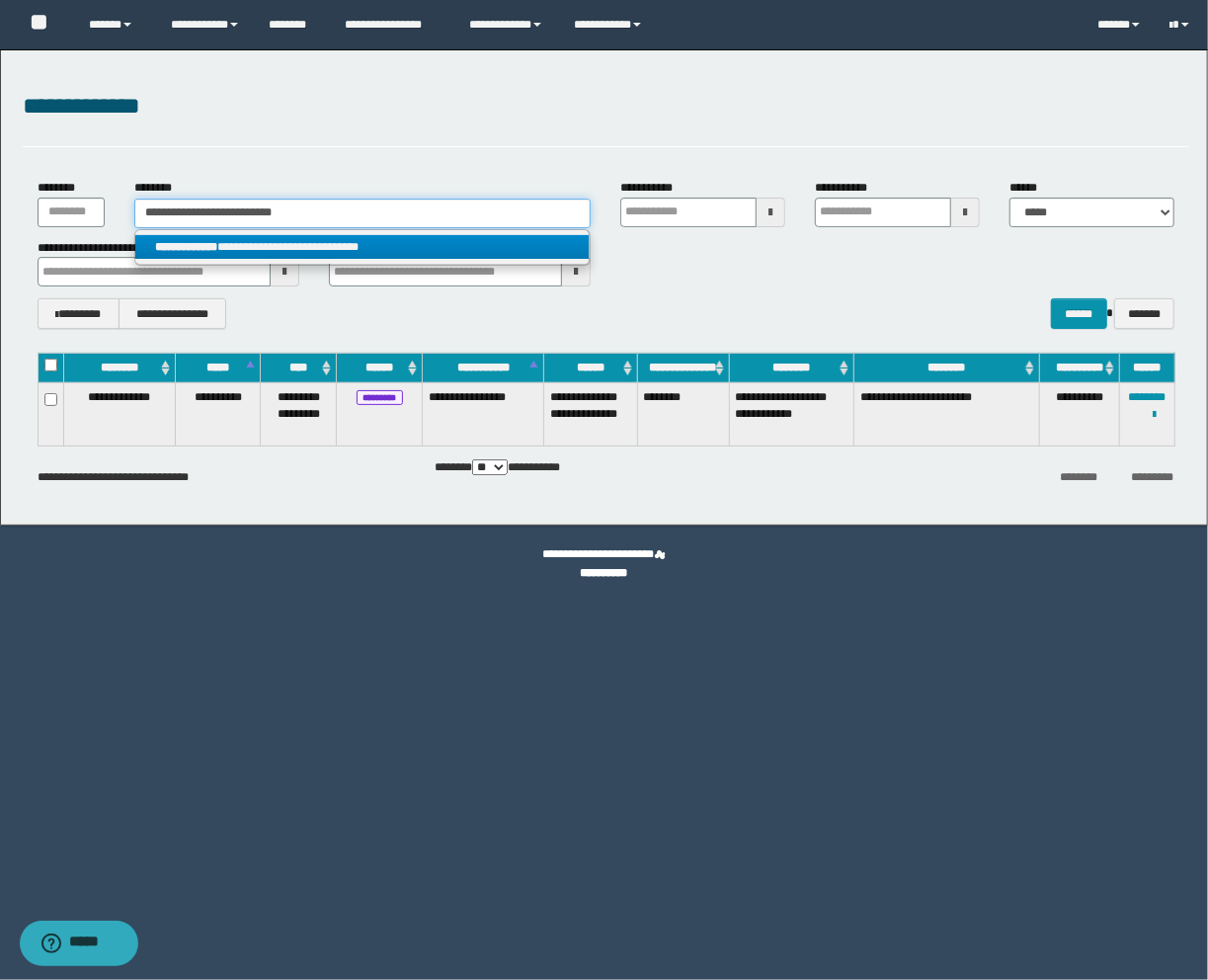 type on "**********" 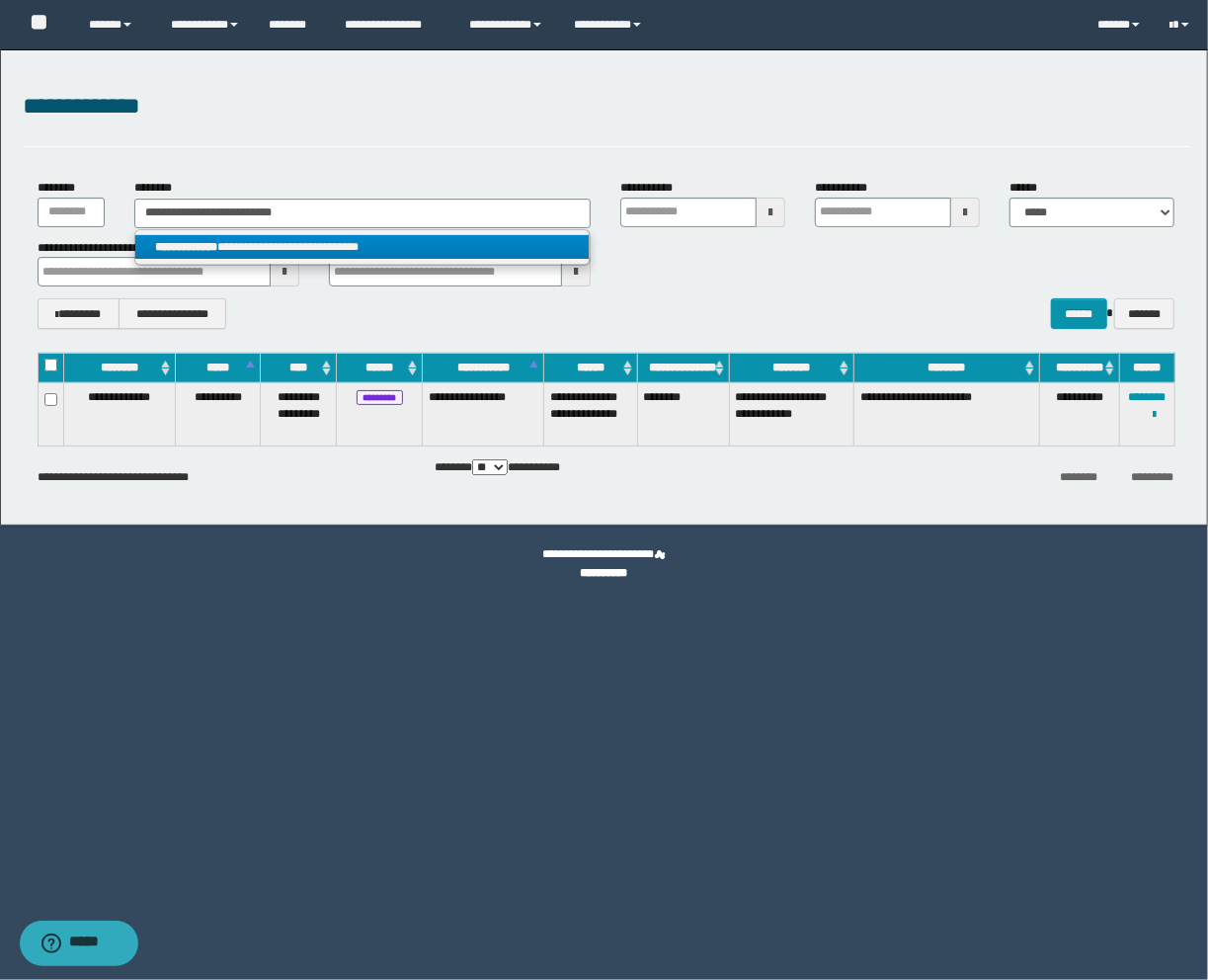 click on "**********" at bounding box center [362, 247] 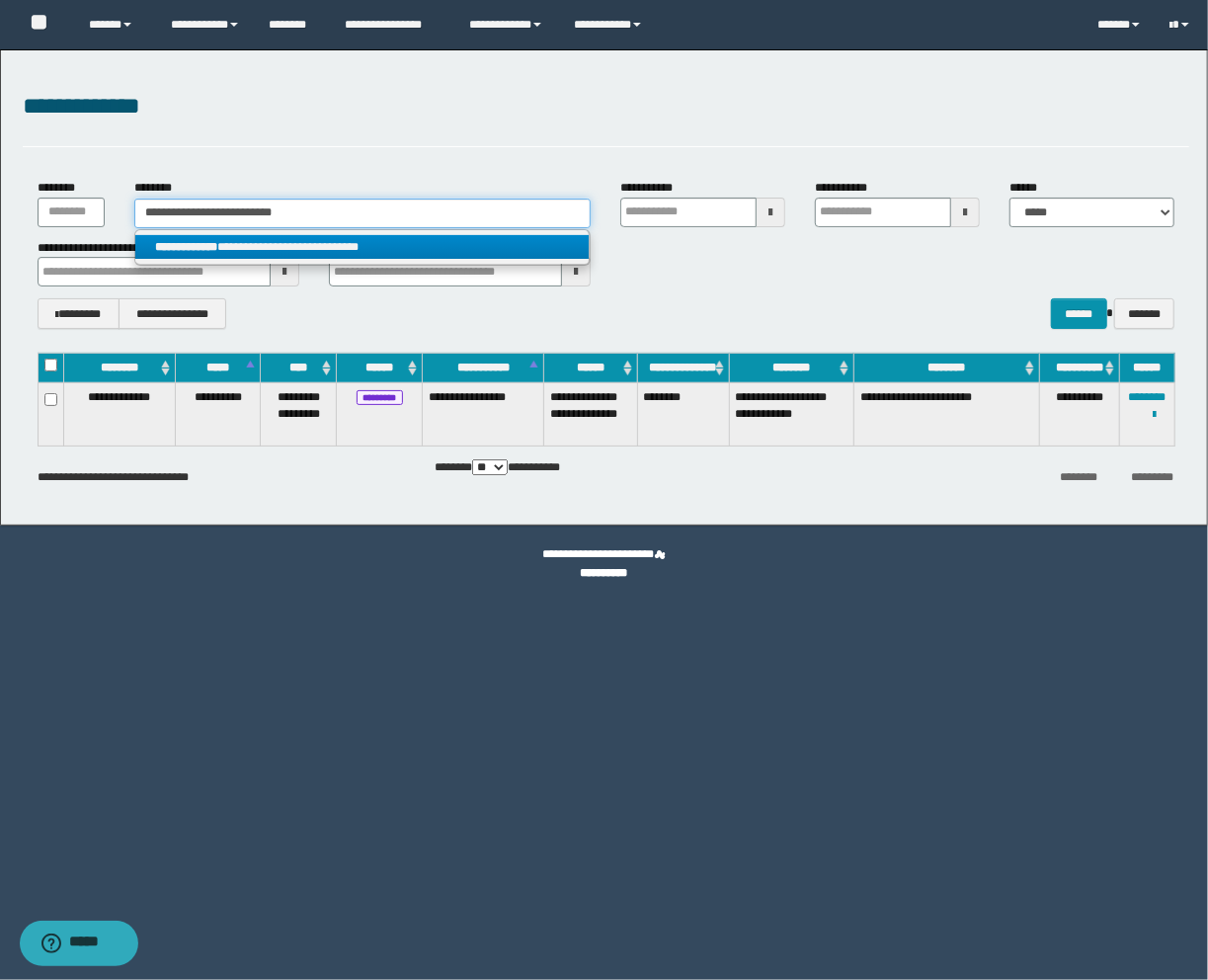 type 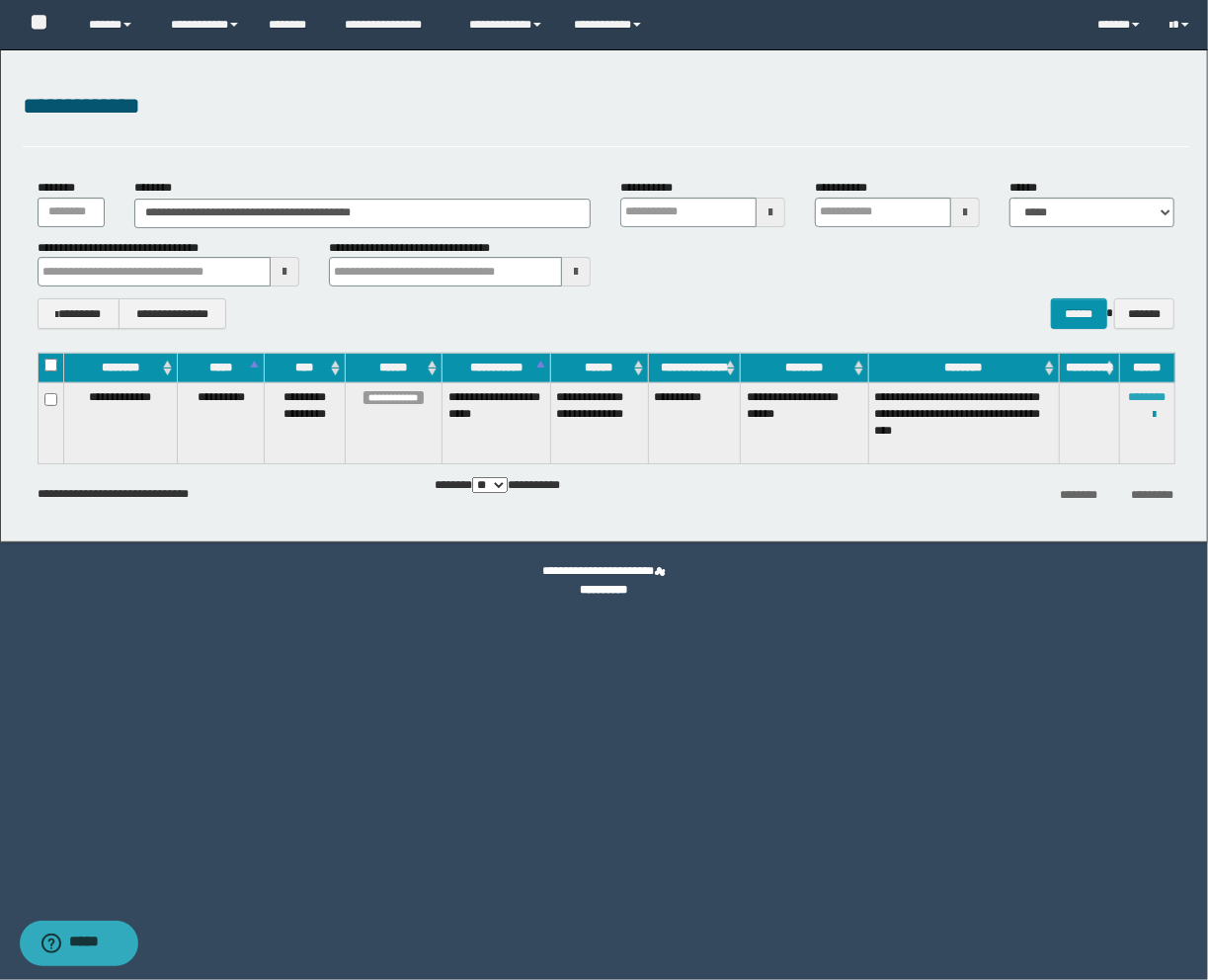 click on "********" at bounding box center (1148, 397) 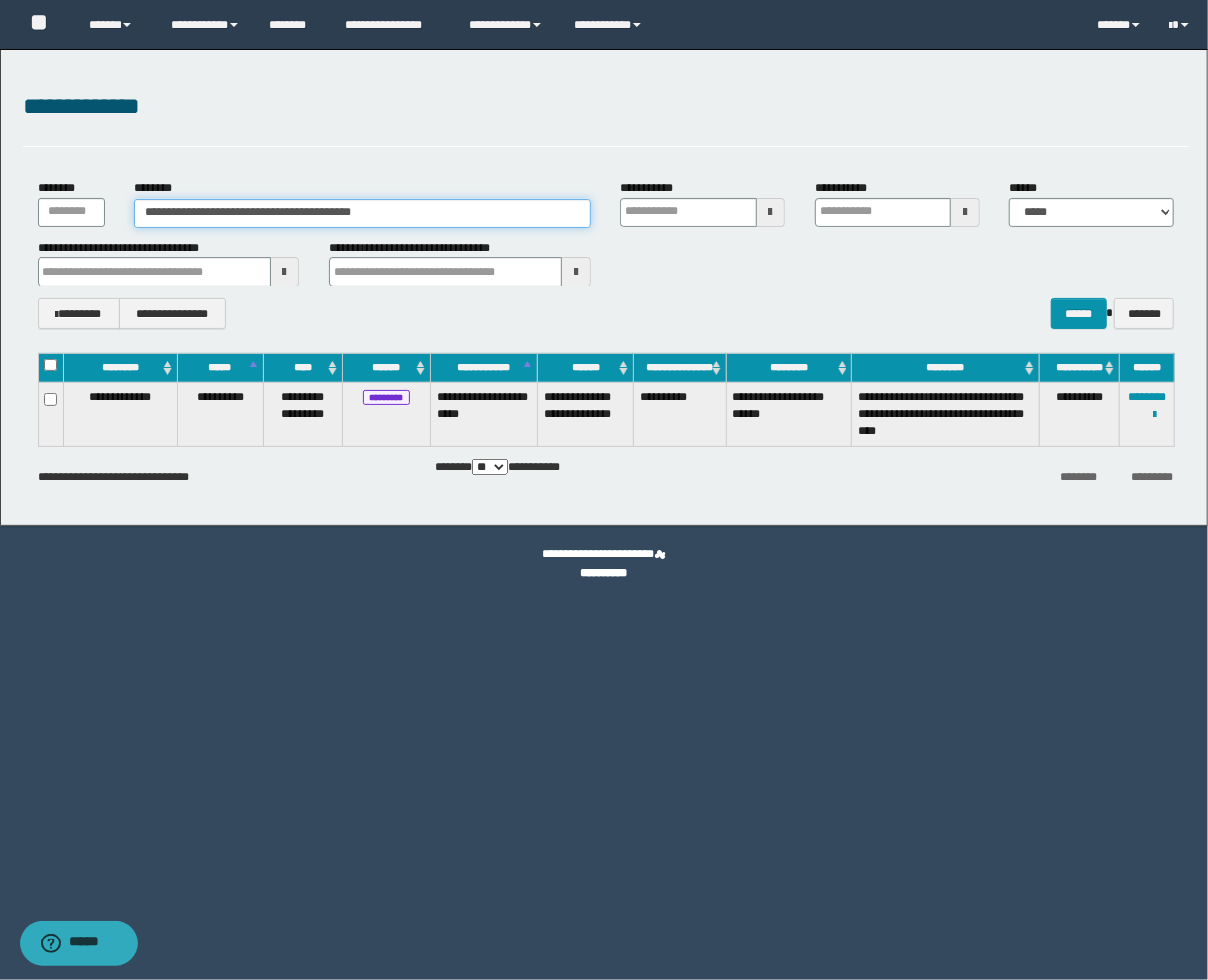 drag, startPoint x: 433, startPoint y: 204, endPoint x: -372, endPoint y: 202, distance: 805.0025 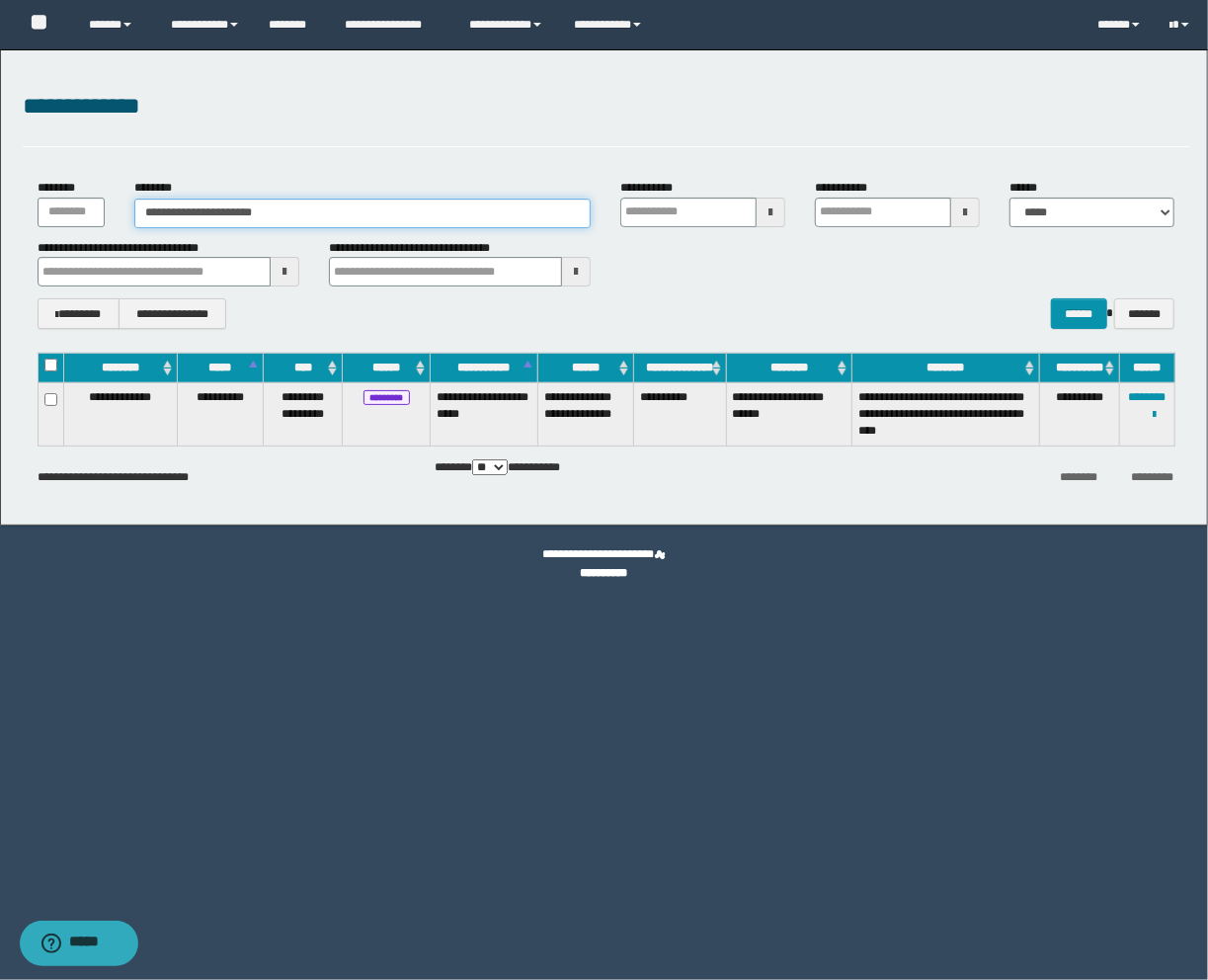 type on "**********" 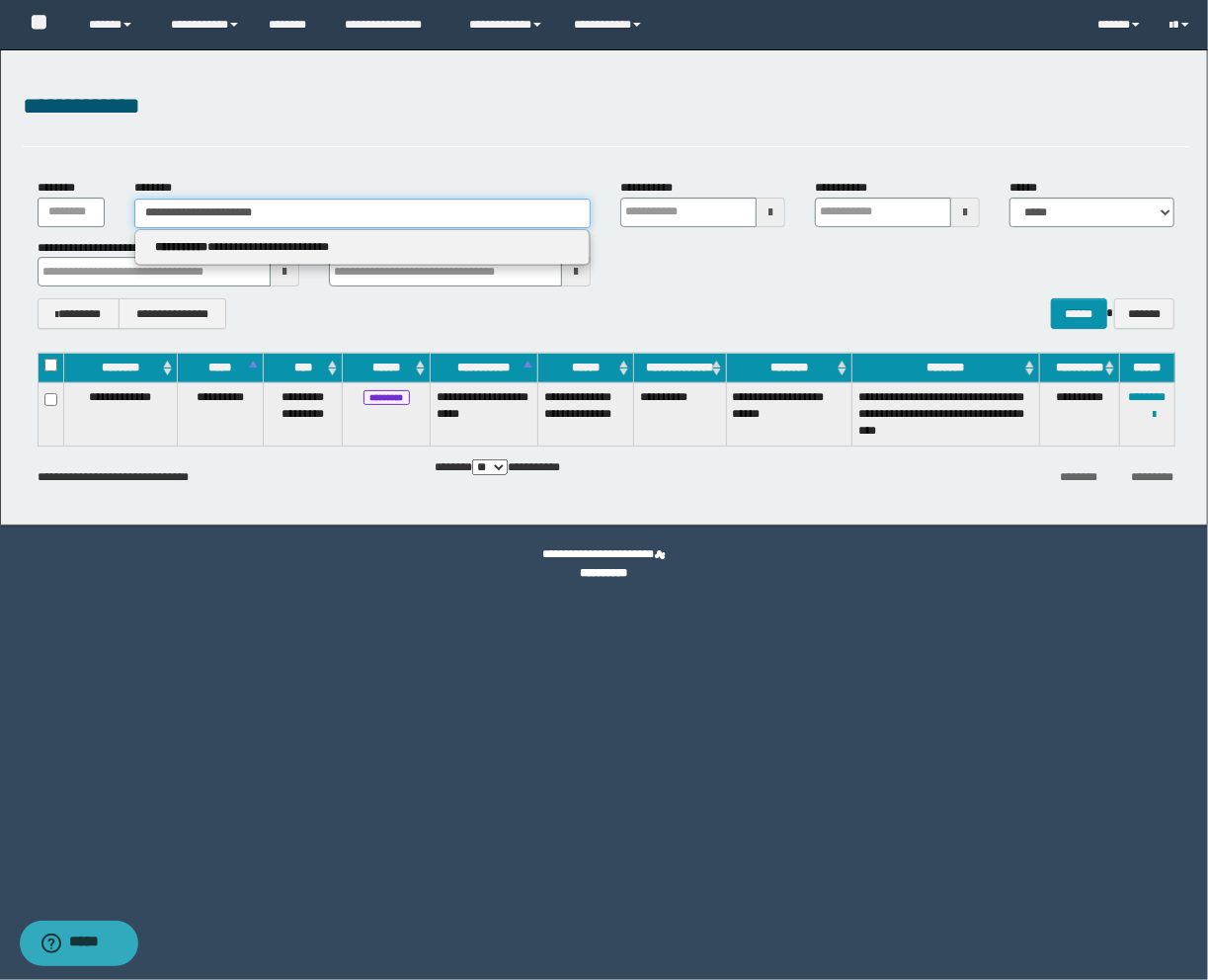 type on "**********" 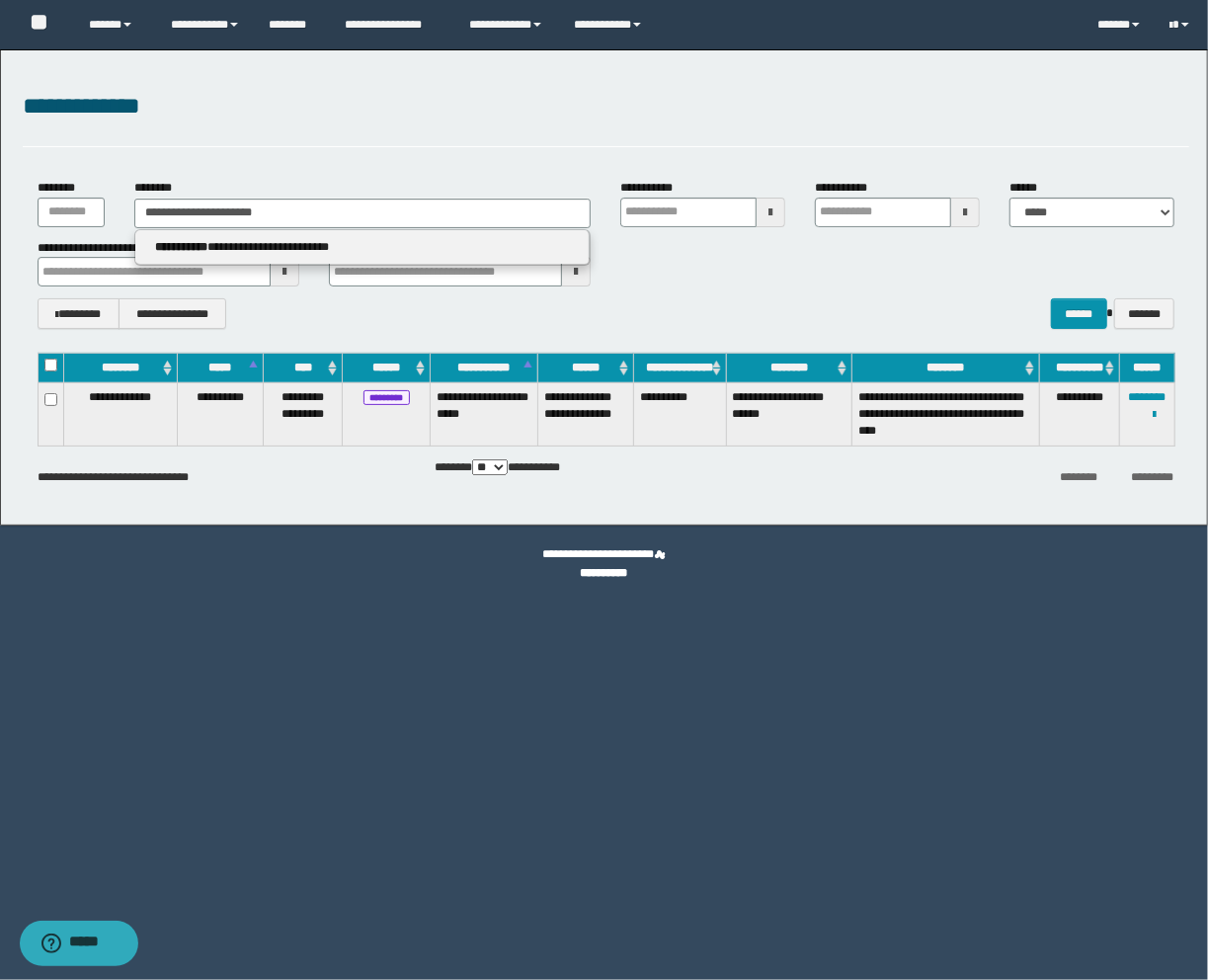 click on "**********" at bounding box center [362, 248] 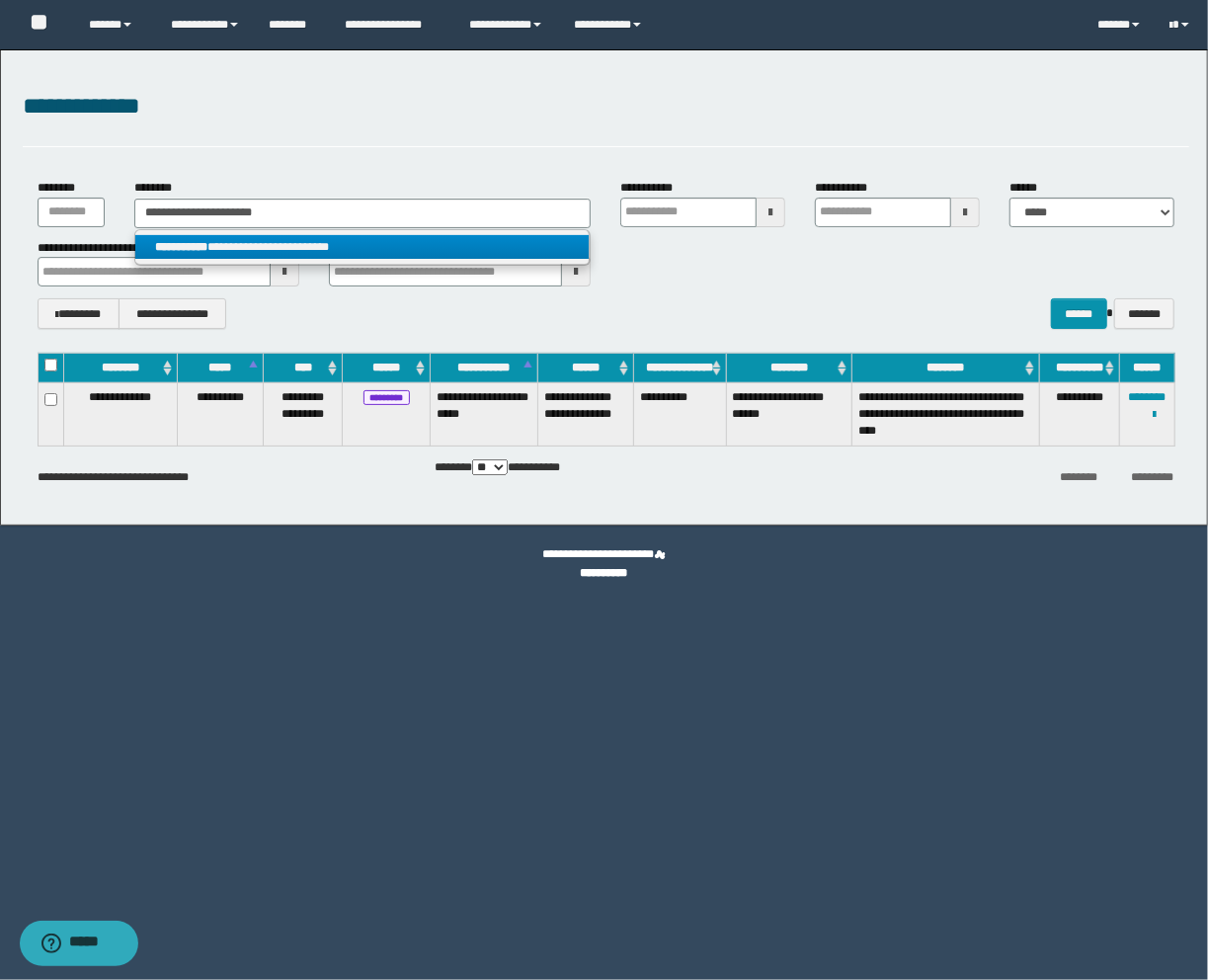 click on "**********" at bounding box center [362, 247] 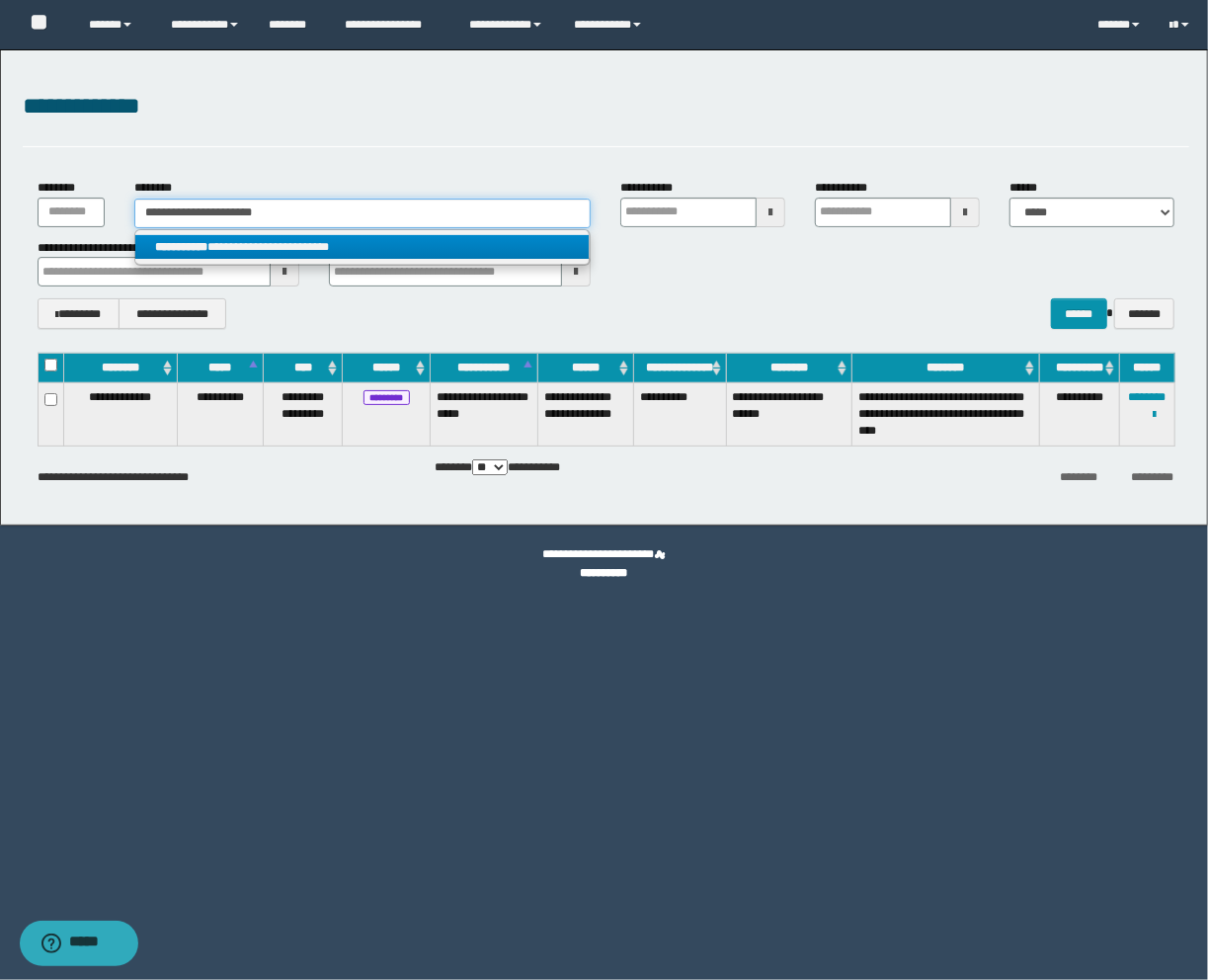 type 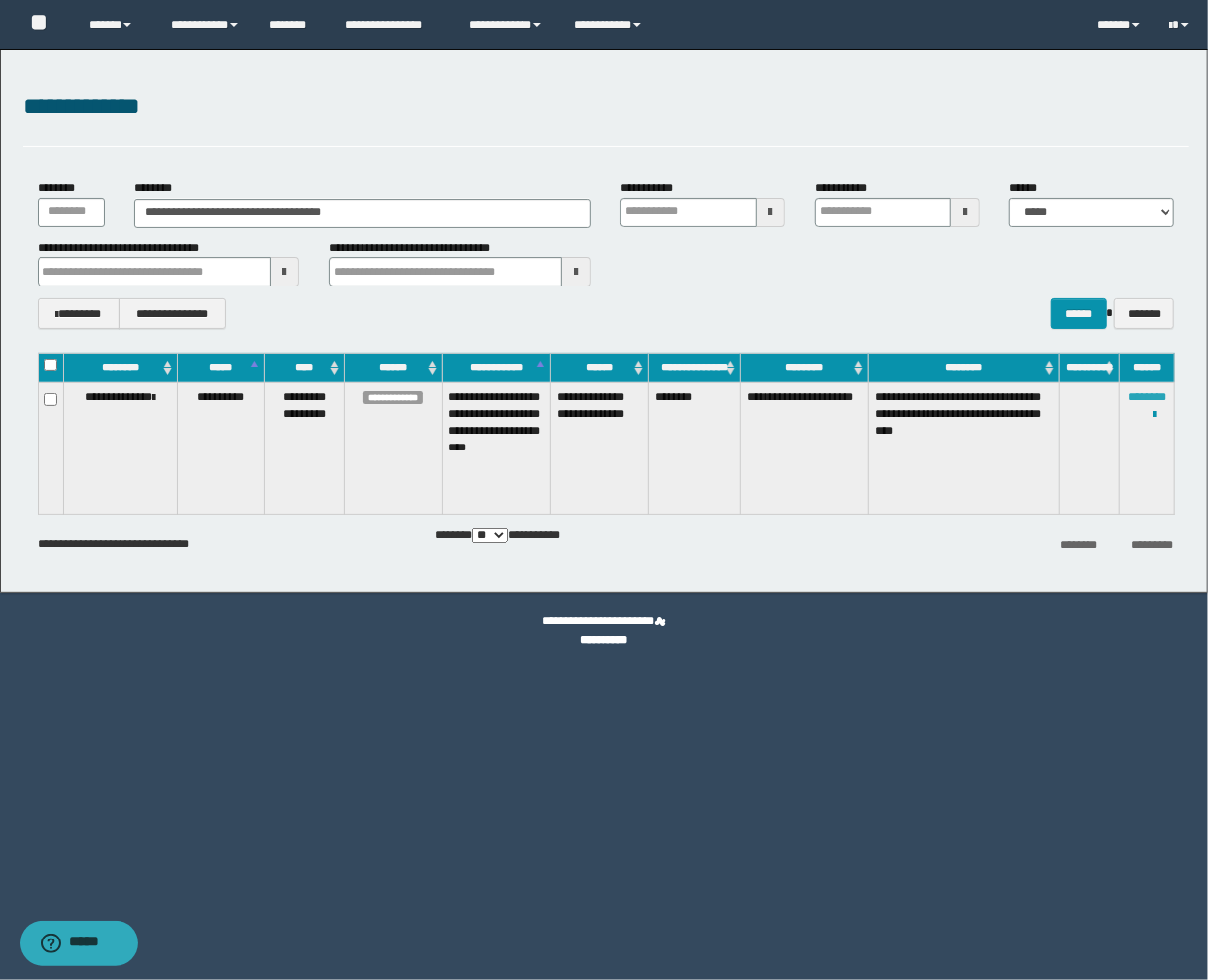 click on "********" at bounding box center [1148, 397] 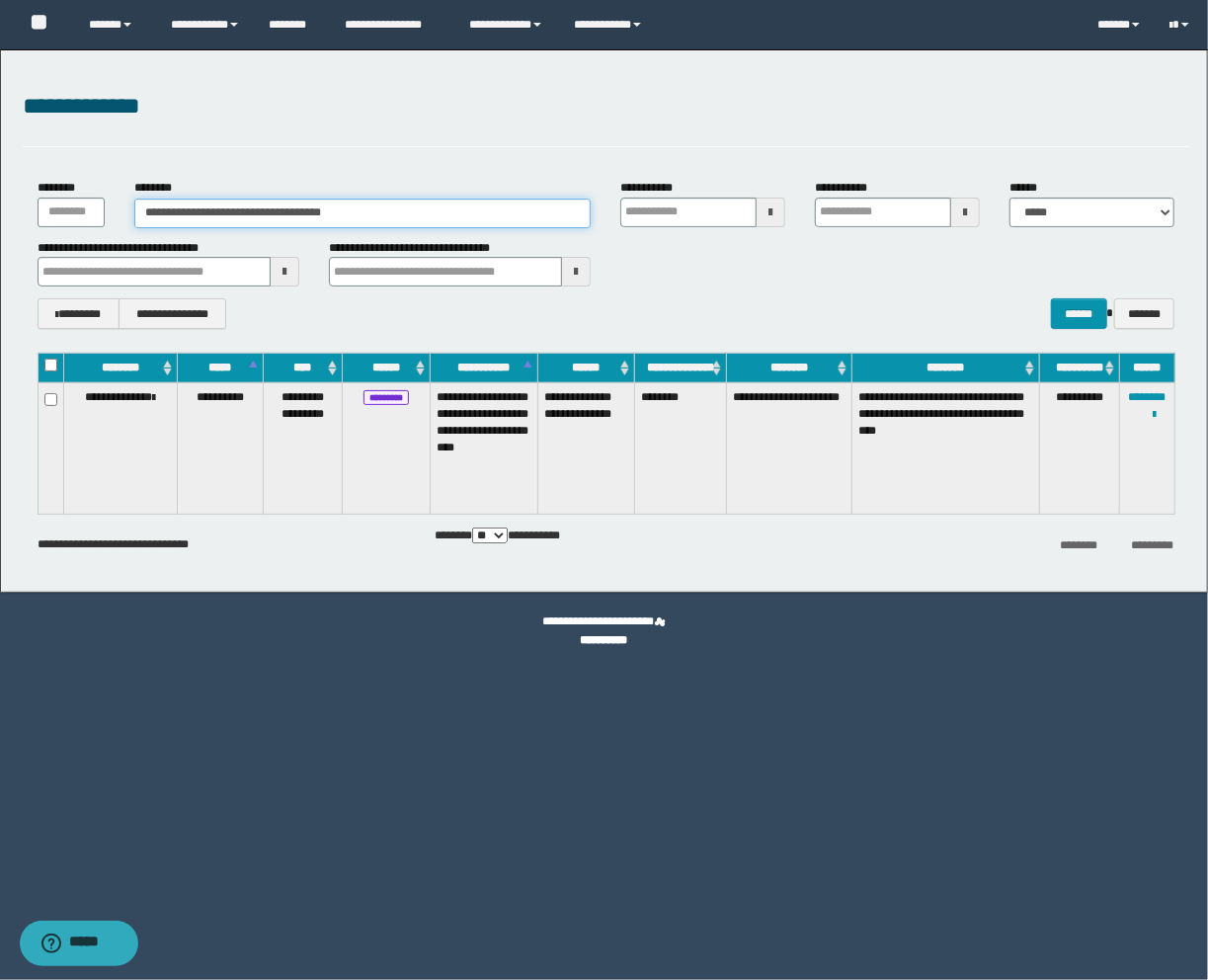 drag, startPoint x: 412, startPoint y: 209, endPoint x: -67, endPoint y: 203, distance: 479.0376 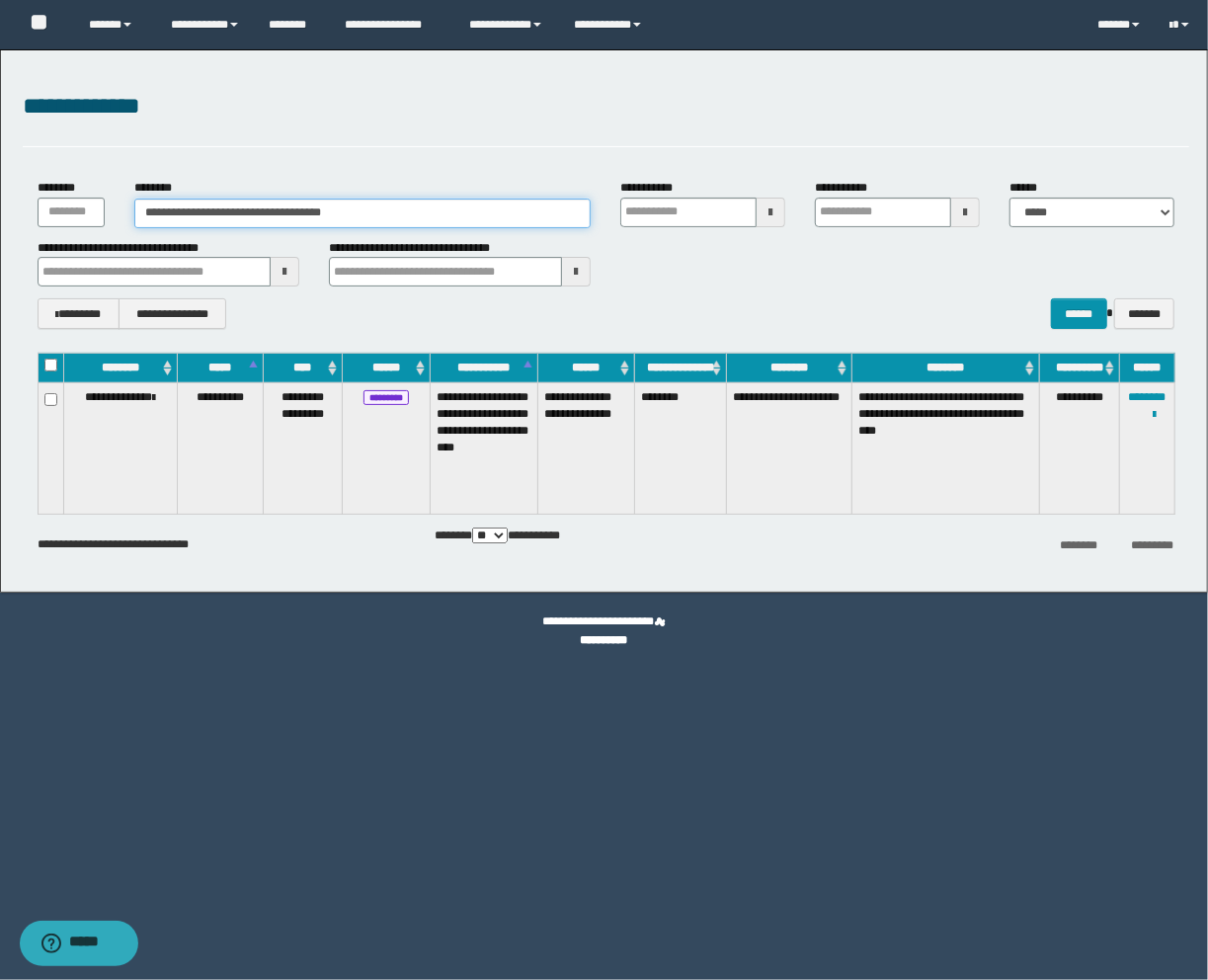 paste 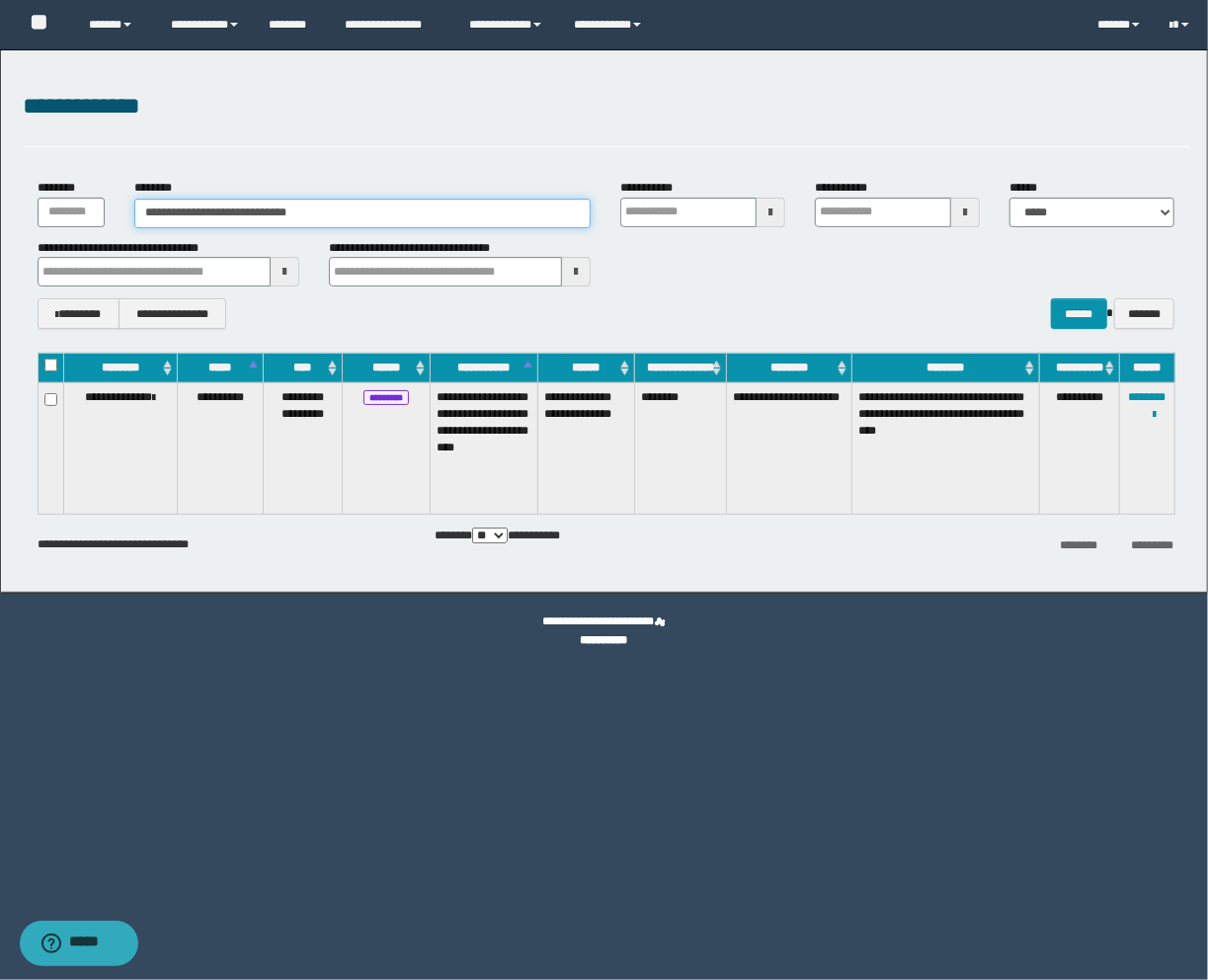 type on "**********" 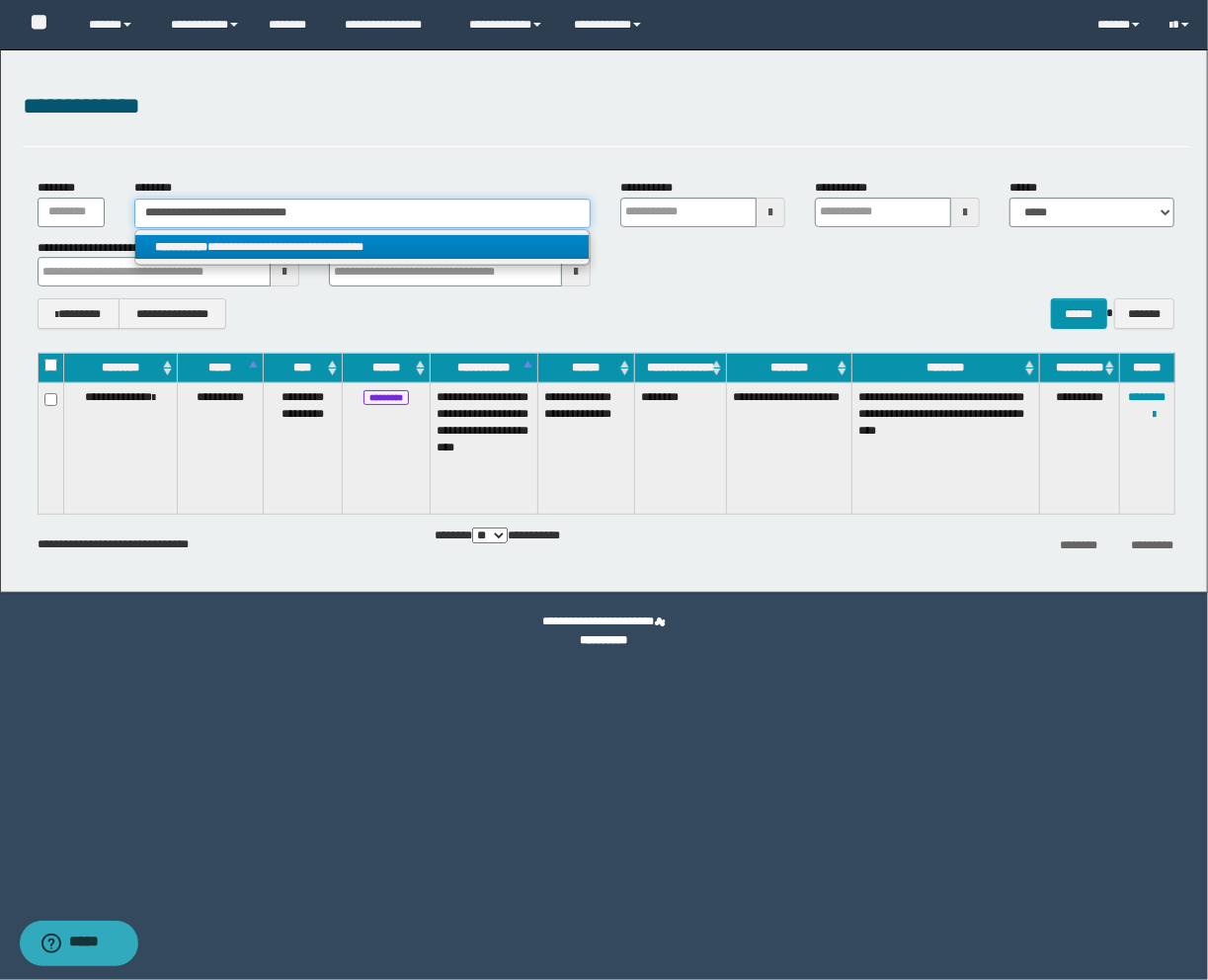 type on "**********" 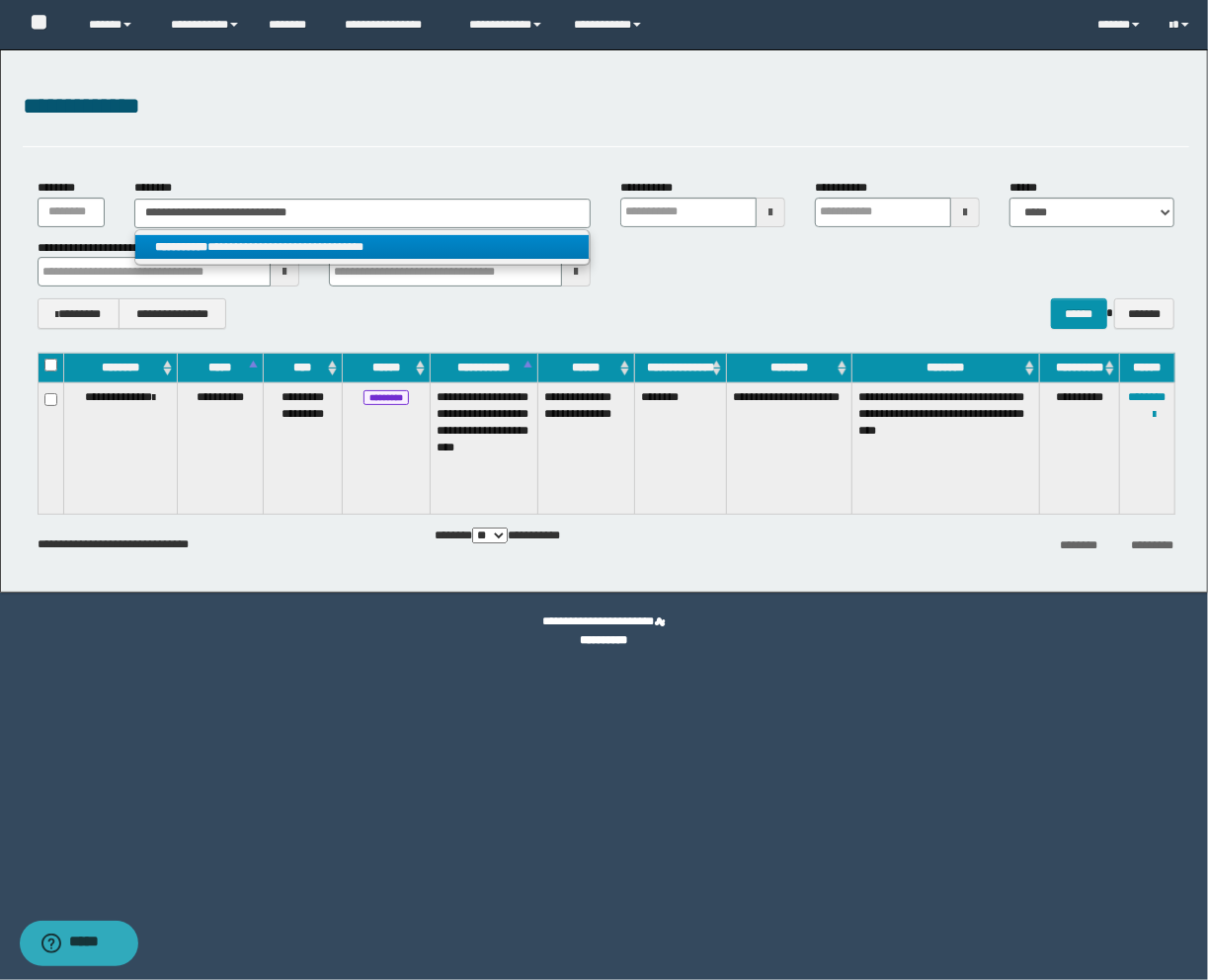 click on "**********" at bounding box center (362, 247) 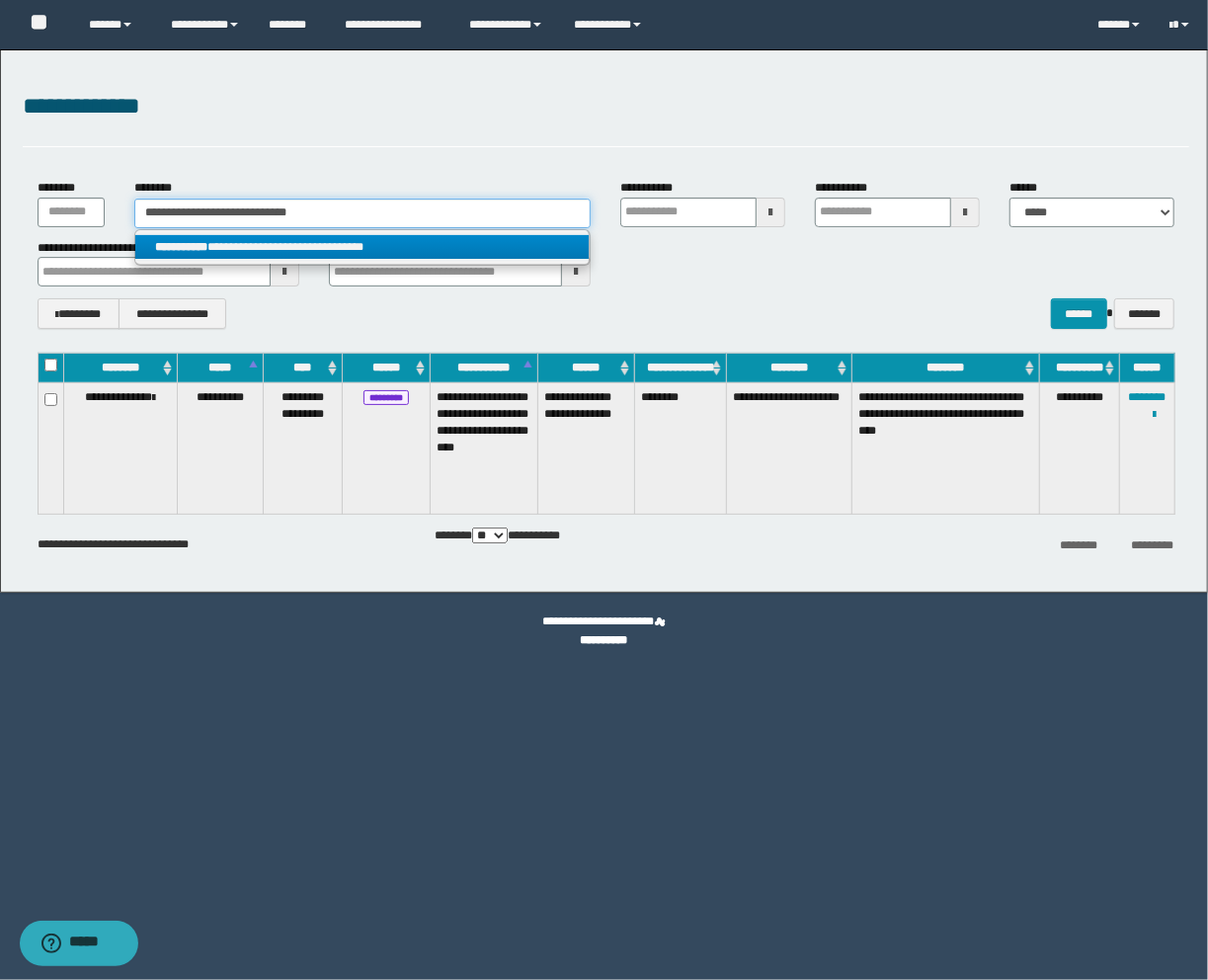 type 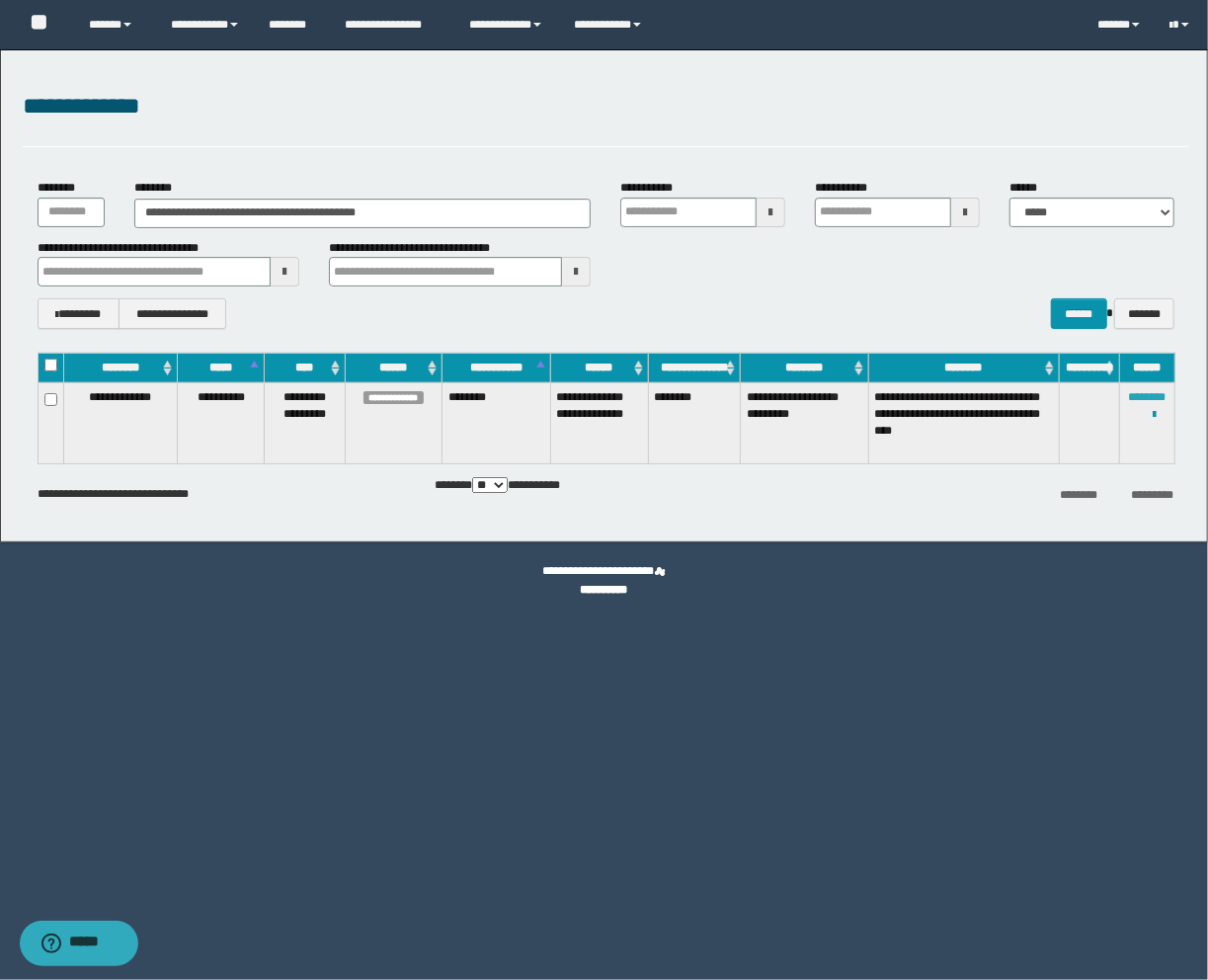 click on "********" at bounding box center (1148, 397) 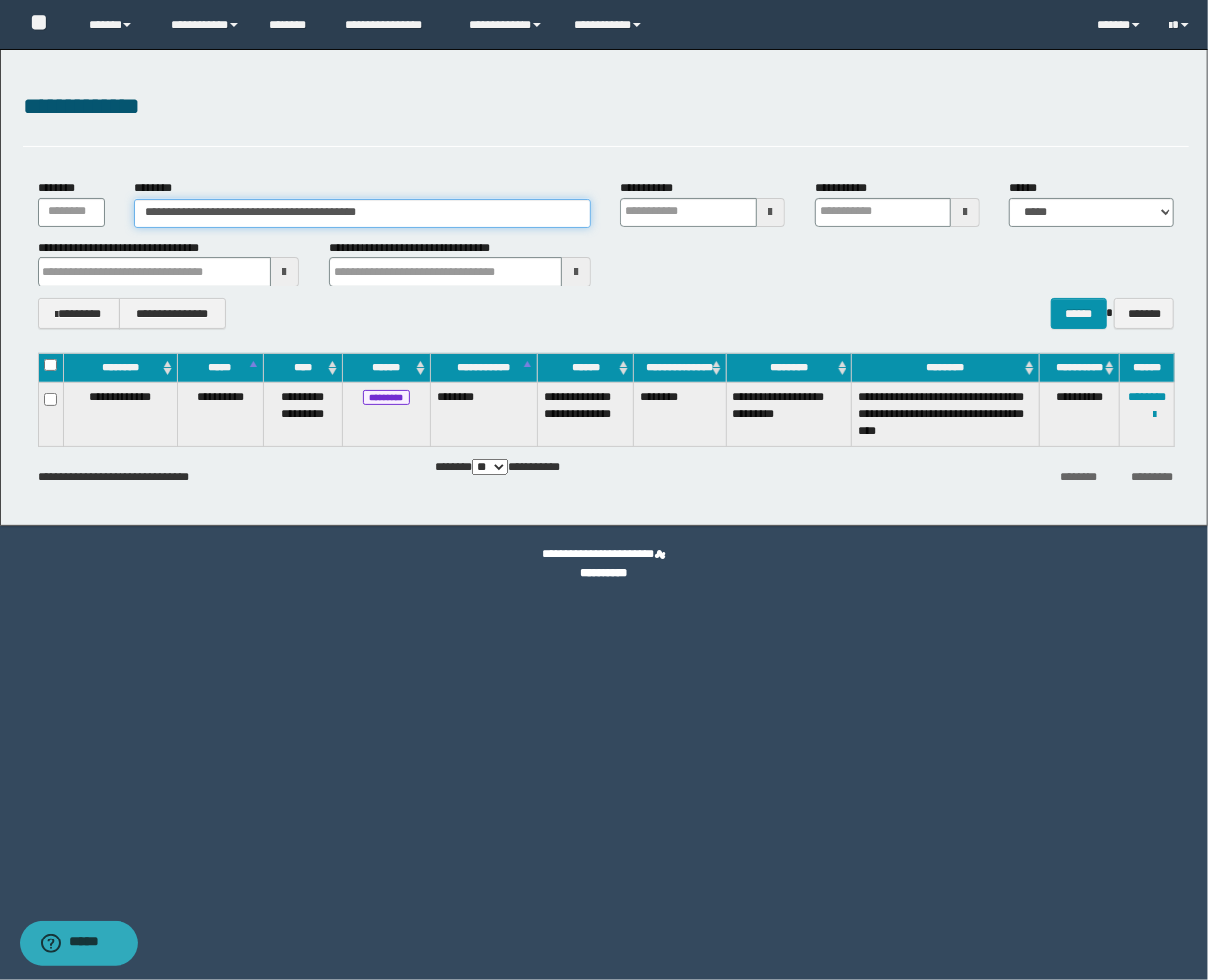 drag, startPoint x: 412, startPoint y: 219, endPoint x: -61, endPoint y: 198, distance: 473.46594 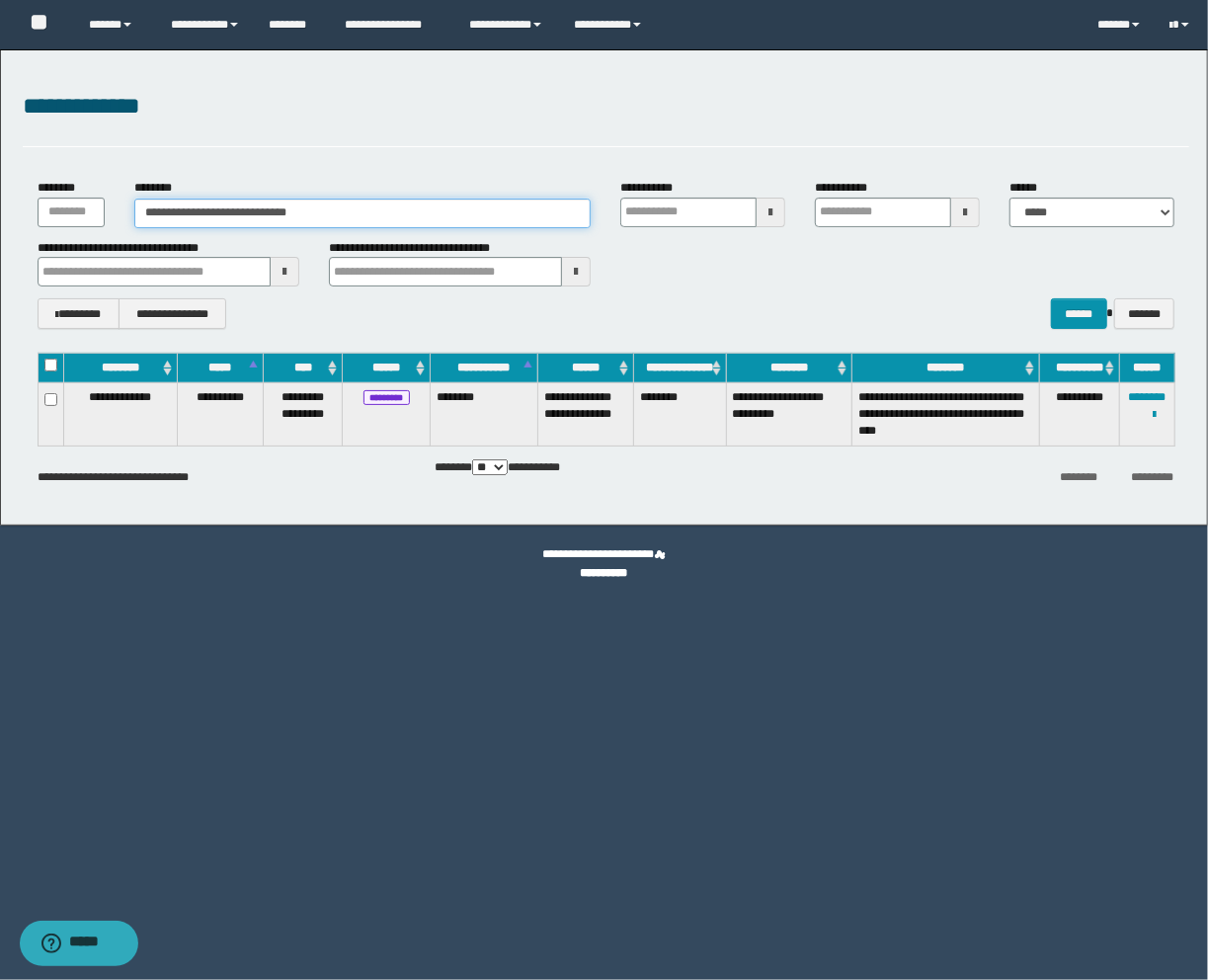 type on "**********" 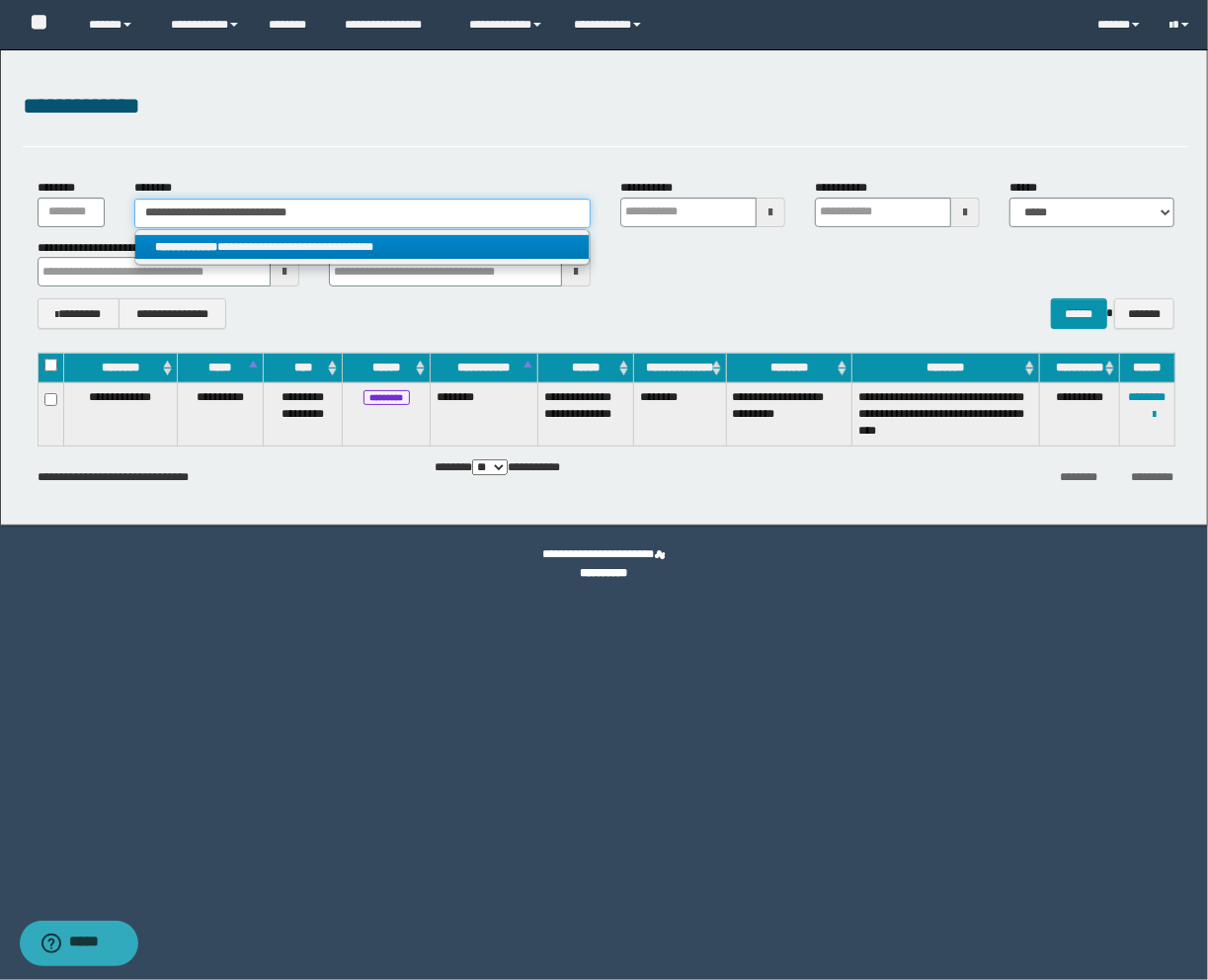 type on "**********" 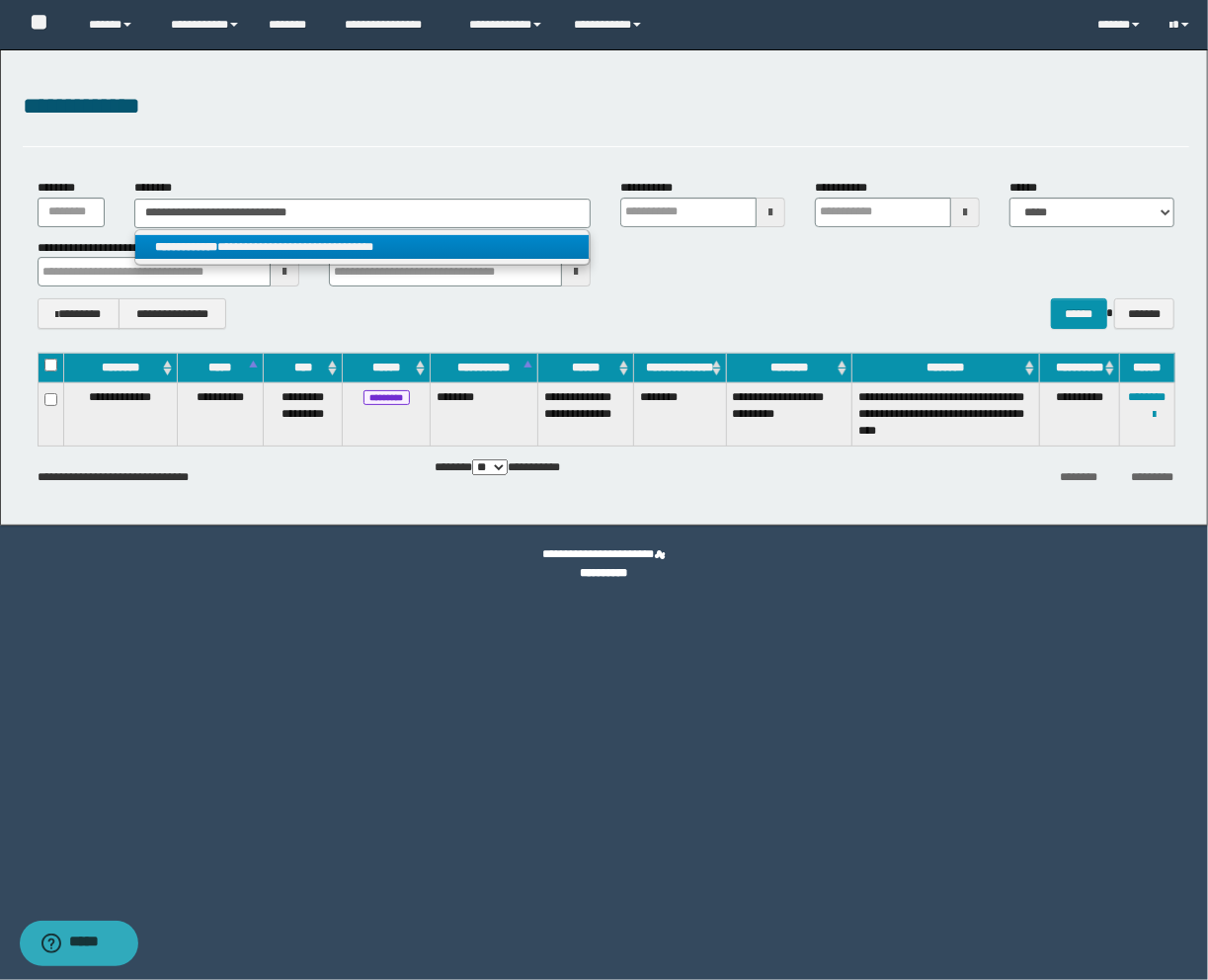 click on "**********" at bounding box center (362, 247) 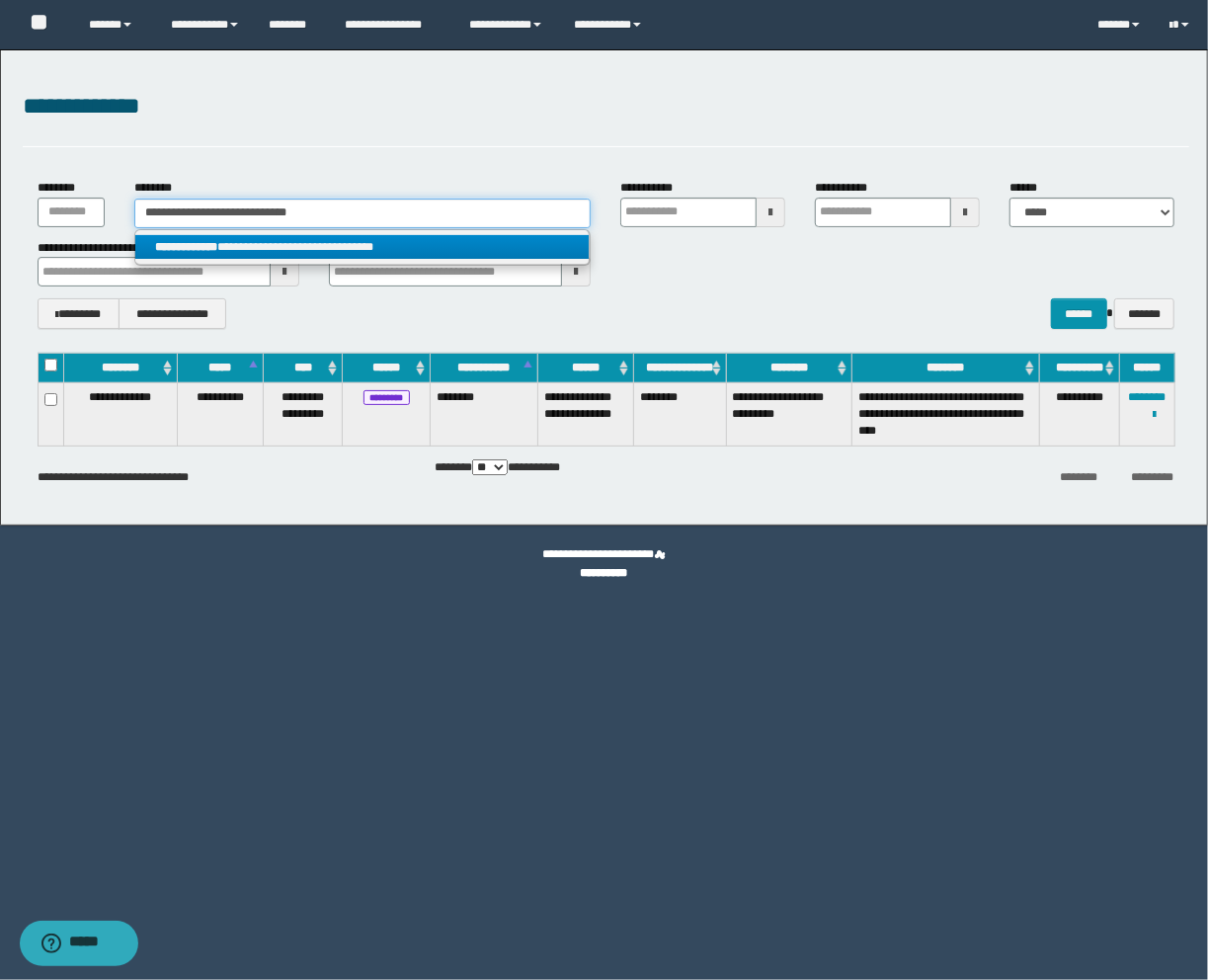 type 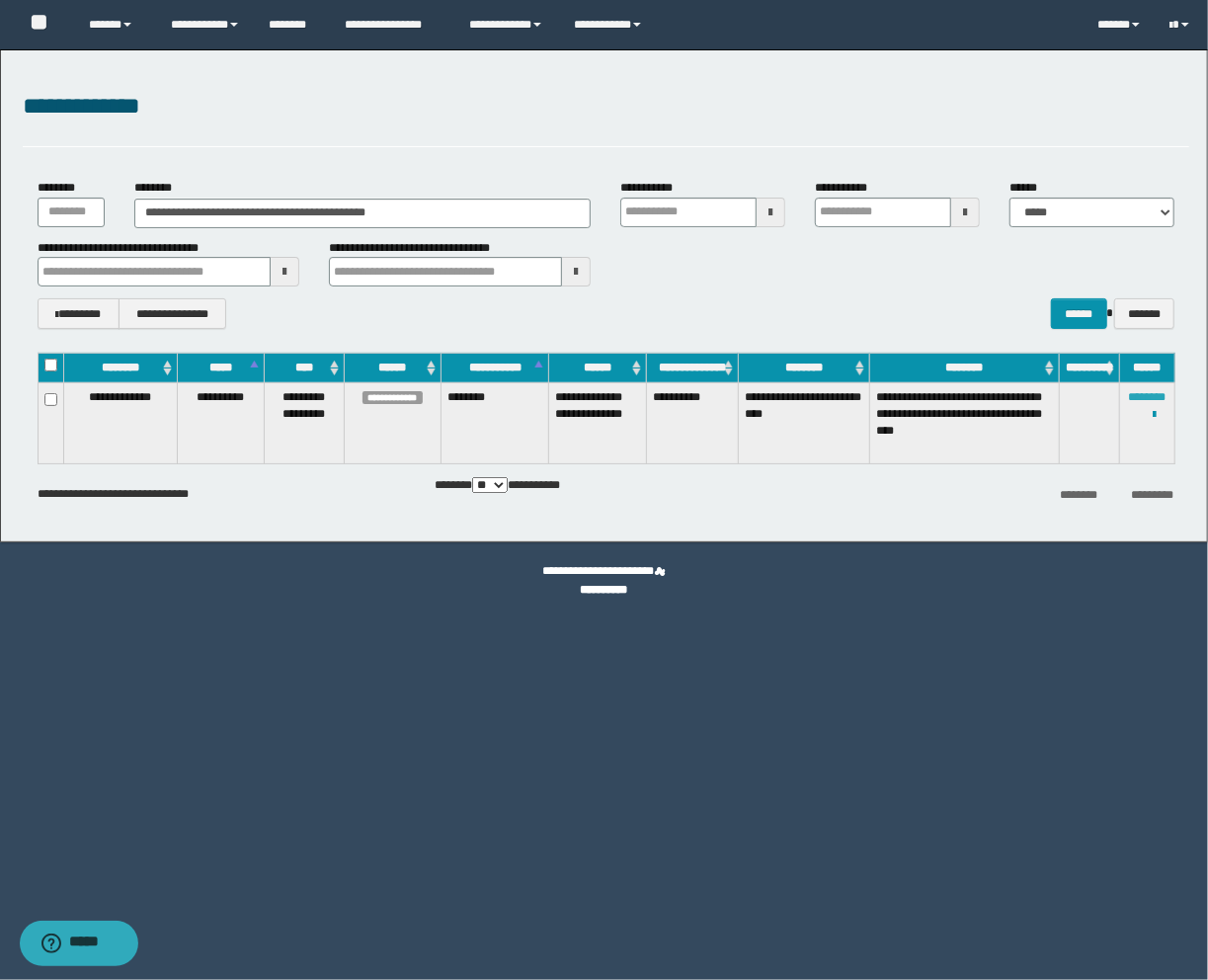 click on "********" at bounding box center (1148, 397) 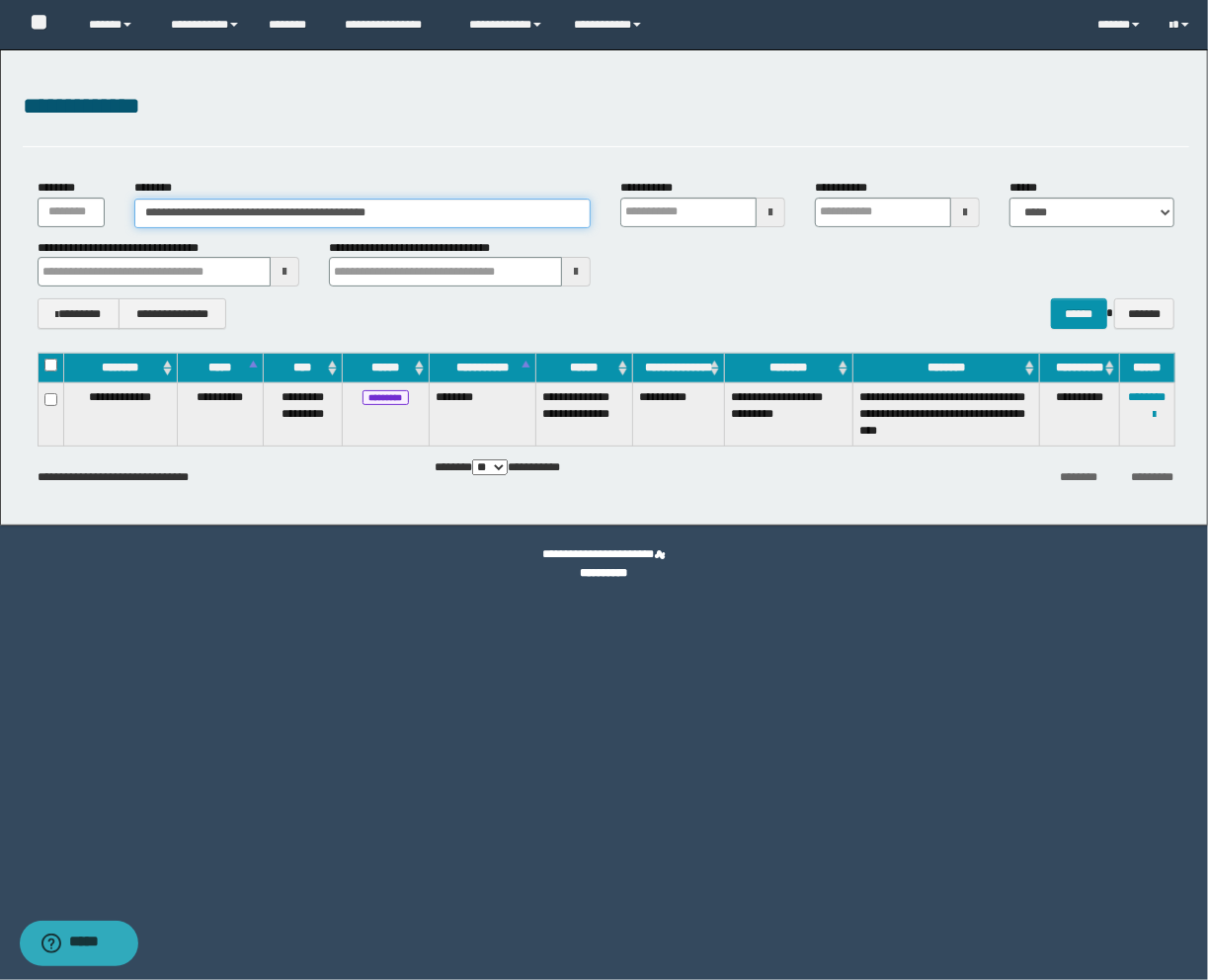 drag, startPoint x: 422, startPoint y: 217, endPoint x: -28, endPoint y: 199, distance: 450.35986 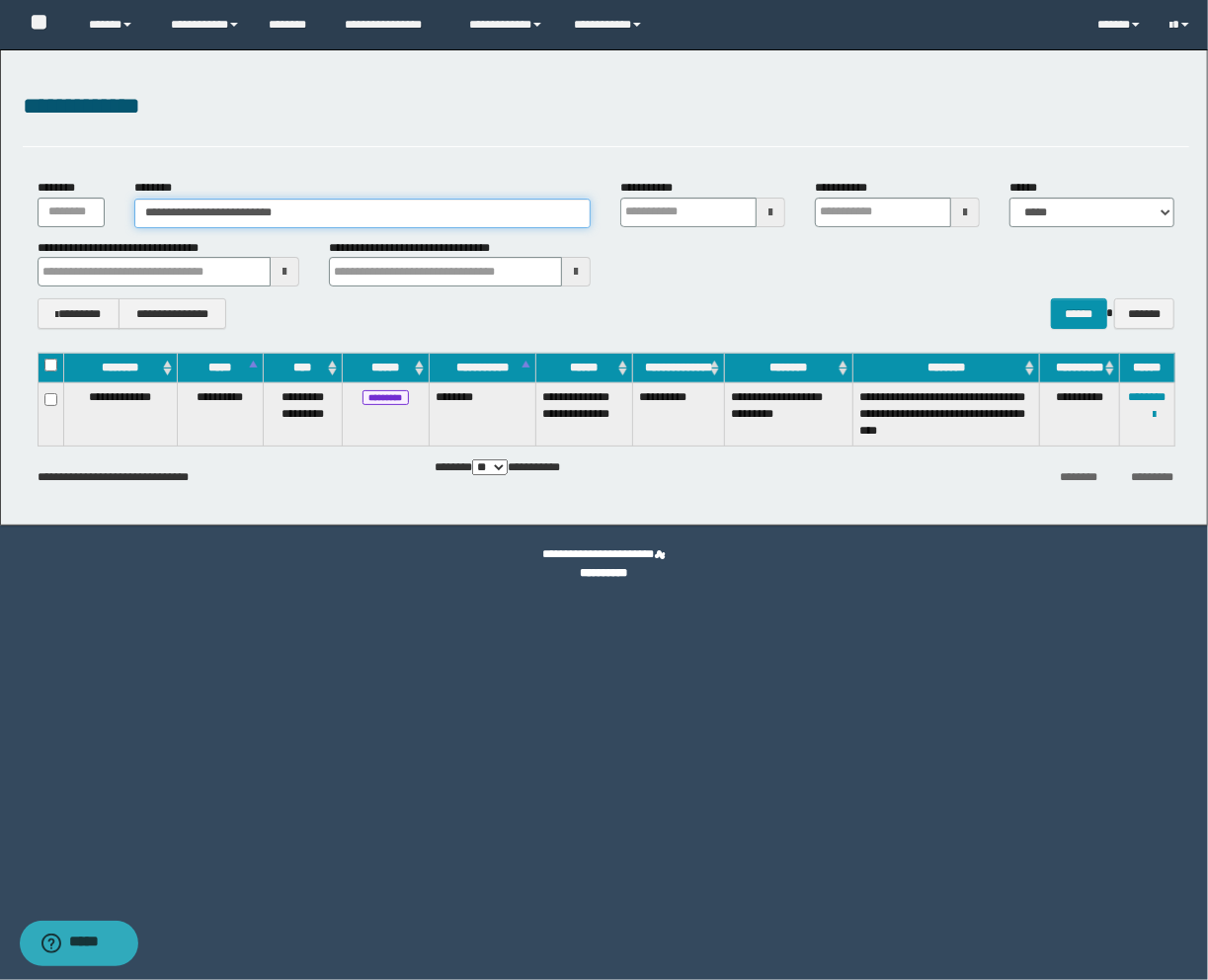 type on "**********" 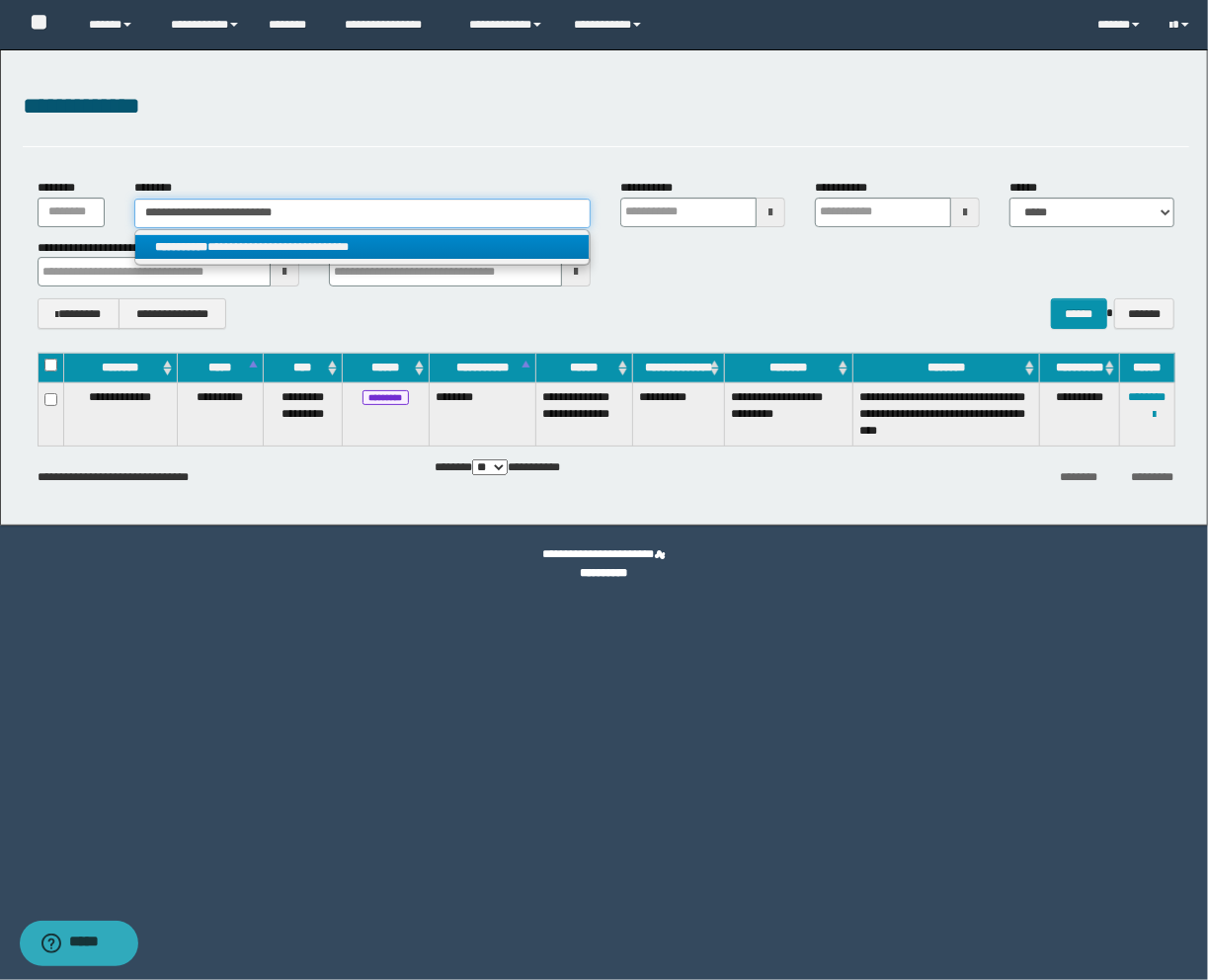 type on "**********" 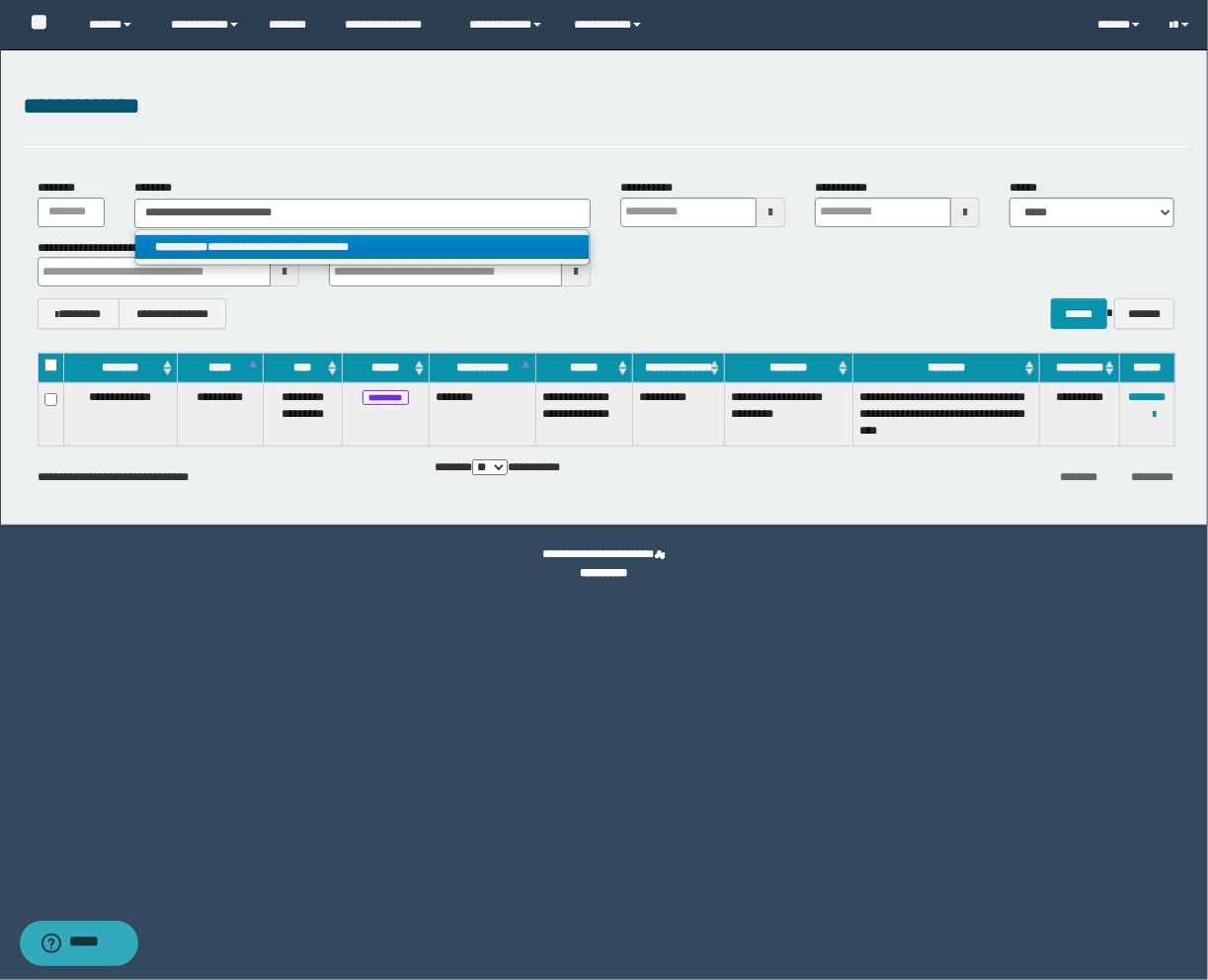 click on "**********" at bounding box center [362, 247] 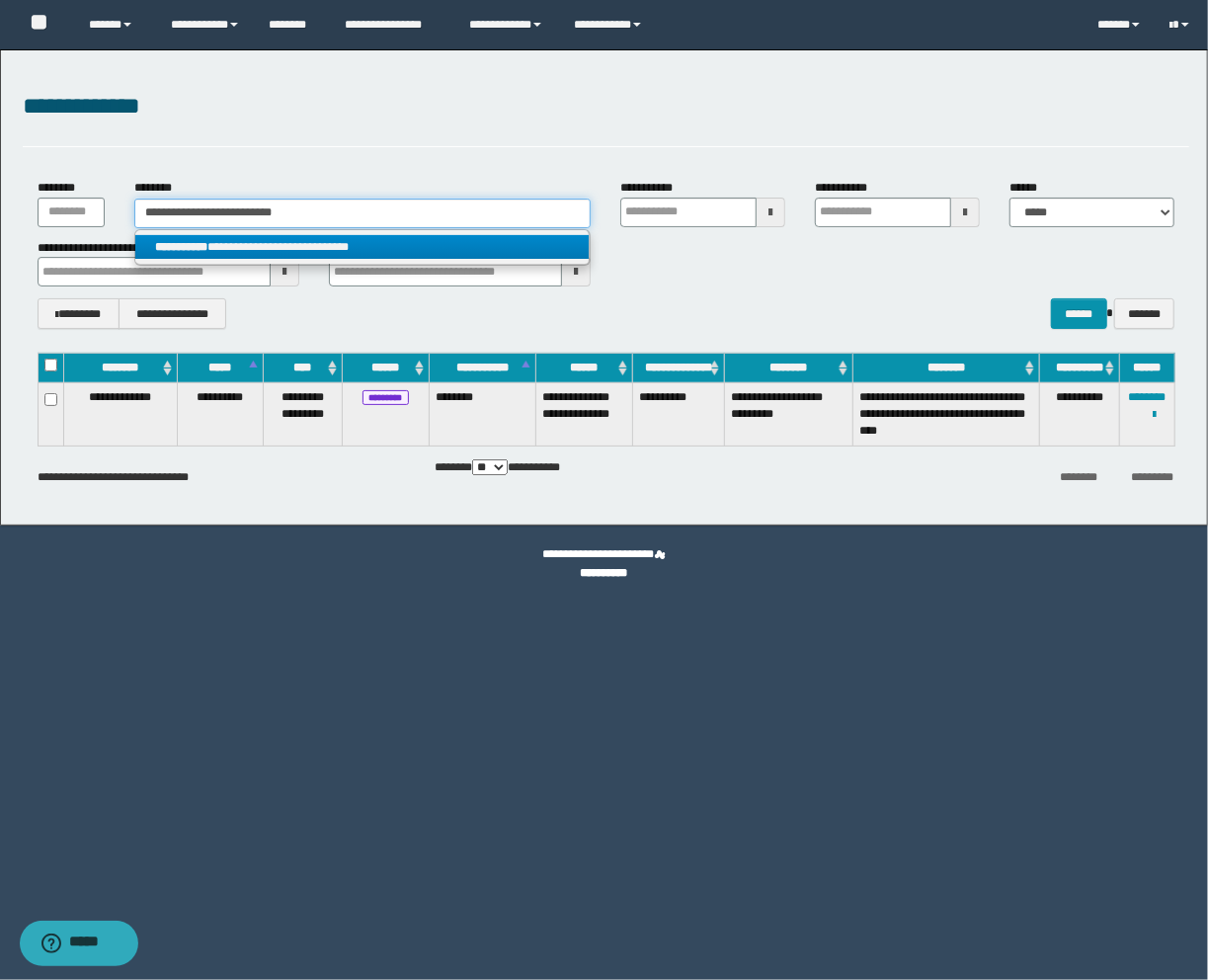 type 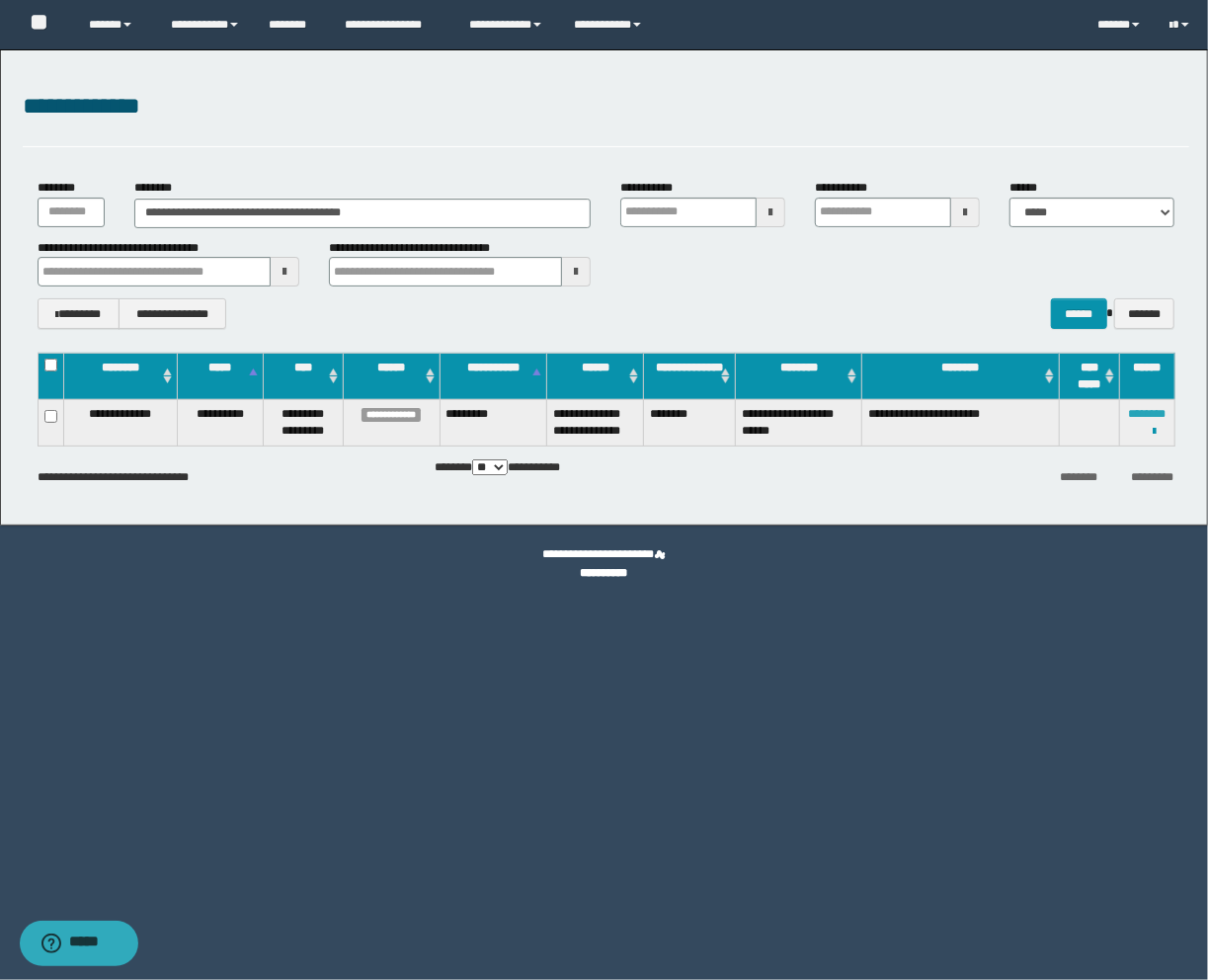 click on "********" at bounding box center (1148, 414) 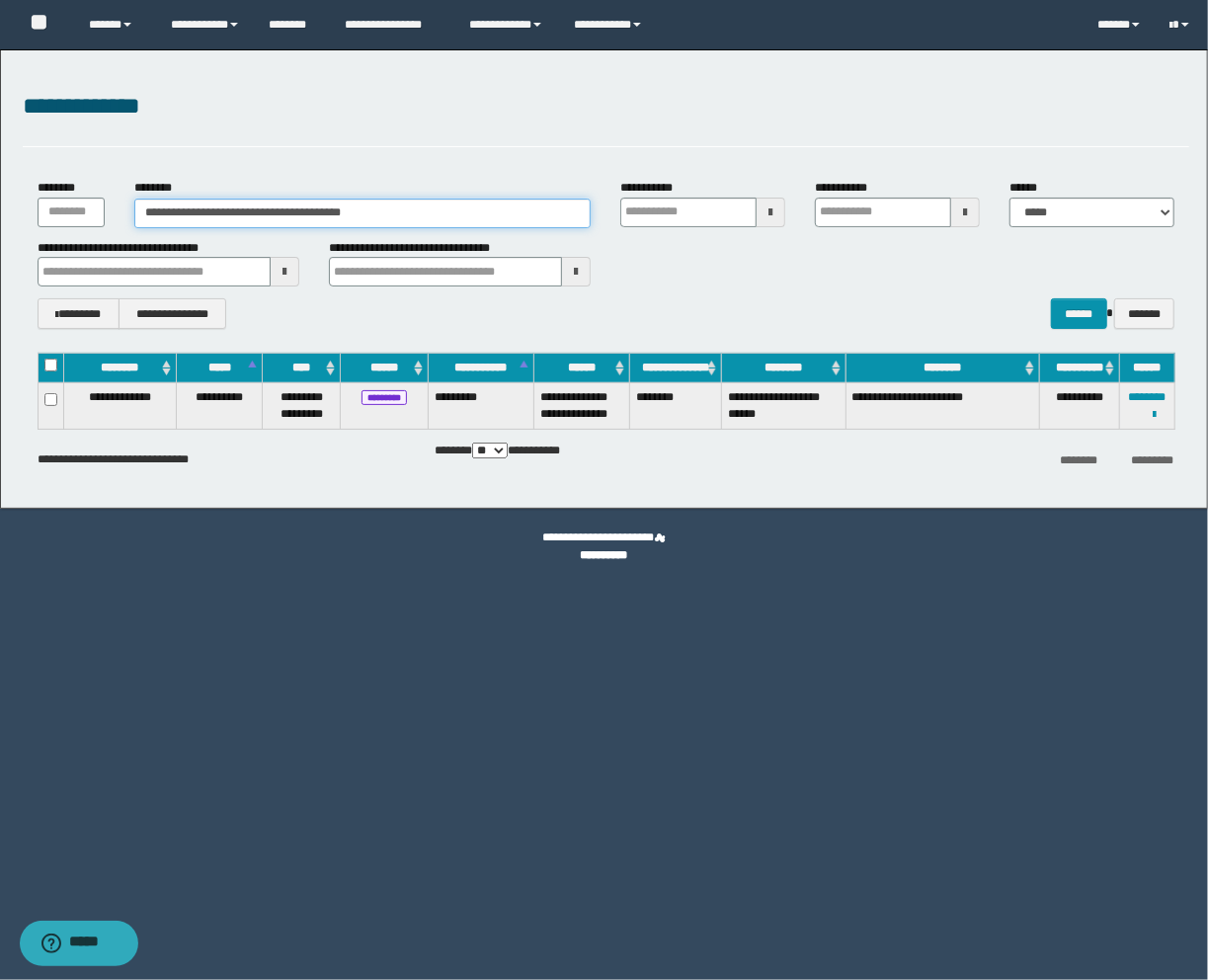 drag, startPoint x: 411, startPoint y: 215, endPoint x: -145, endPoint y: 200, distance: 556.2023 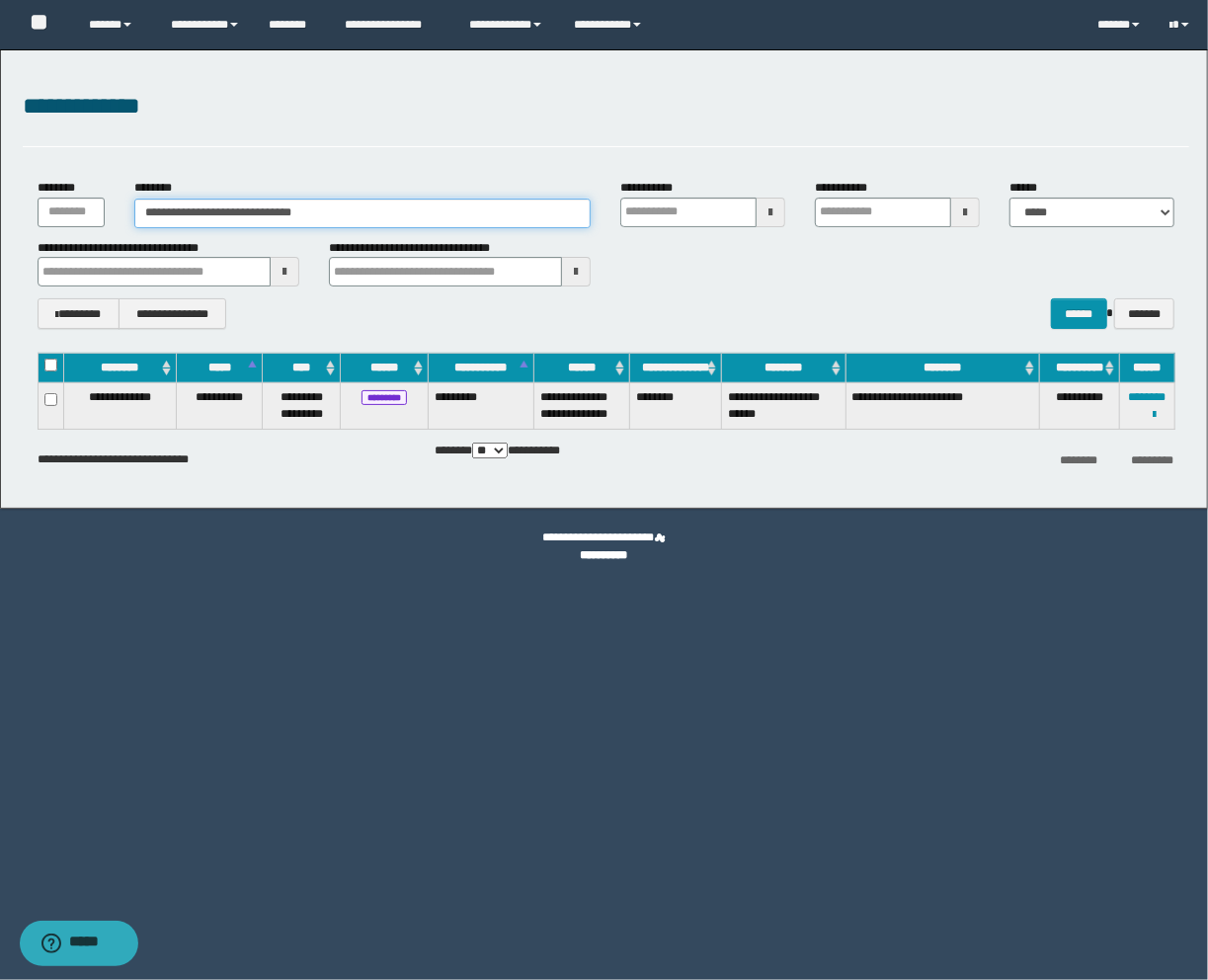 type on "**********" 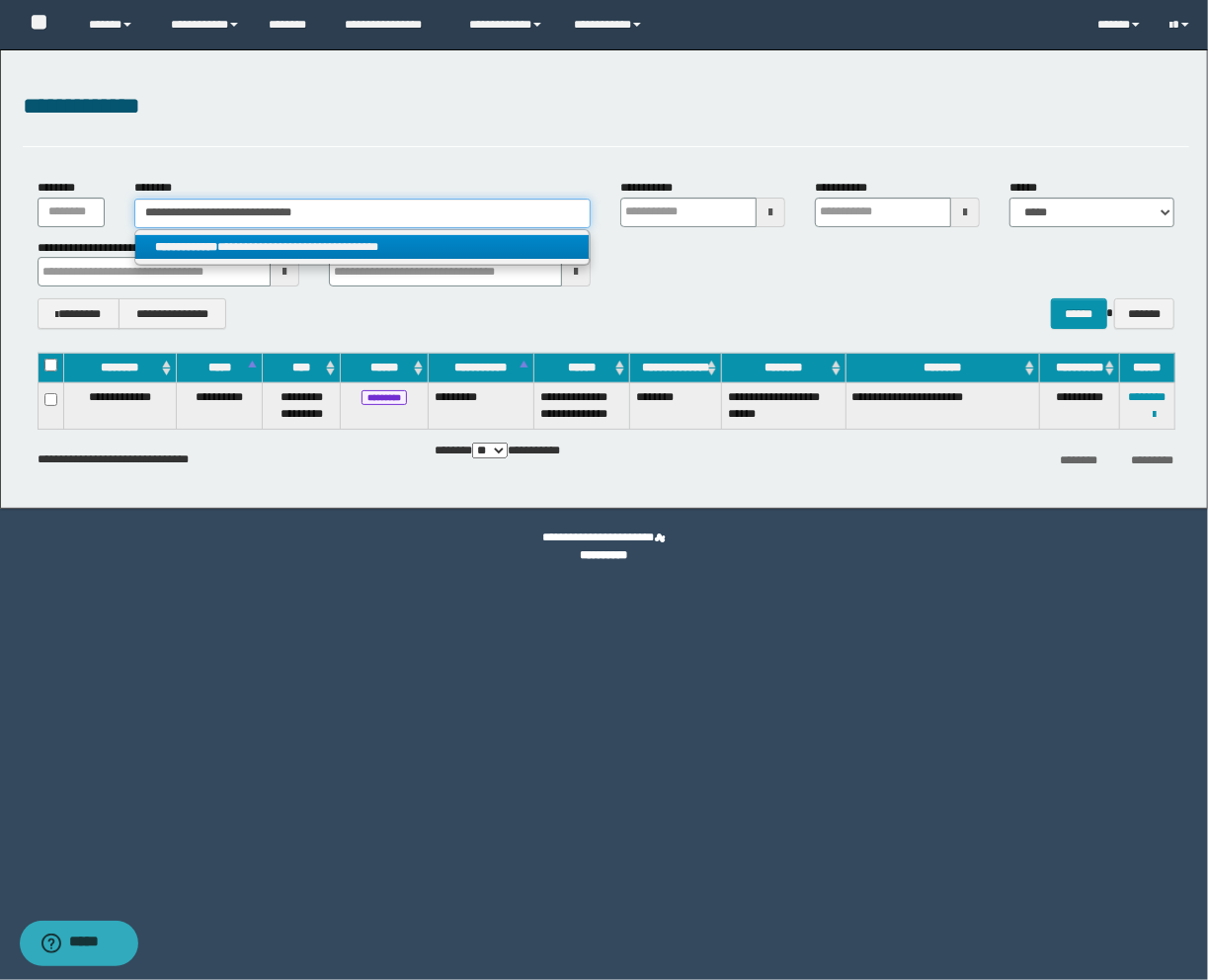 type on "**********" 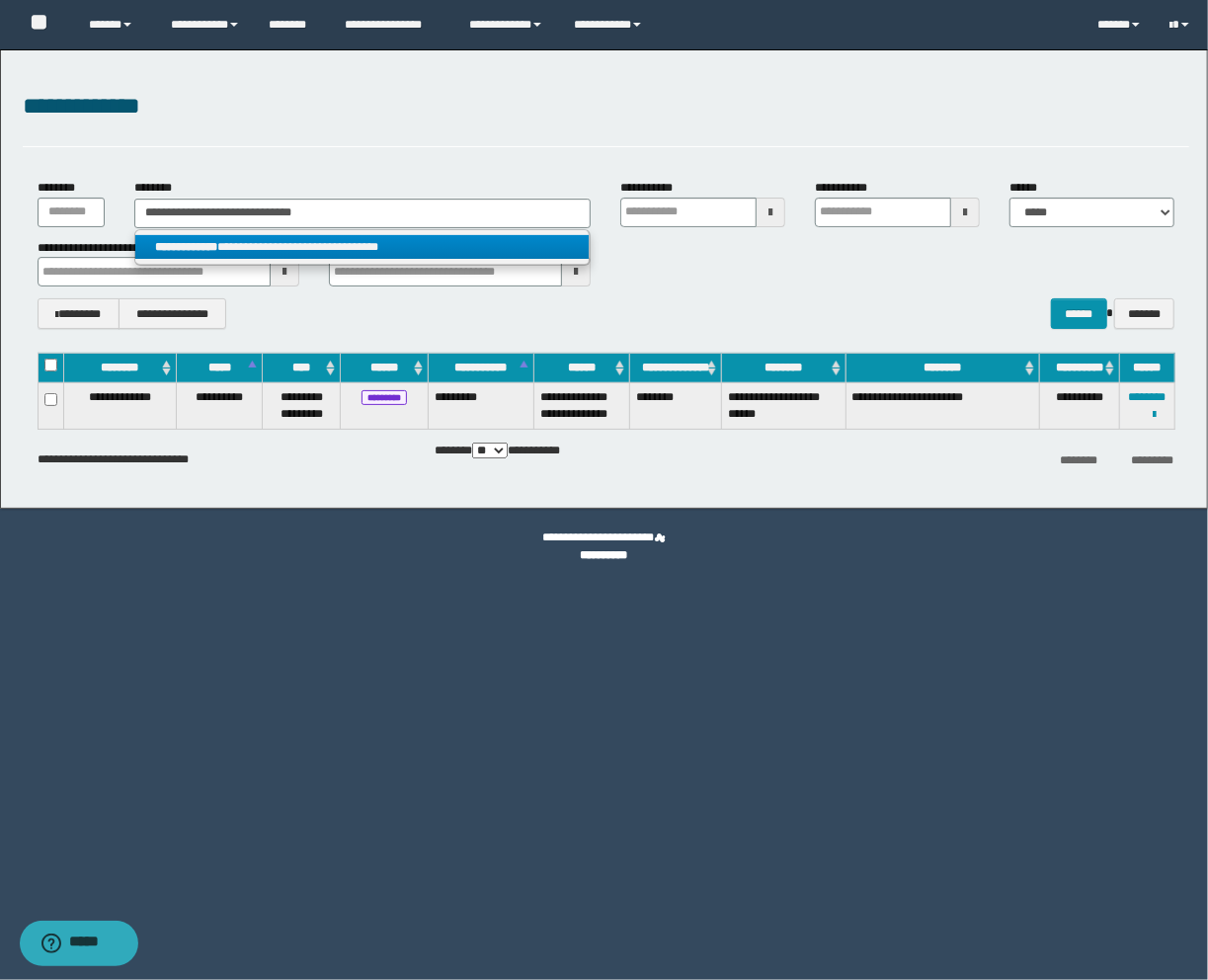 click on "**********" at bounding box center (362, 247) 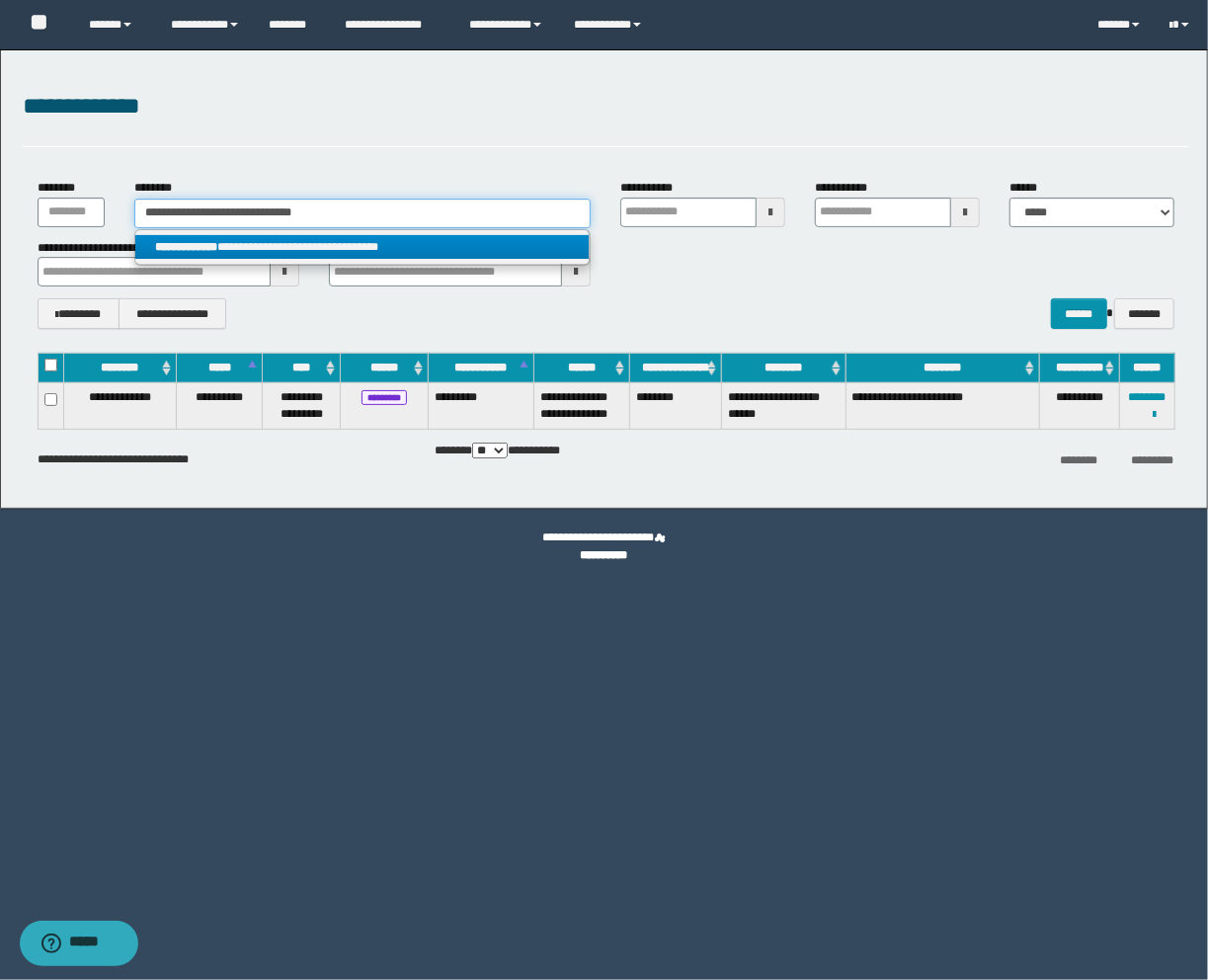 type 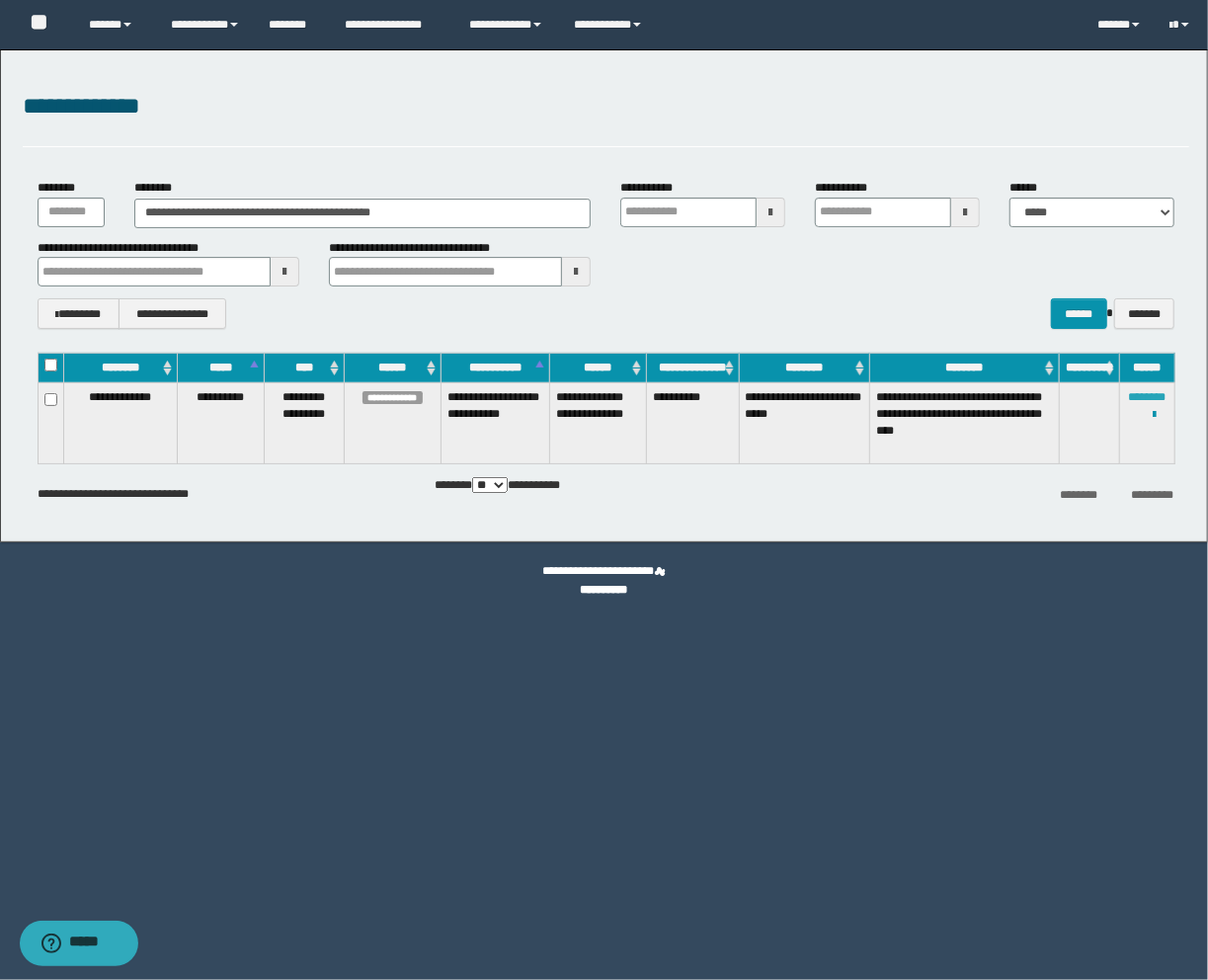 click on "********" at bounding box center [1148, 397] 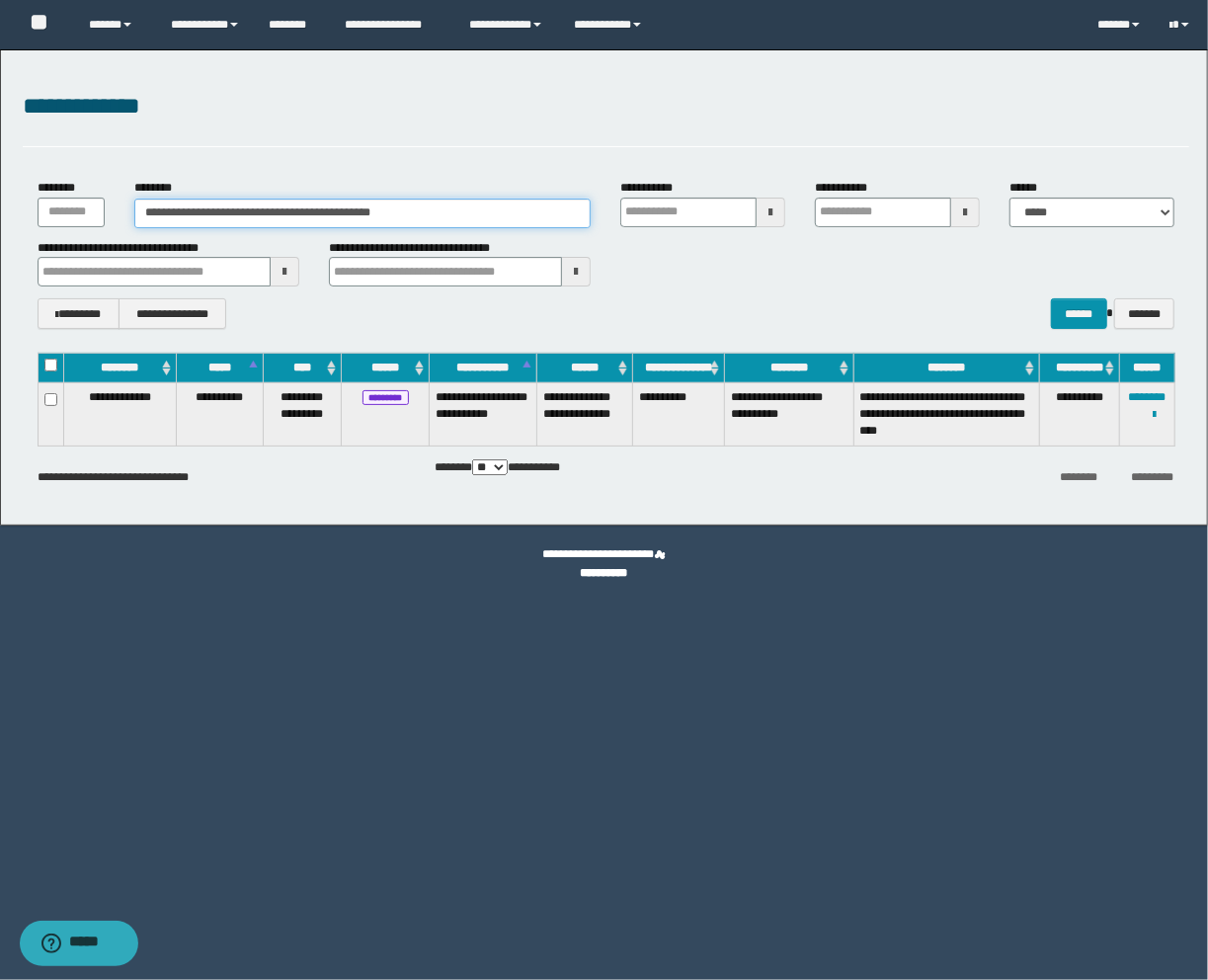 drag, startPoint x: 432, startPoint y: 202, endPoint x: -91, endPoint y: 200, distance: 523.0038 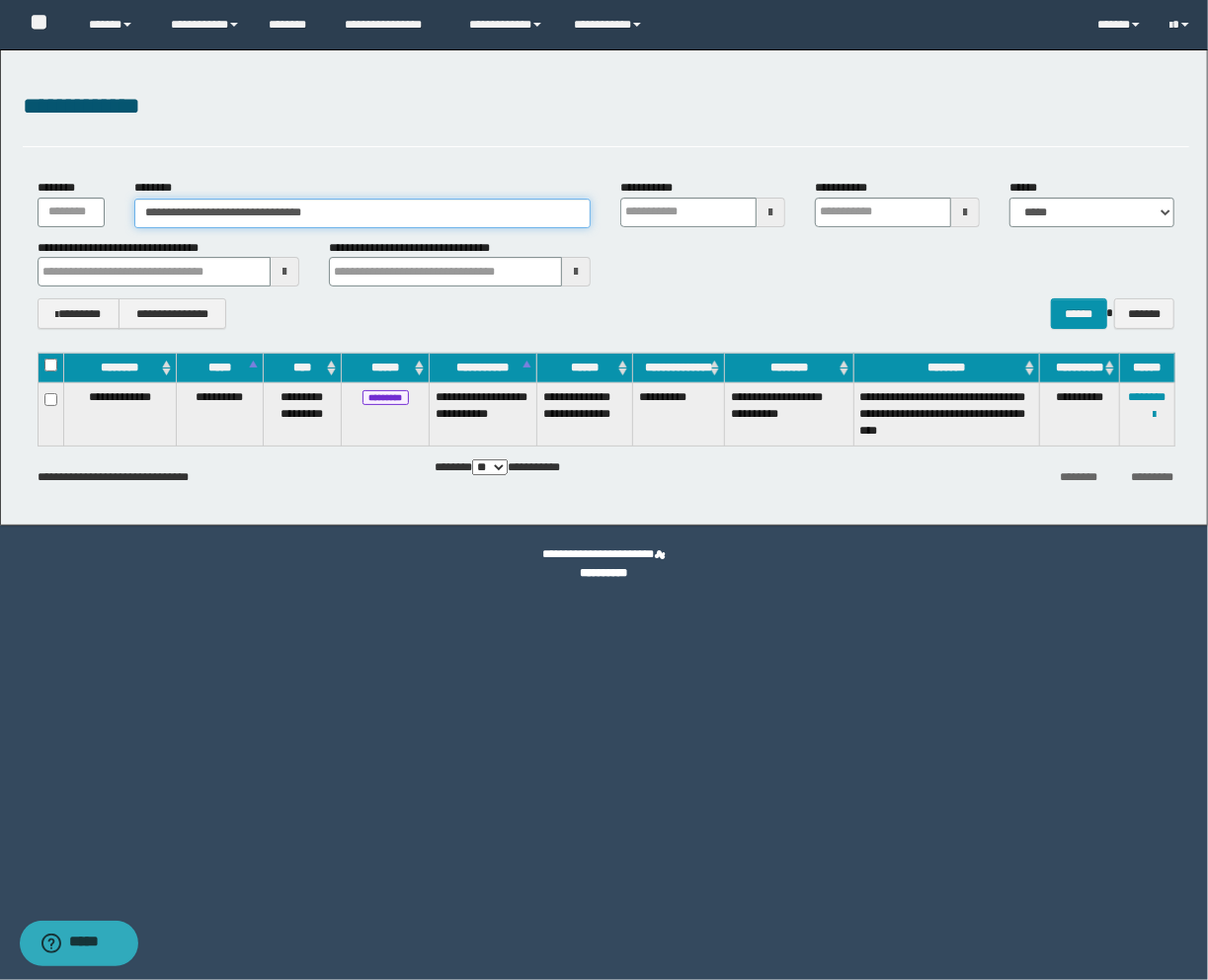 type on "**********" 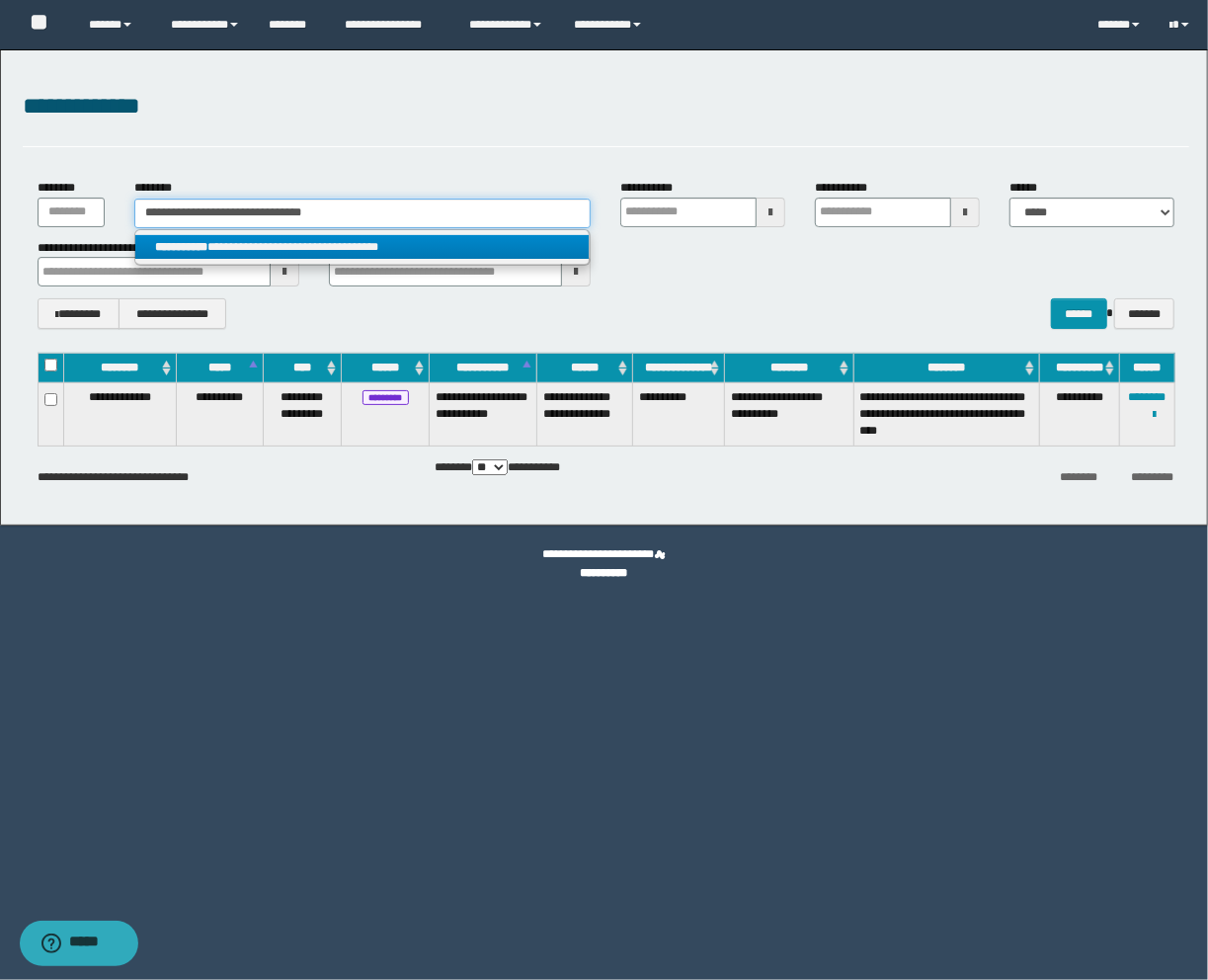 type on "**********" 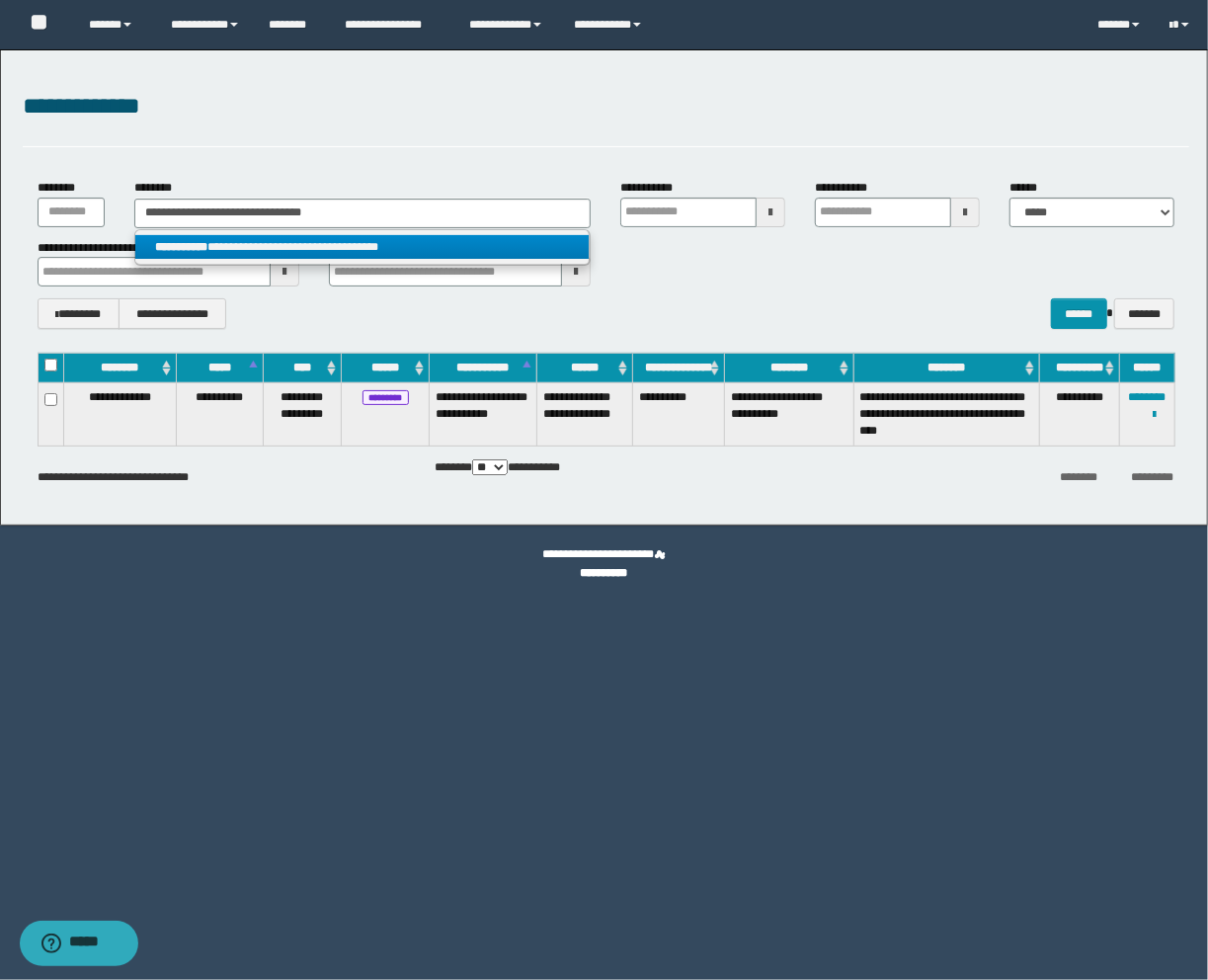 click on "**********" at bounding box center (362, 247) 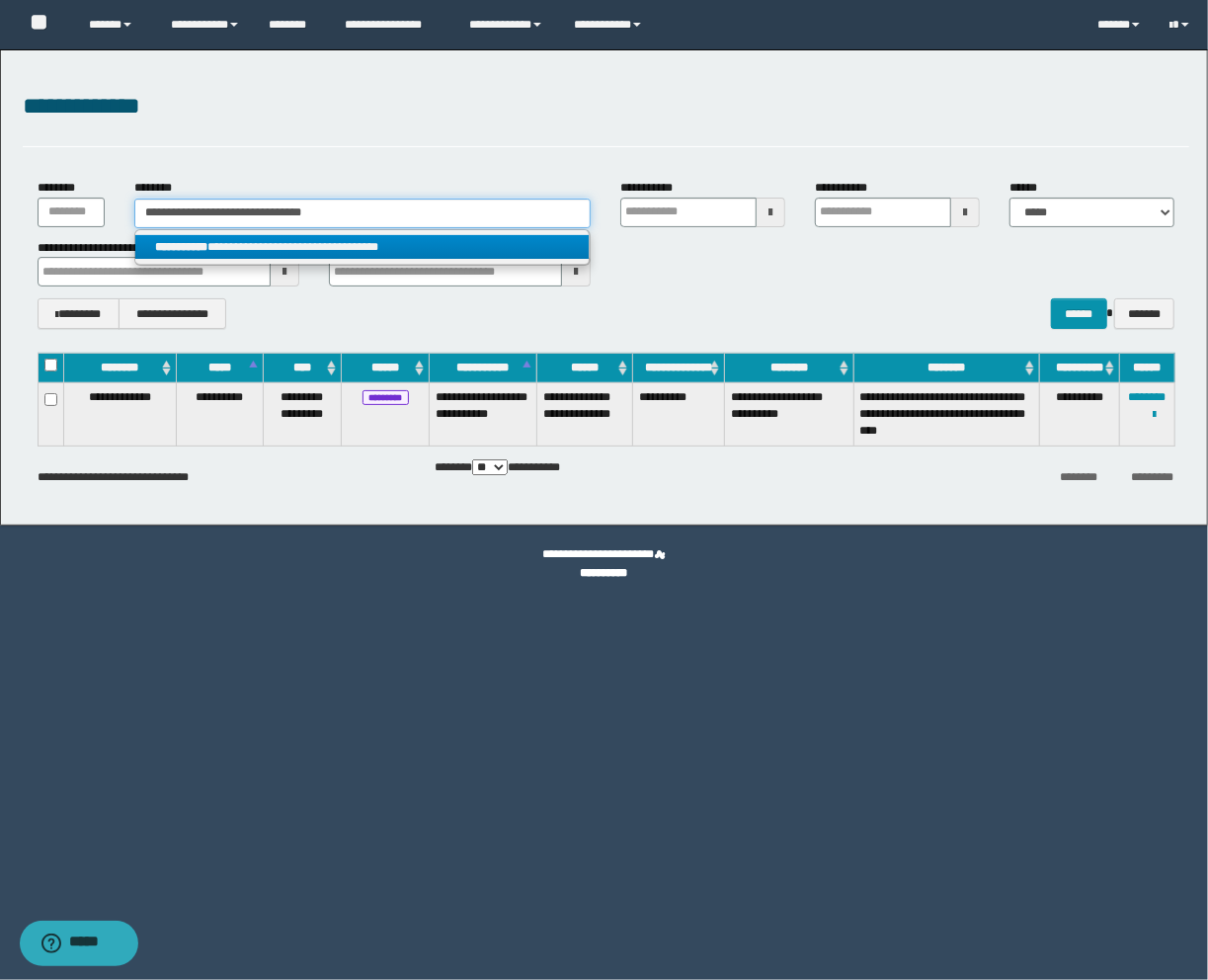 type 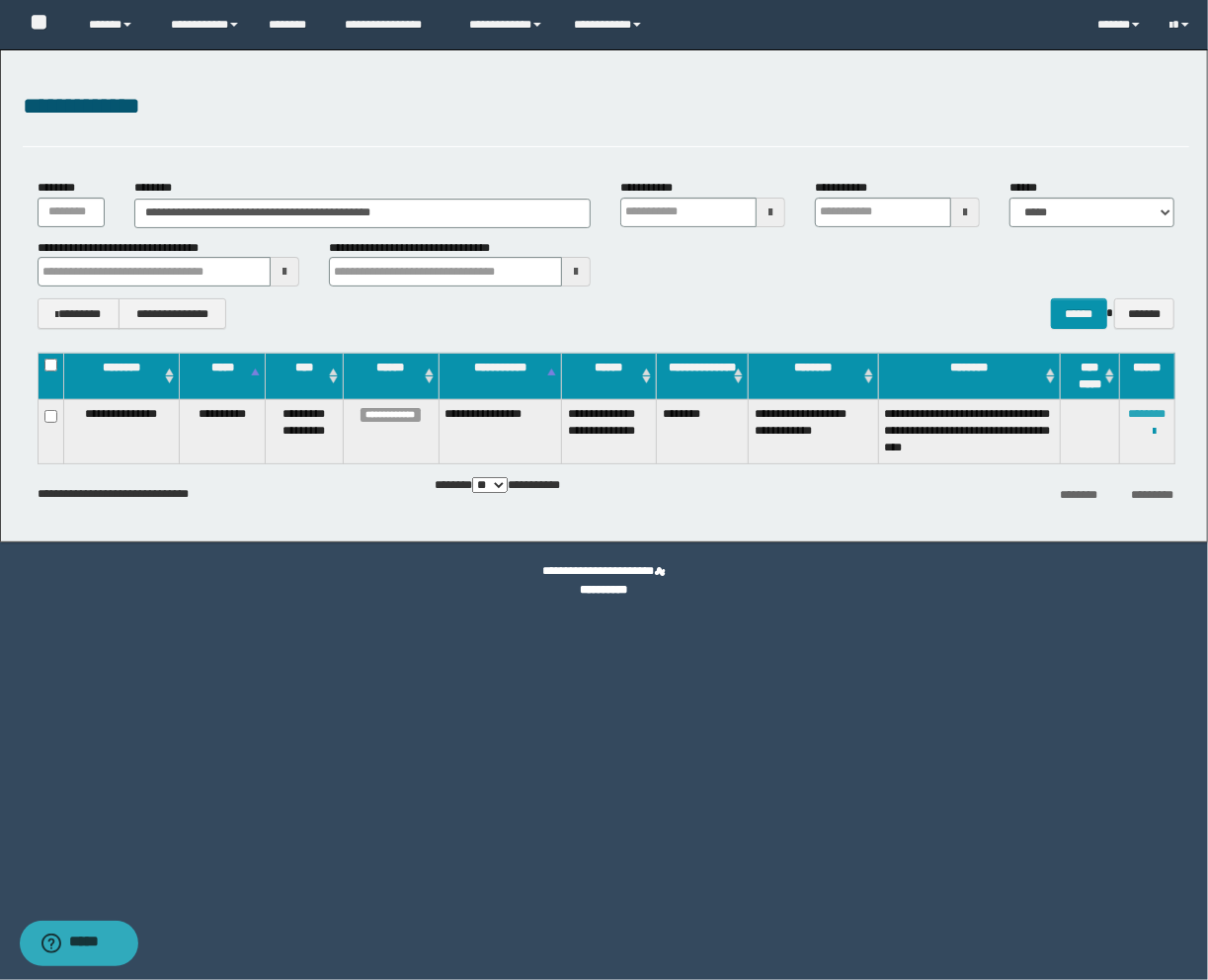click on "********" at bounding box center (1148, 414) 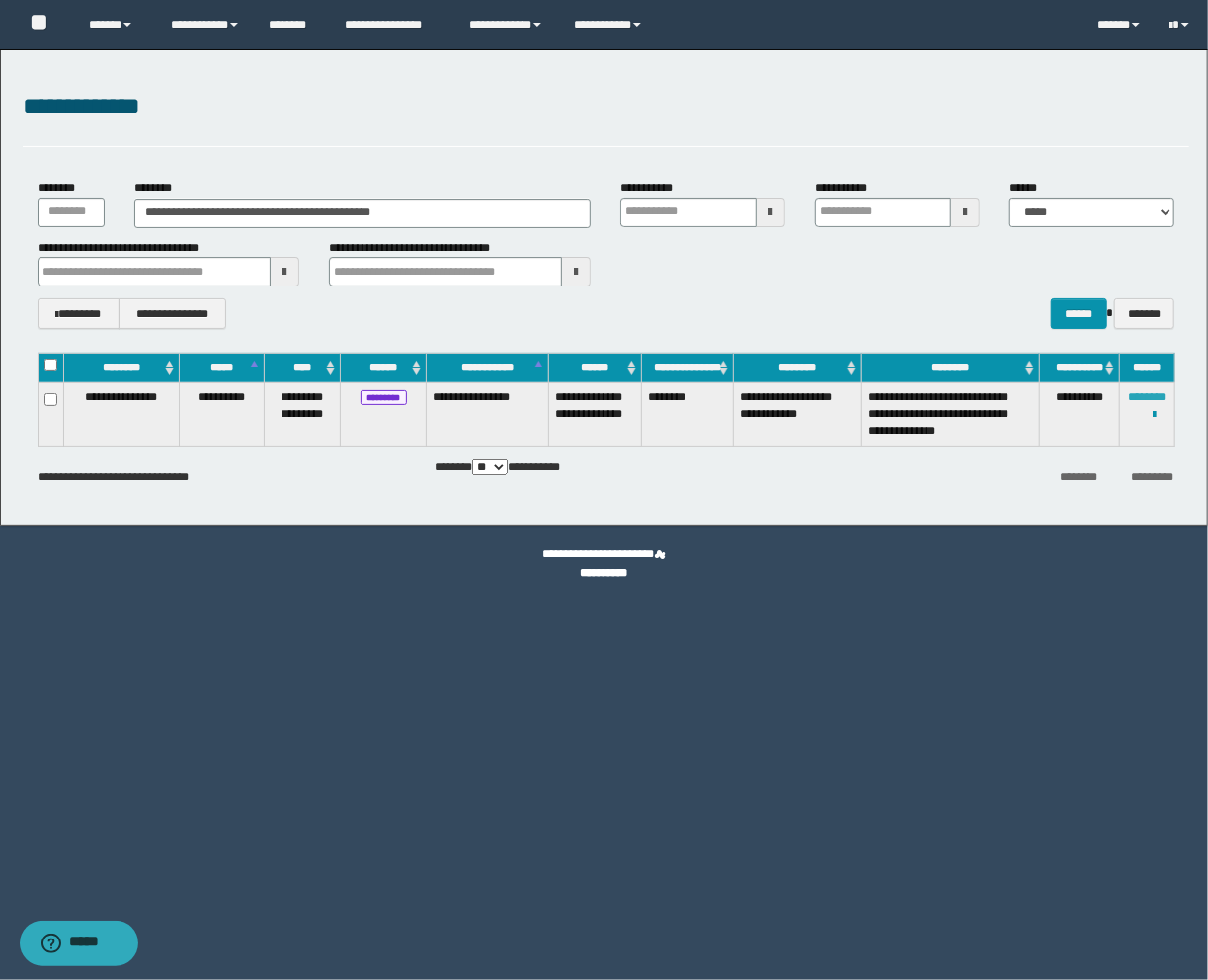 click on "********" at bounding box center [1148, 397] 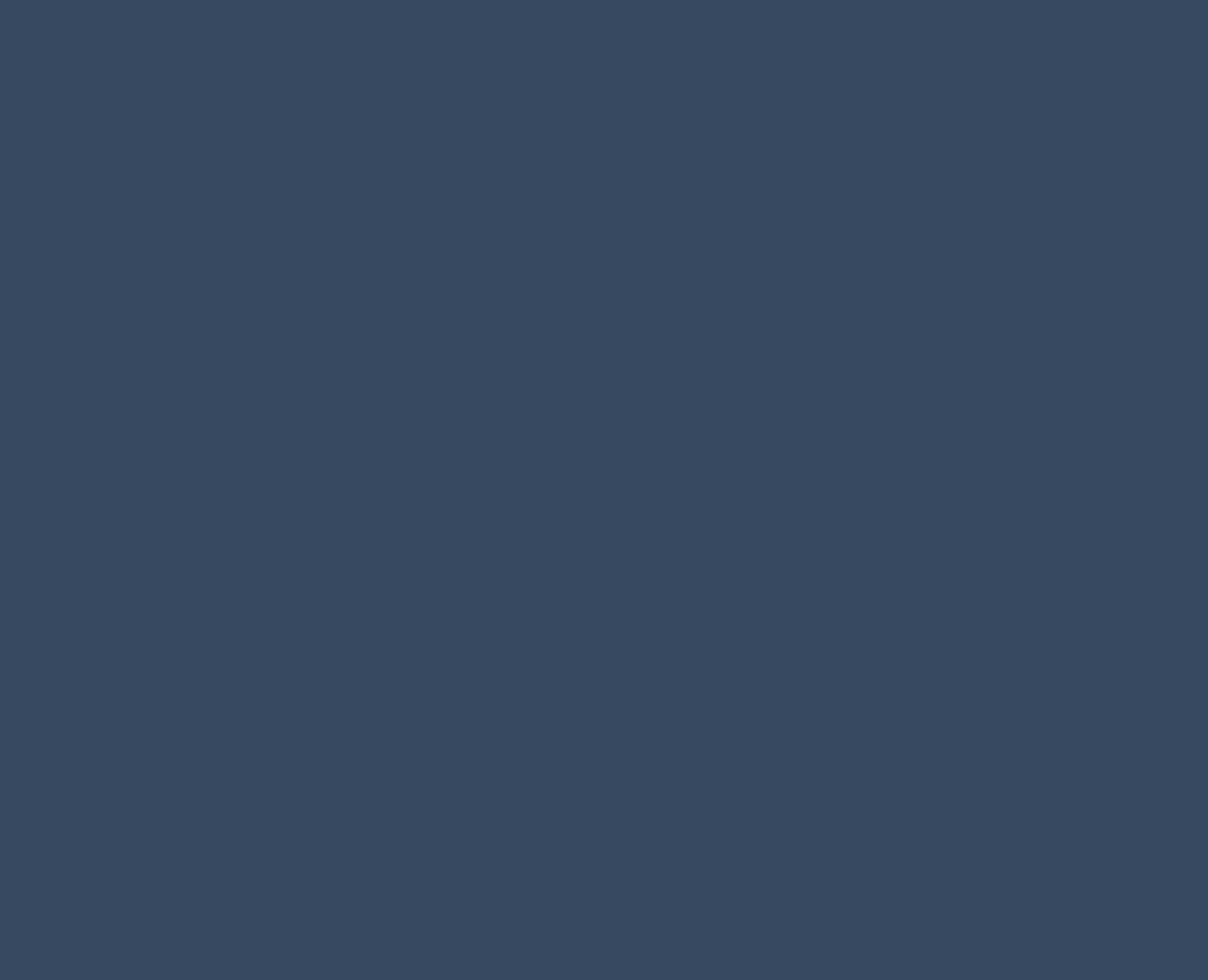 scroll, scrollTop: 0, scrollLeft: 0, axis: both 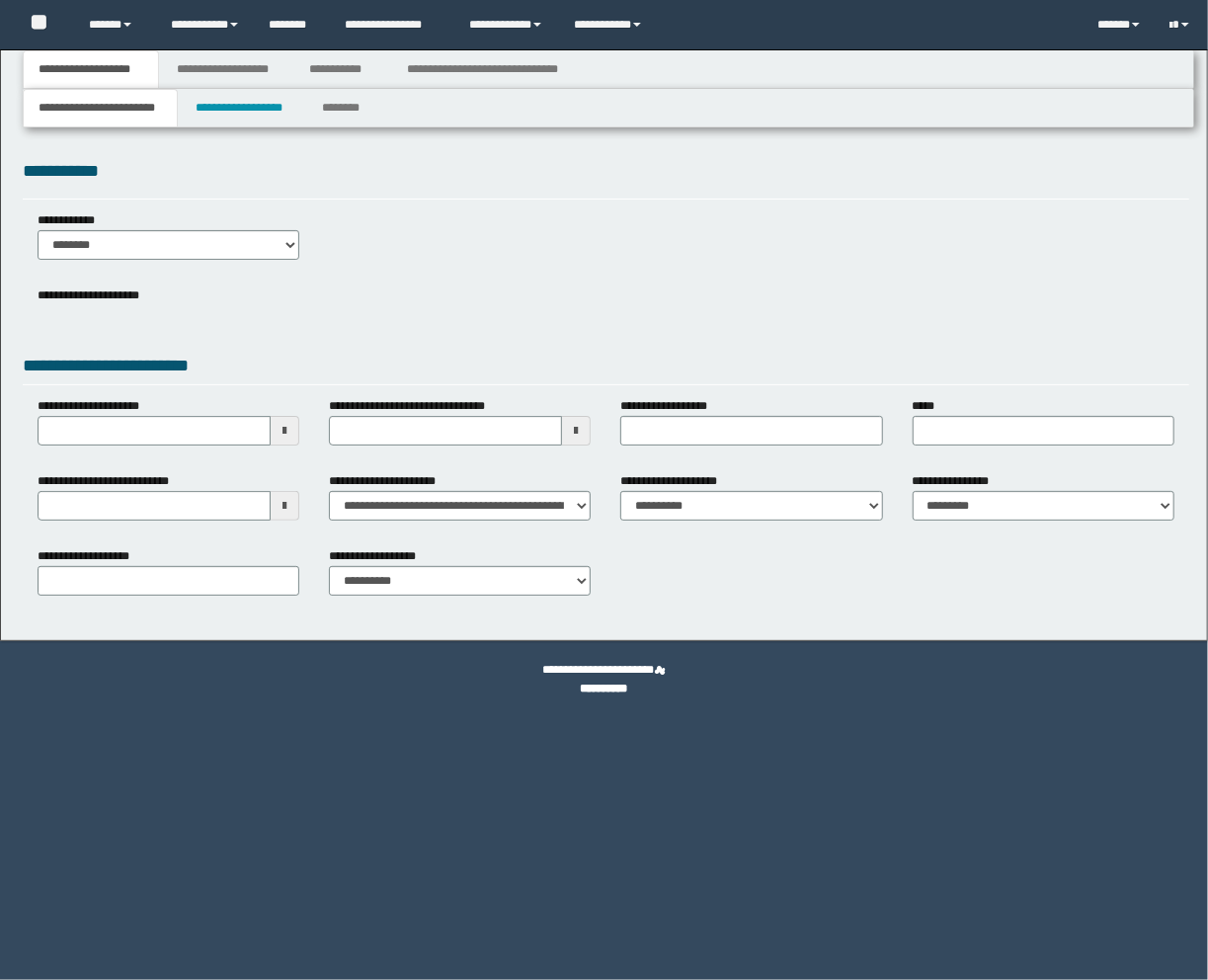 type 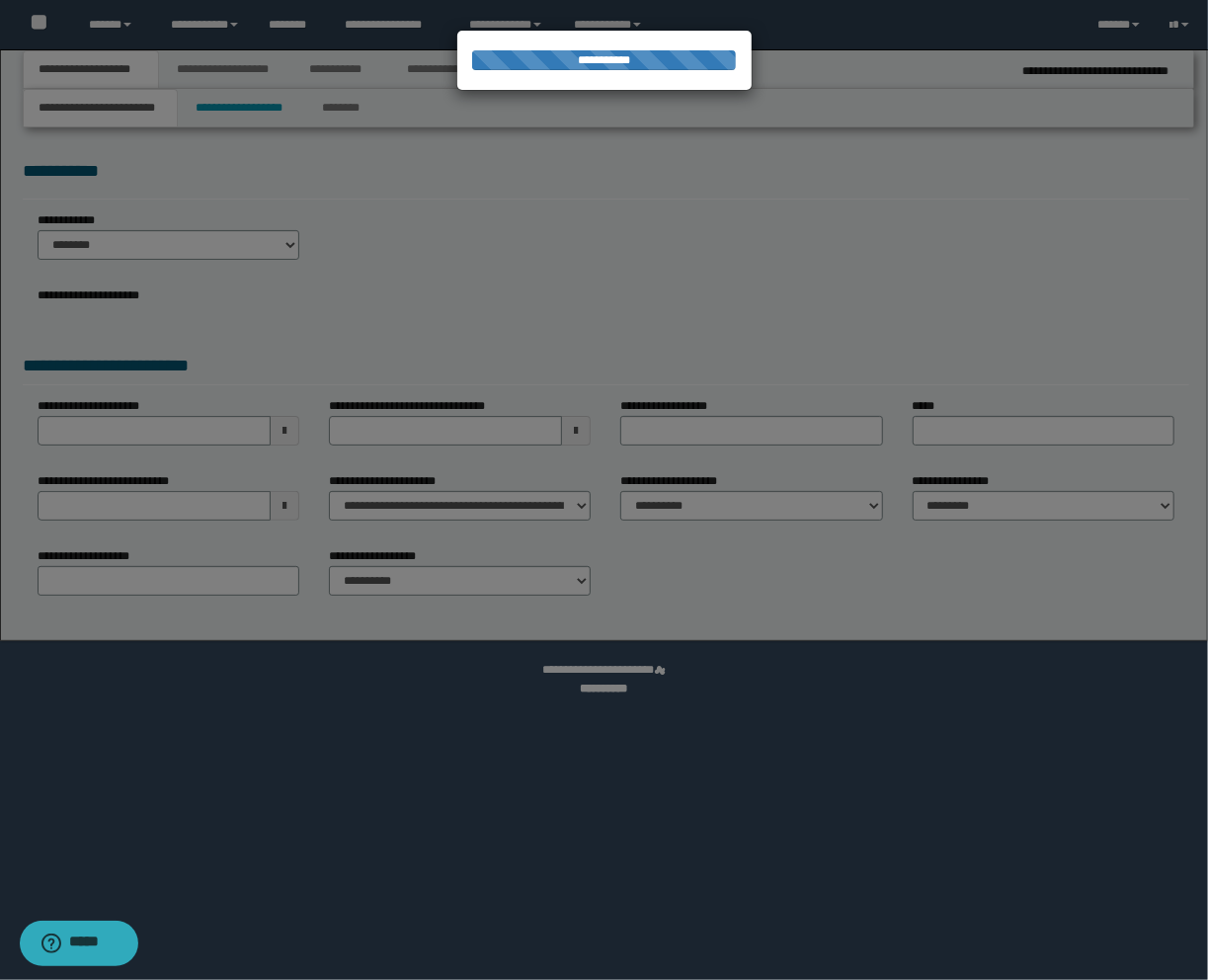 type on "**********" 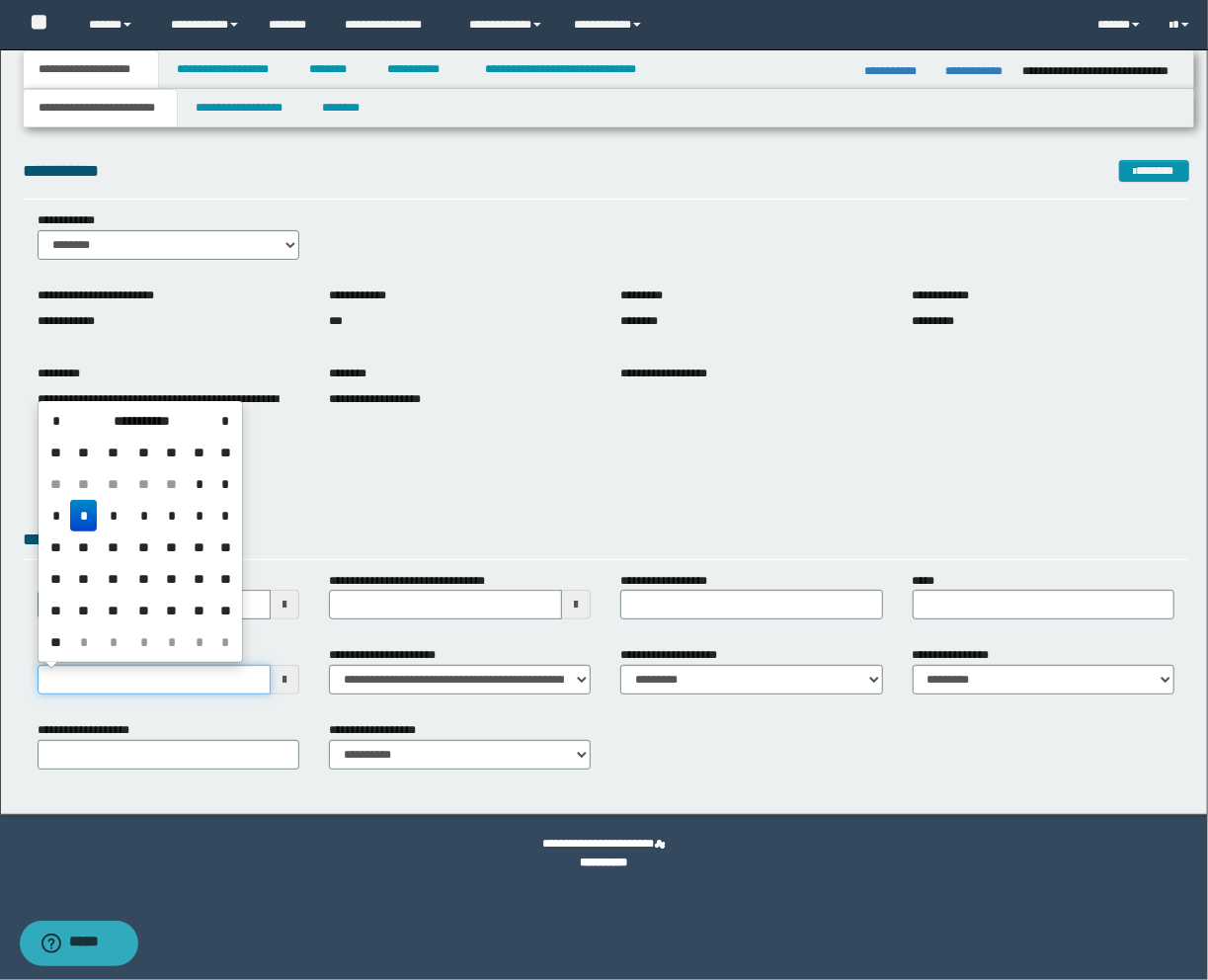 drag, startPoint x: 122, startPoint y: 678, endPoint x: 135, endPoint y: 670, distance: 15.264338 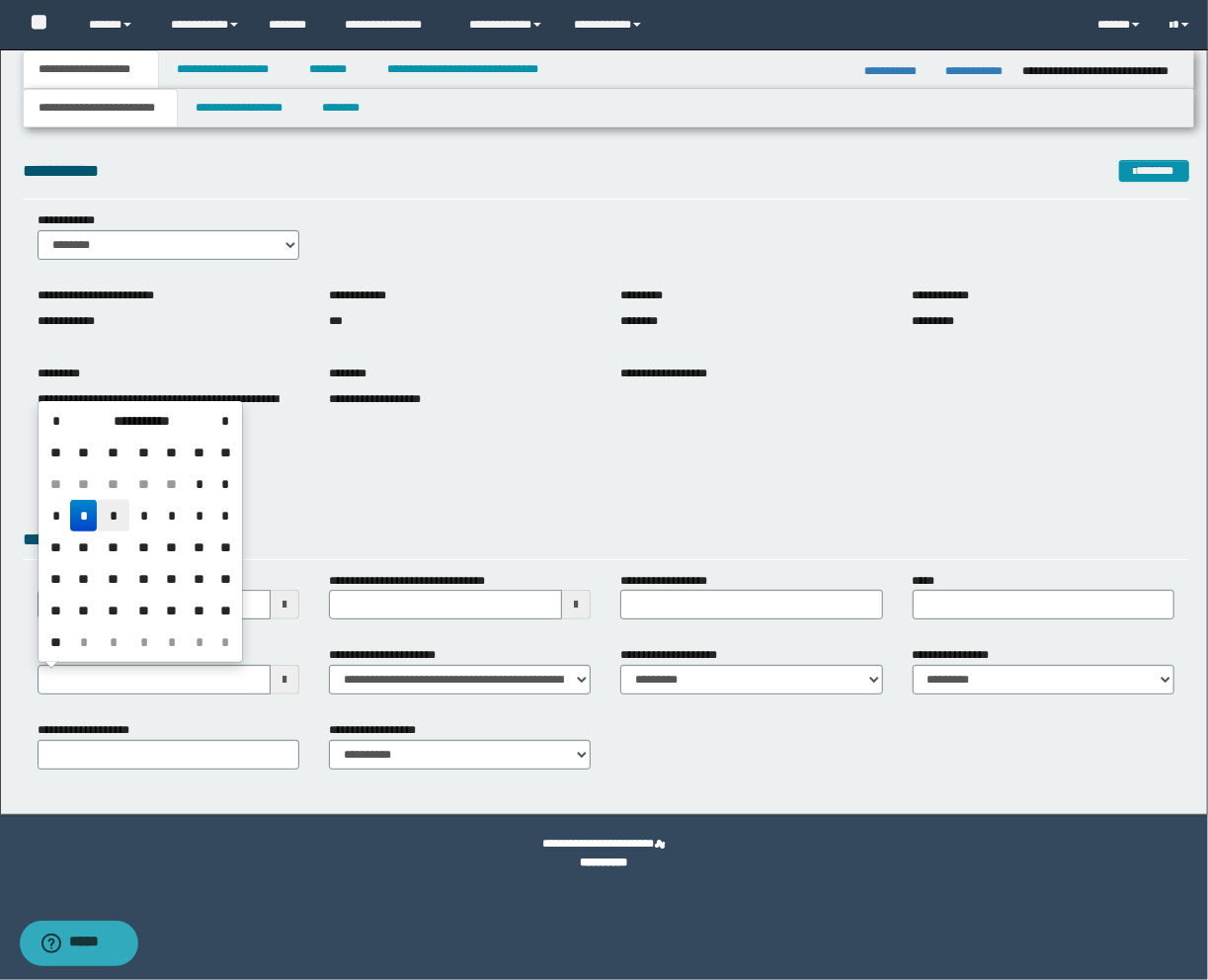 click on "*" at bounding box center [113, 516] 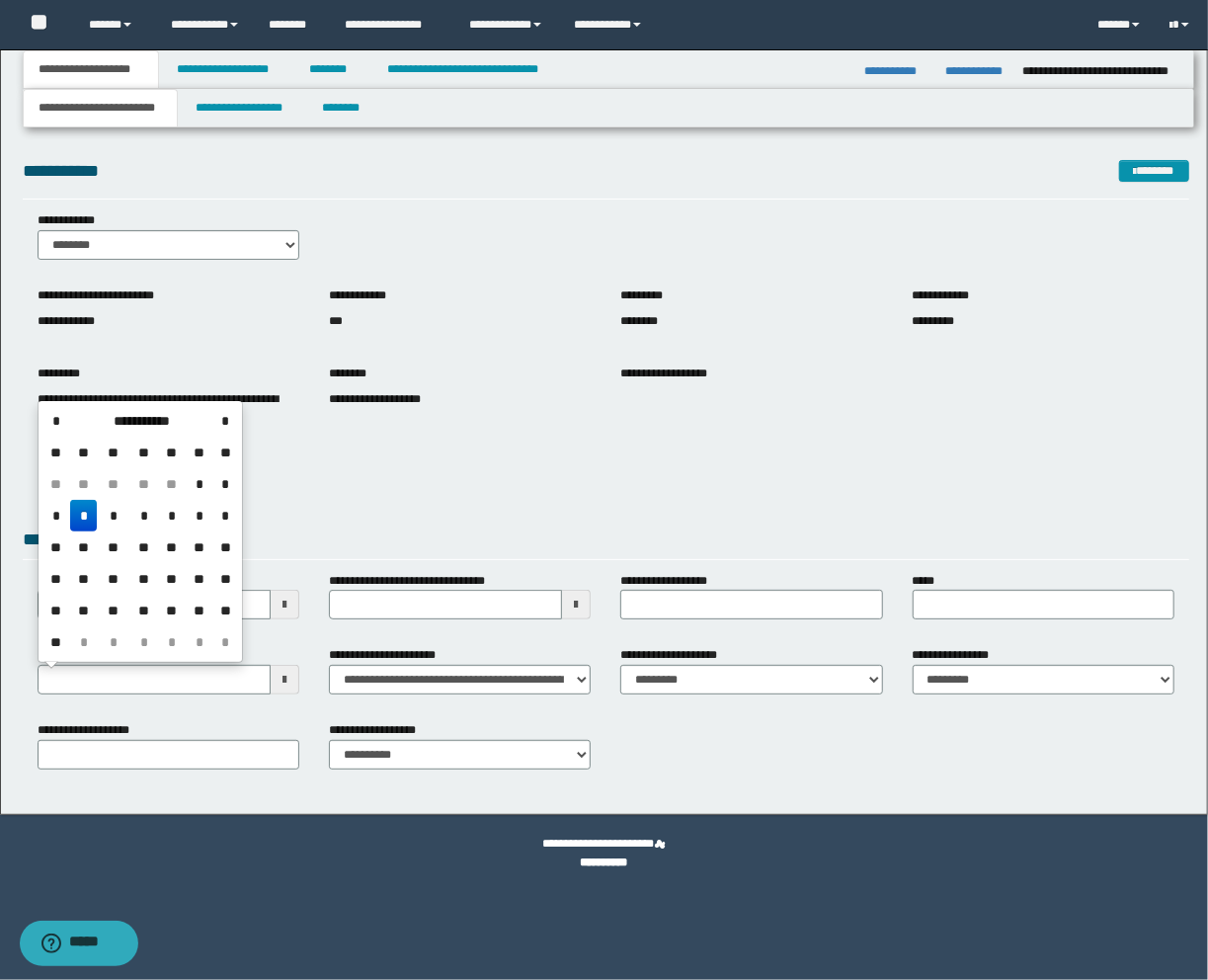 type on "**********" 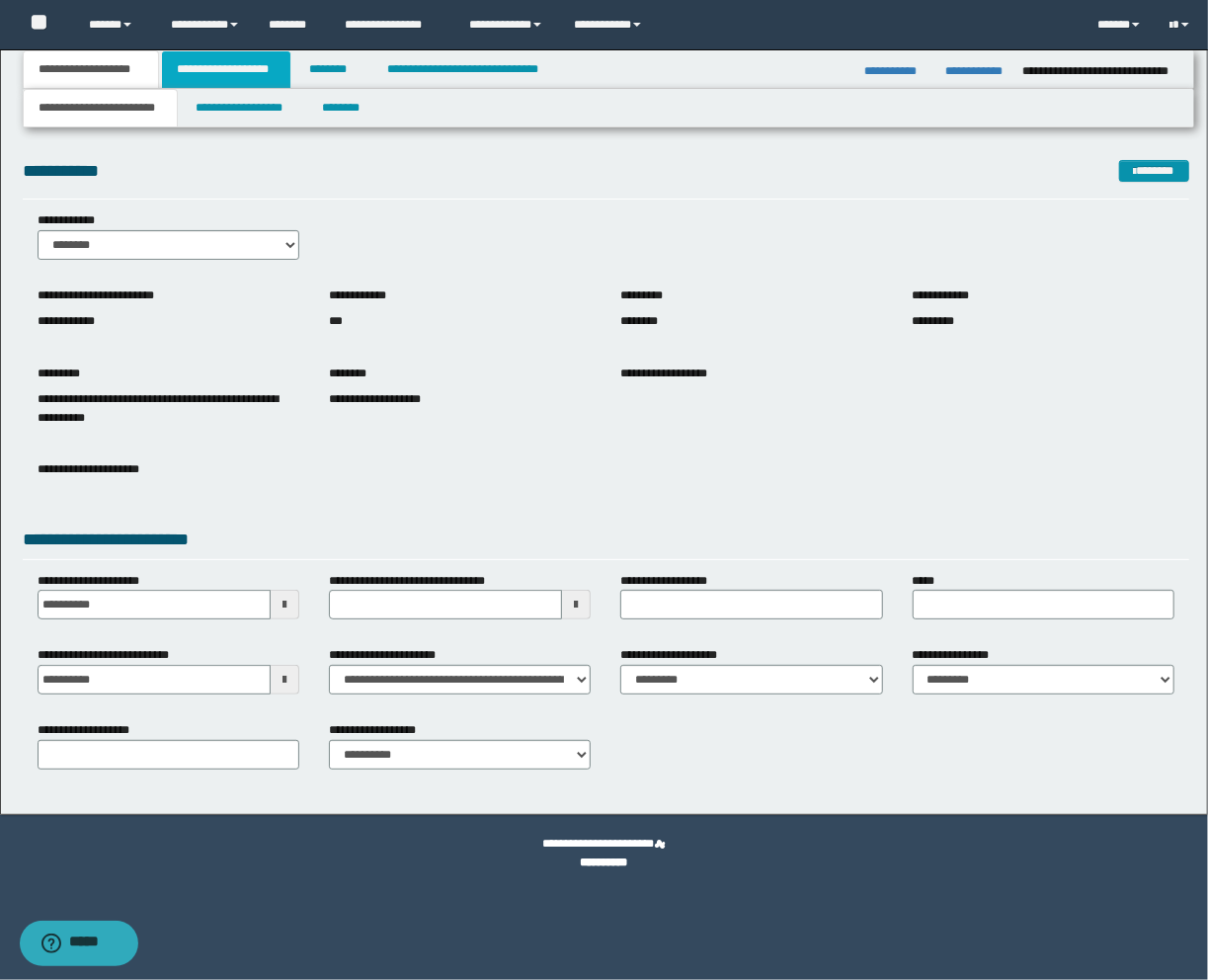 click on "**********" at bounding box center [226, 69] 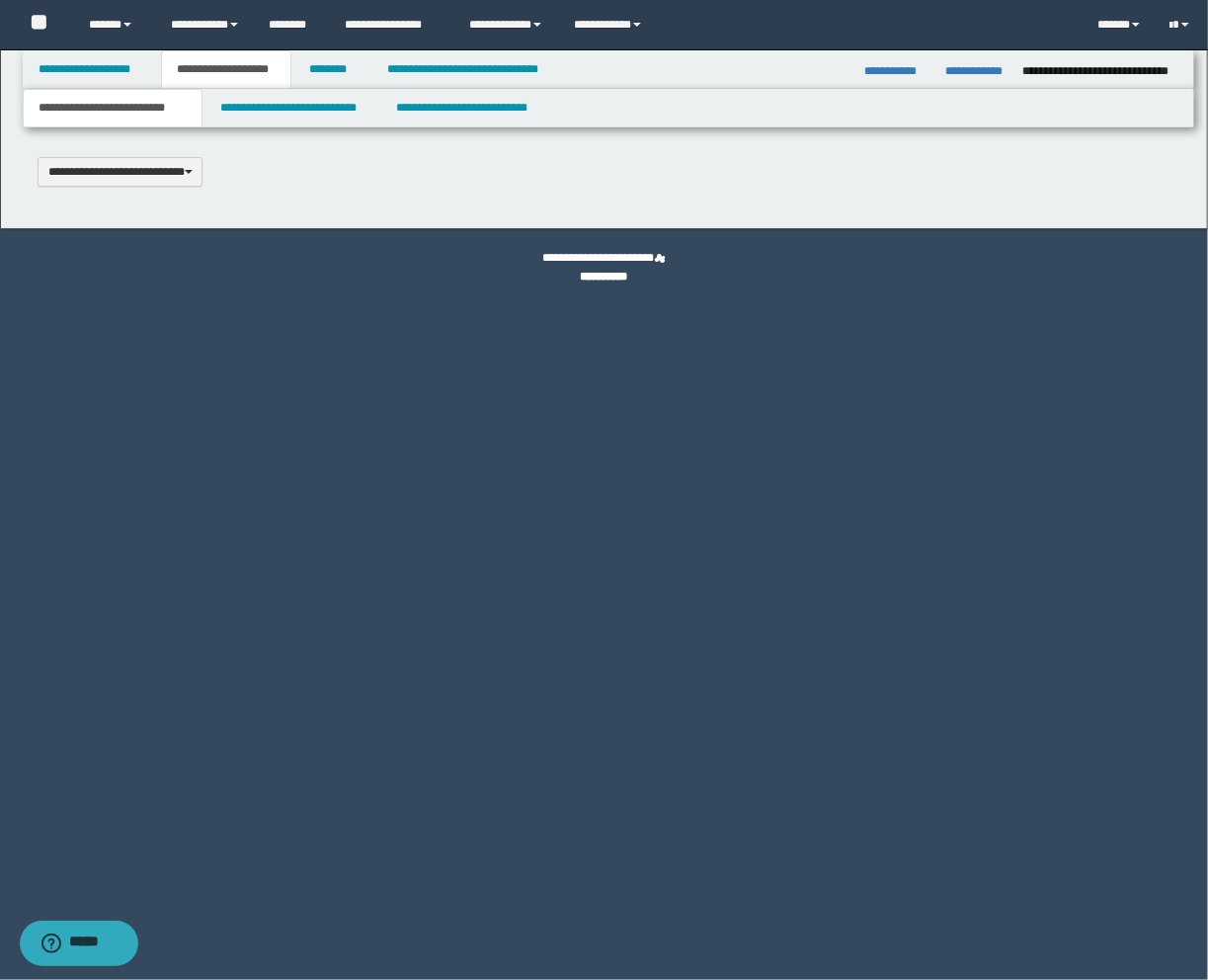 type 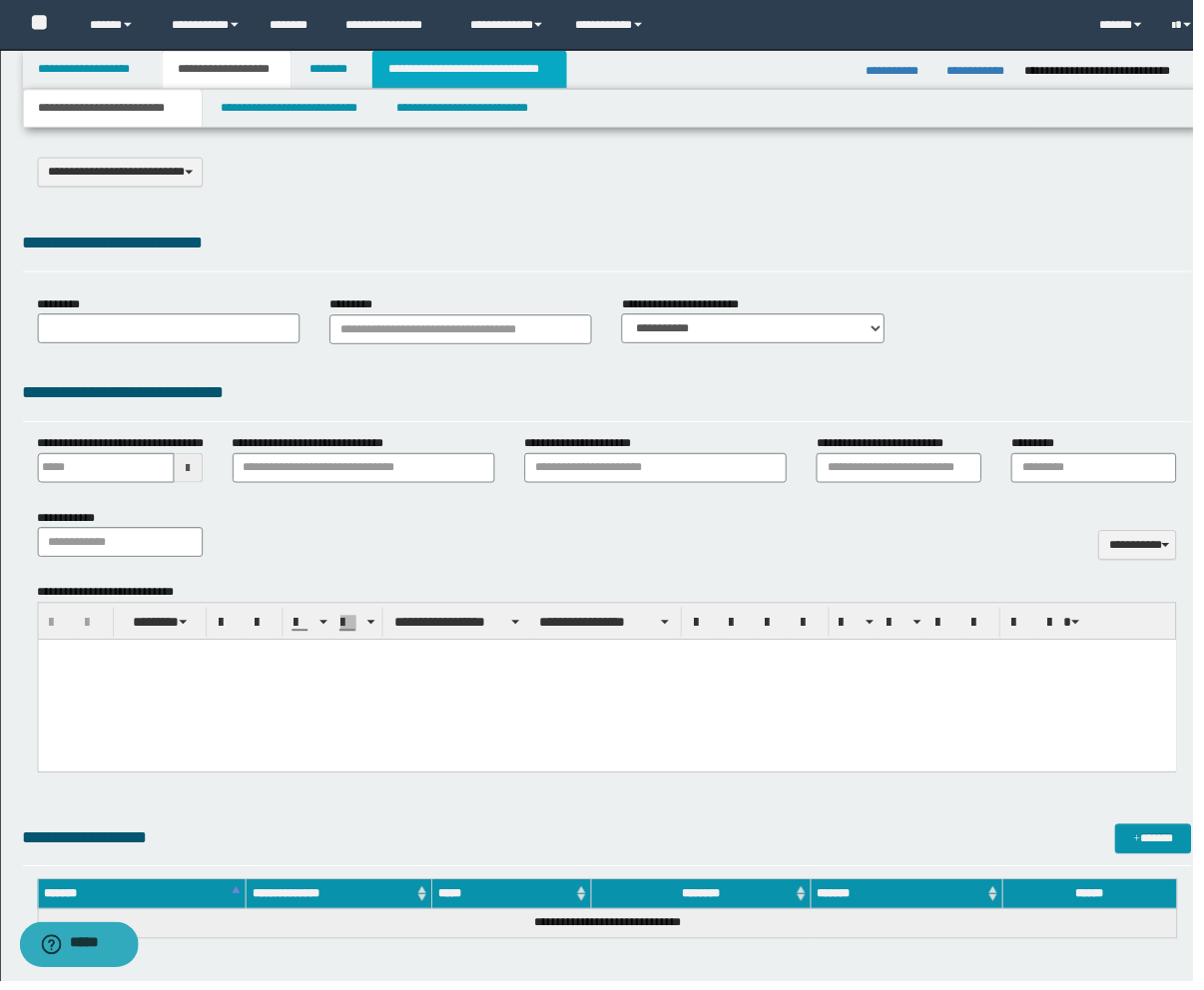 click on "**********" at bounding box center (473, 70) 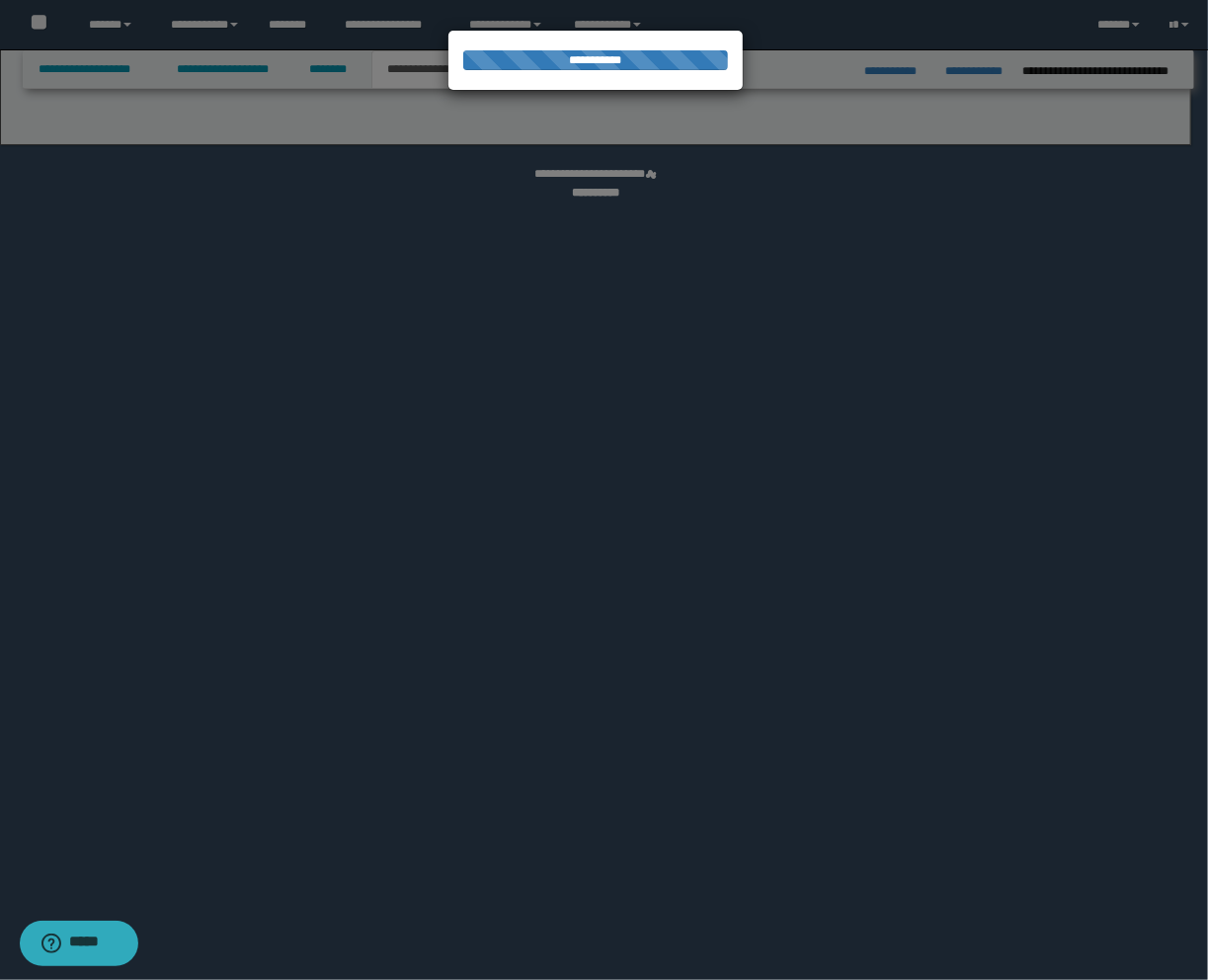 select on "*" 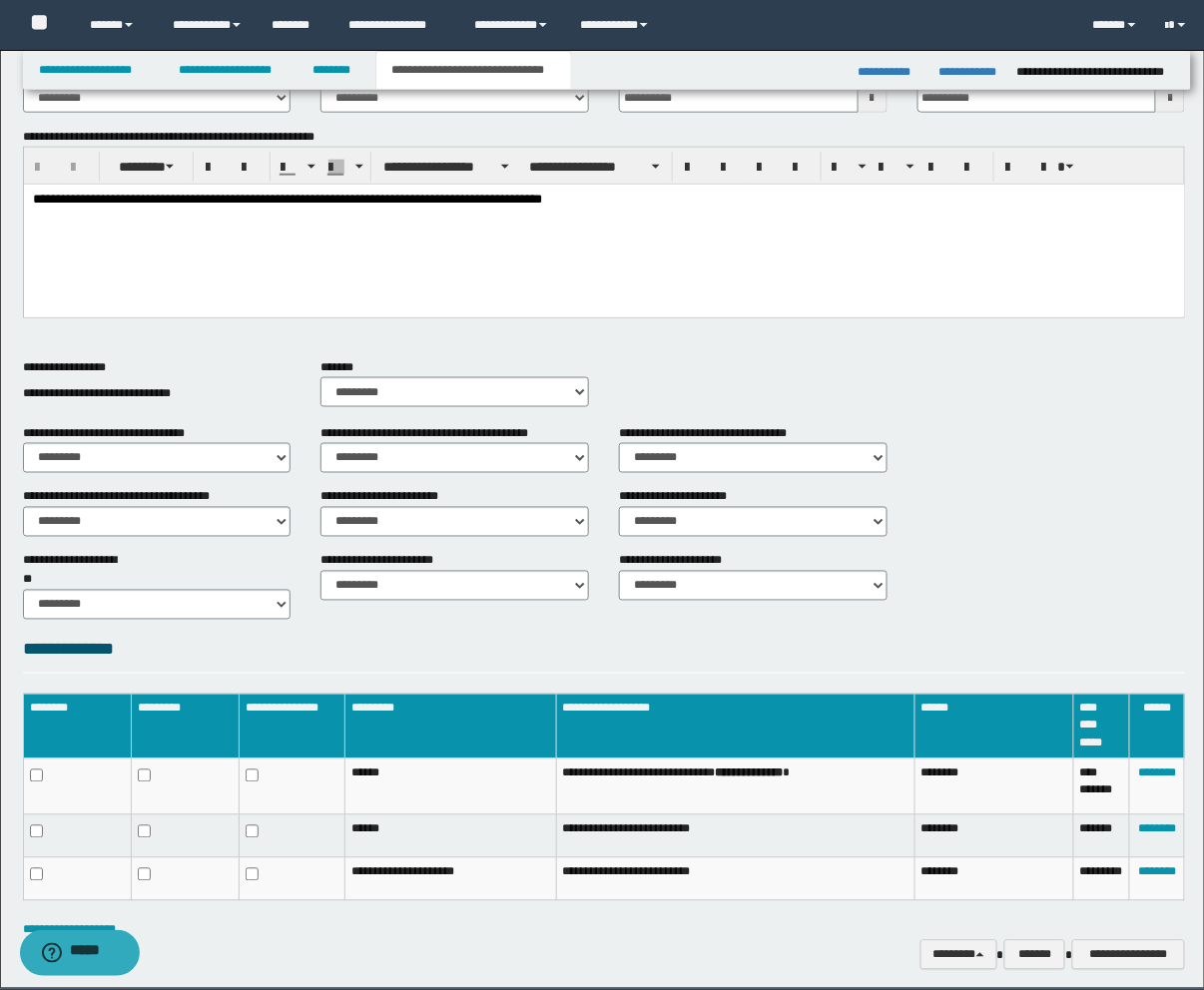 scroll, scrollTop: 530, scrollLeft: 0, axis: vertical 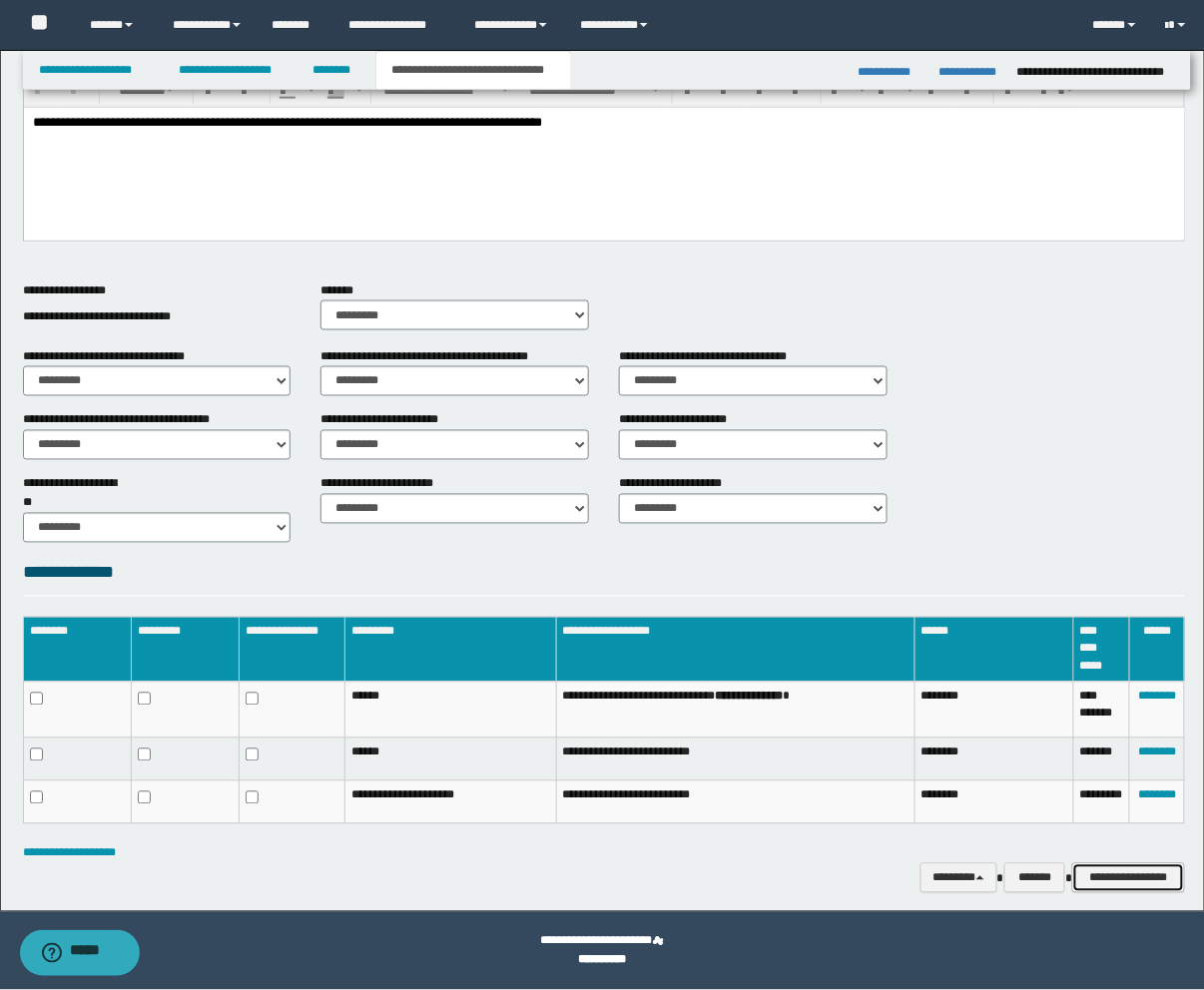 click on "**********" at bounding box center (1128, 878) 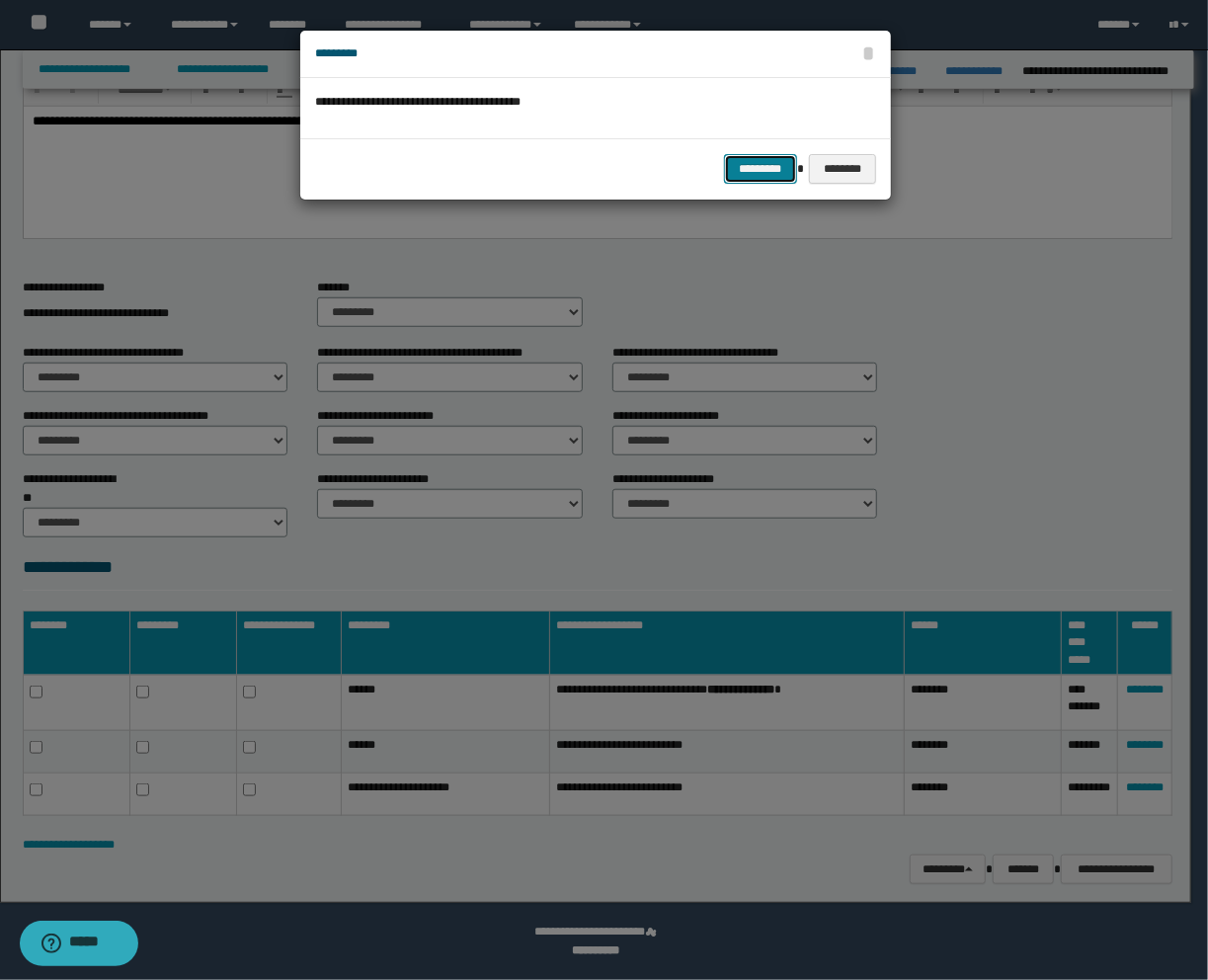 click on "*********" at bounding box center (761, 169) 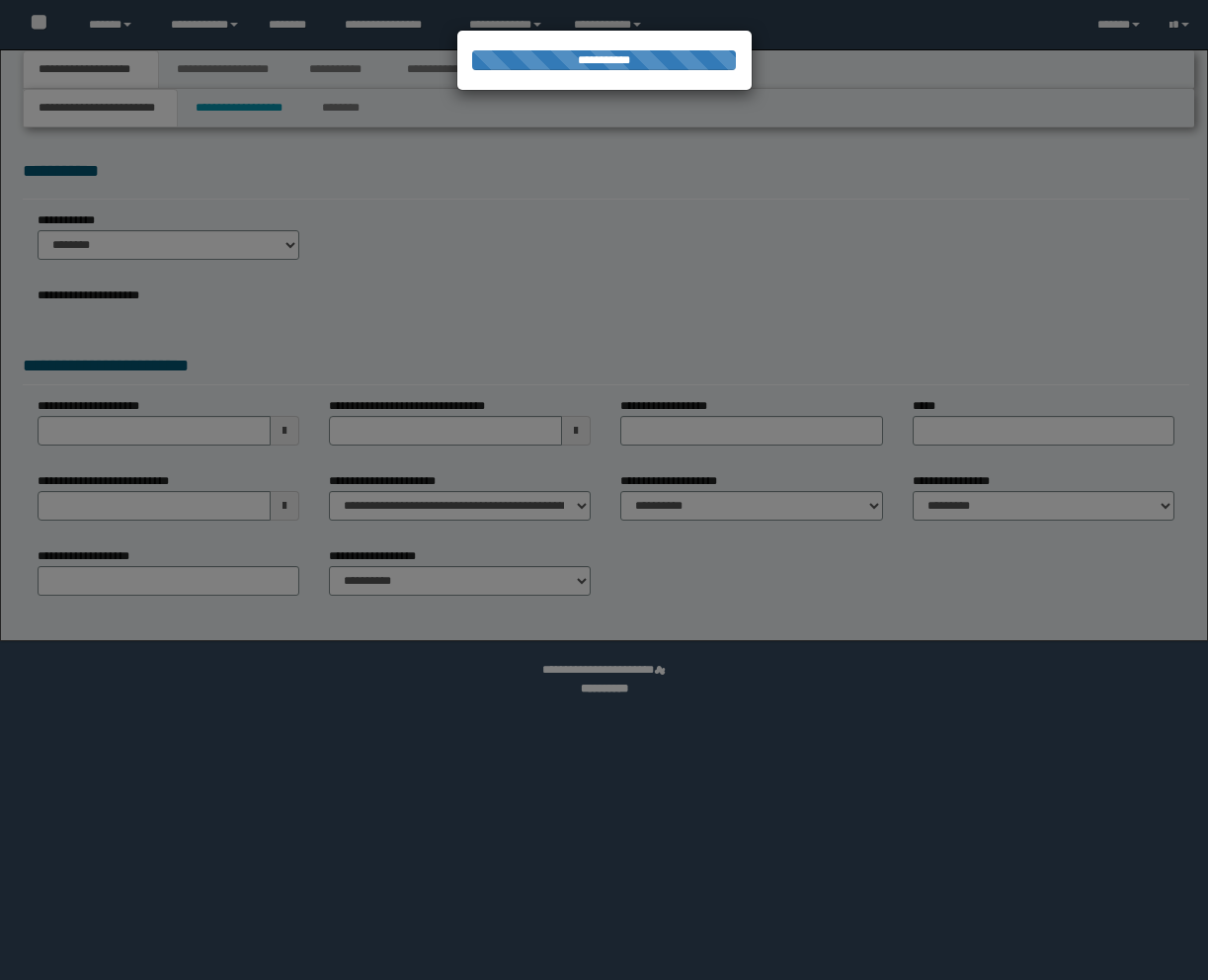 scroll, scrollTop: 0, scrollLeft: 0, axis: both 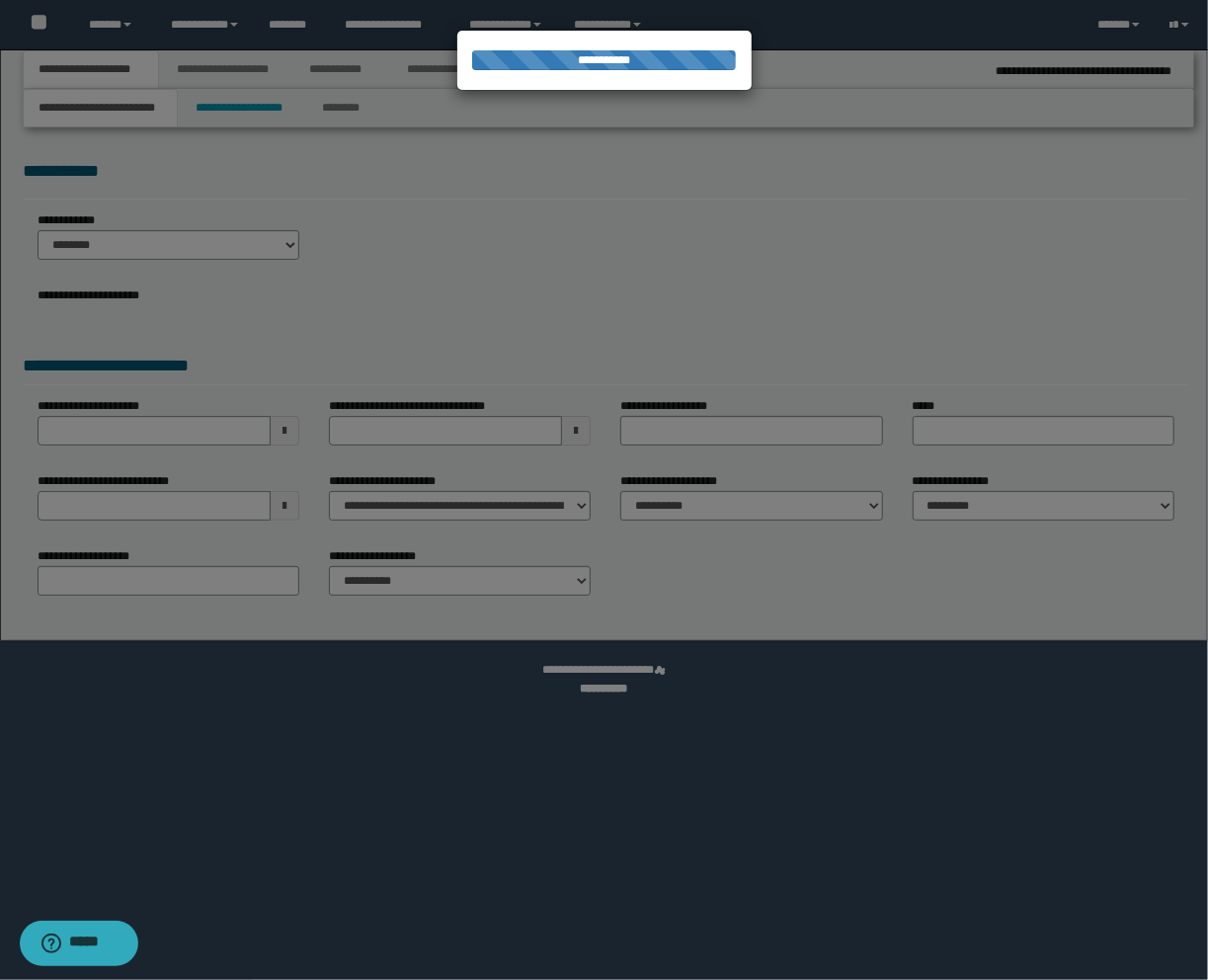 select on "*" 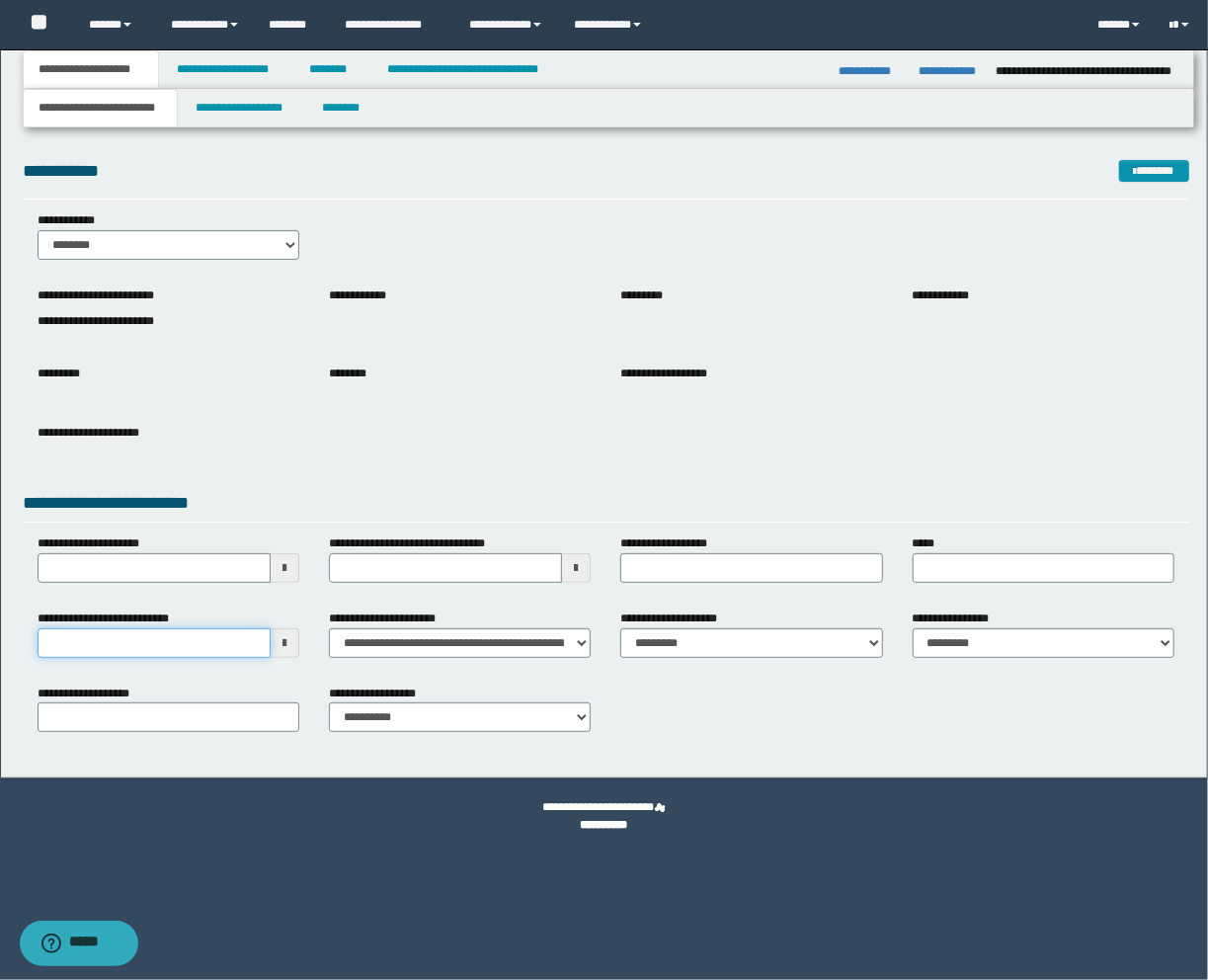 click on "**********" at bounding box center [154, 643] 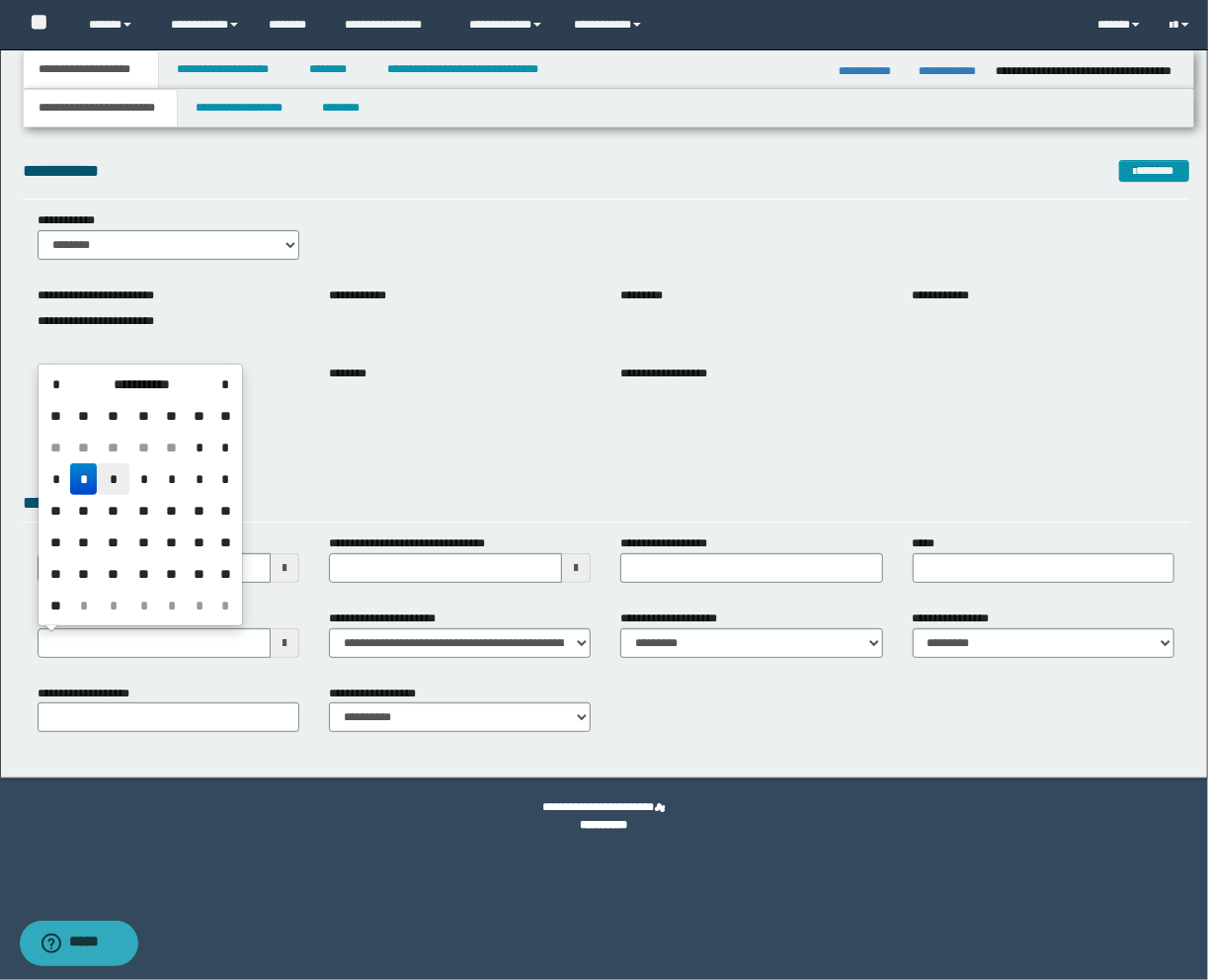 click on "*" at bounding box center (113, 479) 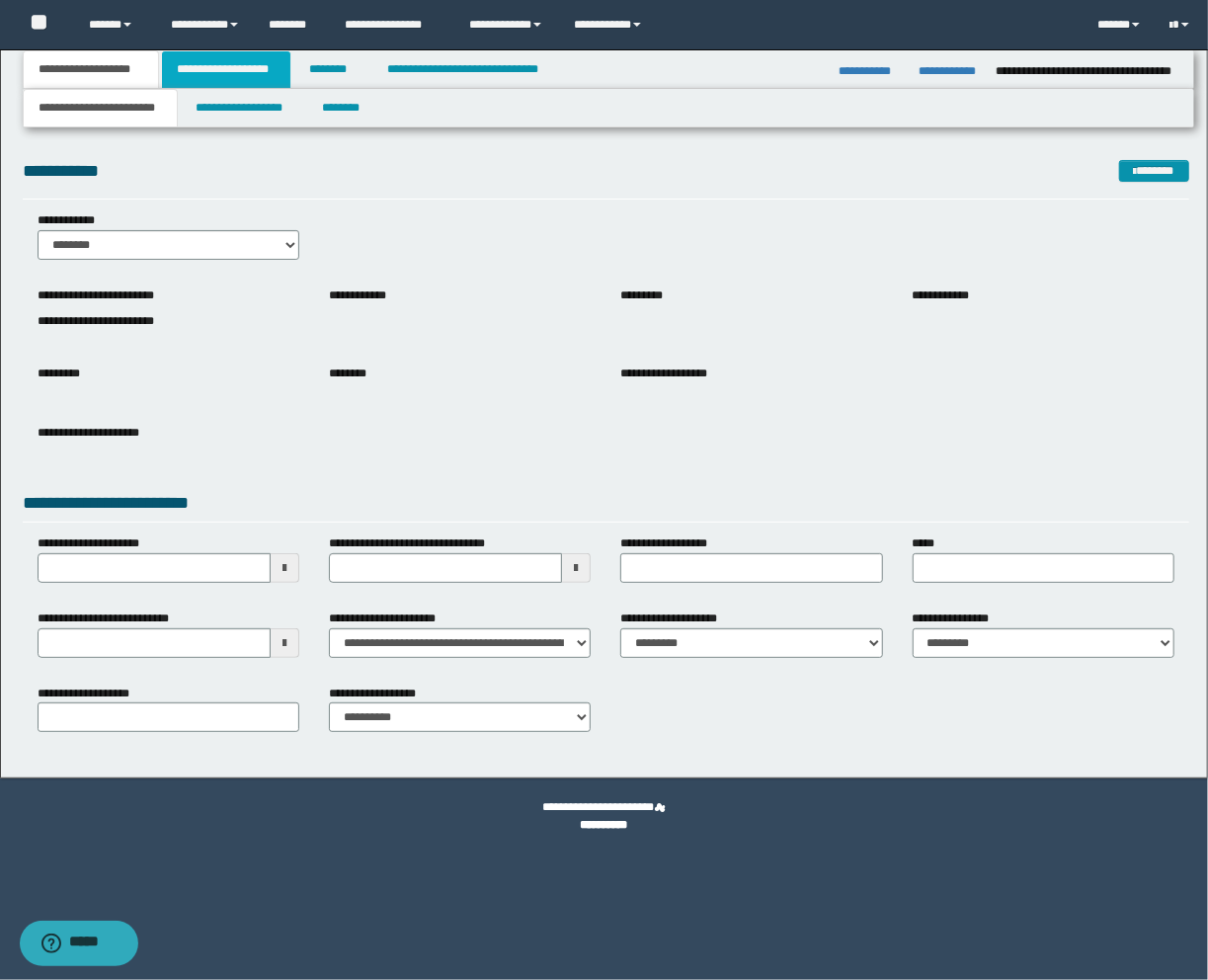click on "**********" at bounding box center (226, 69) 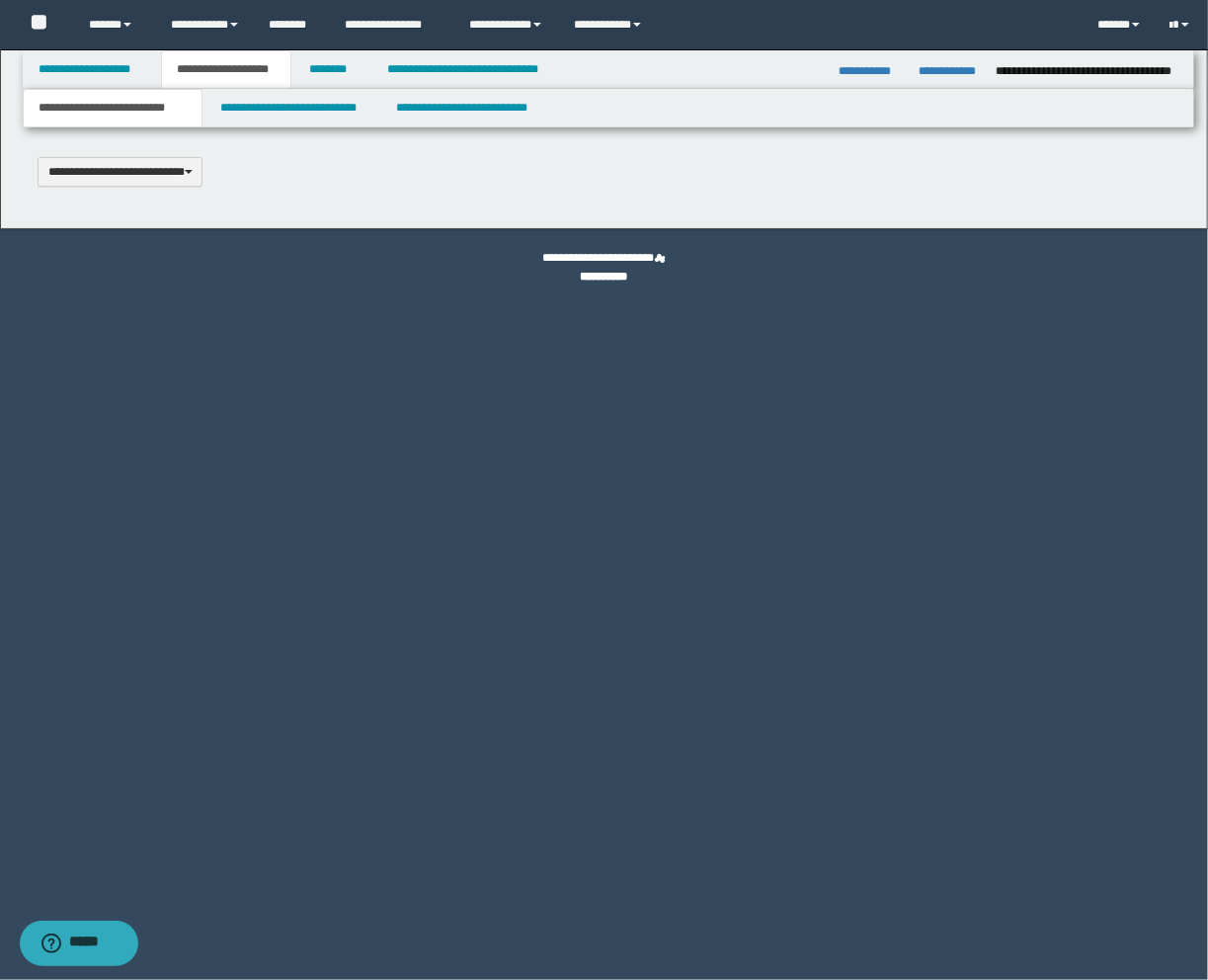scroll, scrollTop: 0, scrollLeft: 0, axis: both 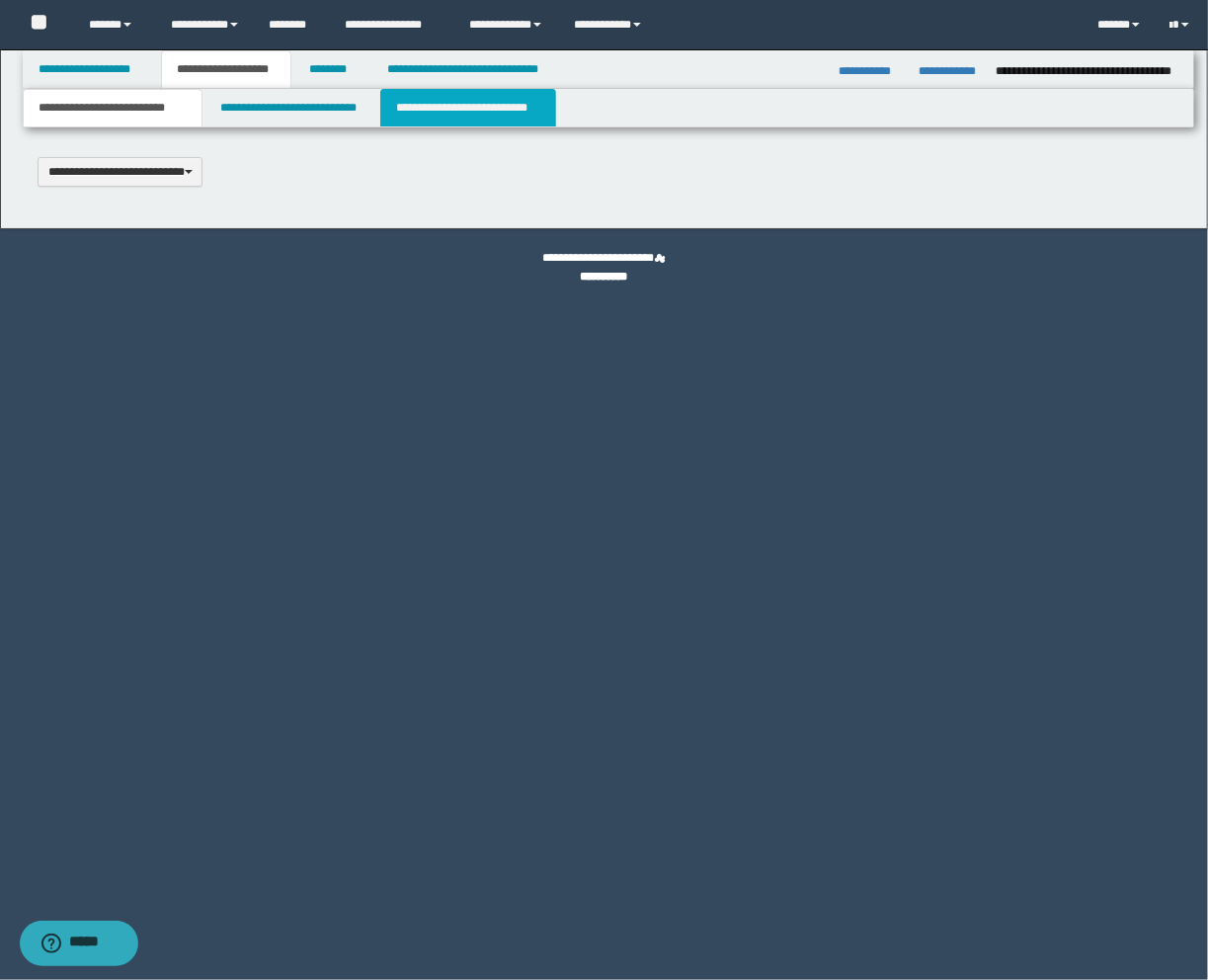 type 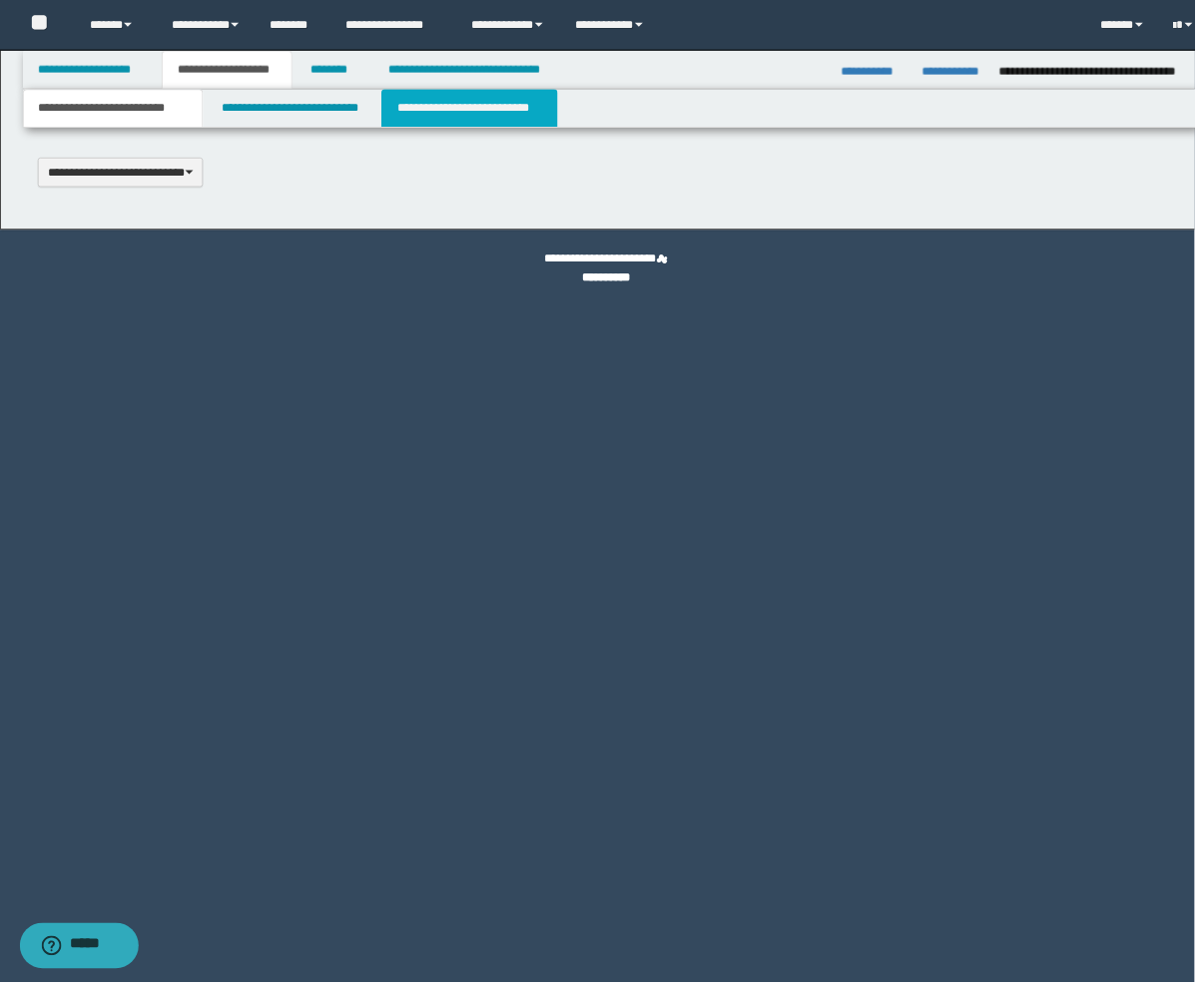 click on "**********" at bounding box center (473, 109) 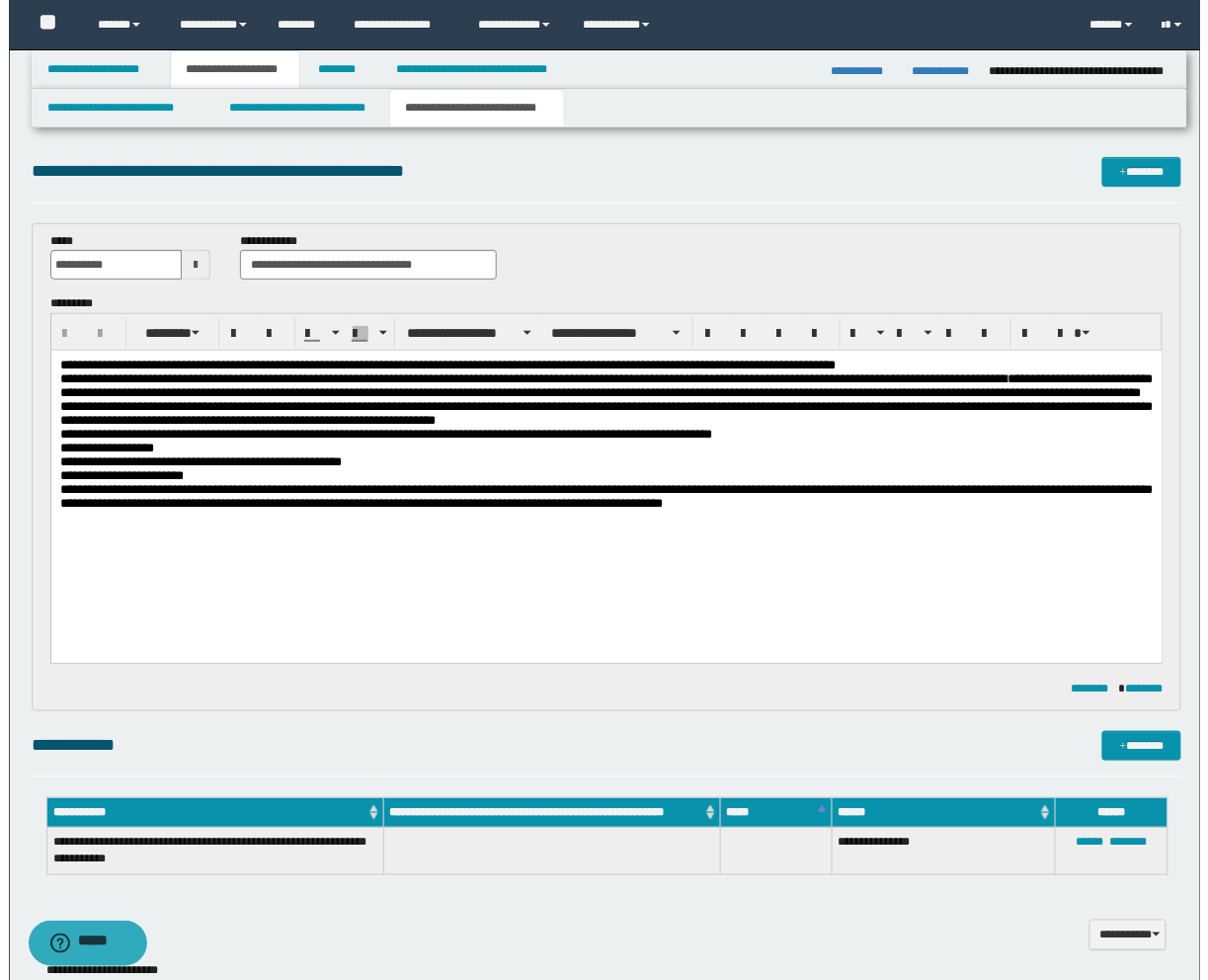 scroll, scrollTop: 0, scrollLeft: 0, axis: both 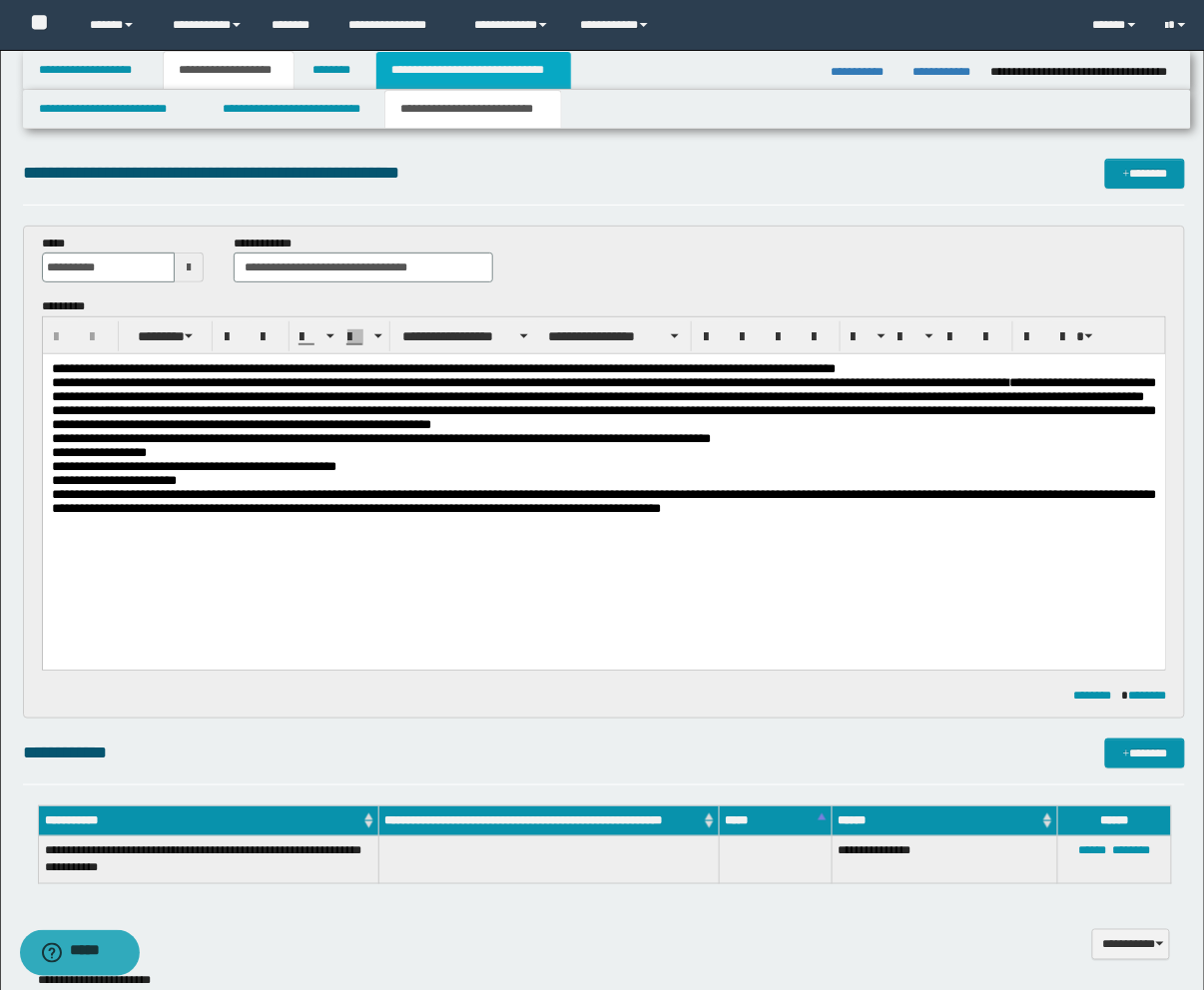 drag, startPoint x: 486, startPoint y: 73, endPoint x: 510, endPoint y: 81, distance: 25.298221 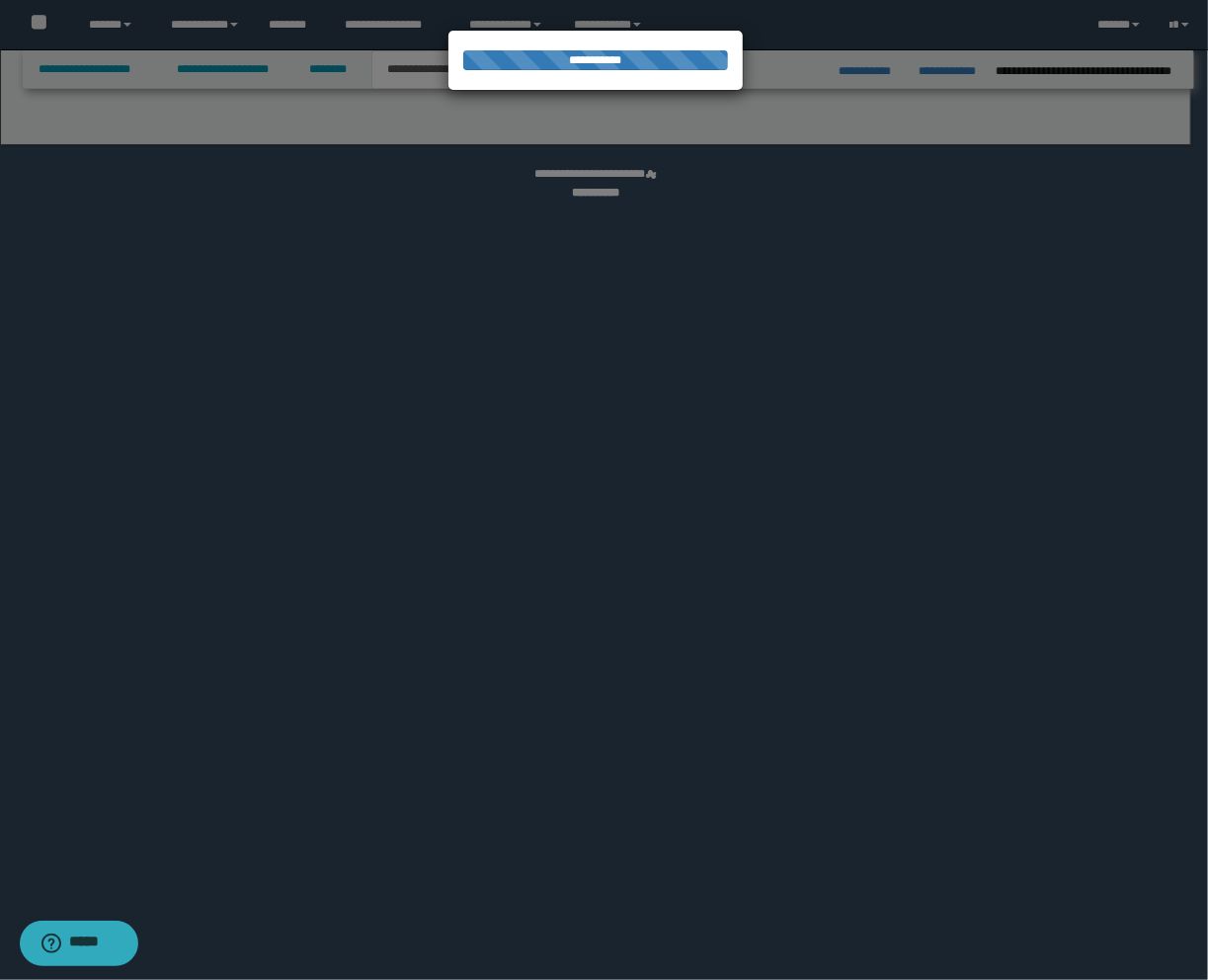 select on "*" 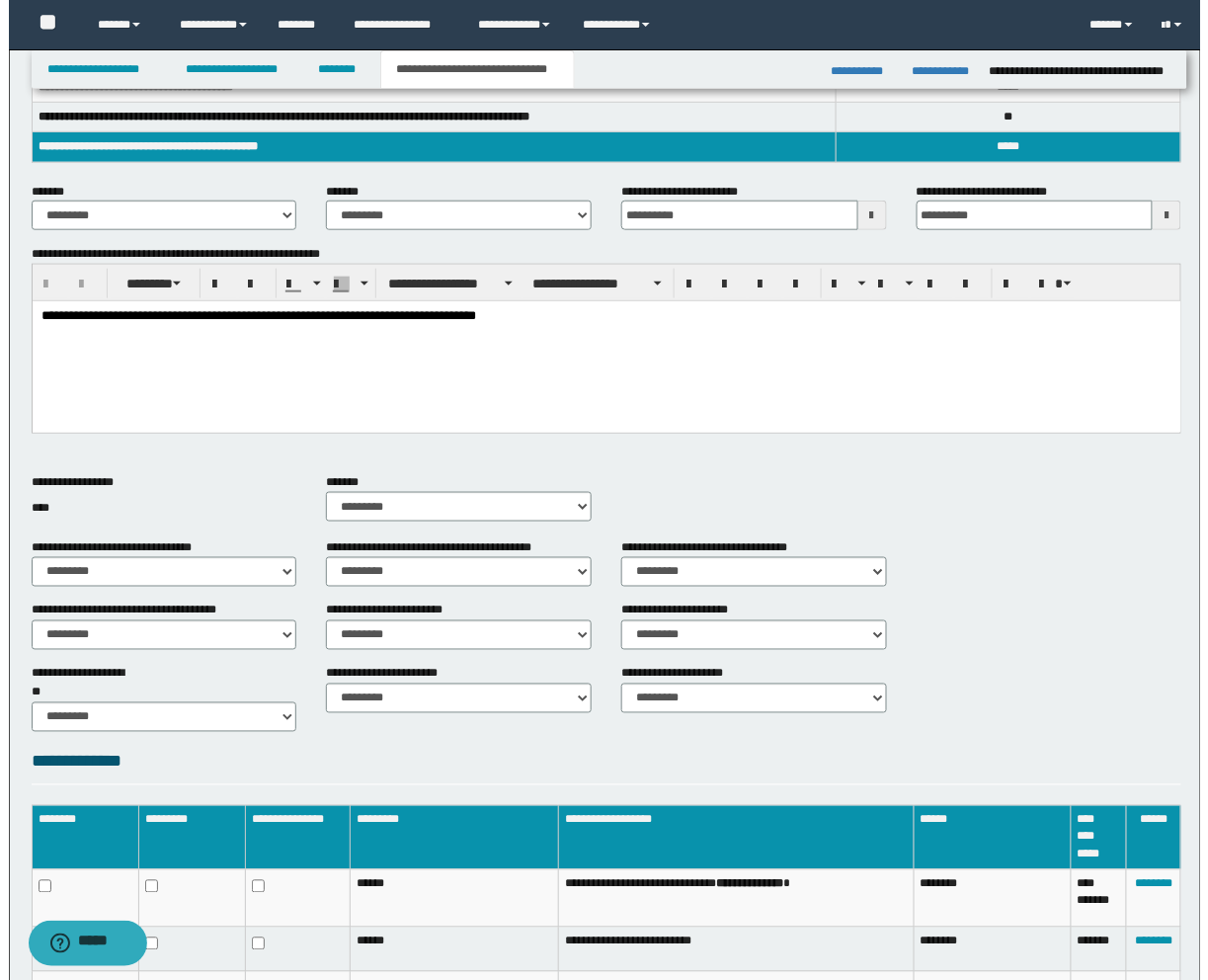 scroll, scrollTop: 588, scrollLeft: 0, axis: vertical 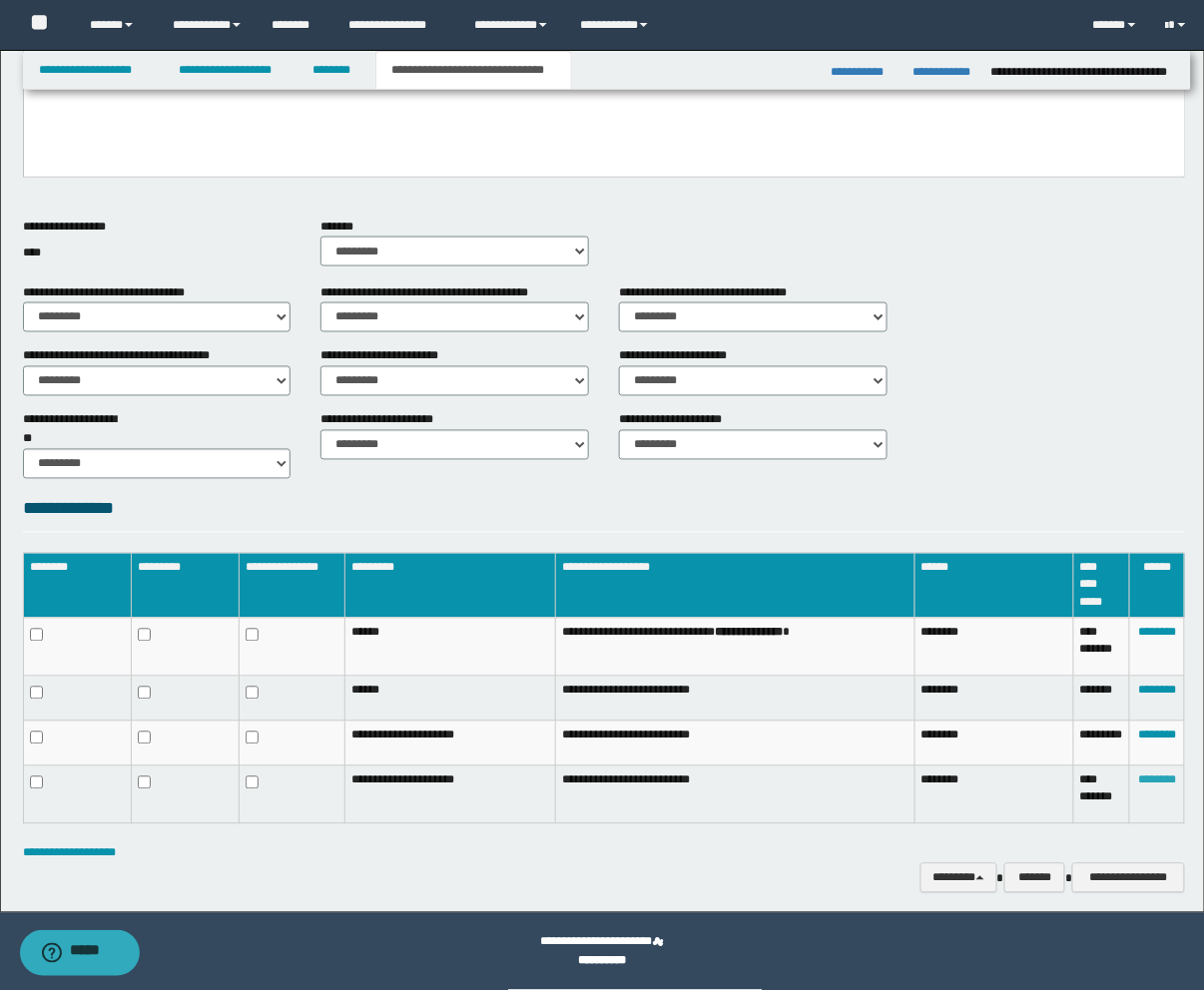click on "********" at bounding box center [1157, 780] 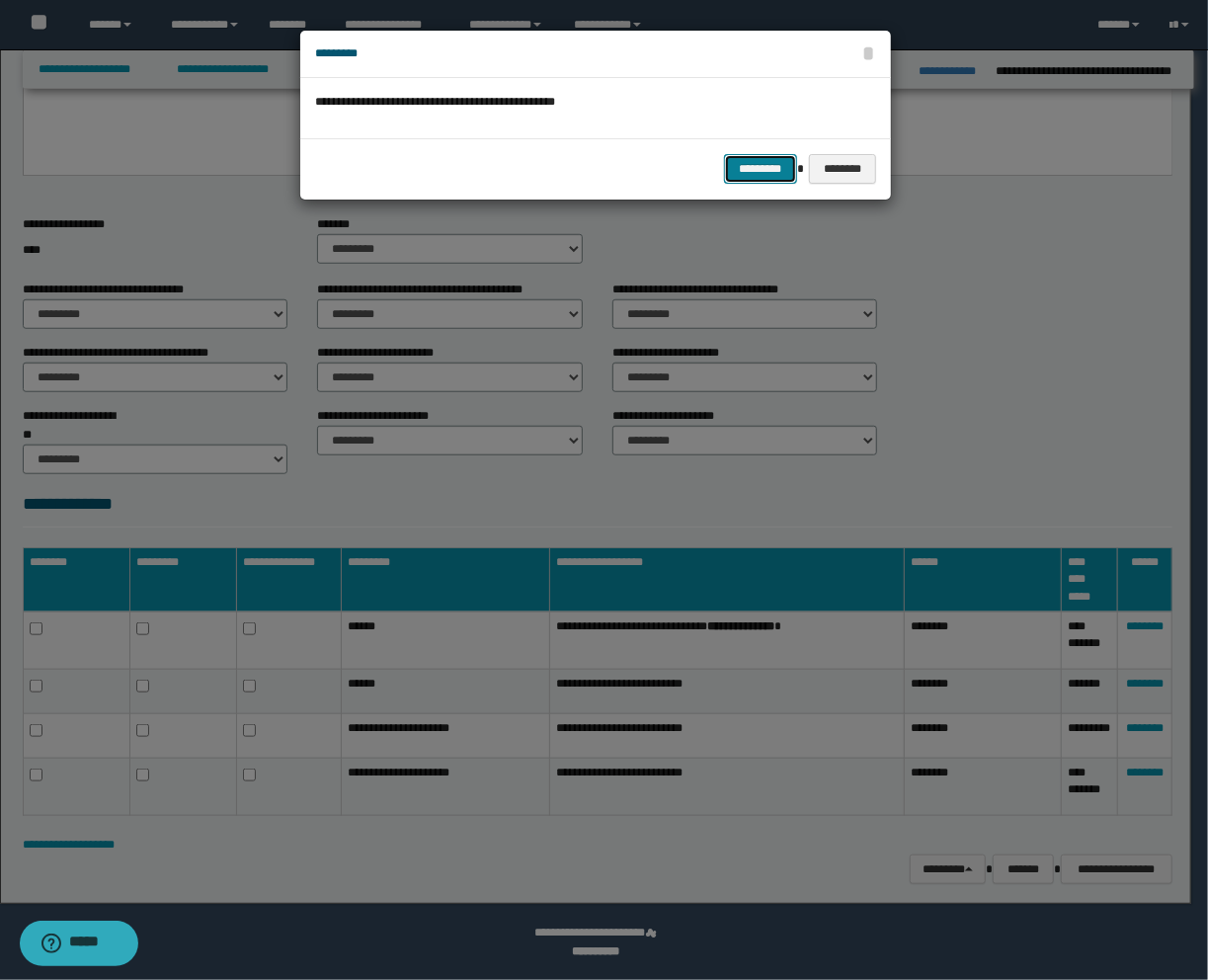 click on "*********" at bounding box center (761, 169) 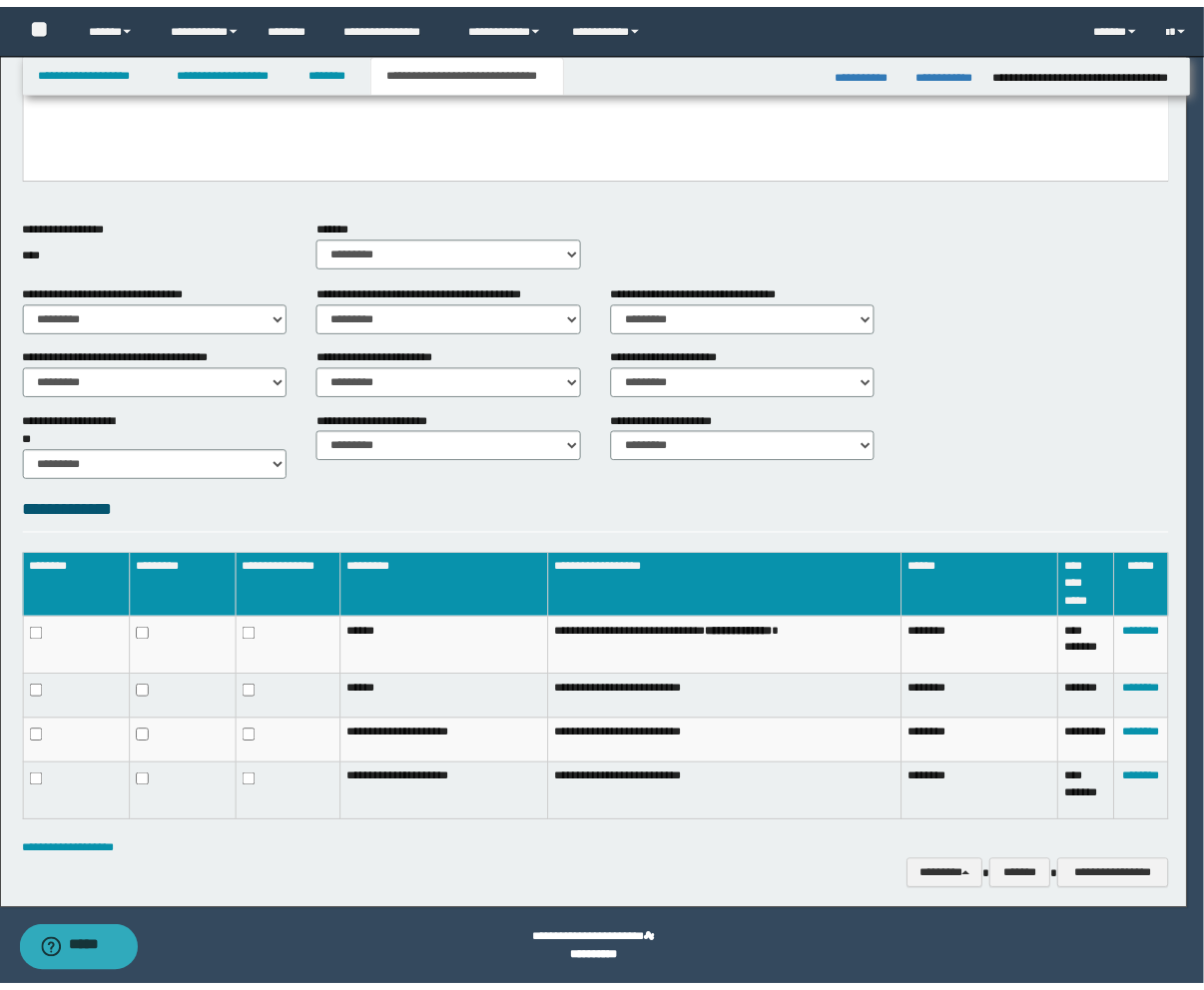 scroll, scrollTop: 530, scrollLeft: 0, axis: vertical 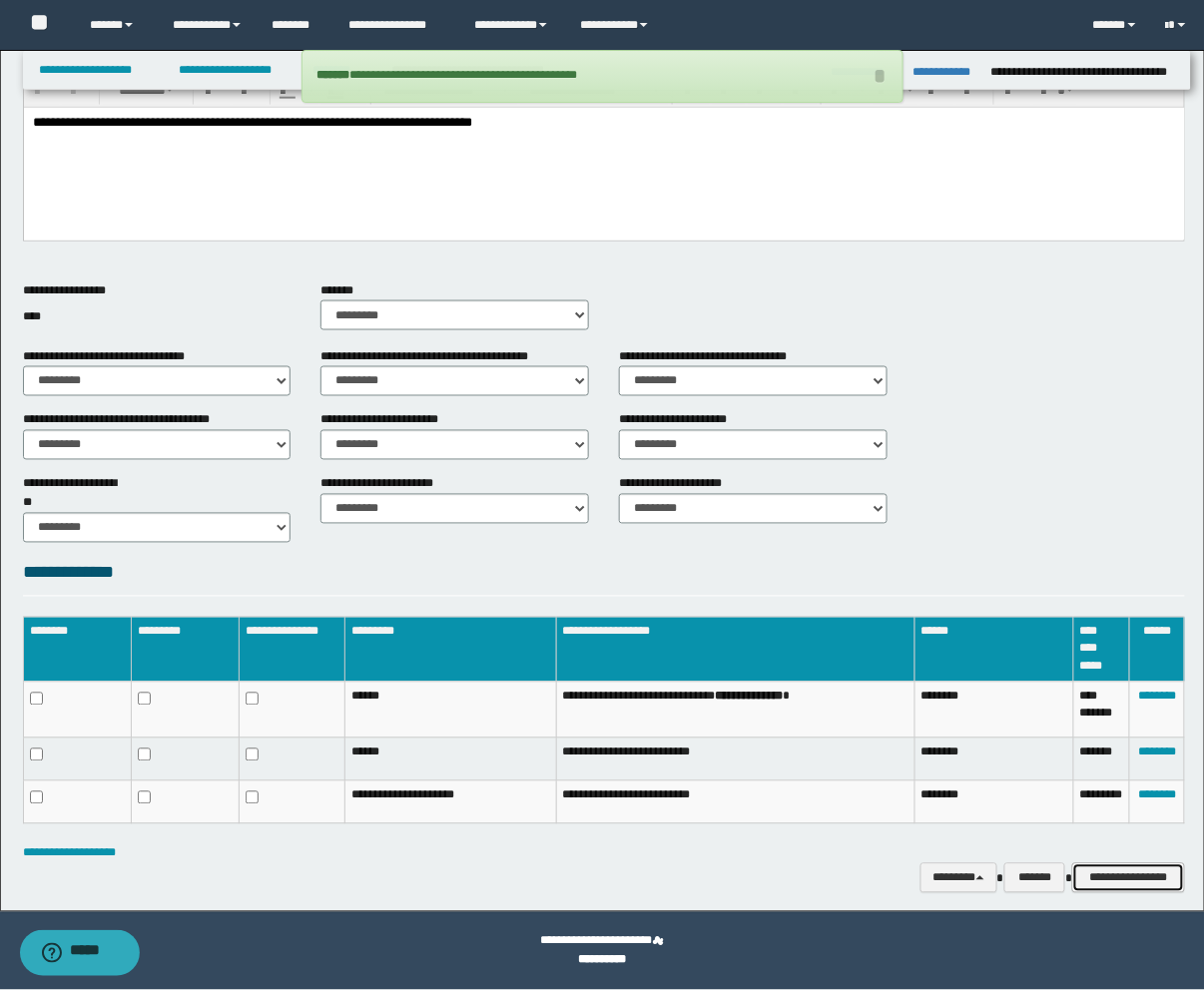 click on "**********" at bounding box center [1128, 878] 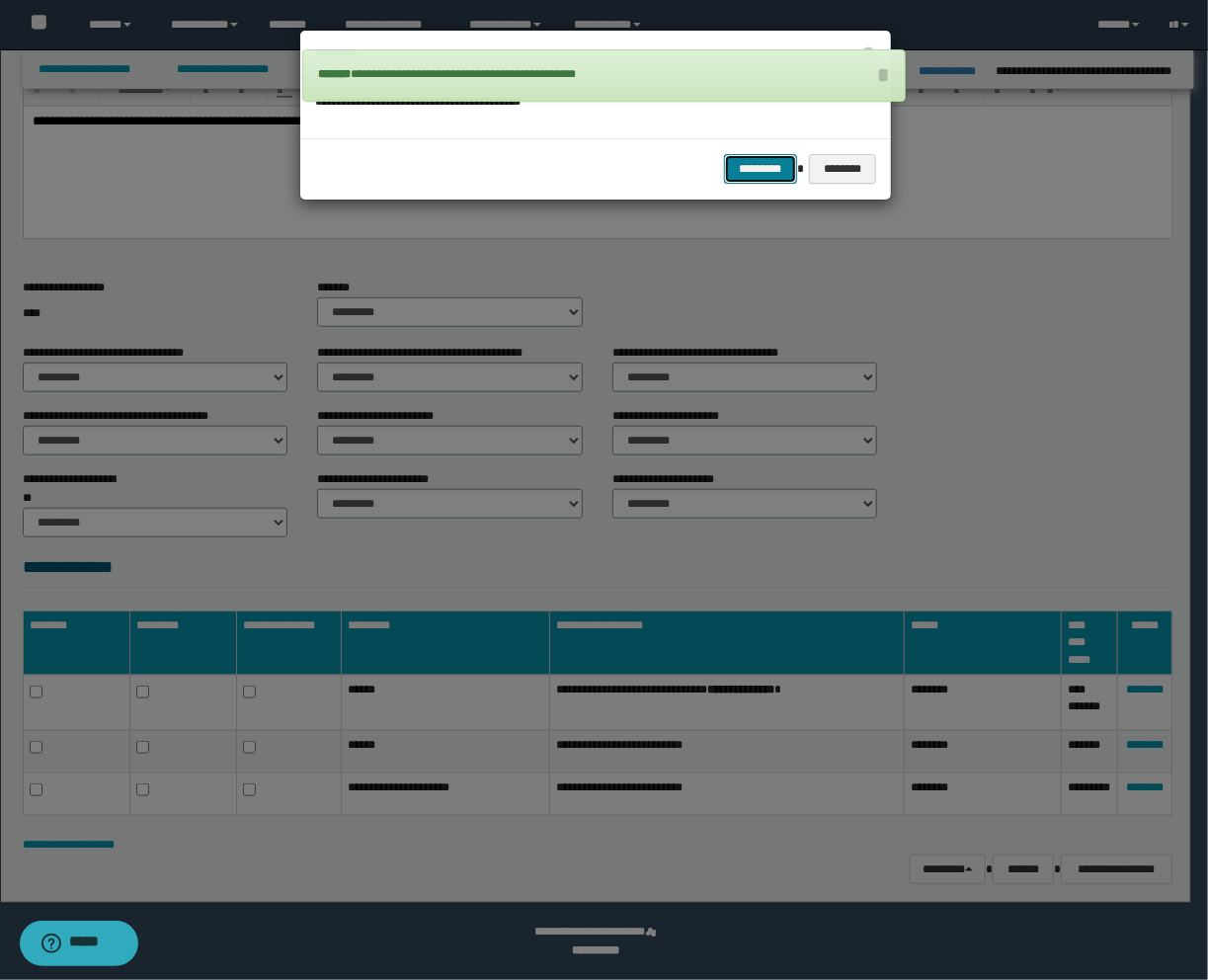 click on "*********" at bounding box center (761, 169) 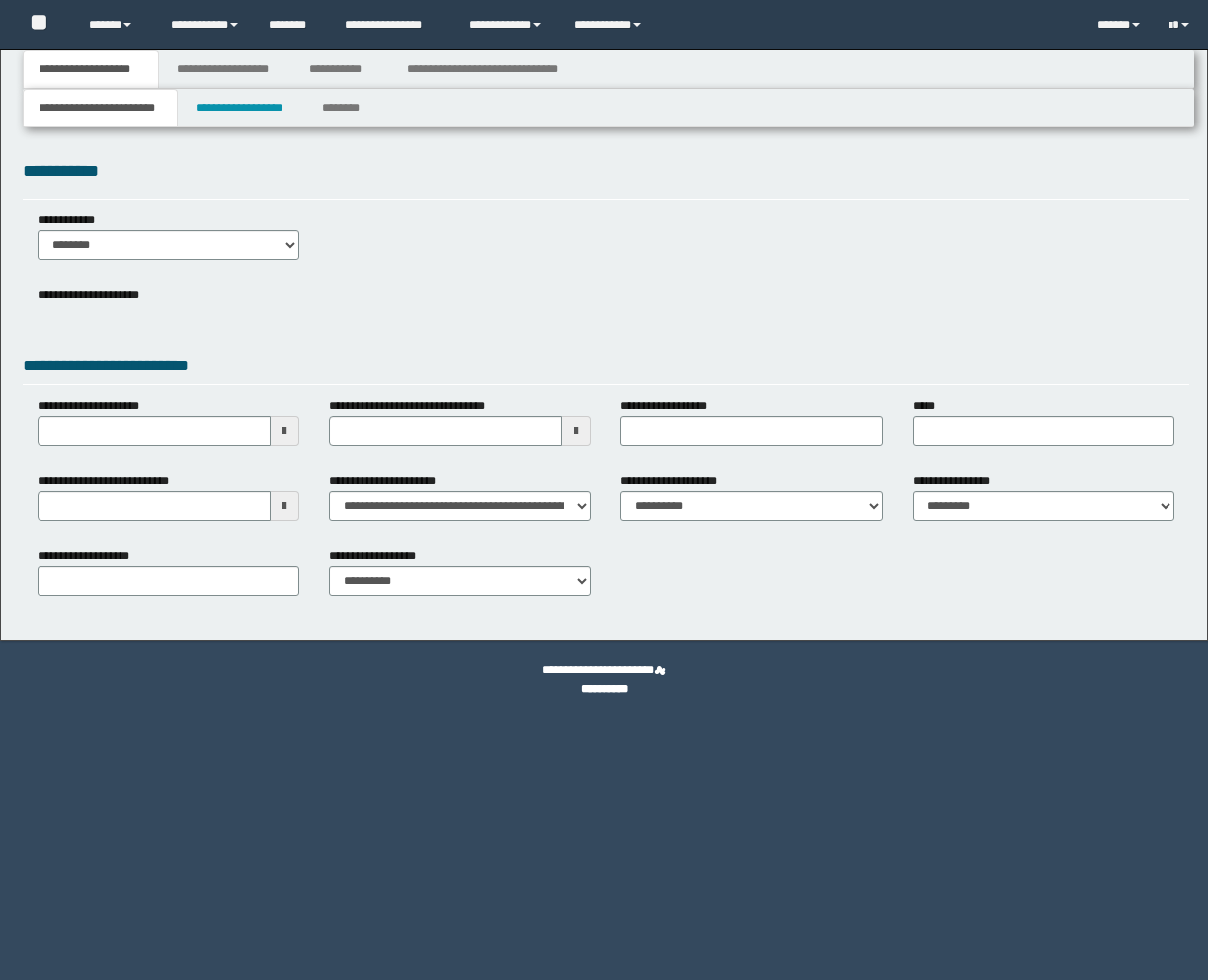 scroll, scrollTop: 0, scrollLeft: 0, axis: both 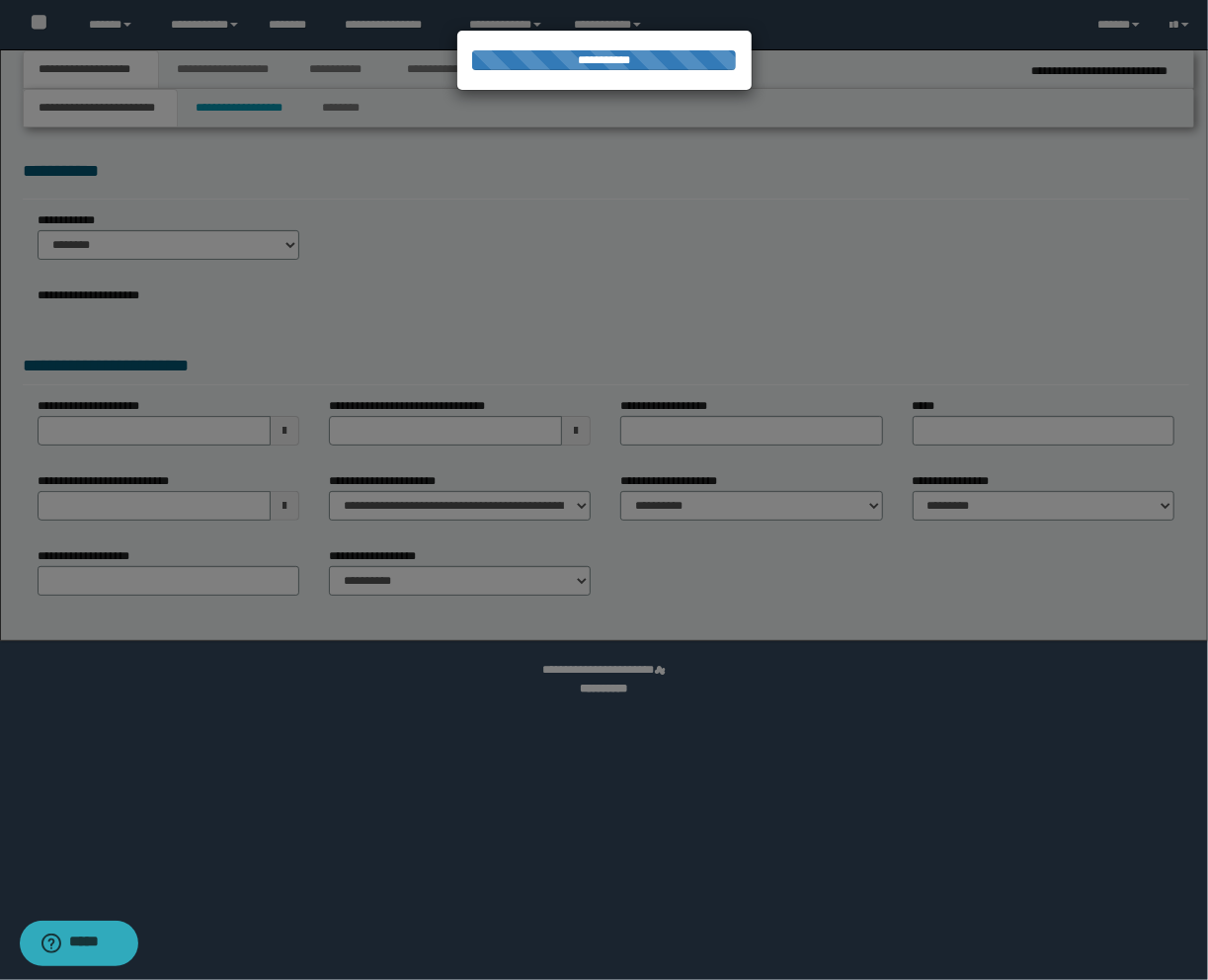 select on "*" 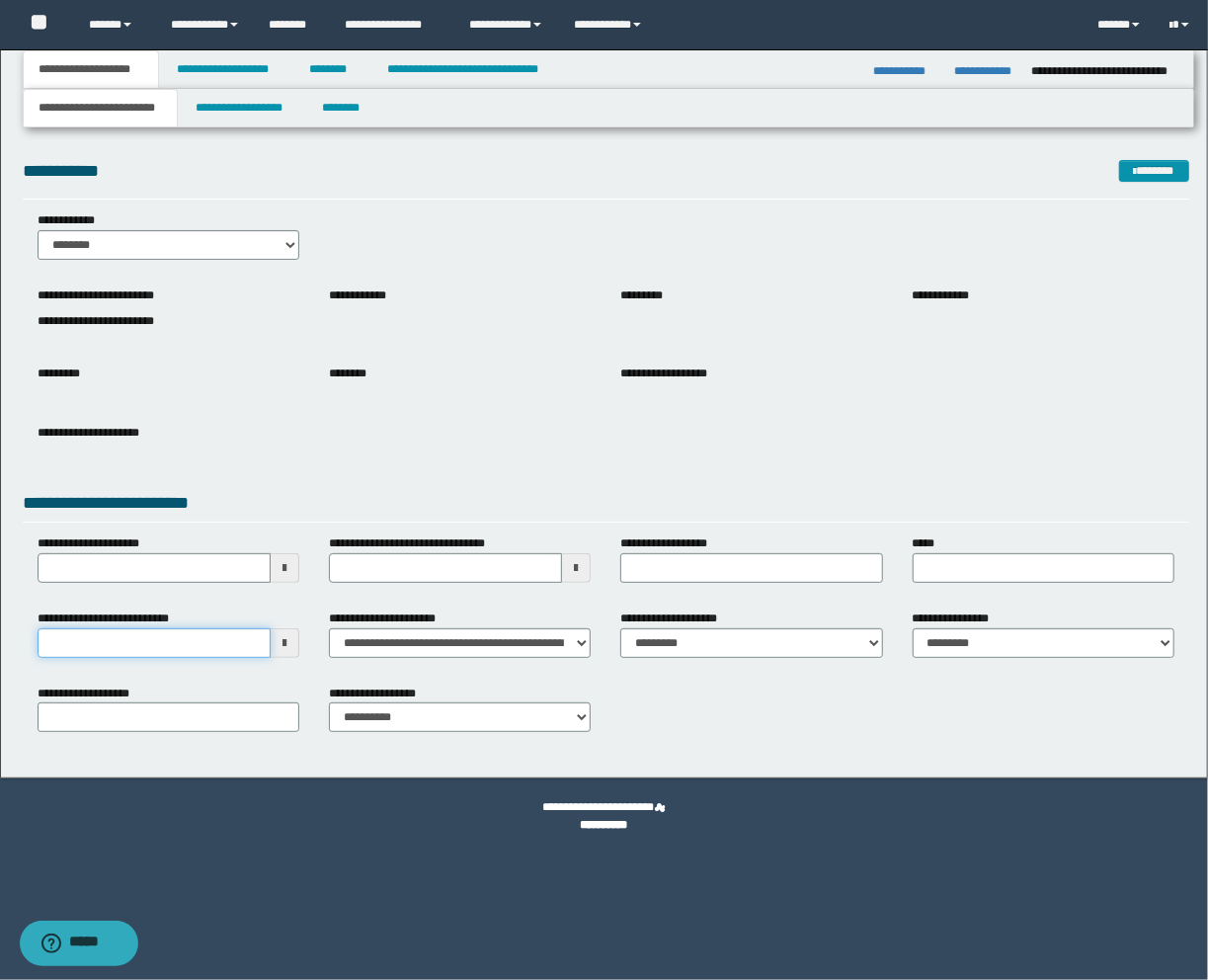 click on "**********" at bounding box center (154, 643) 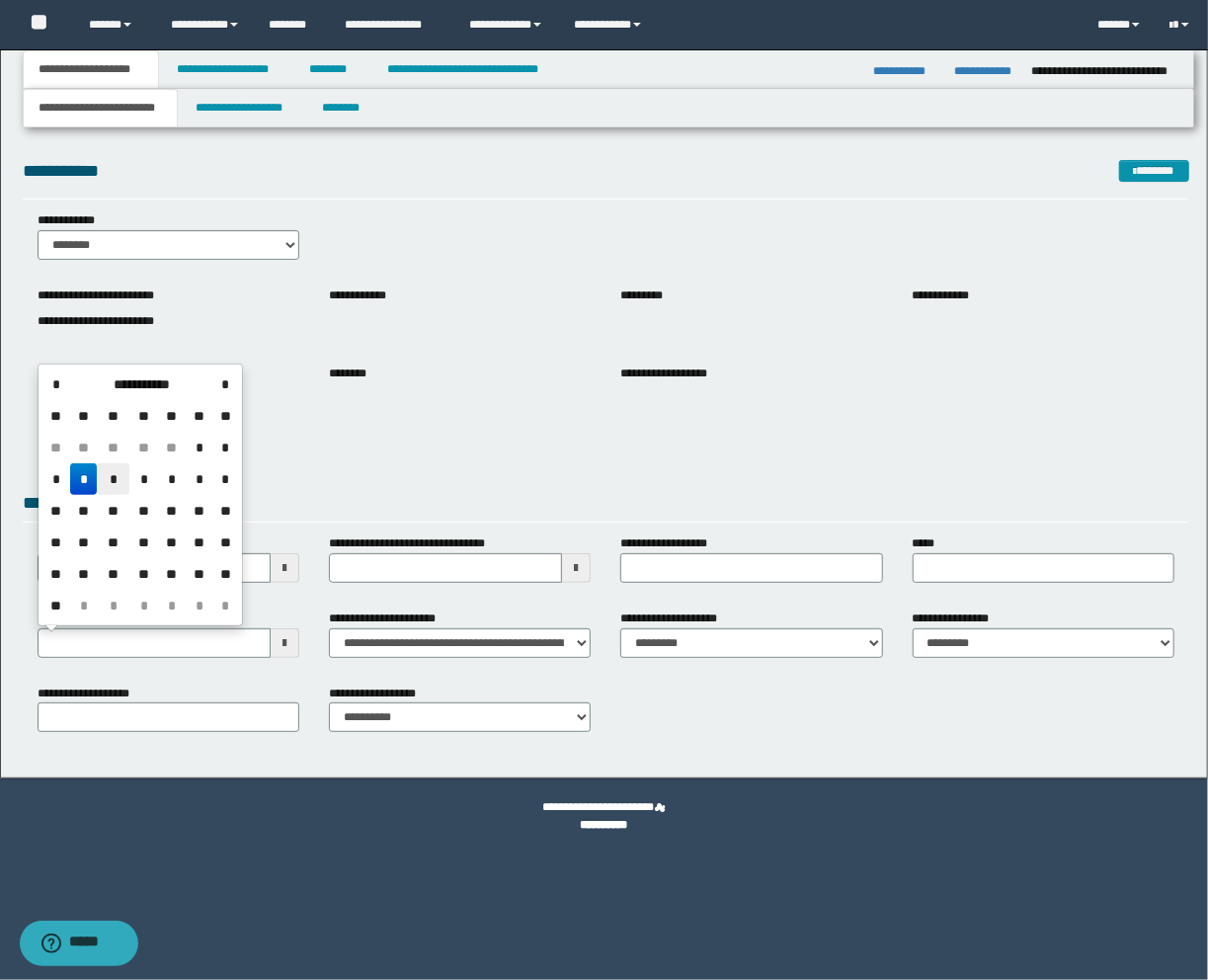 click on "*" at bounding box center (113, 479) 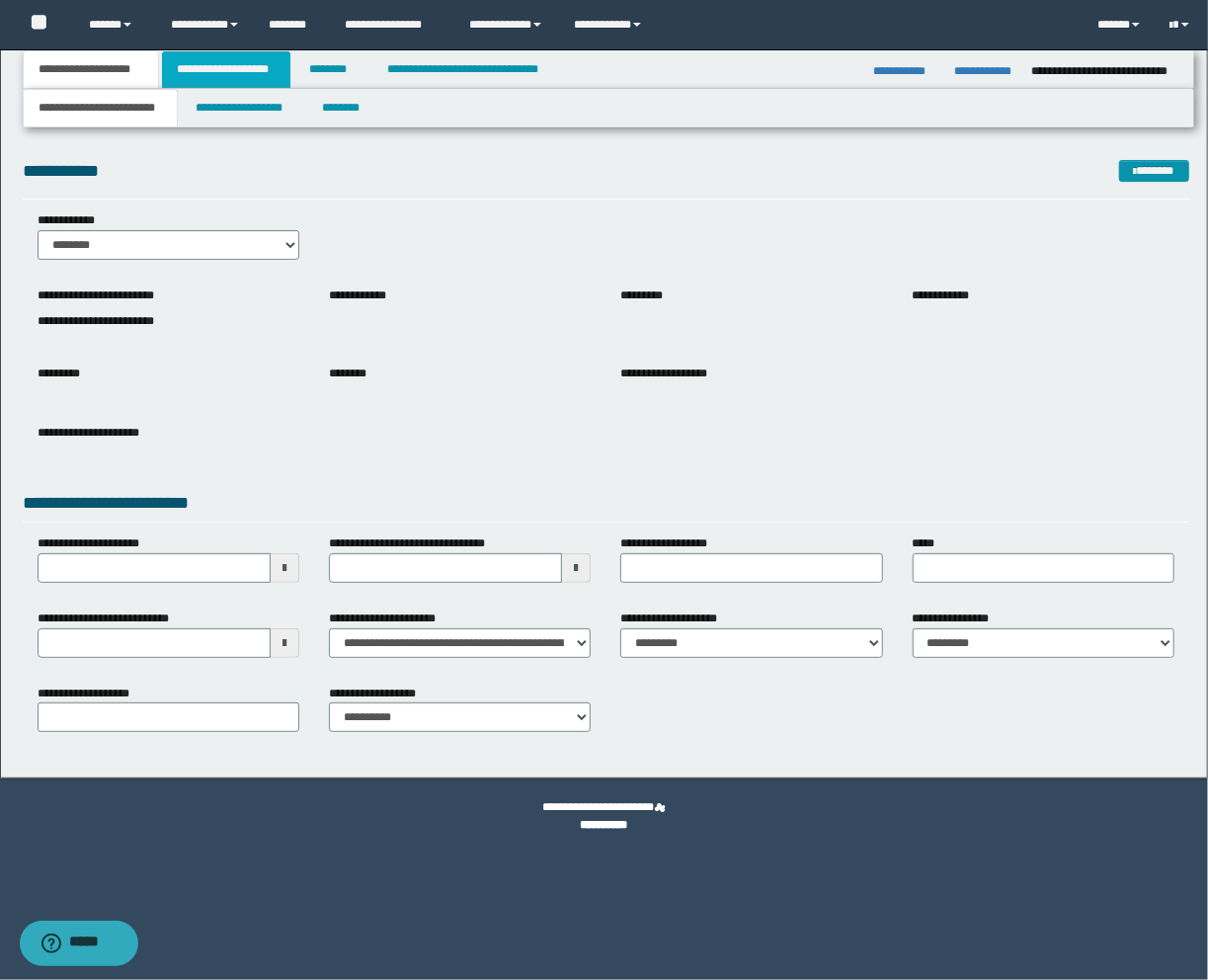 drag, startPoint x: 269, startPoint y: 77, endPoint x: 350, endPoint y: 93, distance: 82.565126 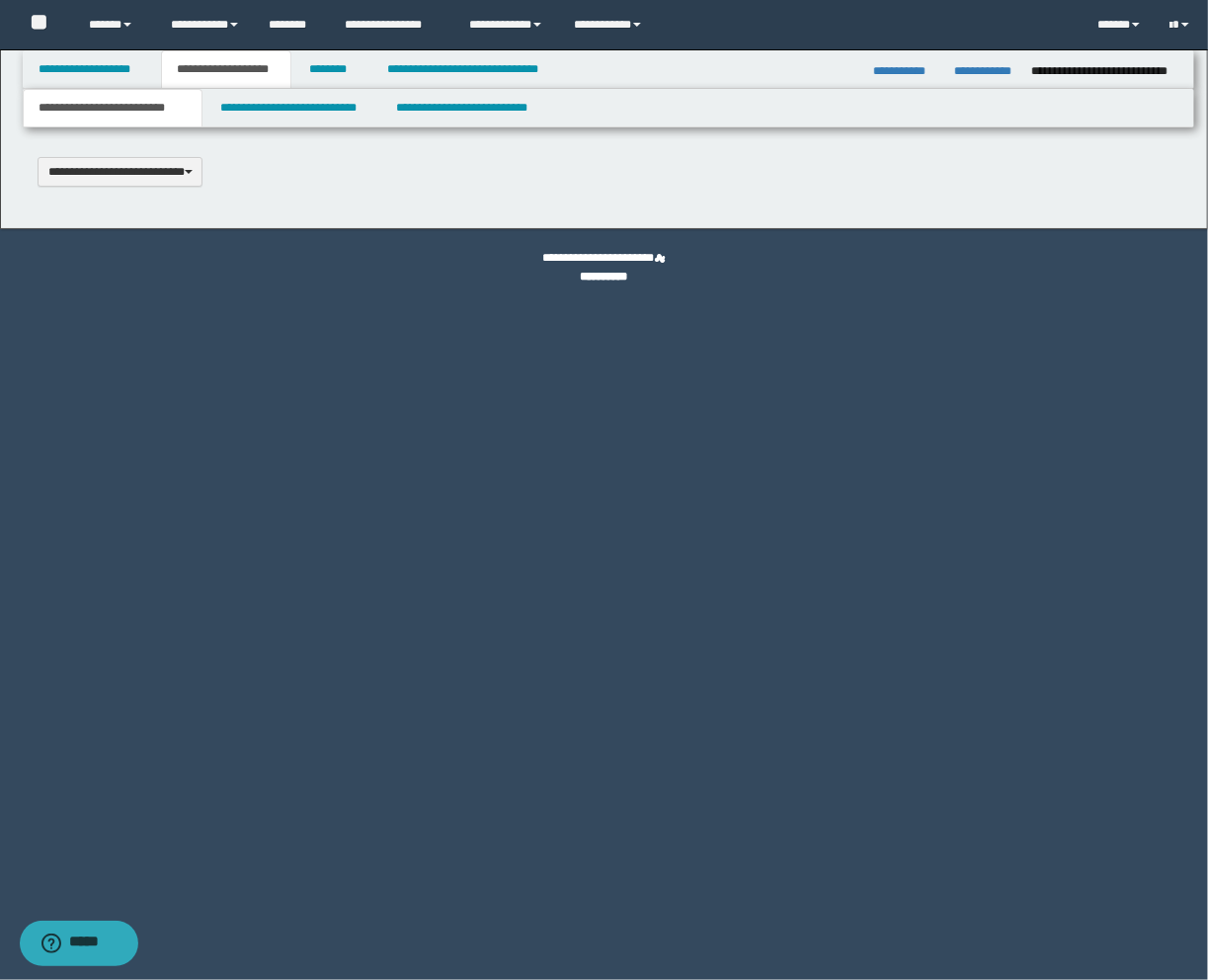 scroll, scrollTop: 0, scrollLeft: 0, axis: both 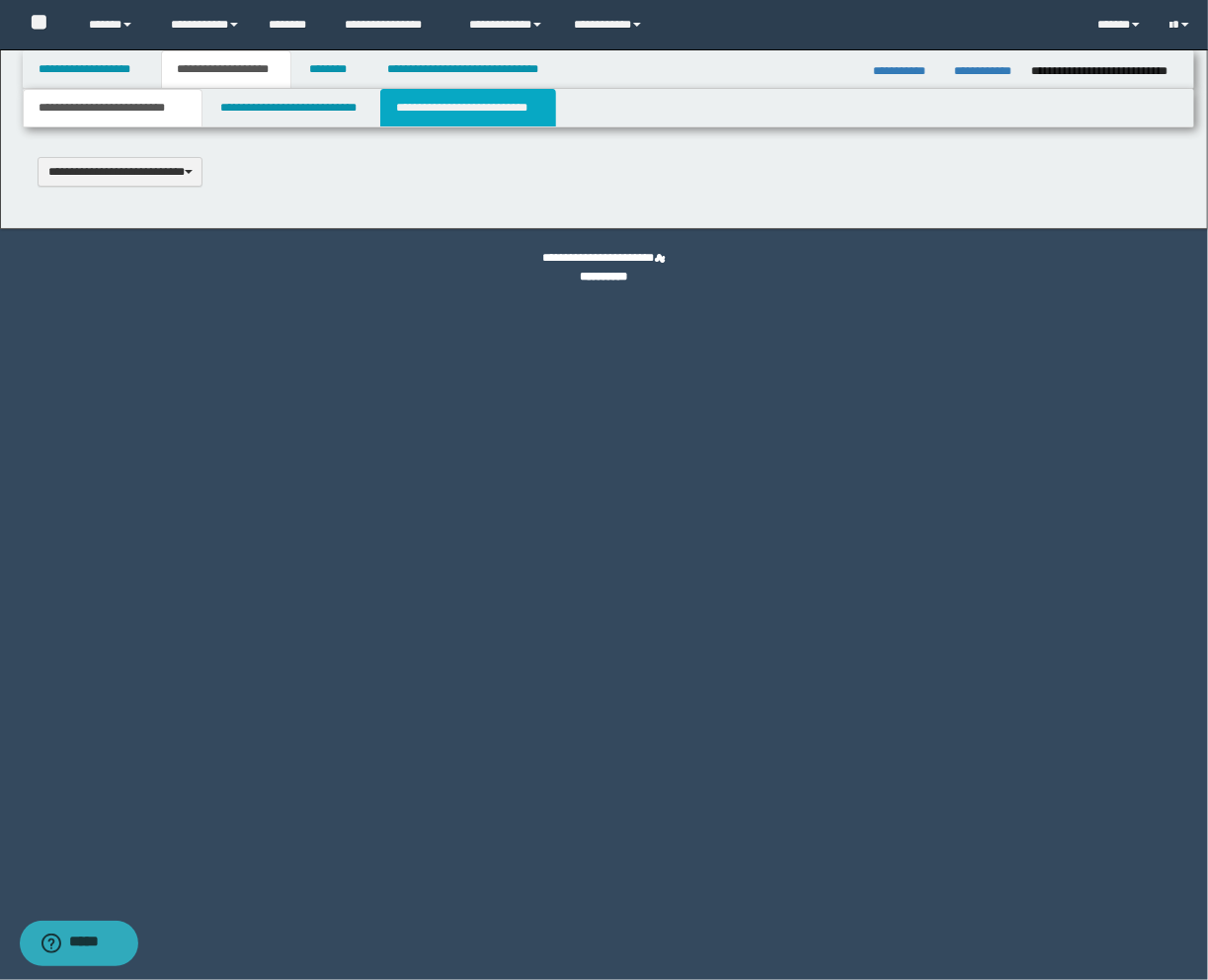 click on "**********" at bounding box center [468, 108] 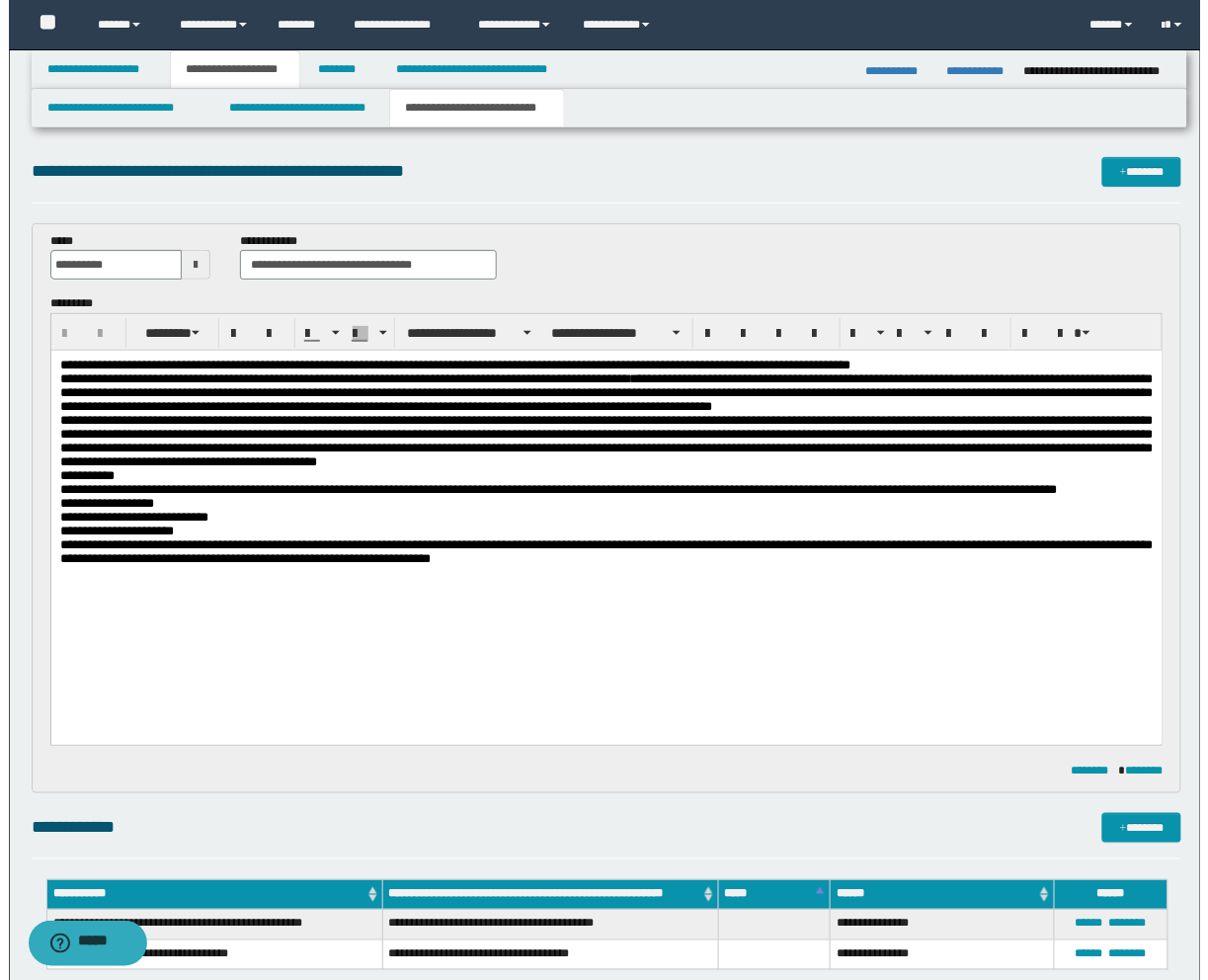 scroll, scrollTop: 0, scrollLeft: 0, axis: both 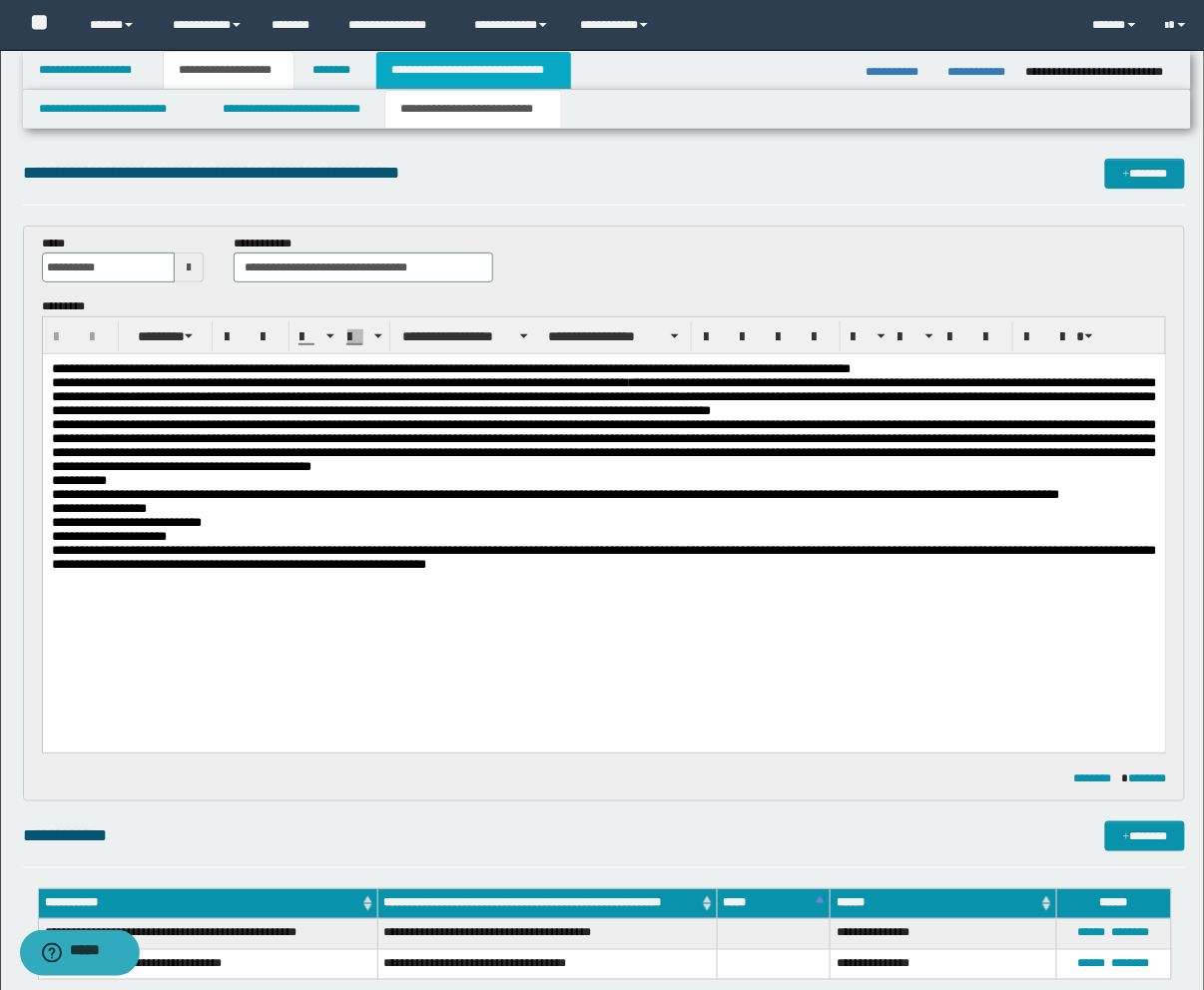 drag, startPoint x: 474, startPoint y: 72, endPoint x: 589, endPoint y: 162, distance: 146.03082 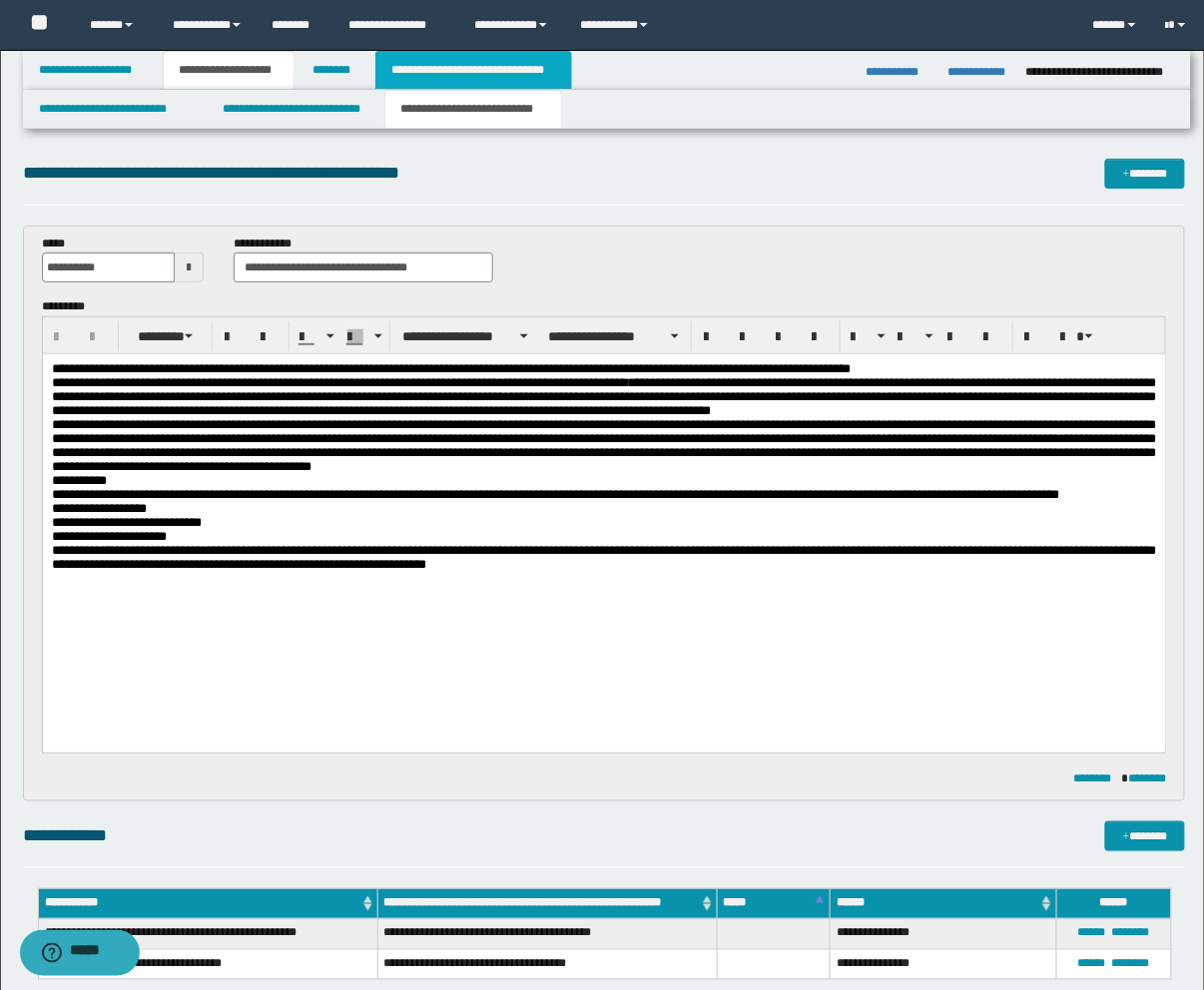 click on "**********" at bounding box center (473, 70) 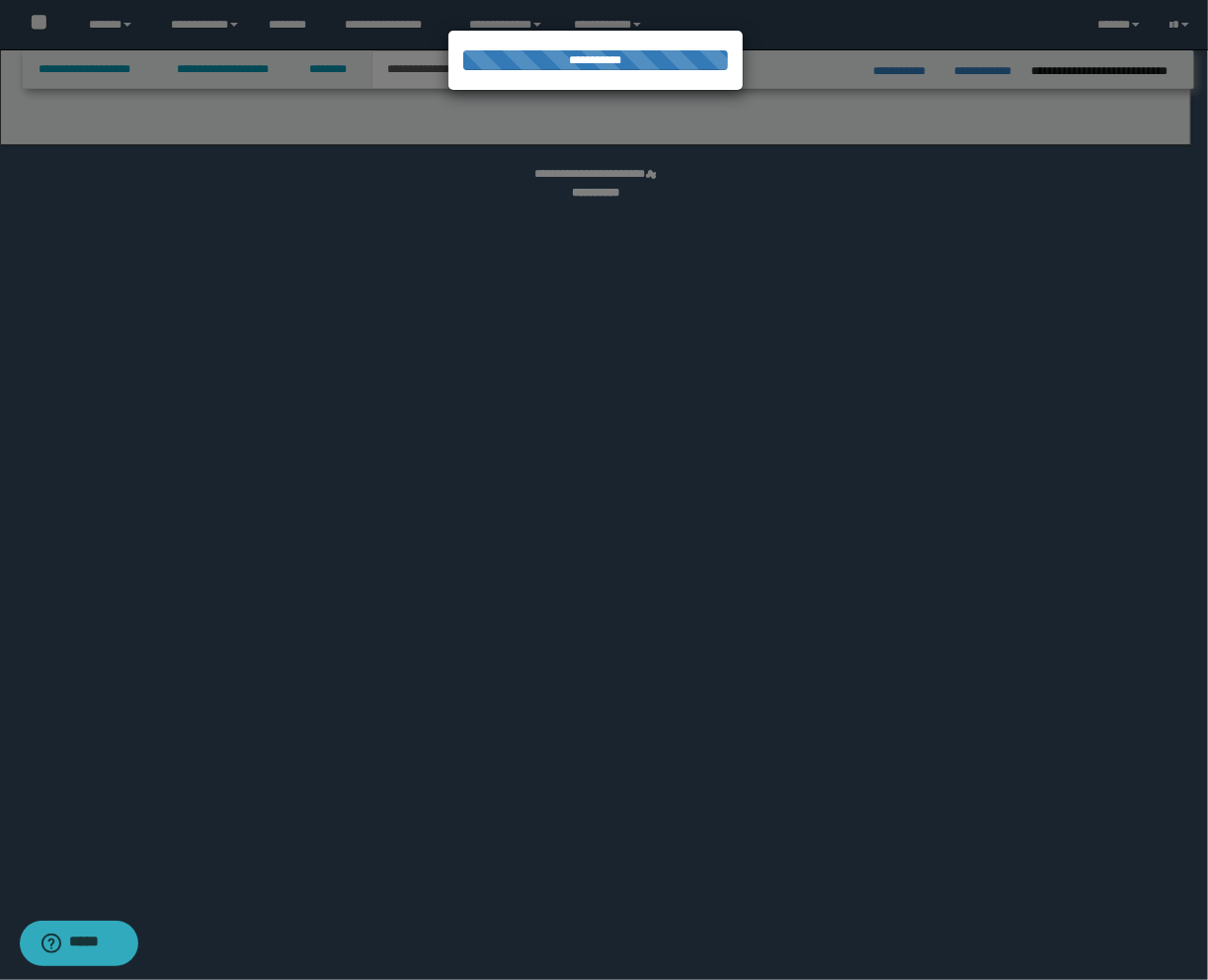 select on "*" 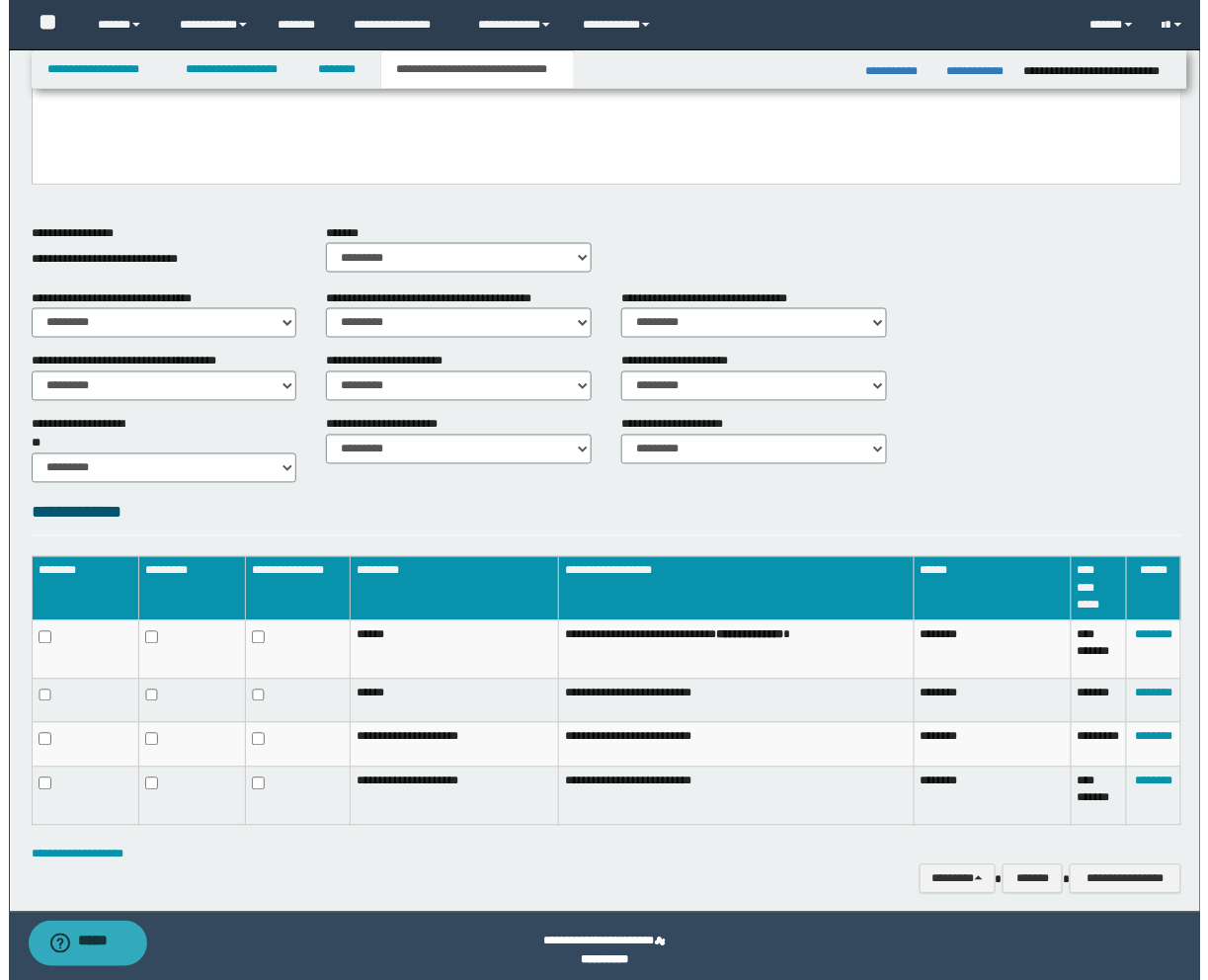 scroll, scrollTop: 617, scrollLeft: 0, axis: vertical 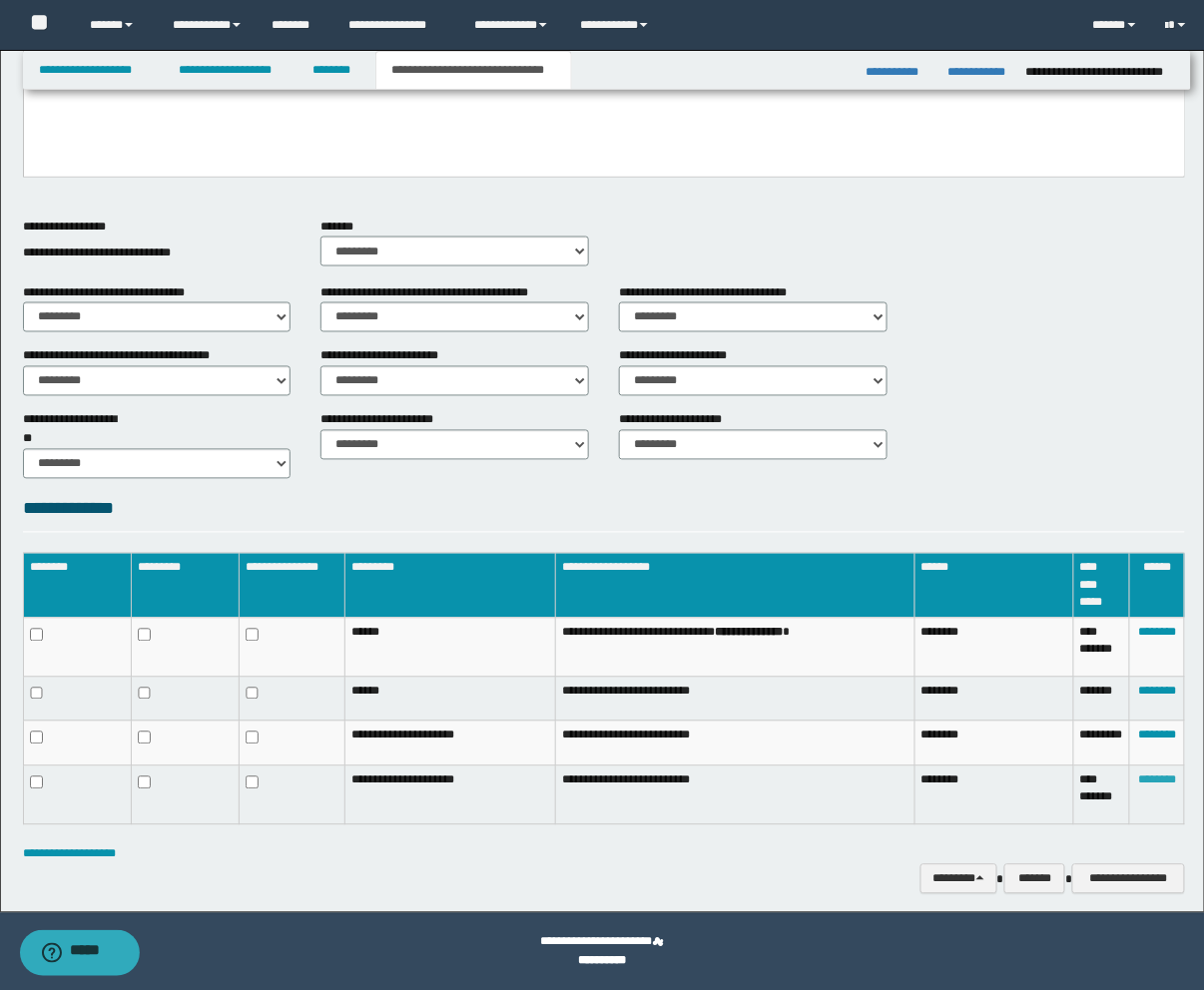 click on "********" at bounding box center (1157, 780) 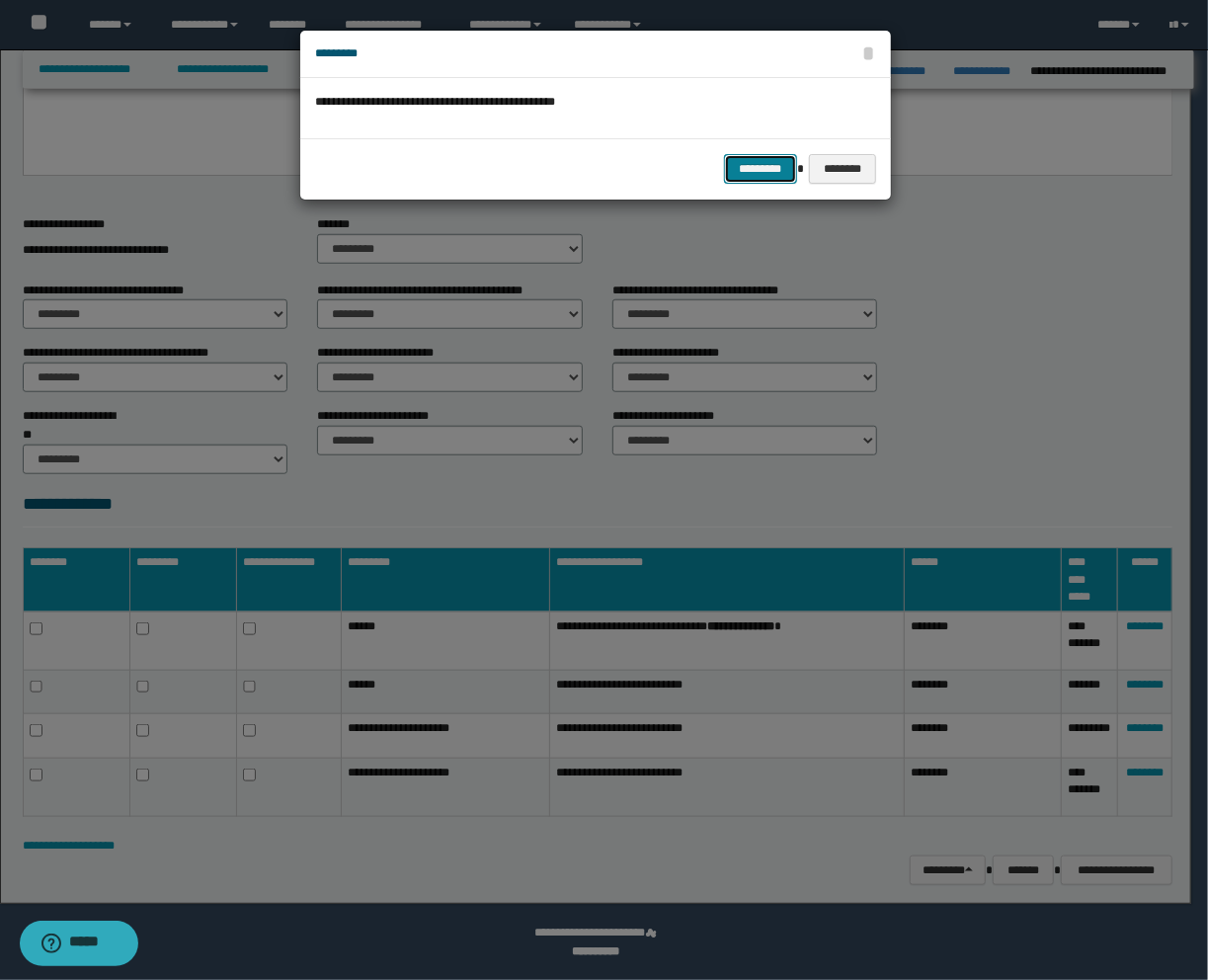 click on "*********" at bounding box center [761, 169] 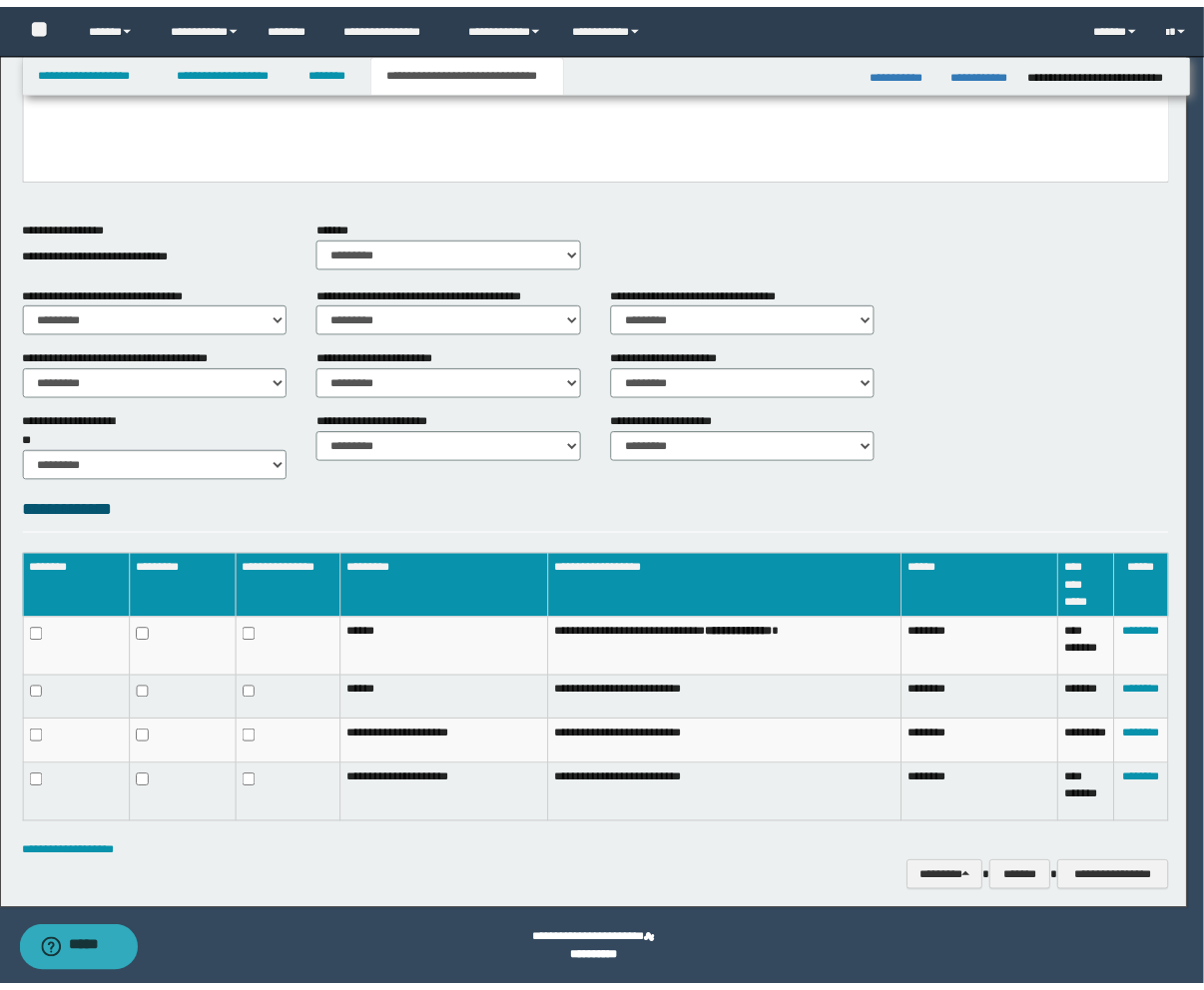 scroll, scrollTop: 560, scrollLeft: 0, axis: vertical 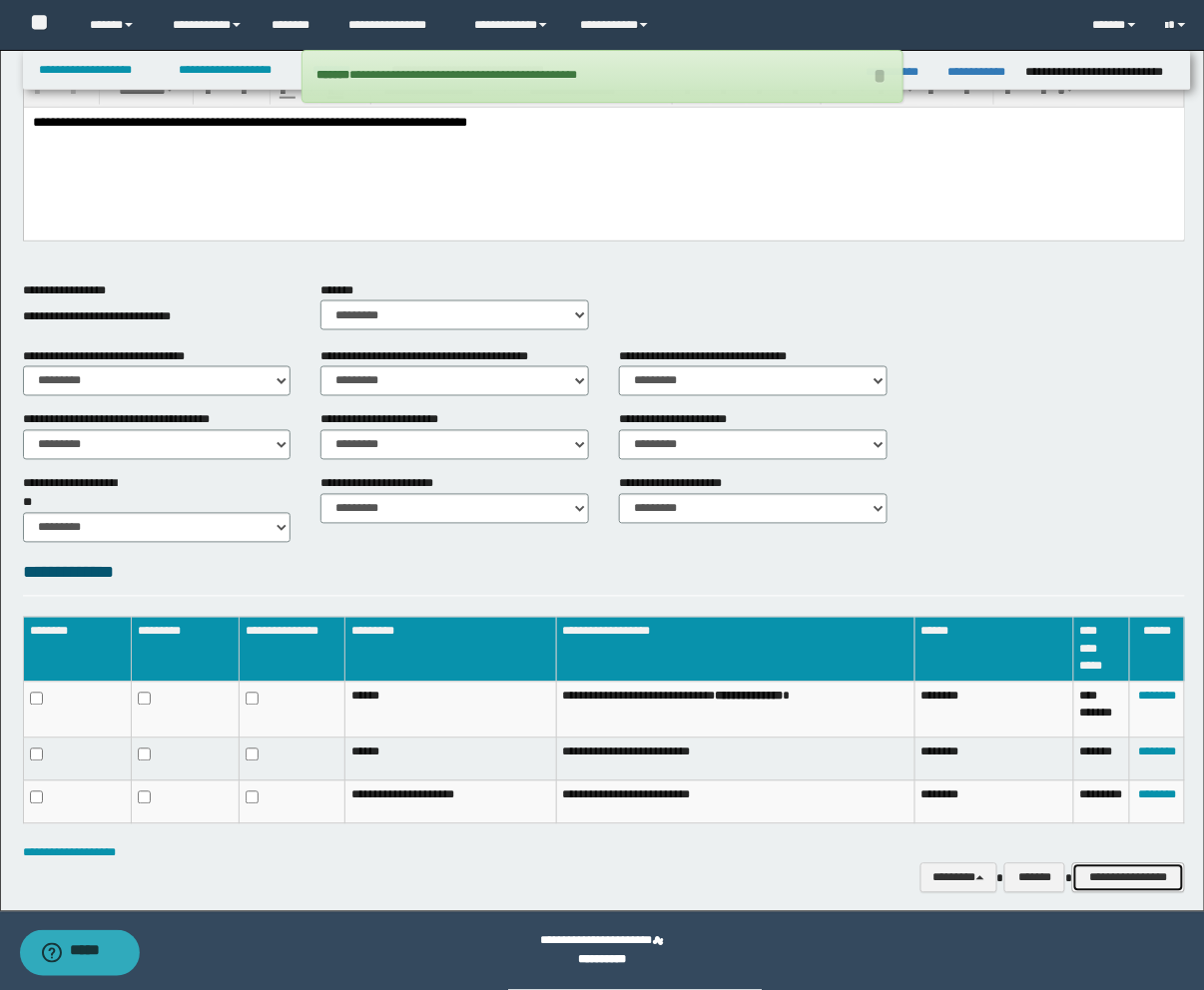 click on "**********" at bounding box center (1128, 878) 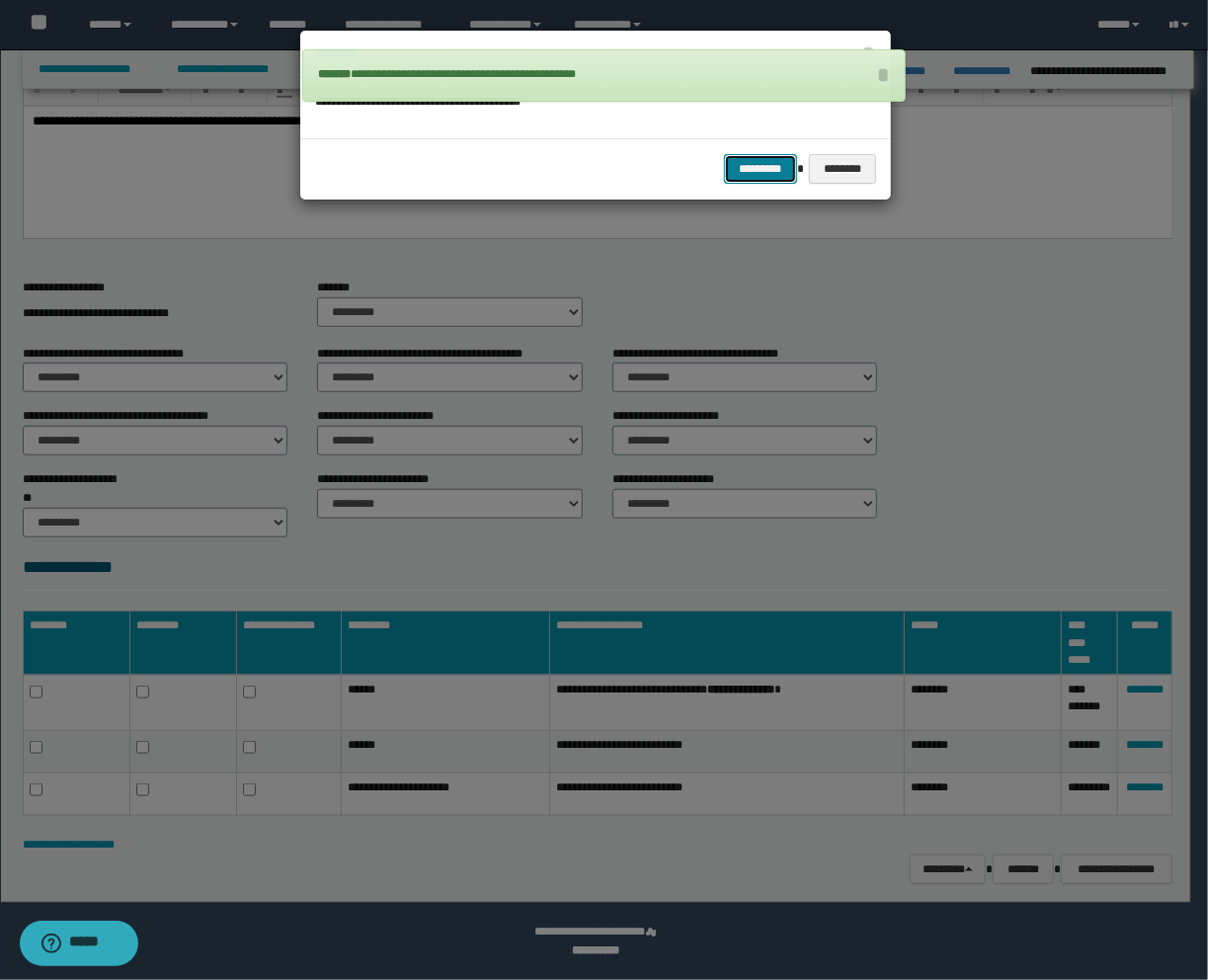 click on "*********" at bounding box center [761, 169] 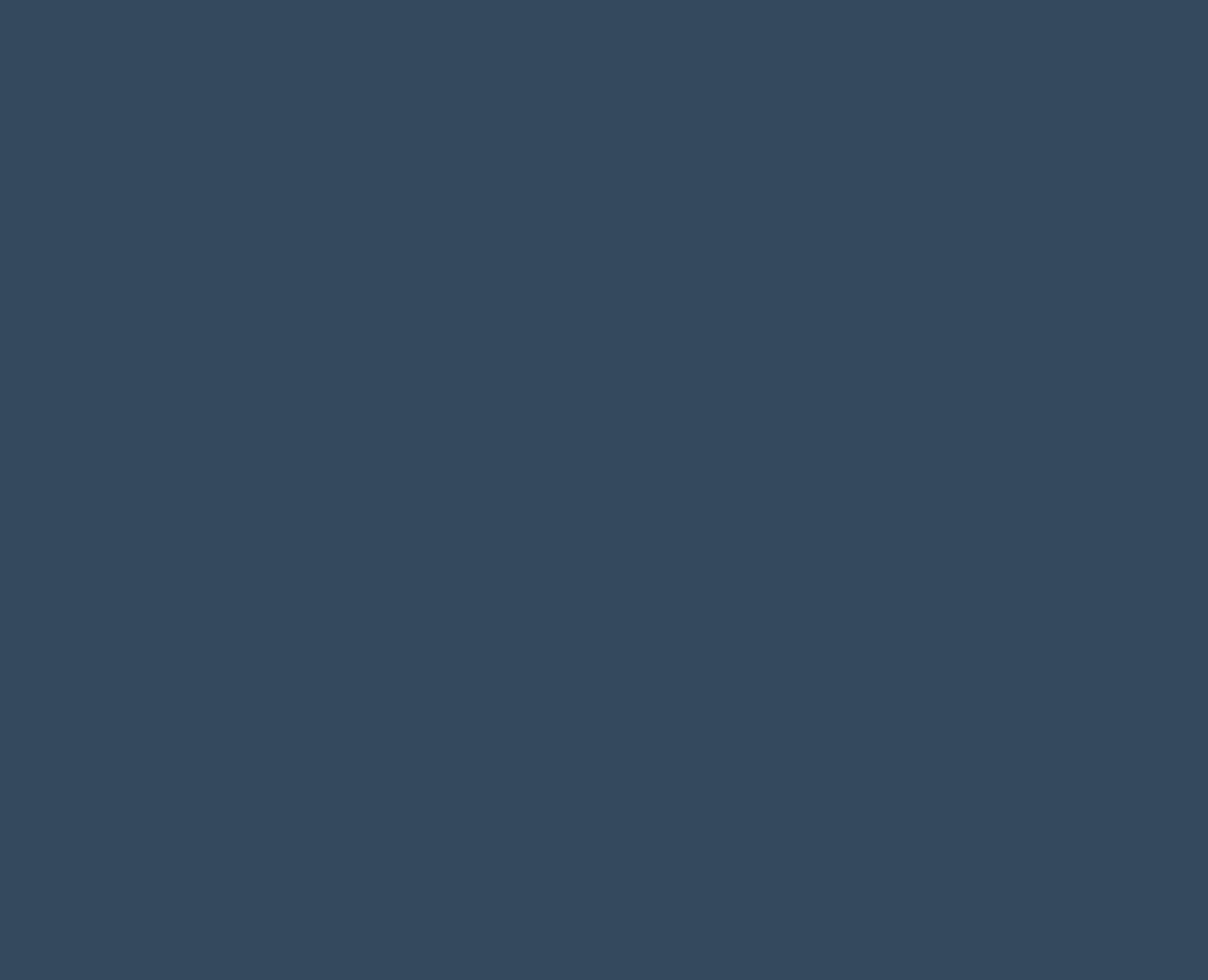 scroll, scrollTop: 0, scrollLeft: 0, axis: both 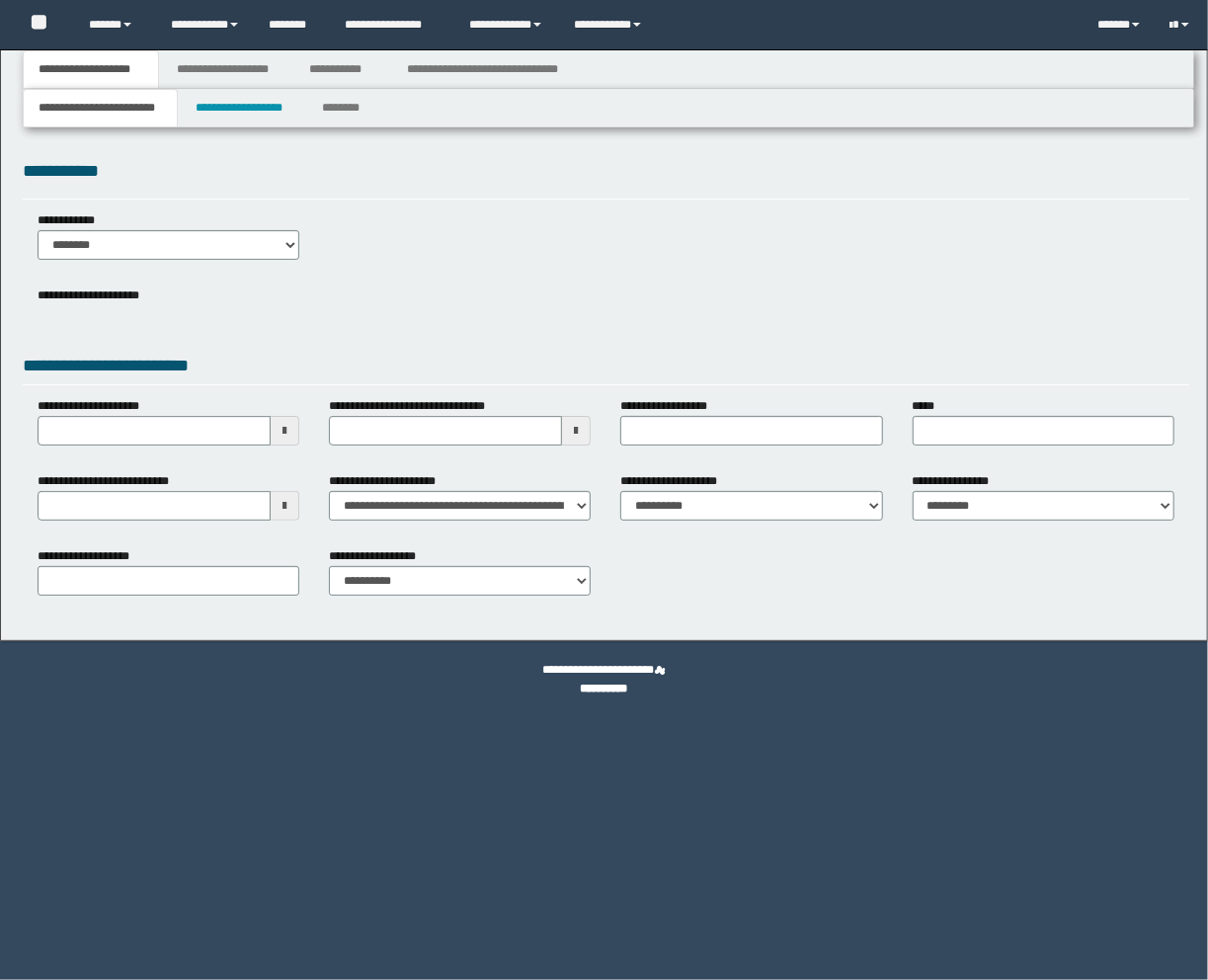 type 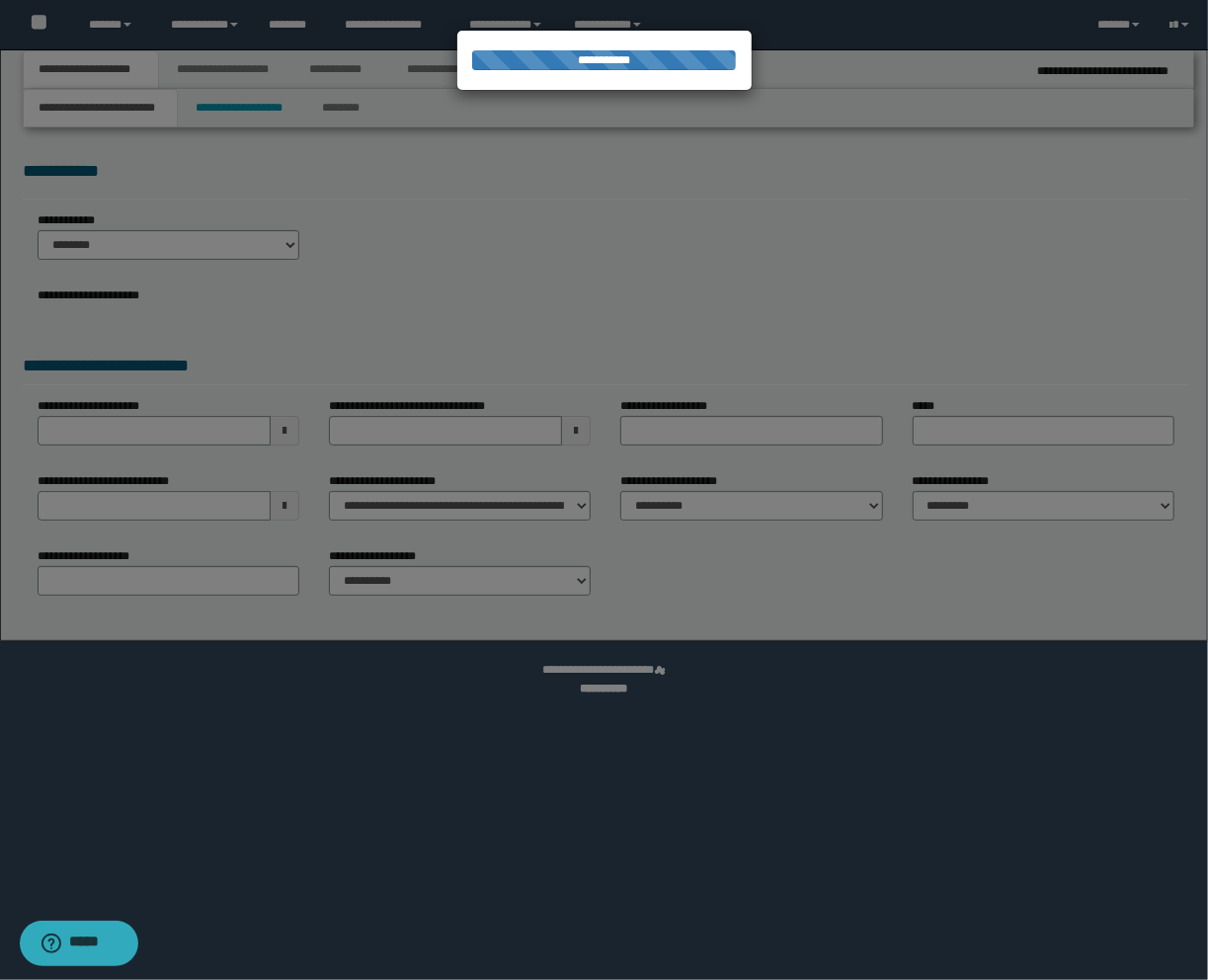 type on "**********" 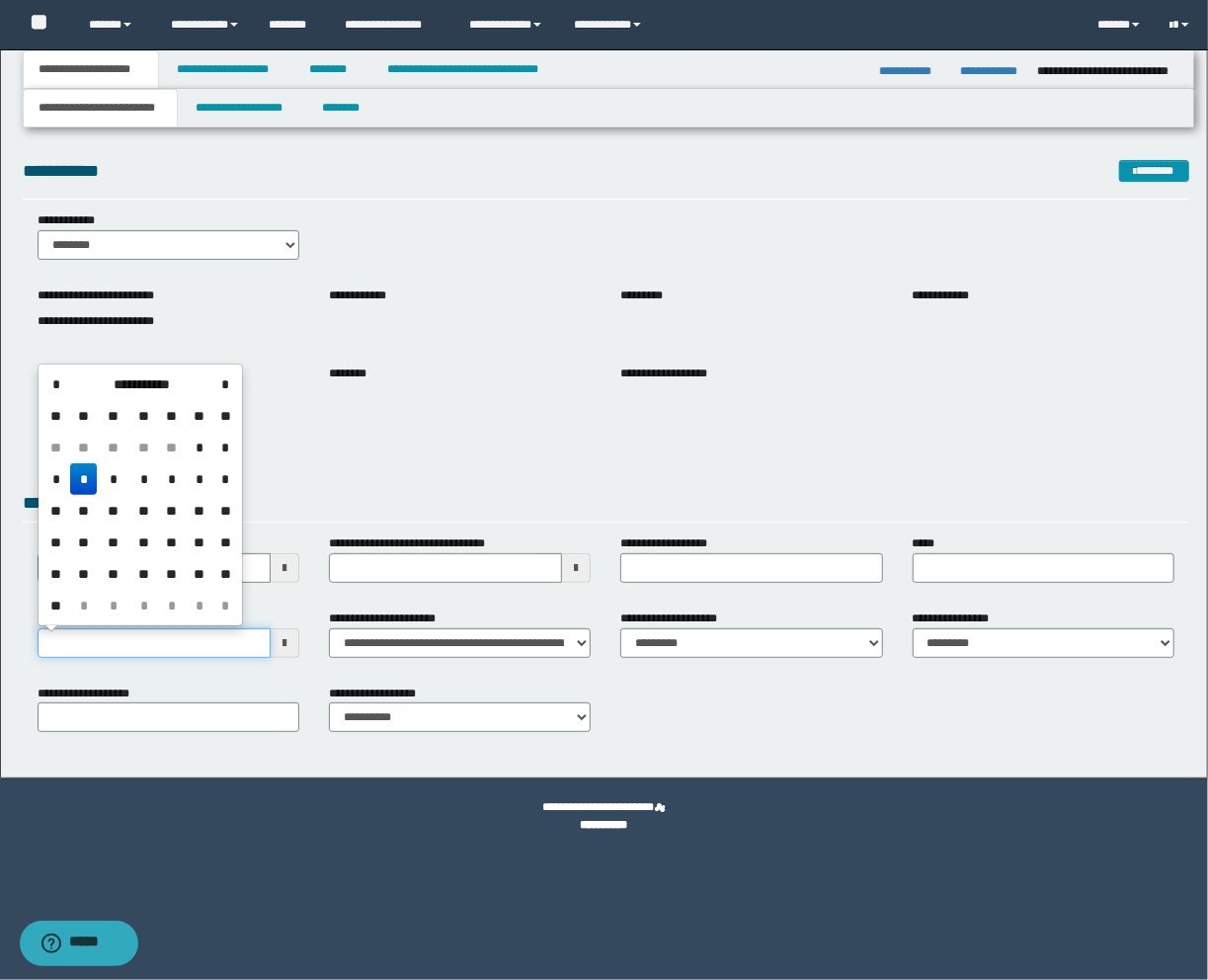 click on "**********" at bounding box center (154, 643) 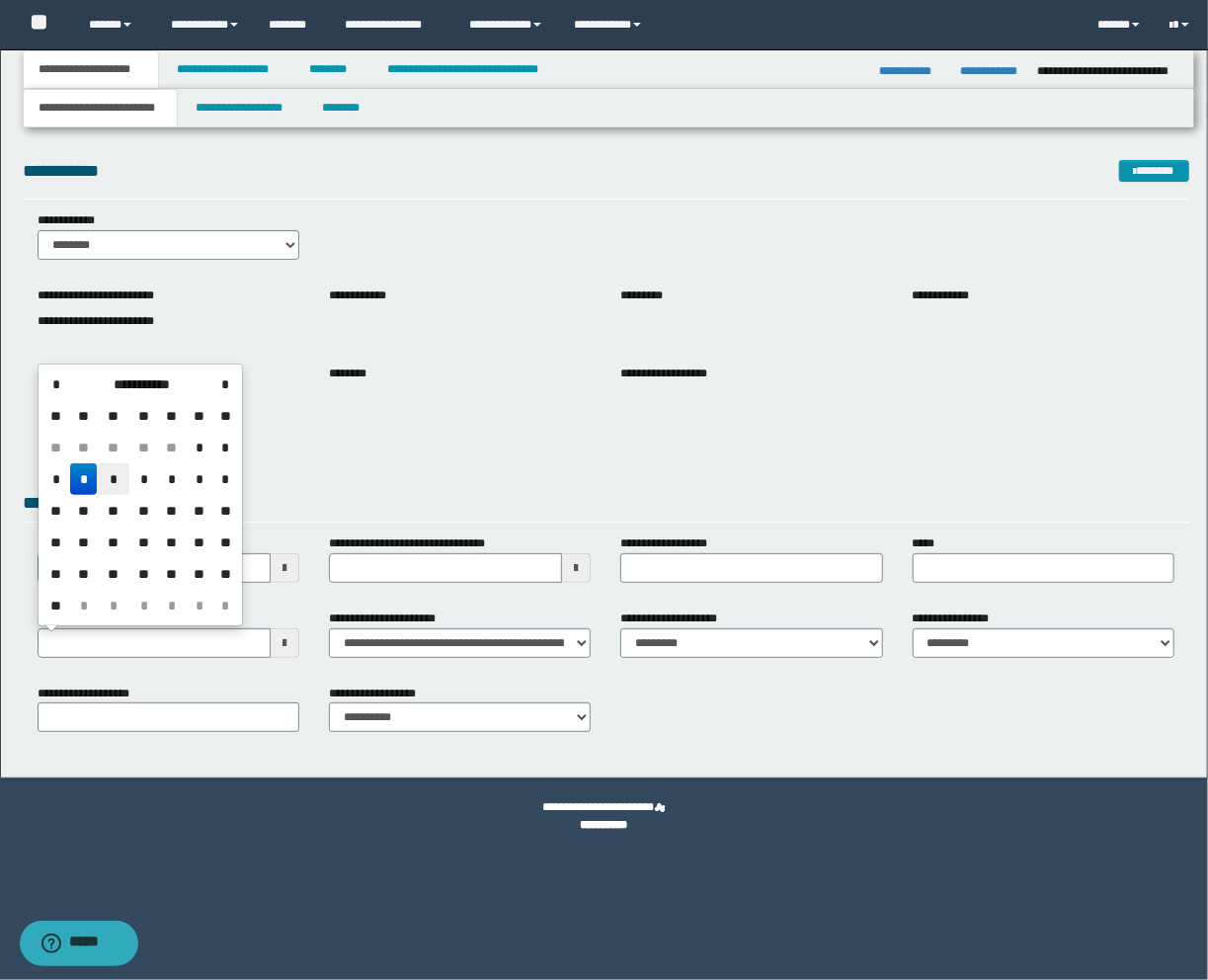 click on "*" at bounding box center (113, 479) 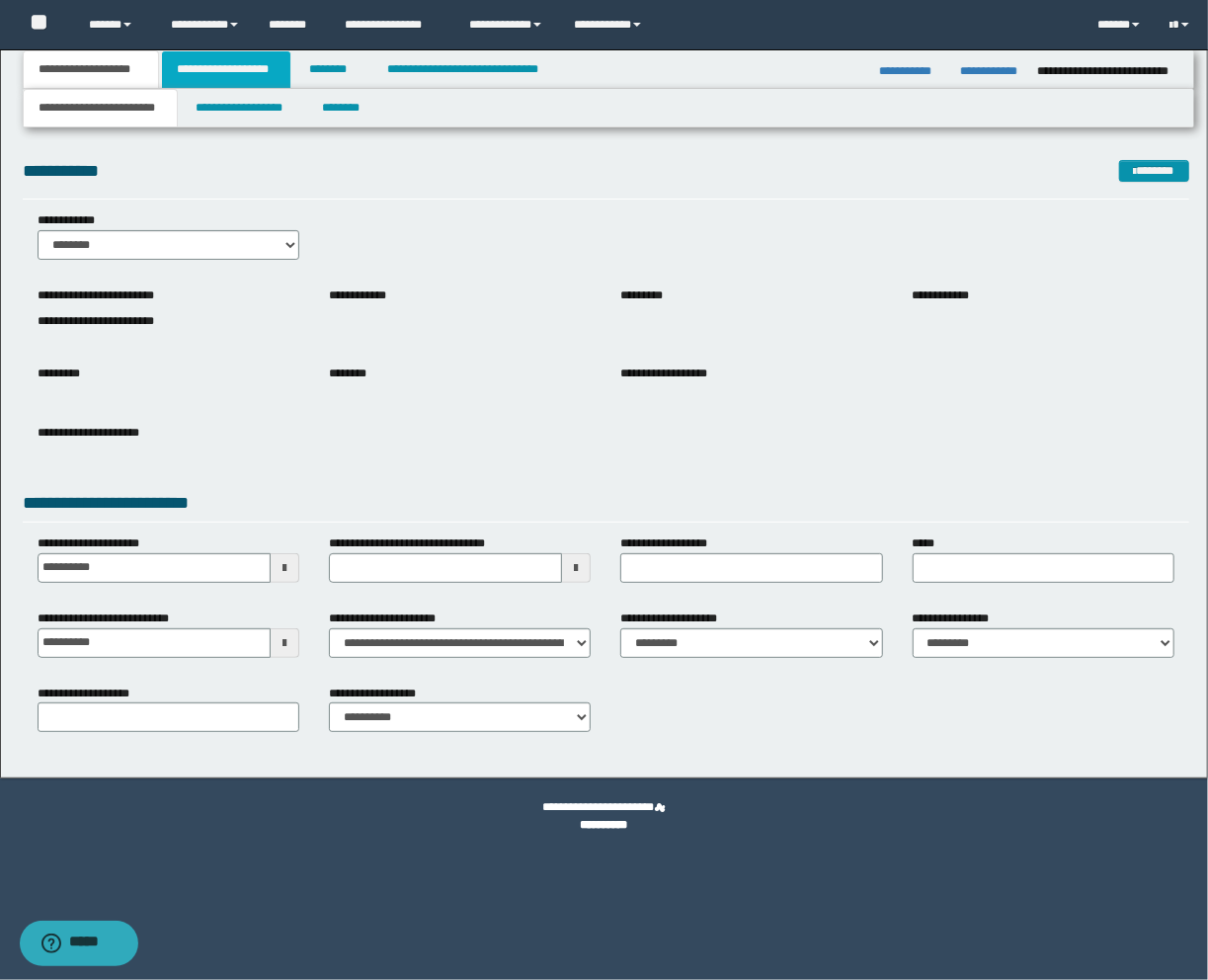drag, startPoint x: 215, startPoint y: 81, endPoint x: 268, endPoint y: 96, distance: 55.081757 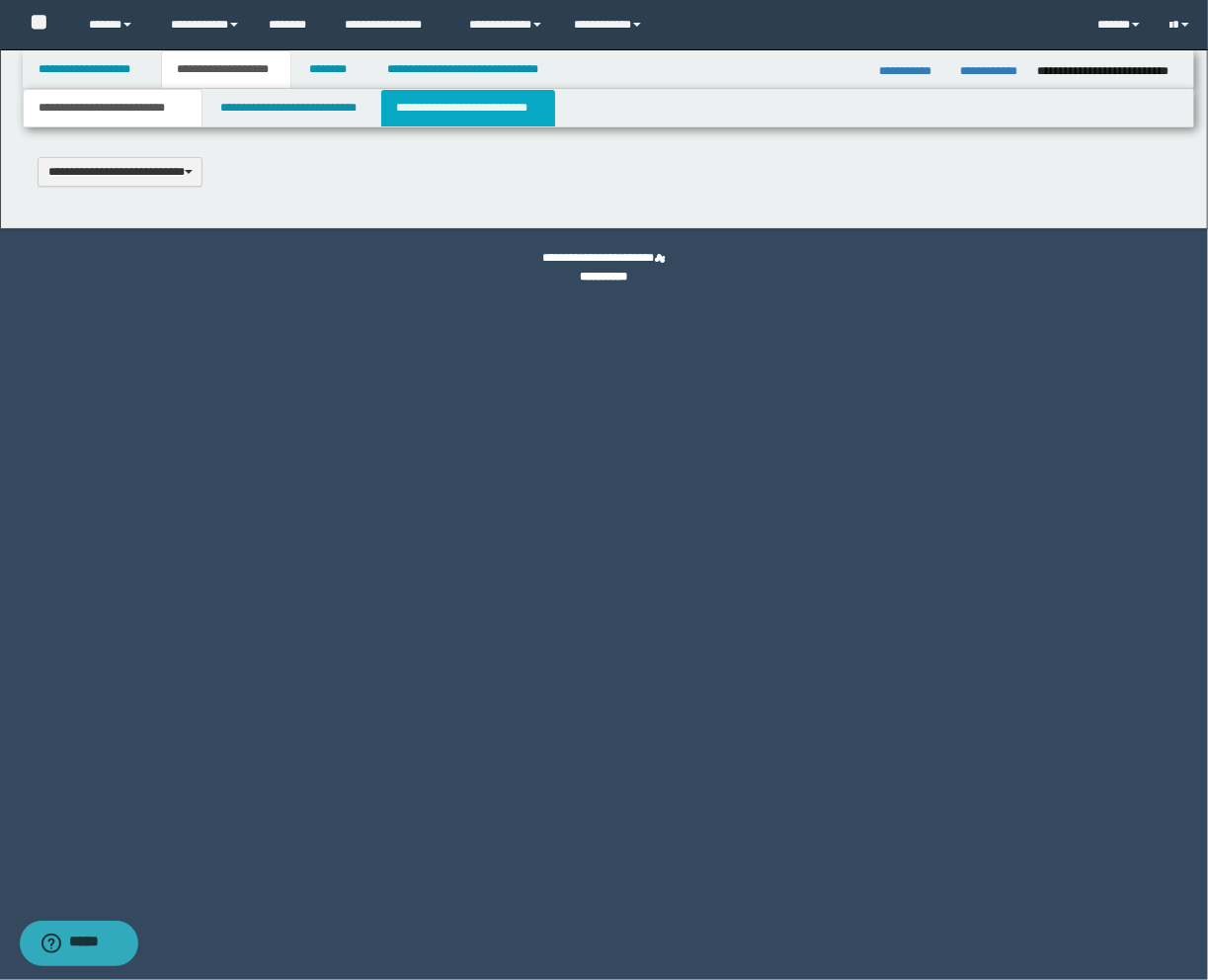 scroll, scrollTop: 0, scrollLeft: 0, axis: both 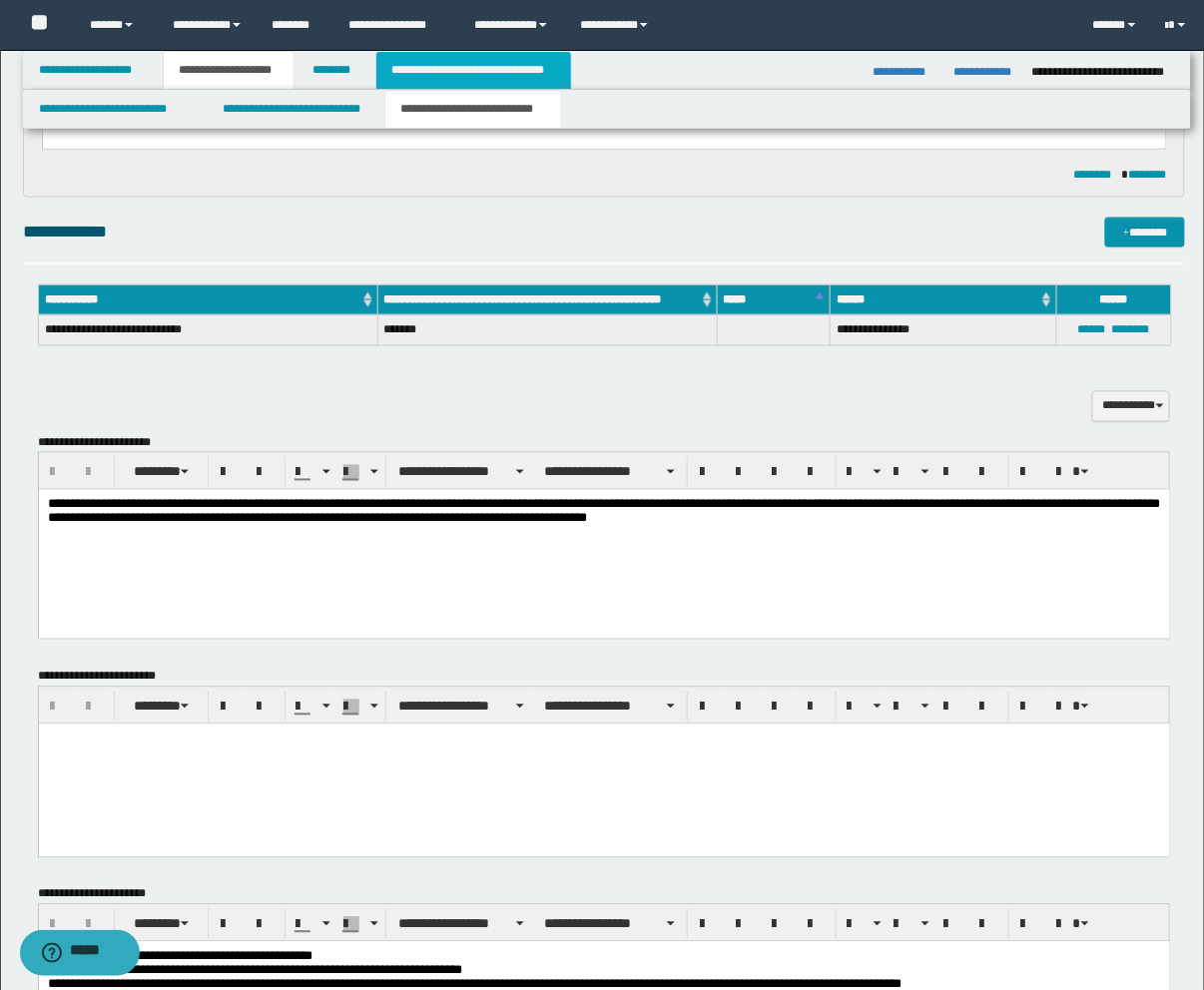 click on "**********" at bounding box center (473, 70) 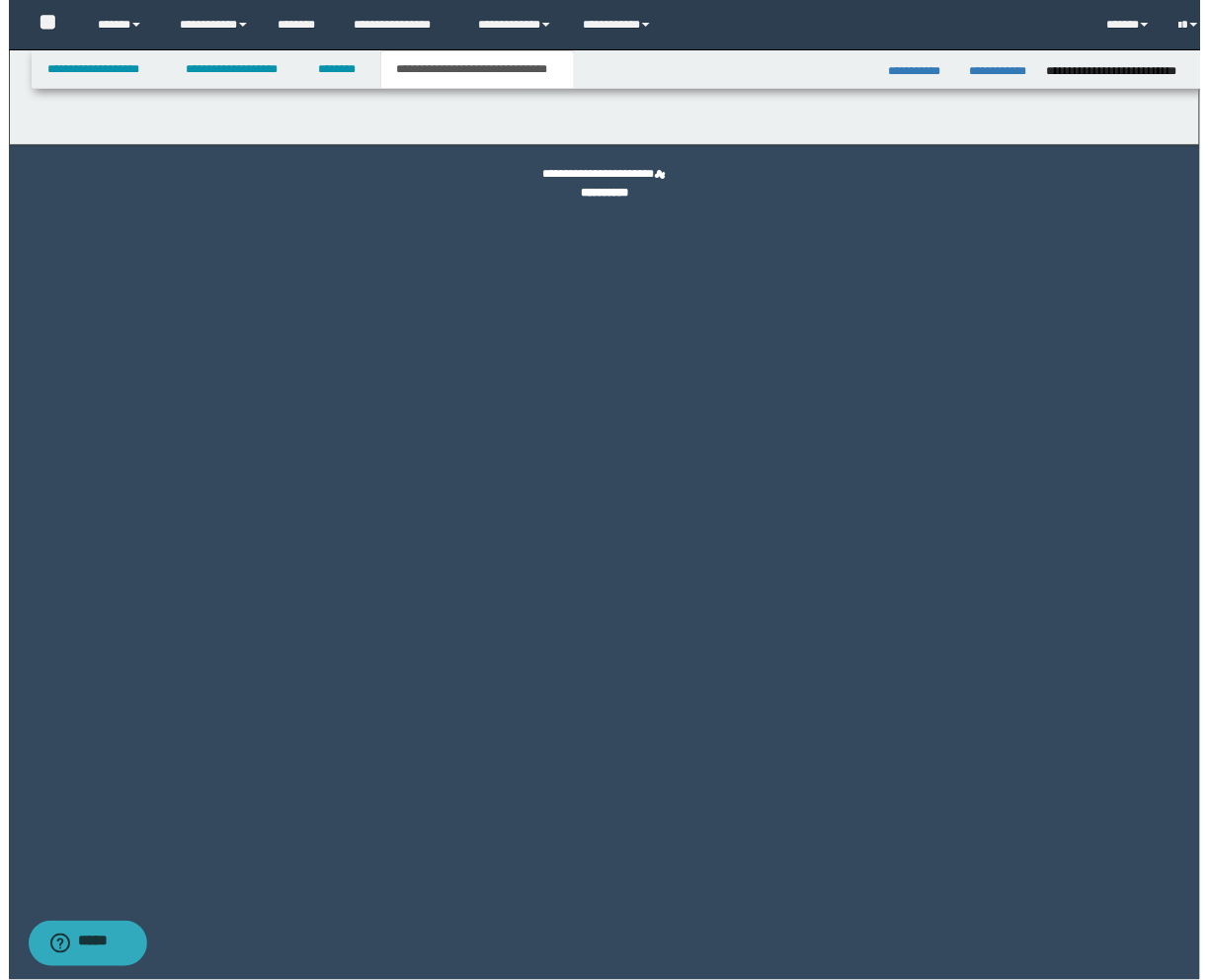 scroll, scrollTop: 0, scrollLeft: 0, axis: both 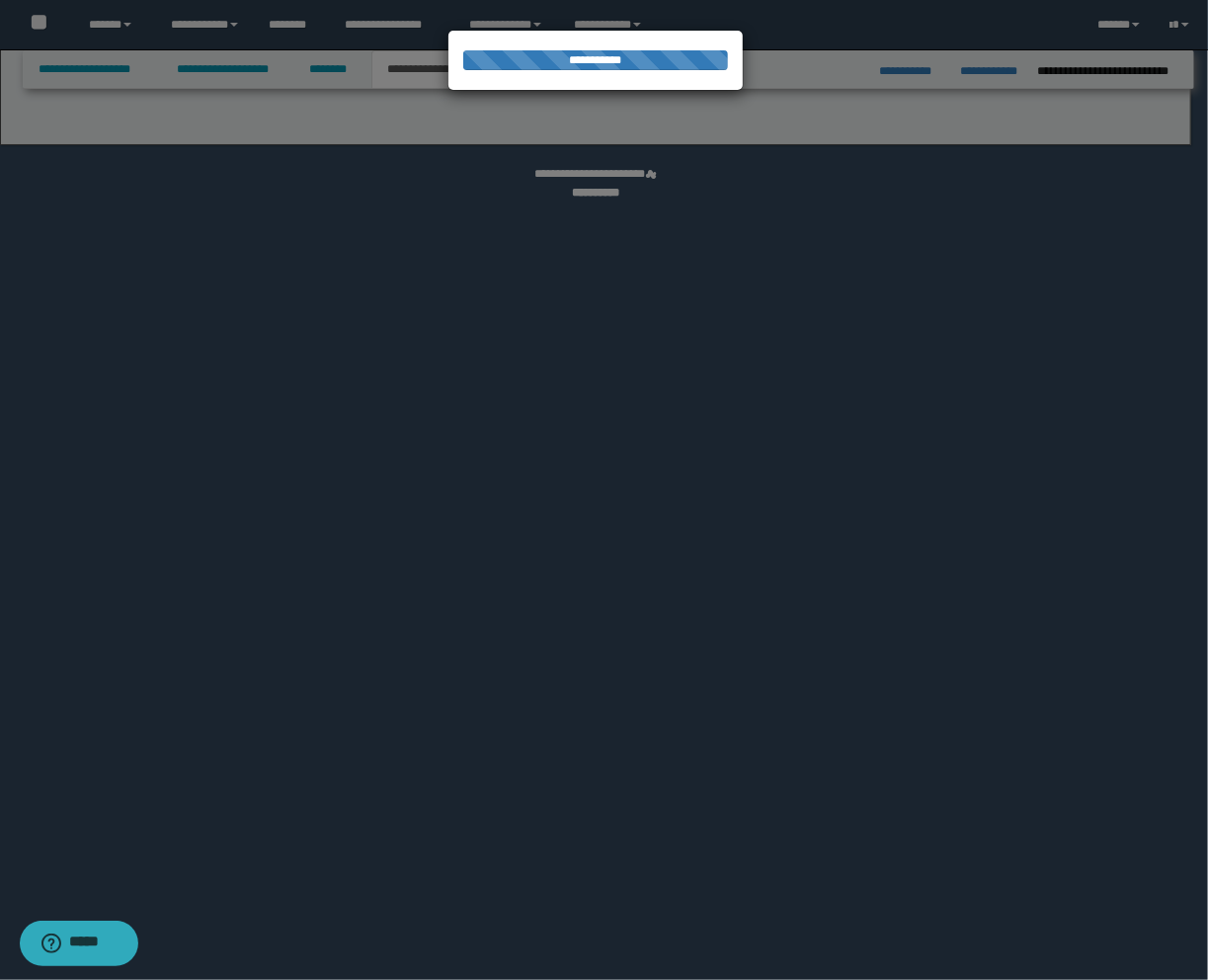 select on "*" 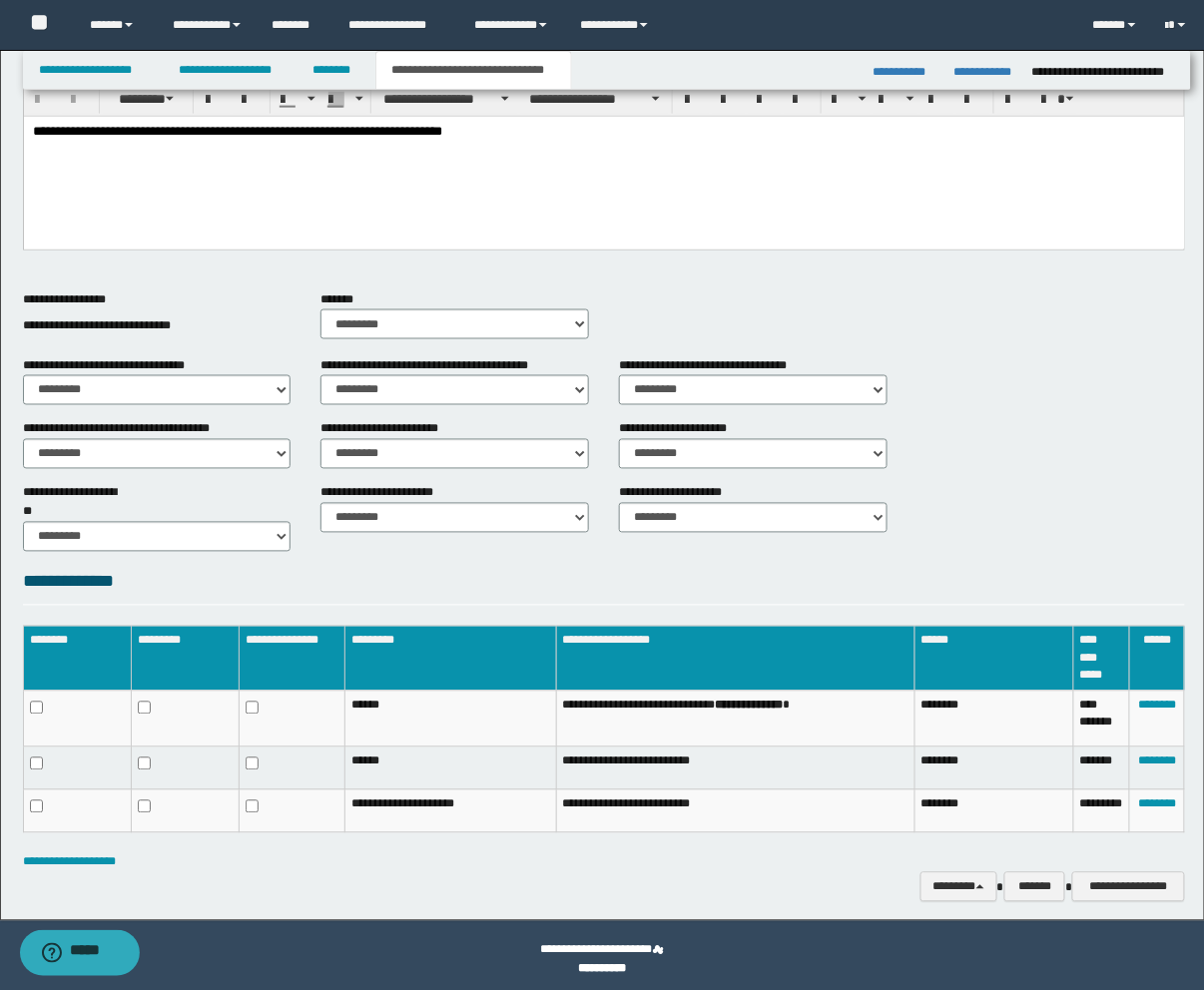 scroll, scrollTop: 554, scrollLeft: 0, axis: vertical 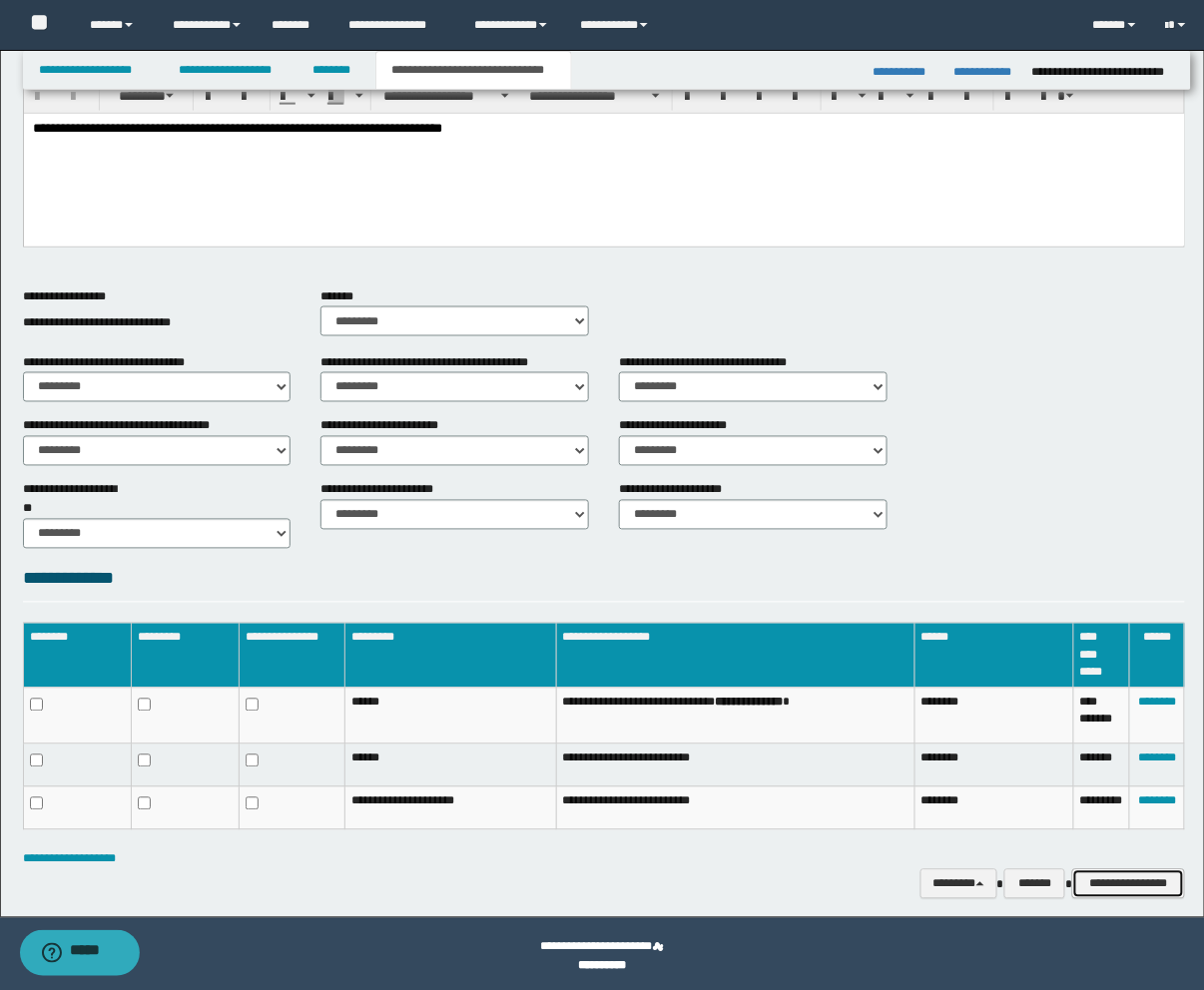 click on "**********" at bounding box center [1128, 884] 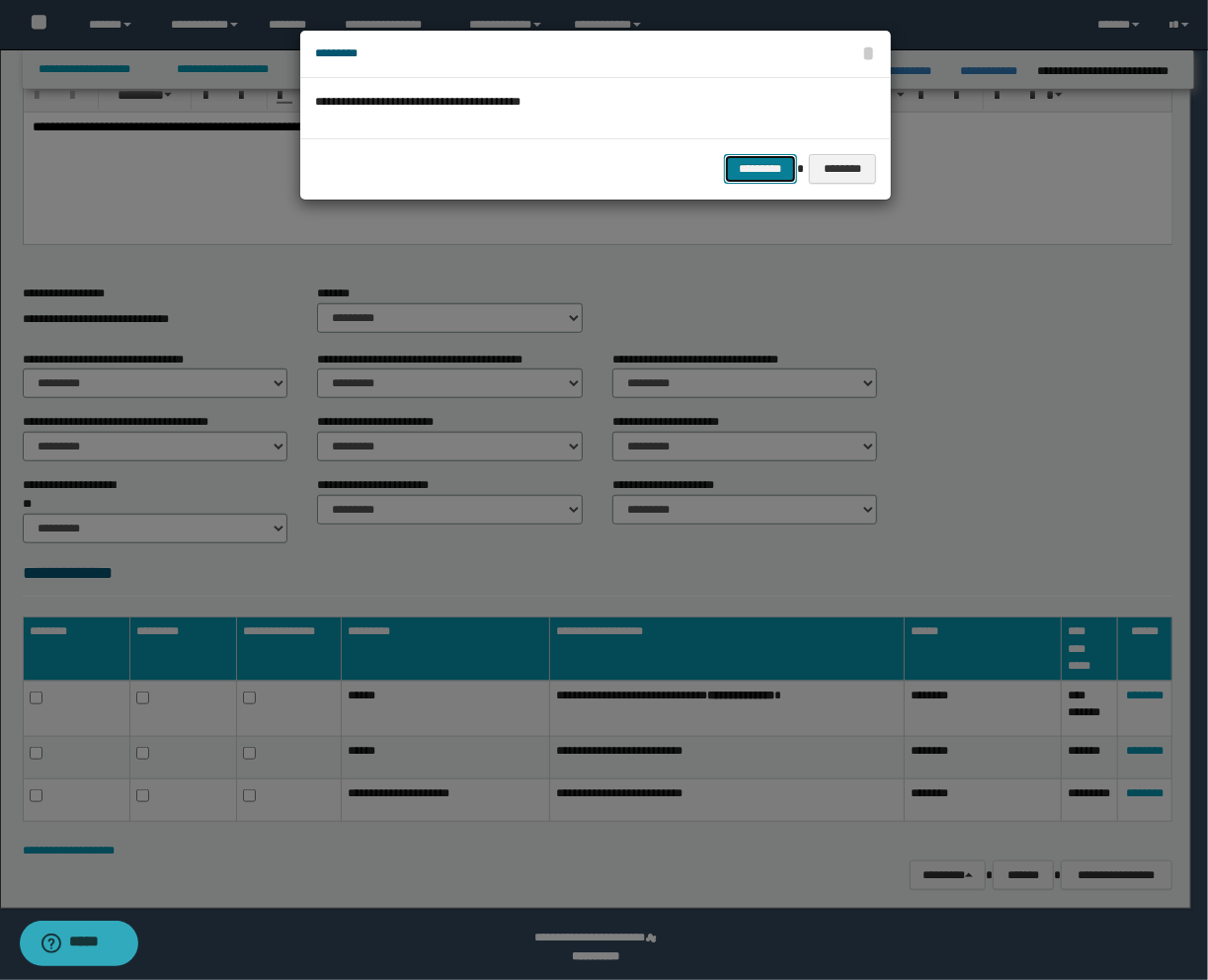 click on "*********" at bounding box center [761, 169] 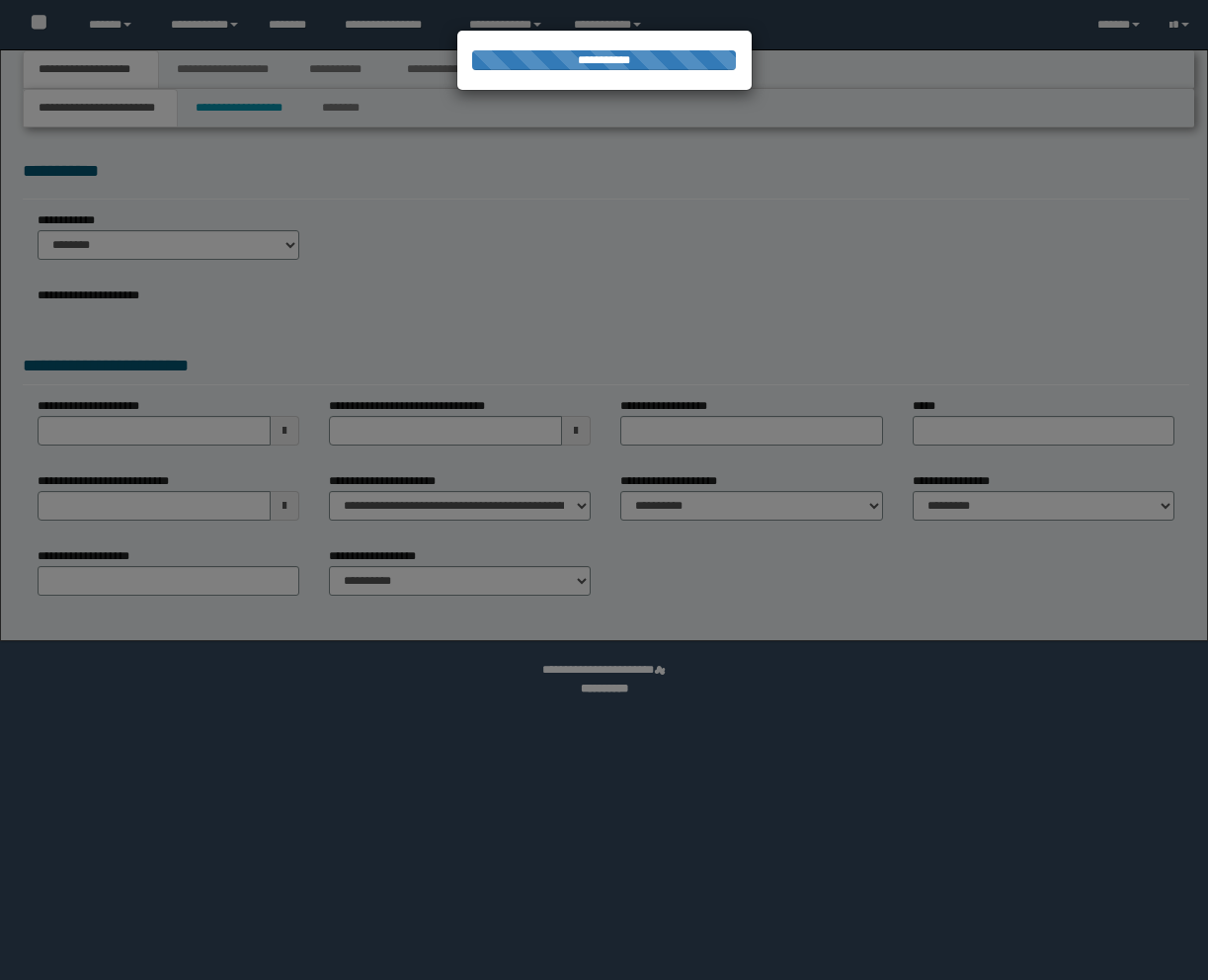 scroll, scrollTop: 0, scrollLeft: 0, axis: both 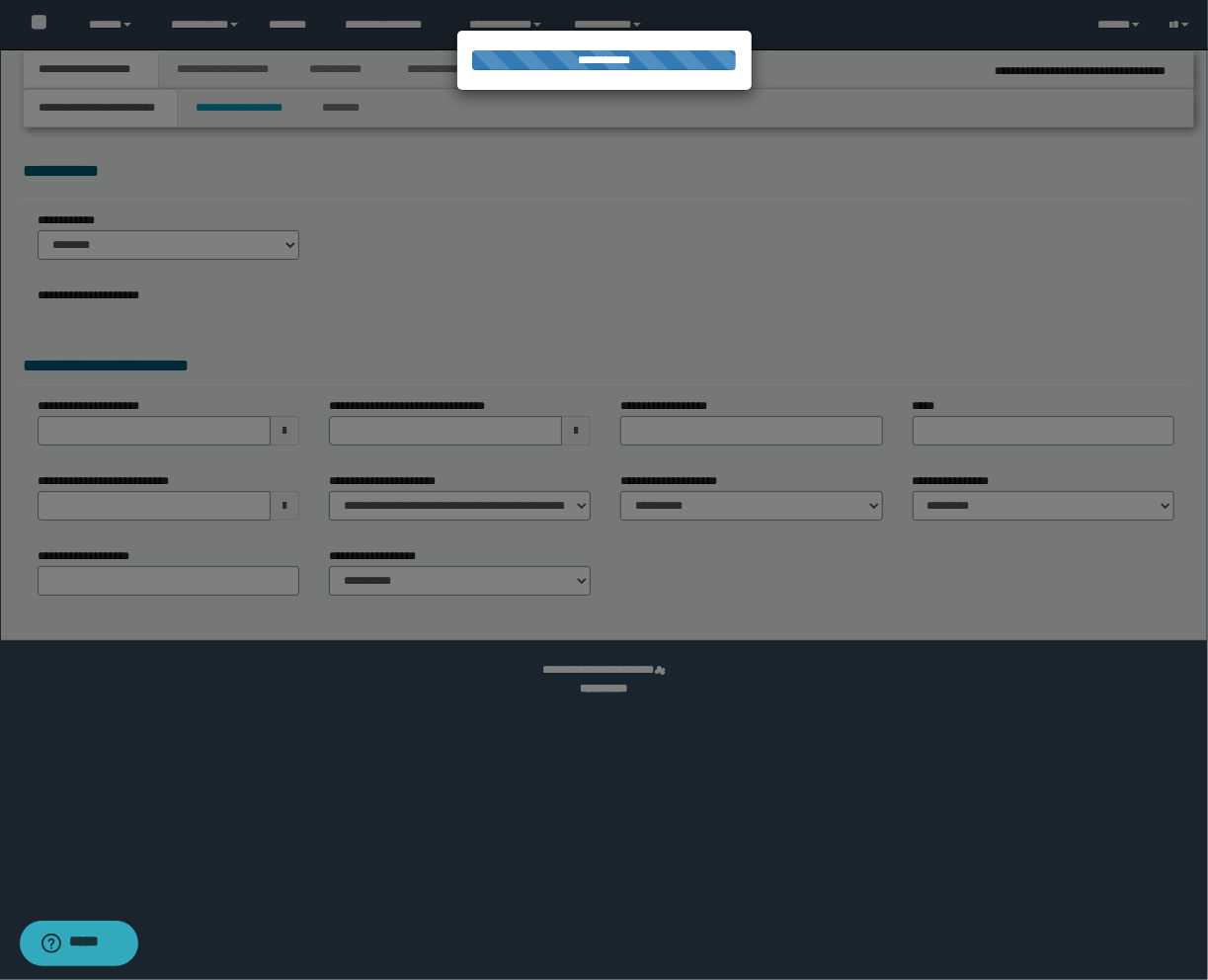 select on "*" 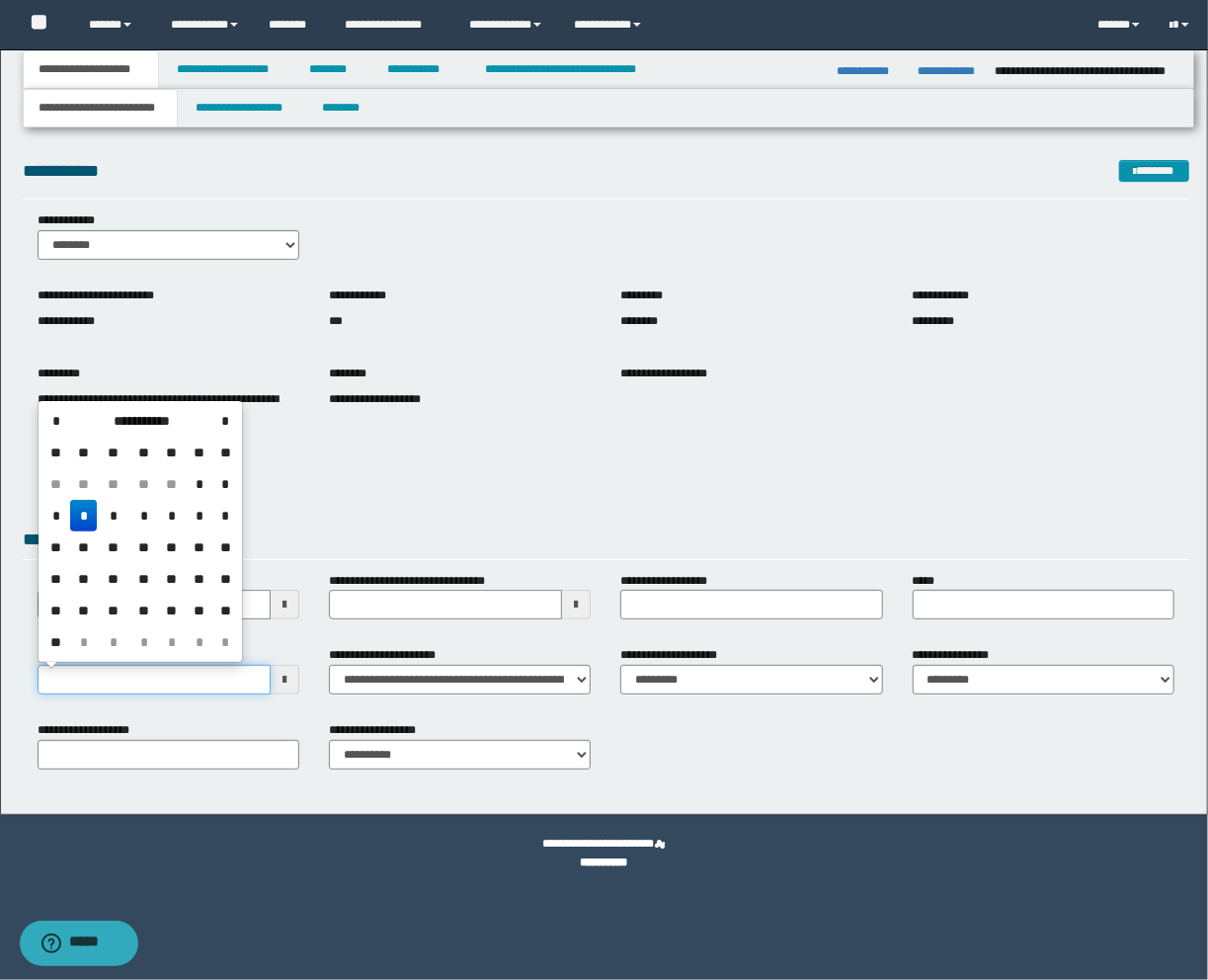 click on "**********" at bounding box center [154, 680] 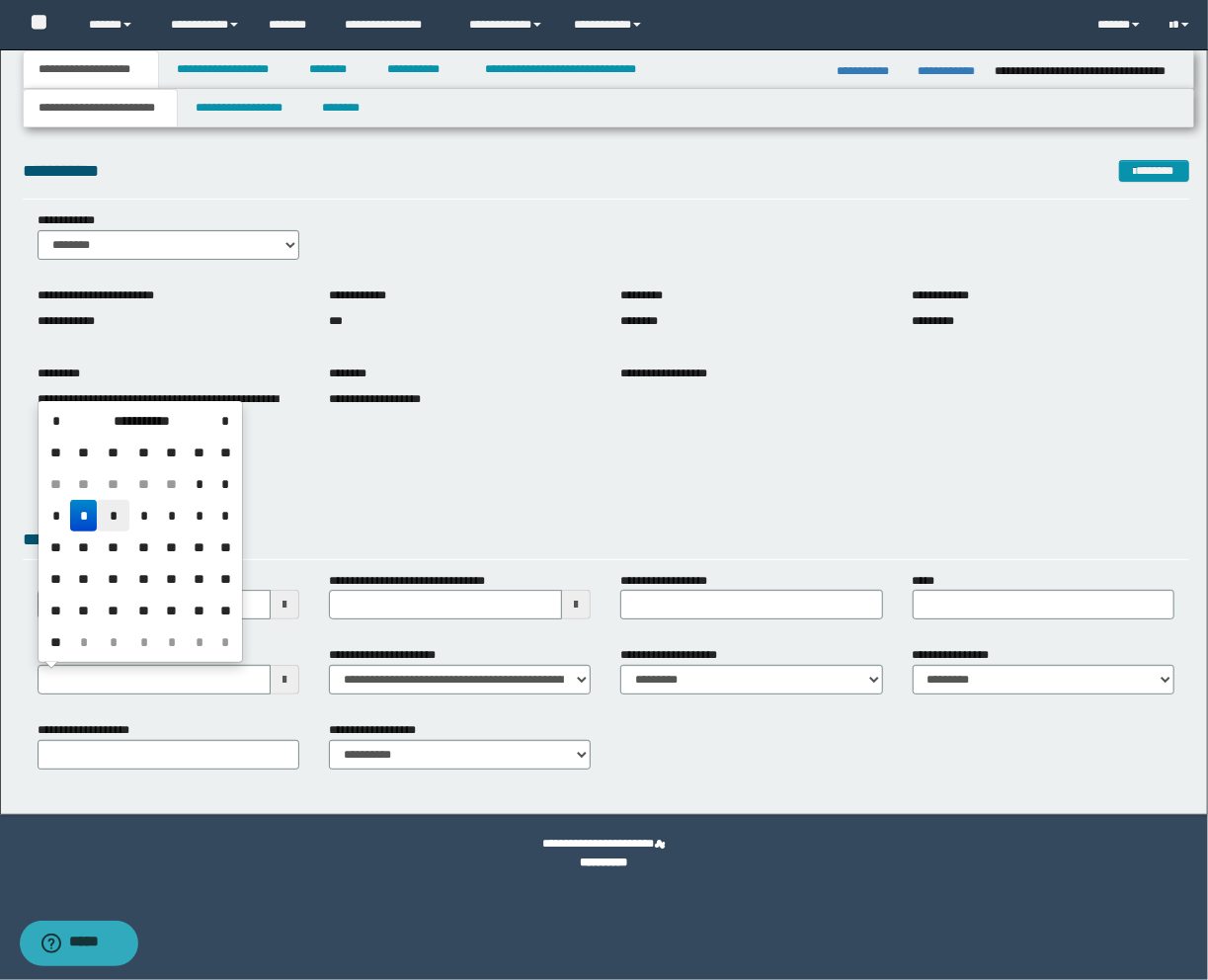 click on "*" at bounding box center (113, 516) 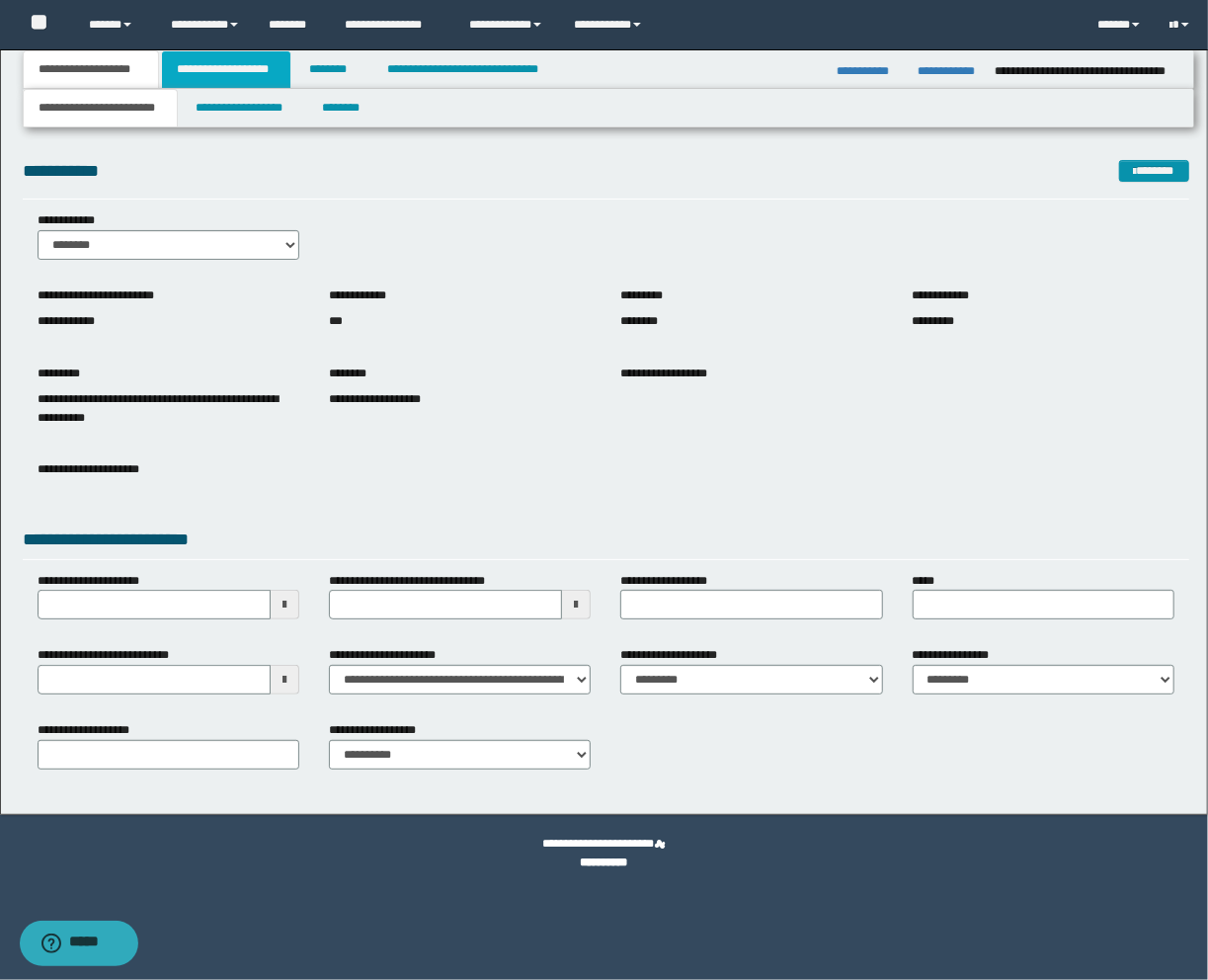 click on "**********" at bounding box center (226, 69) 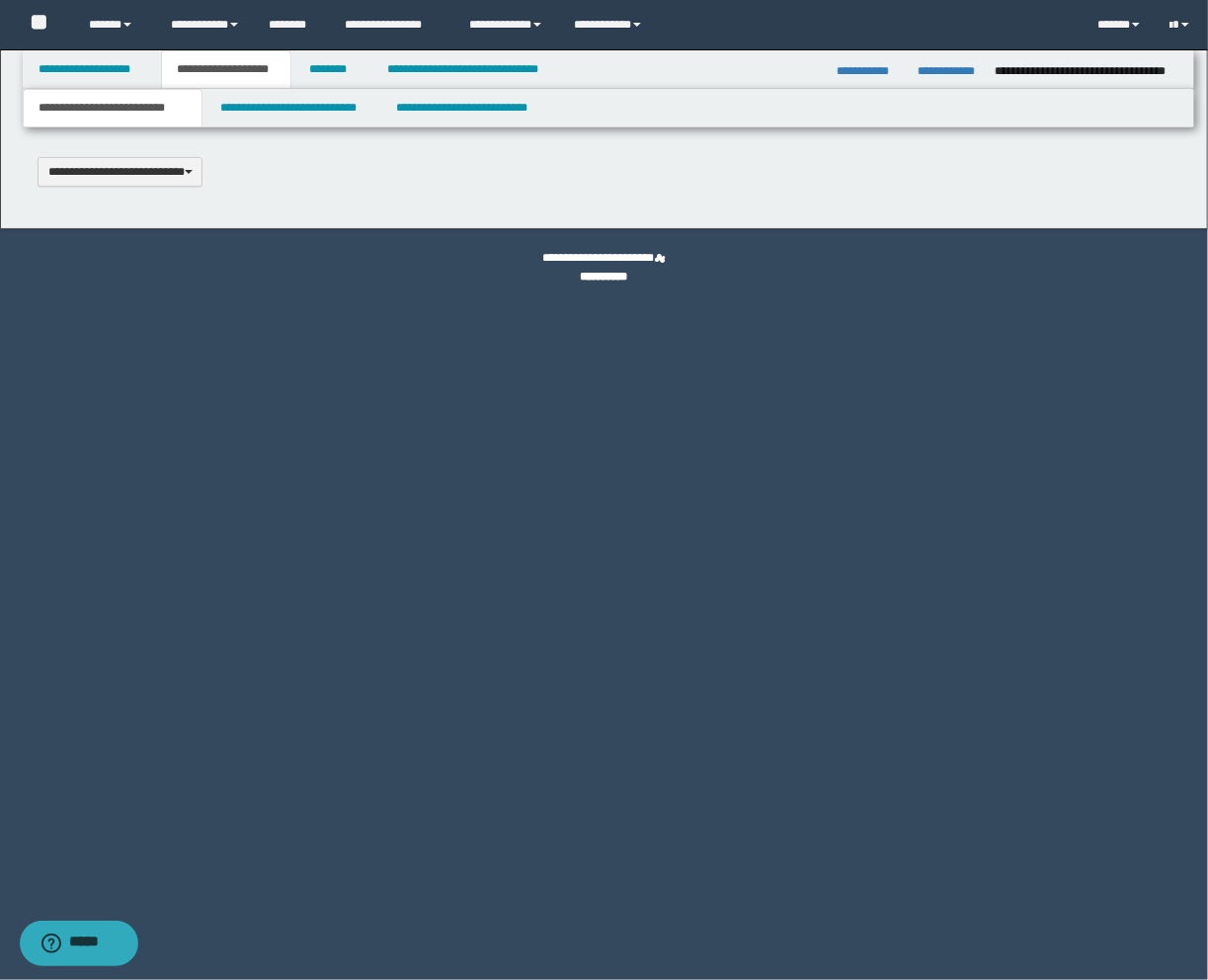 scroll, scrollTop: 0, scrollLeft: 0, axis: both 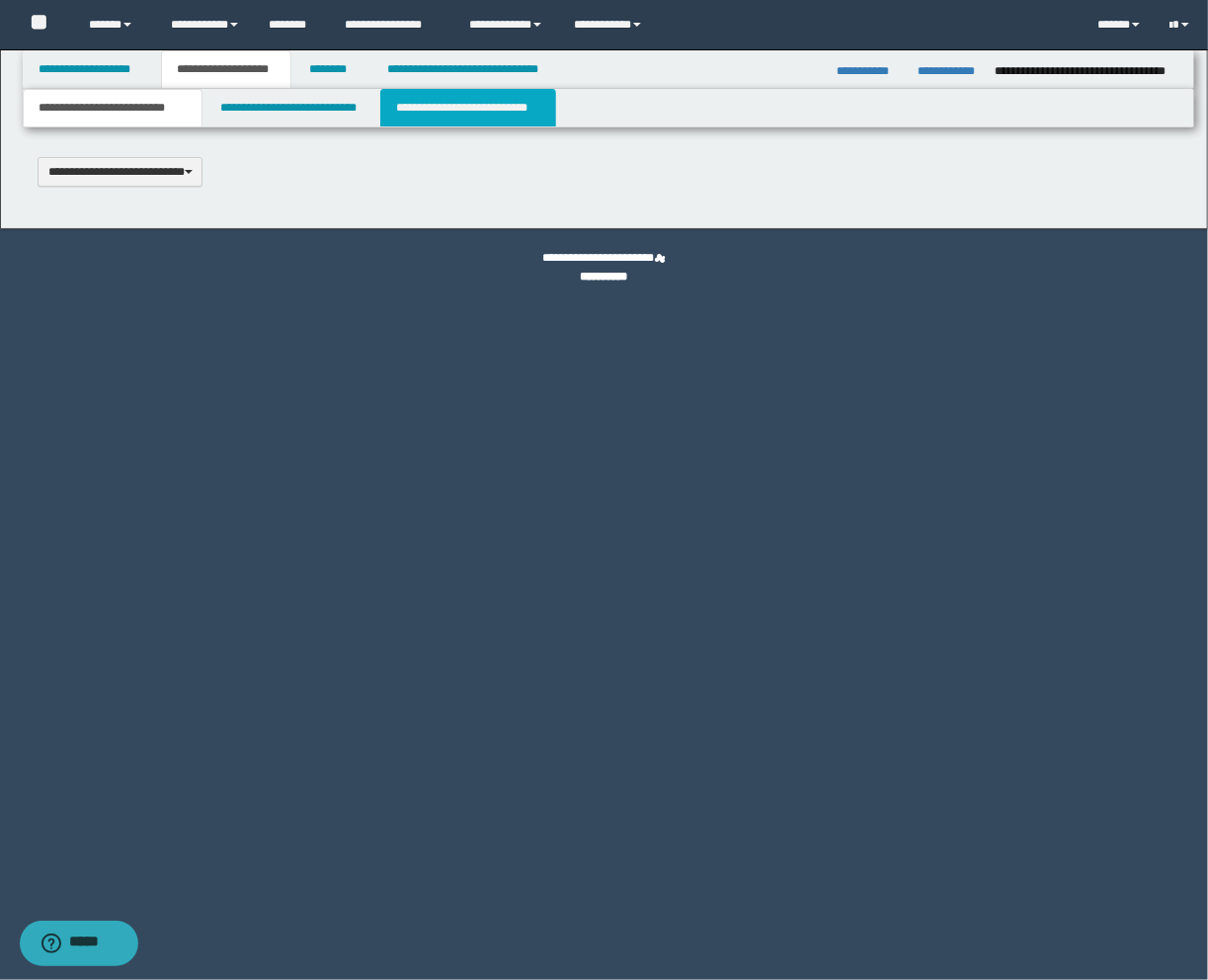 click on "**********" at bounding box center (468, 108) 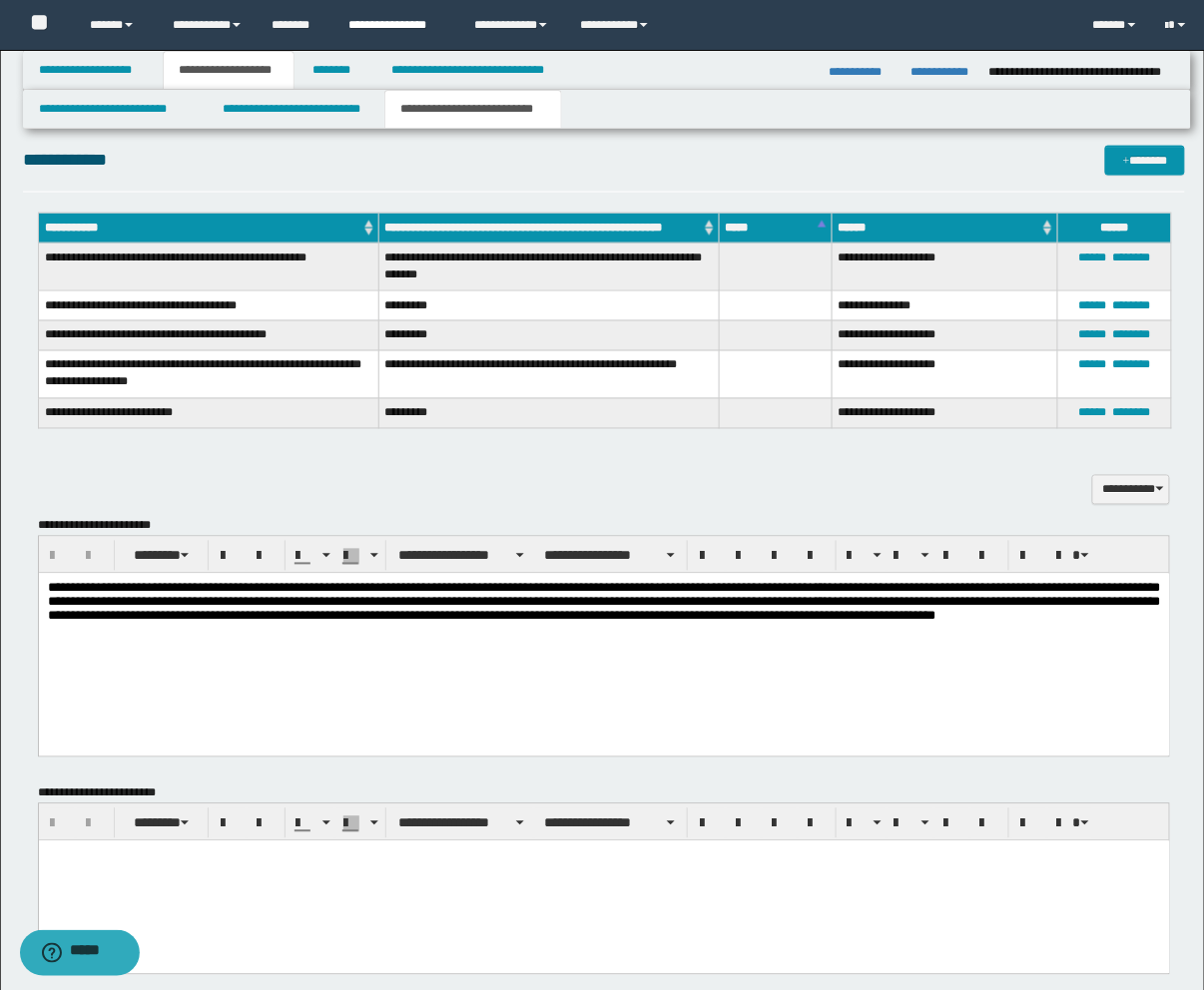 scroll, scrollTop: 0, scrollLeft: 0, axis: both 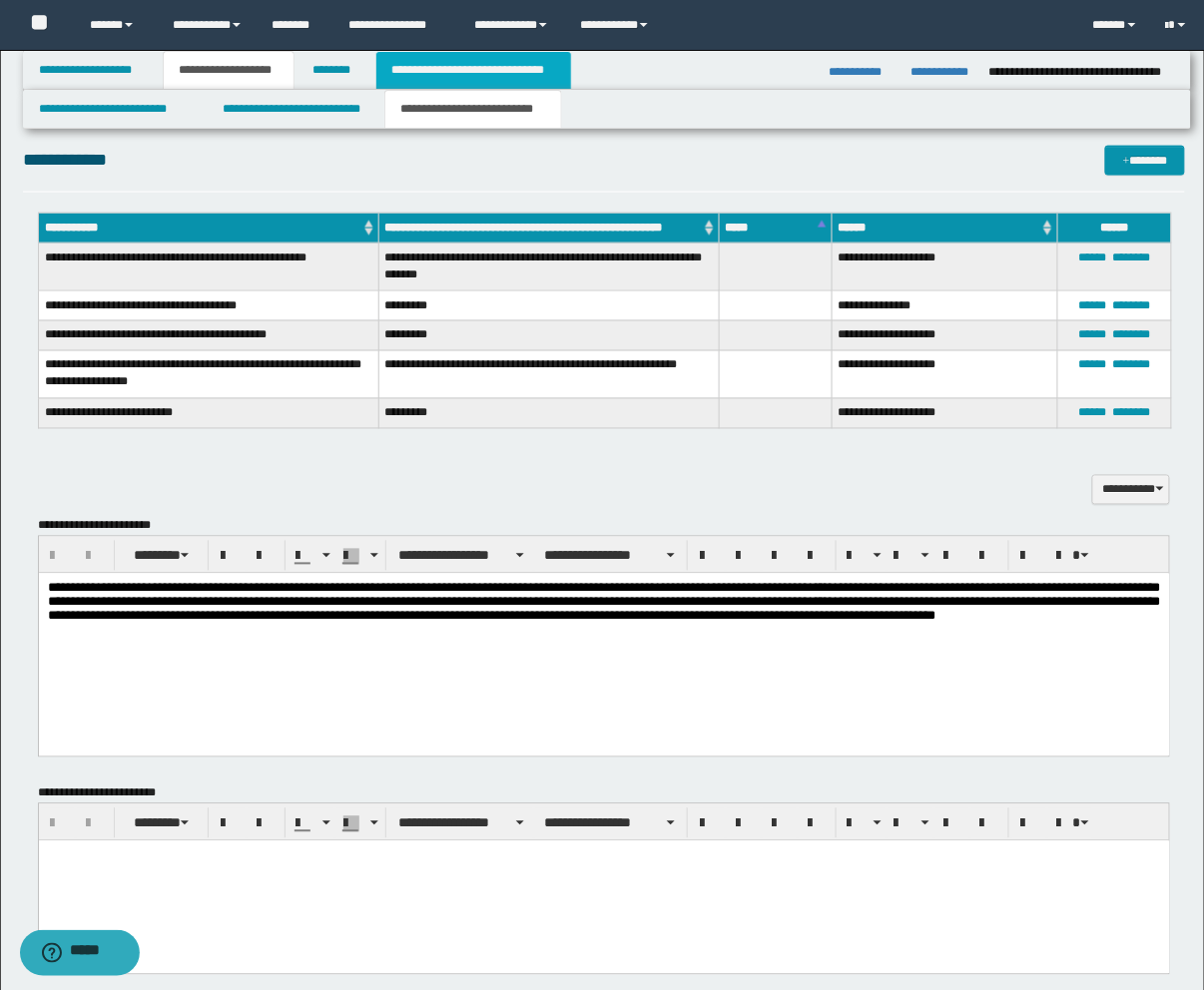 click on "**********" at bounding box center (473, 70) 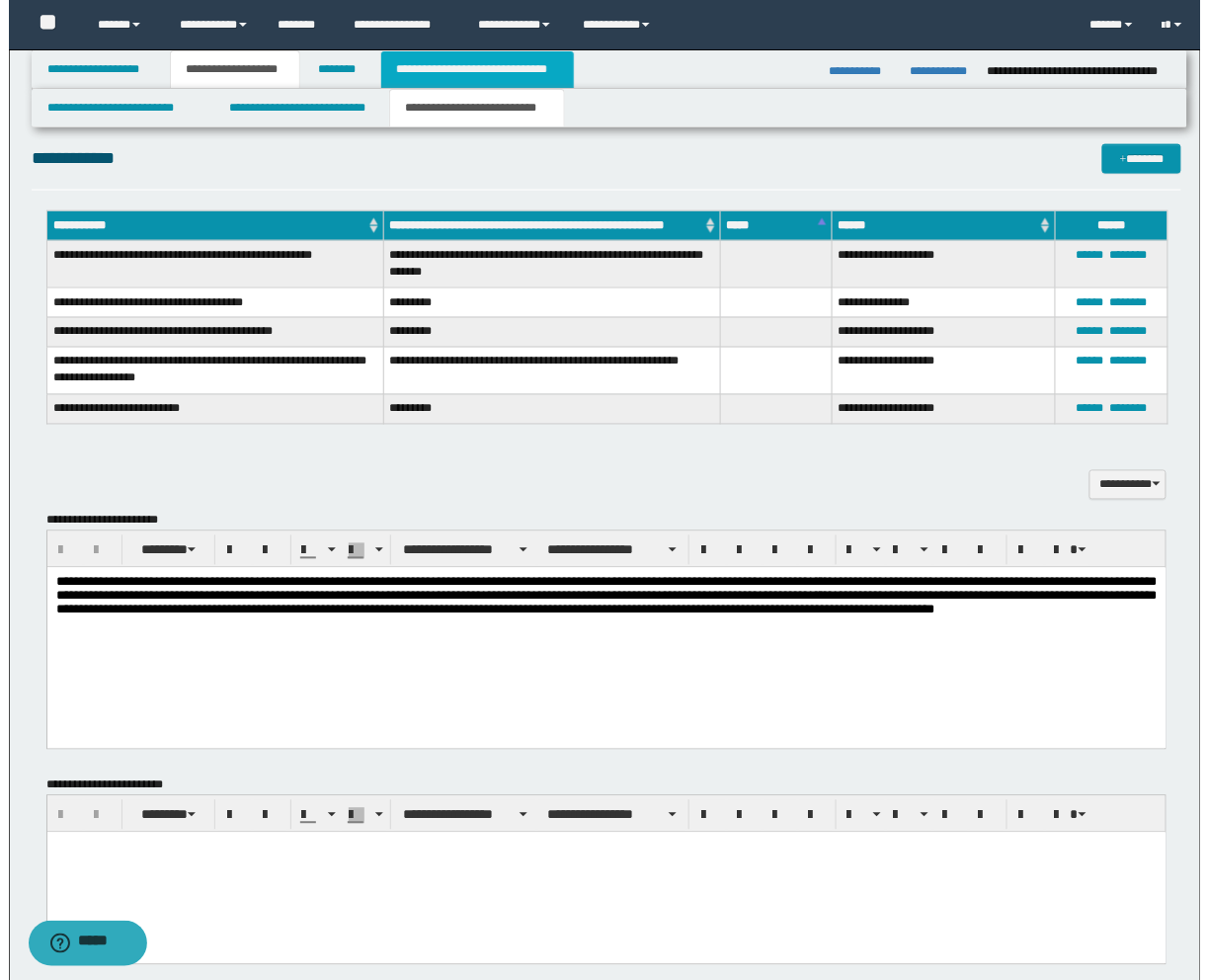 scroll, scrollTop: 0, scrollLeft: 0, axis: both 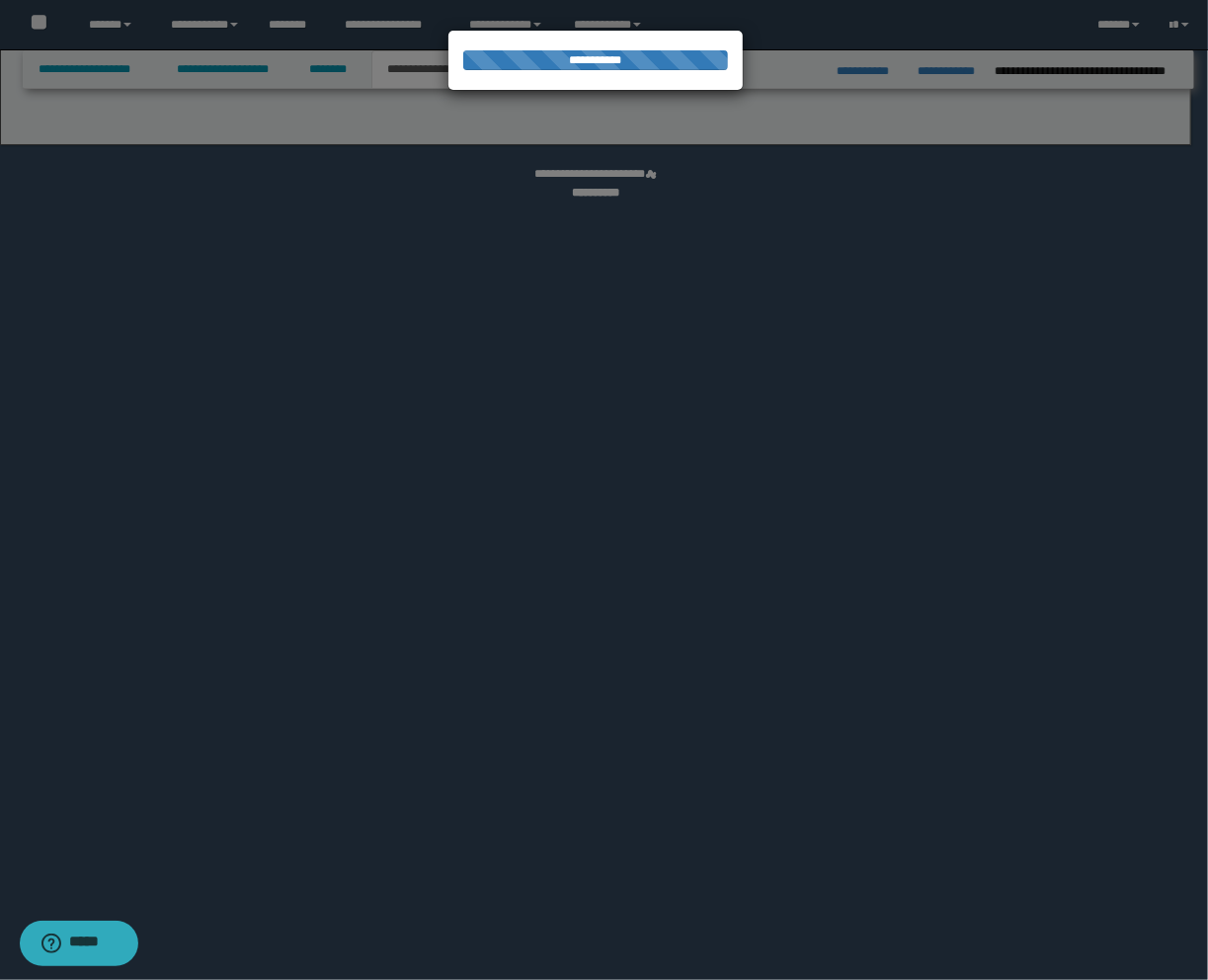 select on "*" 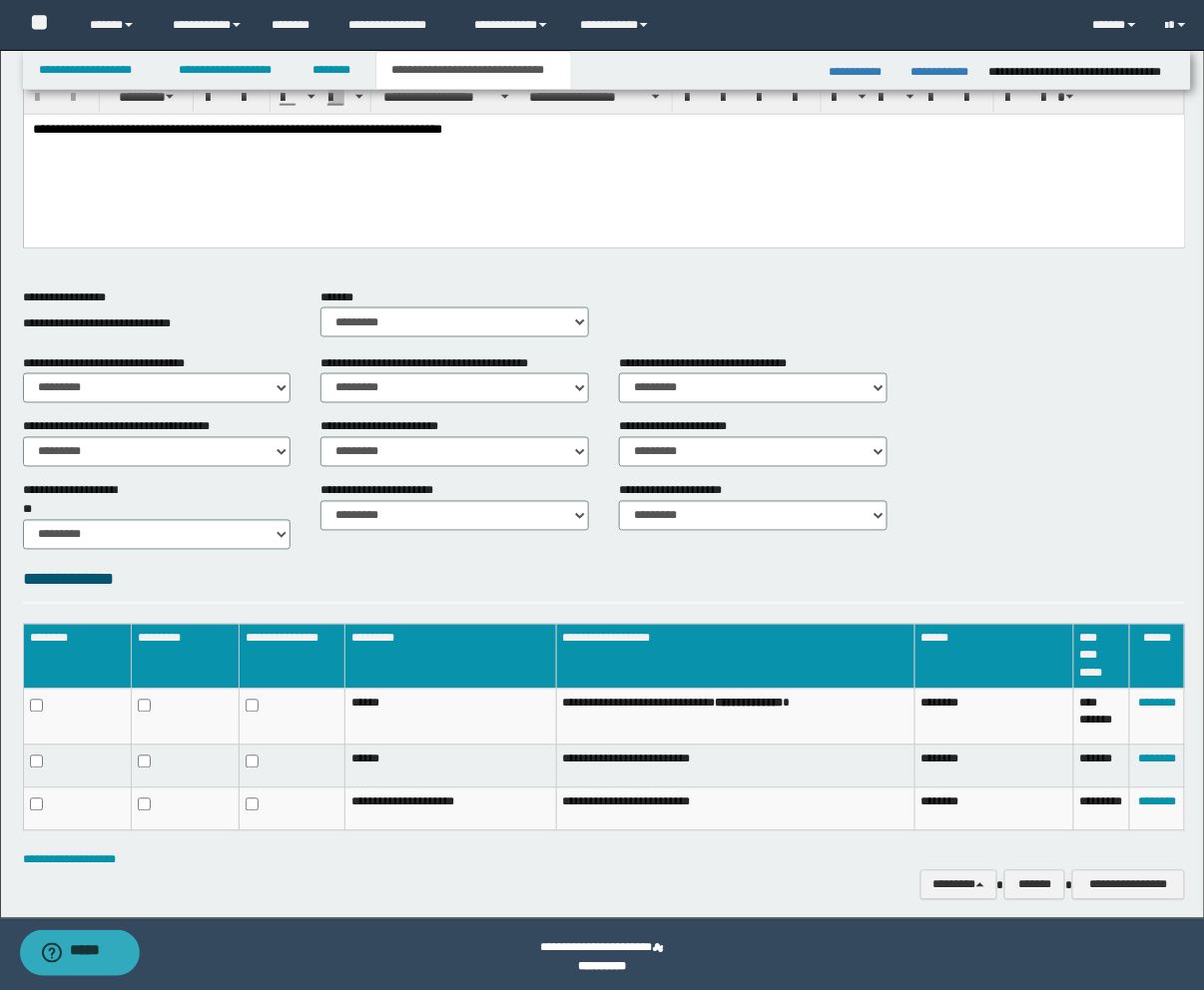 scroll, scrollTop: 530, scrollLeft: 0, axis: vertical 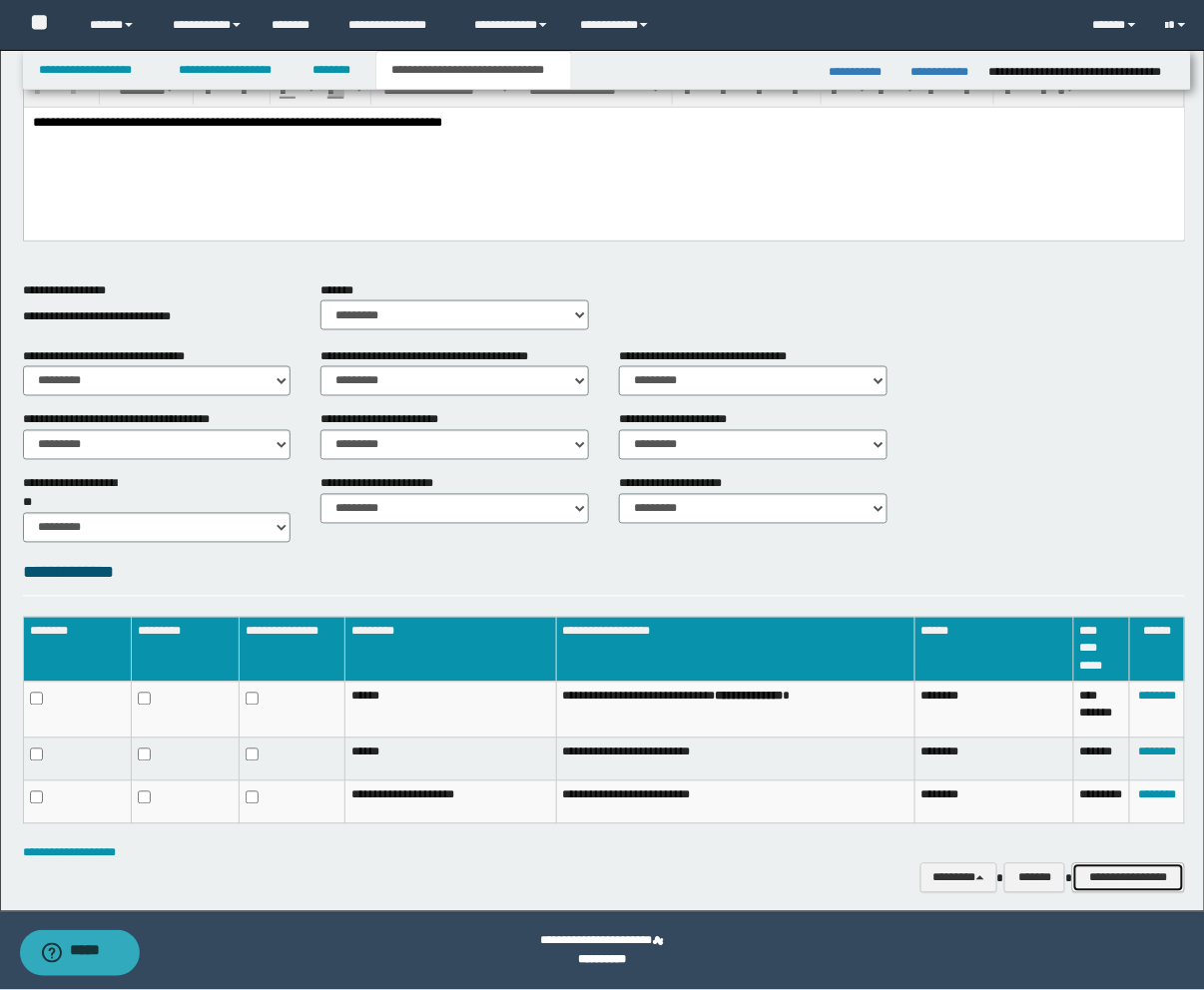 click on "**********" at bounding box center [1128, 878] 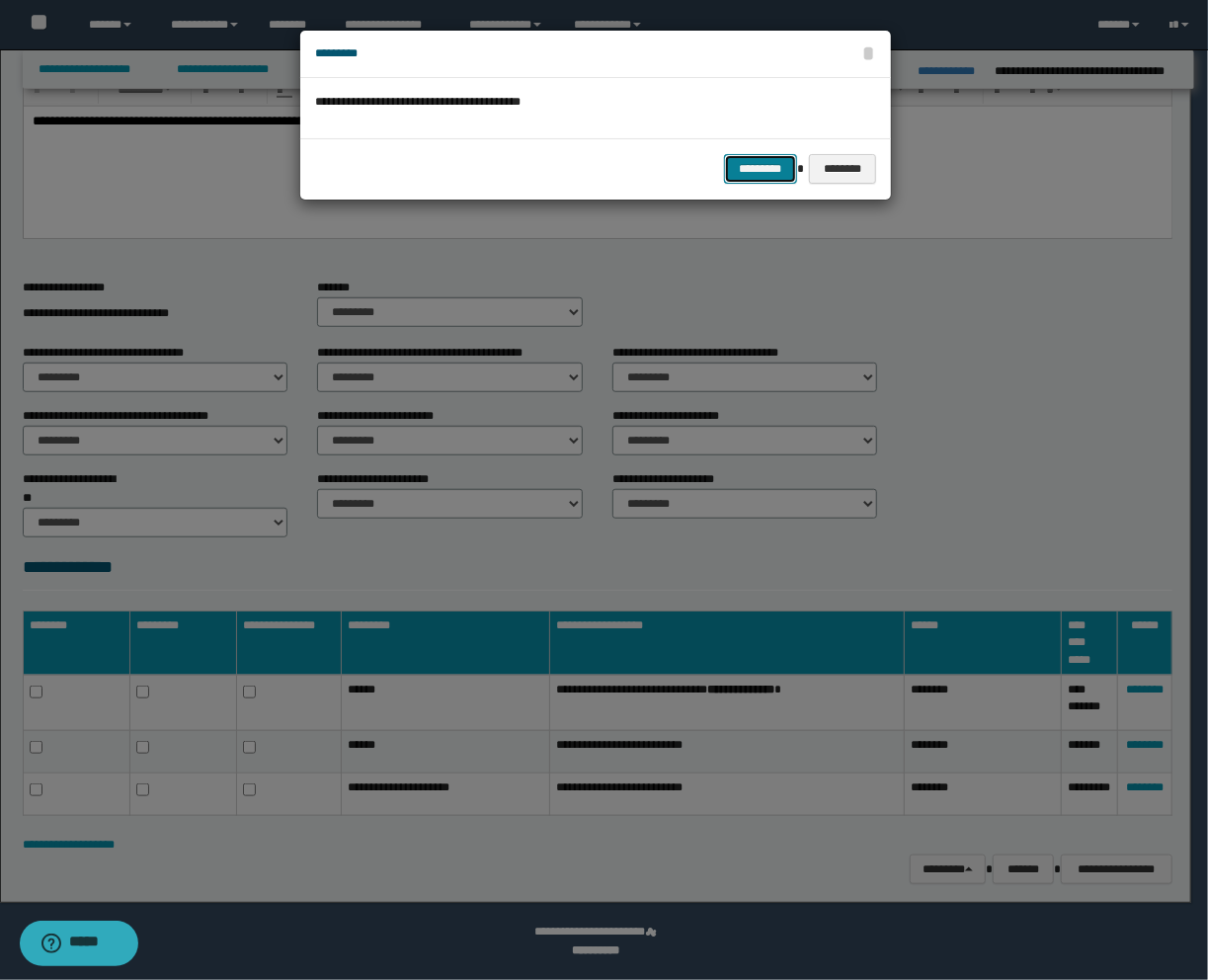 click on "*********" at bounding box center (761, 169) 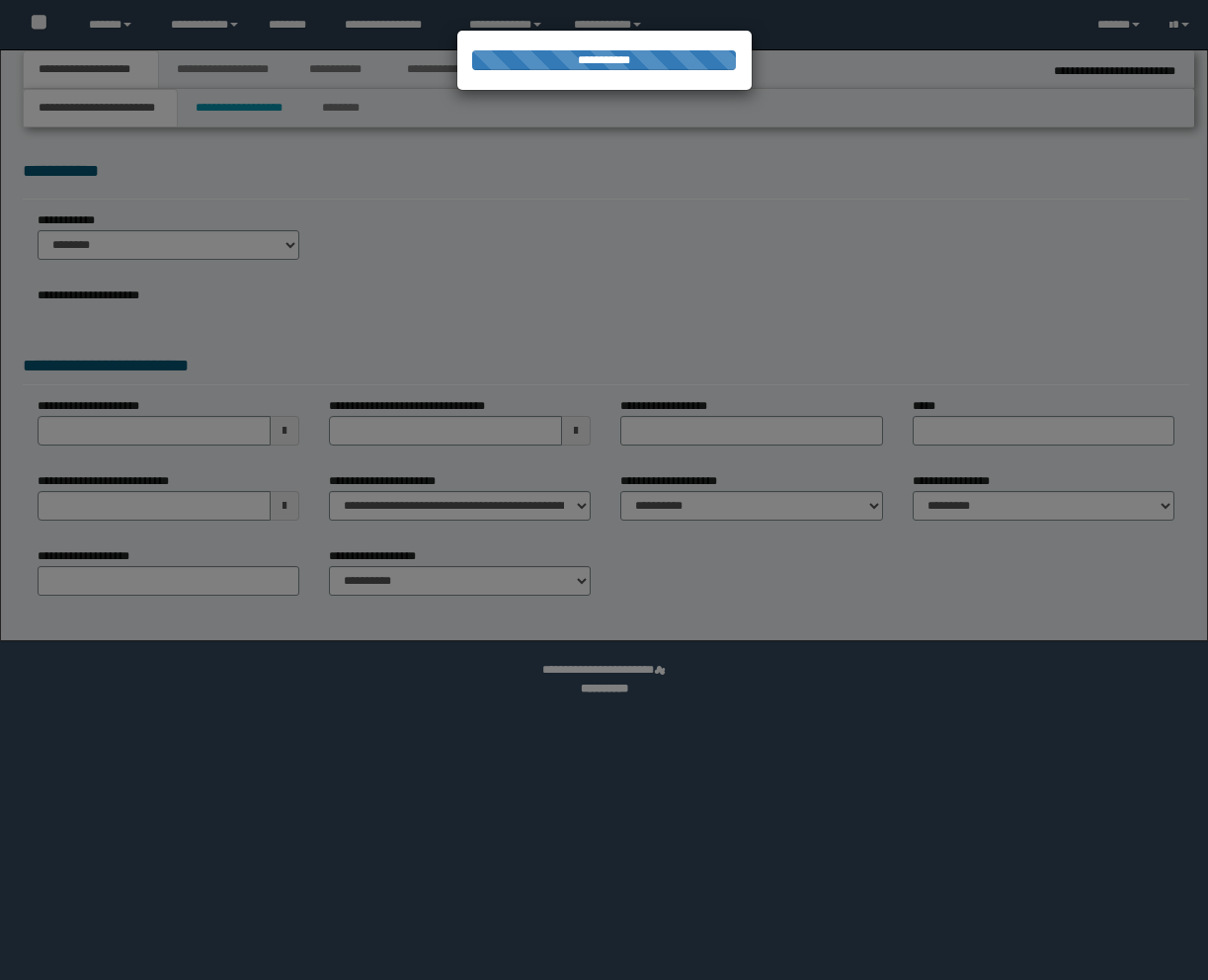 scroll, scrollTop: 0, scrollLeft: 0, axis: both 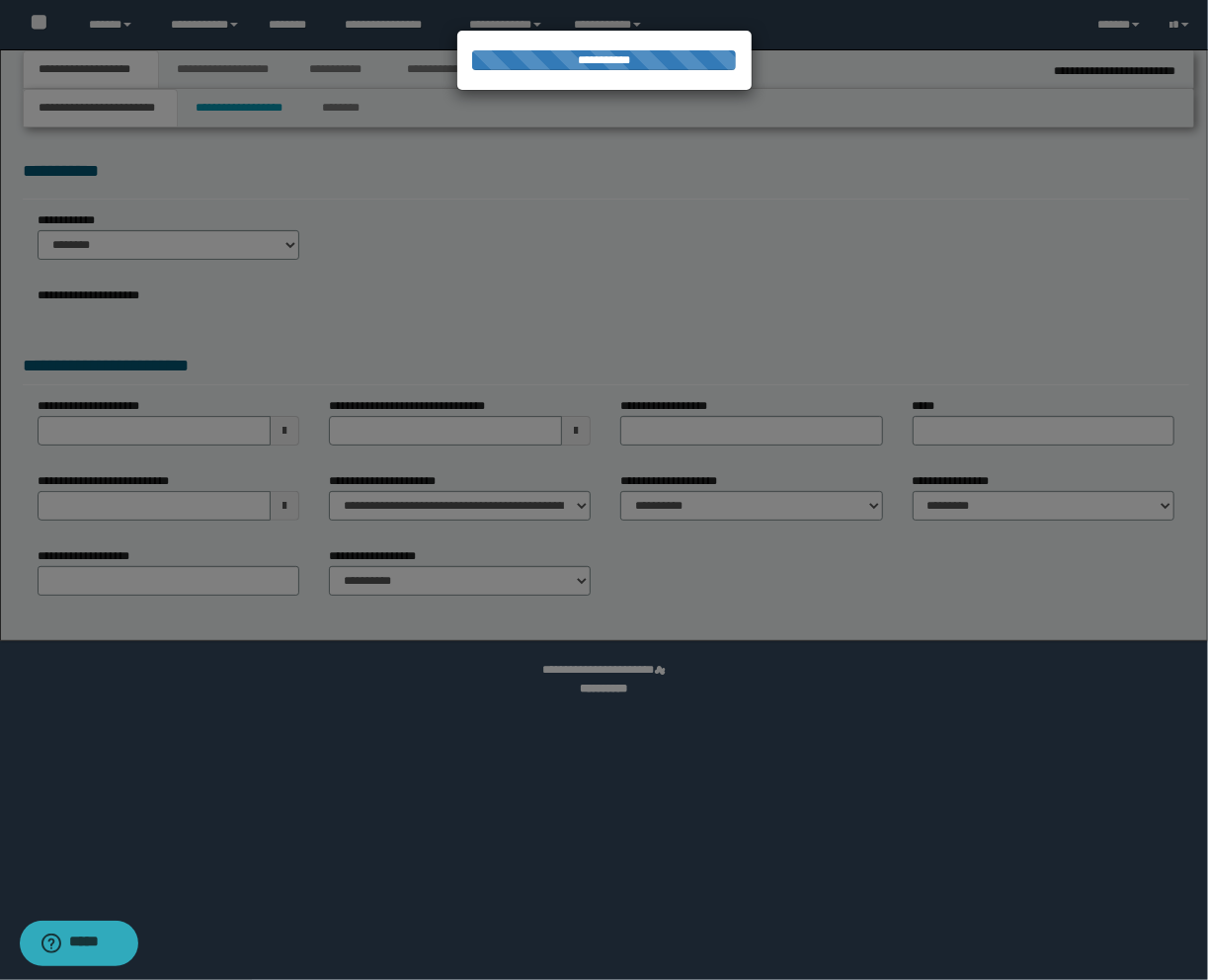 select on "*" 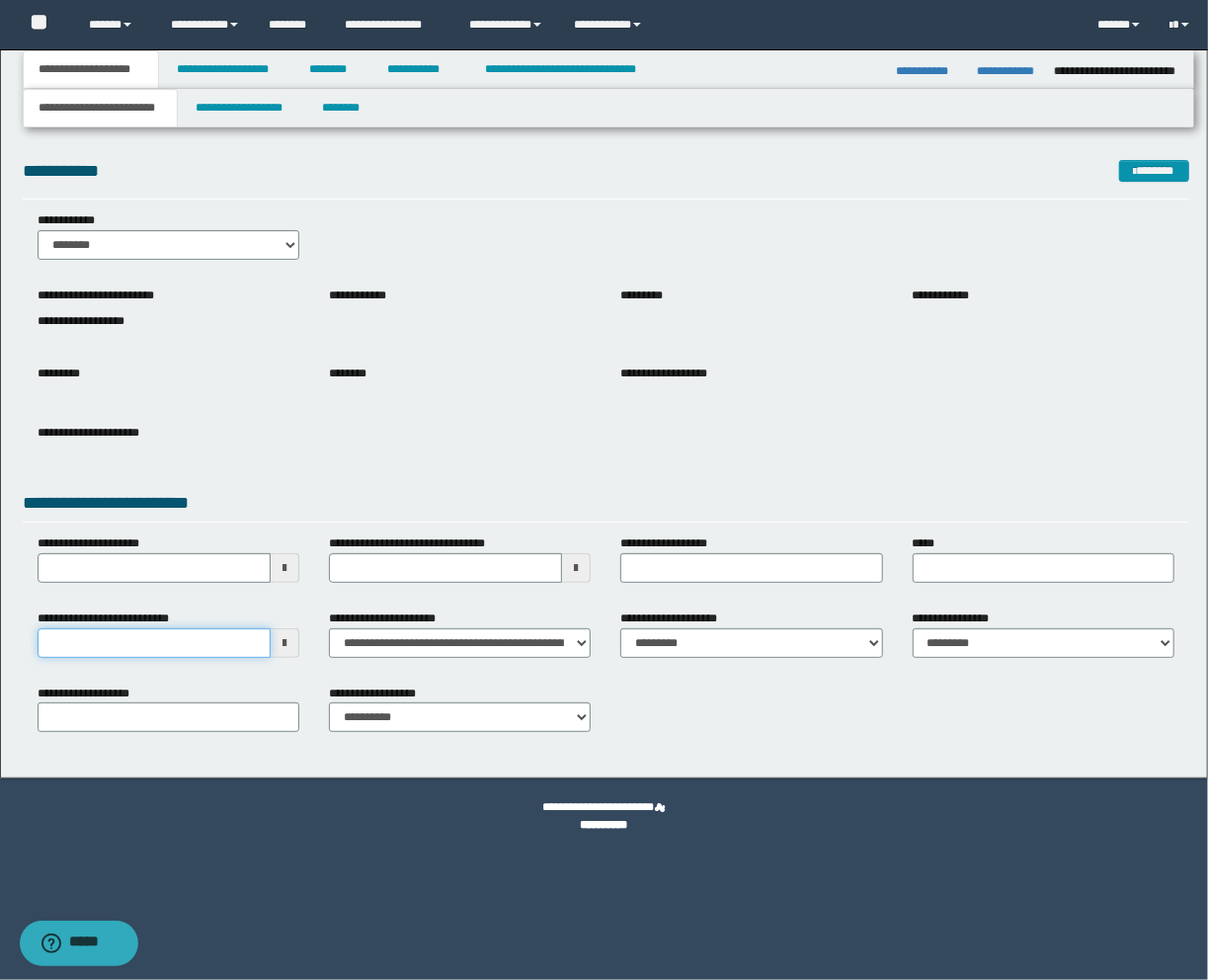 click on "**********" at bounding box center (154, 643) 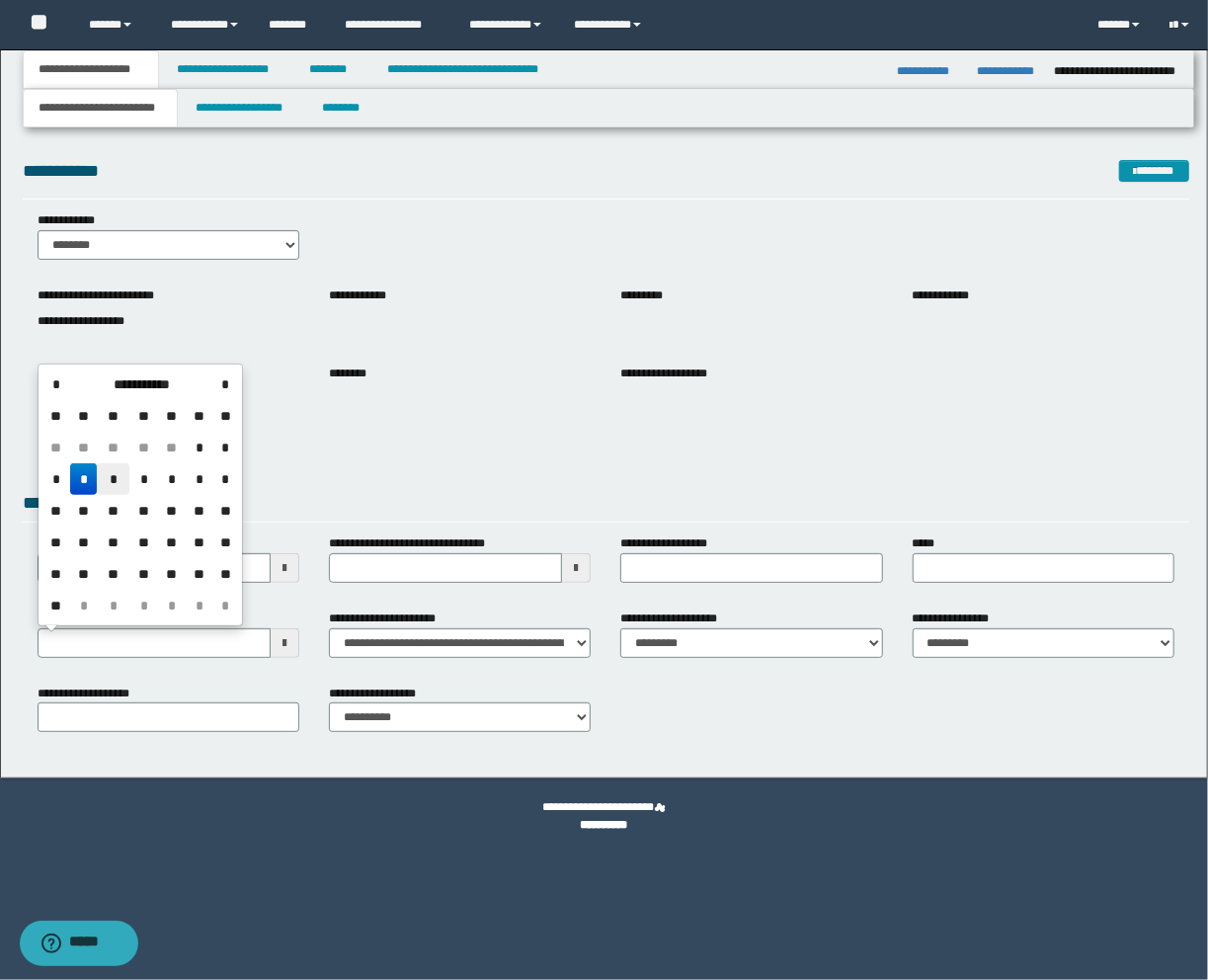 click on "*" at bounding box center [113, 479] 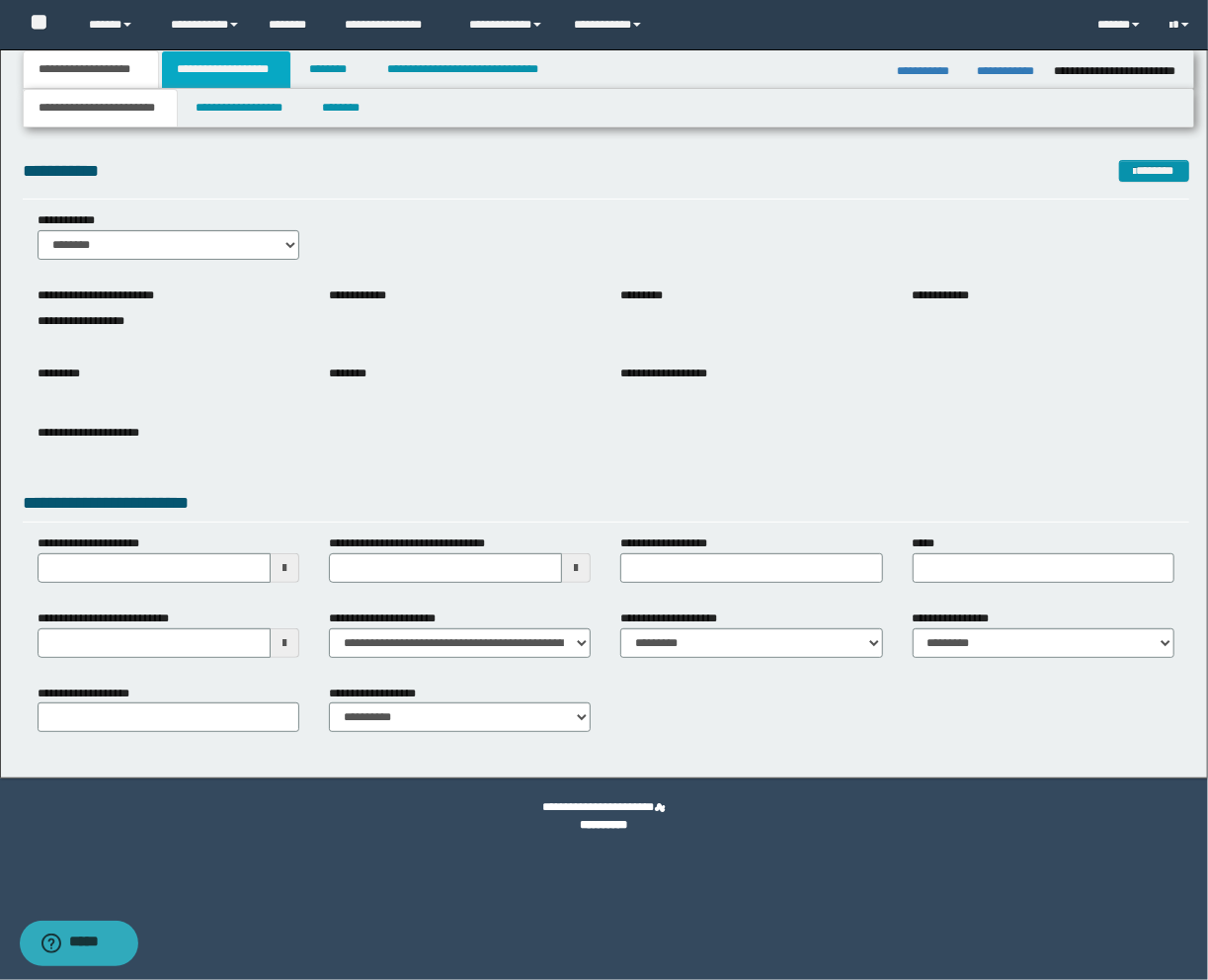 click on "**********" at bounding box center (226, 69) 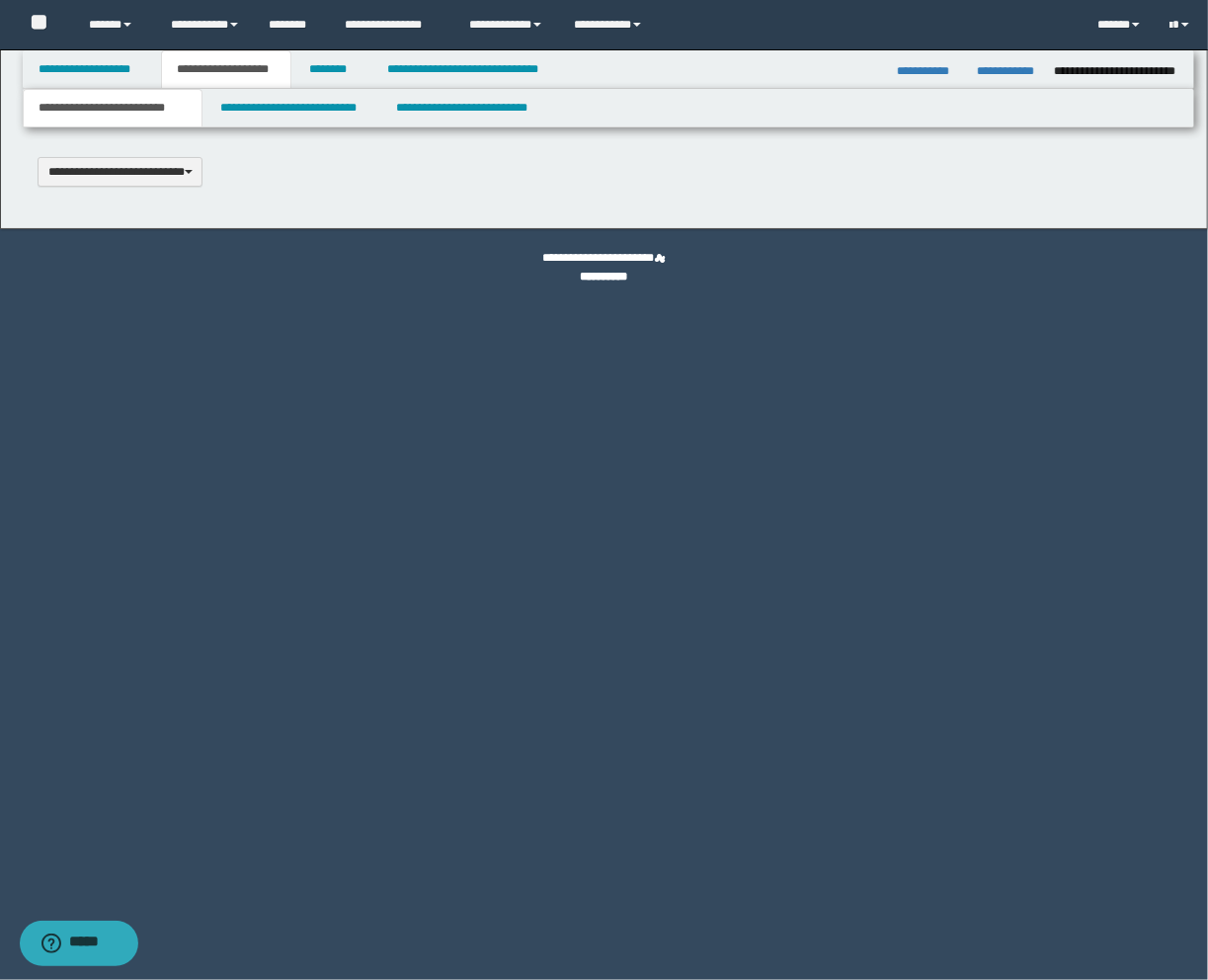 scroll, scrollTop: 0, scrollLeft: 0, axis: both 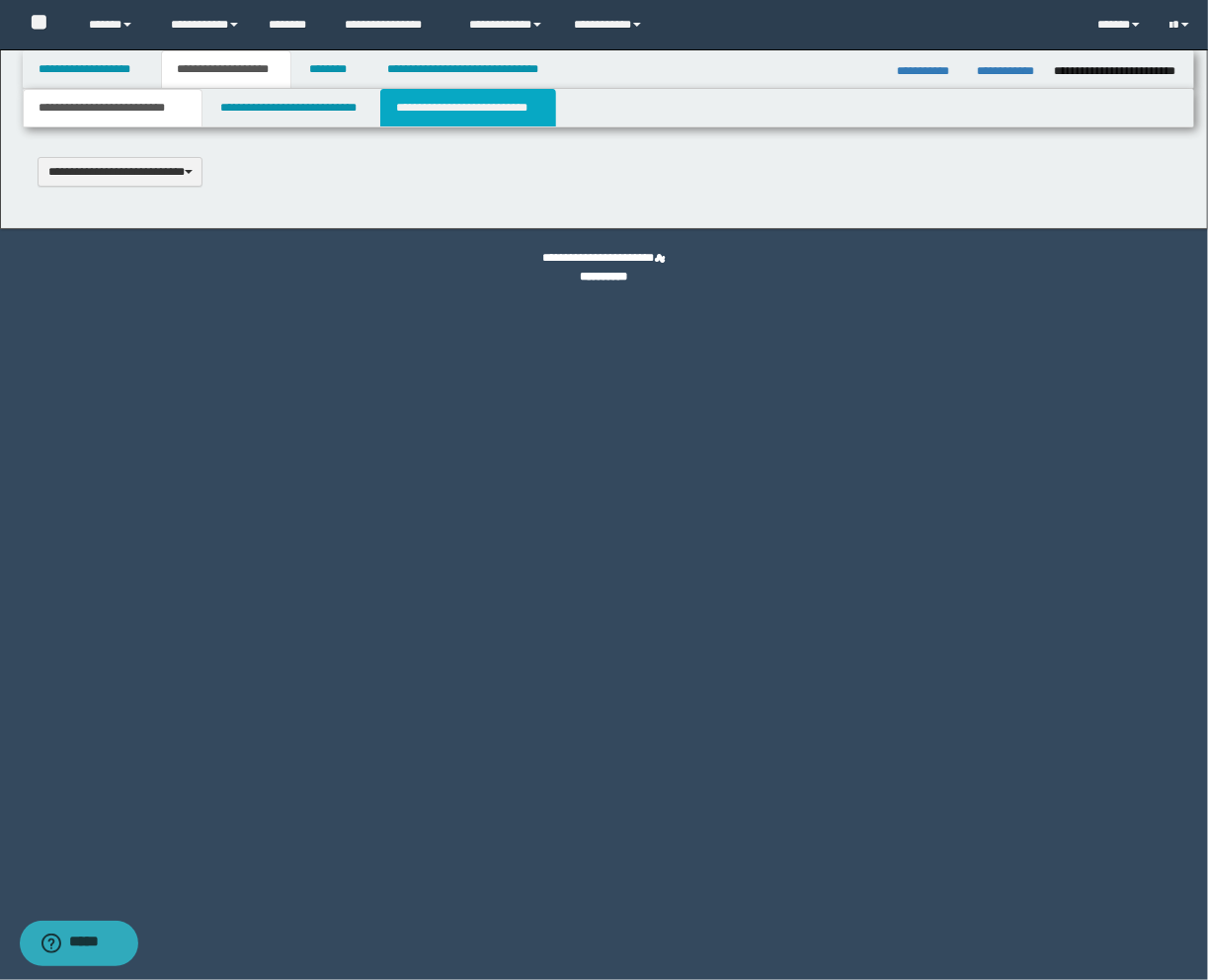 click on "**********" at bounding box center [468, 108] 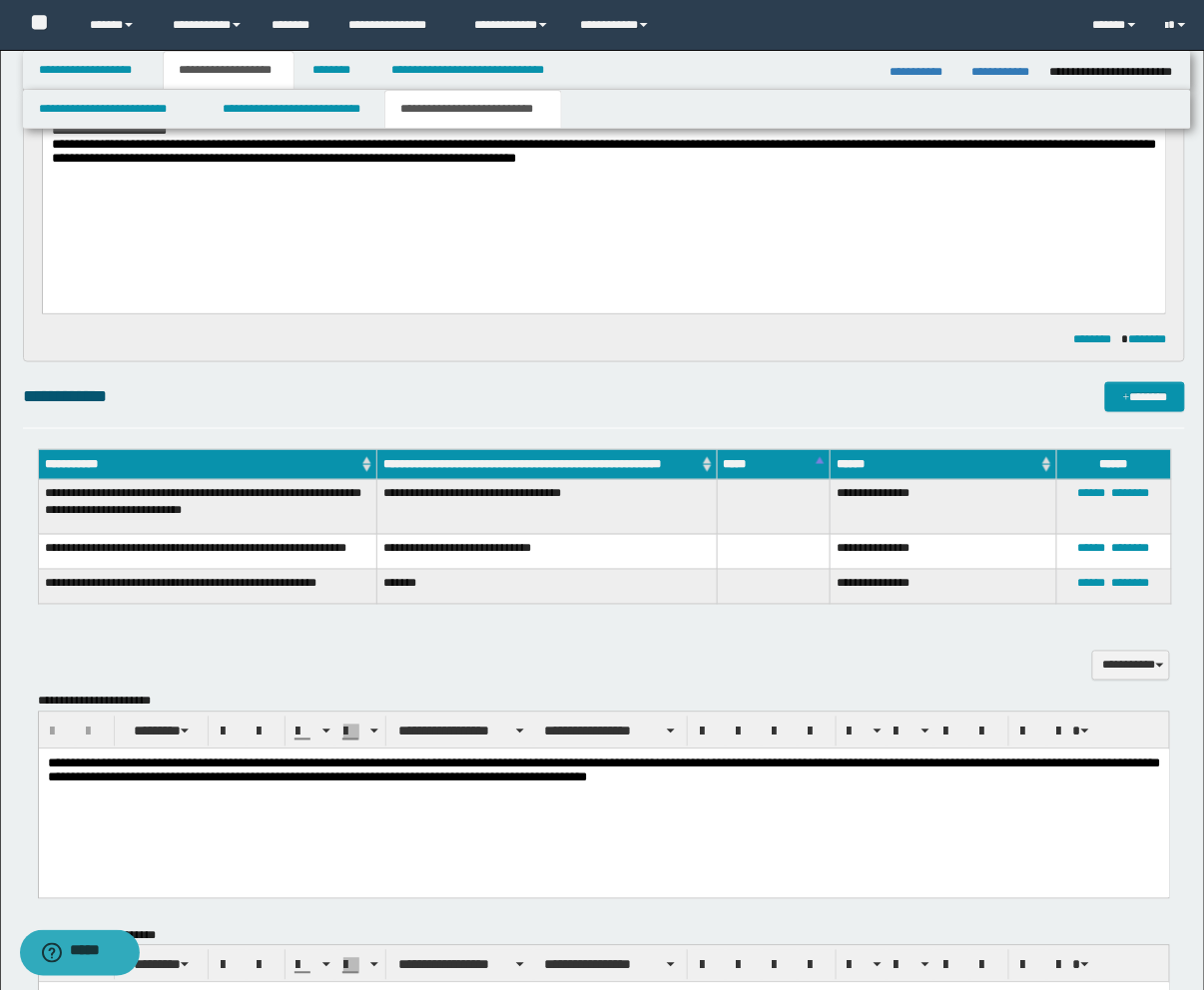 scroll, scrollTop: 665, scrollLeft: 0, axis: vertical 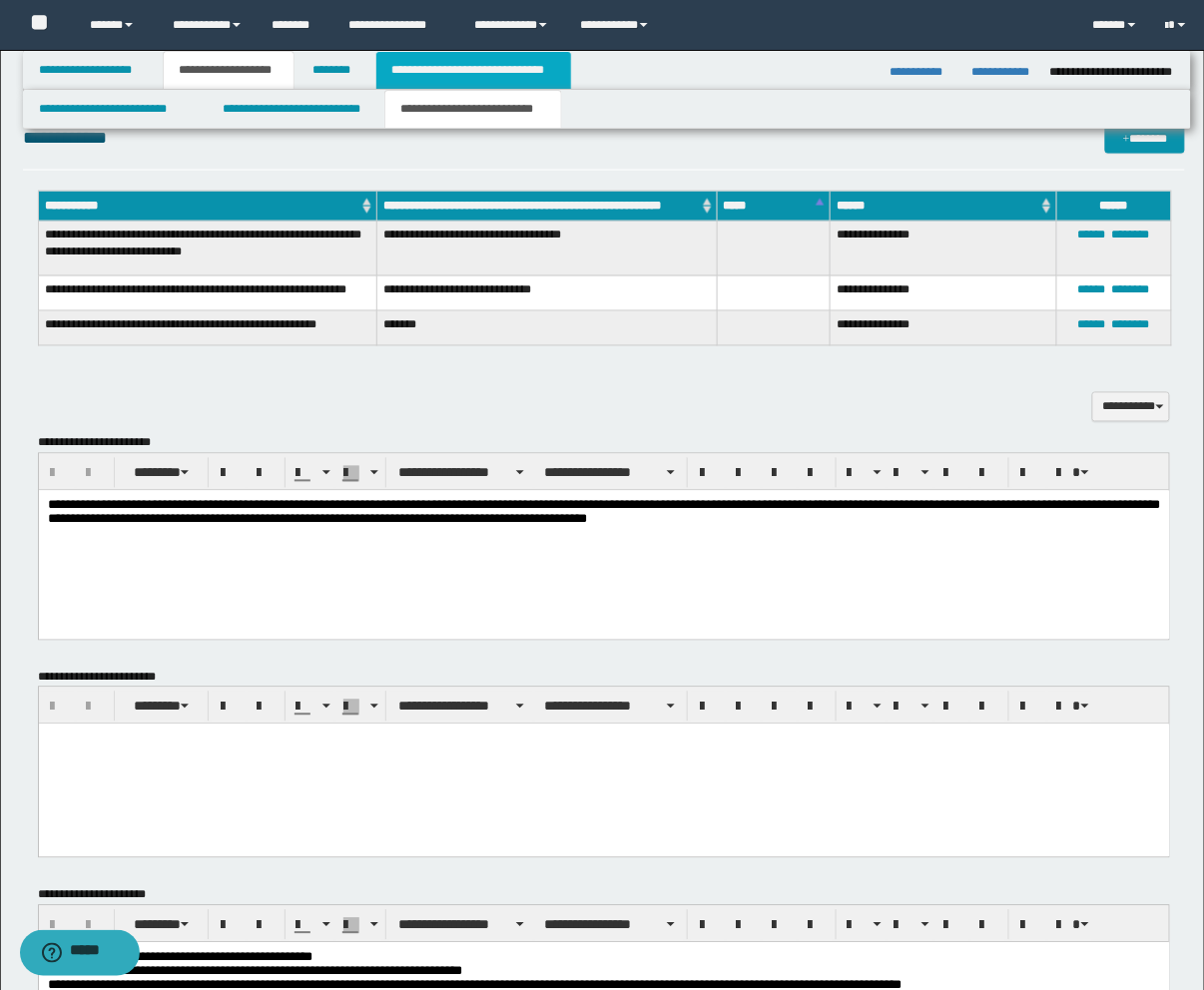 click on "**********" at bounding box center [473, 70] 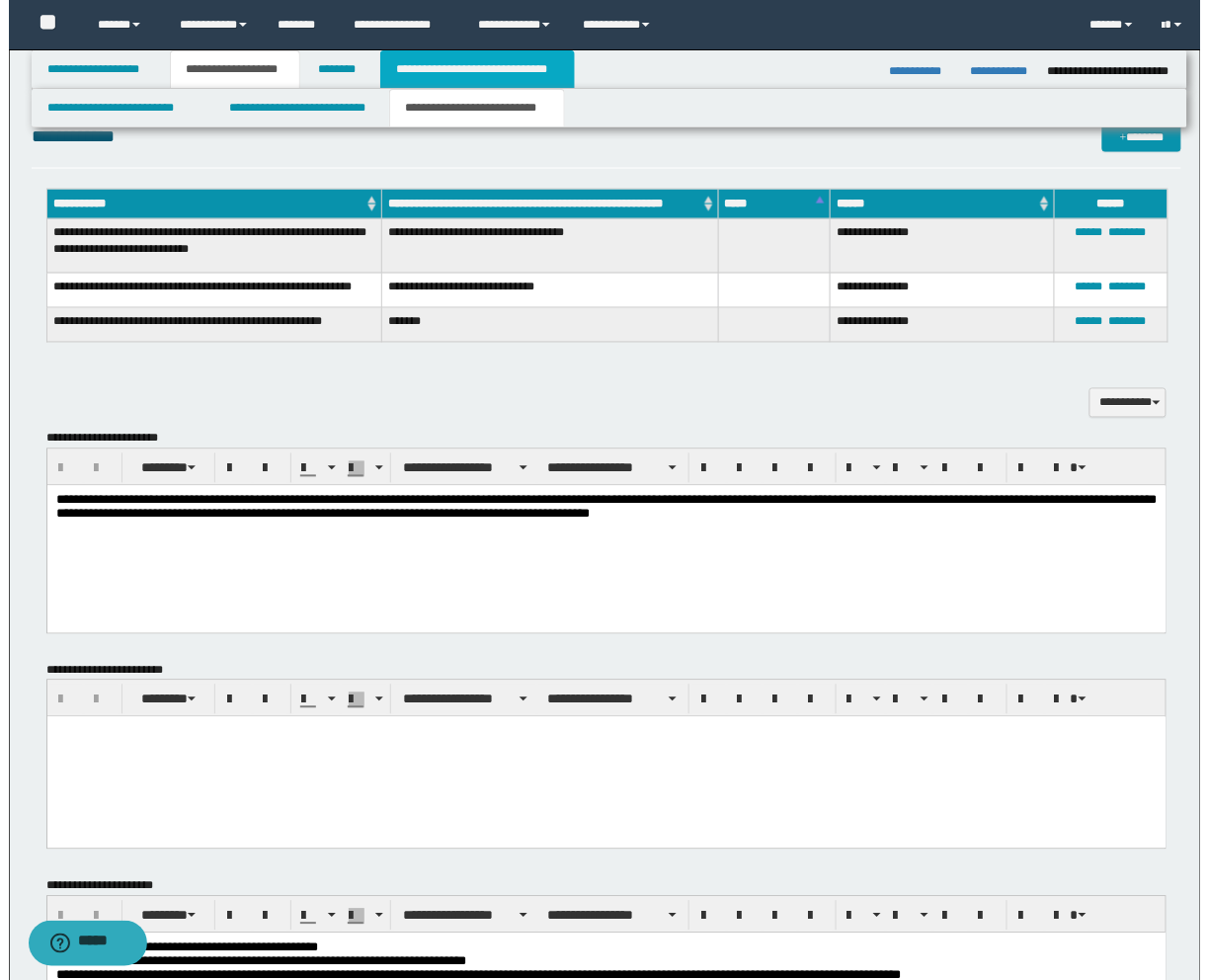scroll, scrollTop: 0, scrollLeft: 0, axis: both 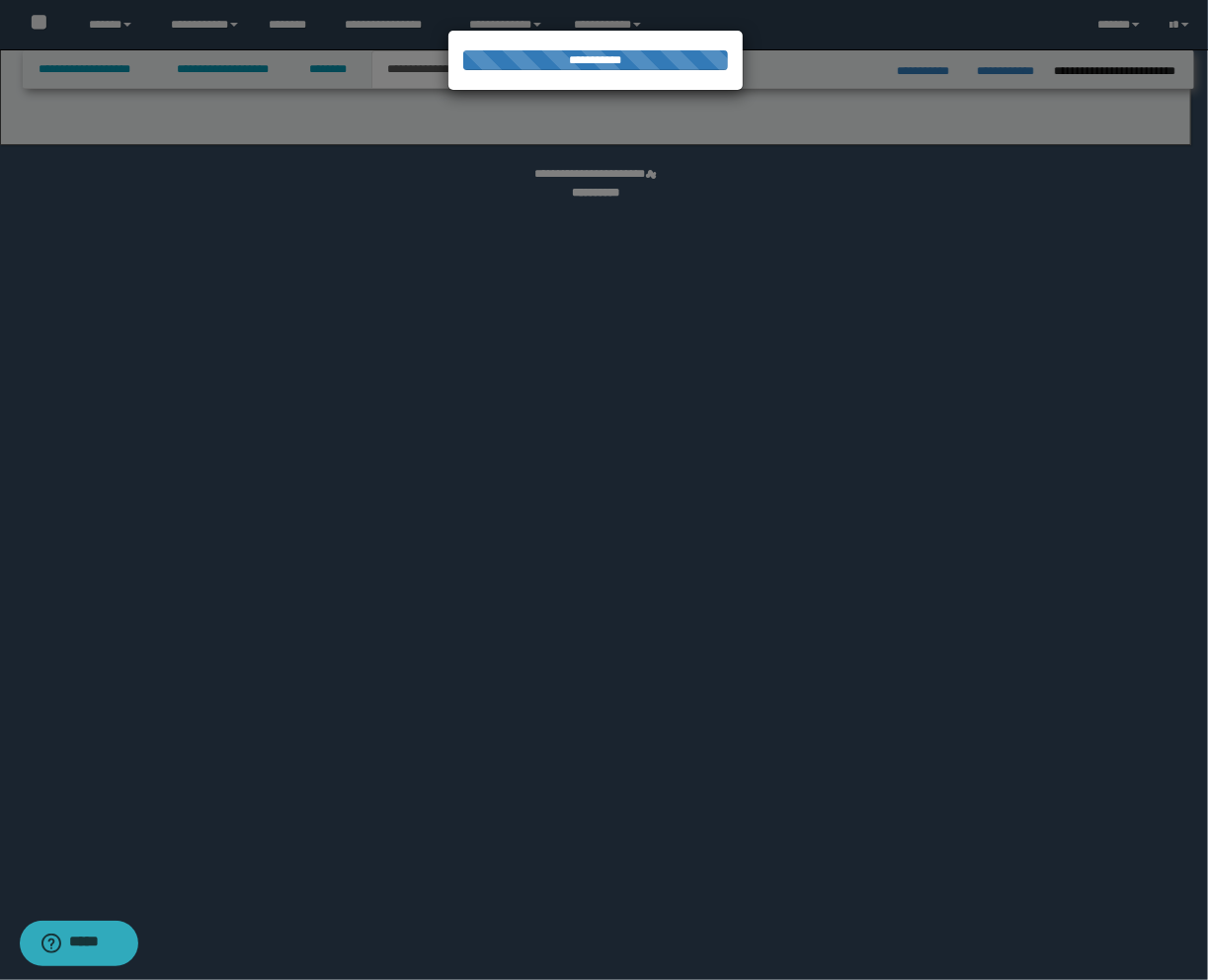 select on "*" 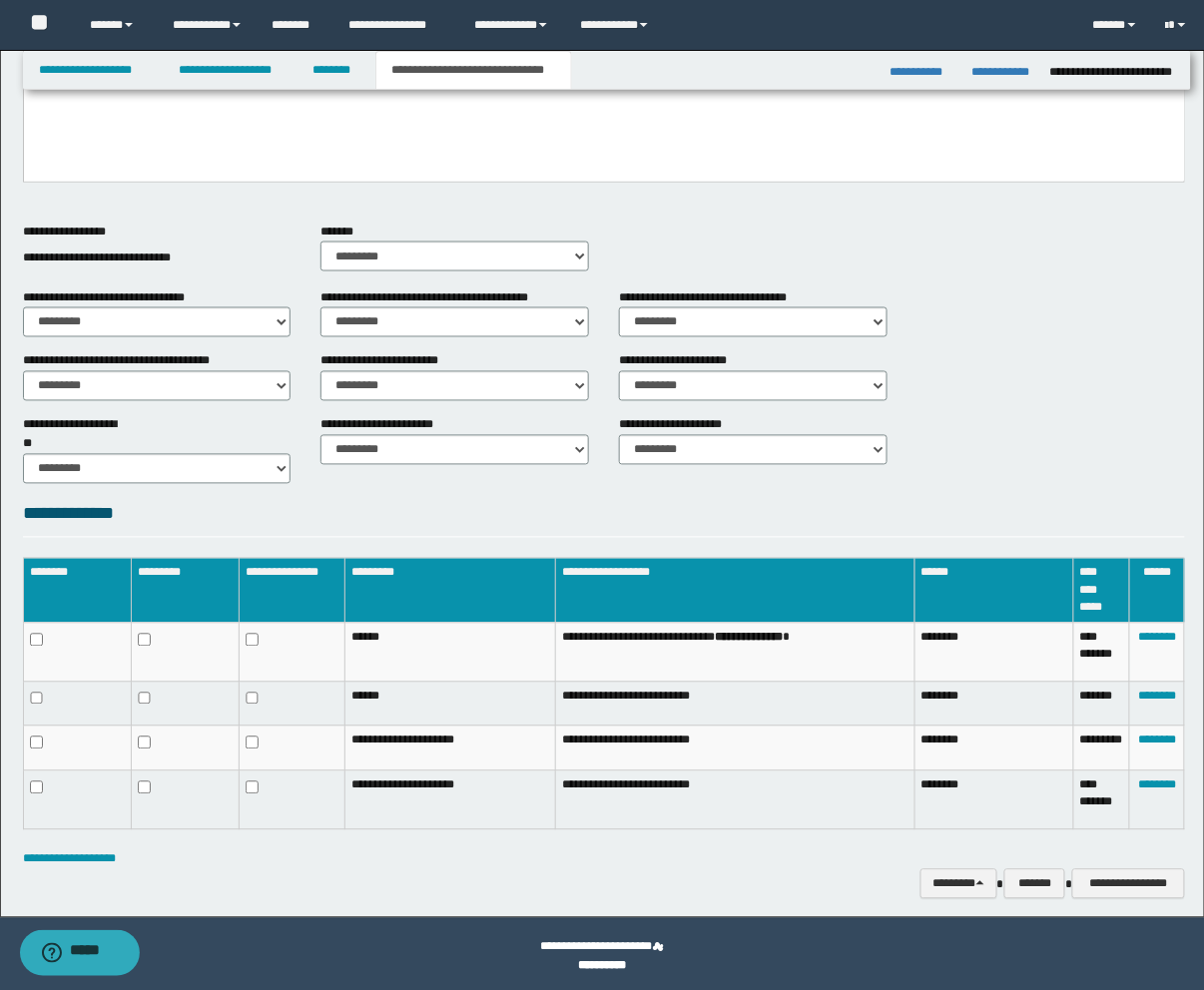 scroll, scrollTop: 624, scrollLeft: 0, axis: vertical 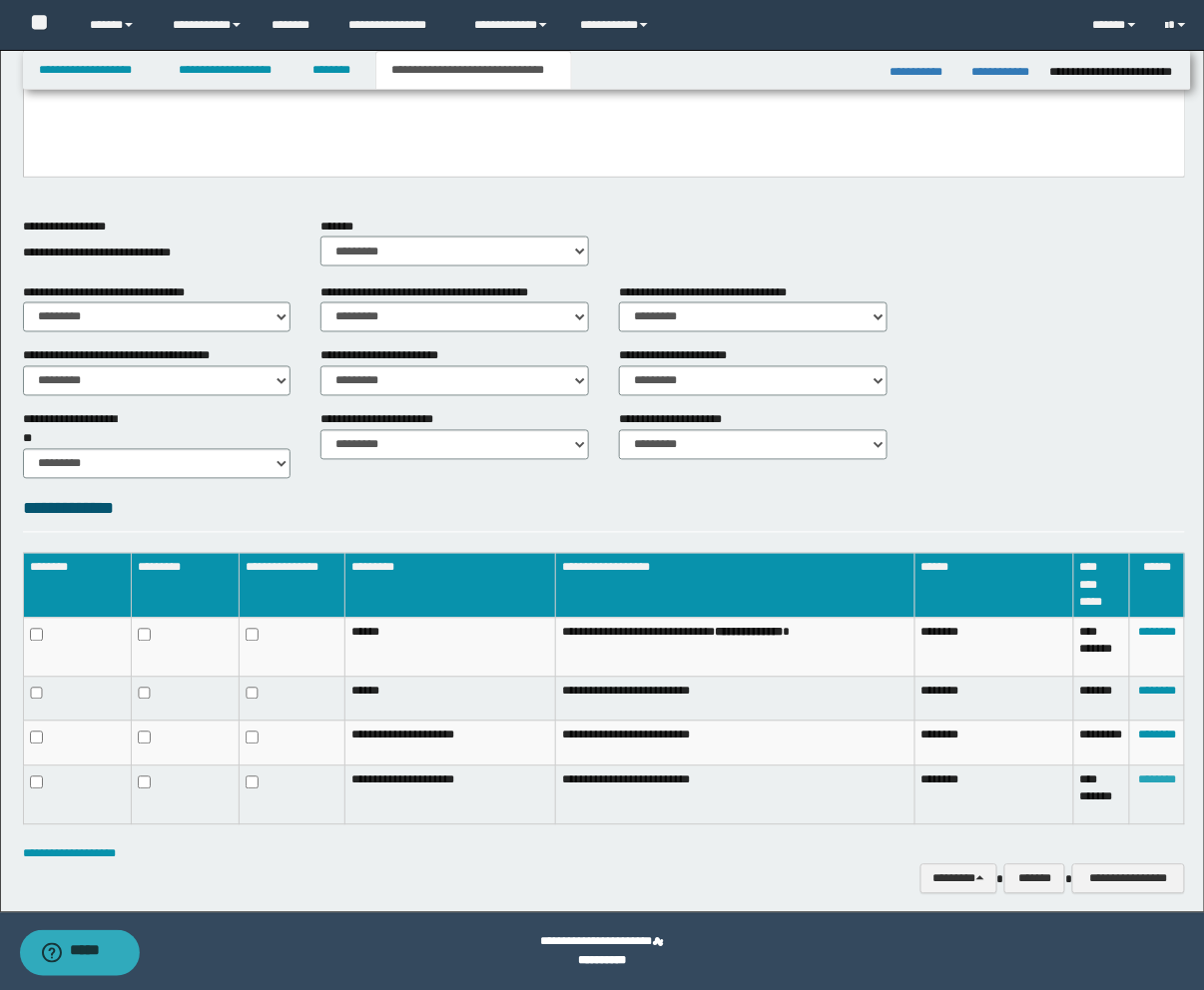 click on "********" at bounding box center [1157, 780] 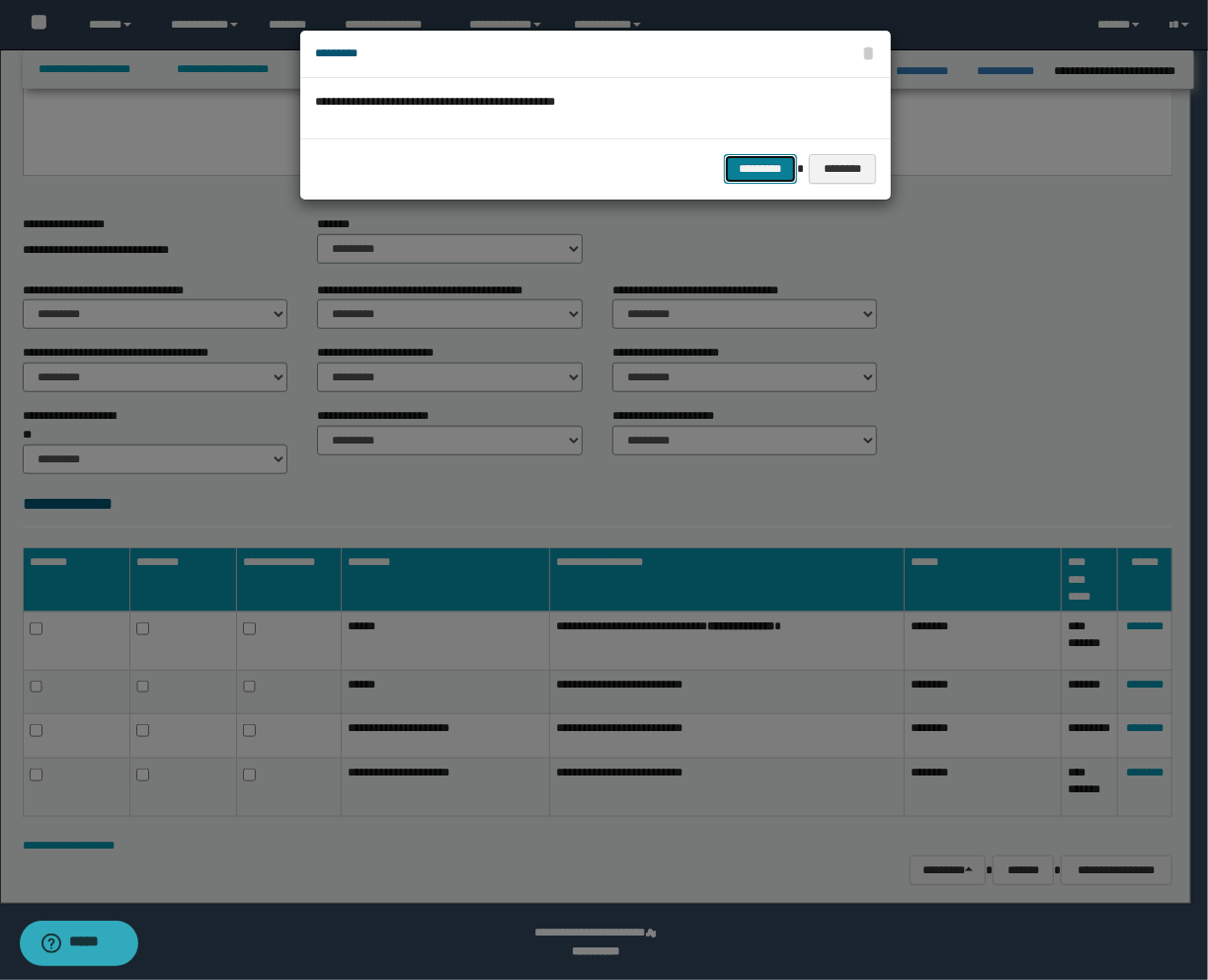 click on "*********" at bounding box center [761, 169] 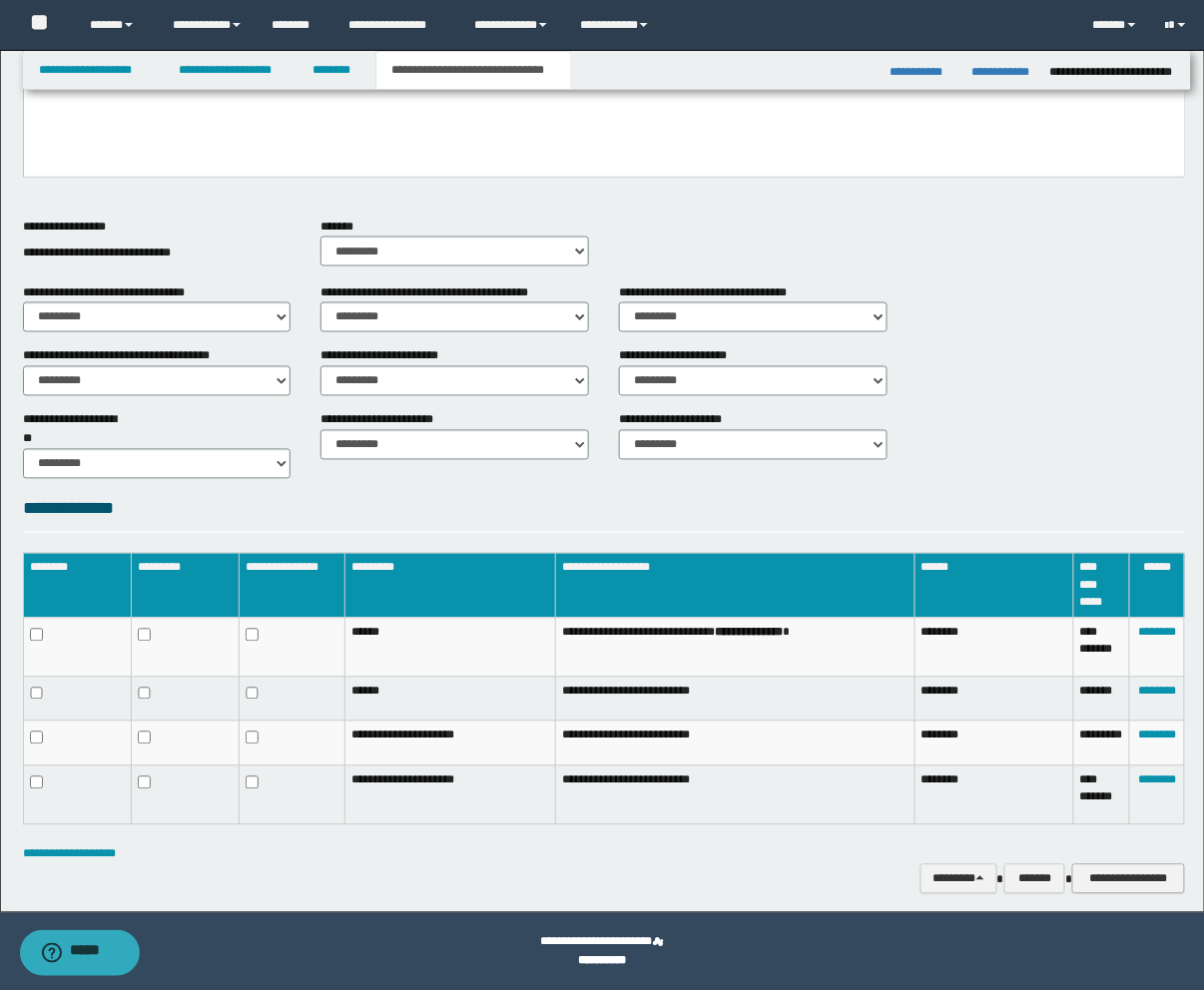 scroll, scrollTop: 560, scrollLeft: 0, axis: vertical 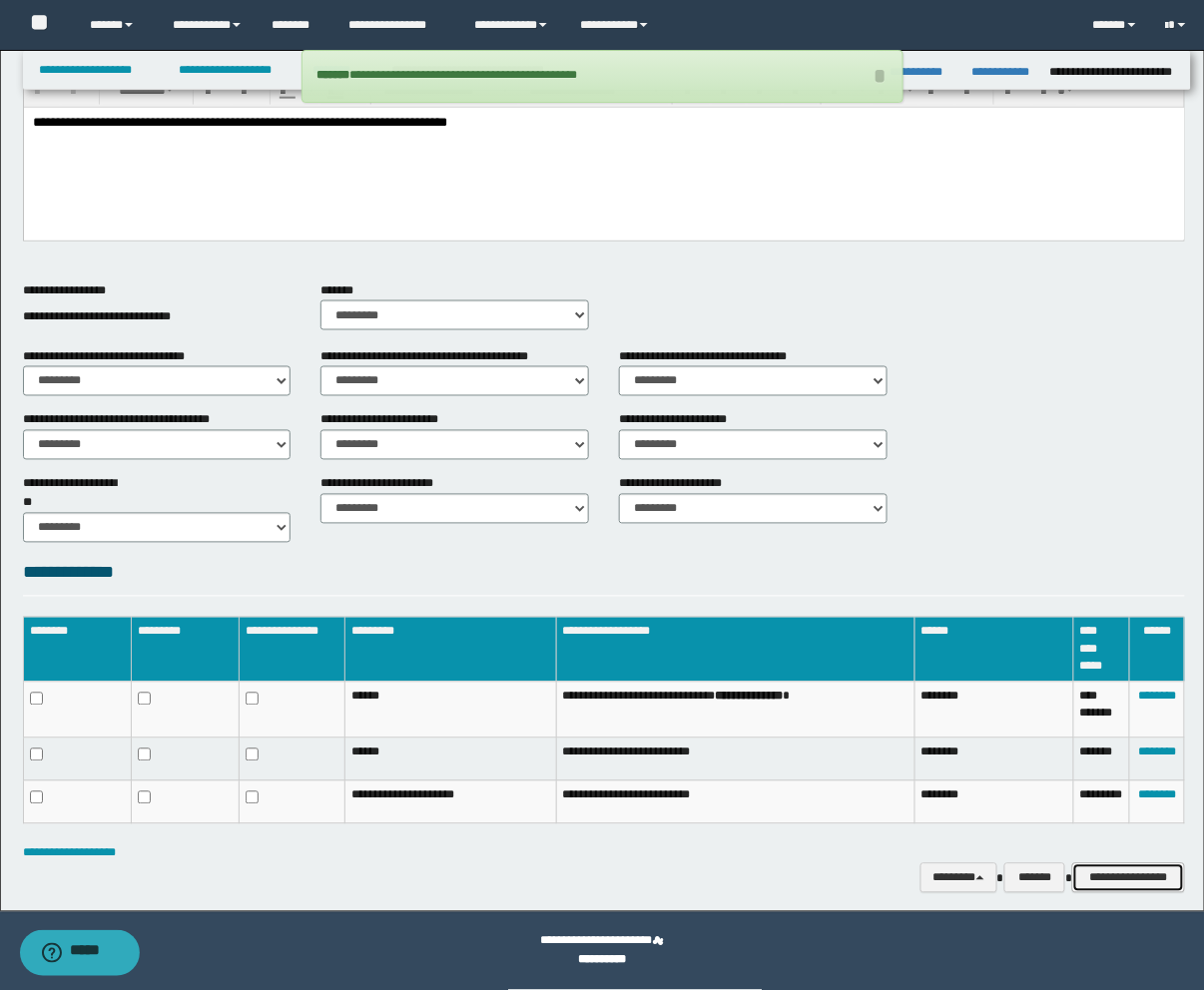 click on "**********" at bounding box center [1128, 878] 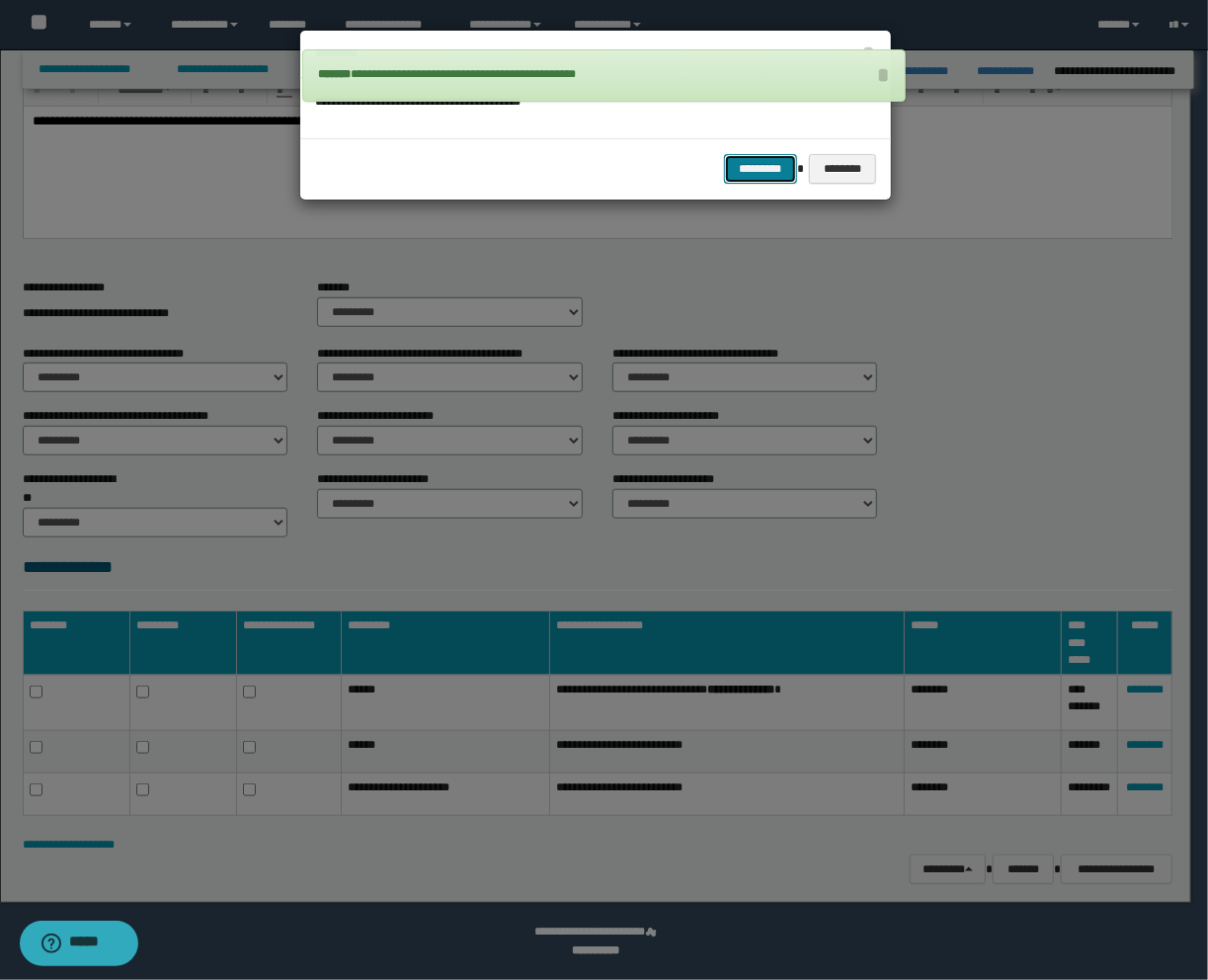 click on "*********" at bounding box center (761, 169) 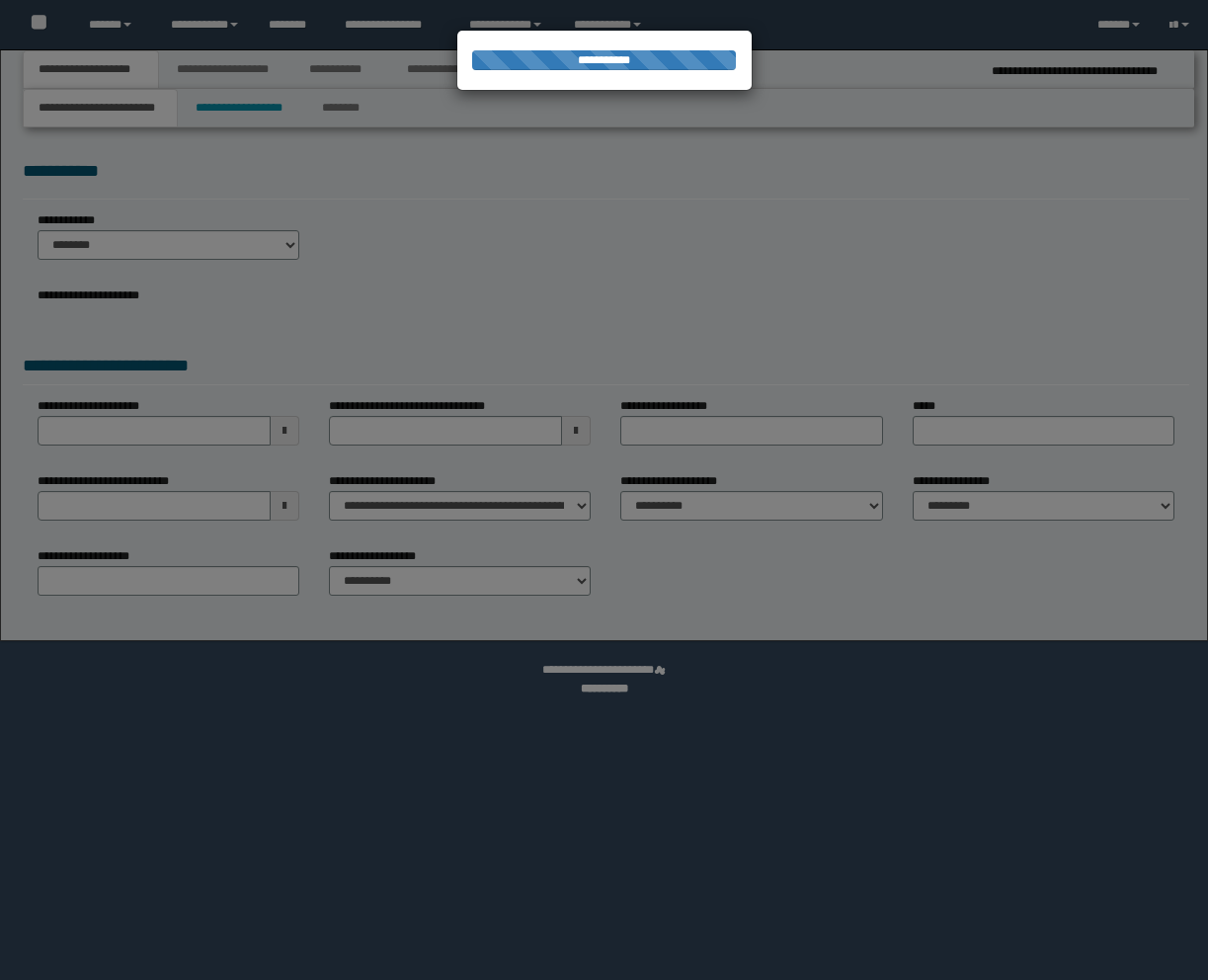 scroll, scrollTop: 0, scrollLeft: 0, axis: both 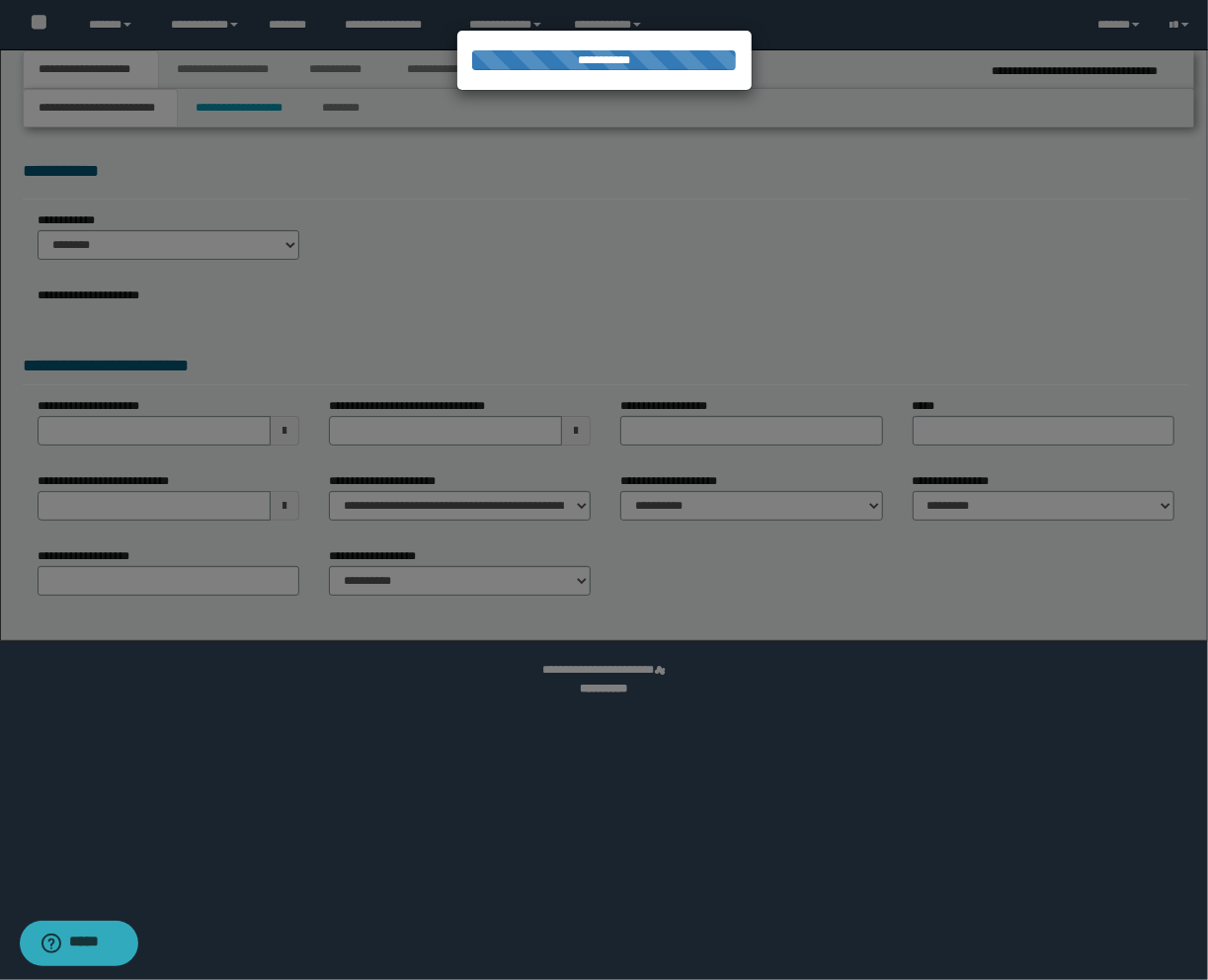 select on "*" 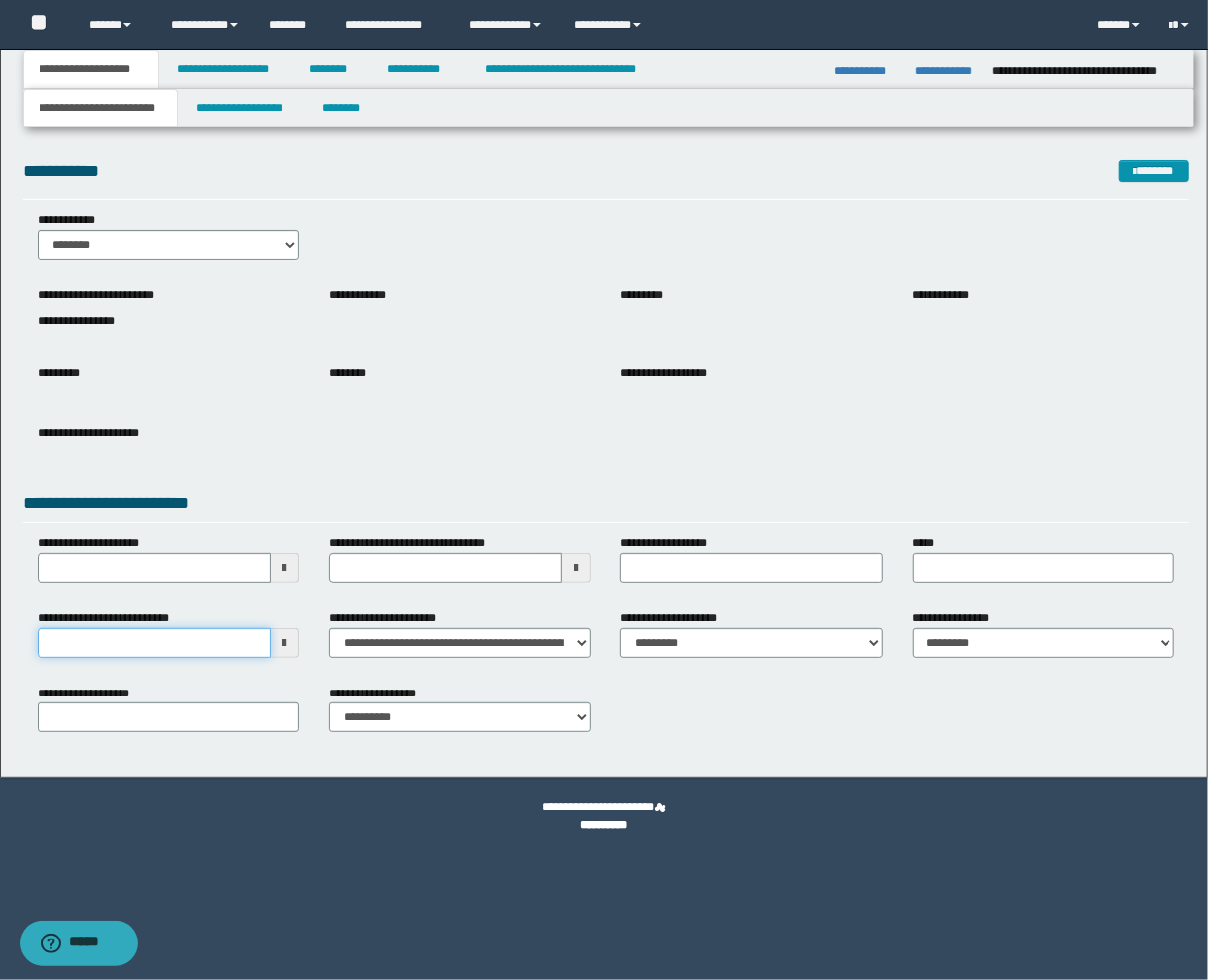 click on "**********" at bounding box center [154, 643] 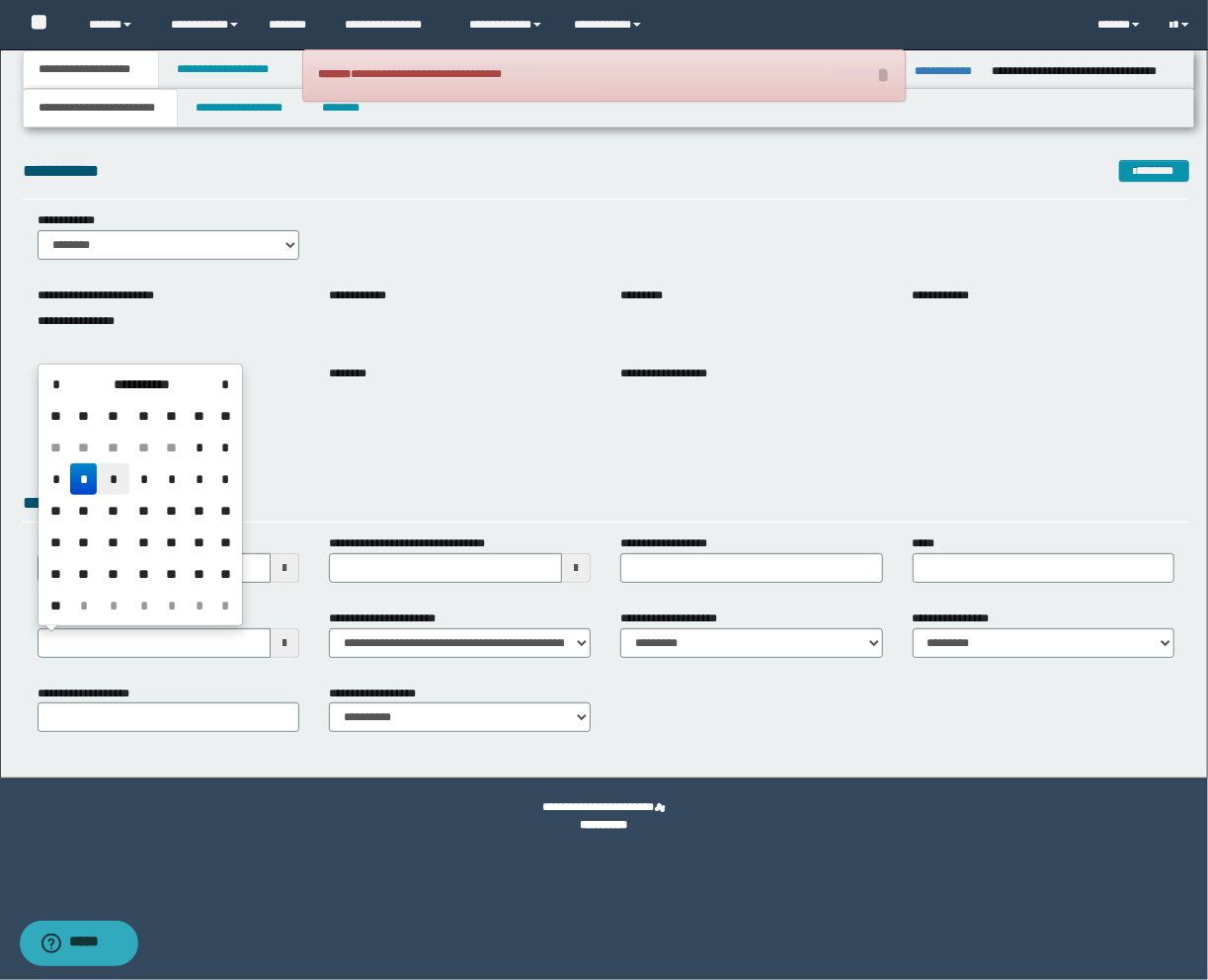 click on "*" at bounding box center [113, 479] 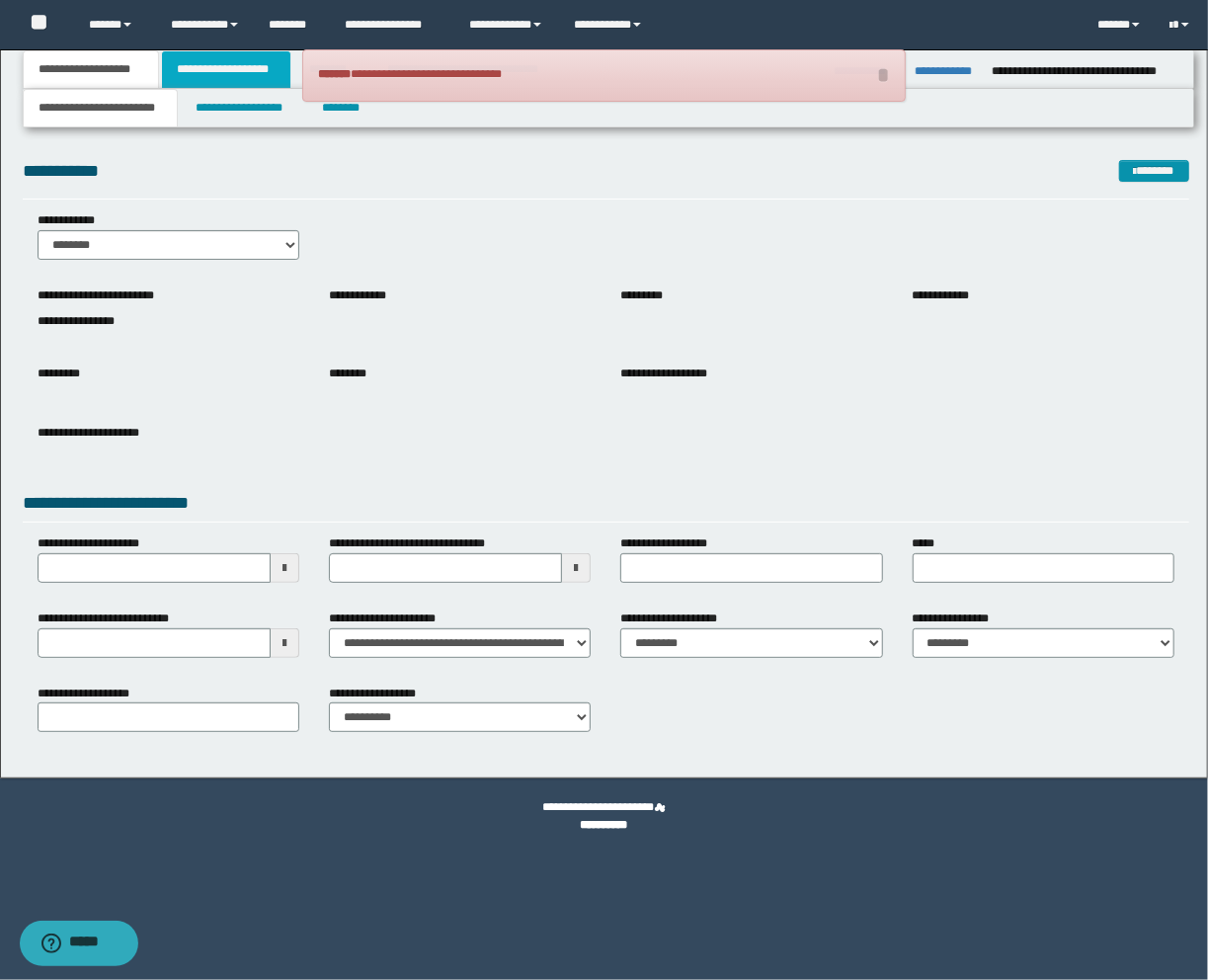 click on "**********" at bounding box center [226, 69] 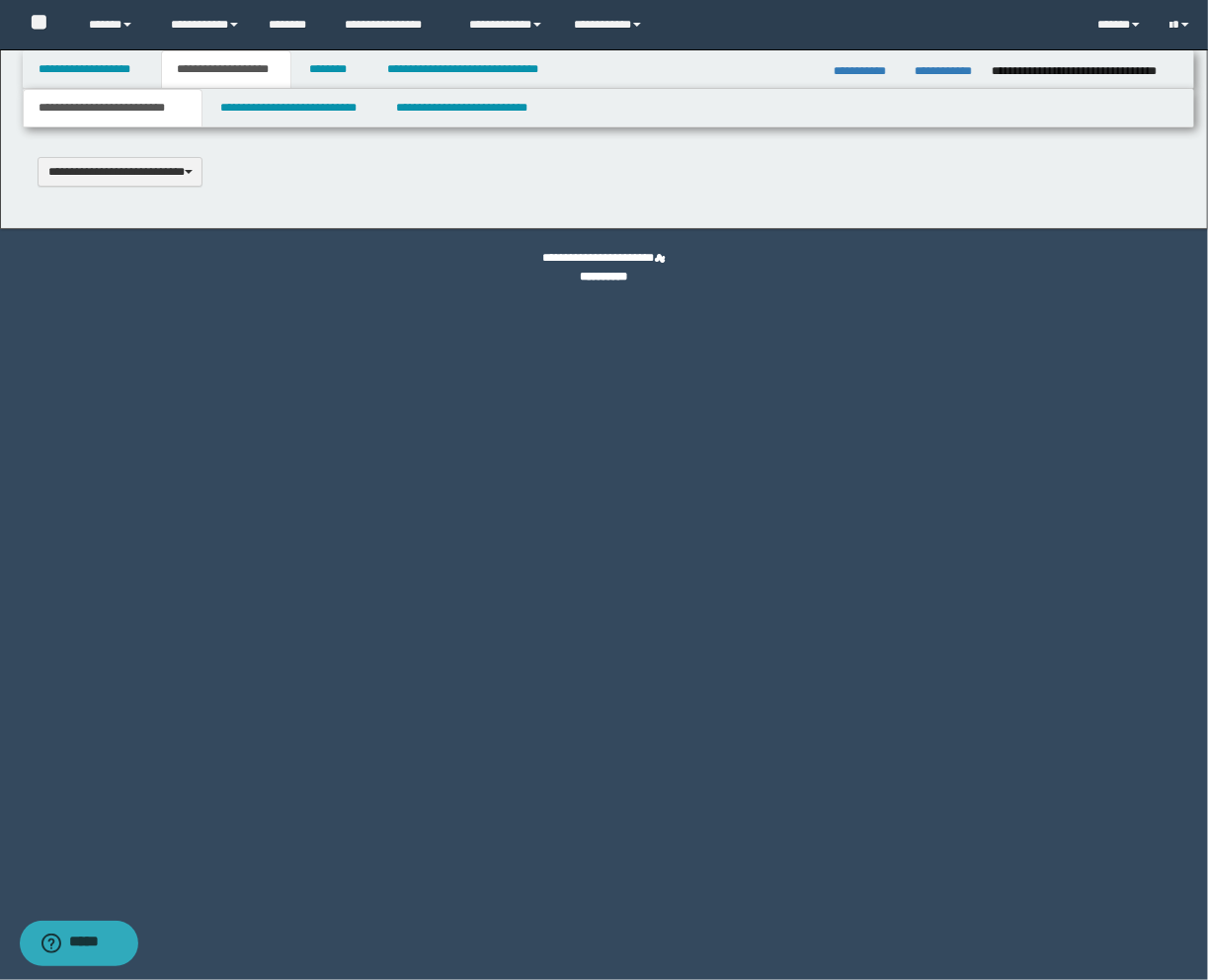 scroll, scrollTop: 0, scrollLeft: 0, axis: both 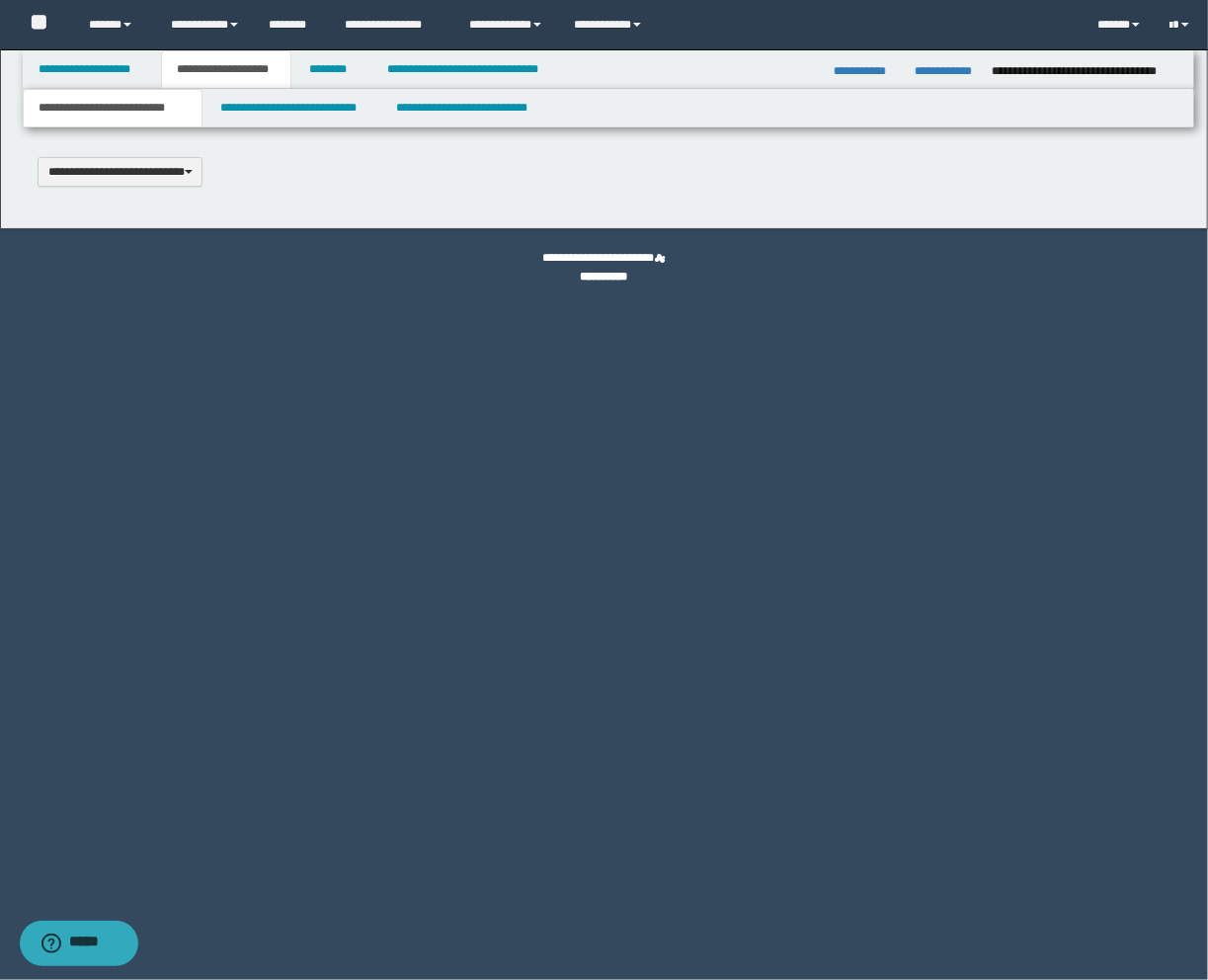 type 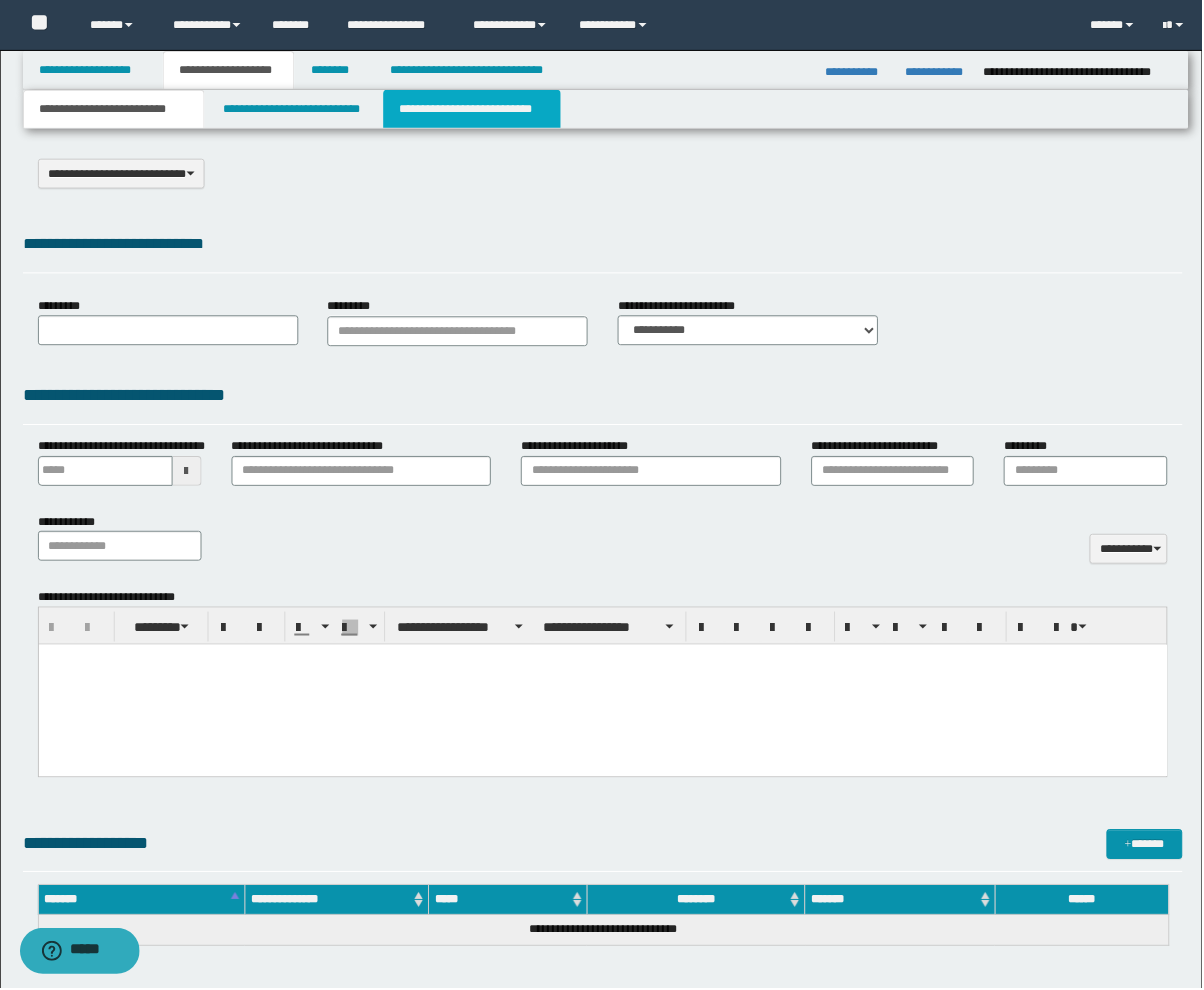 click on "**********" at bounding box center (473, 109) 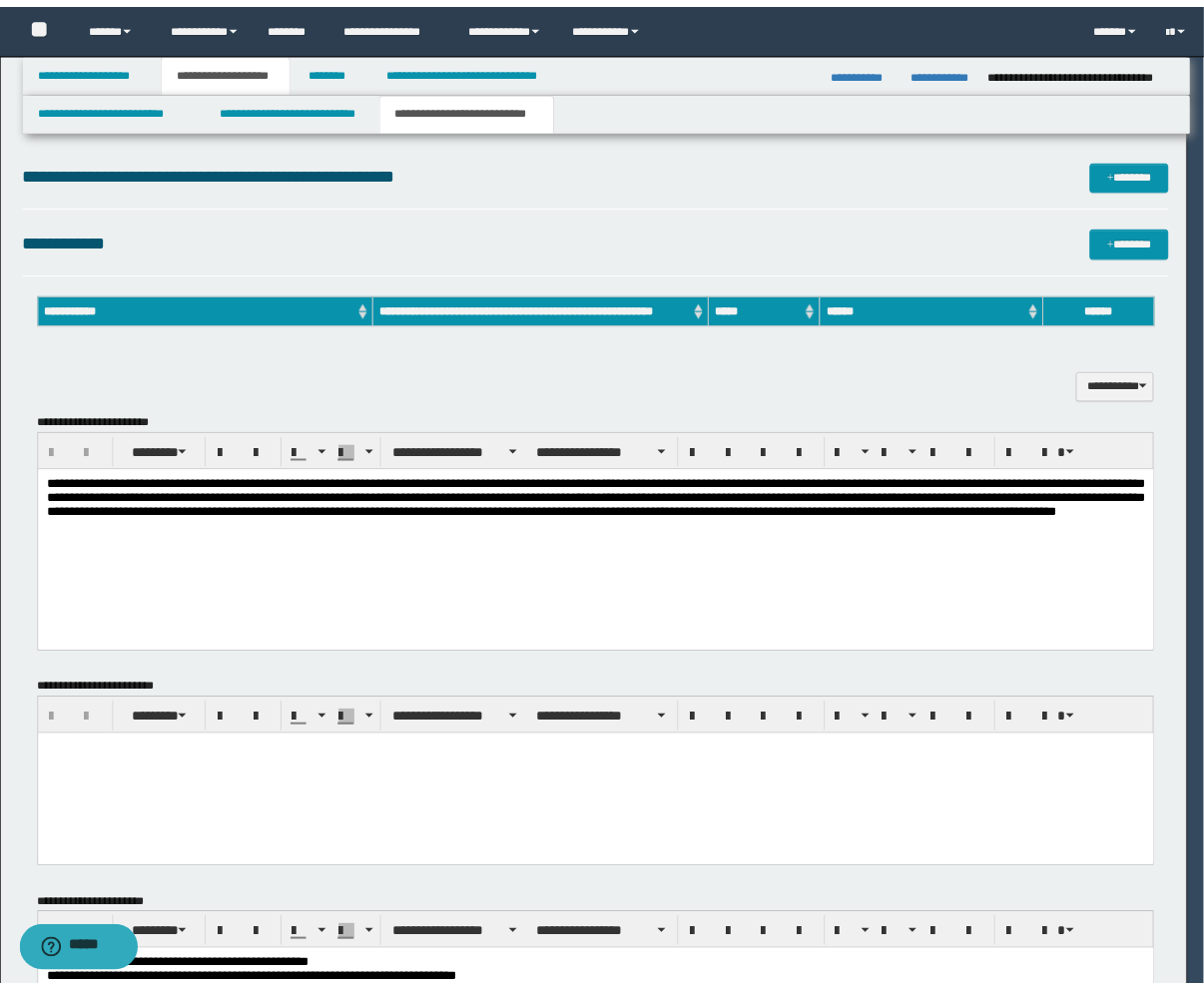 scroll, scrollTop: 0, scrollLeft: 0, axis: both 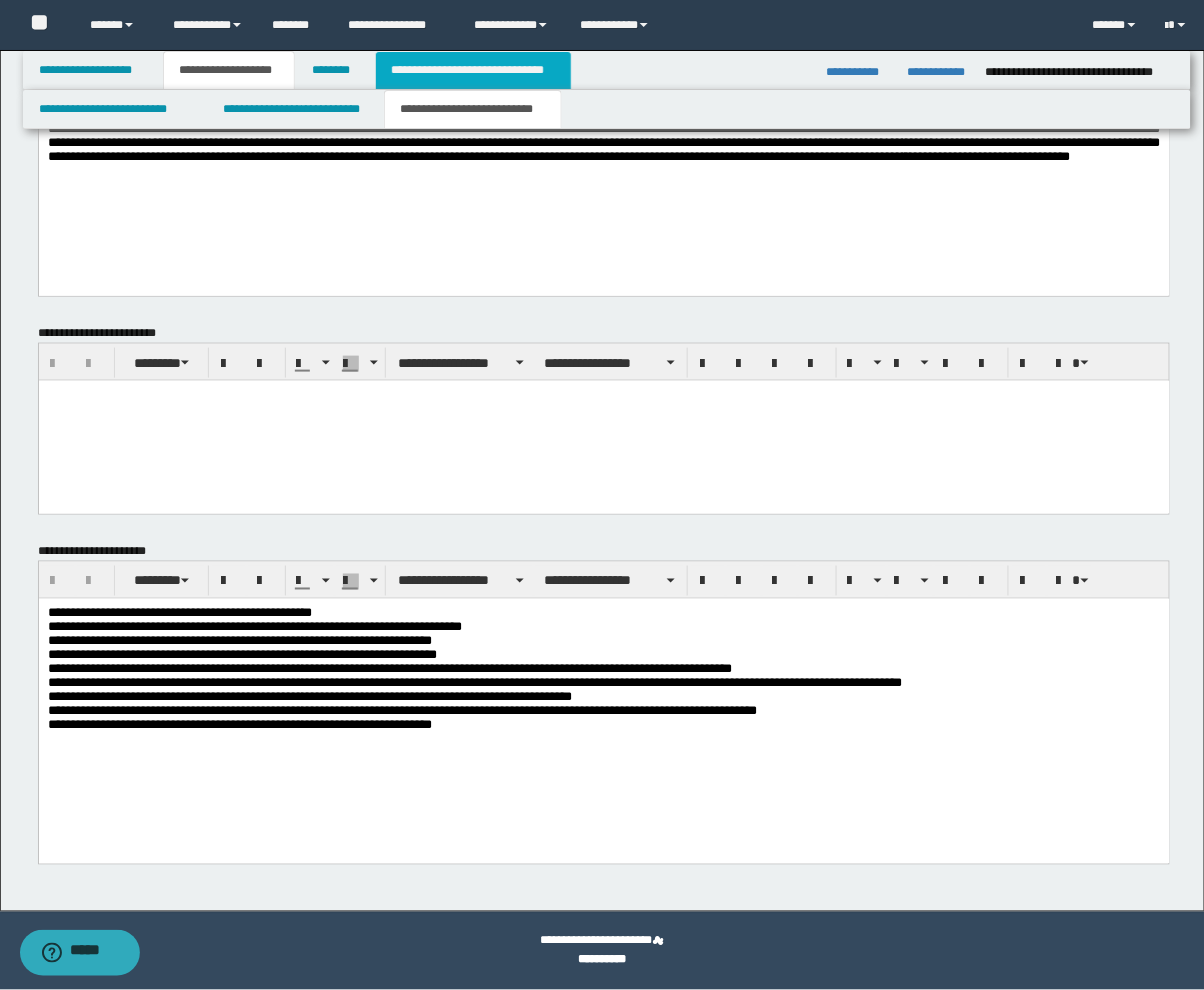 click on "**********" at bounding box center (473, 70) 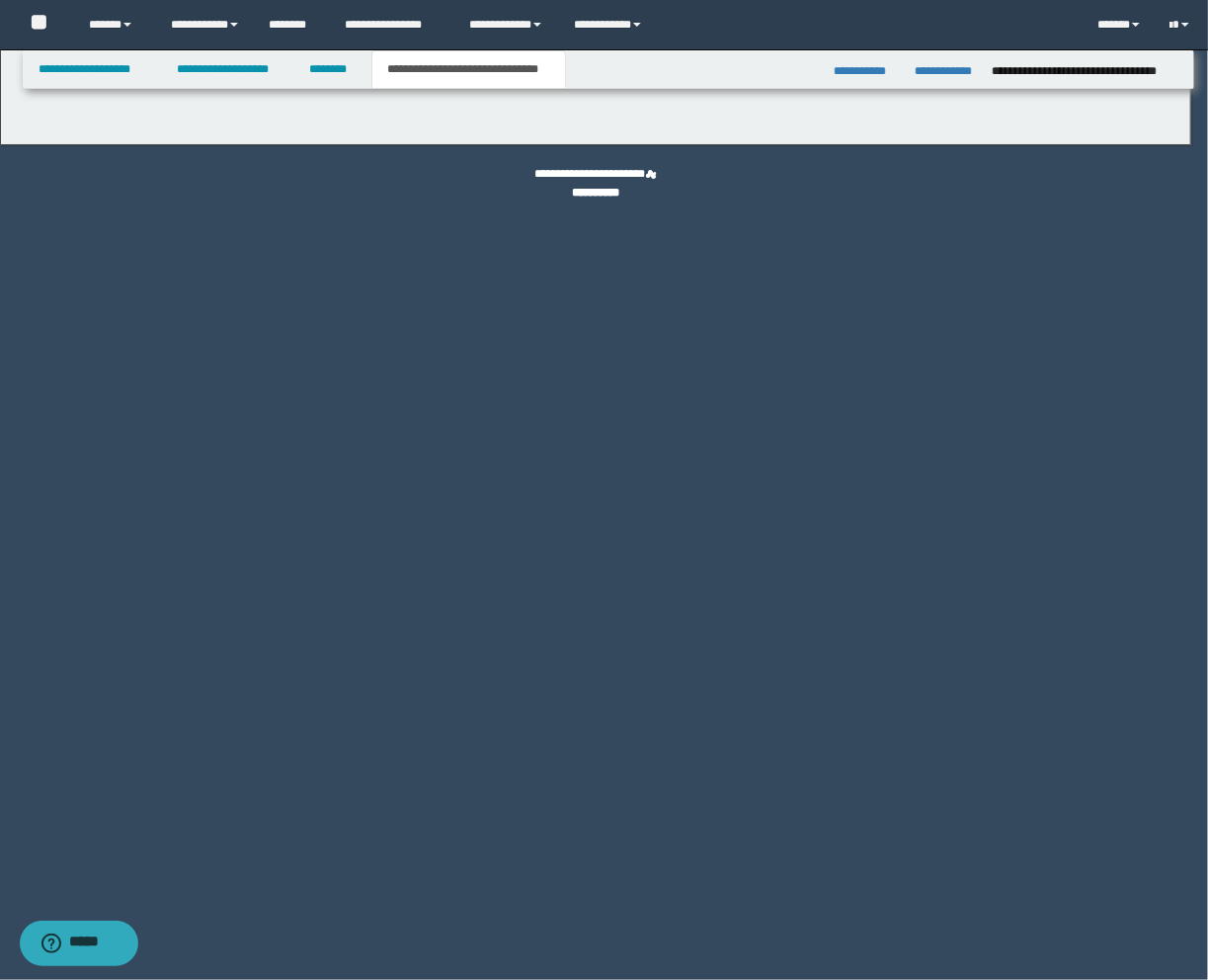scroll, scrollTop: 0, scrollLeft: 0, axis: both 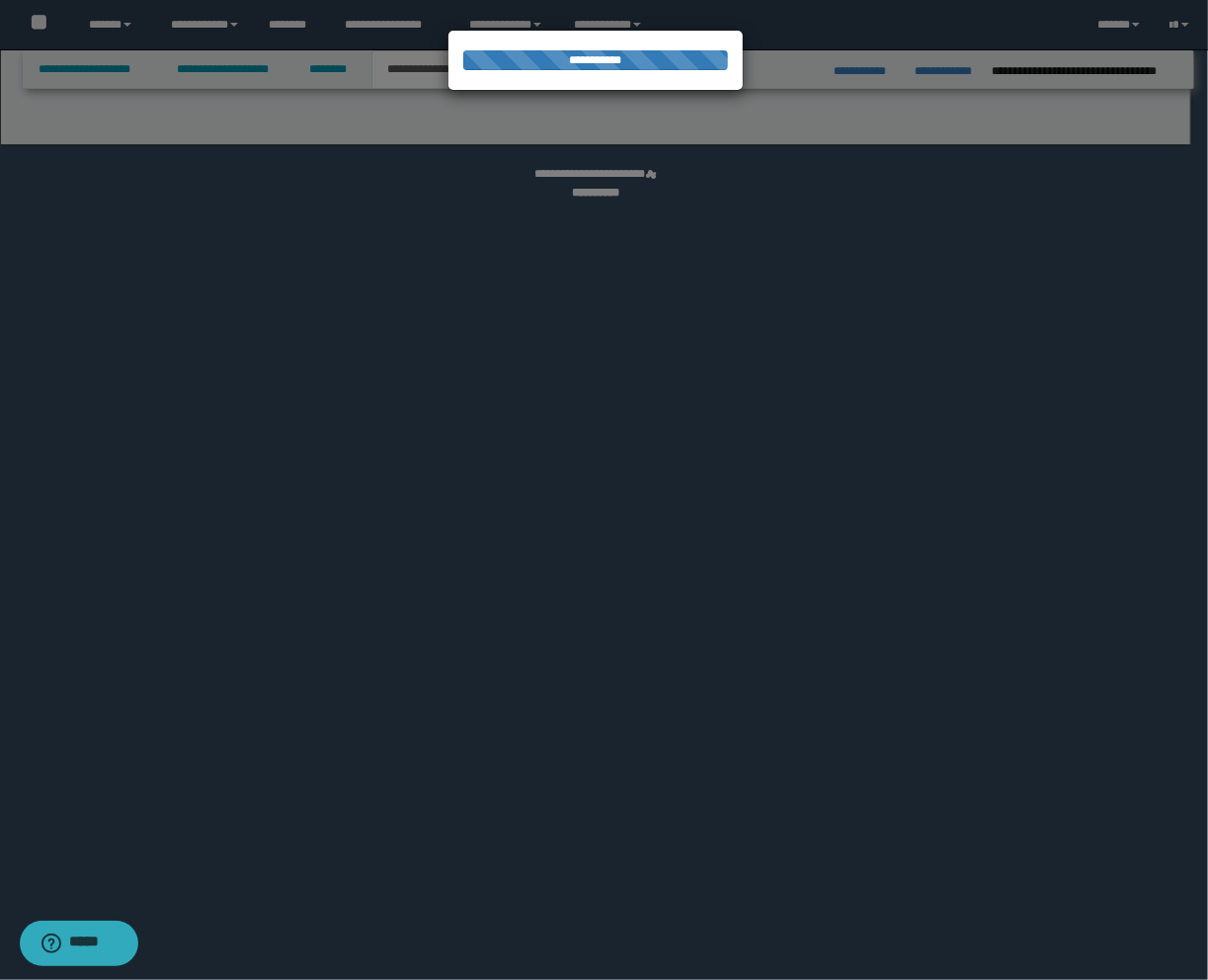 select on "*" 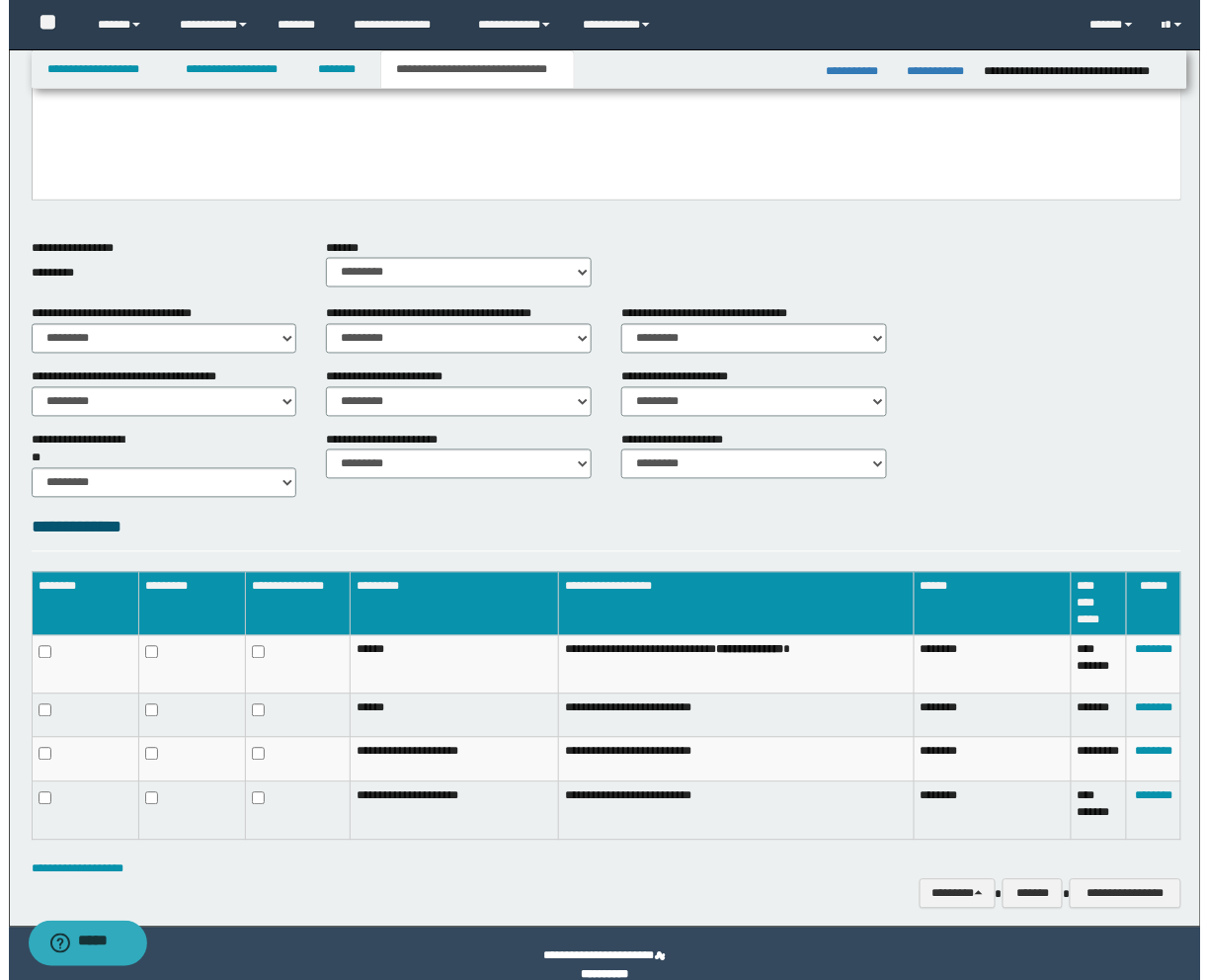 scroll, scrollTop: 647, scrollLeft: 0, axis: vertical 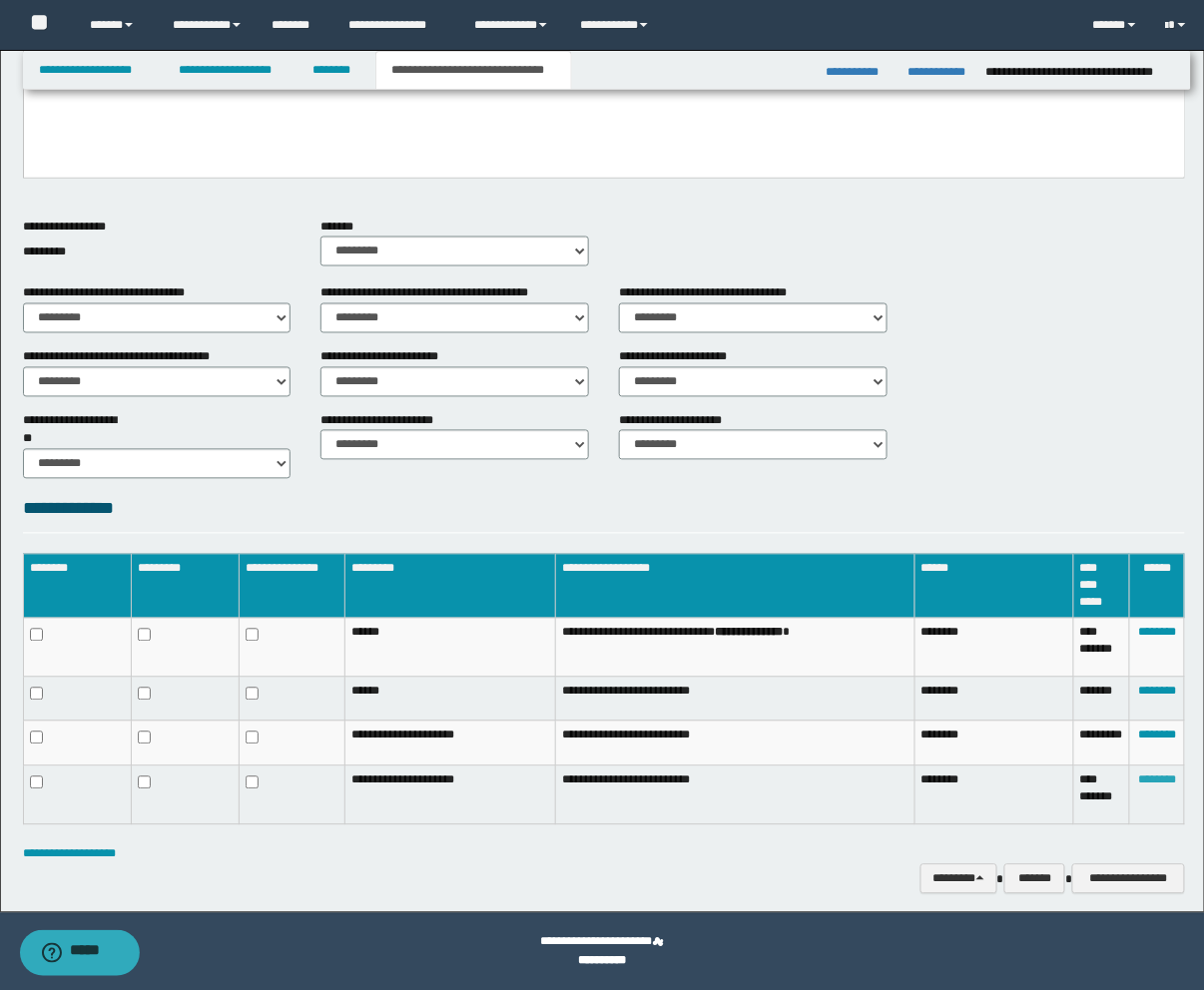 click on "********" at bounding box center [1157, 780] 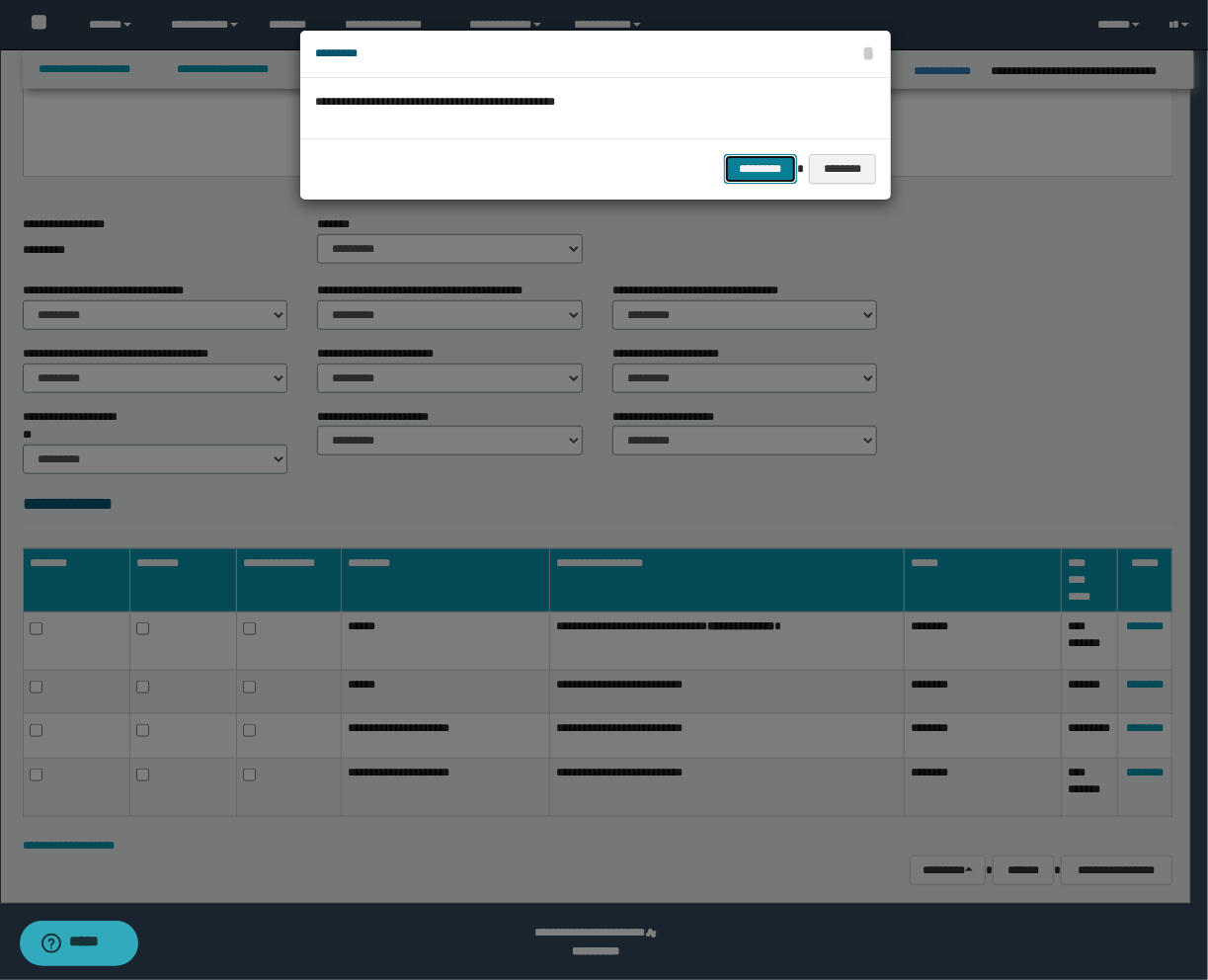 click on "*********" at bounding box center (761, 169) 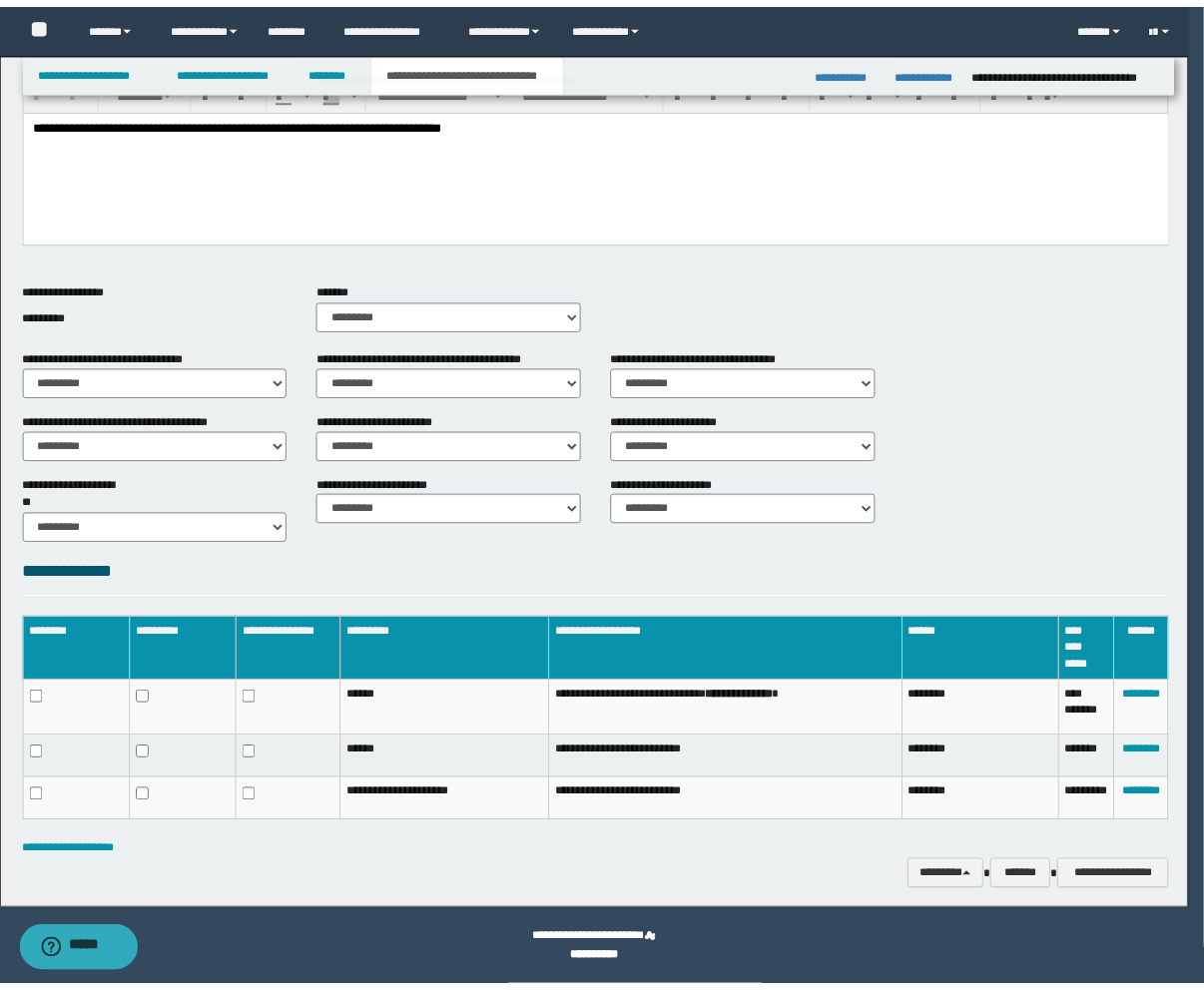 scroll, scrollTop: 590, scrollLeft: 0, axis: vertical 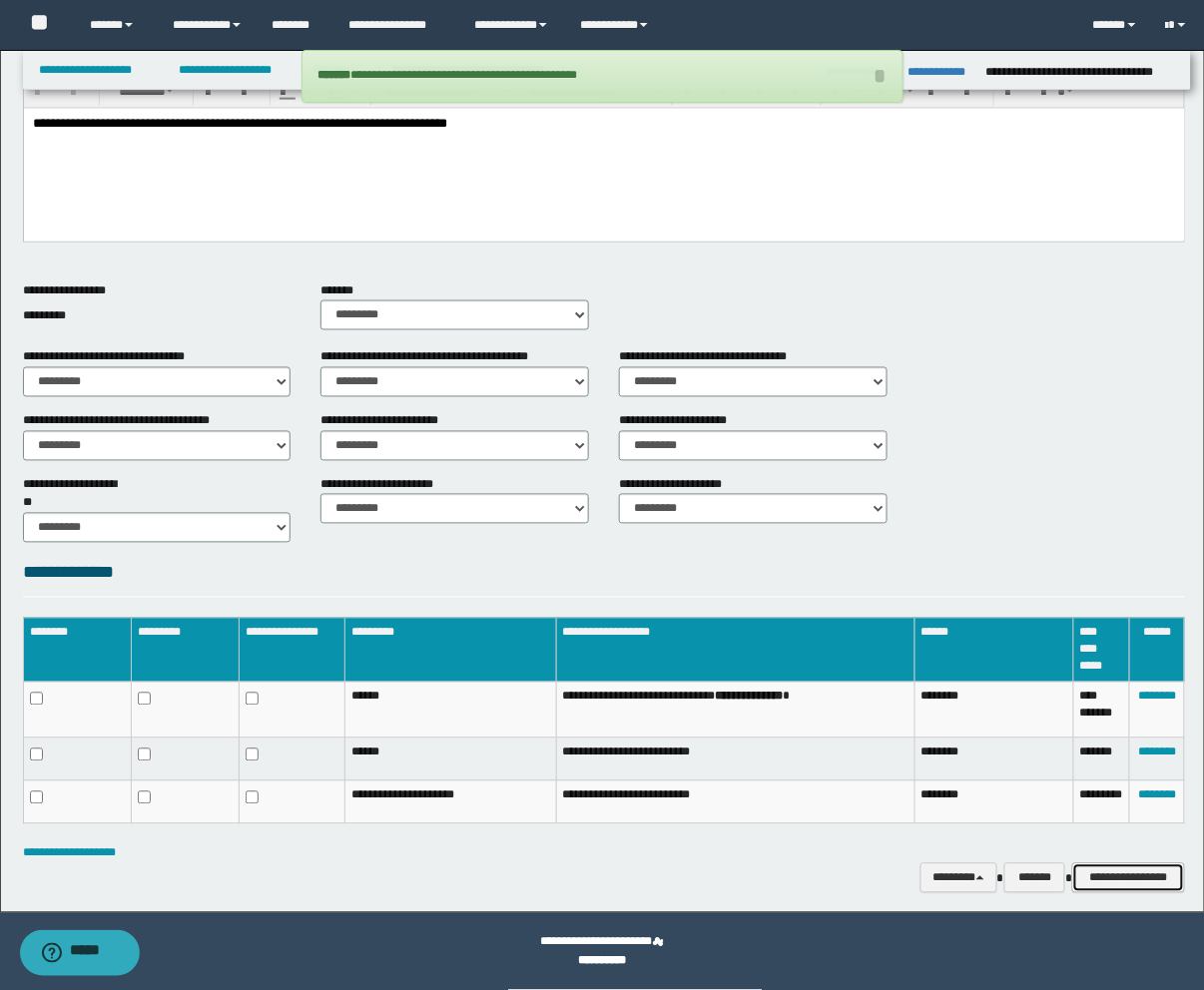 click on "**********" at bounding box center (1128, 878) 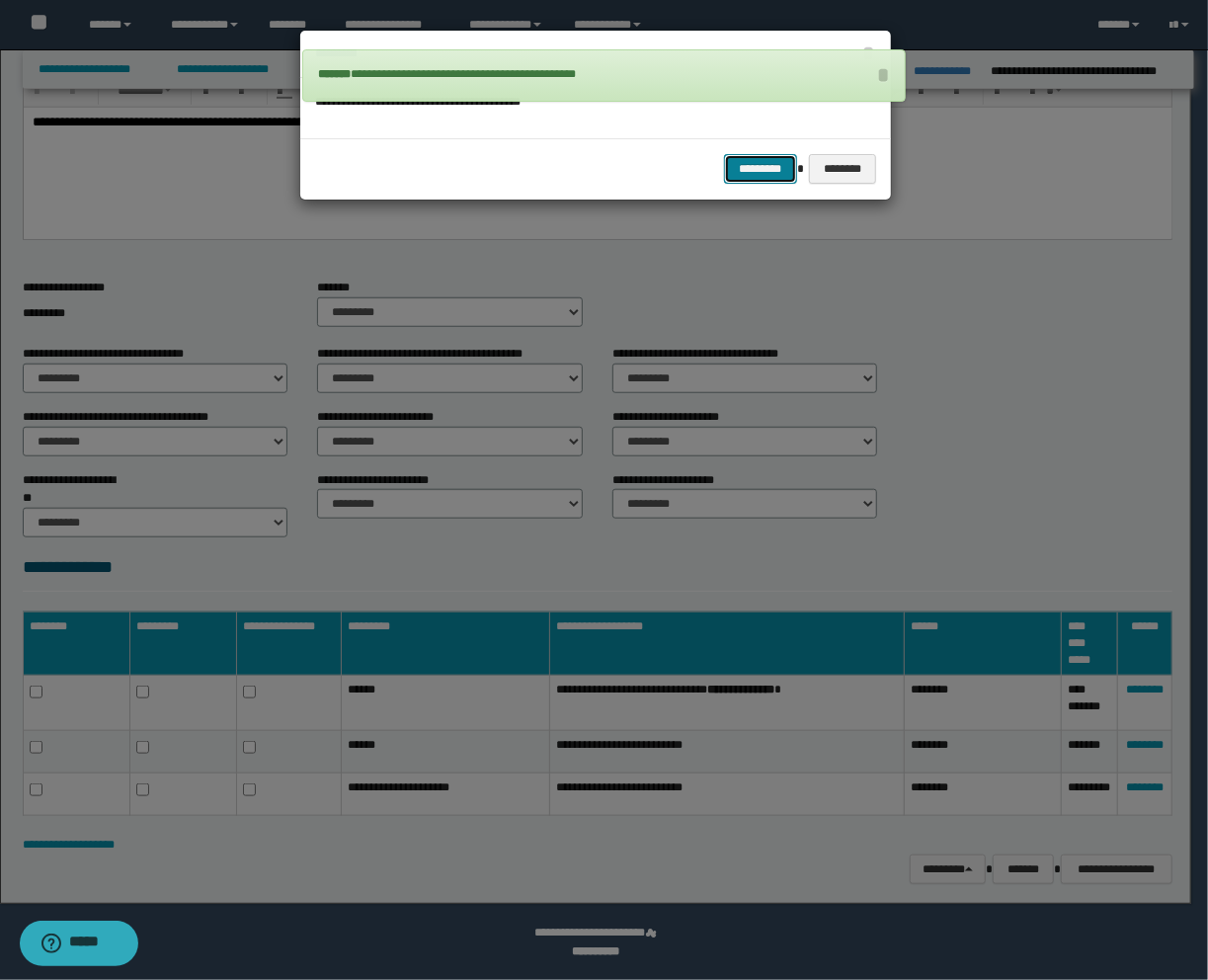 click on "*********" at bounding box center [761, 169] 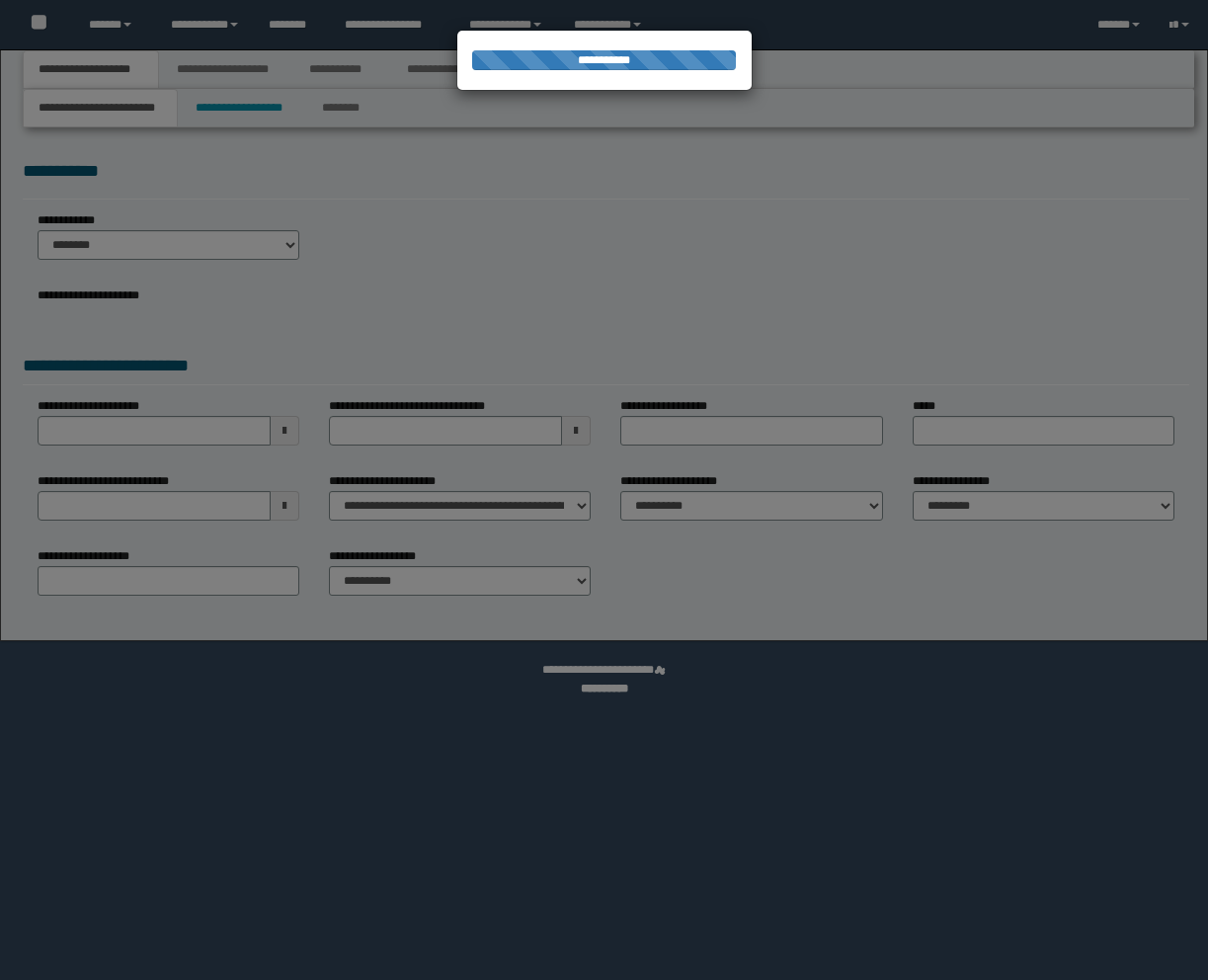 scroll, scrollTop: 0, scrollLeft: 0, axis: both 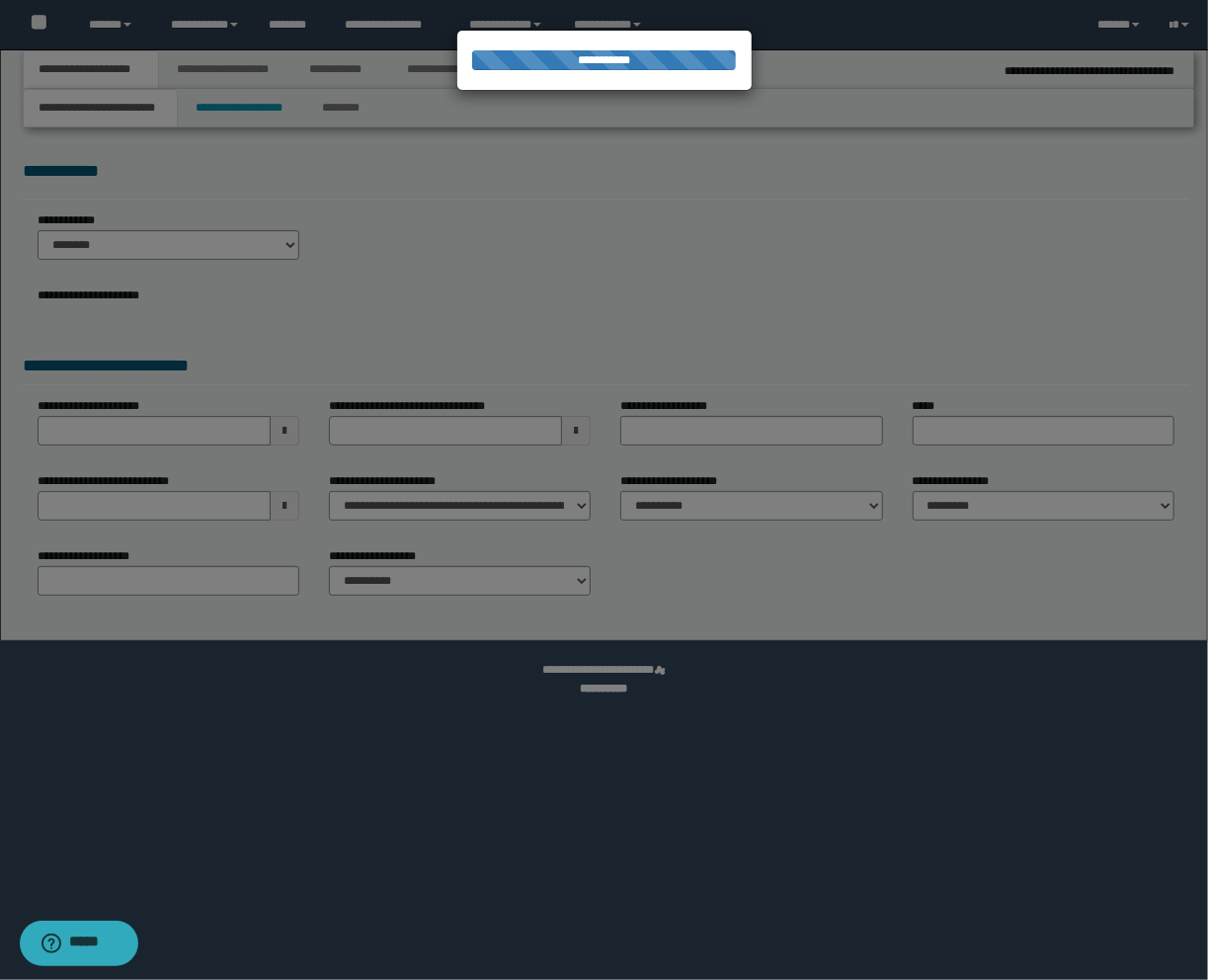 select on "*" 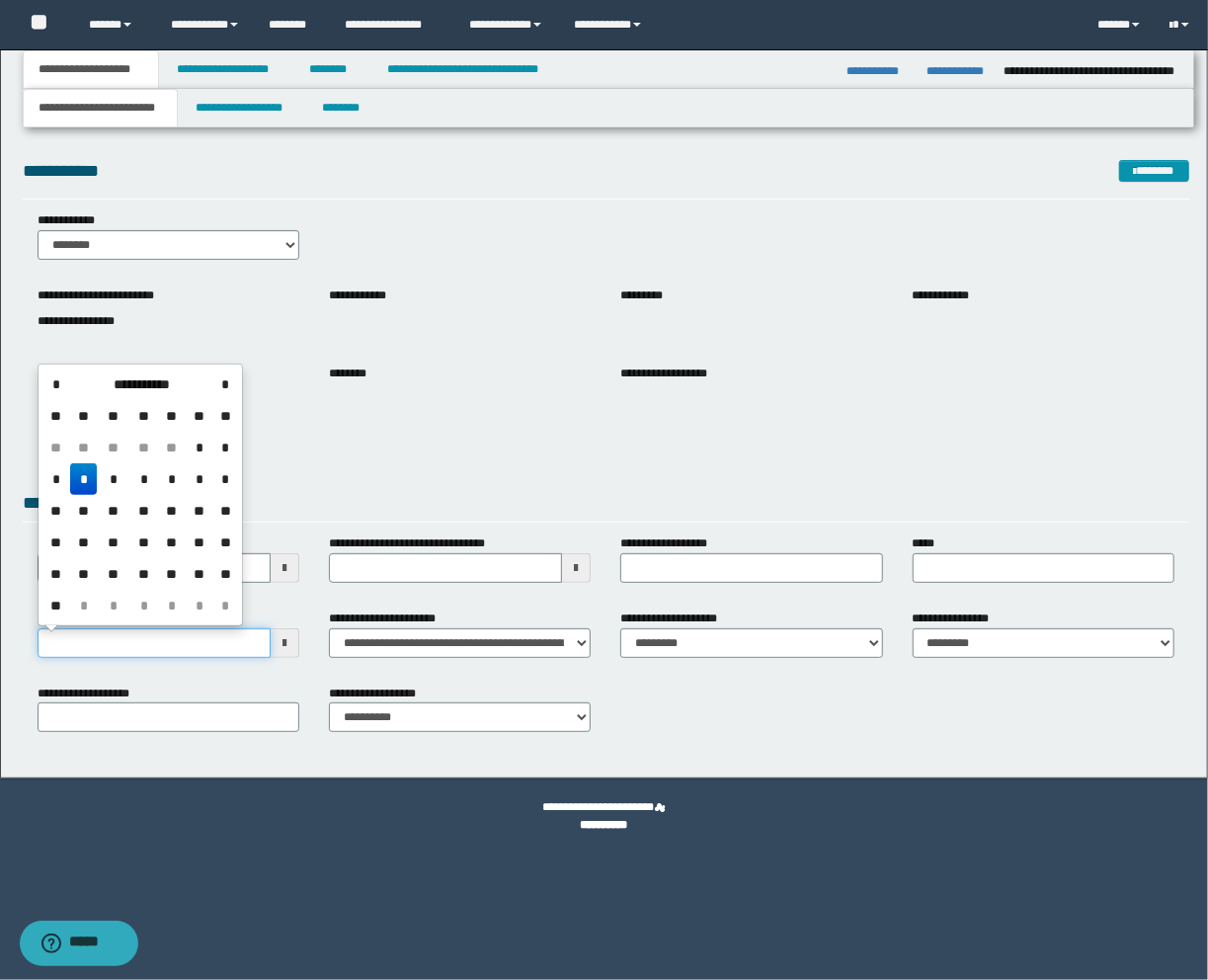 click on "**********" at bounding box center [154, 643] 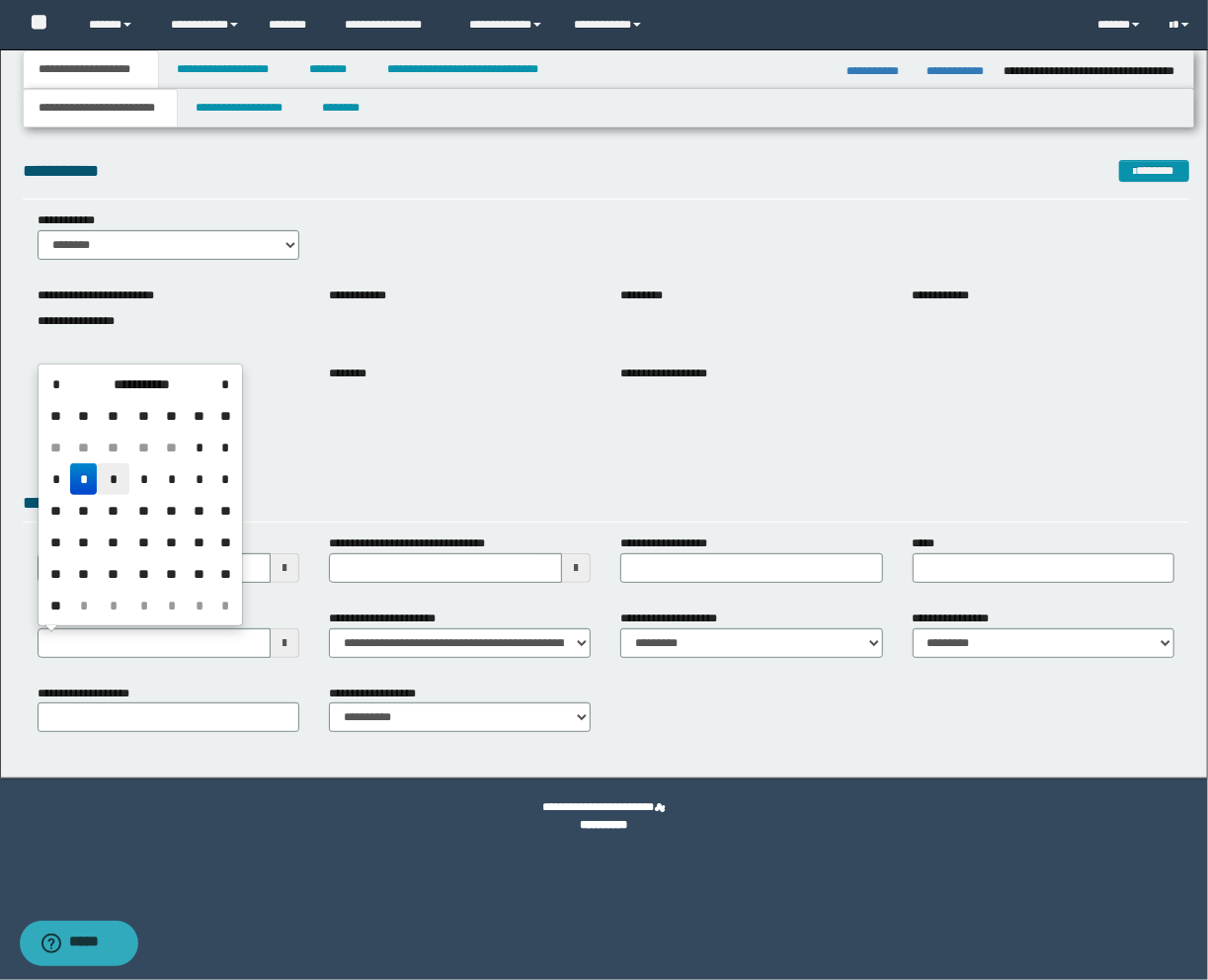 click on "*" at bounding box center (113, 479) 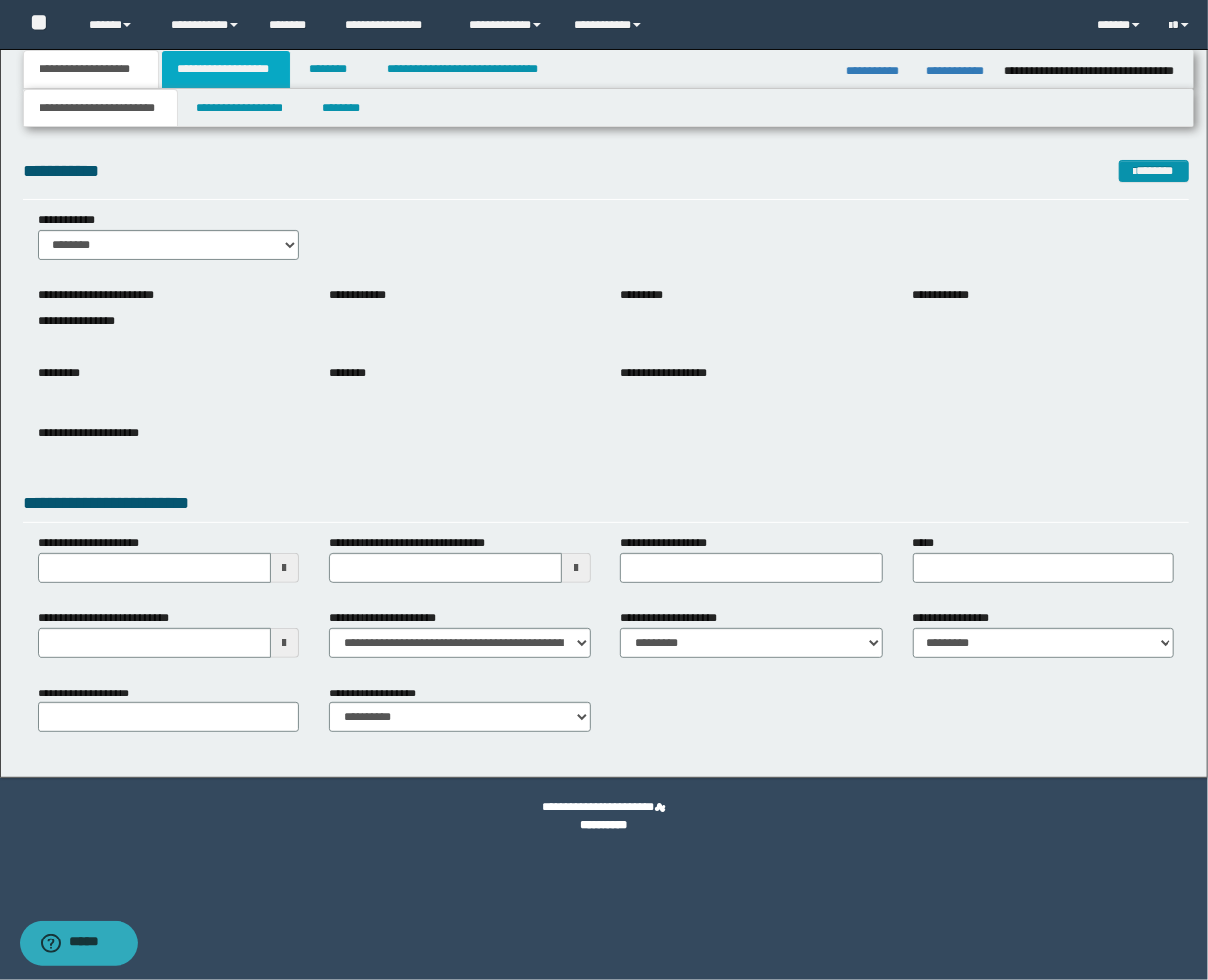 click on "**********" at bounding box center [226, 69] 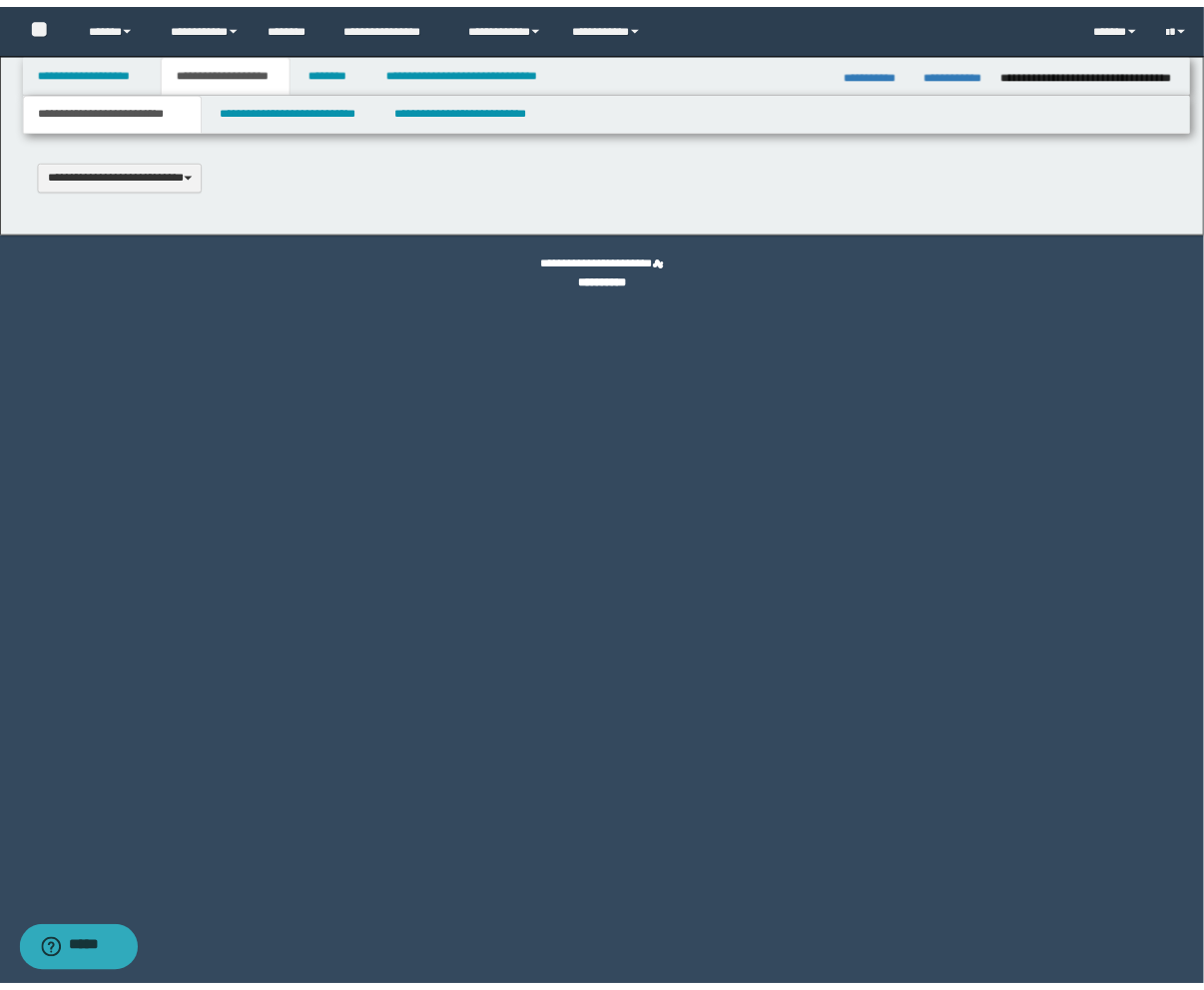 scroll, scrollTop: 0, scrollLeft: 0, axis: both 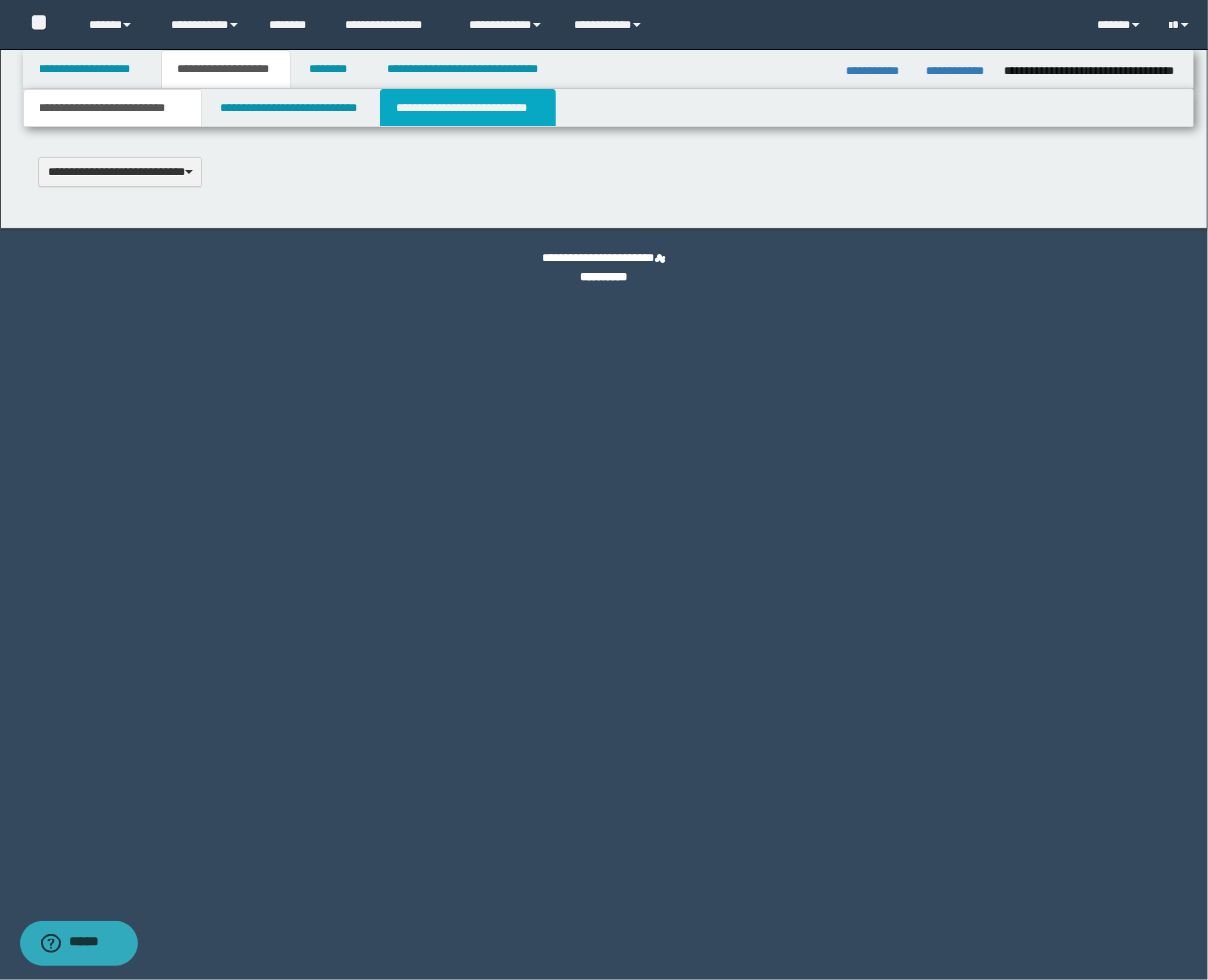 click on "**********" at bounding box center (468, 108) 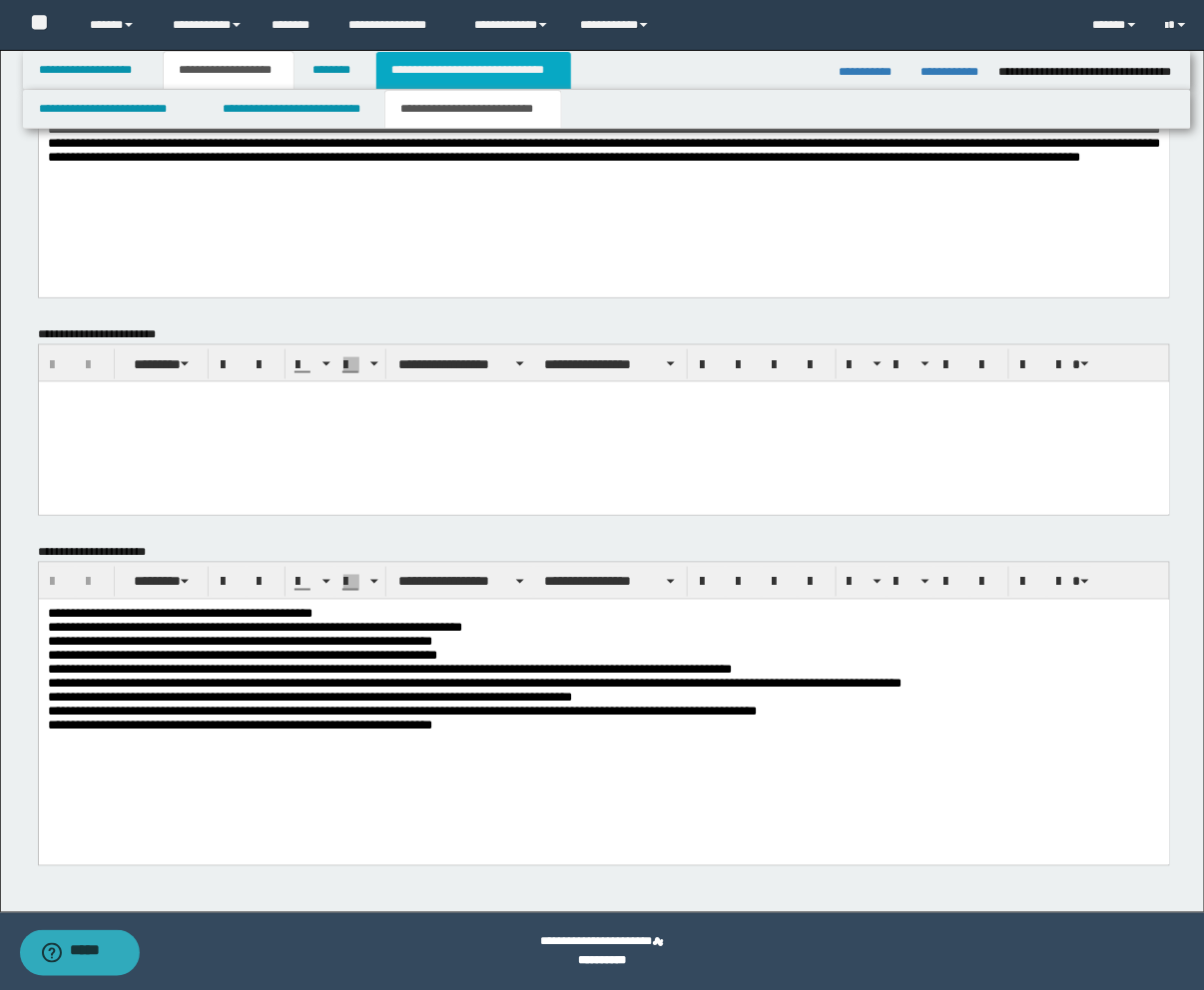 scroll, scrollTop: 1016, scrollLeft: 0, axis: vertical 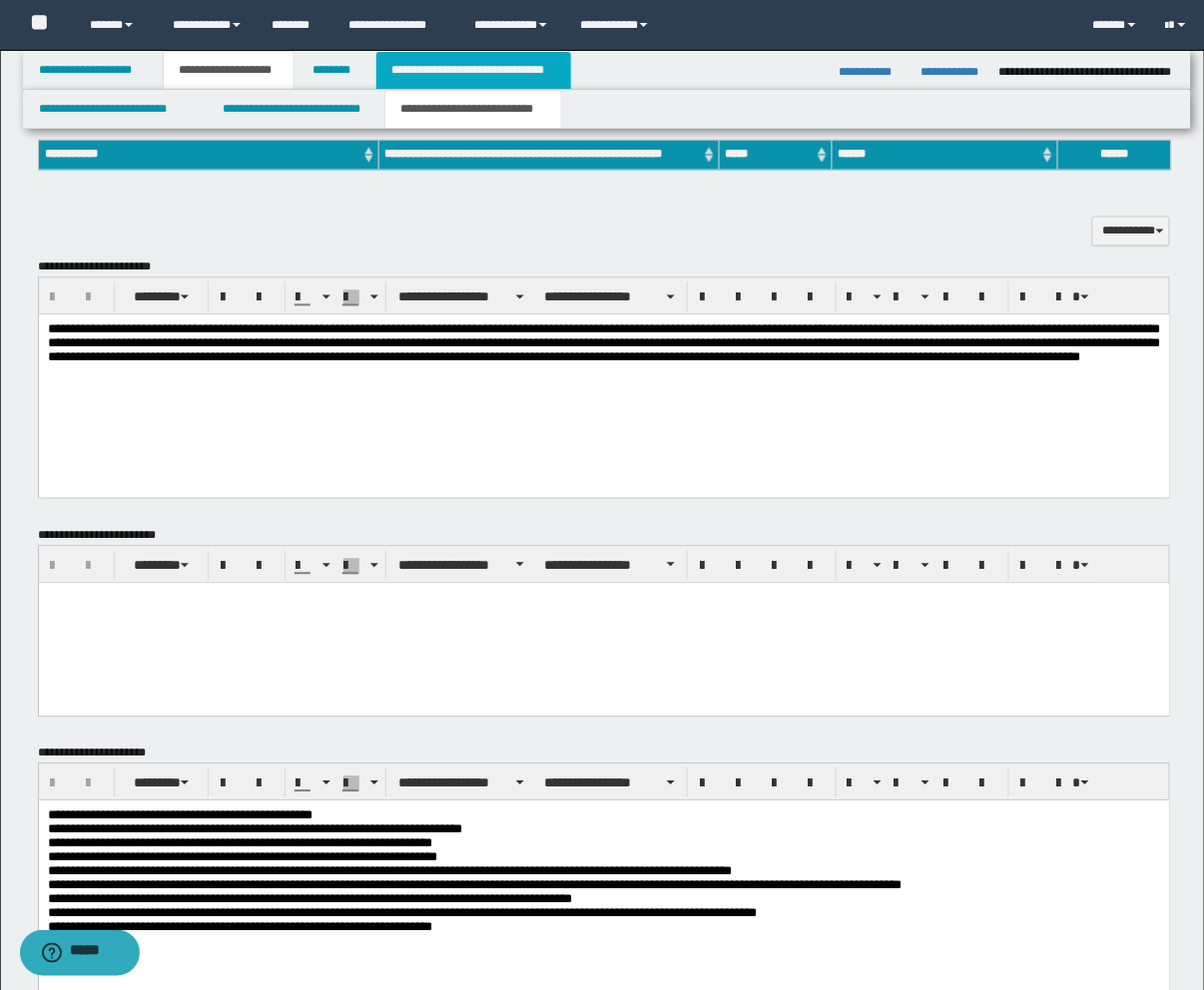 click on "**********" at bounding box center [473, 70] 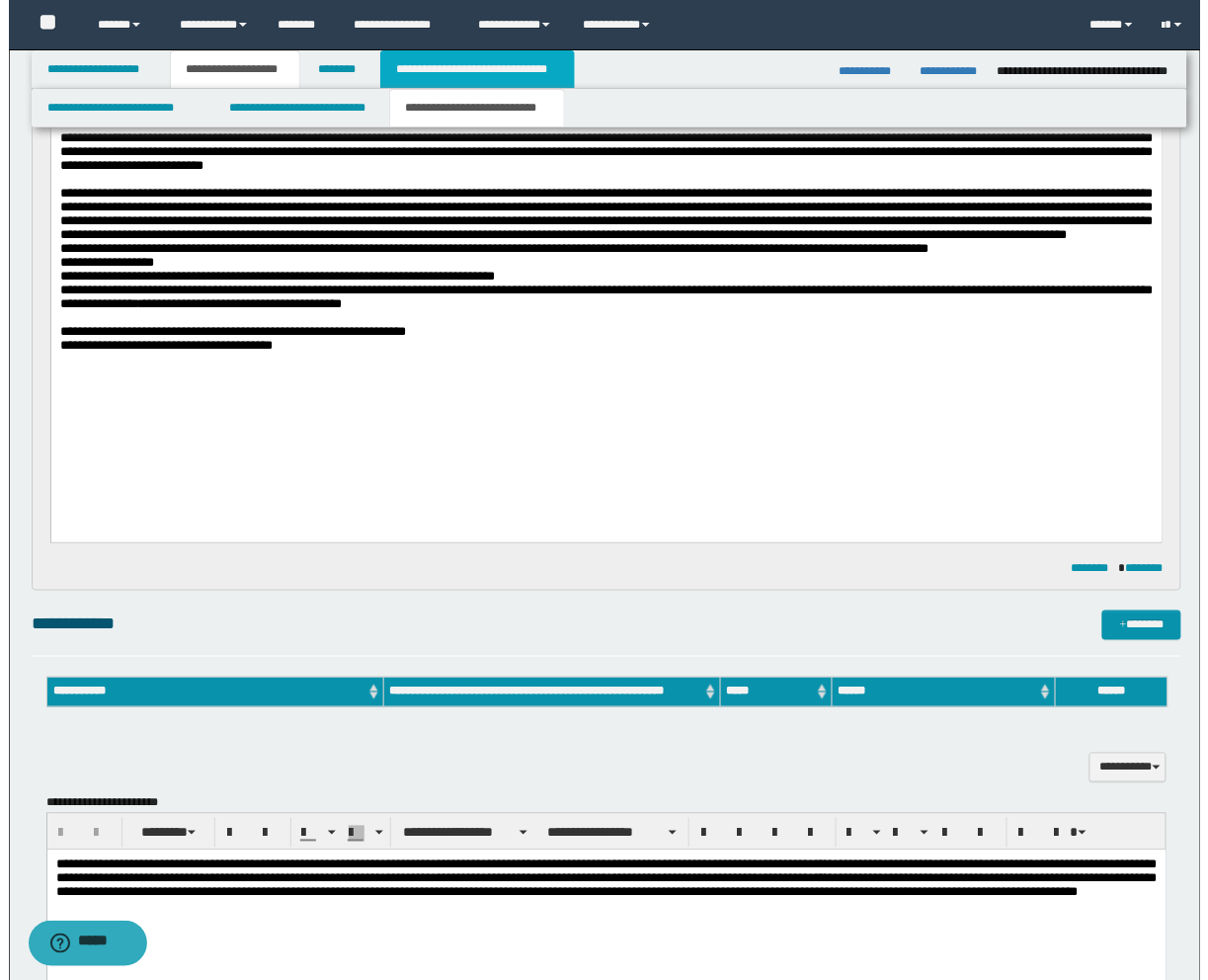 scroll, scrollTop: 0, scrollLeft: 0, axis: both 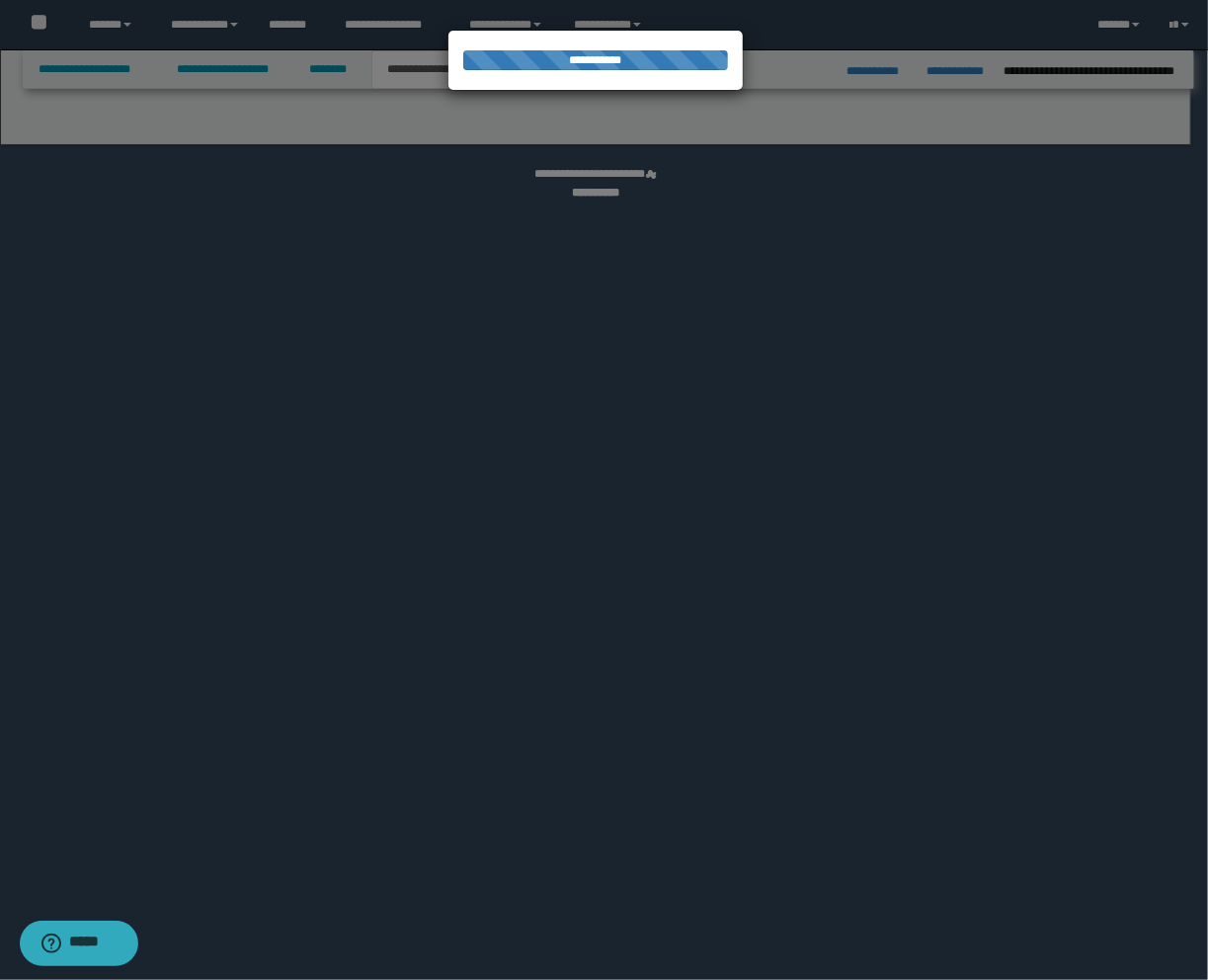 select on "*" 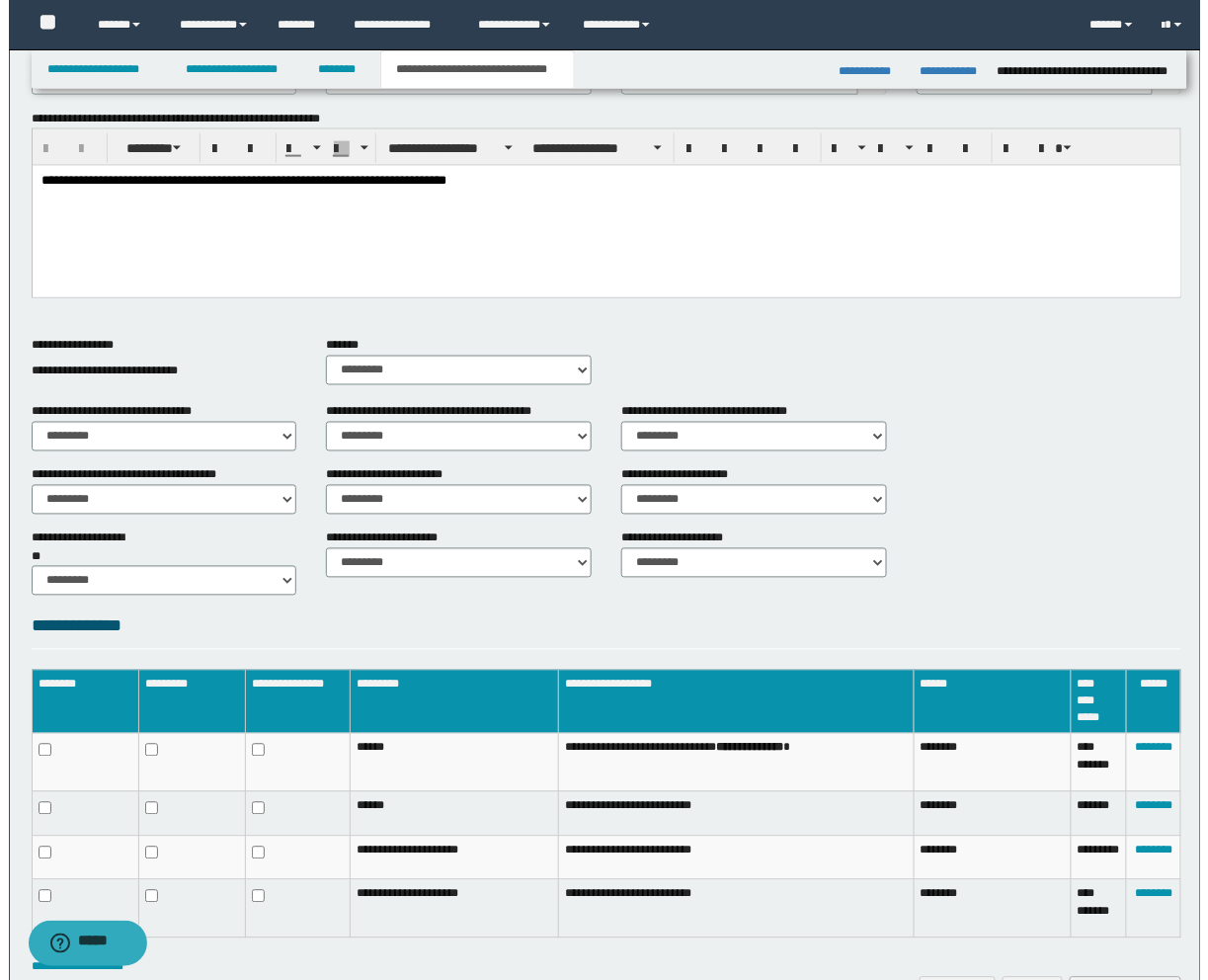 scroll, scrollTop: 677, scrollLeft: 0, axis: vertical 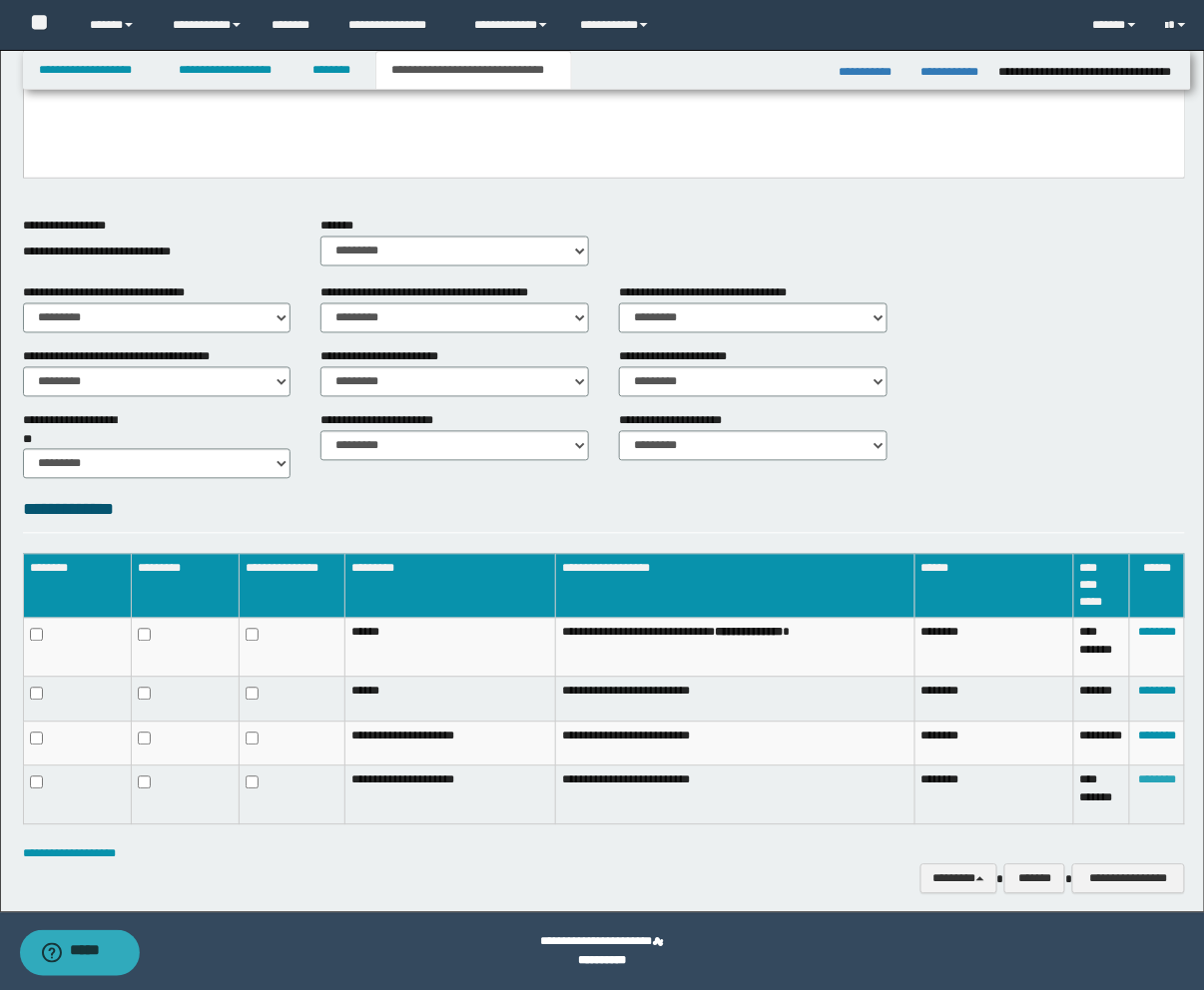 click on "********" at bounding box center (1157, 780) 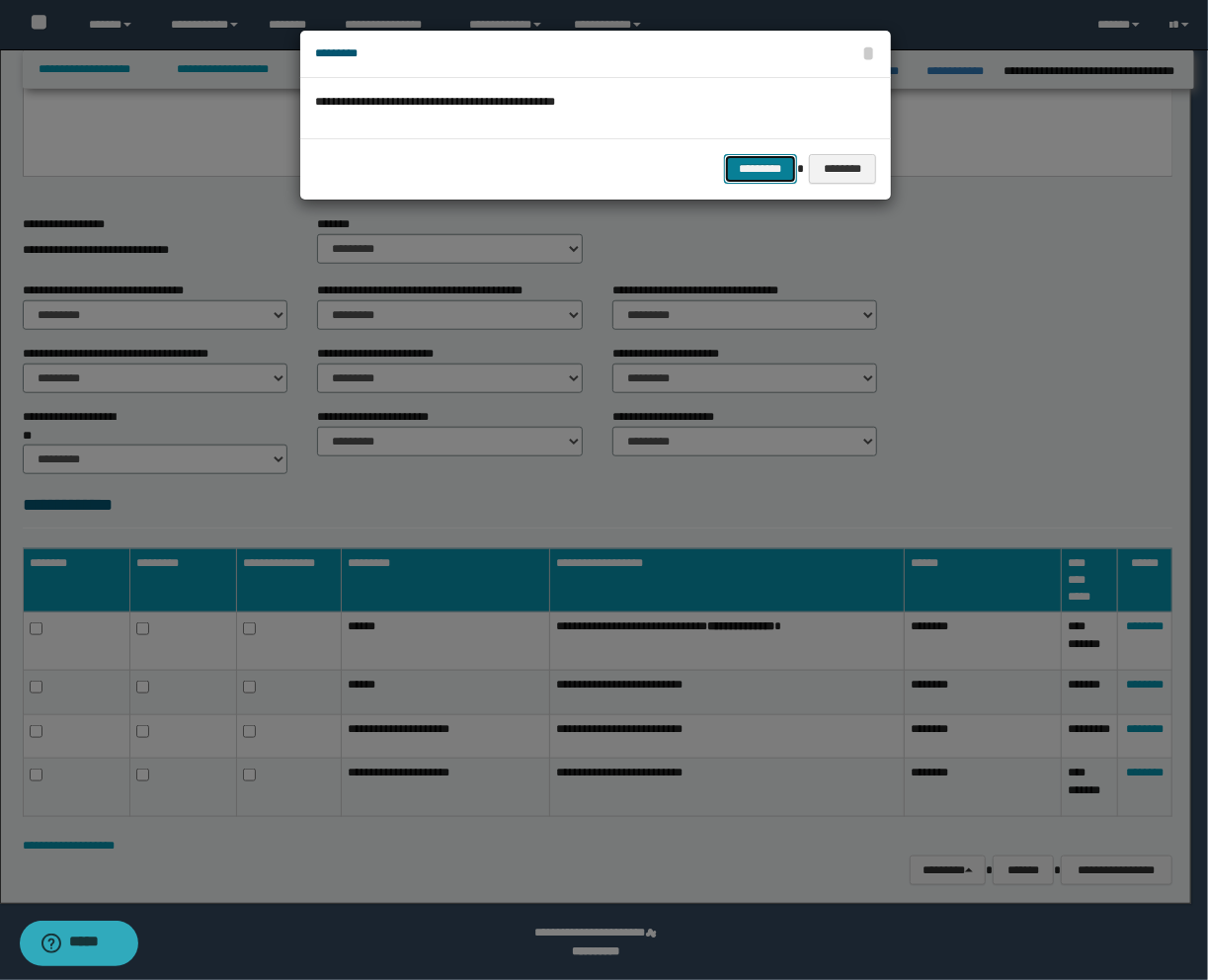 click on "*********" at bounding box center (761, 169) 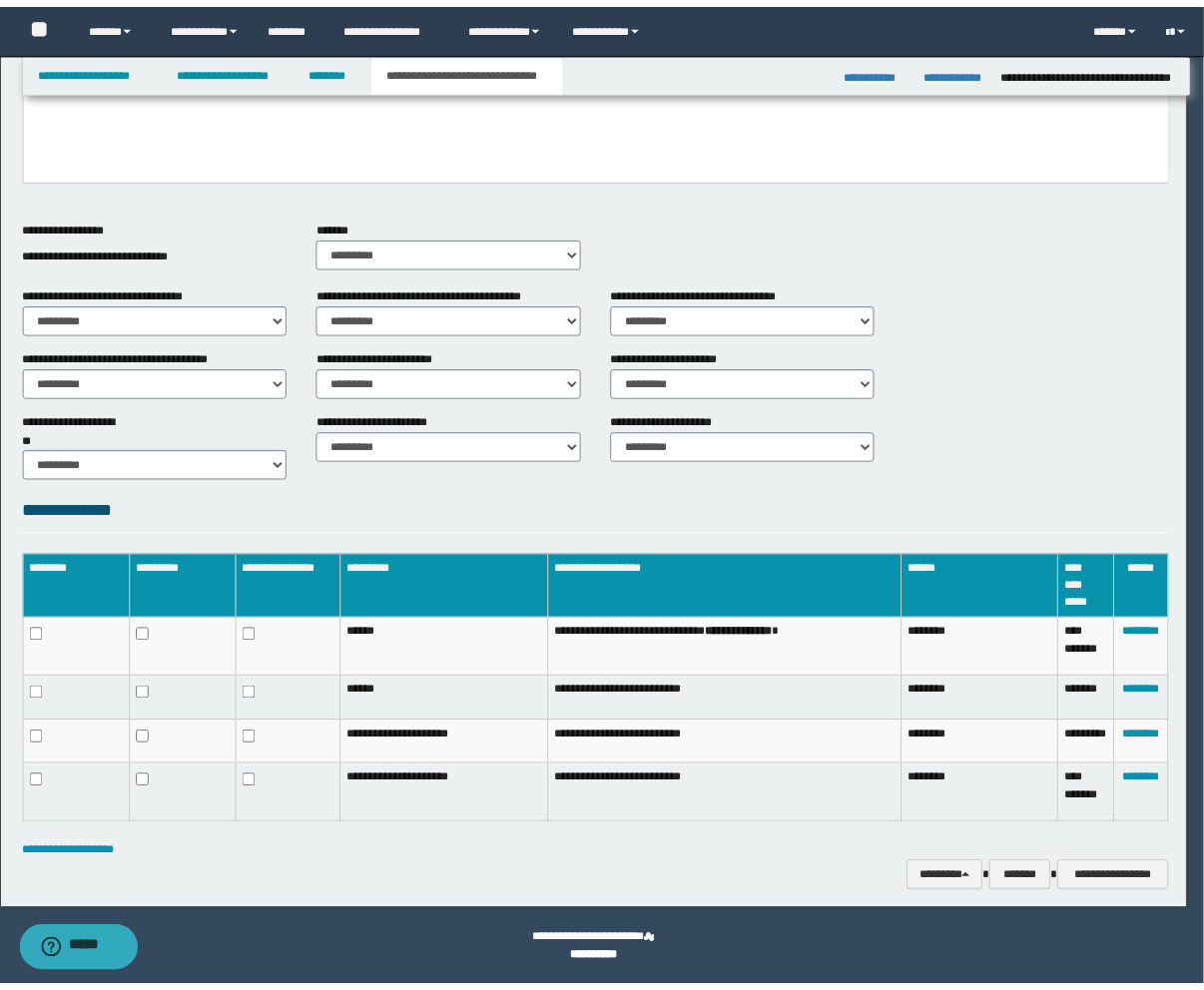 scroll, scrollTop: 620, scrollLeft: 0, axis: vertical 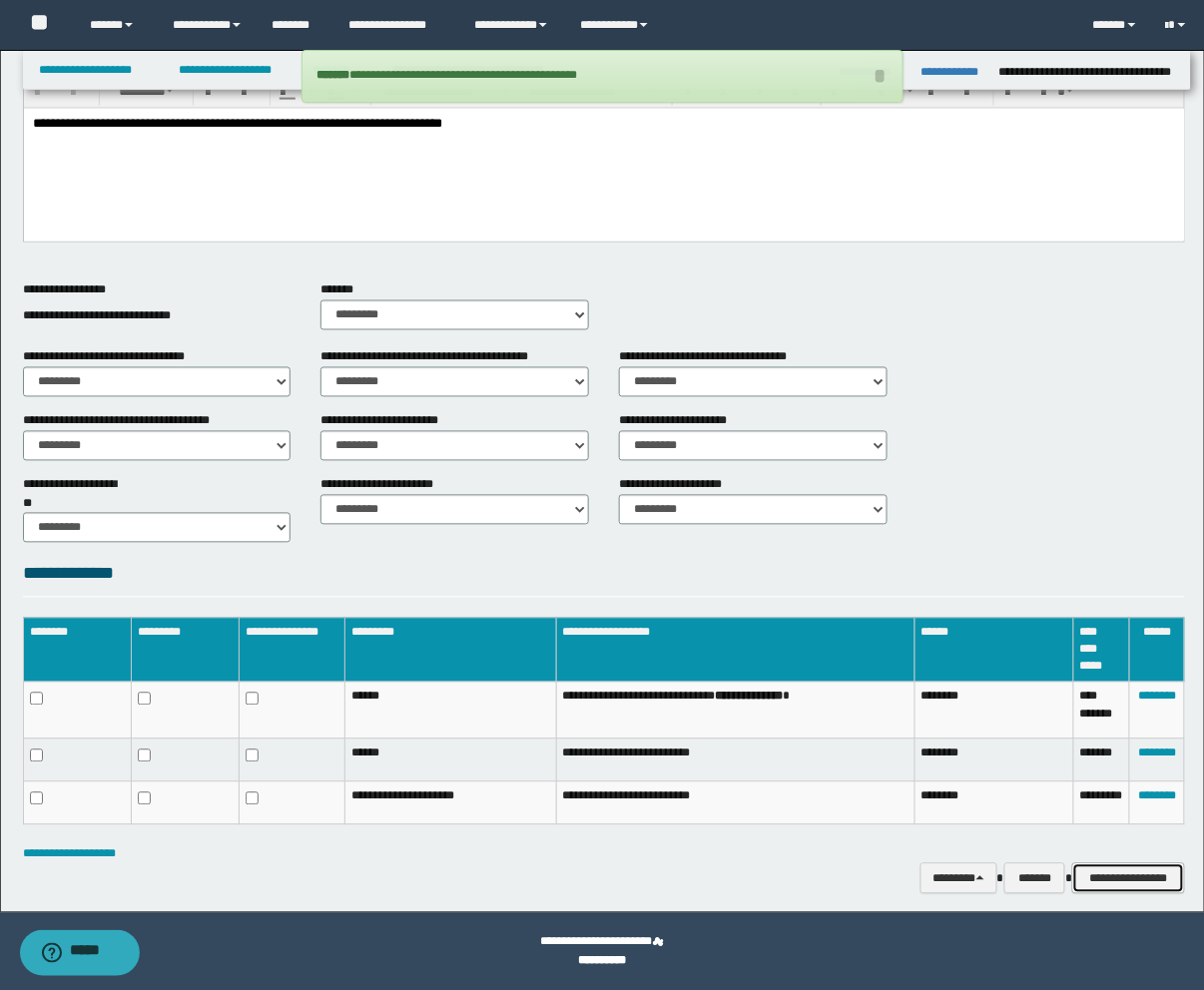 click on "**********" at bounding box center (1128, 878) 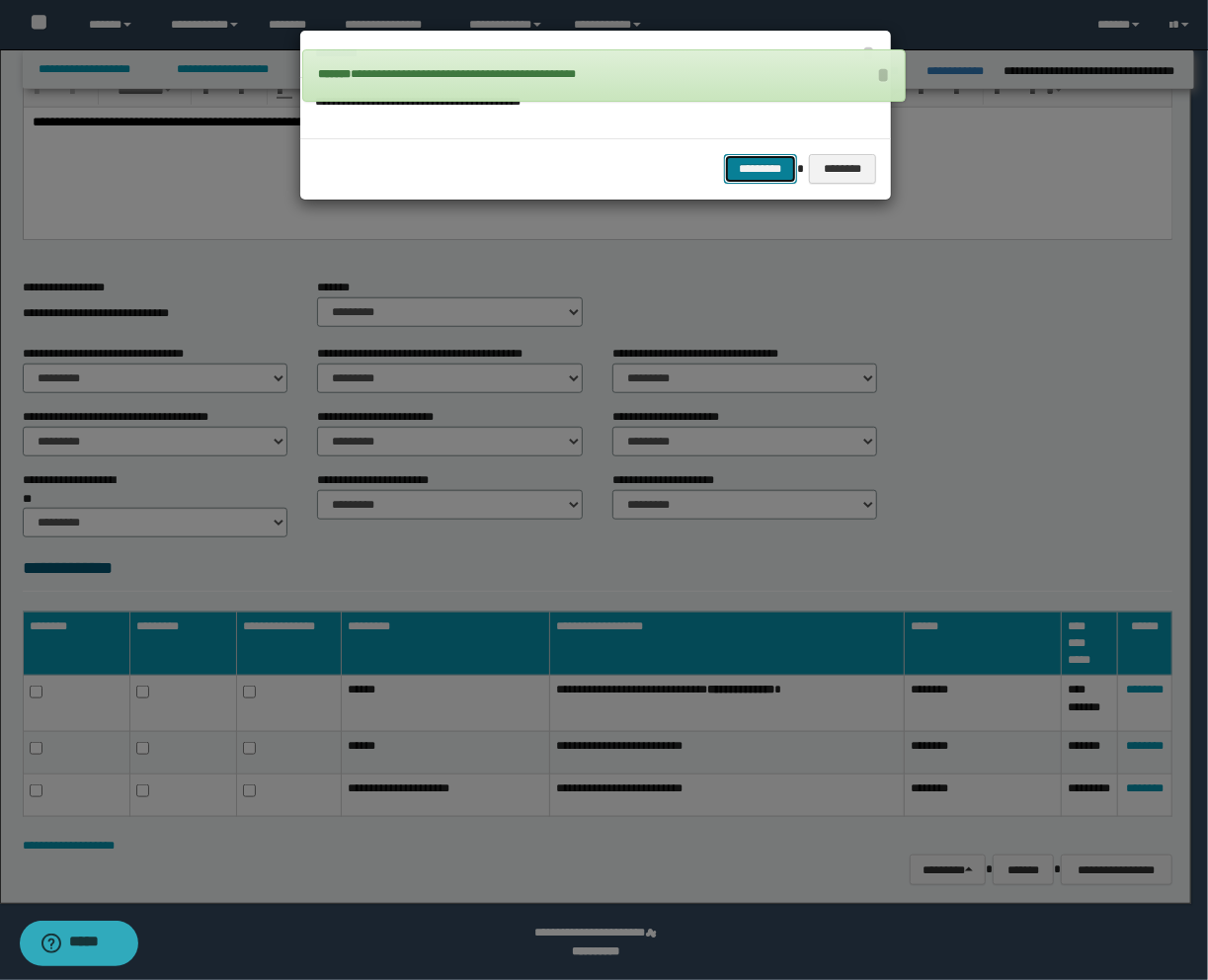 click on "*********" at bounding box center (761, 169) 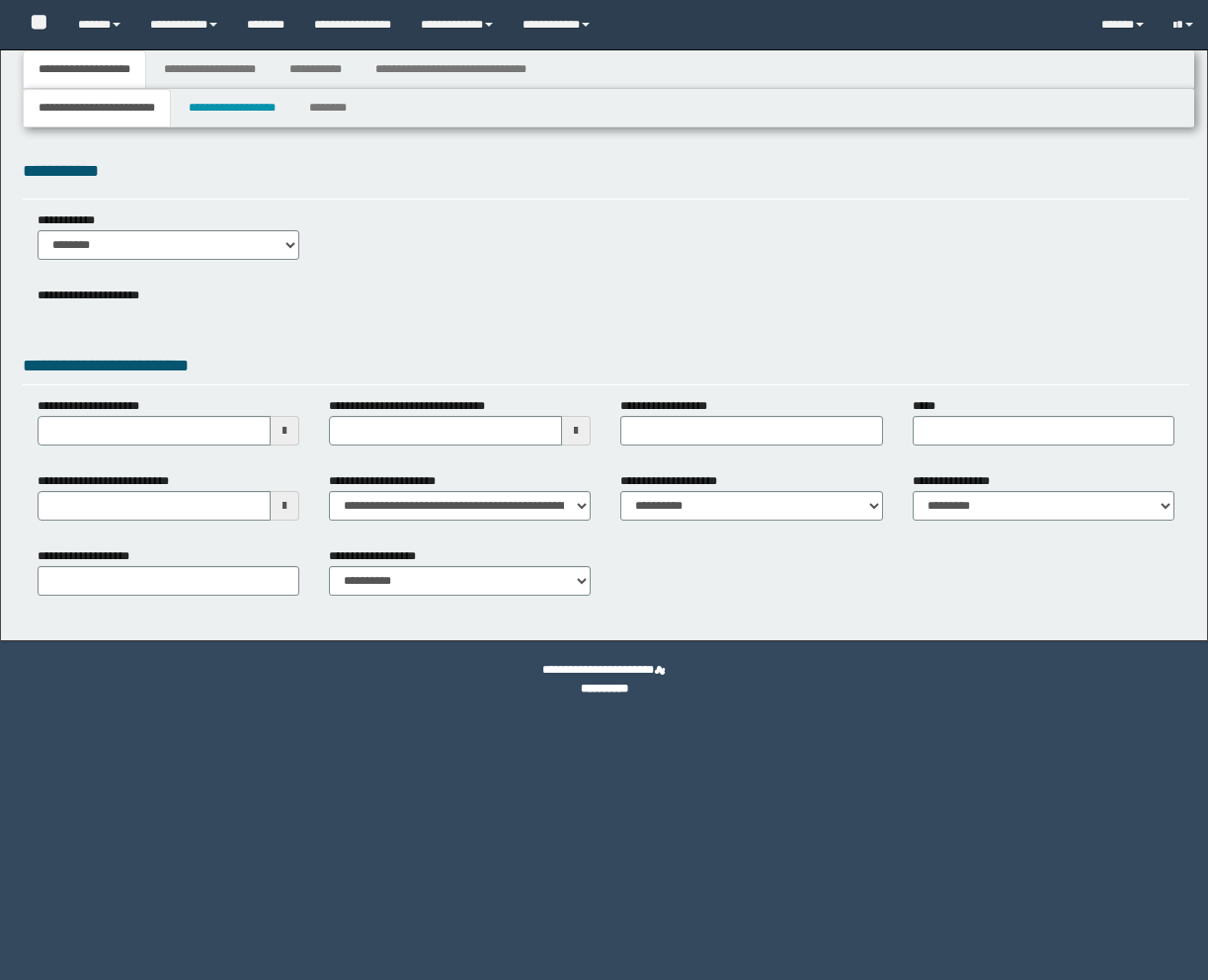 scroll, scrollTop: 0, scrollLeft: 0, axis: both 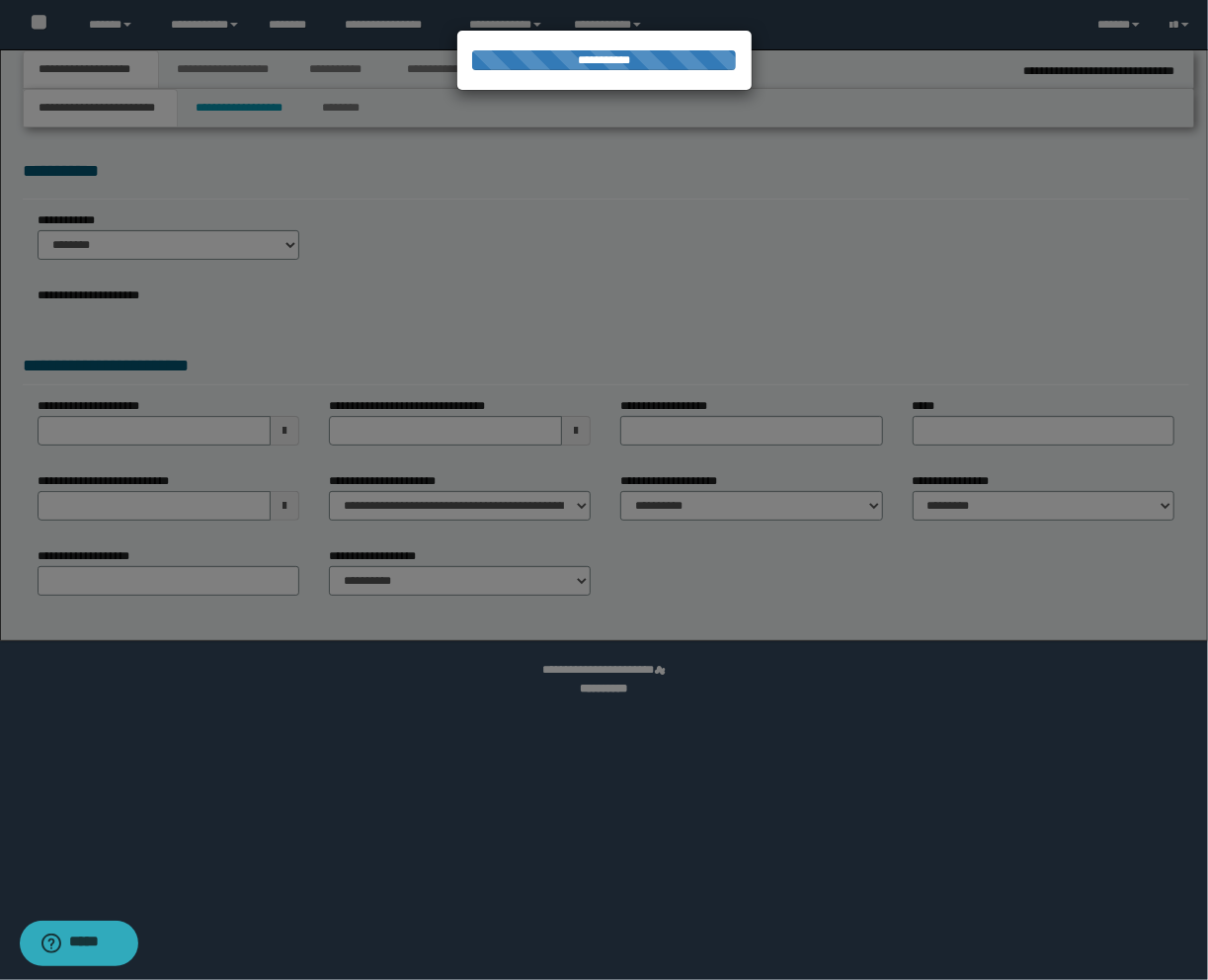 select on "*" 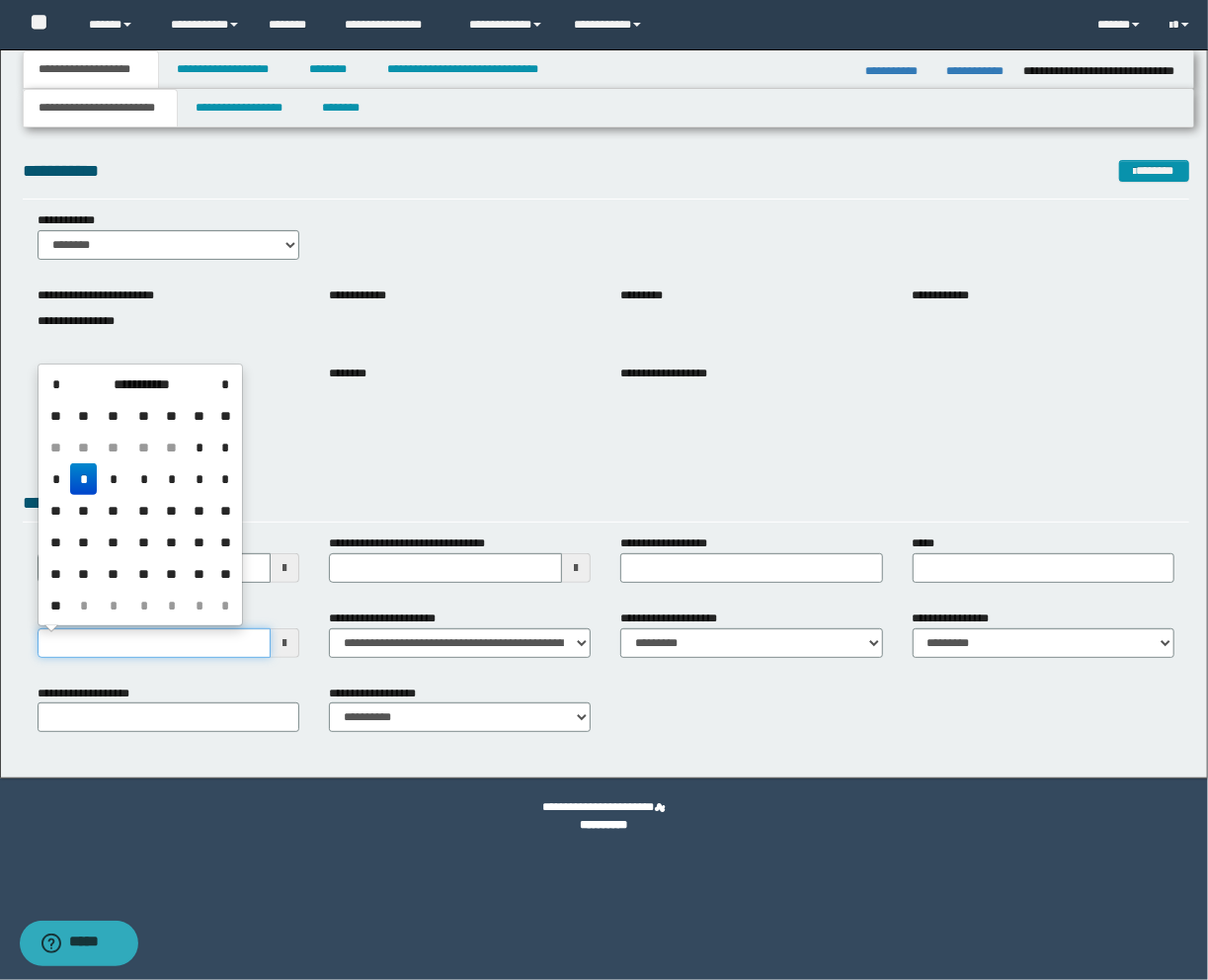 click on "**********" at bounding box center (154, 643) 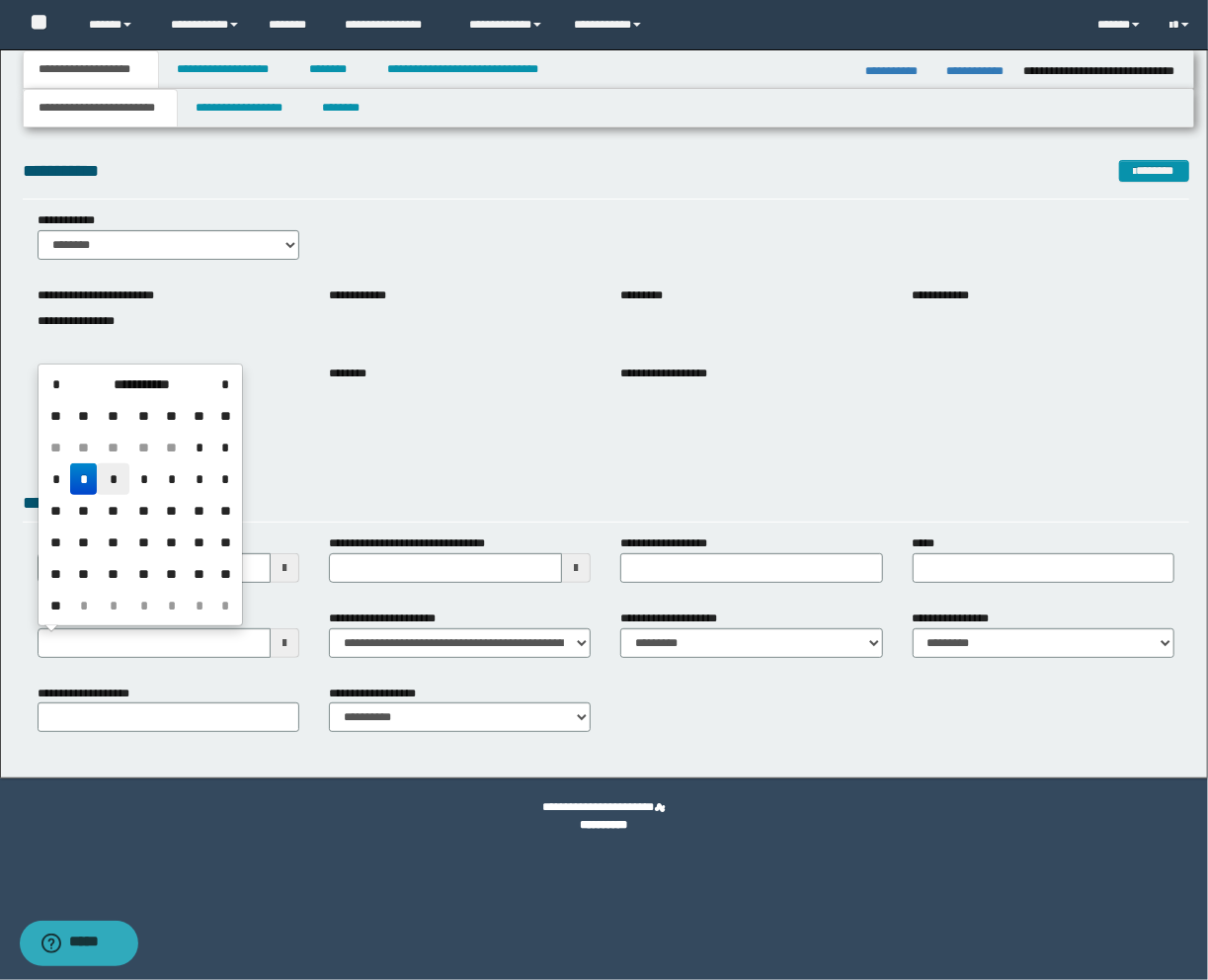click on "*" at bounding box center [113, 479] 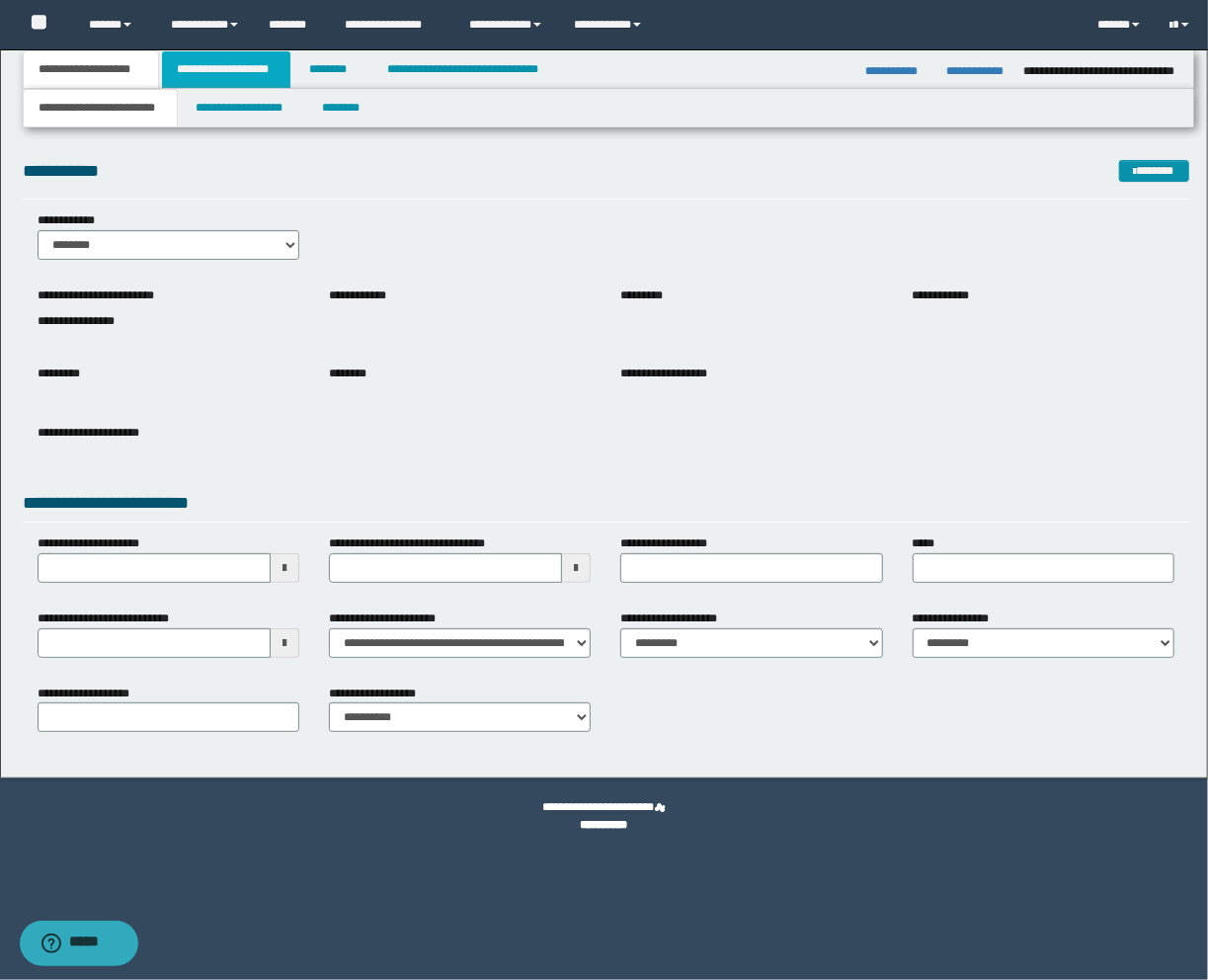 click on "**********" at bounding box center (226, 69) 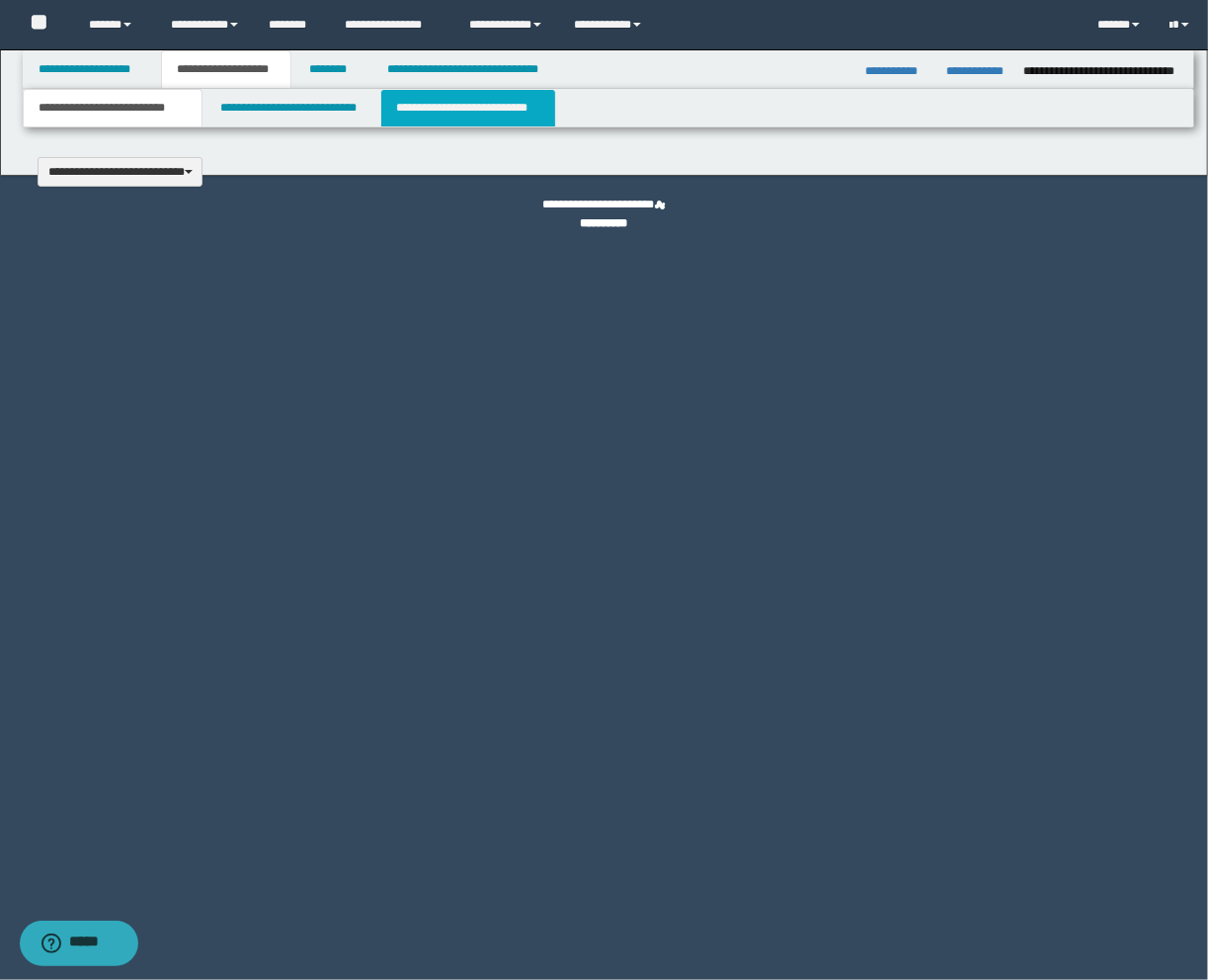 type 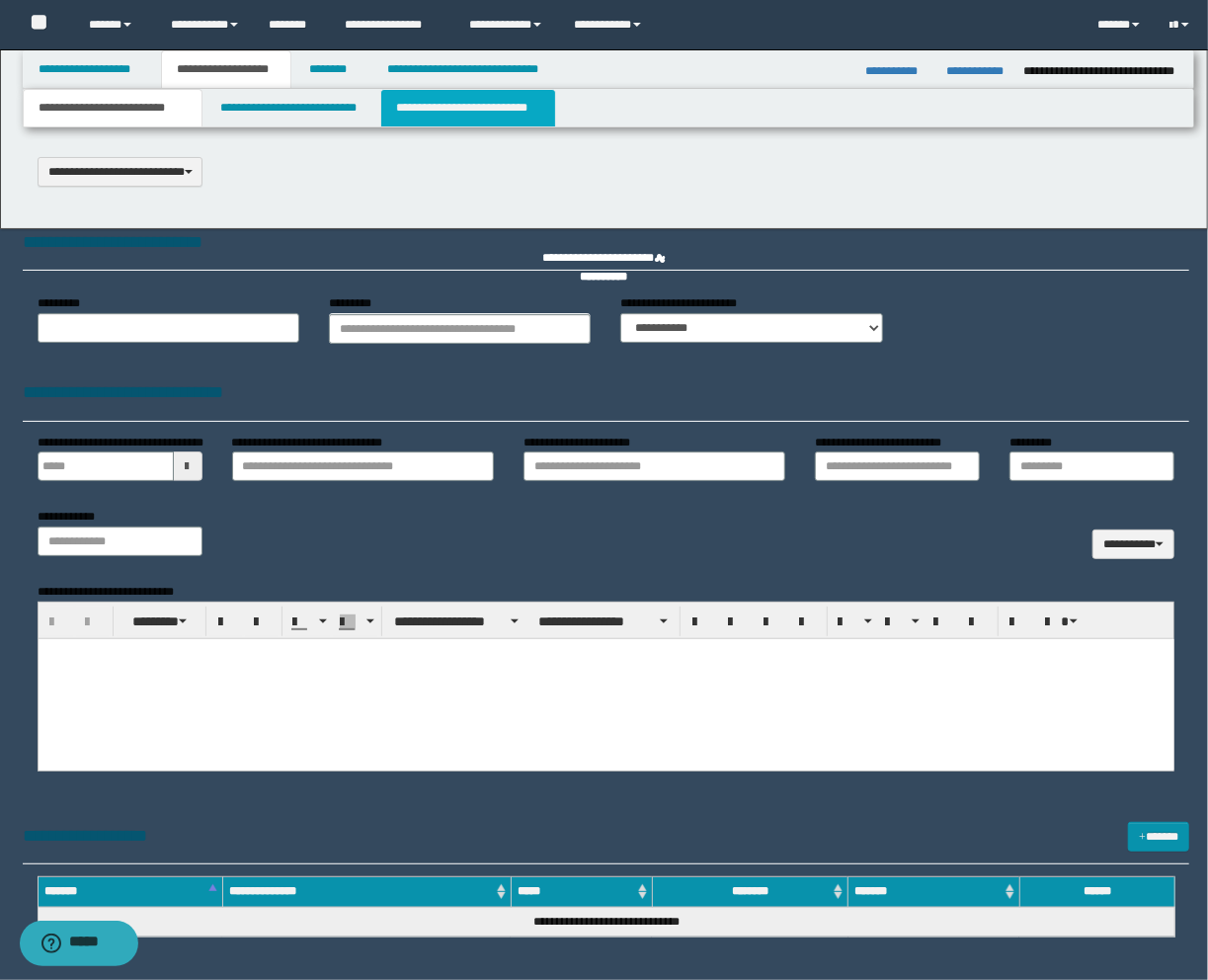 scroll, scrollTop: 0, scrollLeft: 0, axis: both 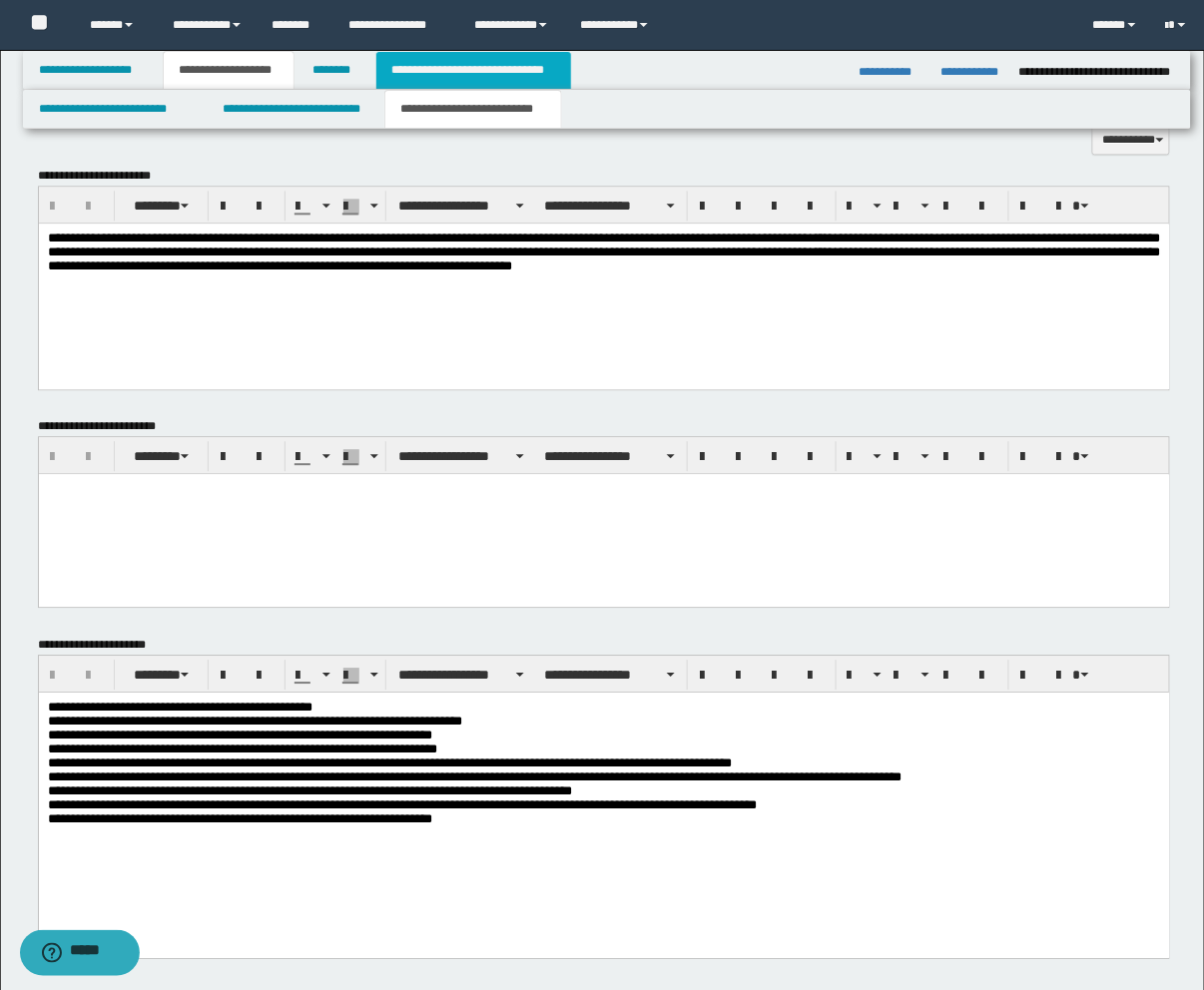 click on "**********" at bounding box center [473, 70] 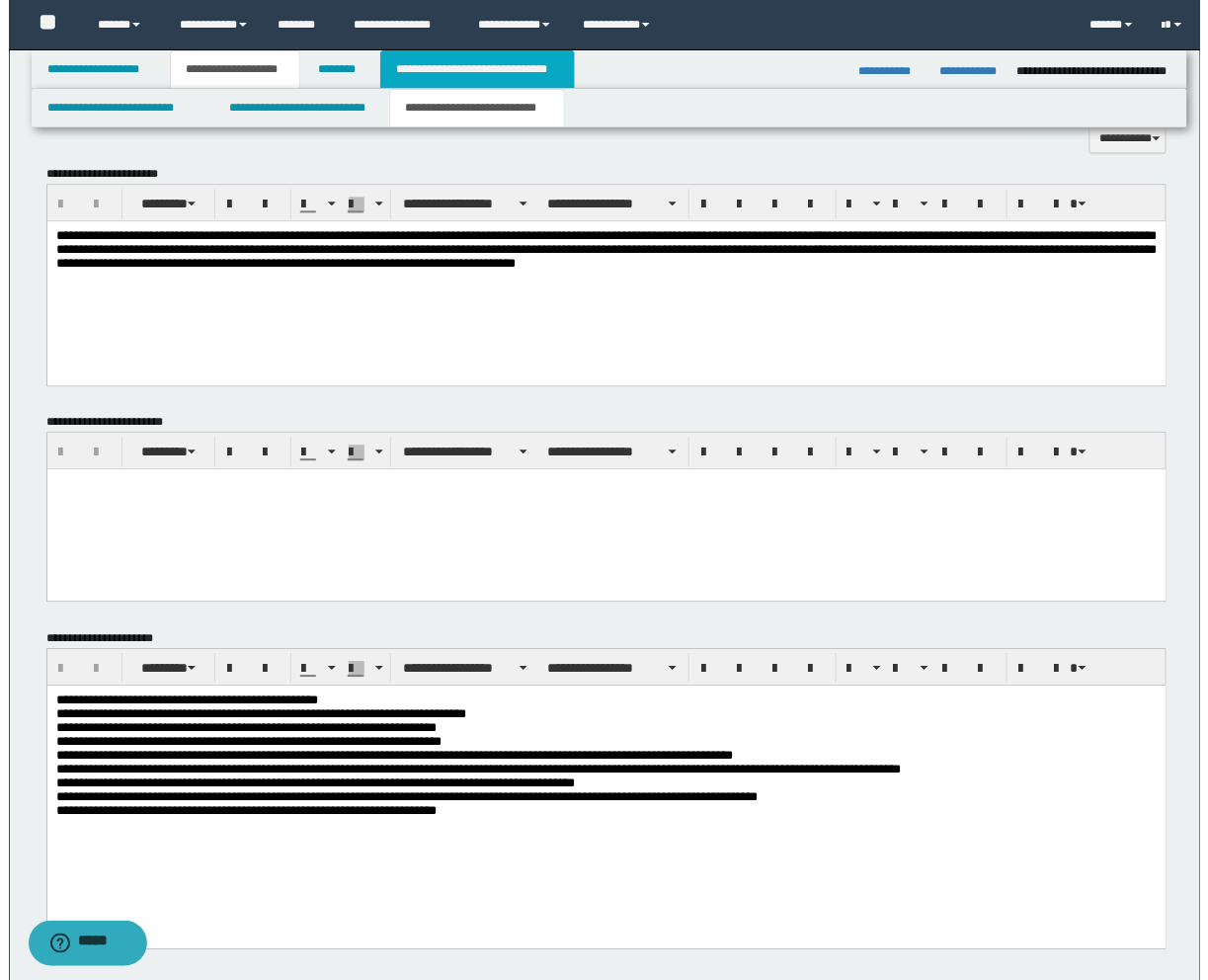 scroll, scrollTop: 0, scrollLeft: 0, axis: both 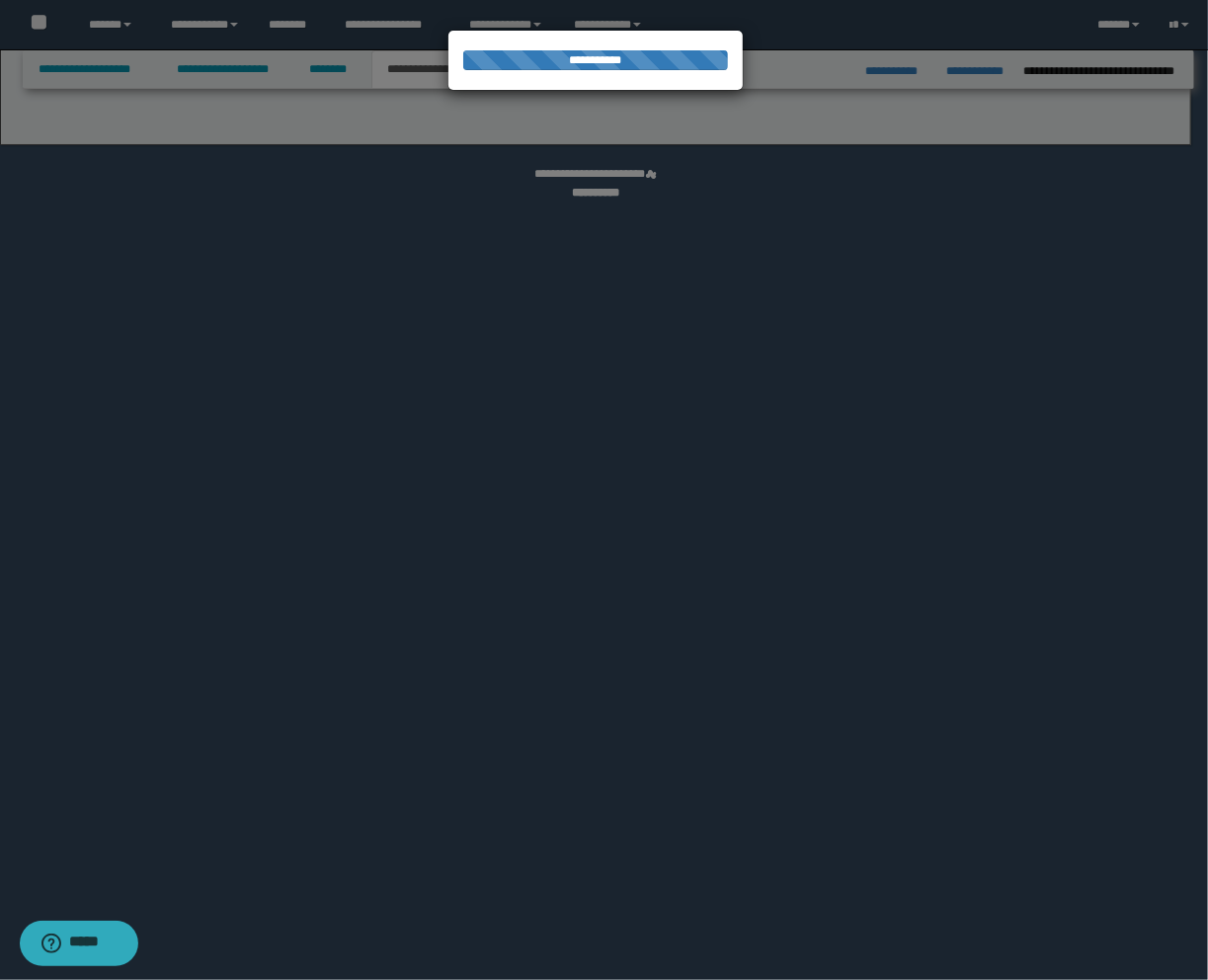 select on "*" 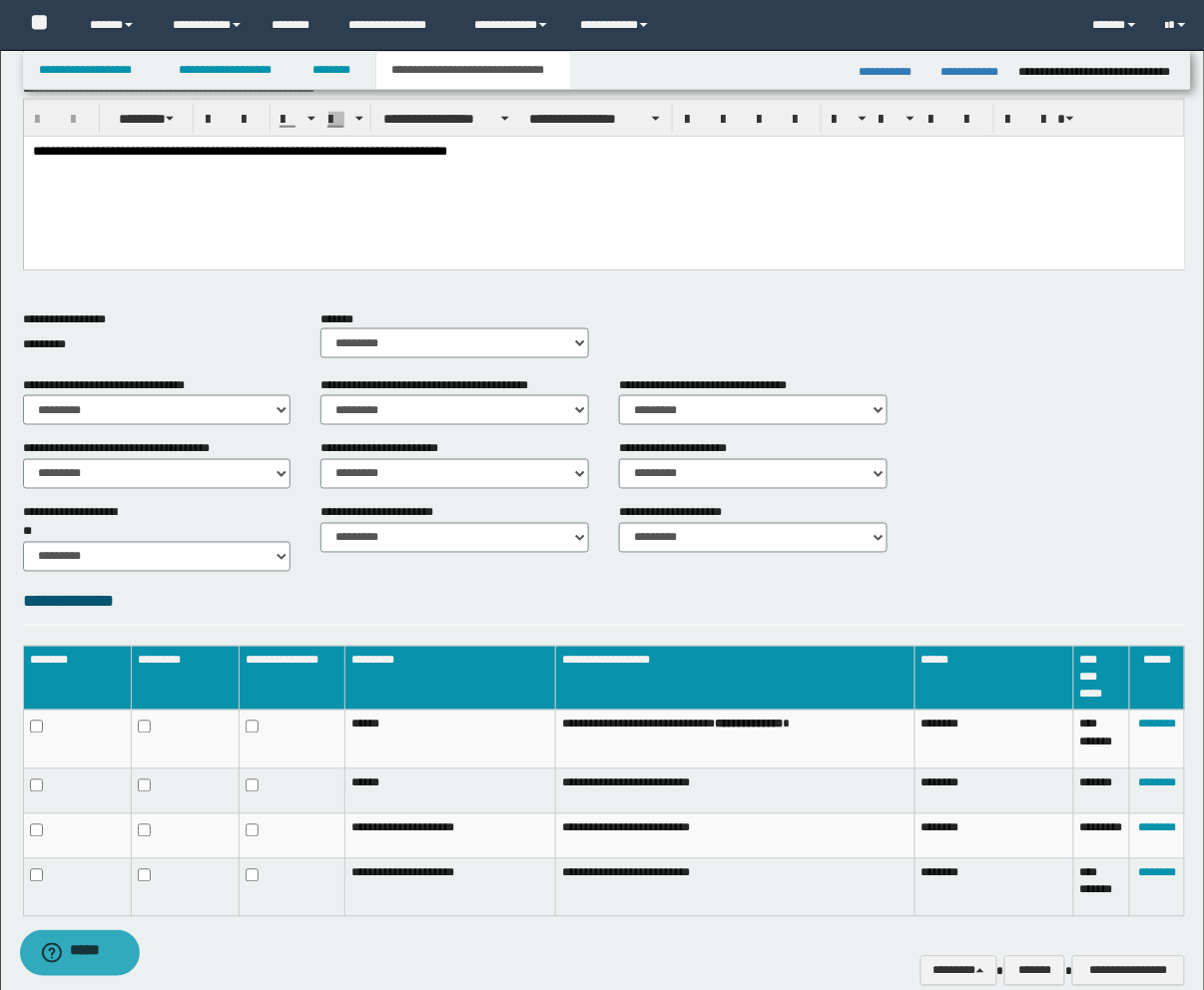 scroll, scrollTop: 563, scrollLeft: 0, axis: vertical 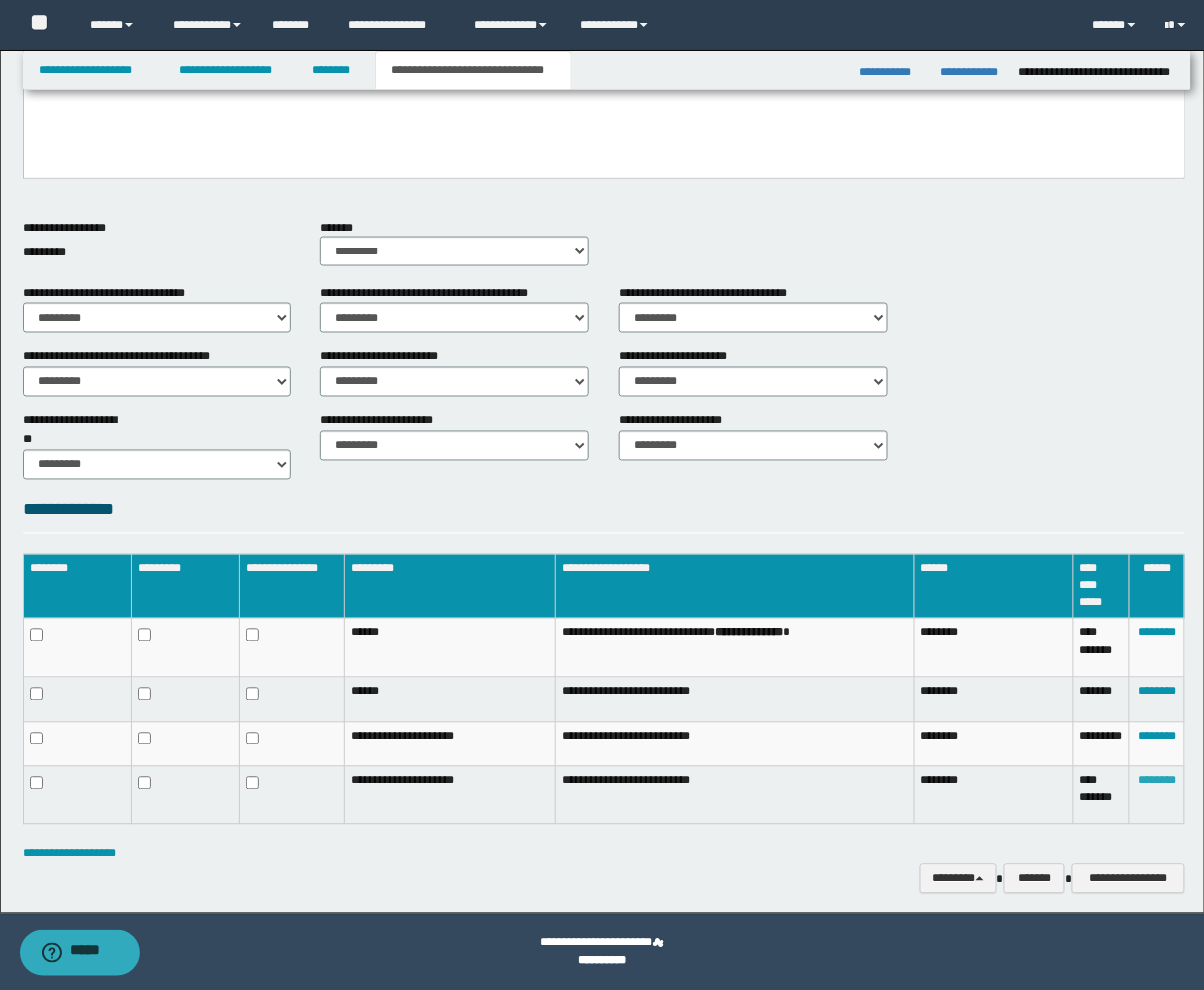 click on "********" at bounding box center [1157, 781] 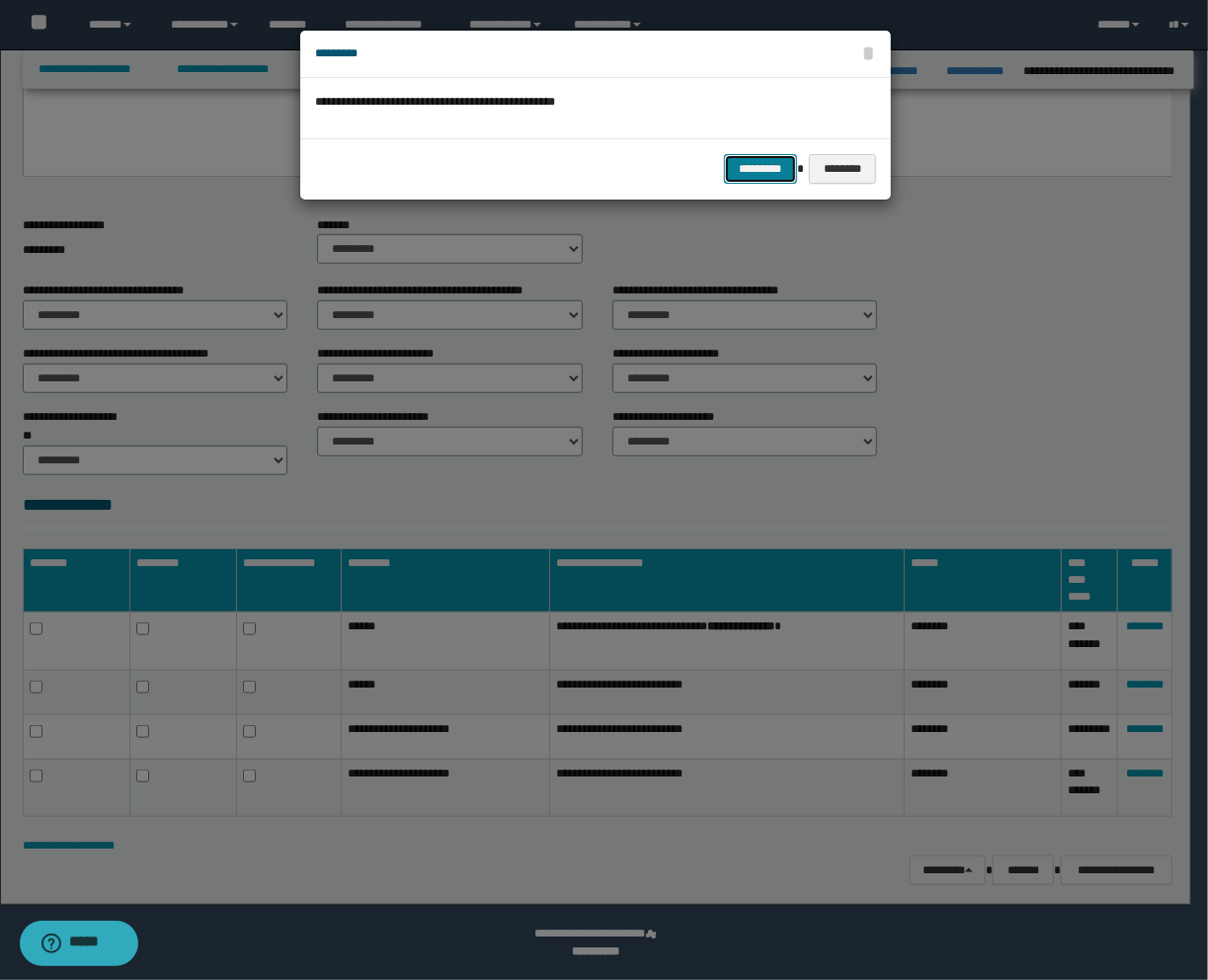 click on "*********" at bounding box center [761, 169] 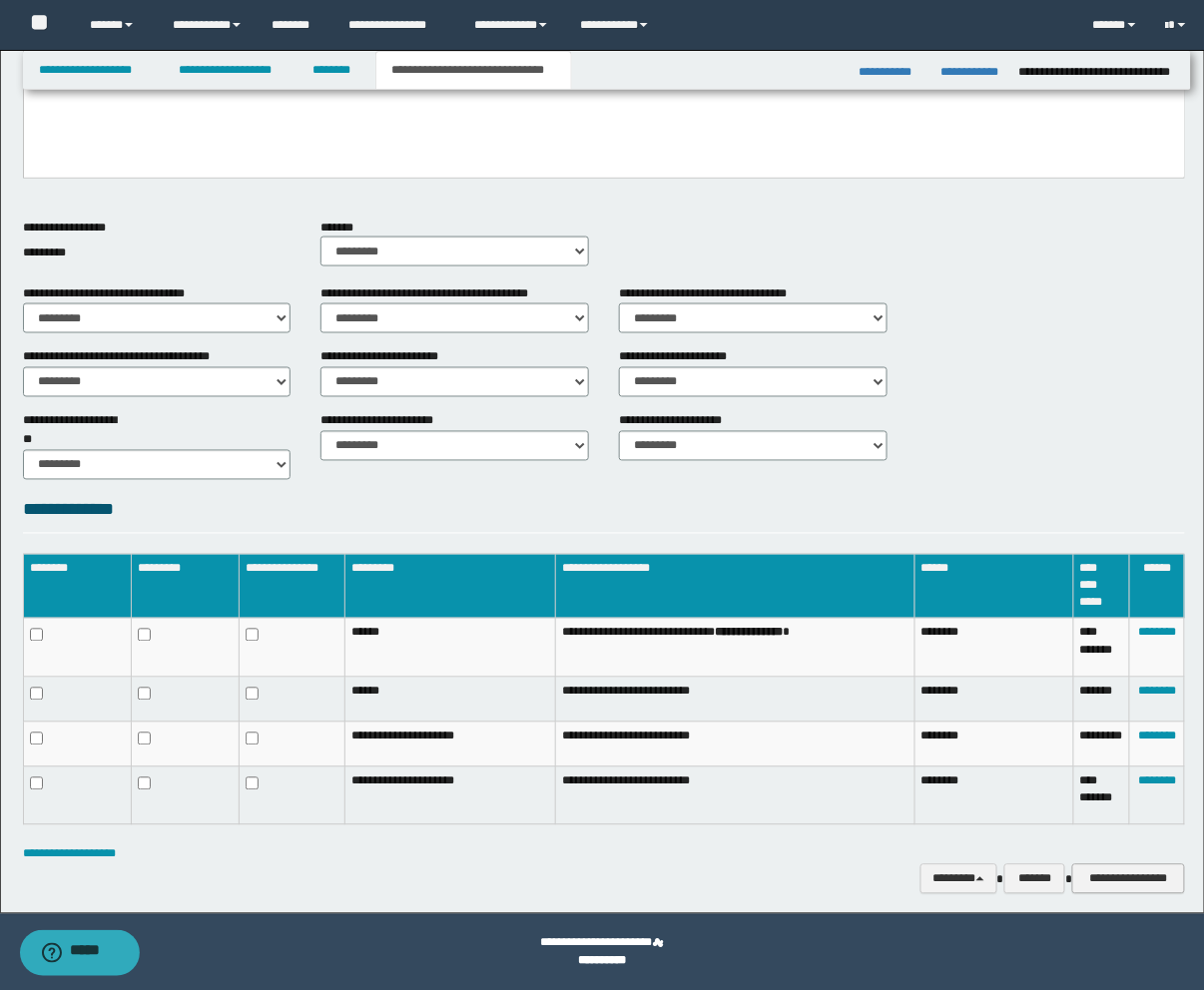scroll, scrollTop: 499, scrollLeft: 0, axis: vertical 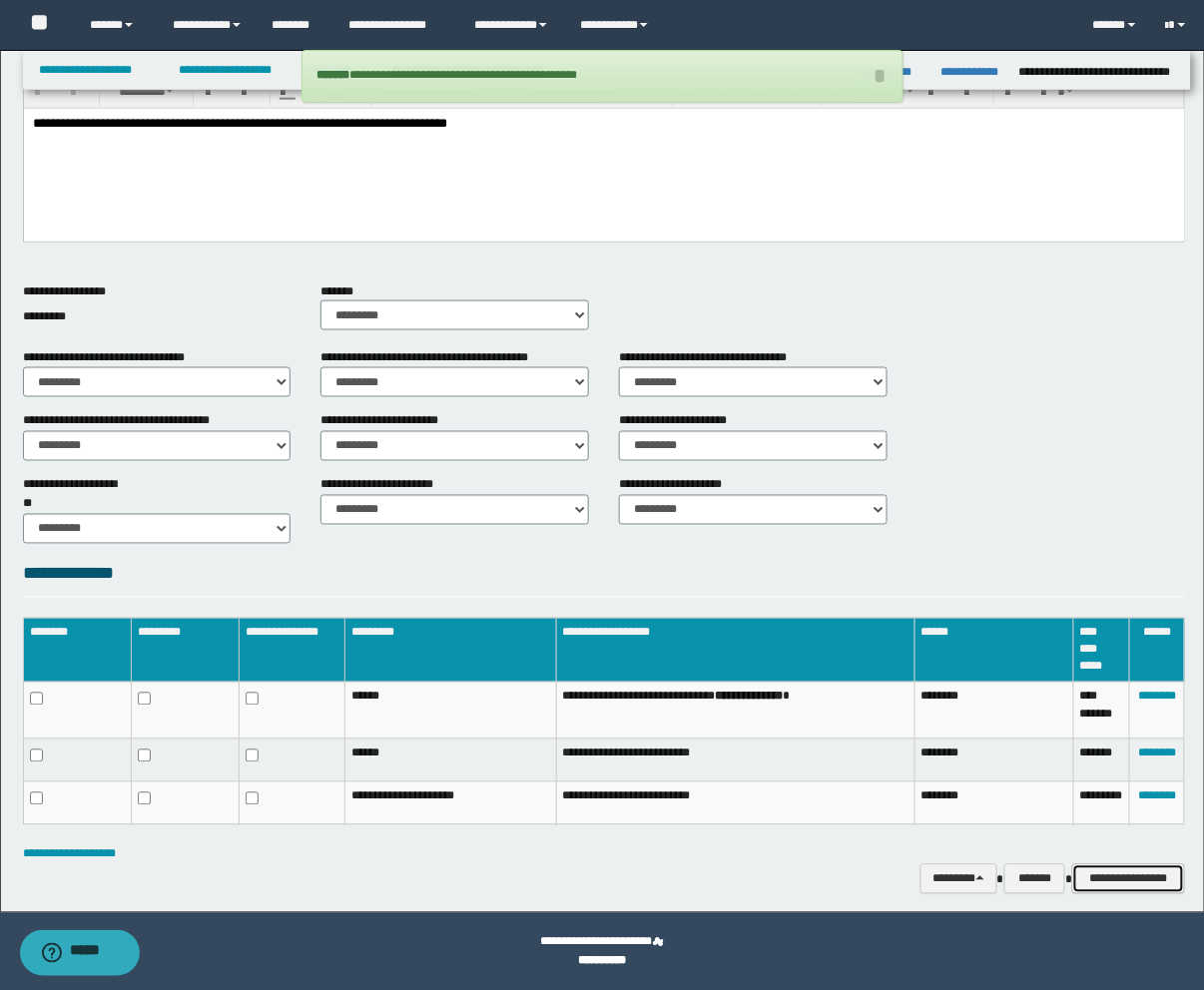 click on "**********" at bounding box center (1128, 879) 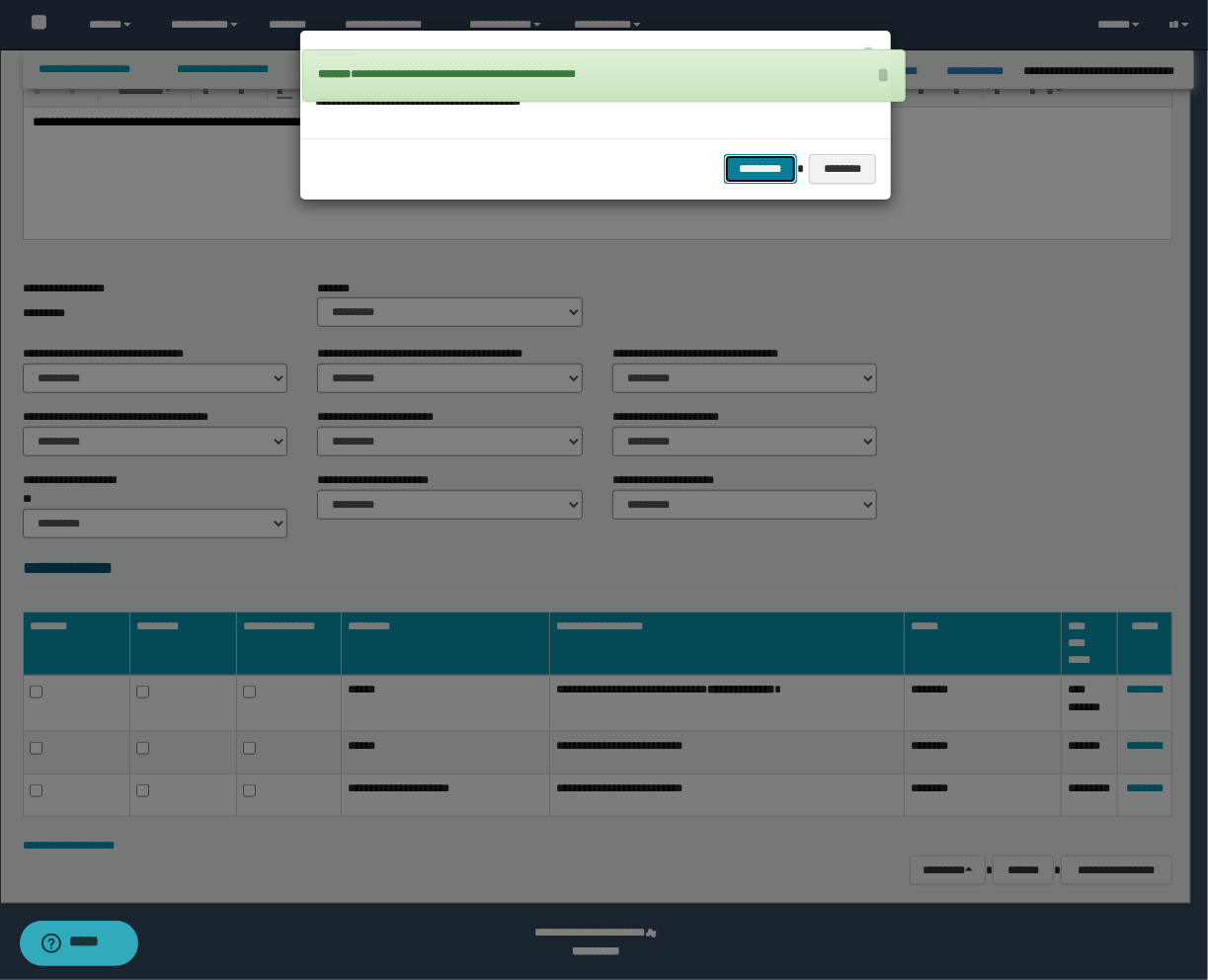 click on "*********" at bounding box center [761, 169] 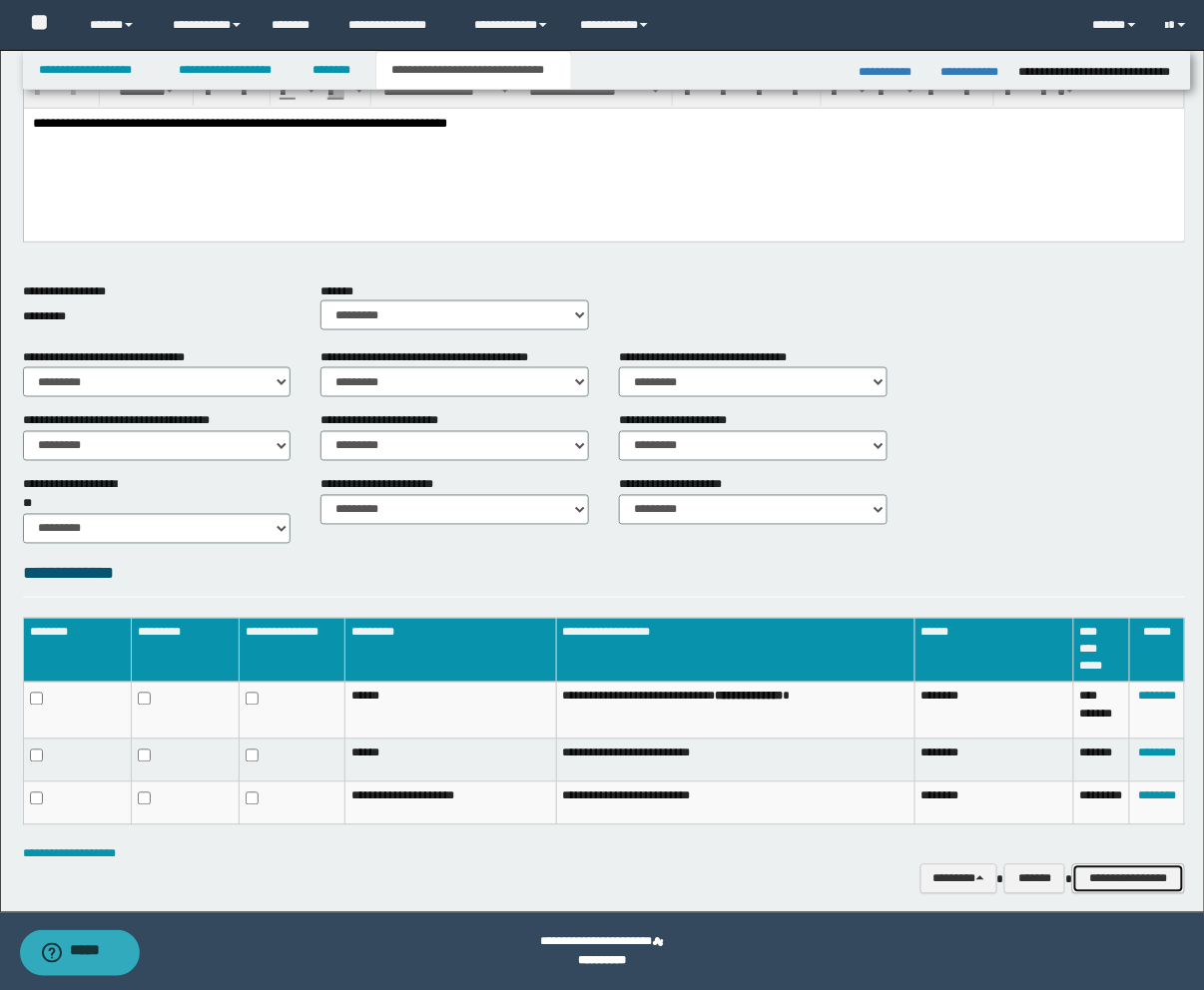 click on "**********" at bounding box center [1128, 879] 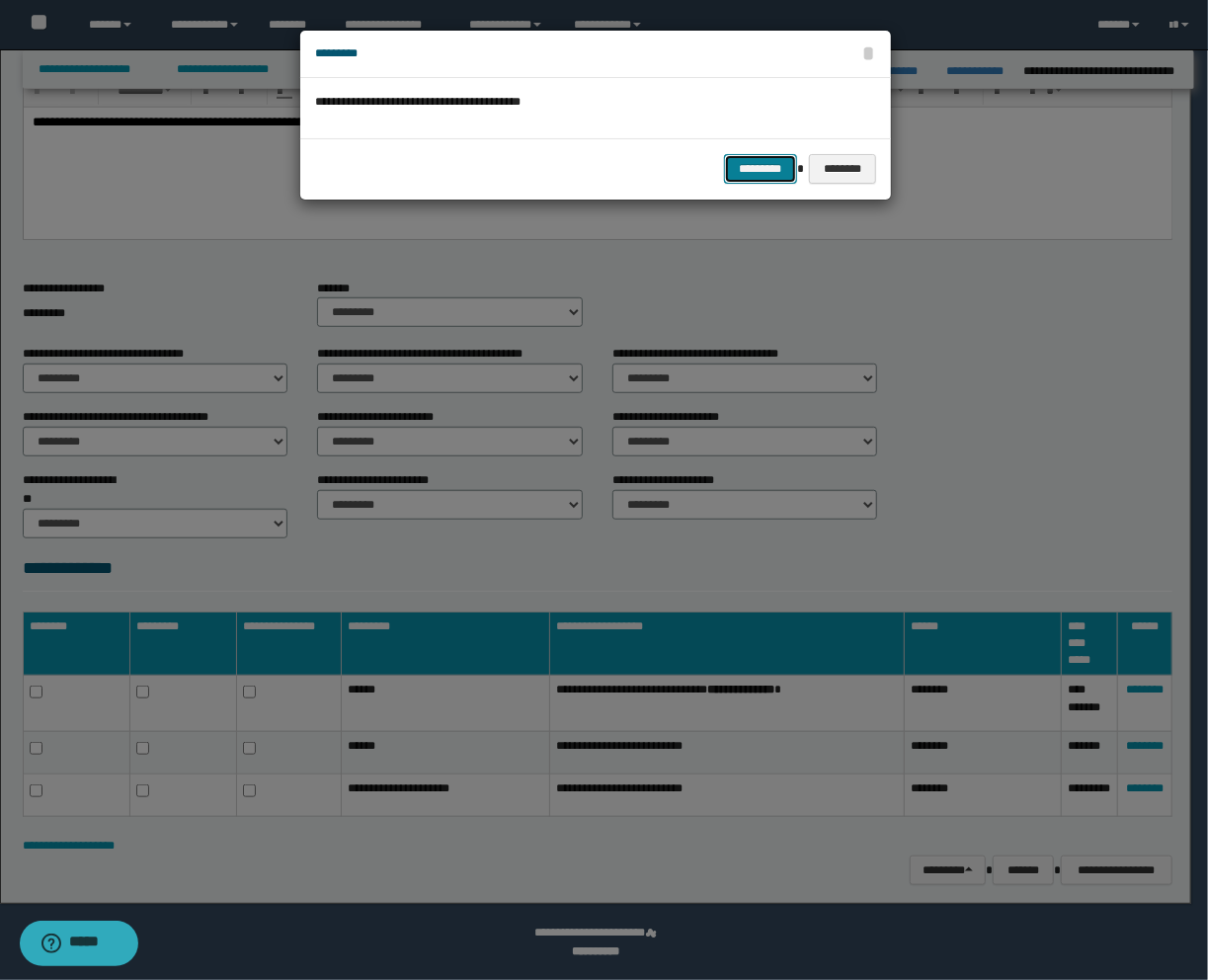 click on "*********" at bounding box center [761, 169] 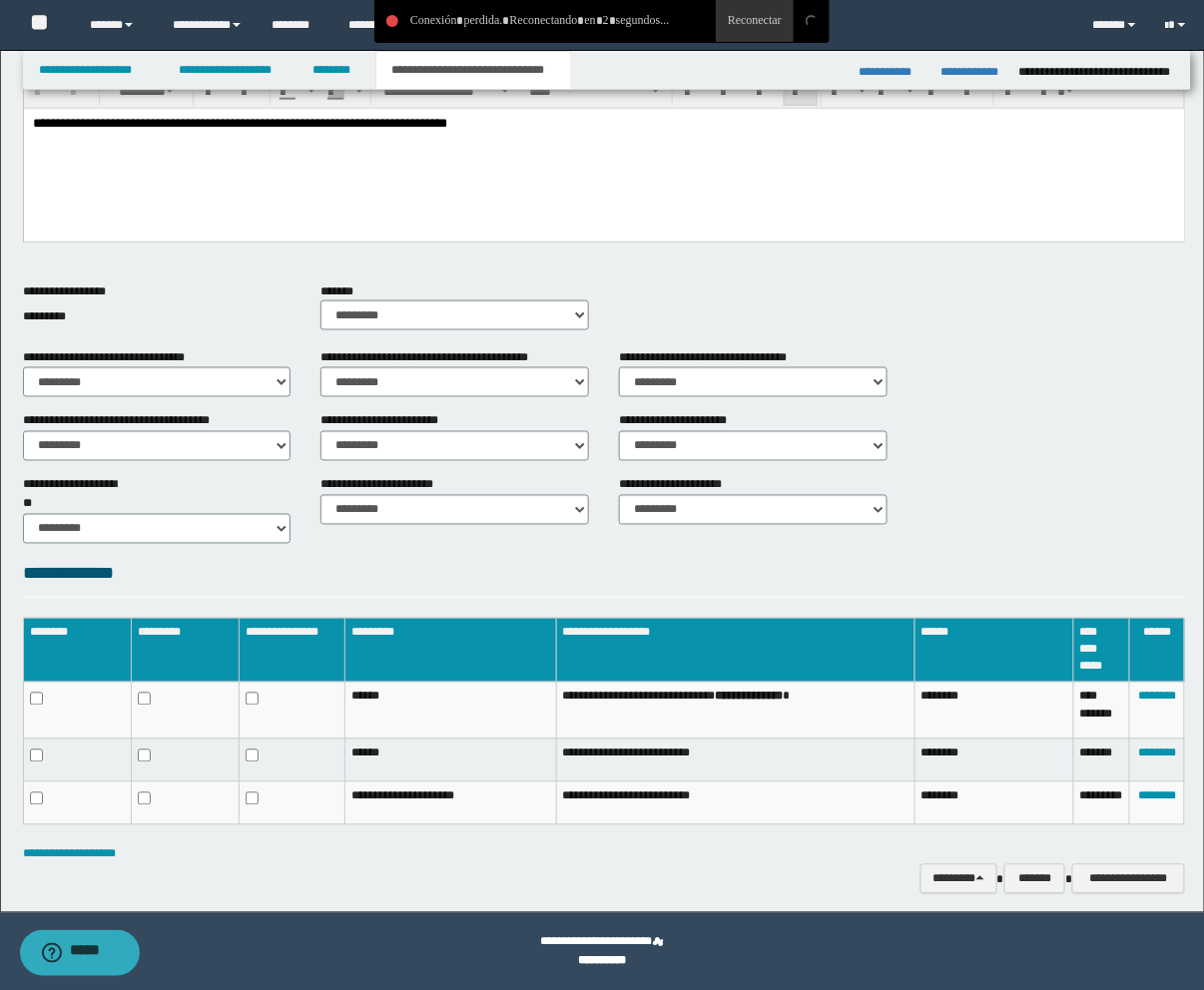 click on "**********" at bounding box center (603, 148) 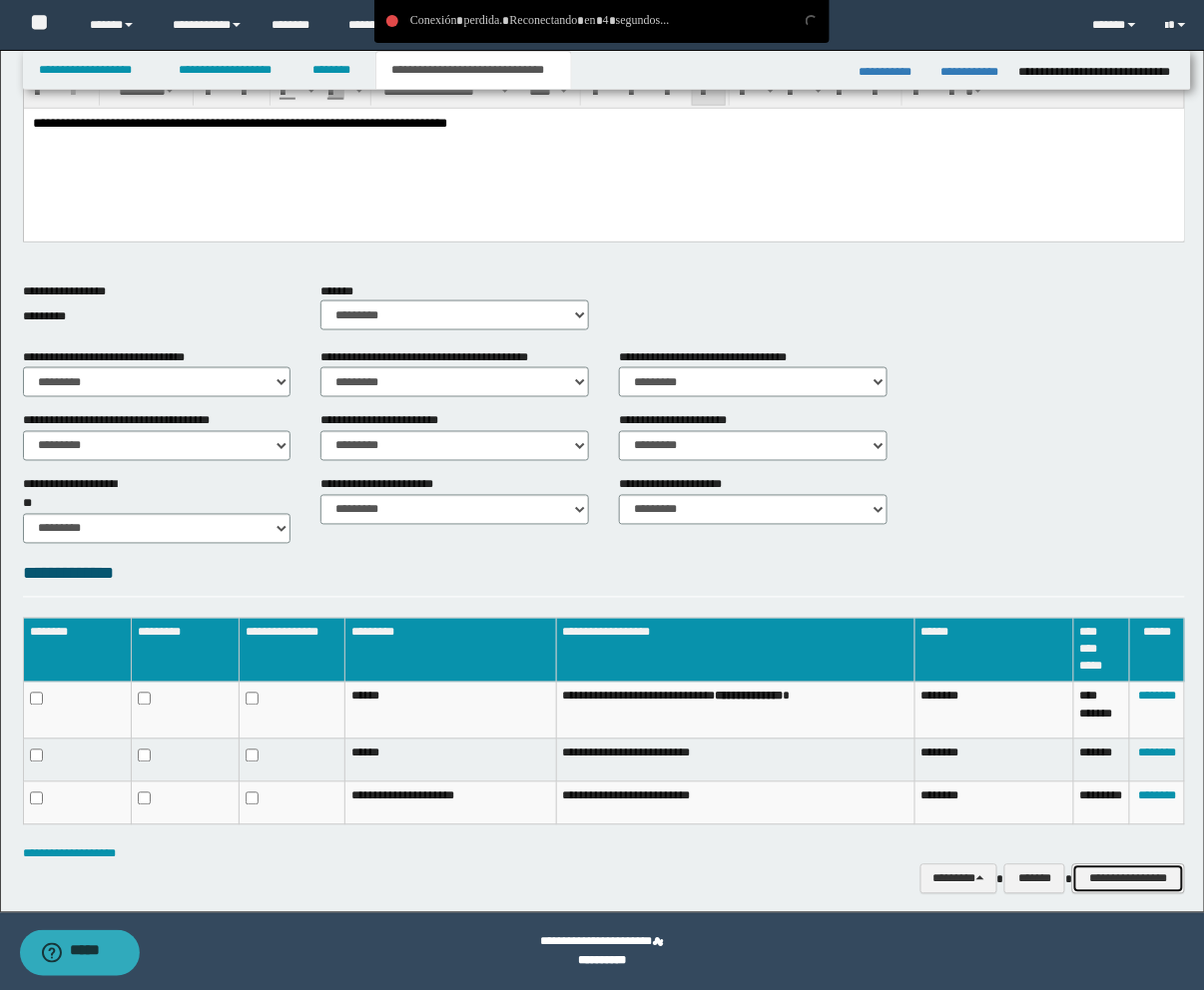 drag, startPoint x: 1096, startPoint y: 868, endPoint x: 1076, endPoint y: 842, distance: 32.80244 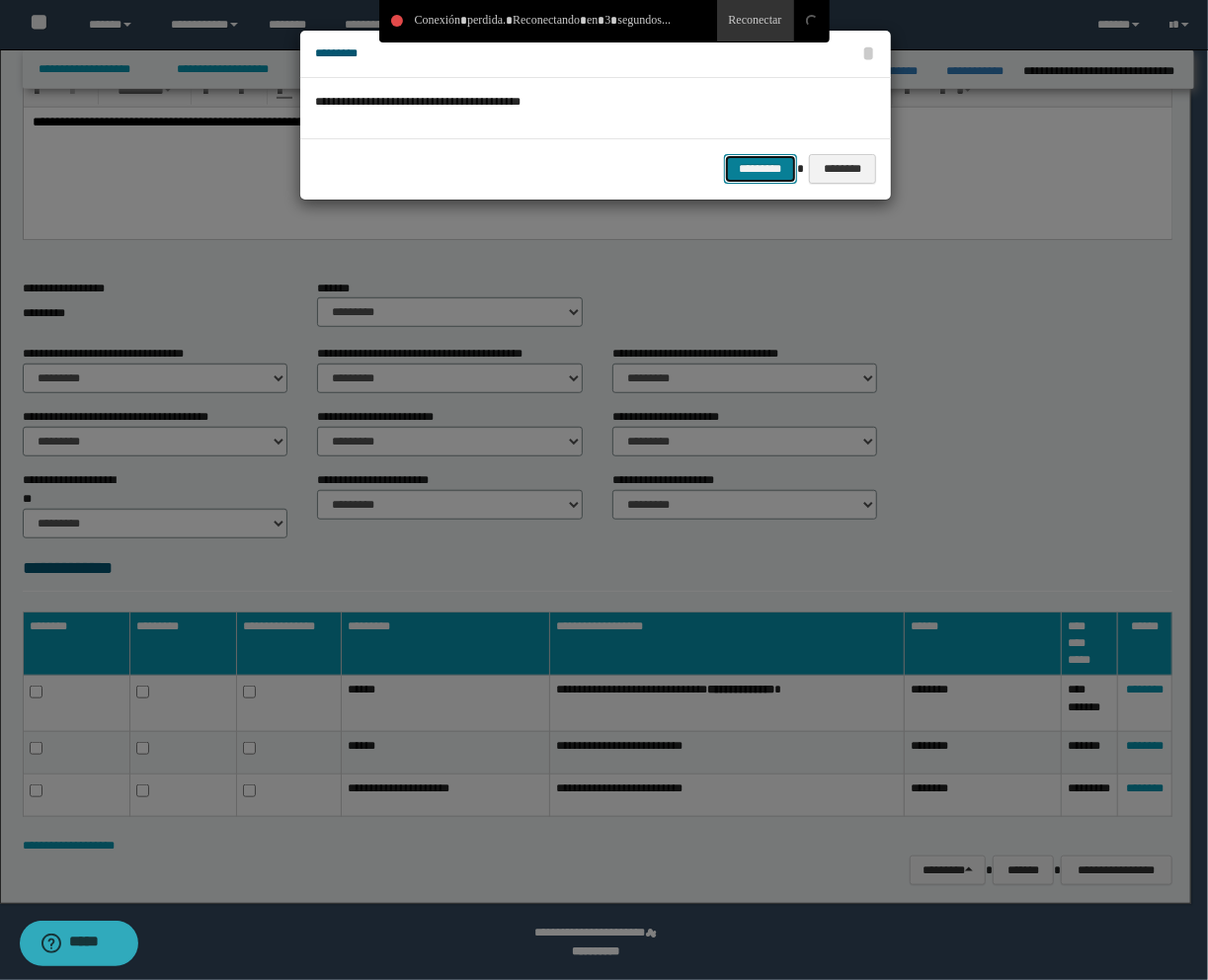 click on "*********" at bounding box center [761, 169] 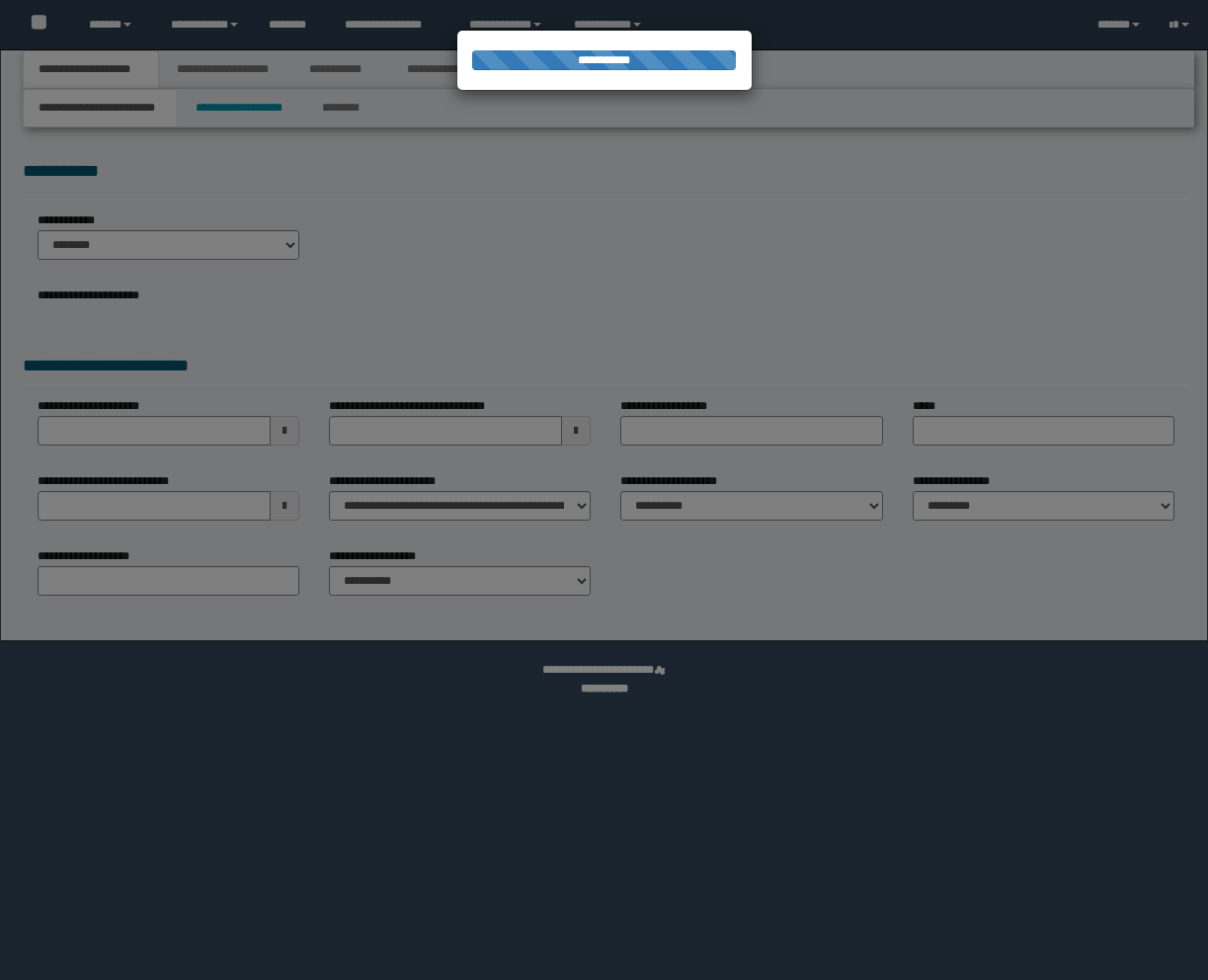 scroll, scrollTop: 0, scrollLeft: 0, axis: both 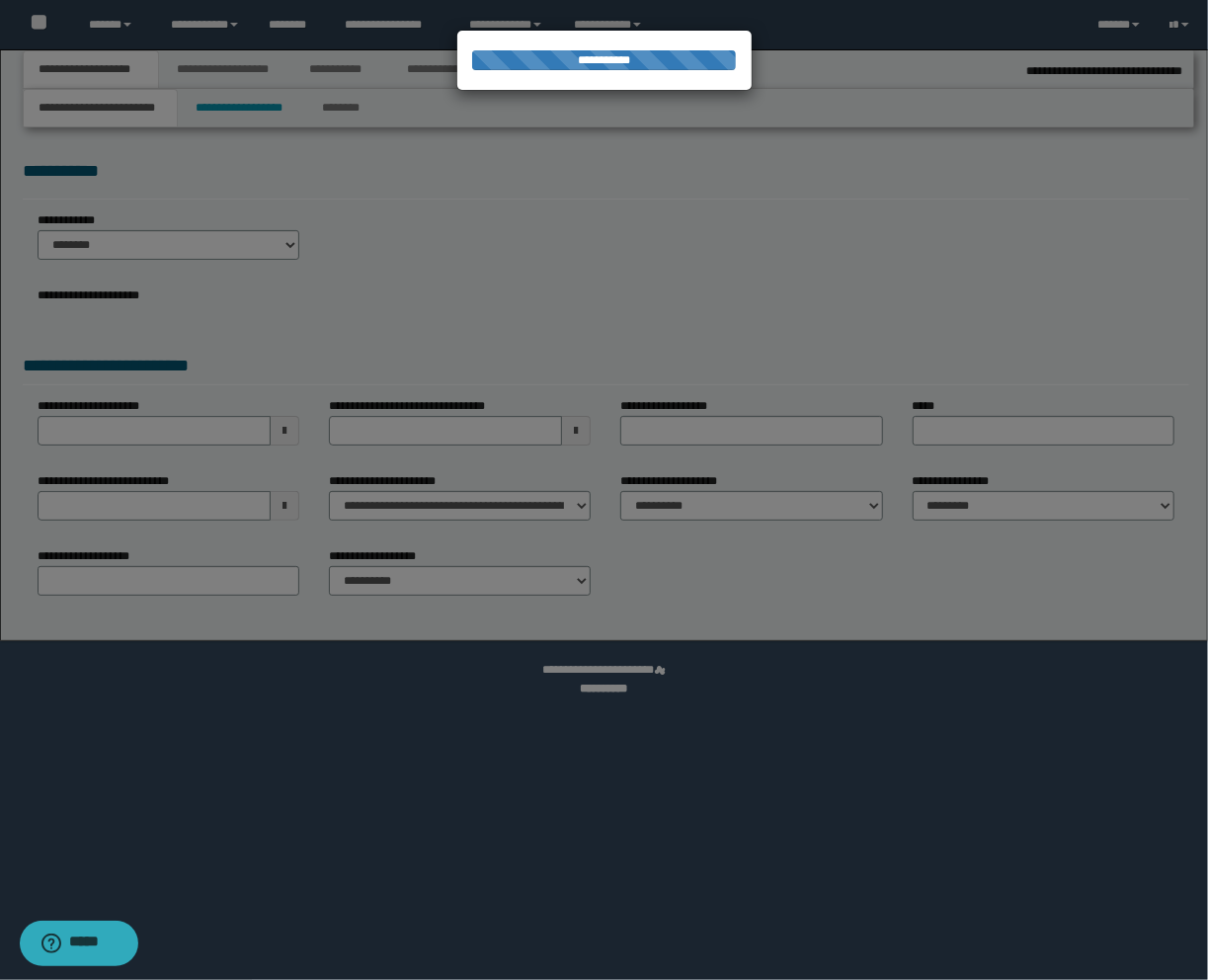 select on "**" 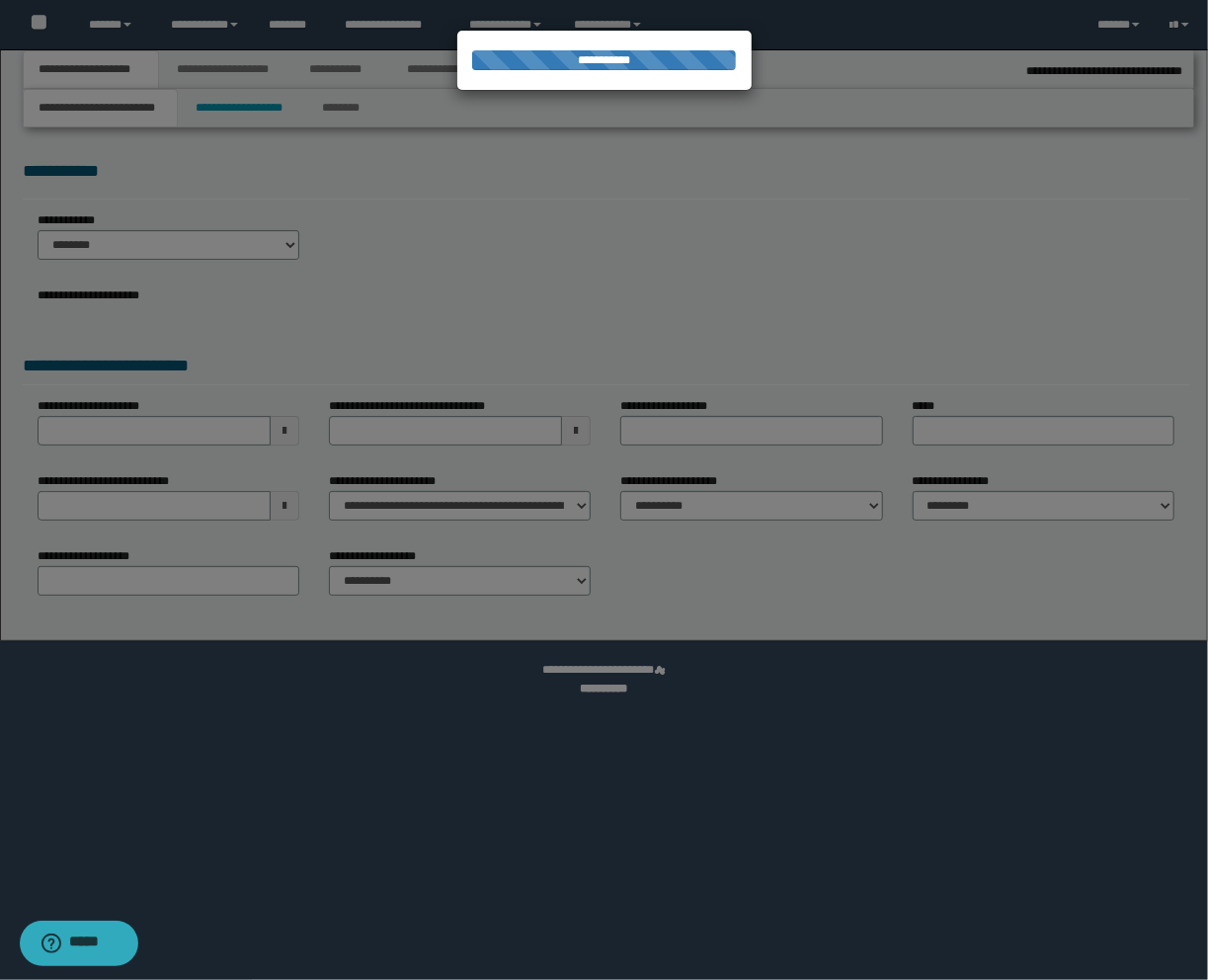 select on "*" 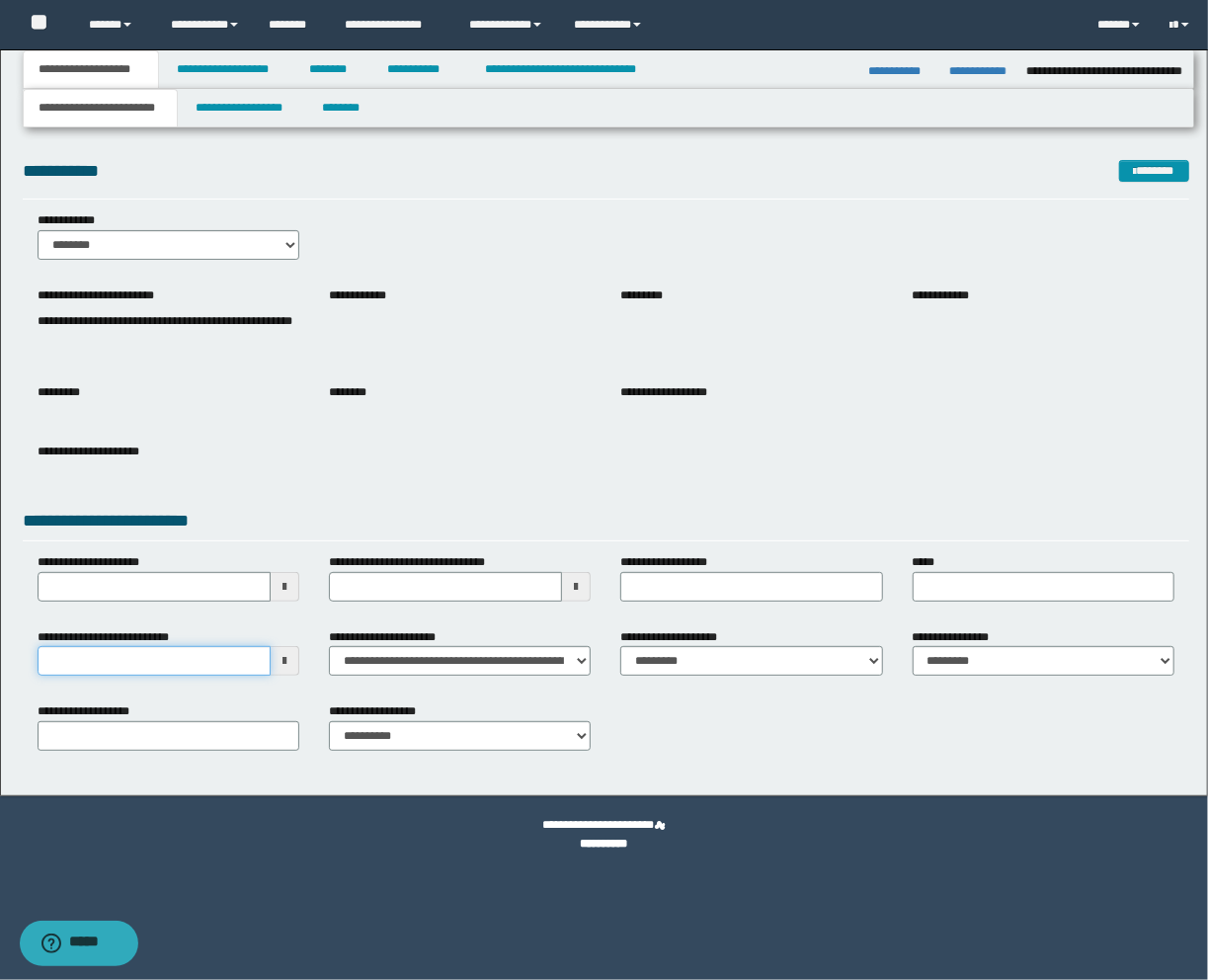click on "**********" at bounding box center (154, 661) 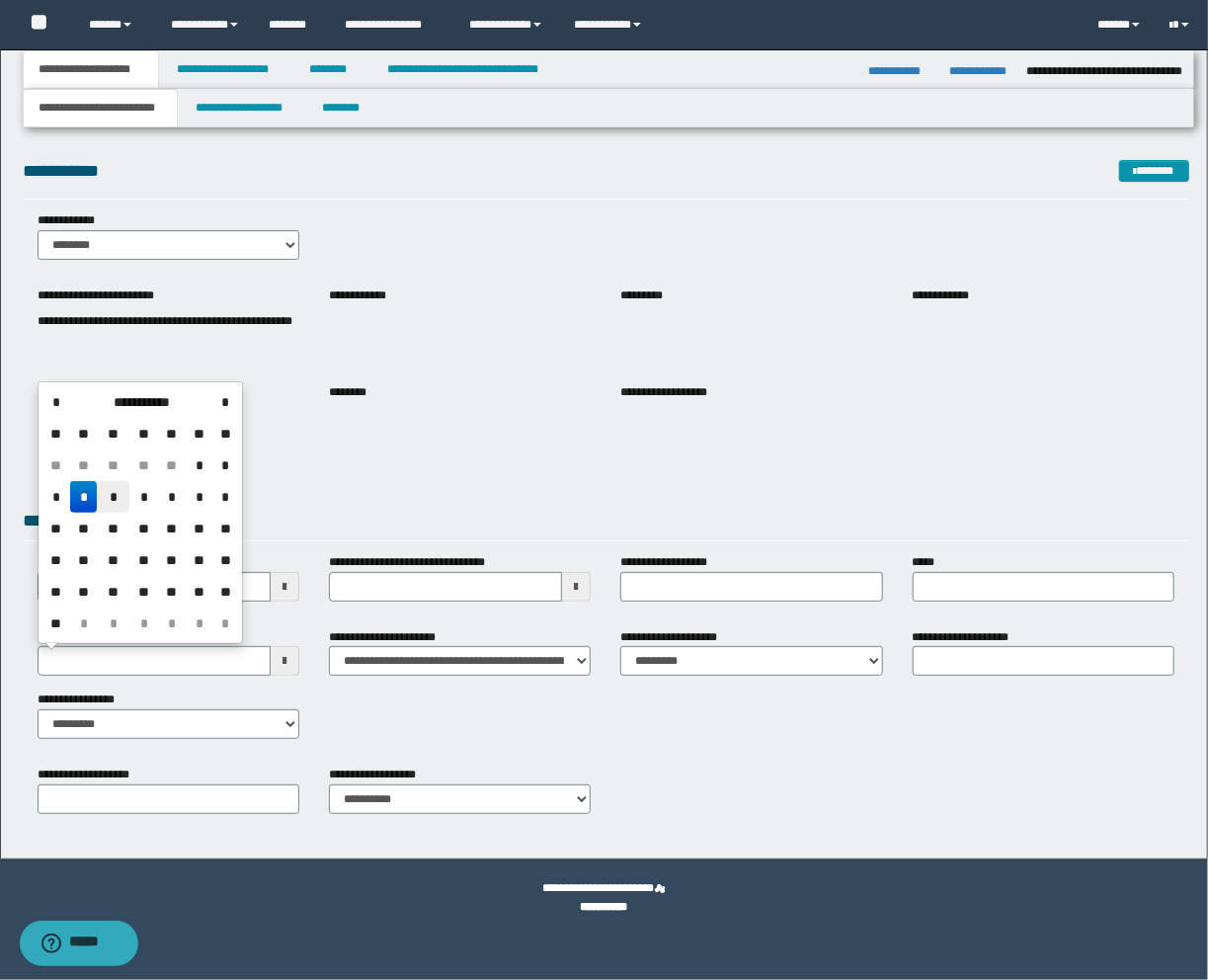 click on "*" at bounding box center (113, 497) 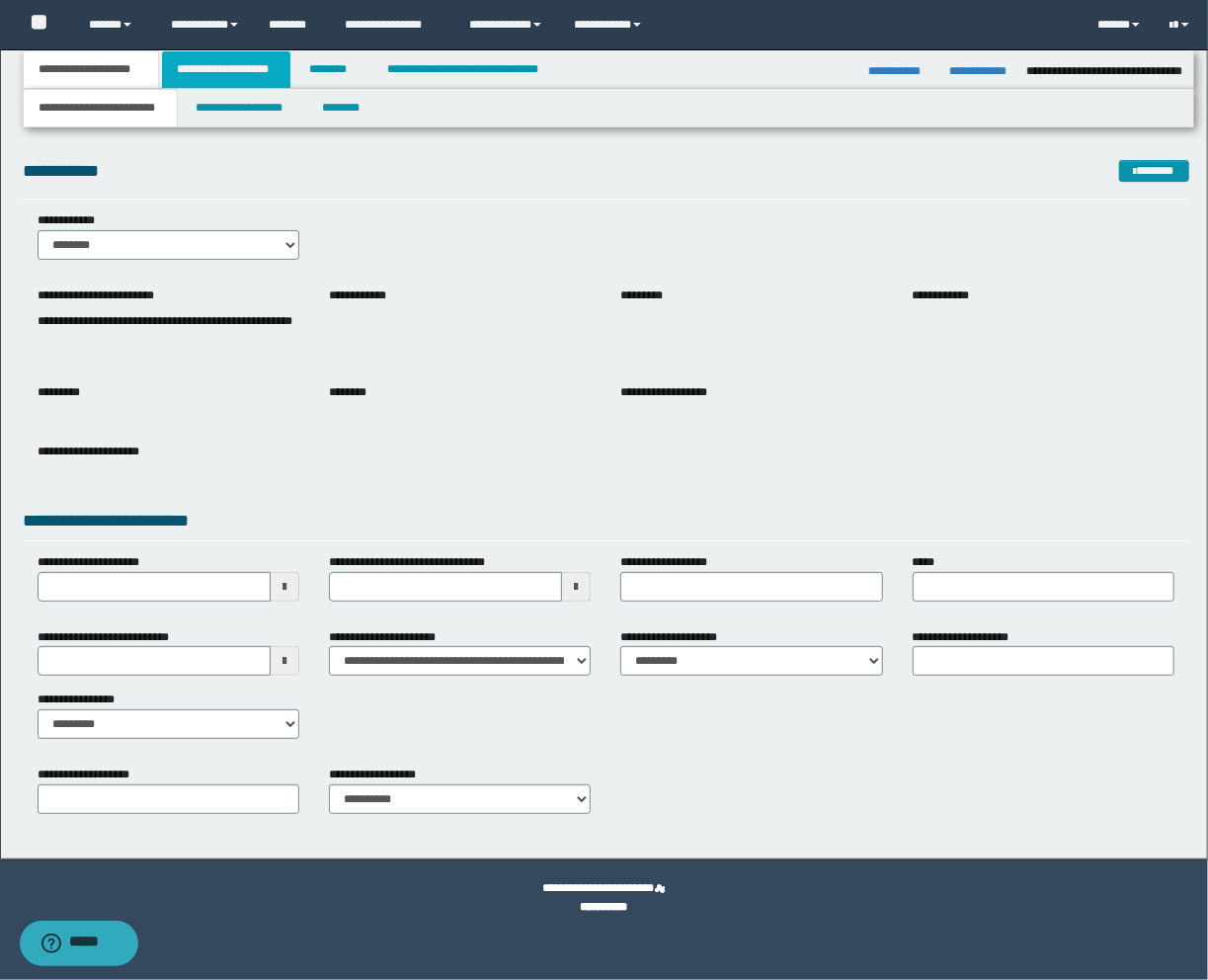 click on "**********" at bounding box center (226, 69) 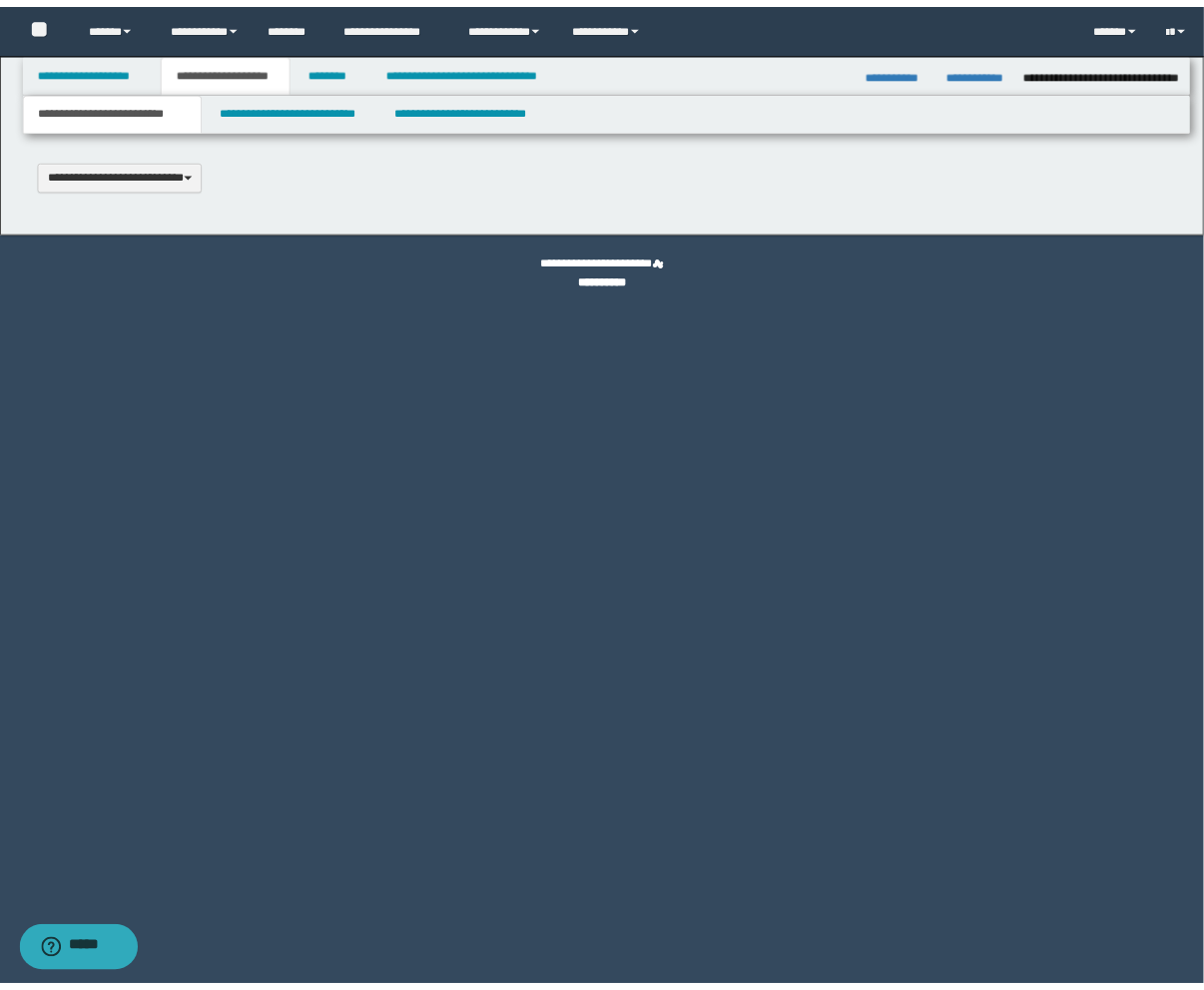 scroll, scrollTop: 0, scrollLeft: 0, axis: both 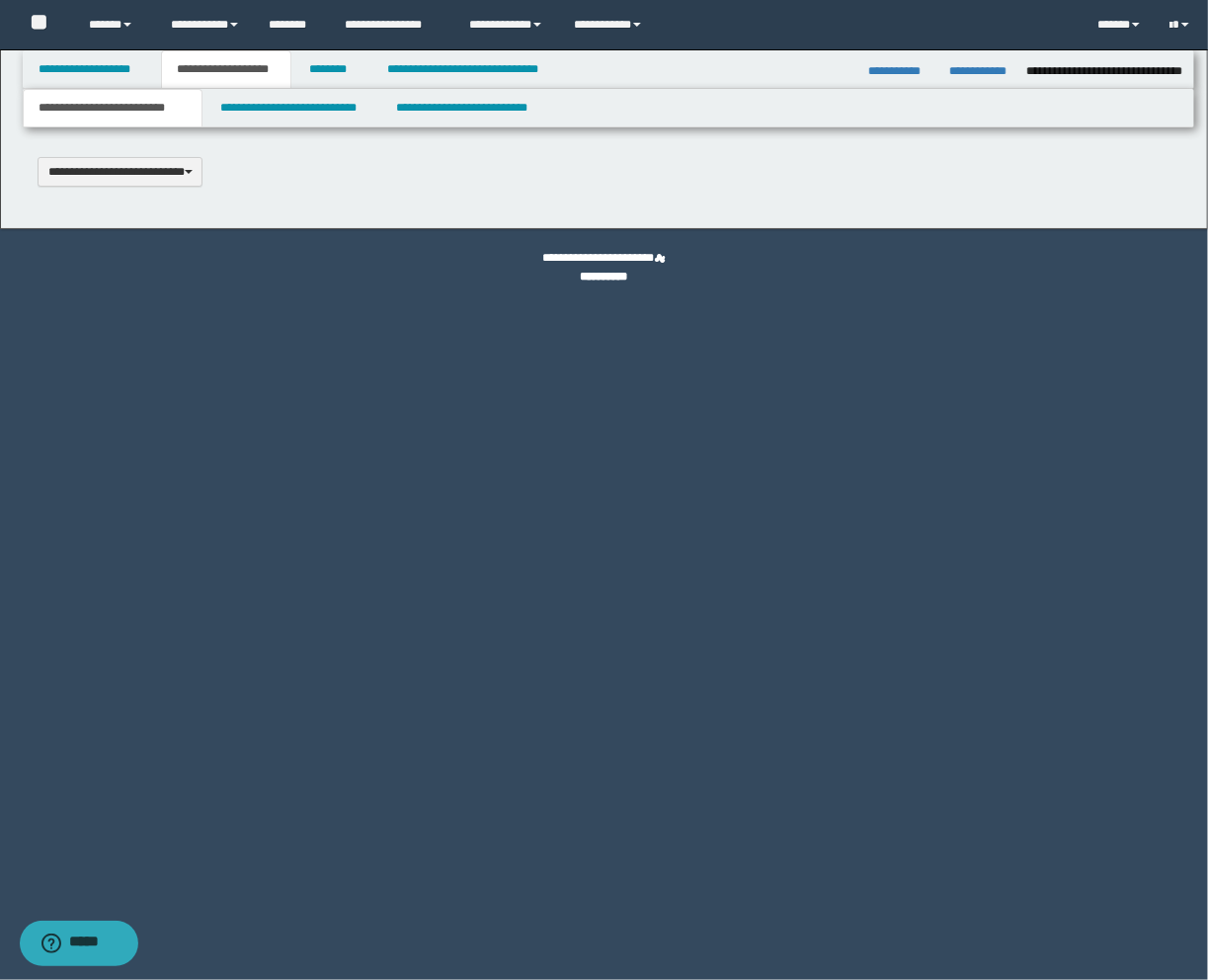 type 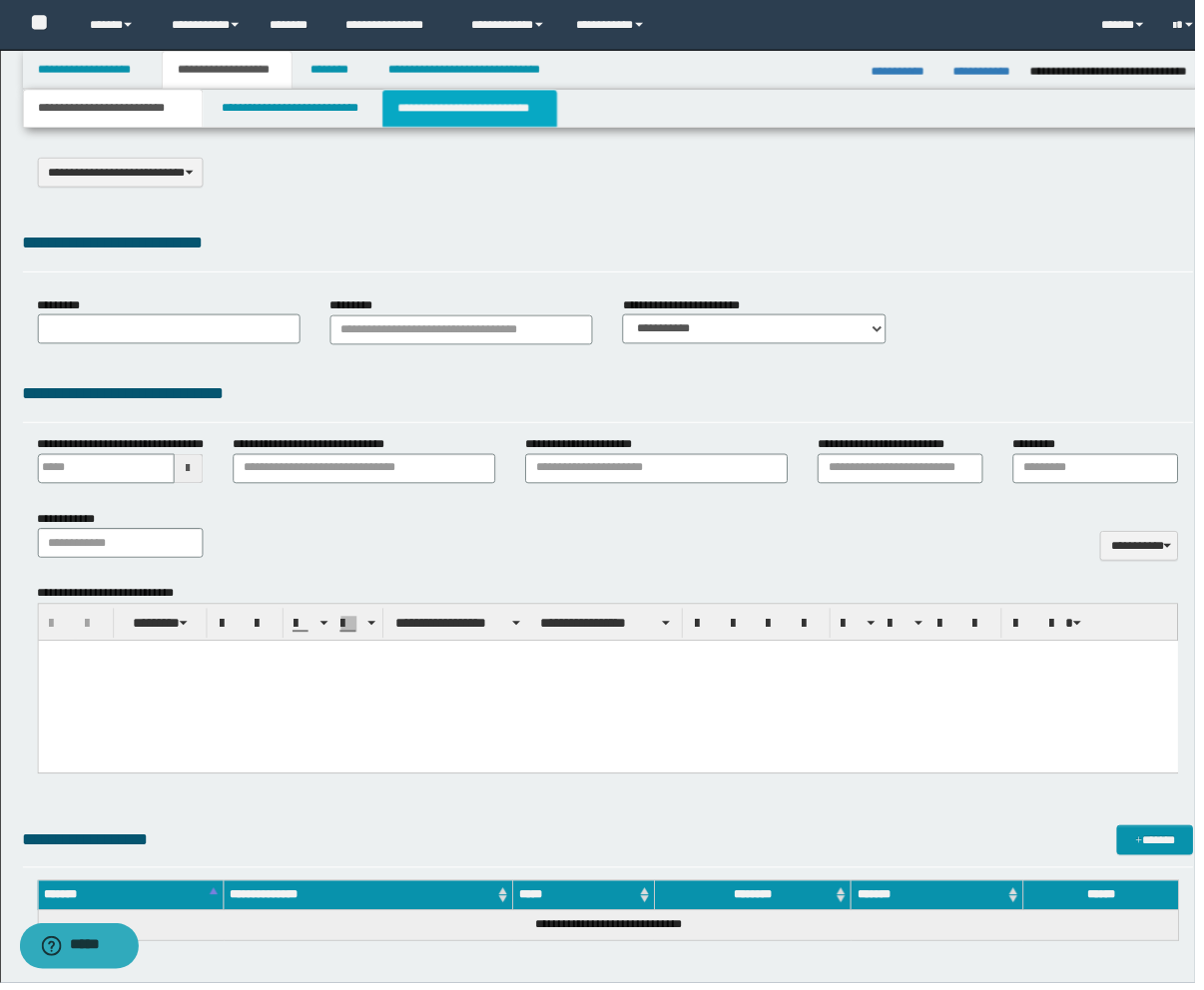 click on "**********" at bounding box center [473, 109] 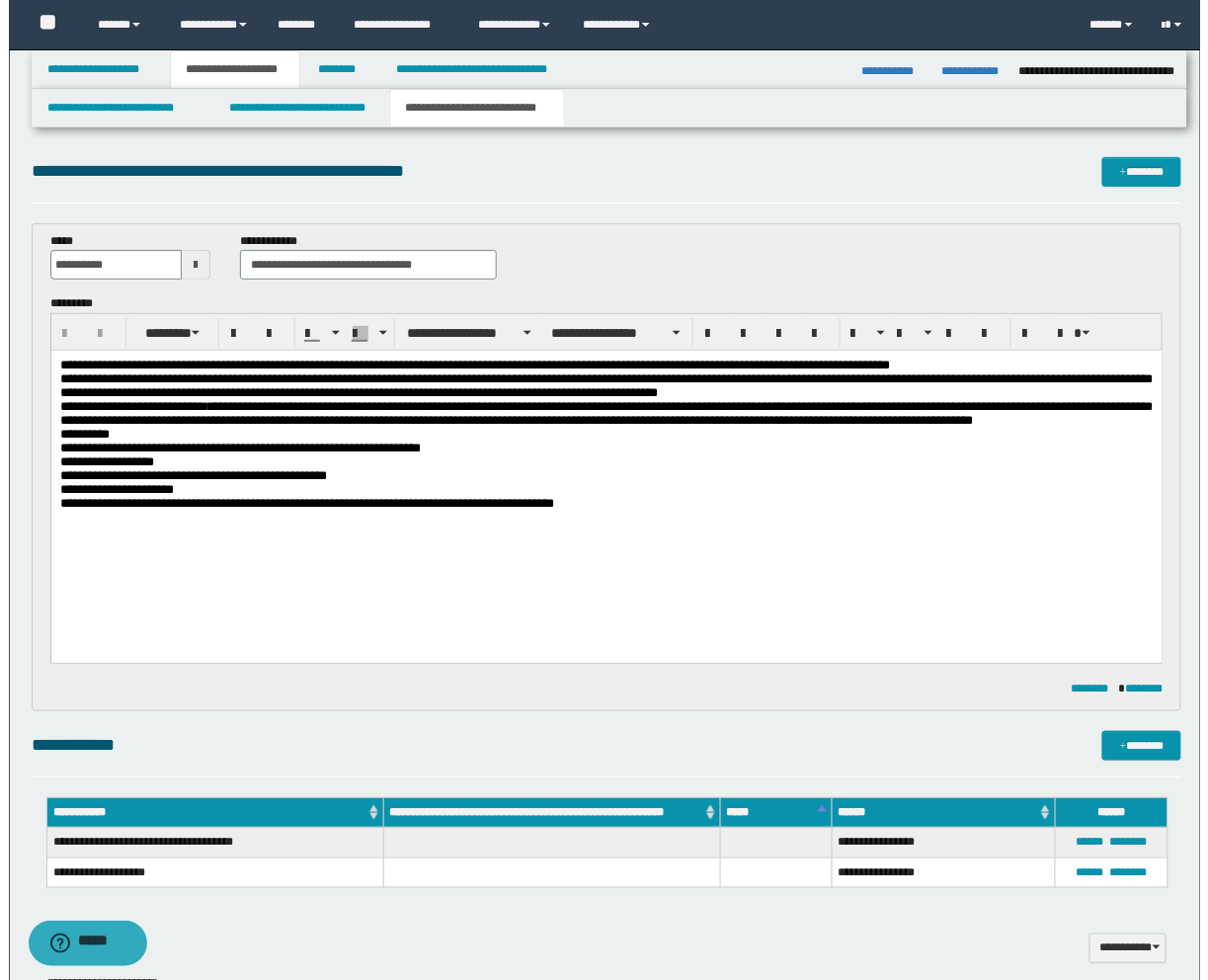 scroll, scrollTop: 0, scrollLeft: 0, axis: both 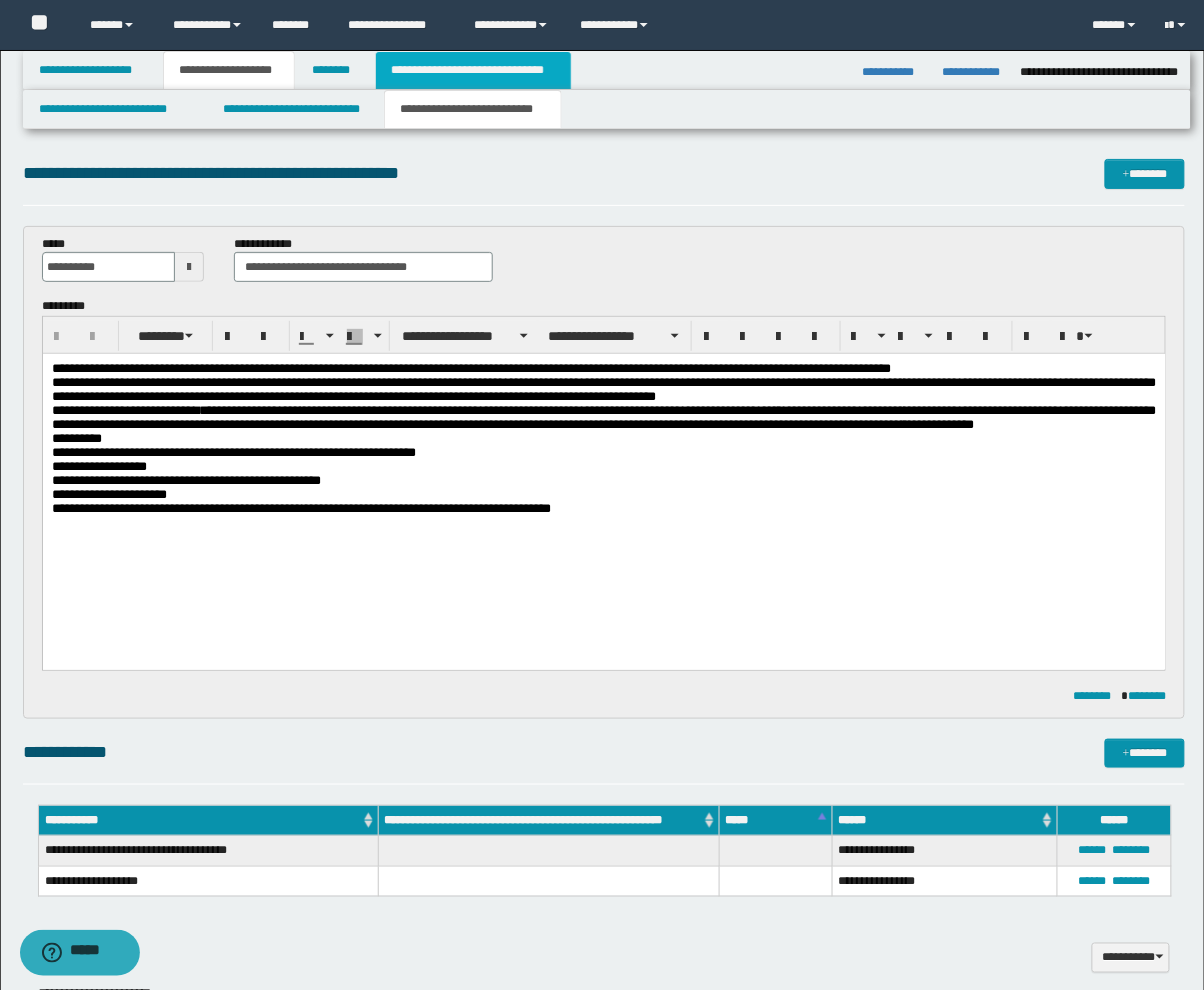 click on "**********" at bounding box center (473, 70) 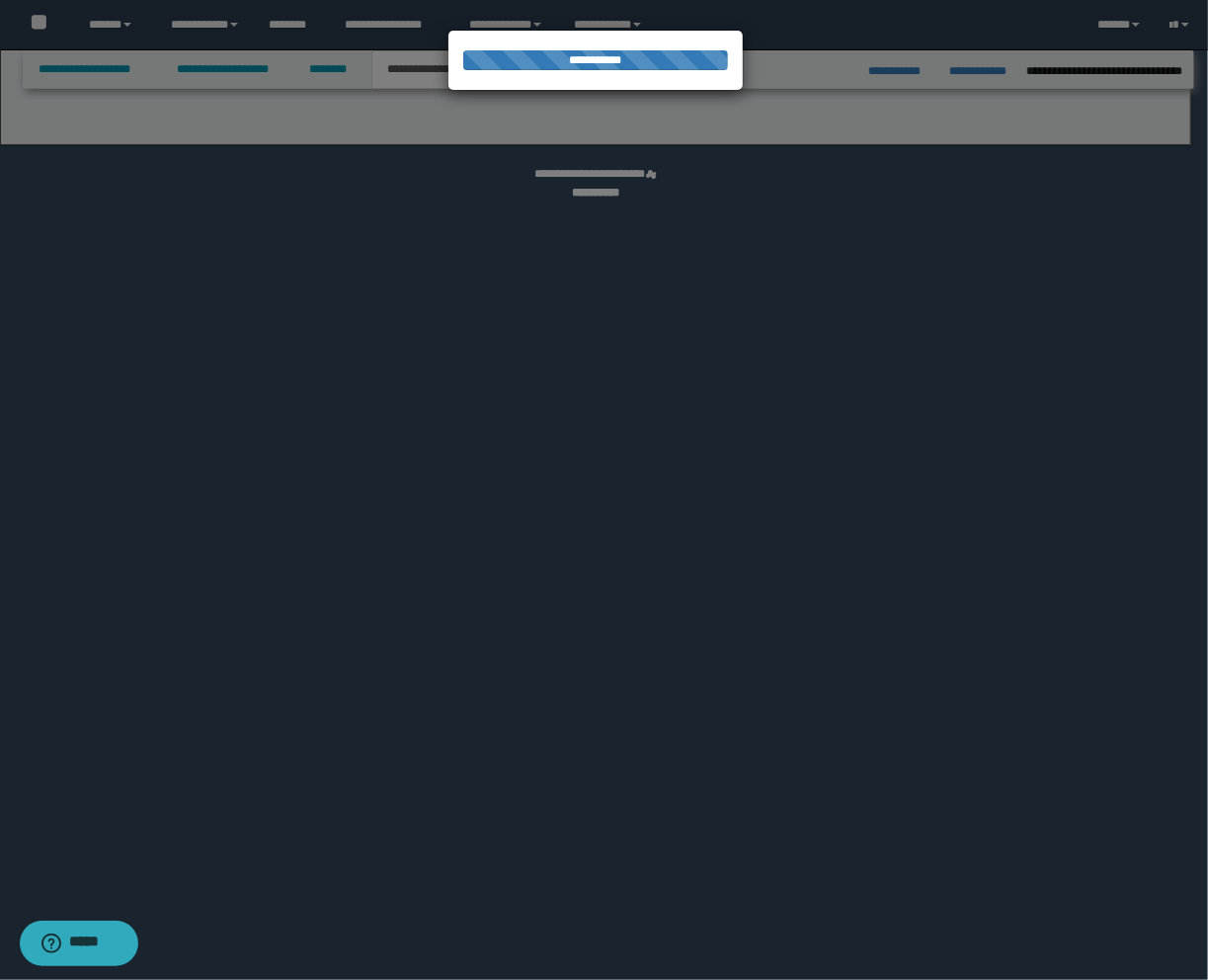 select on "*" 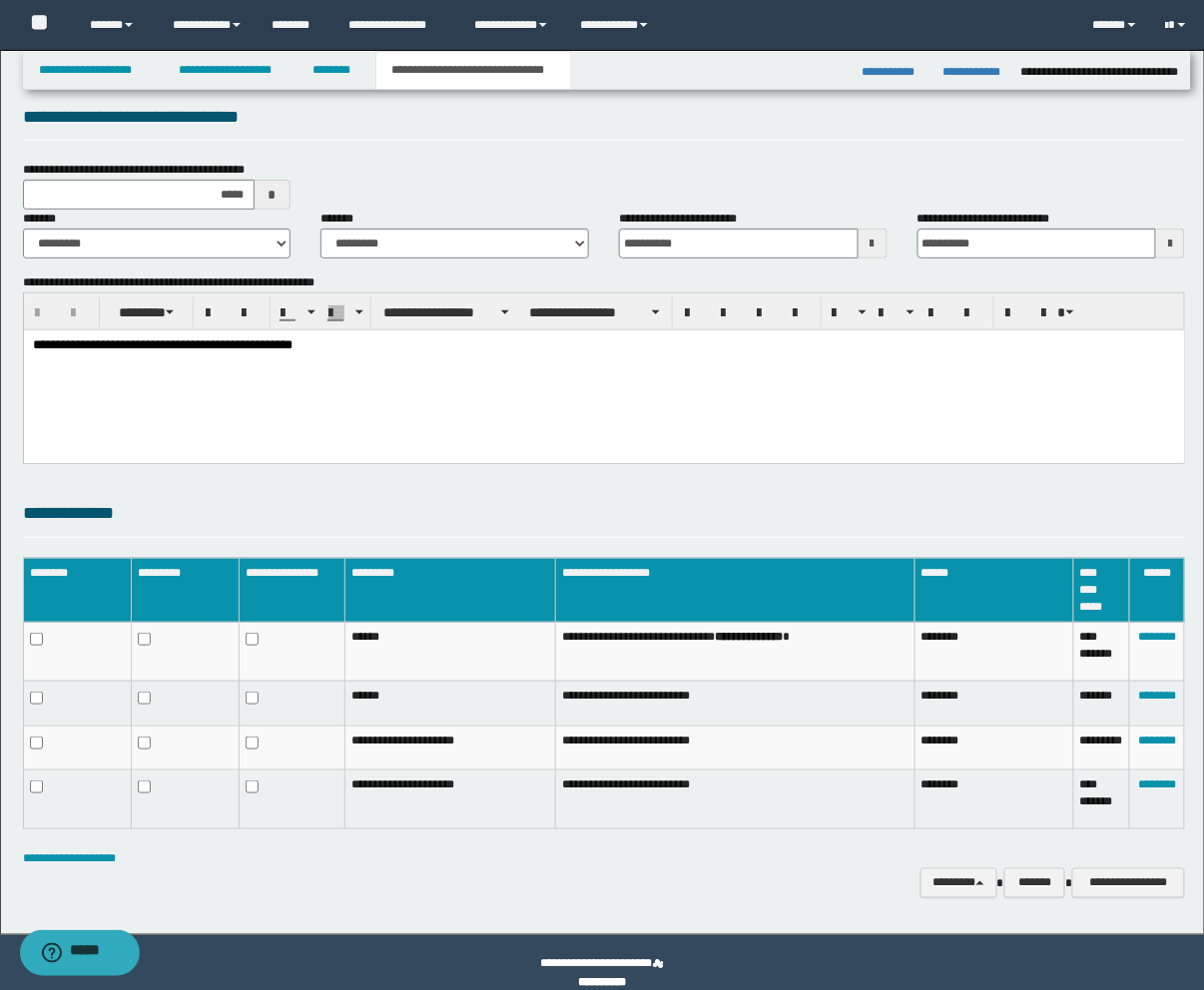 scroll, scrollTop: 47, scrollLeft: 0, axis: vertical 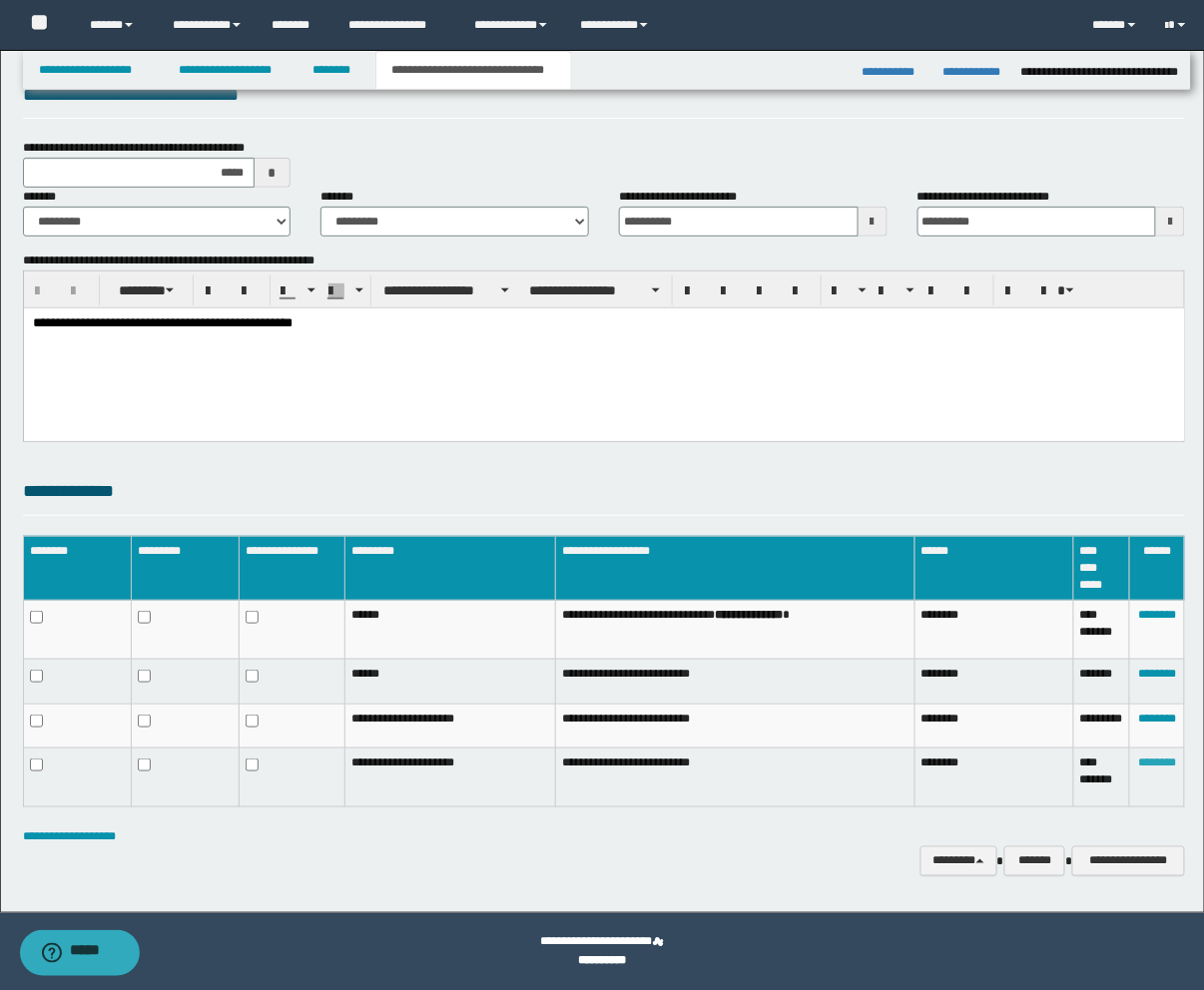 click on "********" at bounding box center (1157, 762) 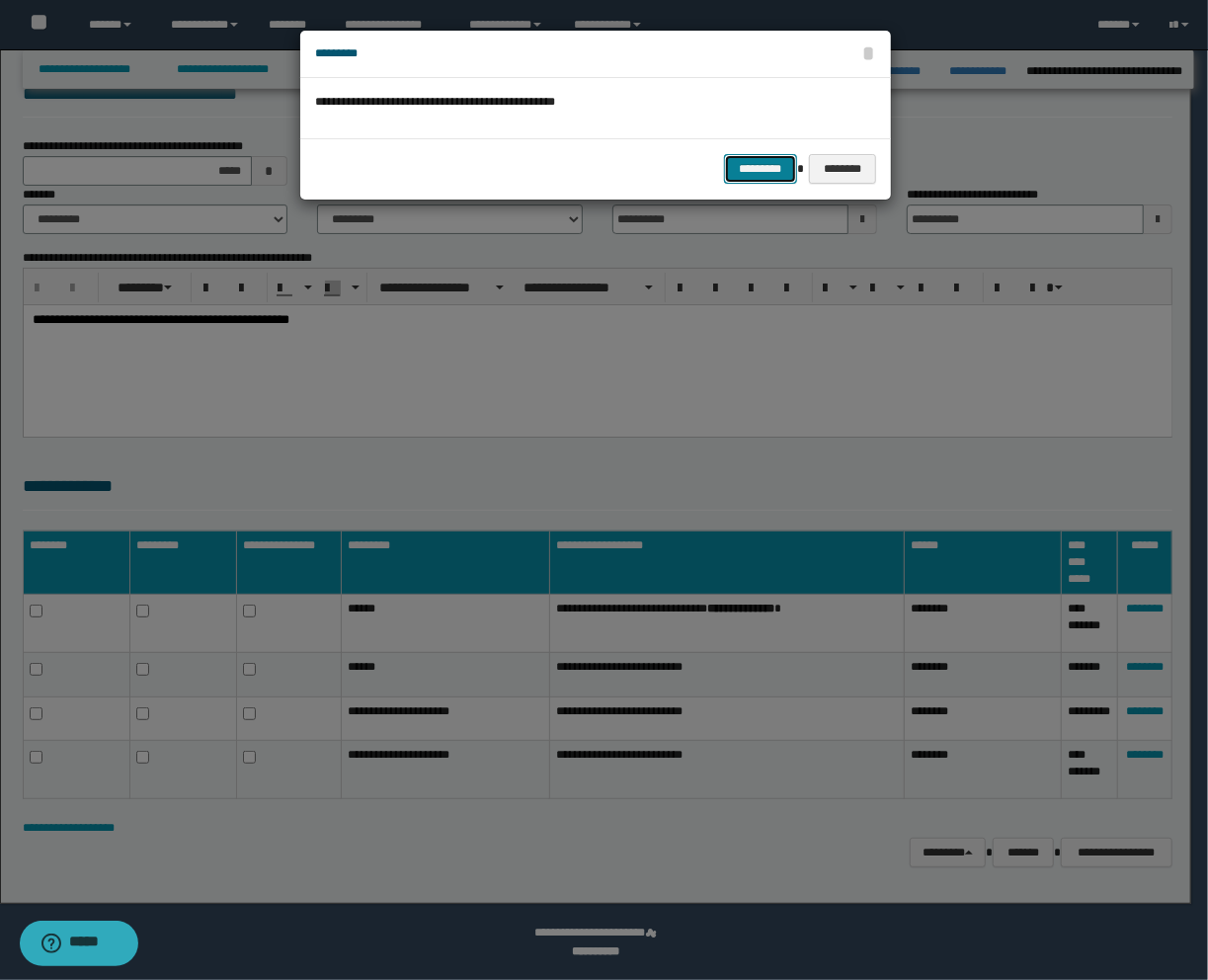click on "*********" at bounding box center (761, 169) 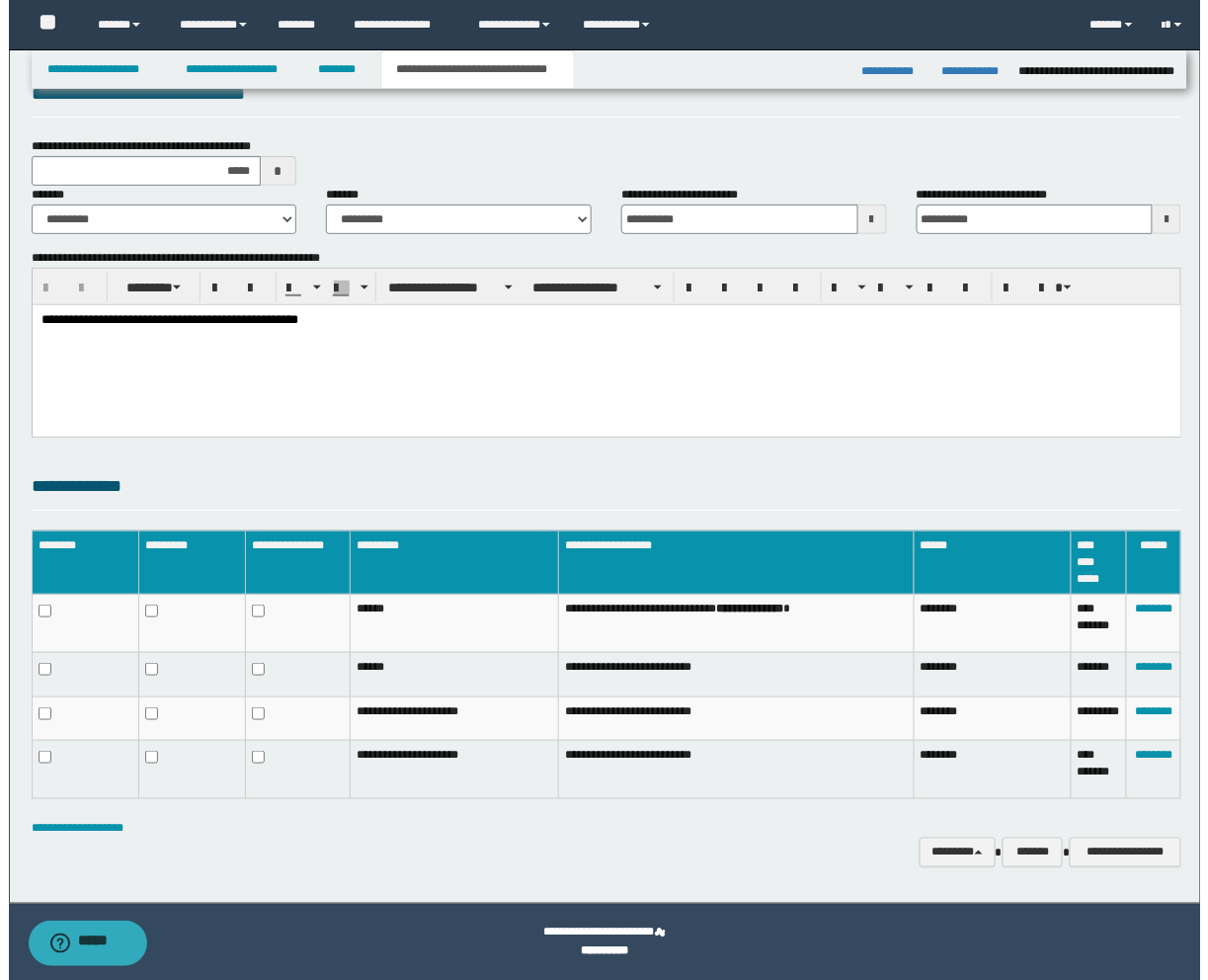 scroll, scrollTop: 0, scrollLeft: 0, axis: both 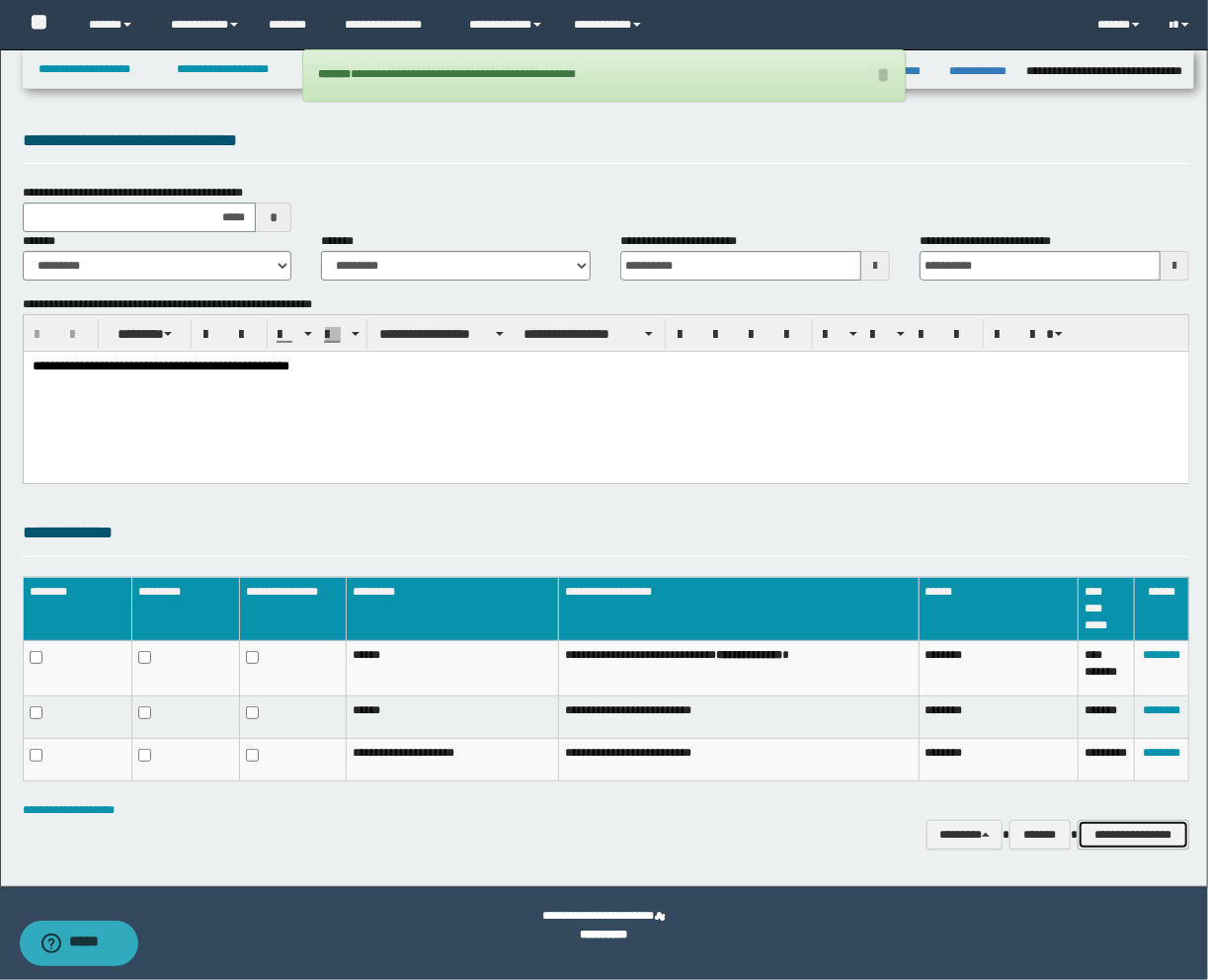 click on "**********" at bounding box center (1133, 835) 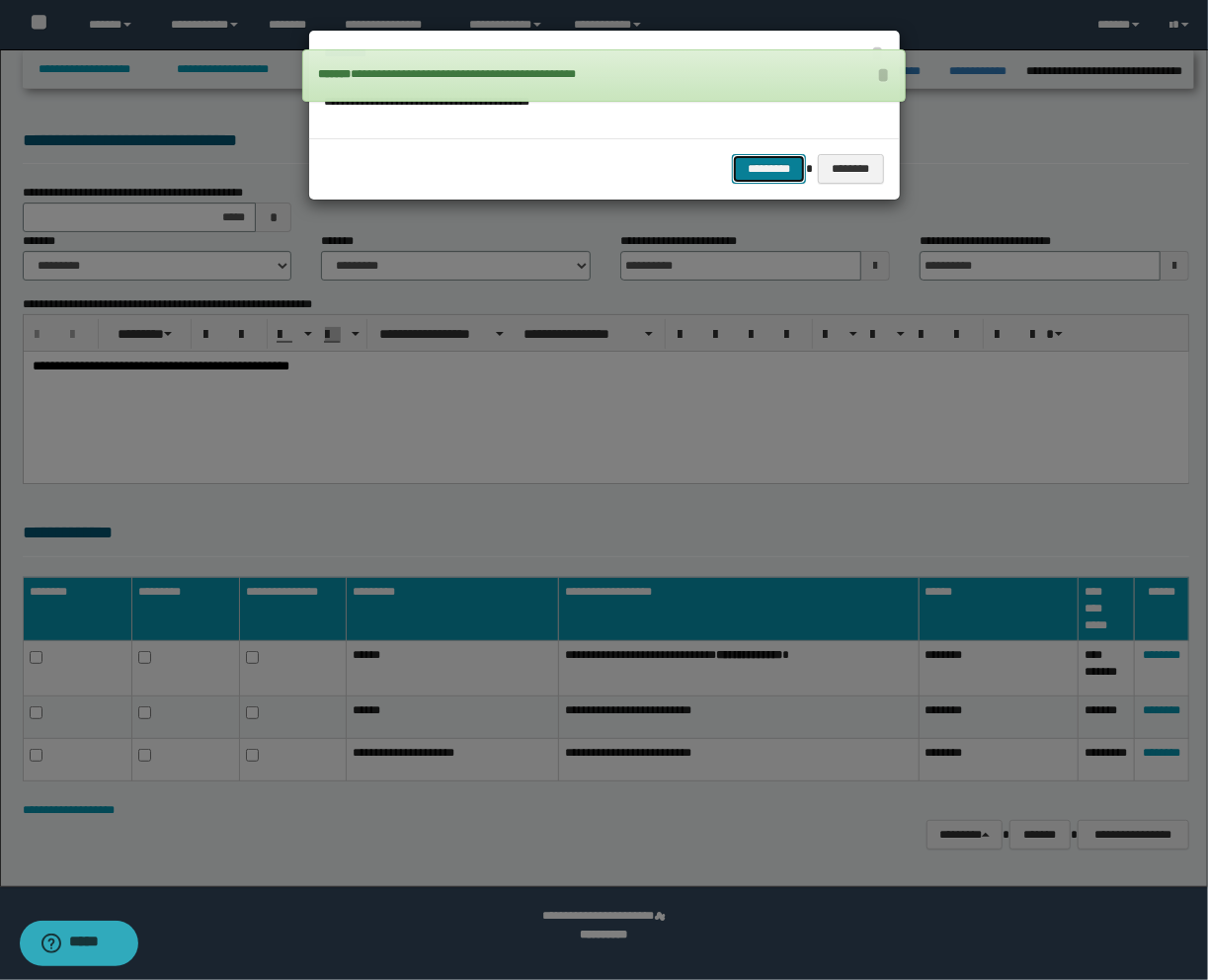 click on "*********" at bounding box center [768, 169] 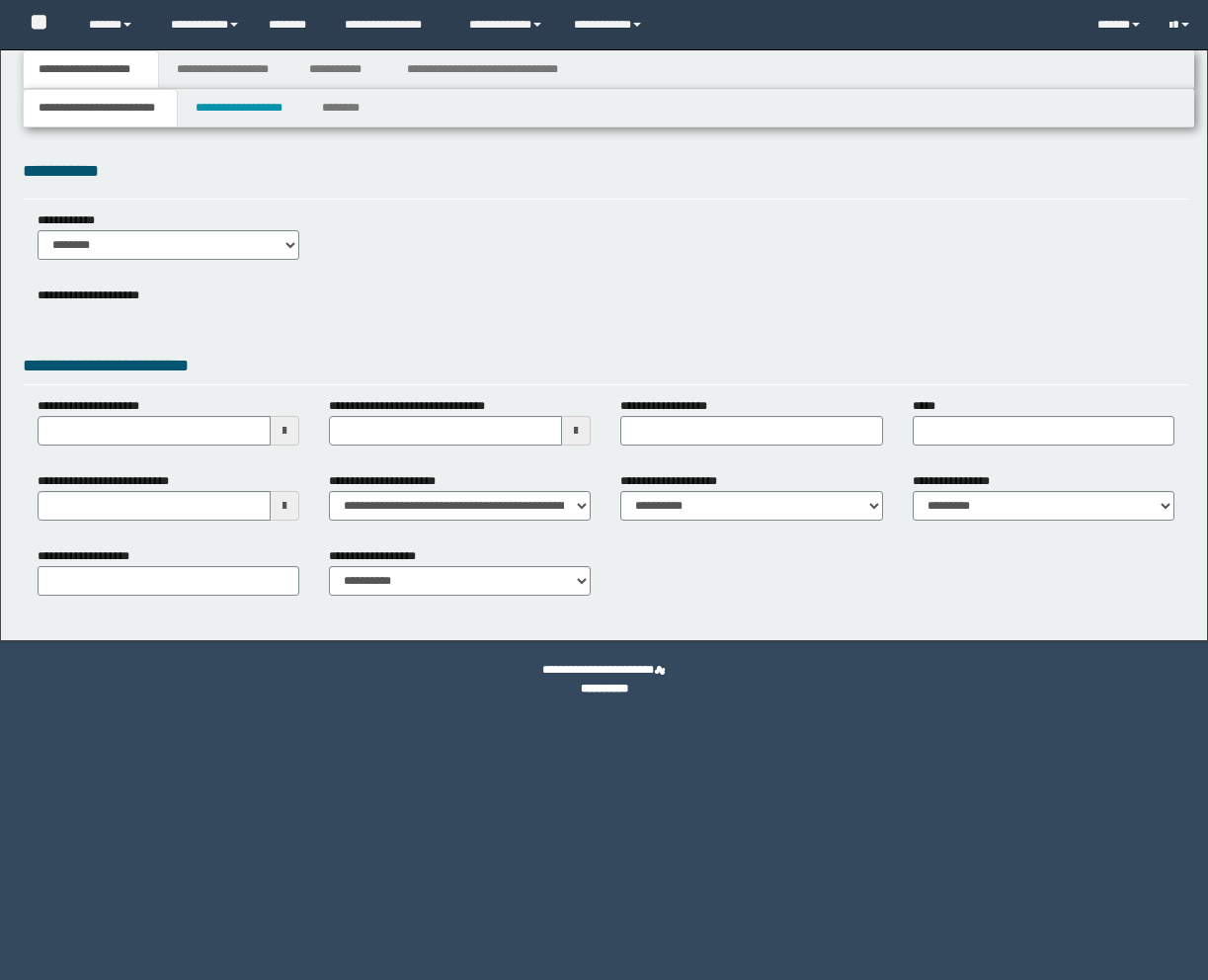 scroll, scrollTop: 0, scrollLeft: 0, axis: both 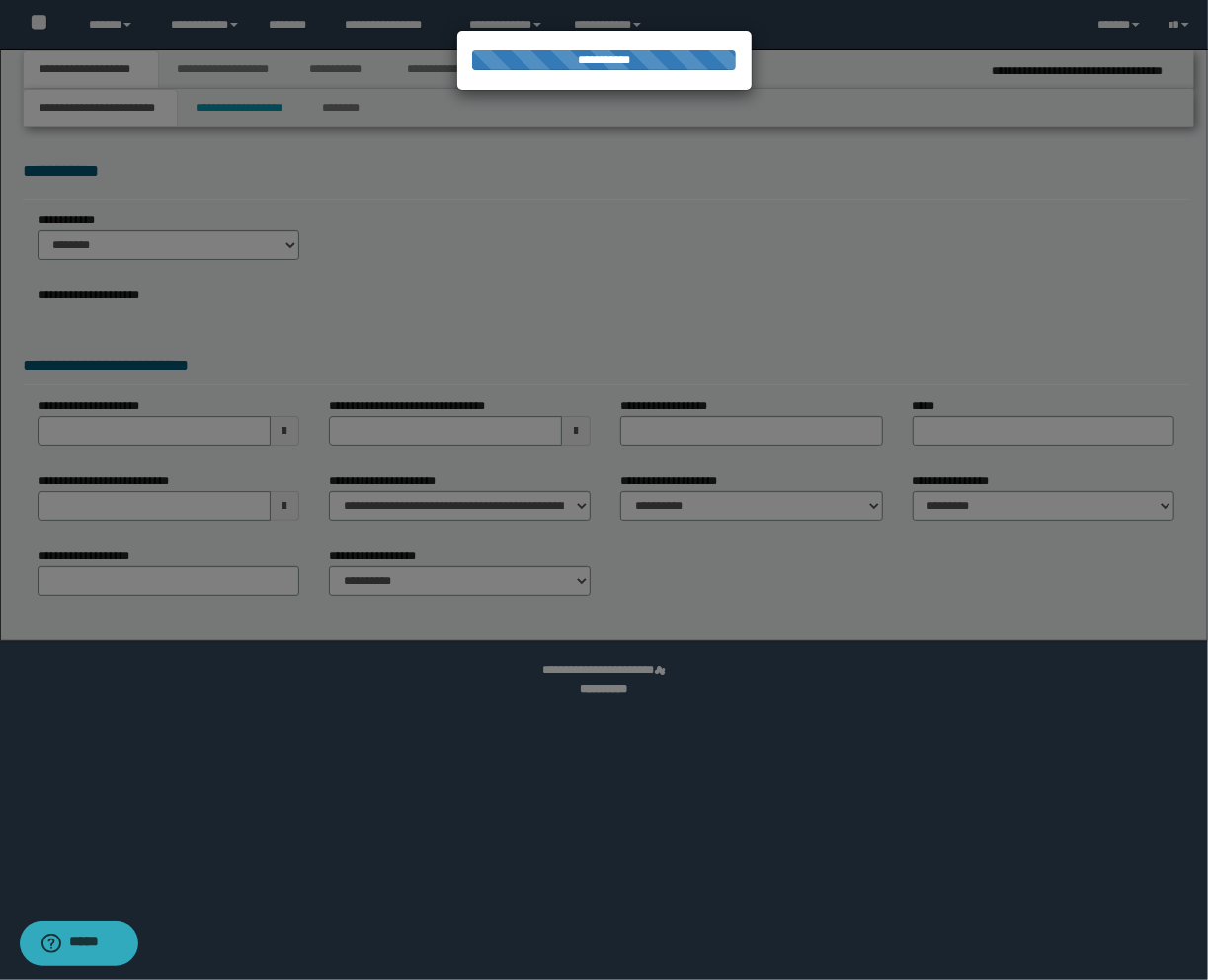 select on "*" 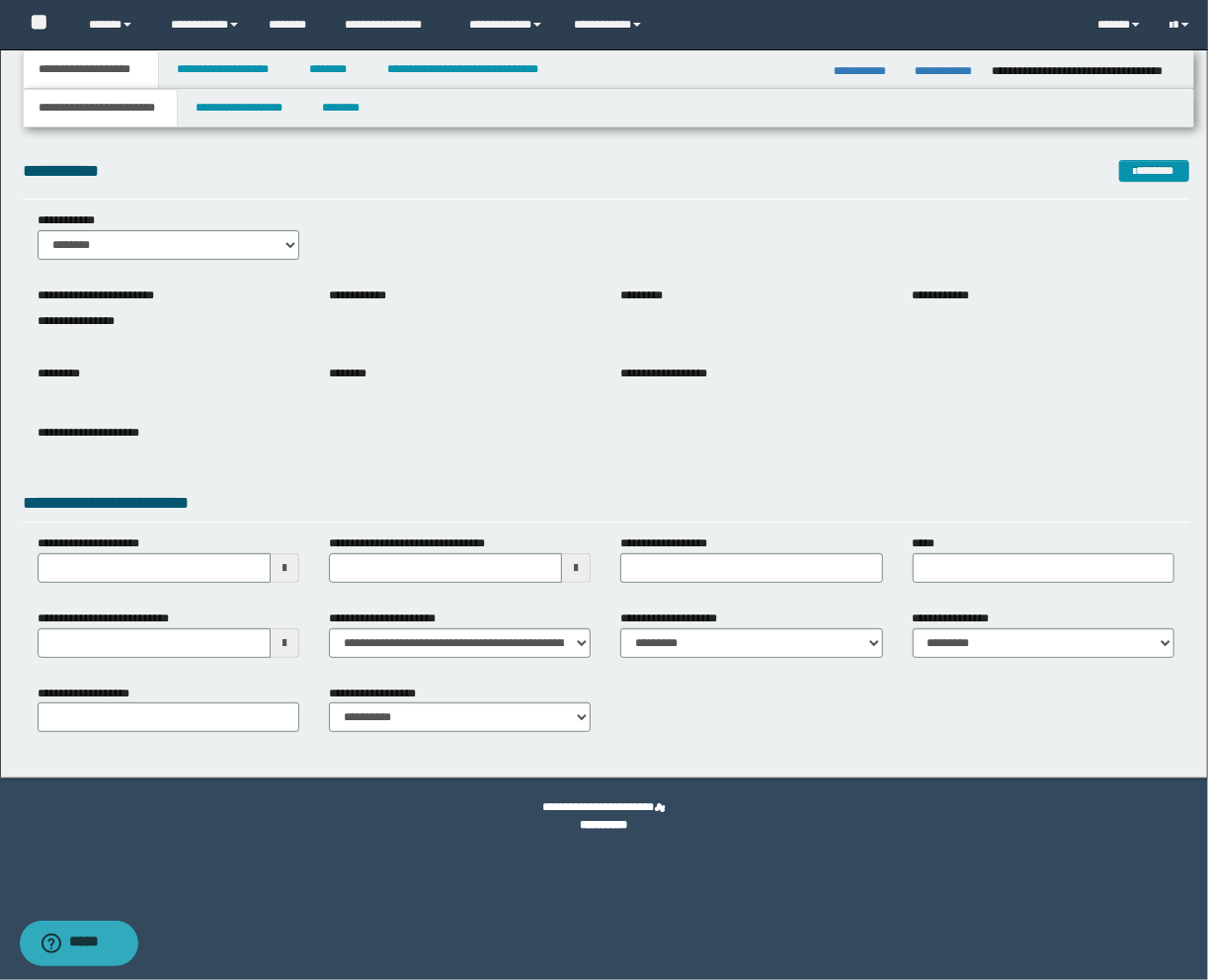 click on "**********" at bounding box center (168, 641) 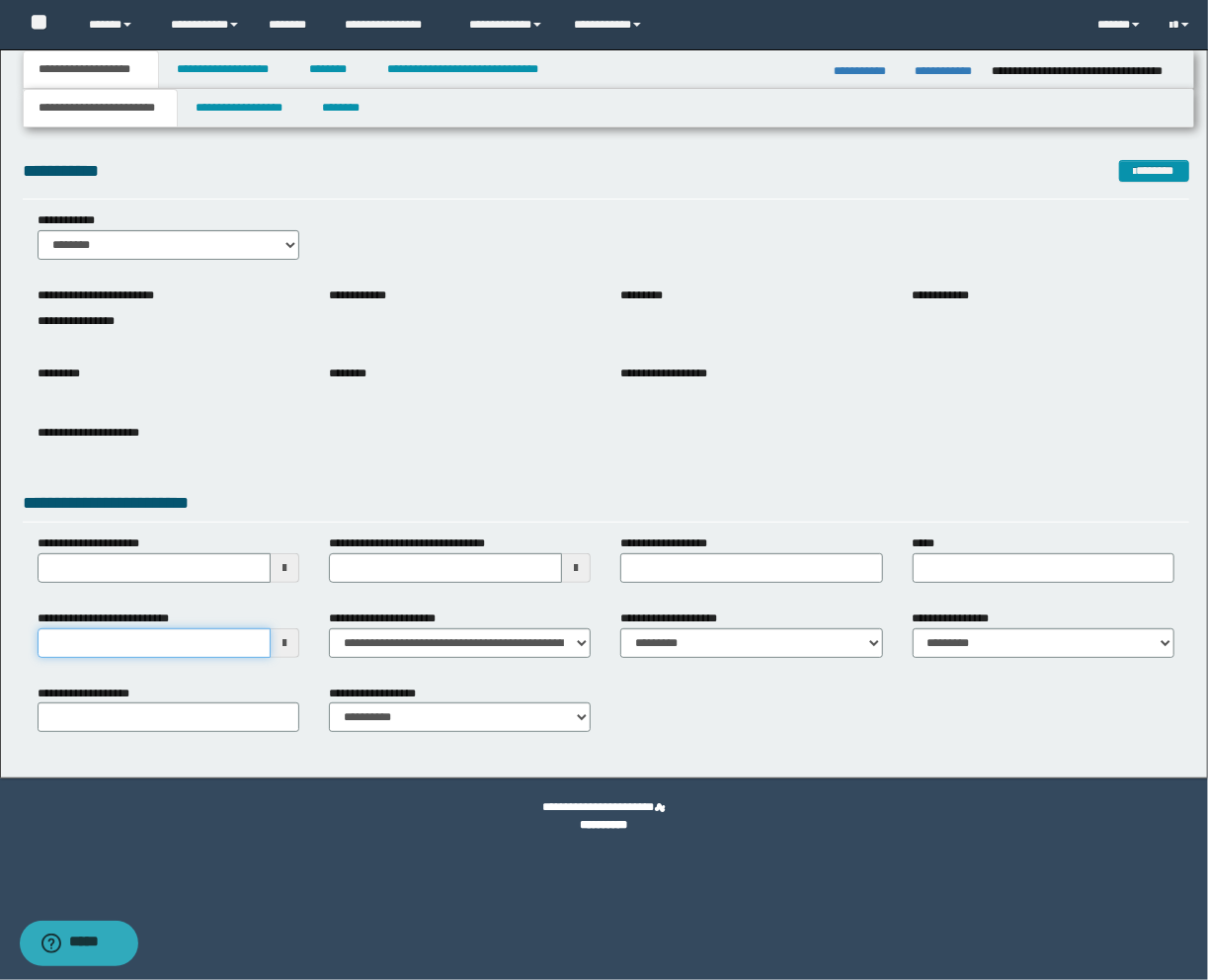 click on "**********" at bounding box center [154, 643] 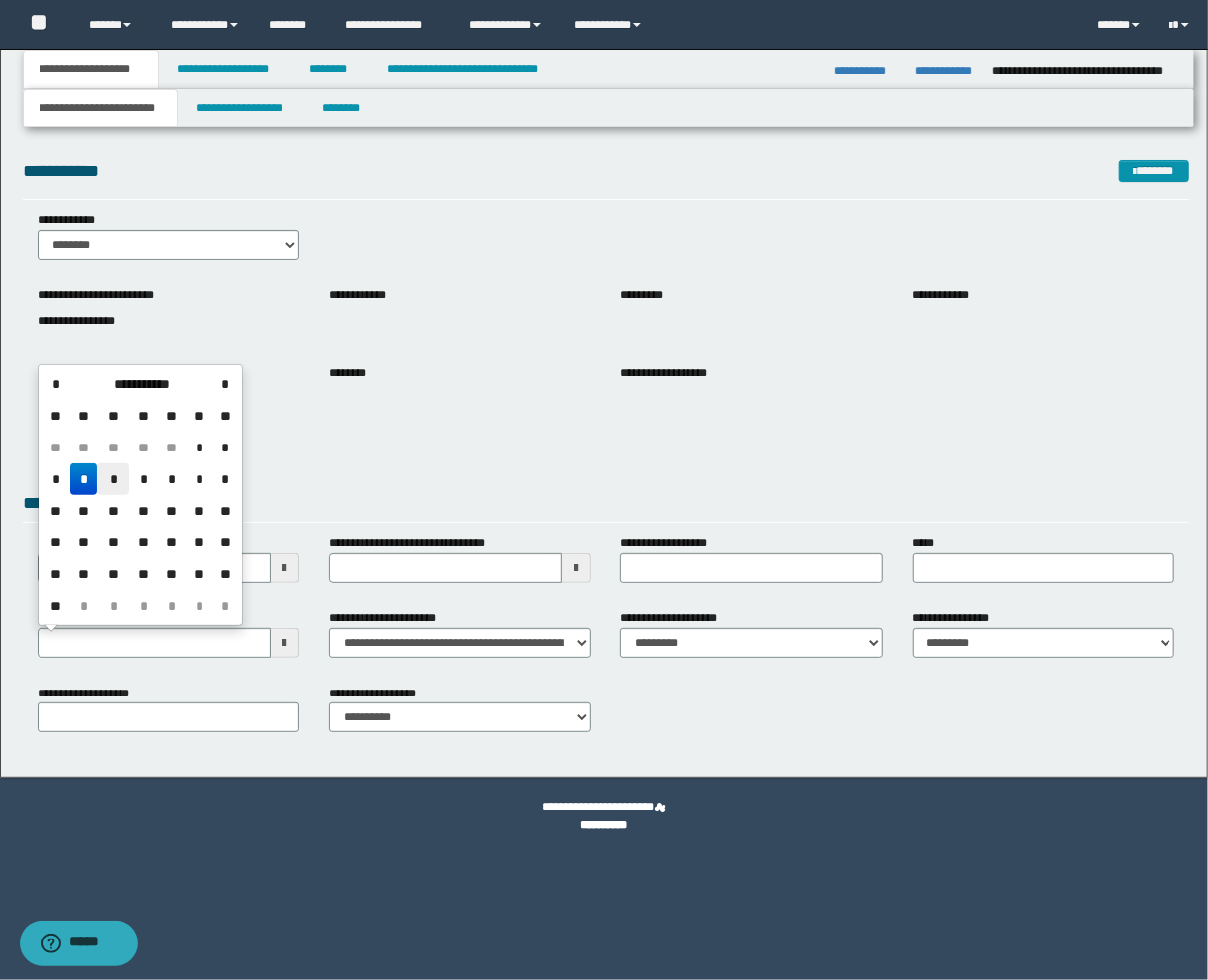 click on "*" at bounding box center [113, 479] 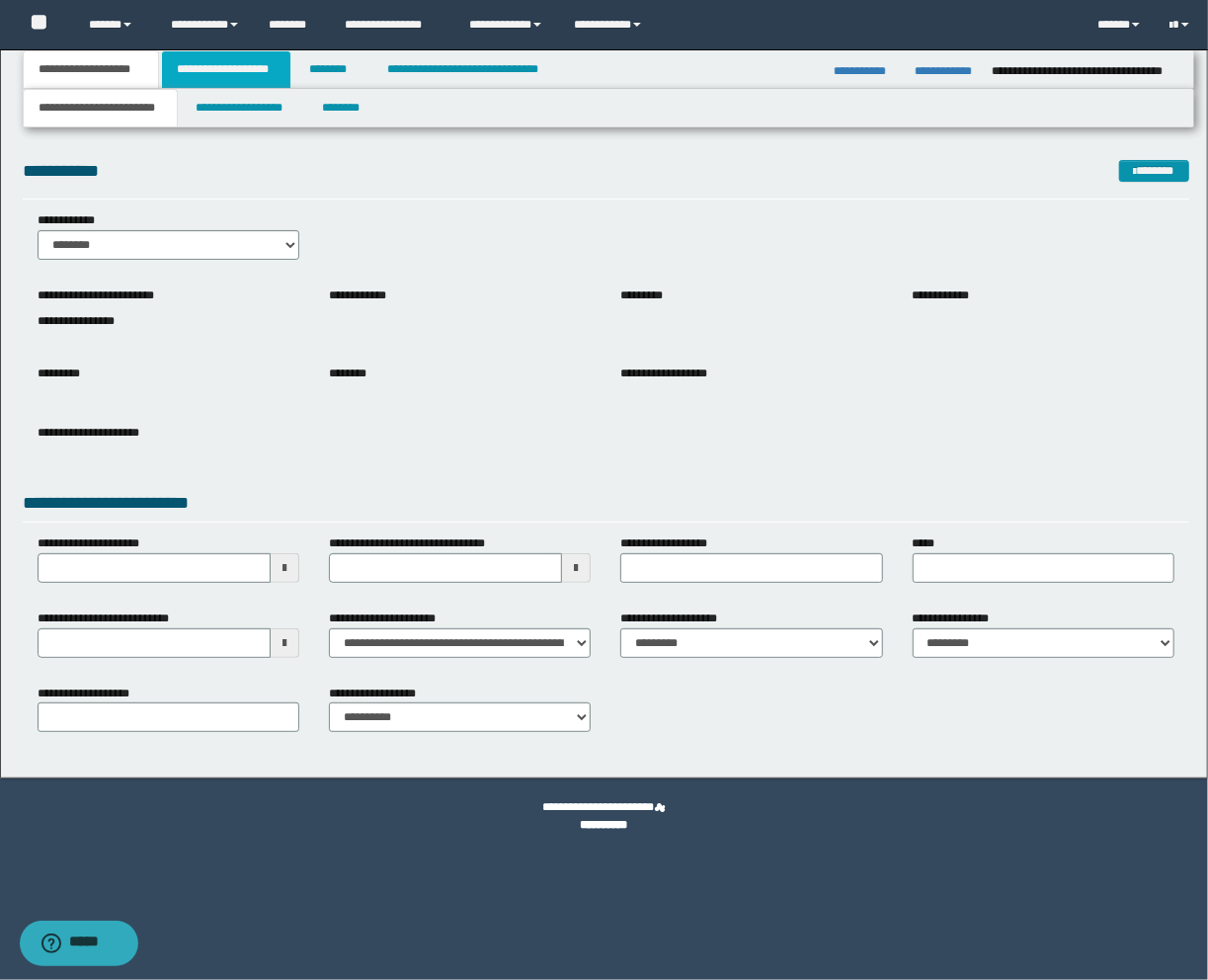 click on "**********" at bounding box center [226, 69] 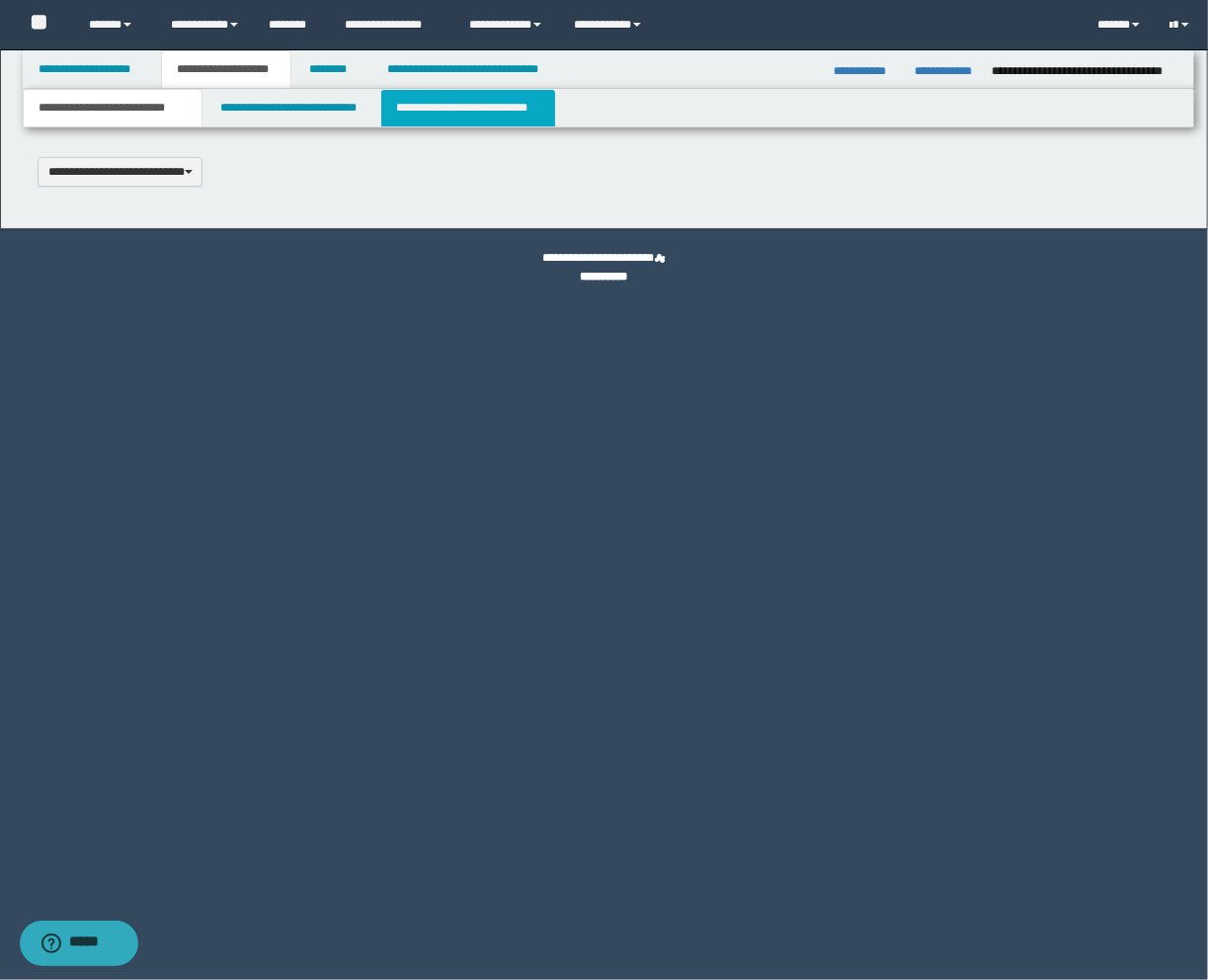 type 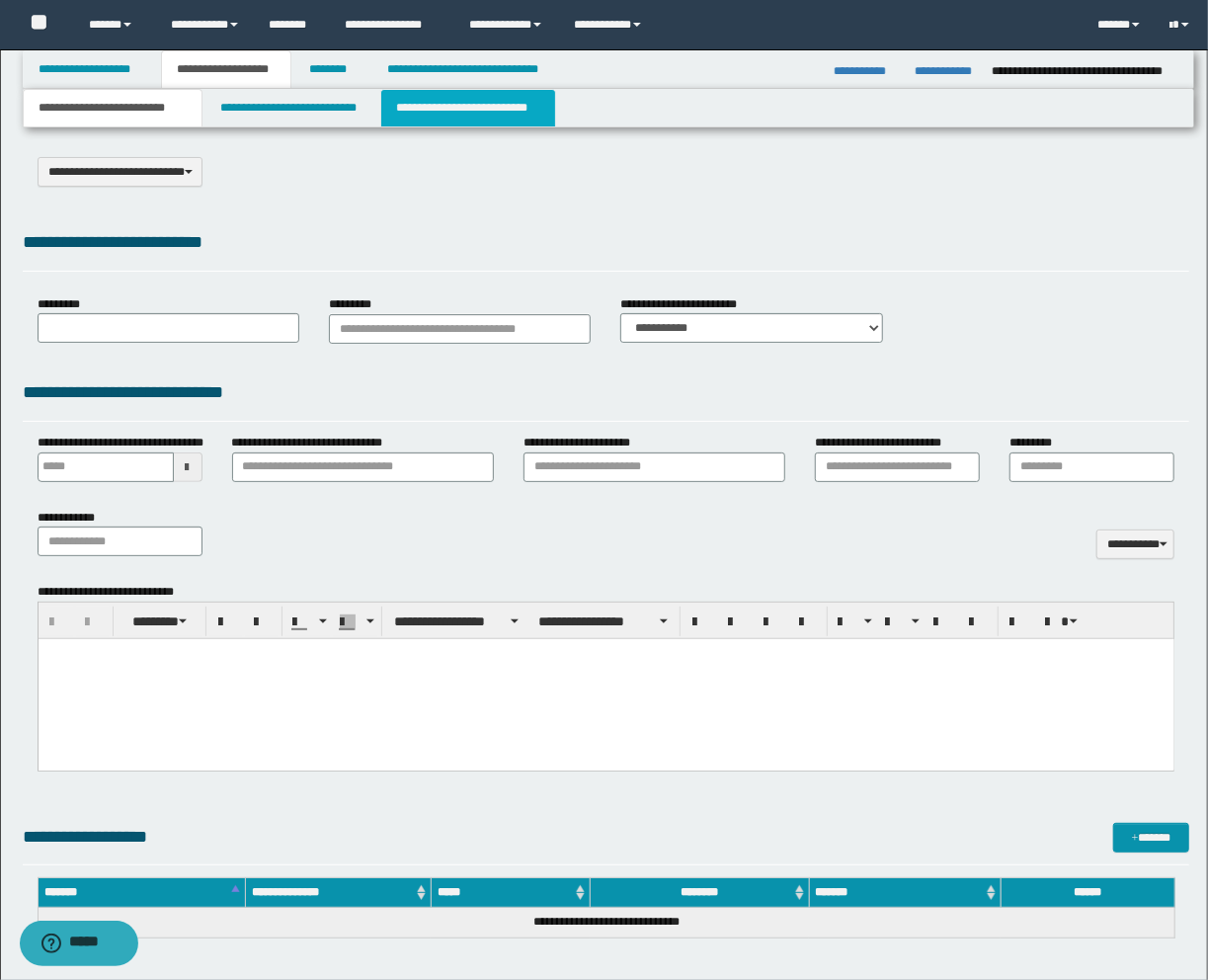 select on "*" 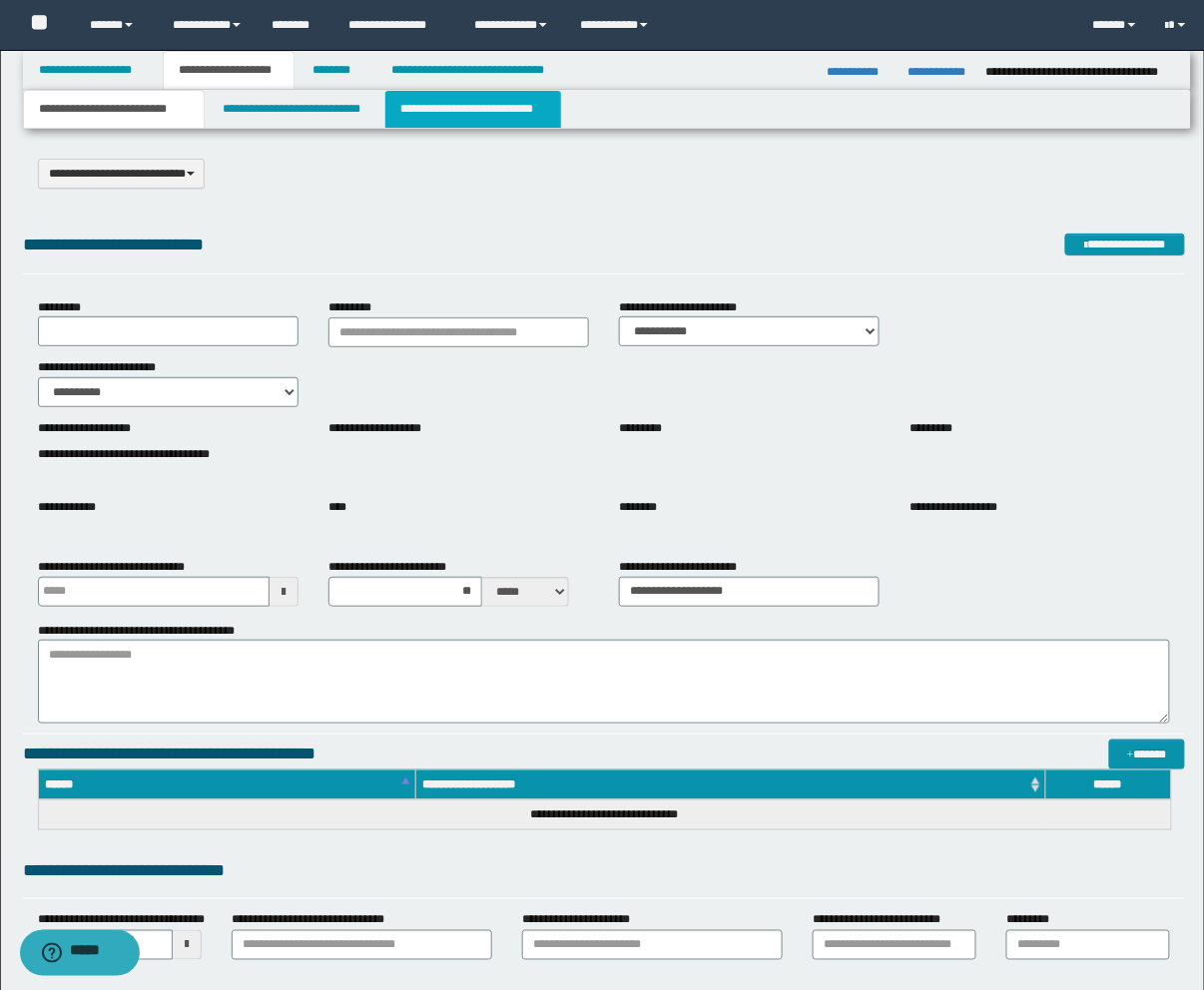 click on "**********" at bounding box center (473, 109) 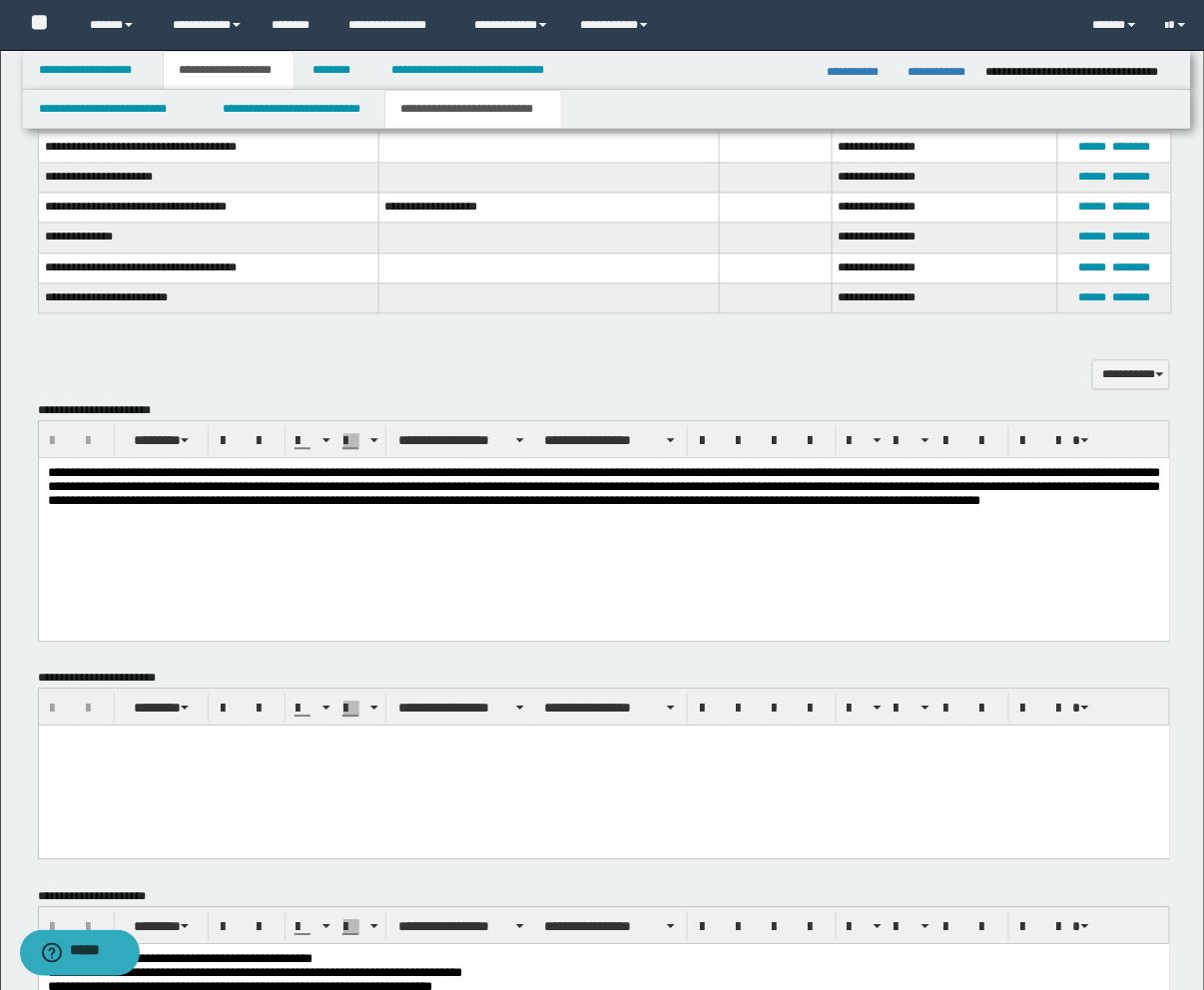 scroll, scrollTop: 886, scrollLeft: 0, axis: vertical 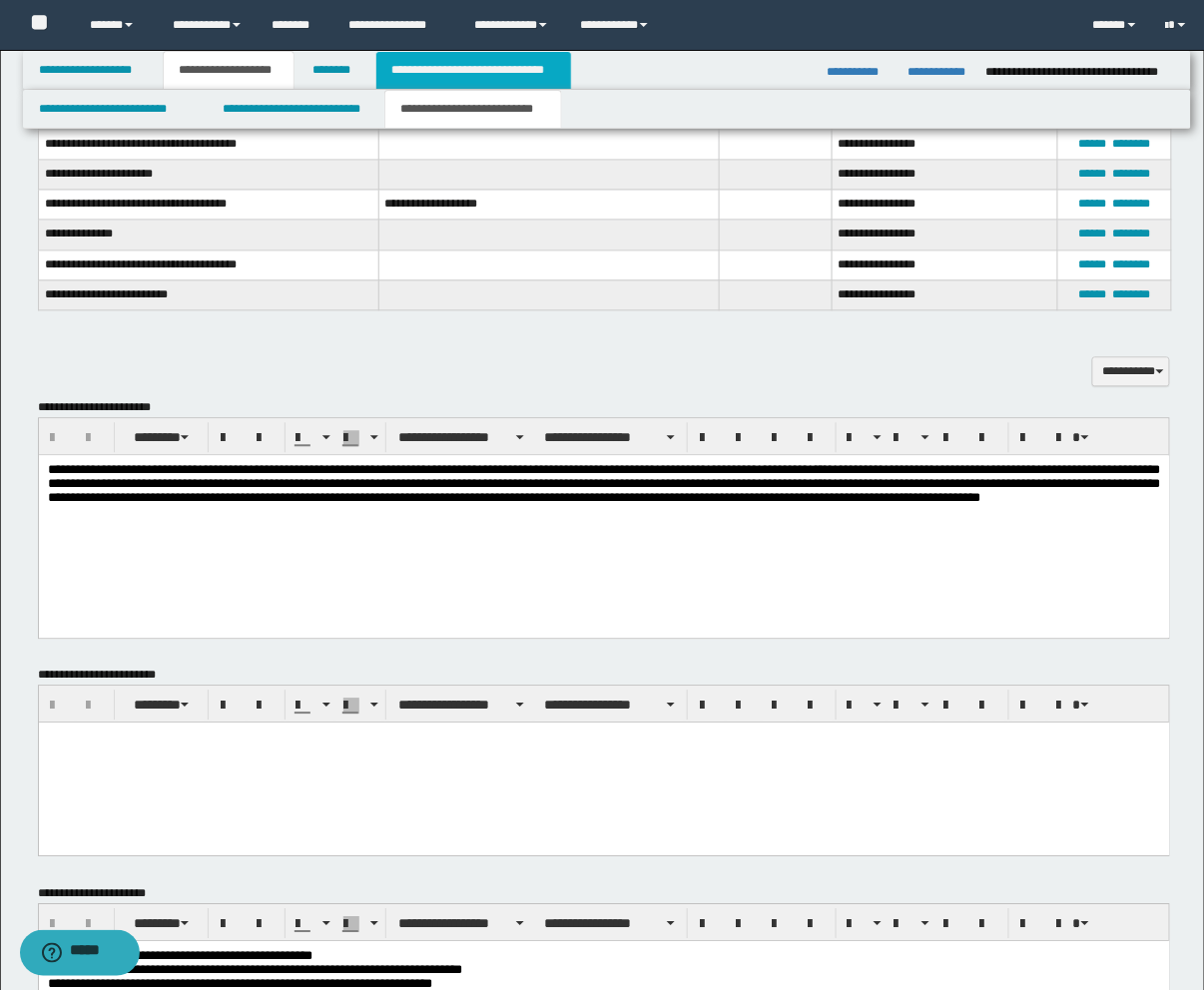 click on "**********" at bounding box center [473, 70] 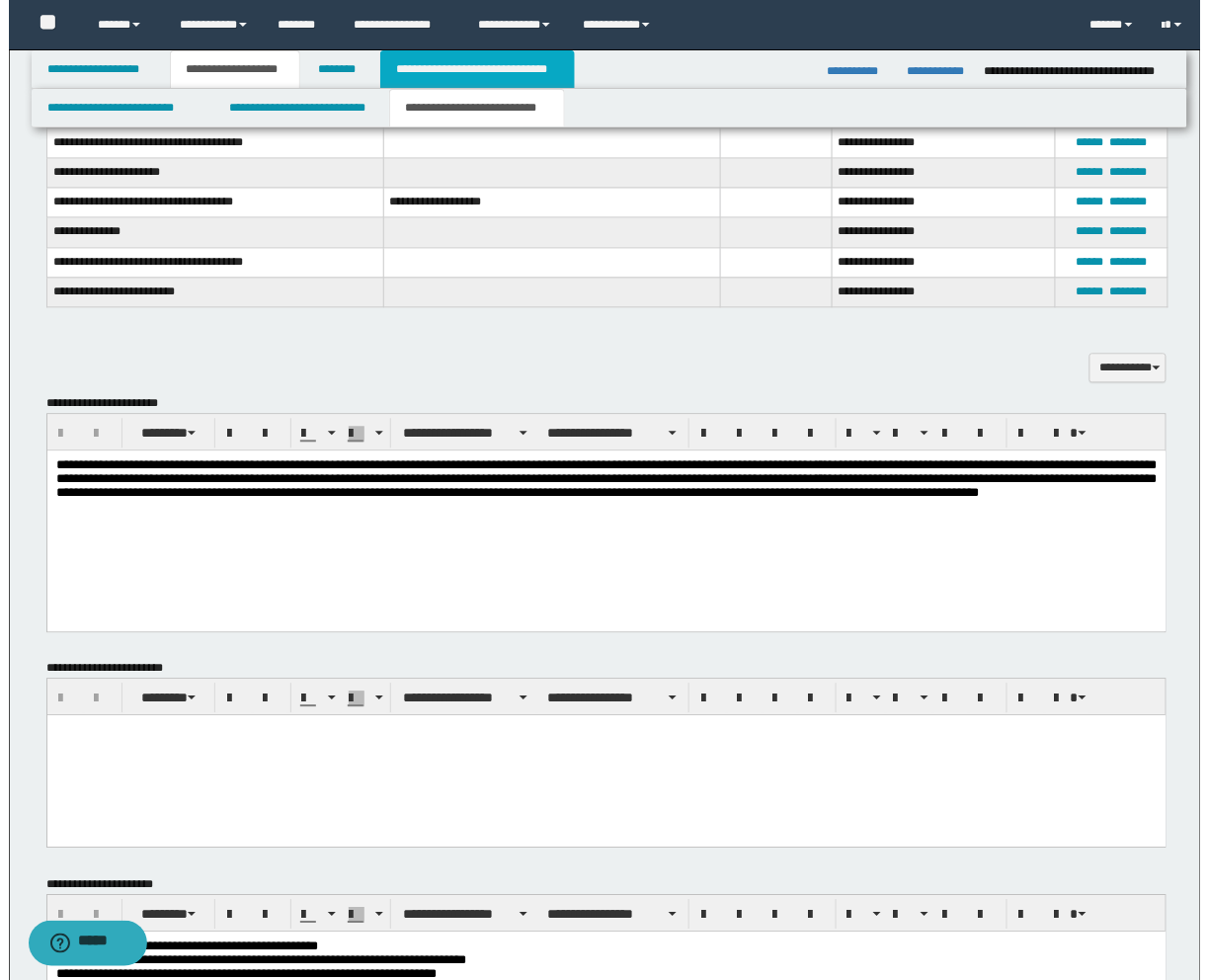 scroll, scrollTop: 0, scrollLeft: 0, axis: both 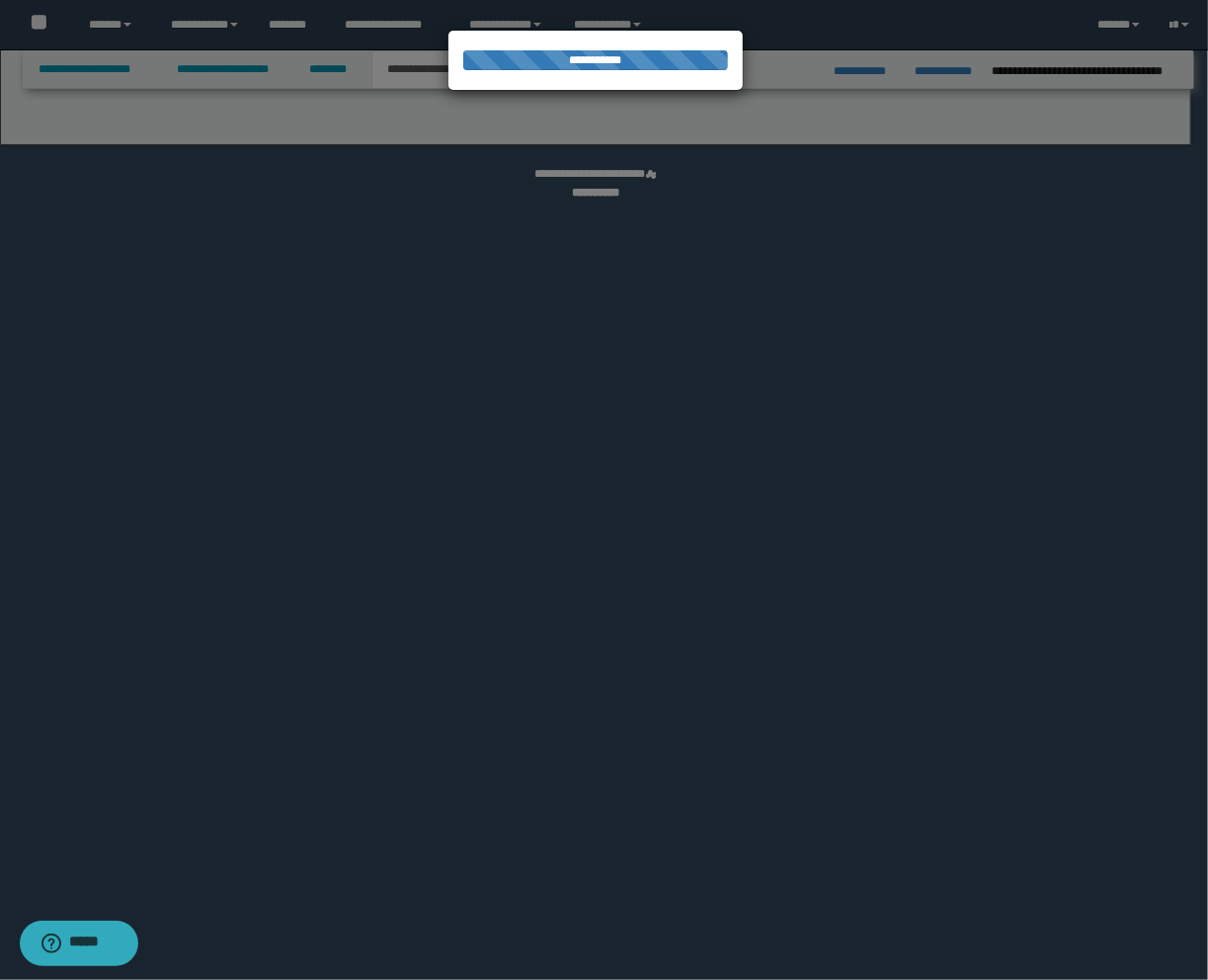 select on "*" 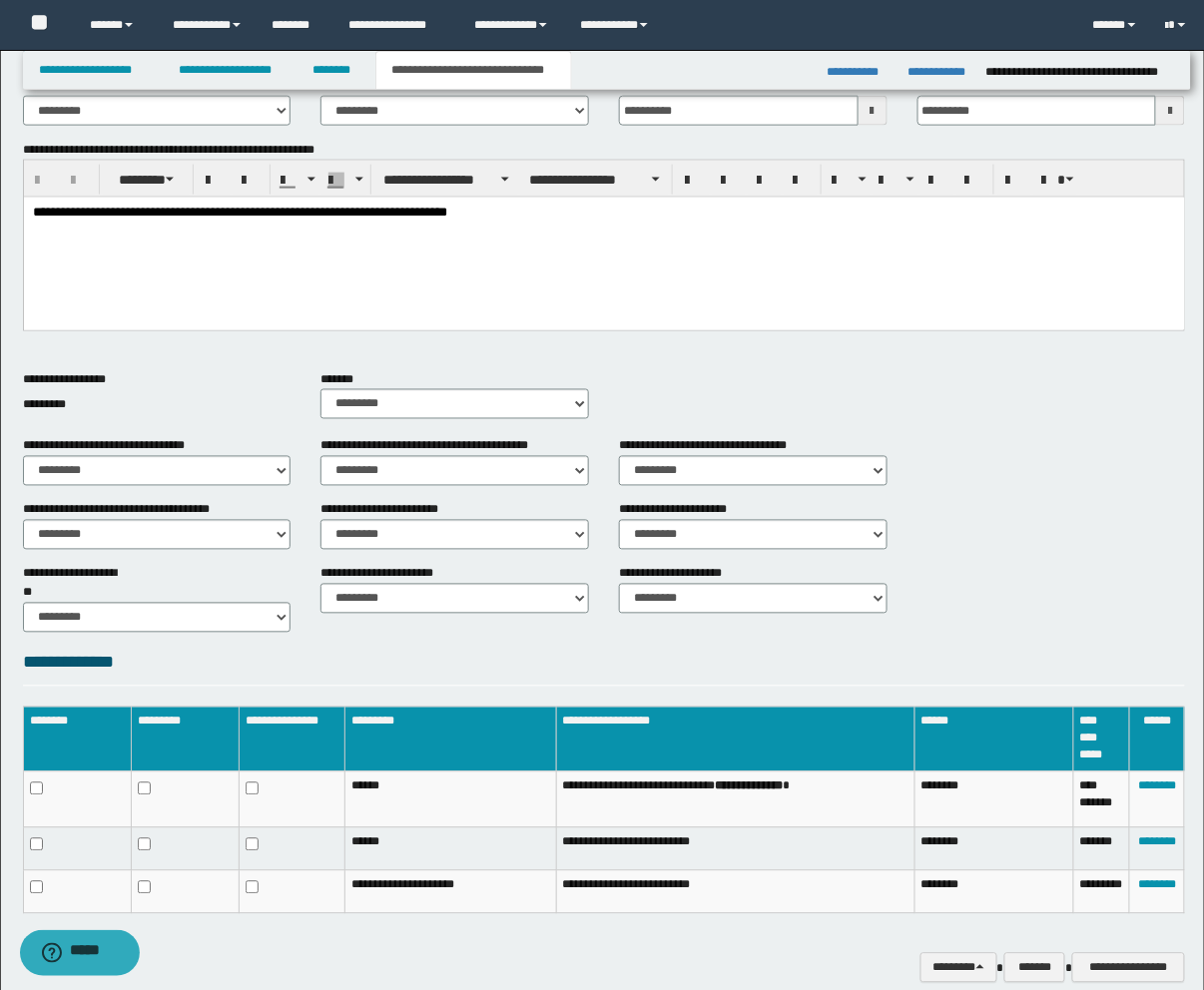 scroll, scrollTop: 650, scrollLeft: 0, axis: vertical 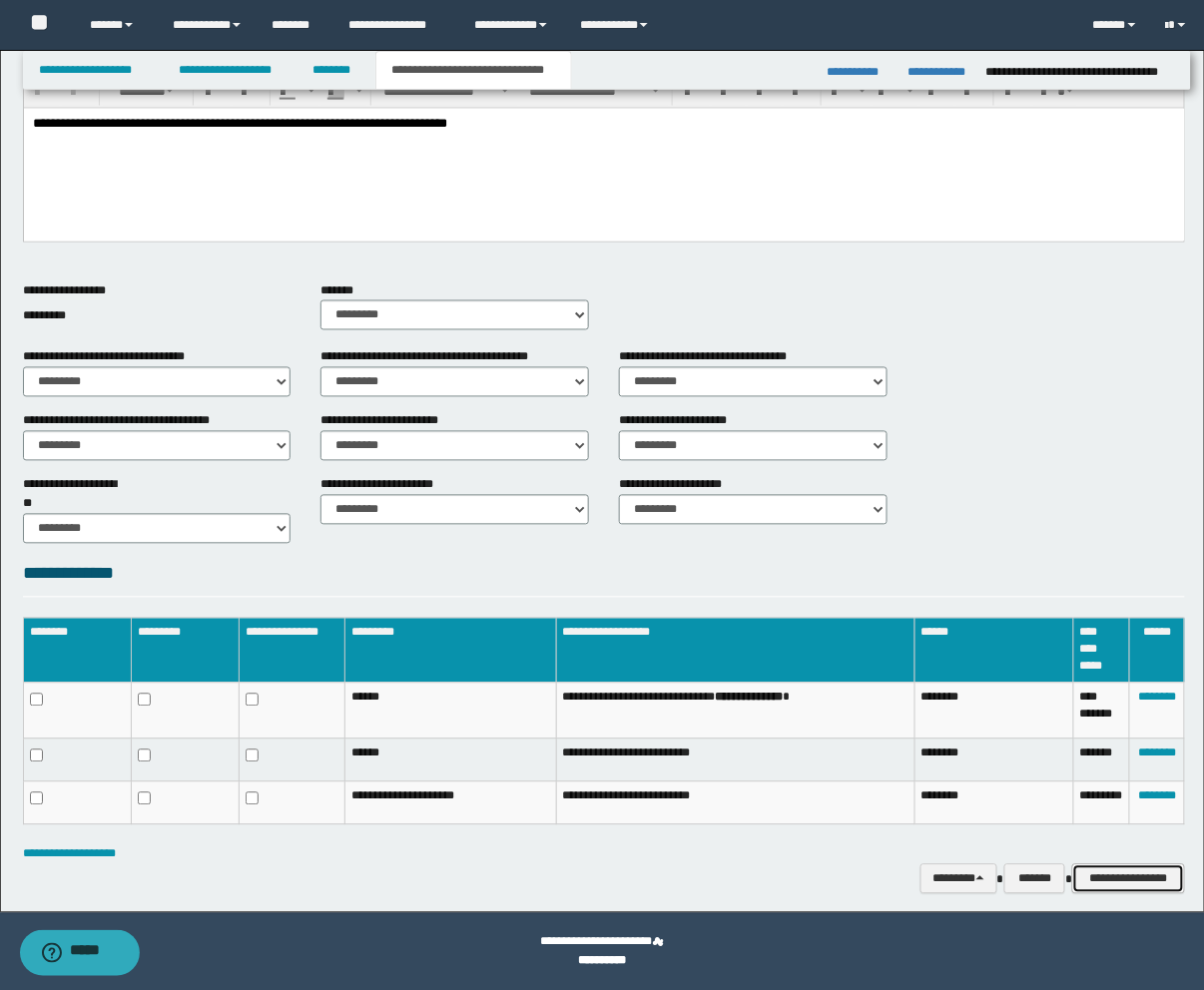 click on "**********" at bounding box center [1128, 879] 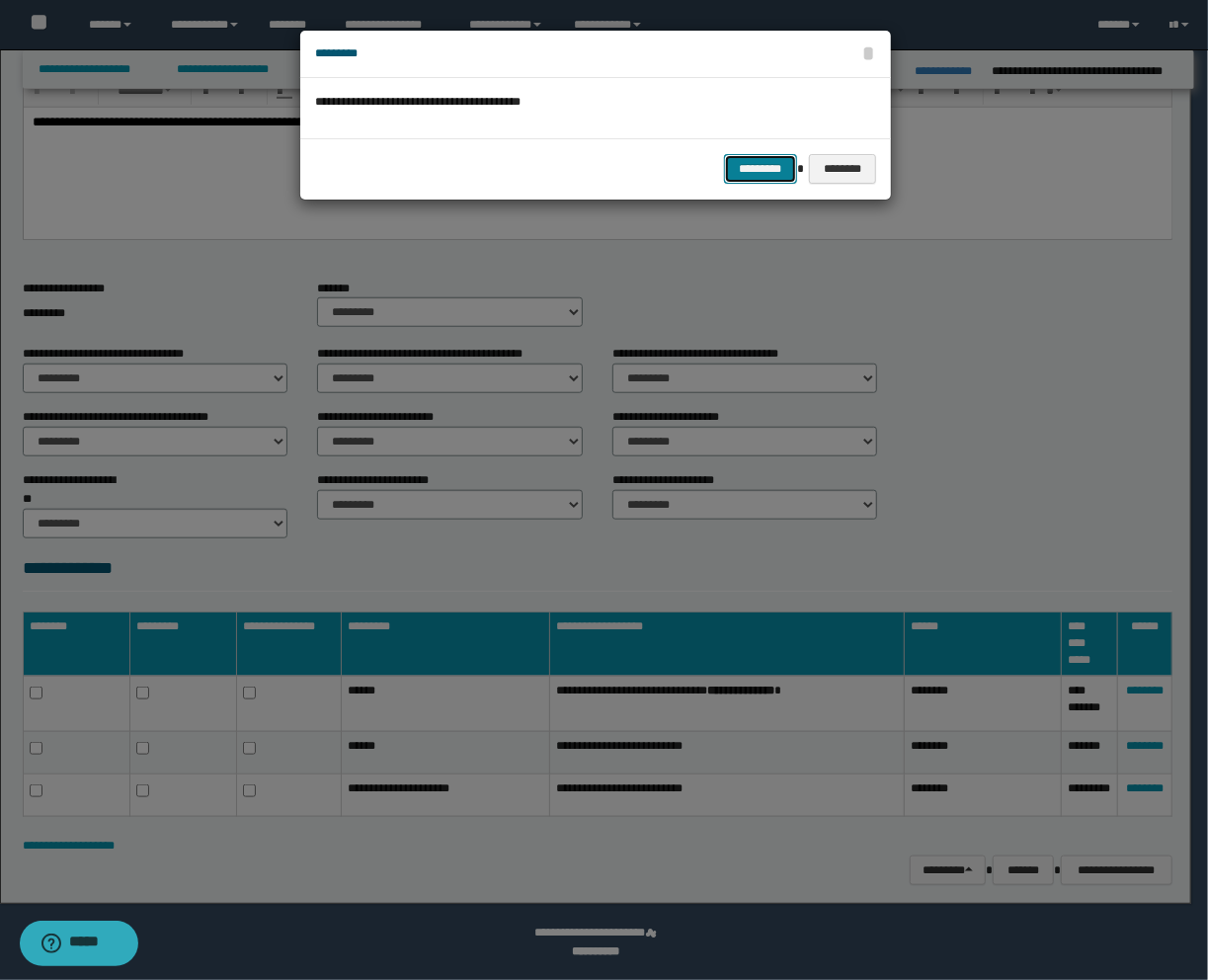 click on "*********" at bounding box center [761, 169] 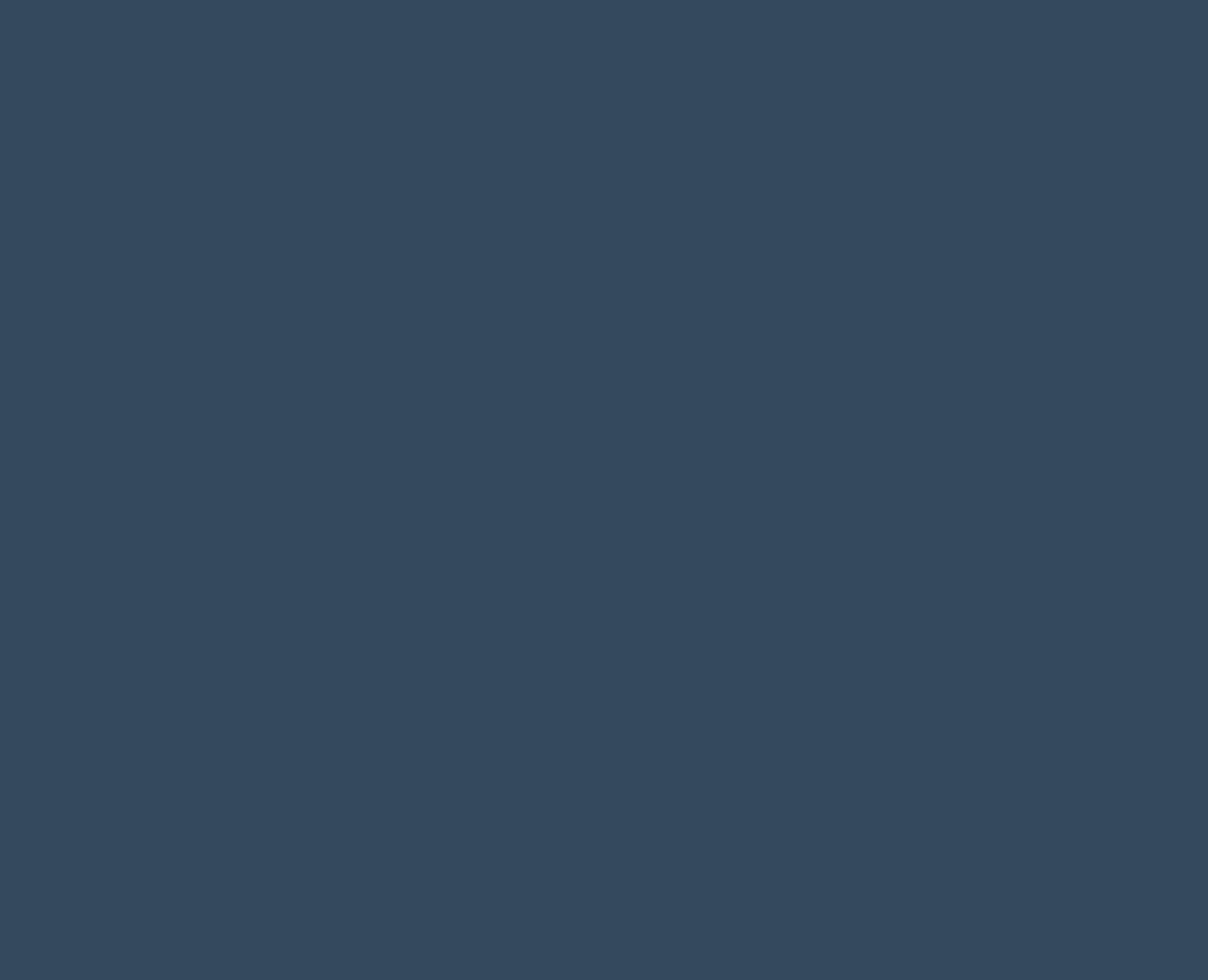 scroll, scrollTop: 0, scrollLeft: 0, axis: both 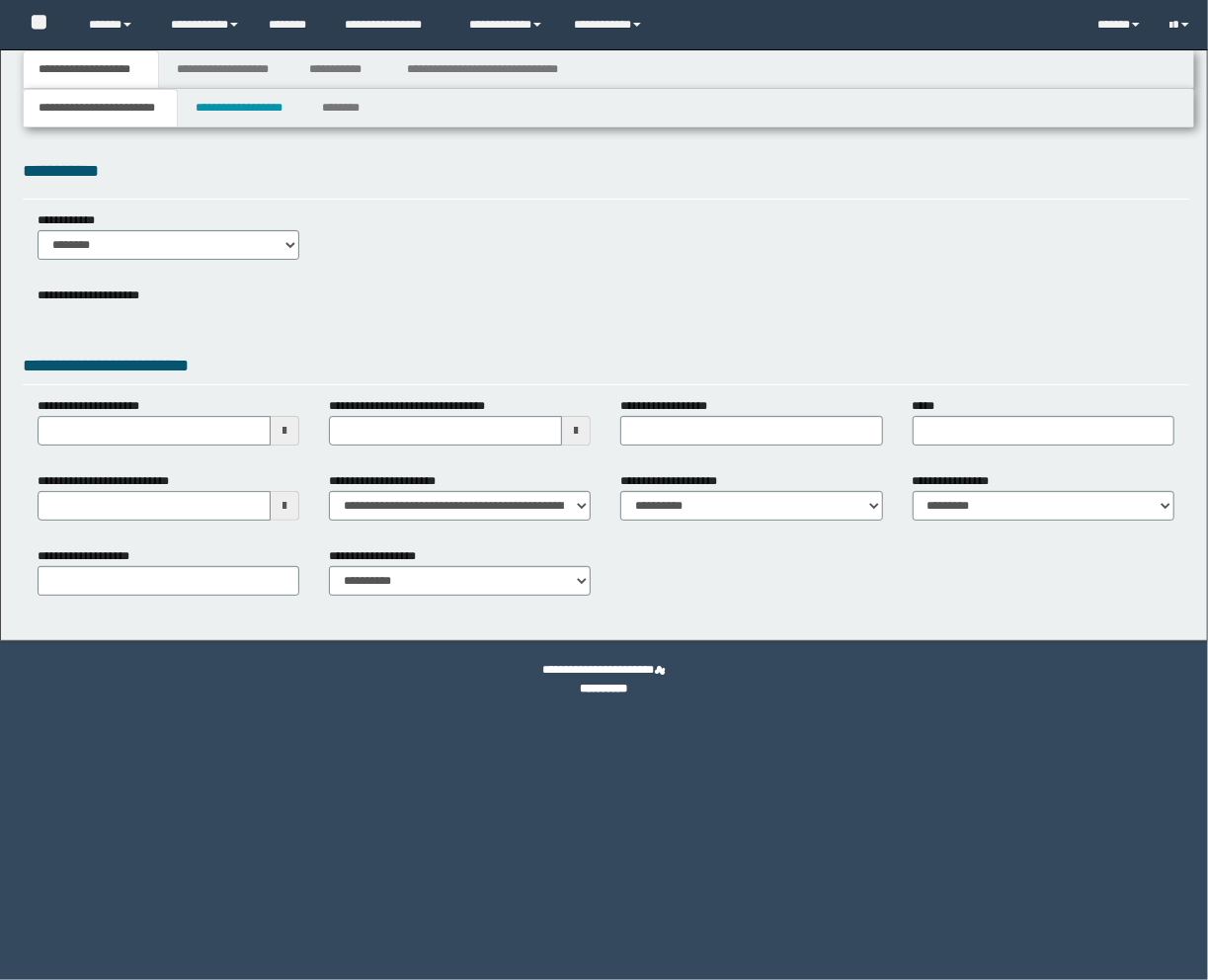 type 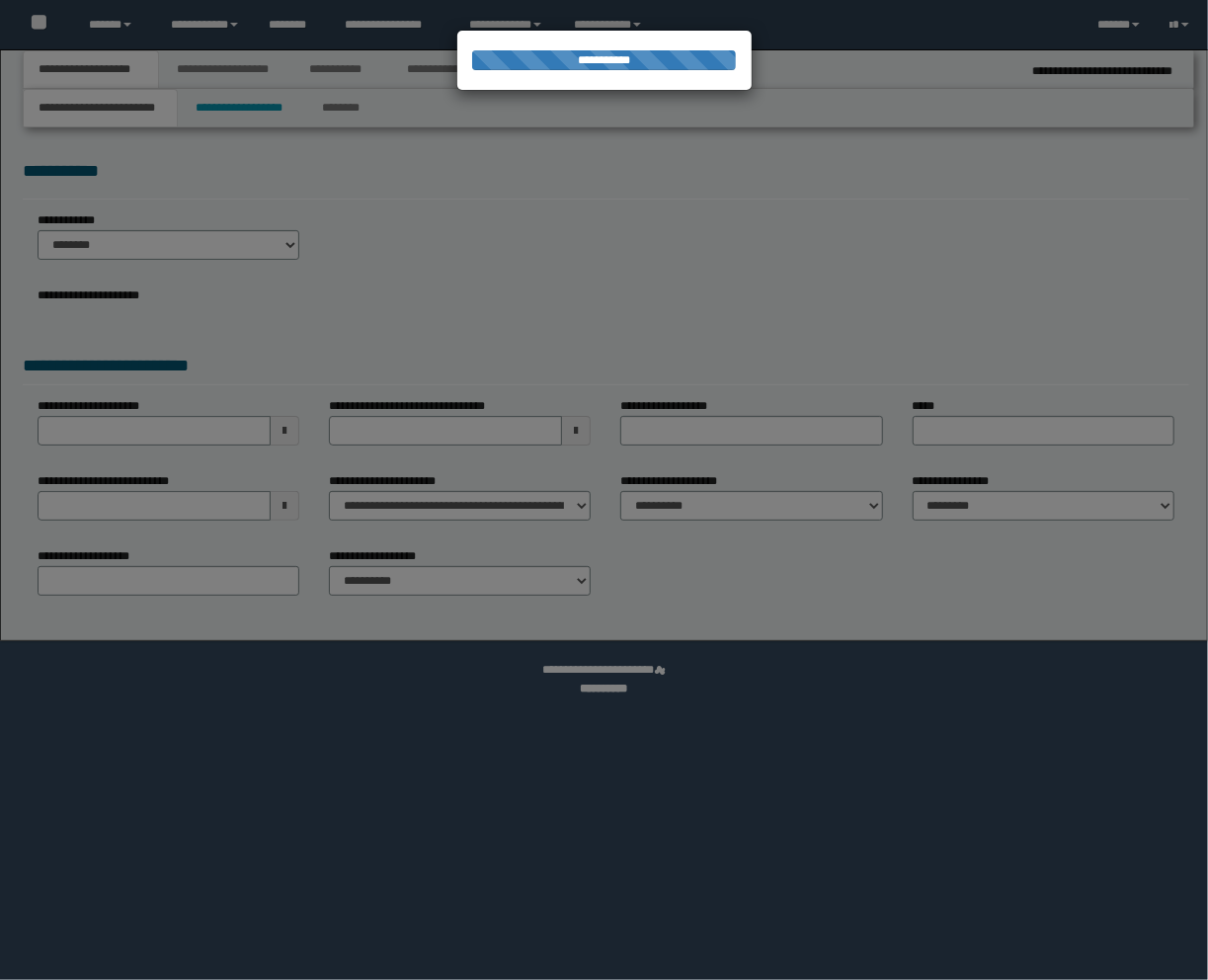 scroll, scrollTop: 0, scrollLeft: 0, axis: both 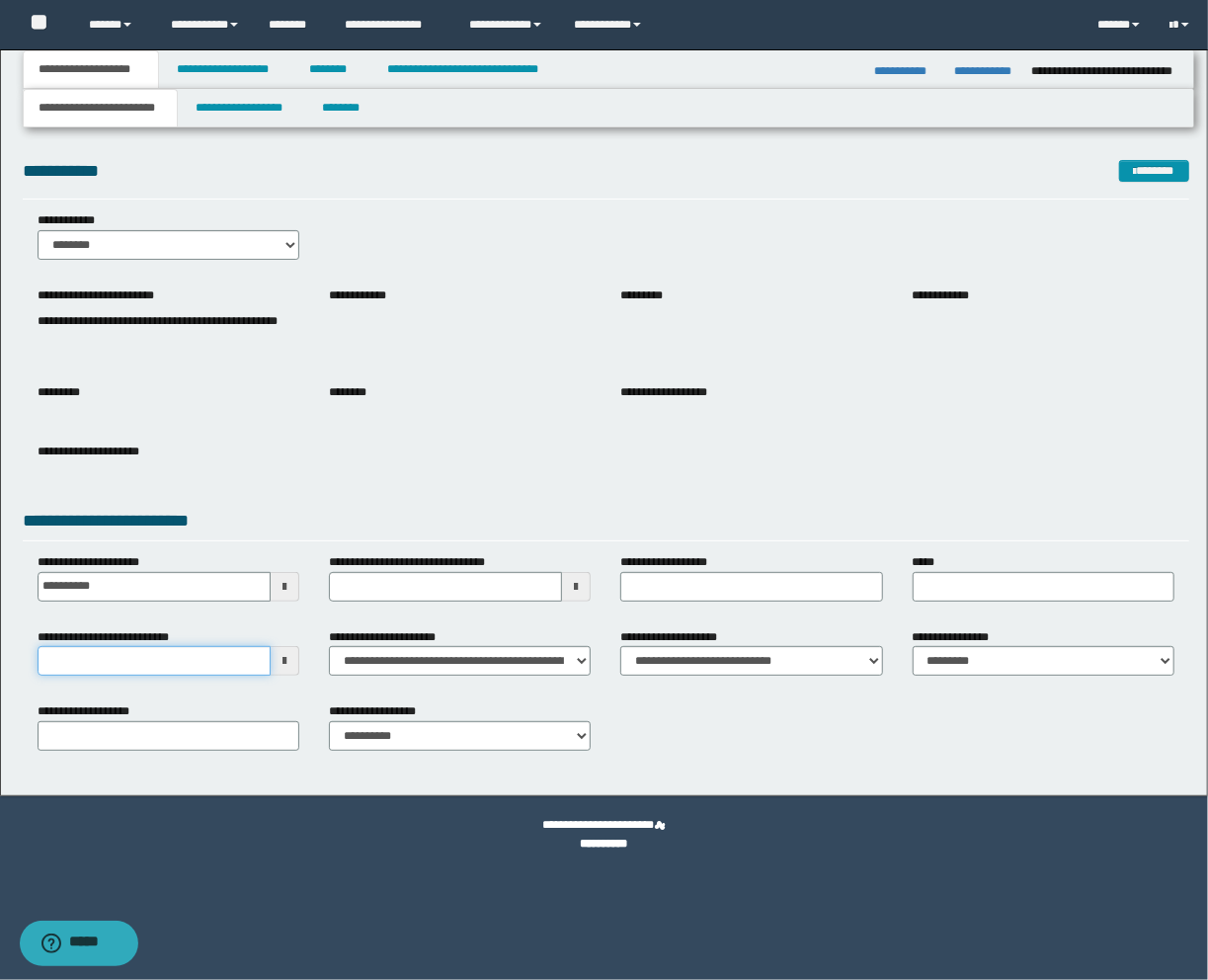 click on "**********" at bounding box center (154, 661) 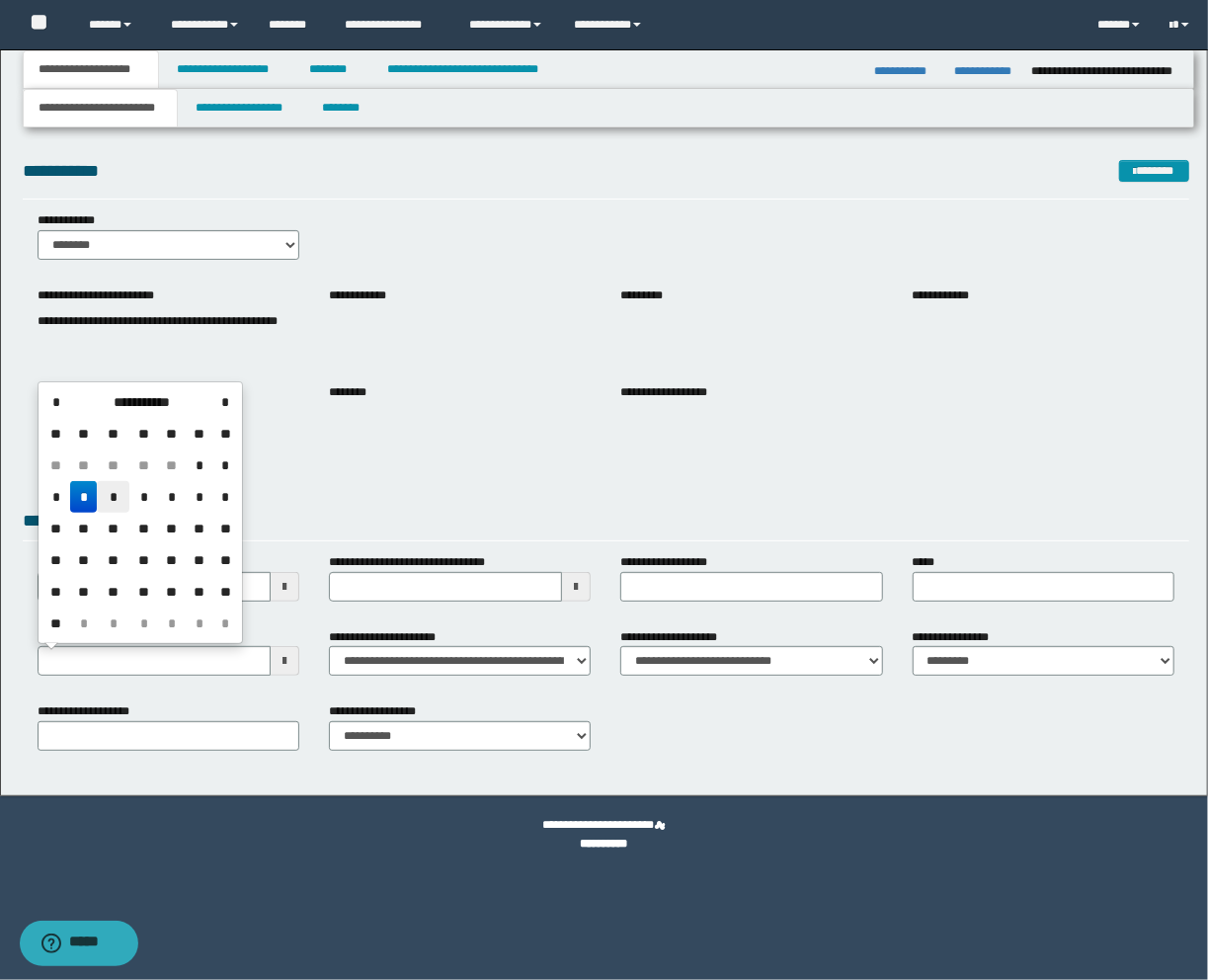click on "*" at bounding box center [113, 497] 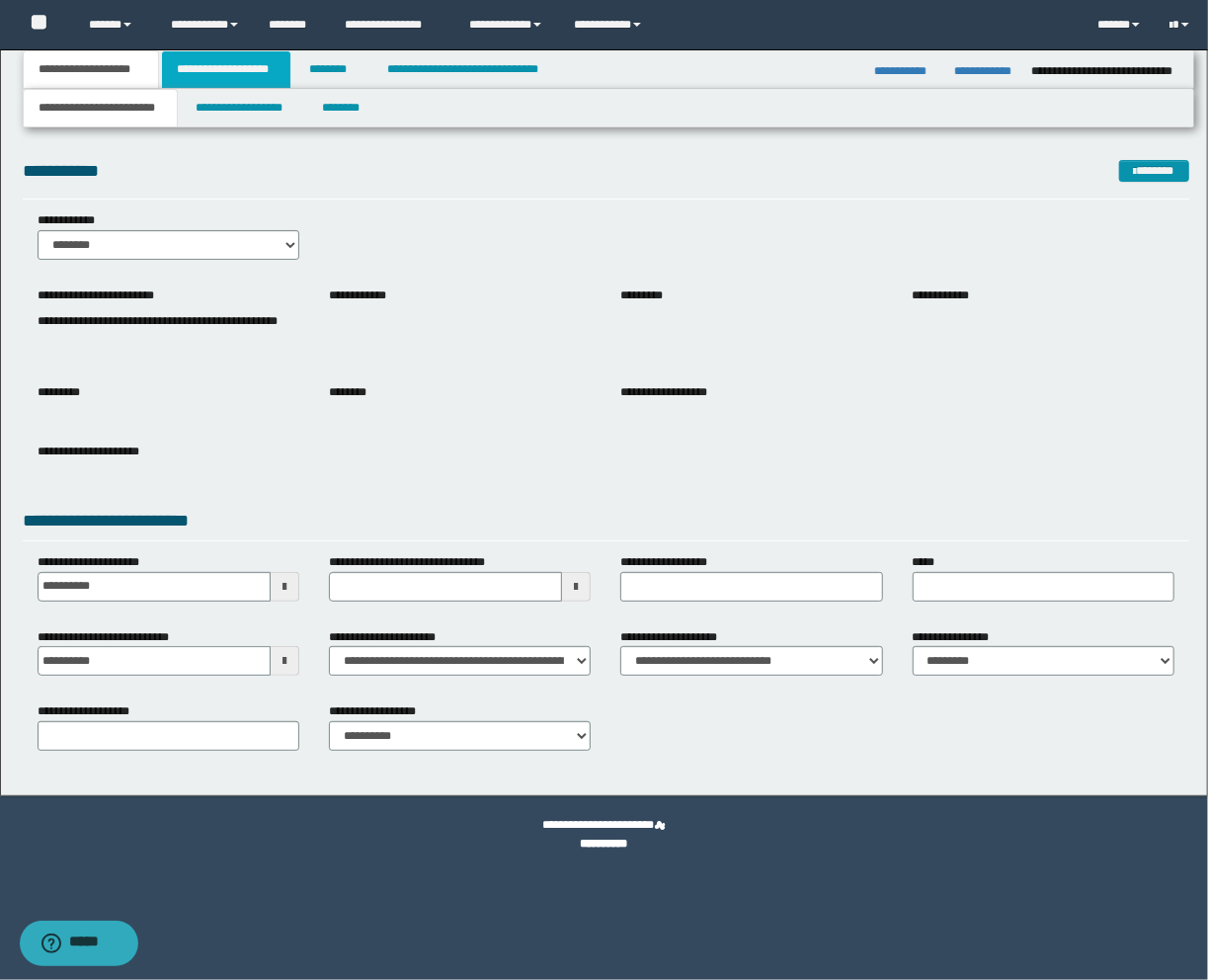 click on "**********" at bounding box center [226, 69] 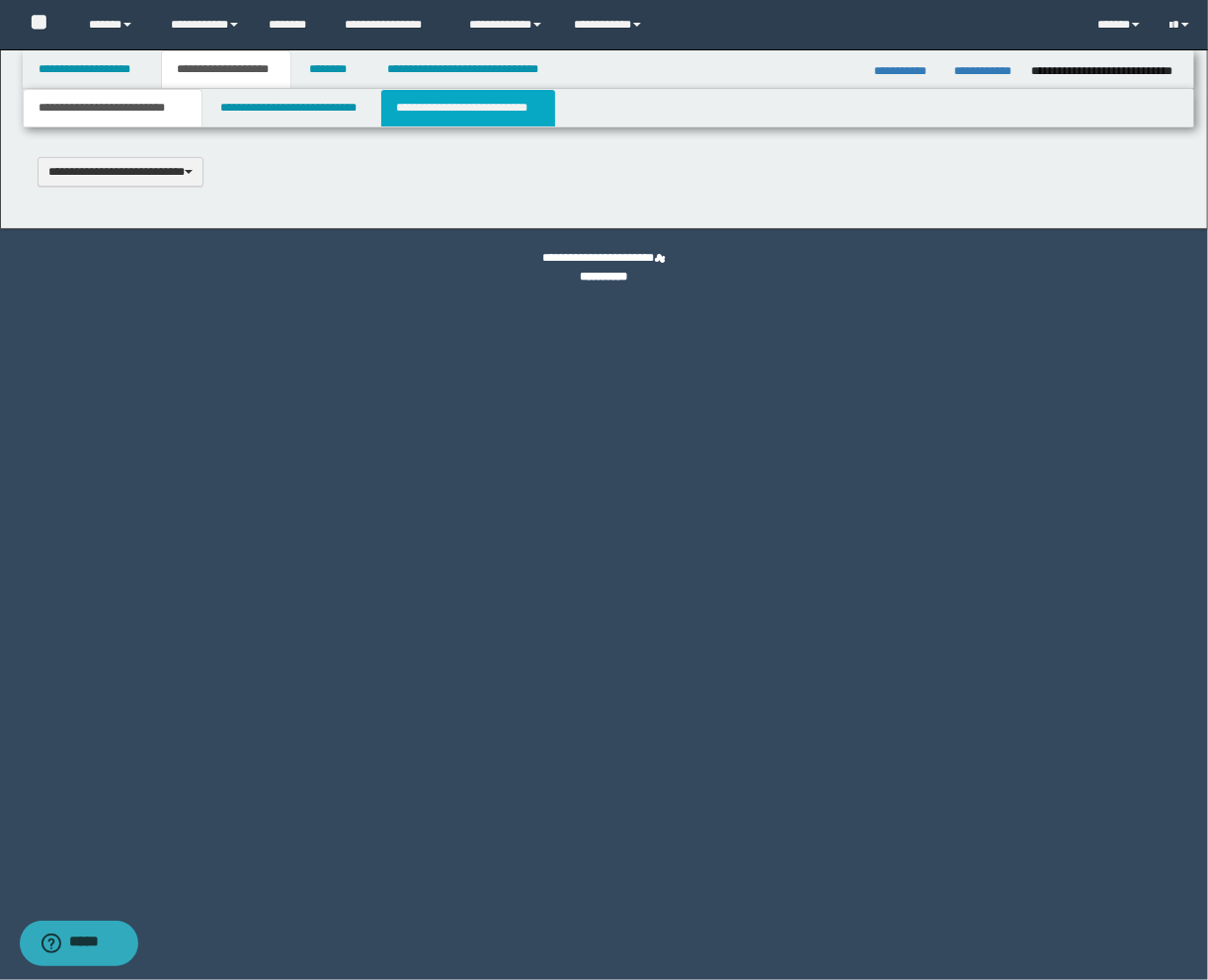type 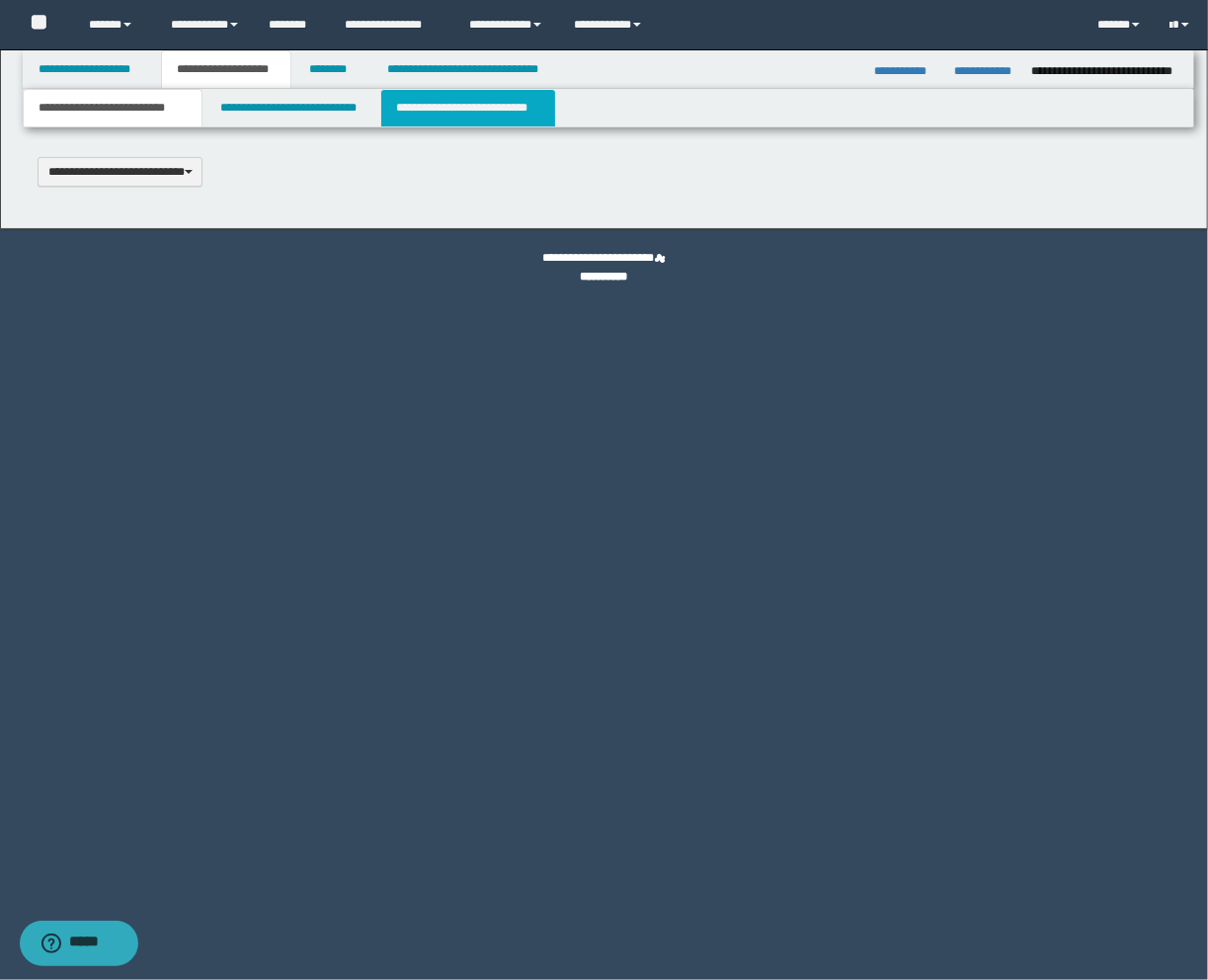 scroll, scrollTop: 0, scrollLeft: 0, axis: both 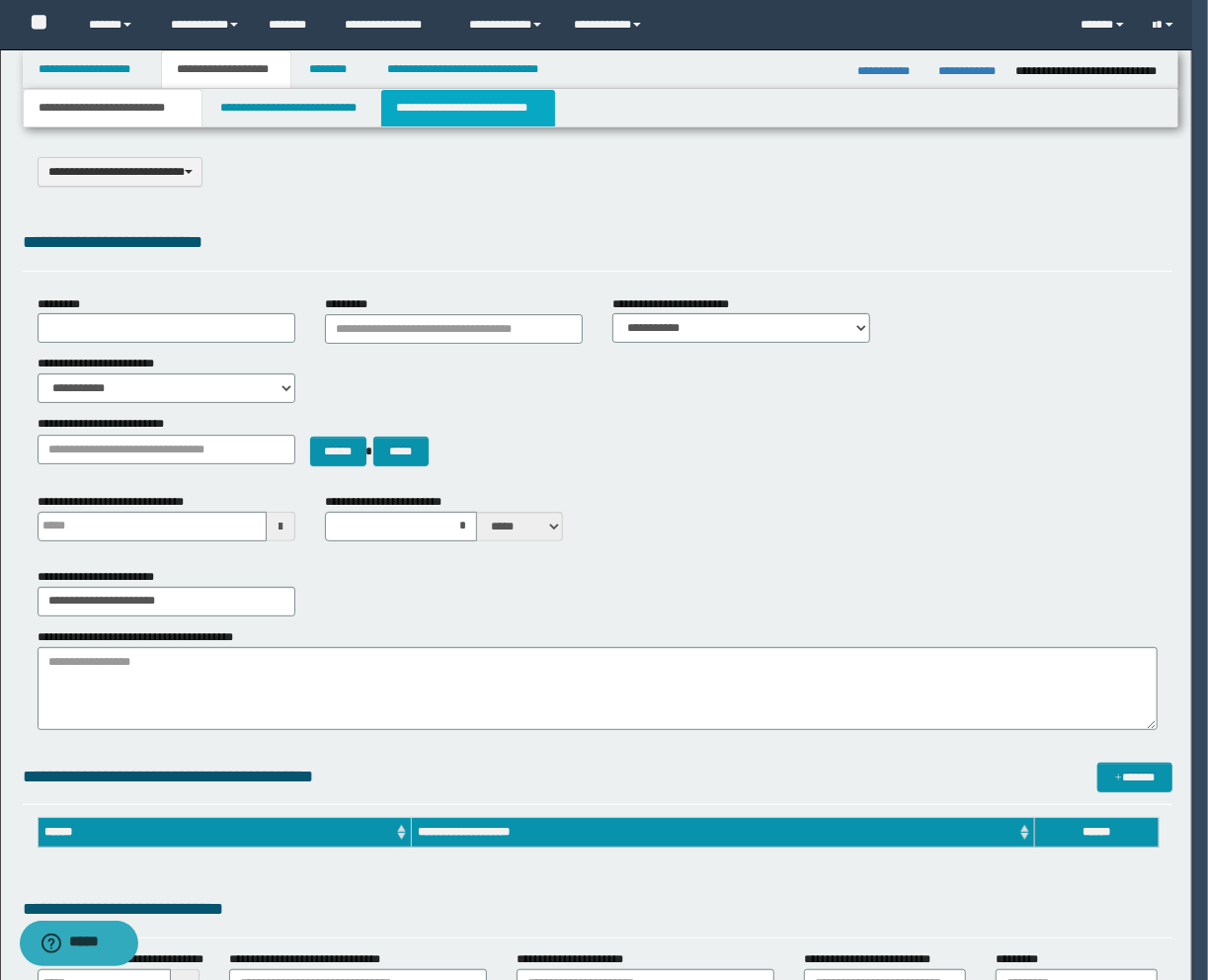 click on "**********" at bounding box center (468, 108) 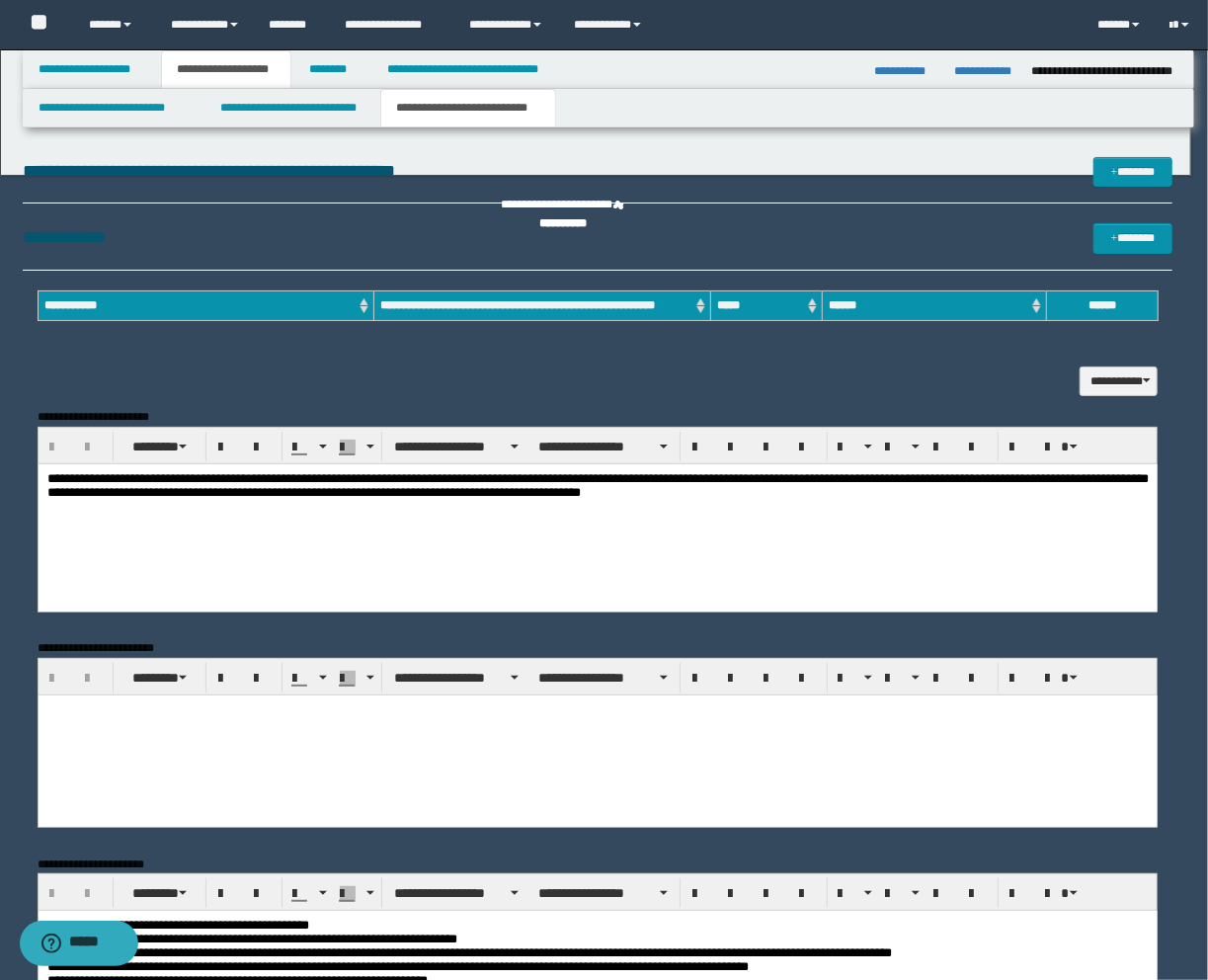 scroll, scrollTop: 0, scrollLeft: 0, axis: both 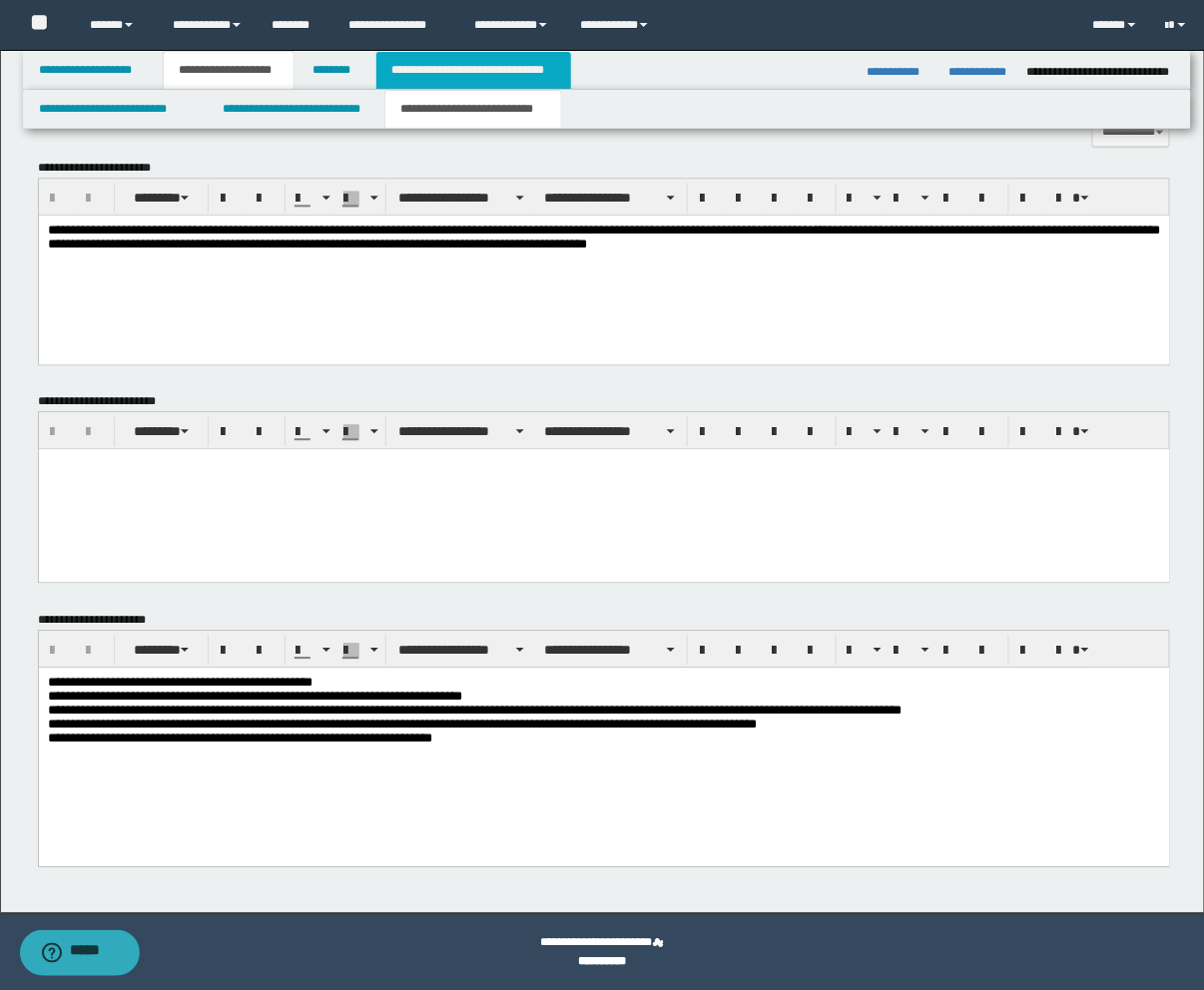 drag, startPoint x: 516, startPoint y: 62, endPoint x: 537, endPoint y: 80, distance: 27.658633 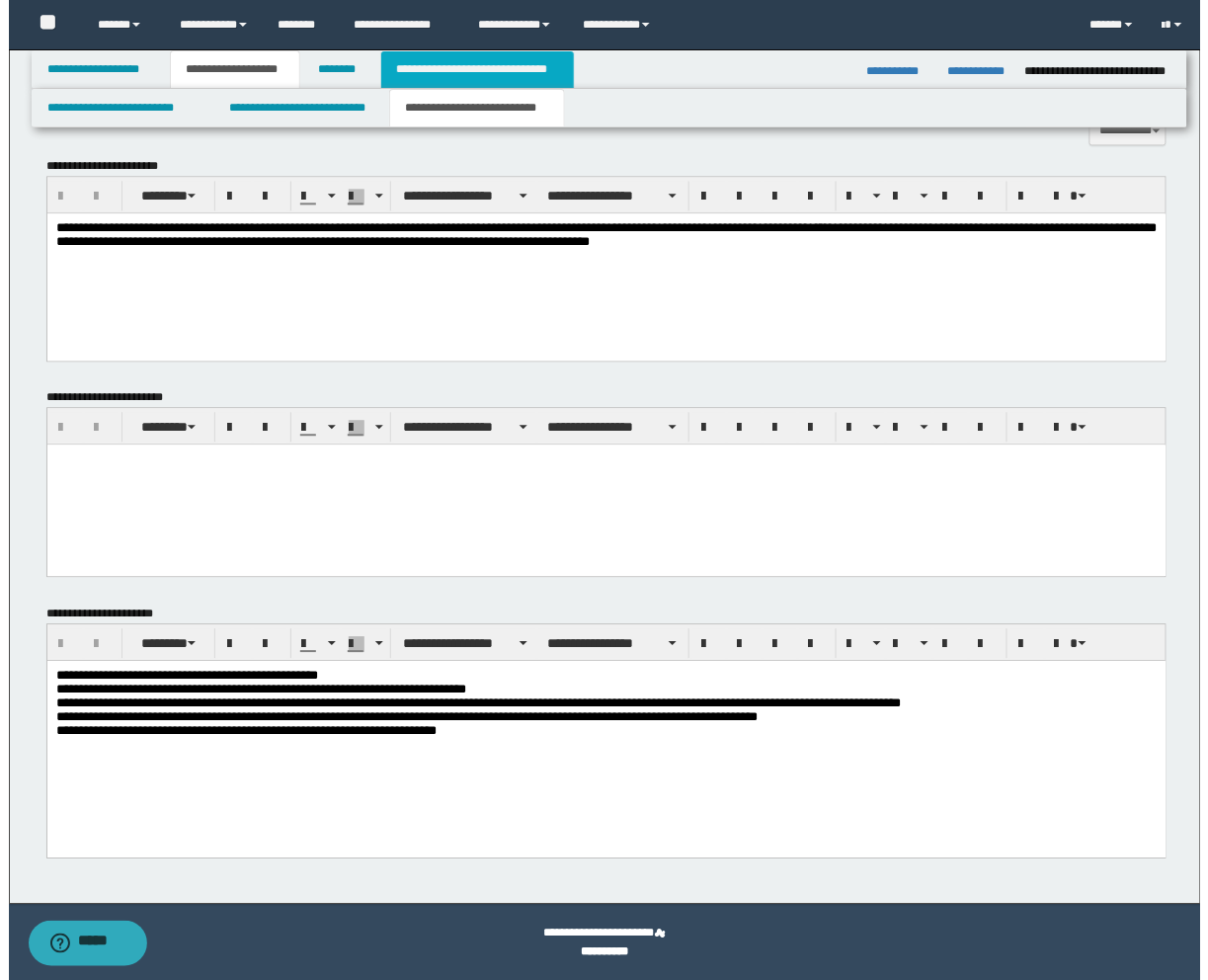 scroll, scrollTop: 0, scrollLeft: 0, axis: both 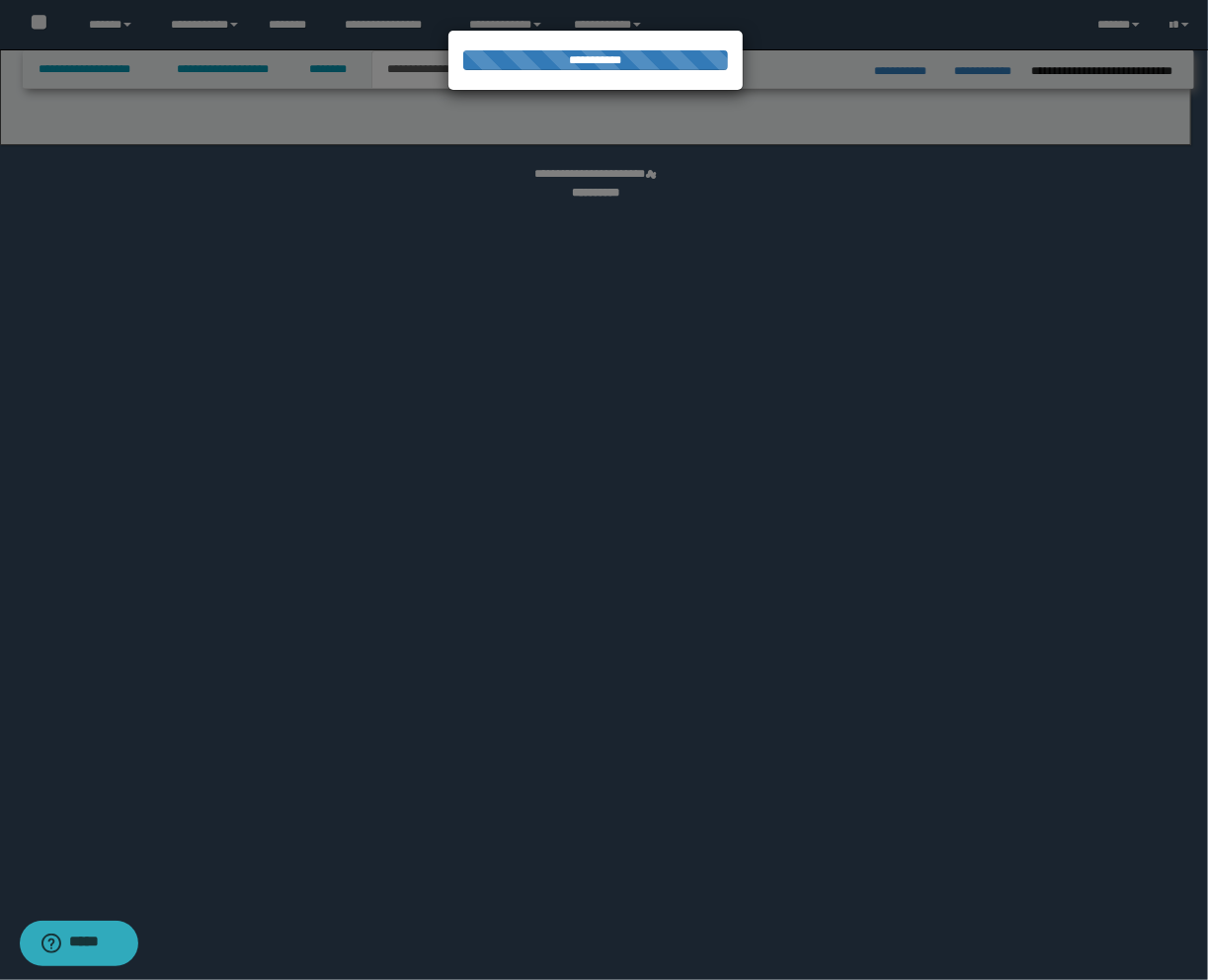 select on "*" 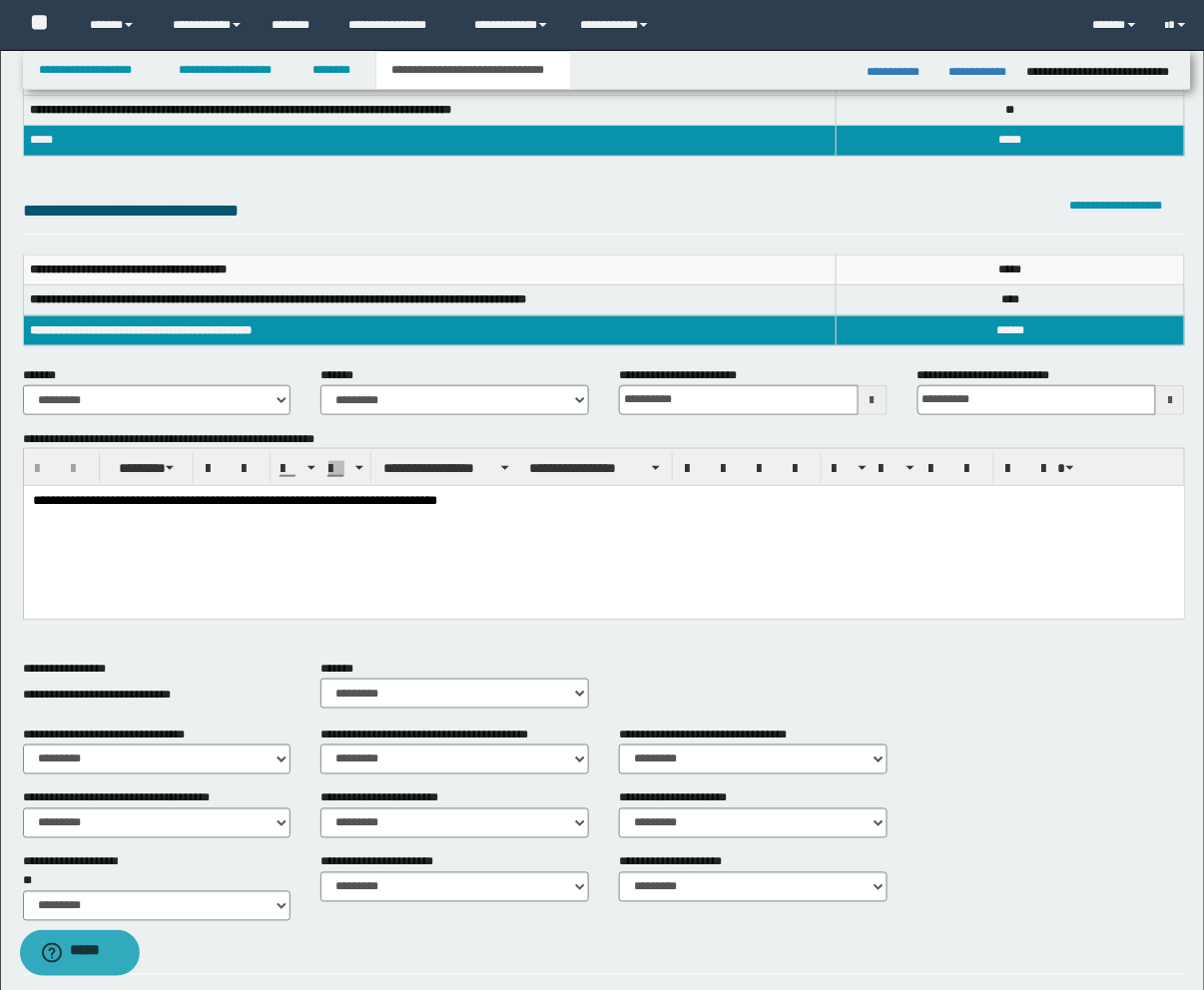 scroll, scrollTop: 222, scrollLeft: 0, axis: vertical 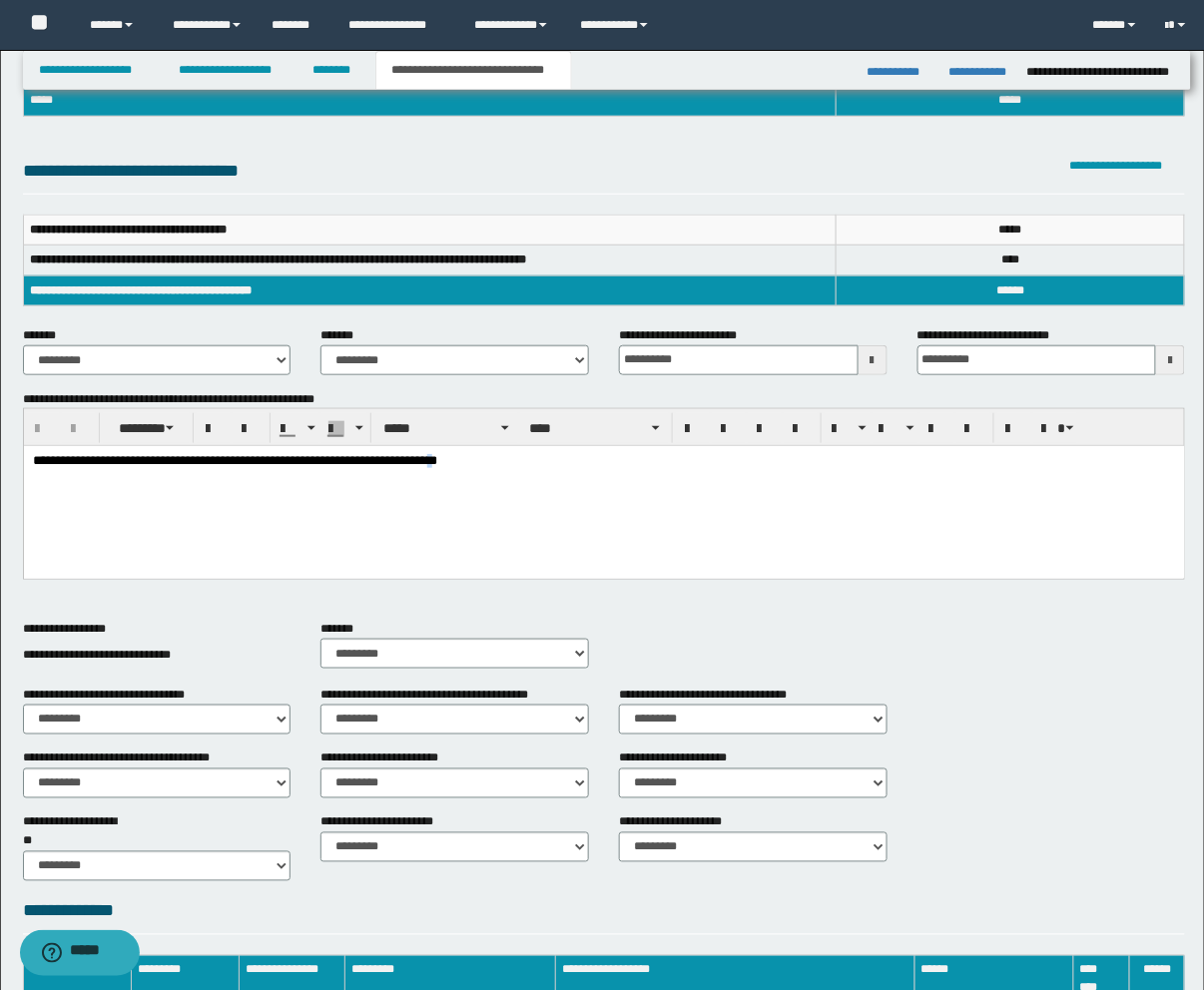 click on "**********" at bounding box center (603, 486) 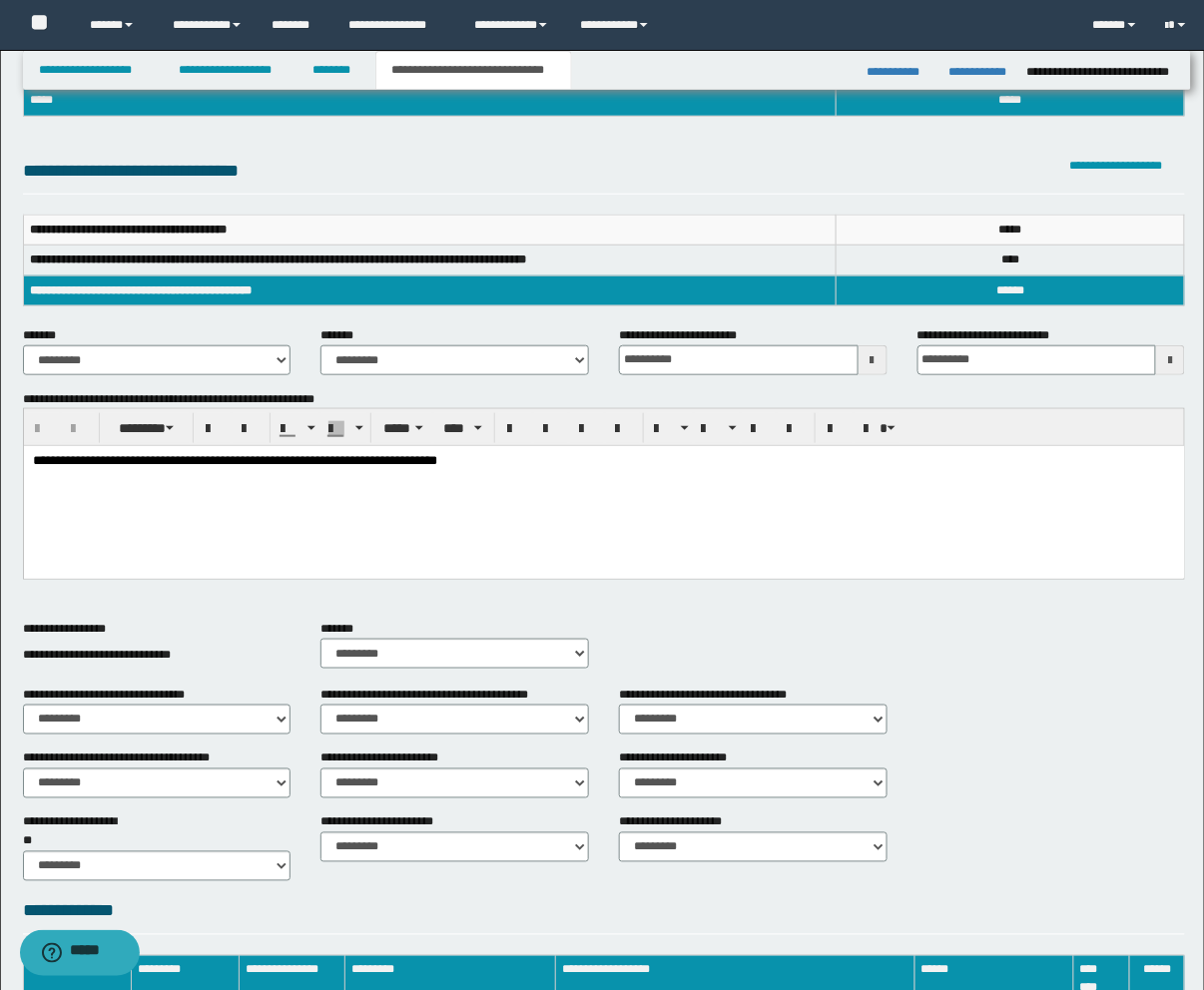 click on "**********" at bounding box center [603, 486] 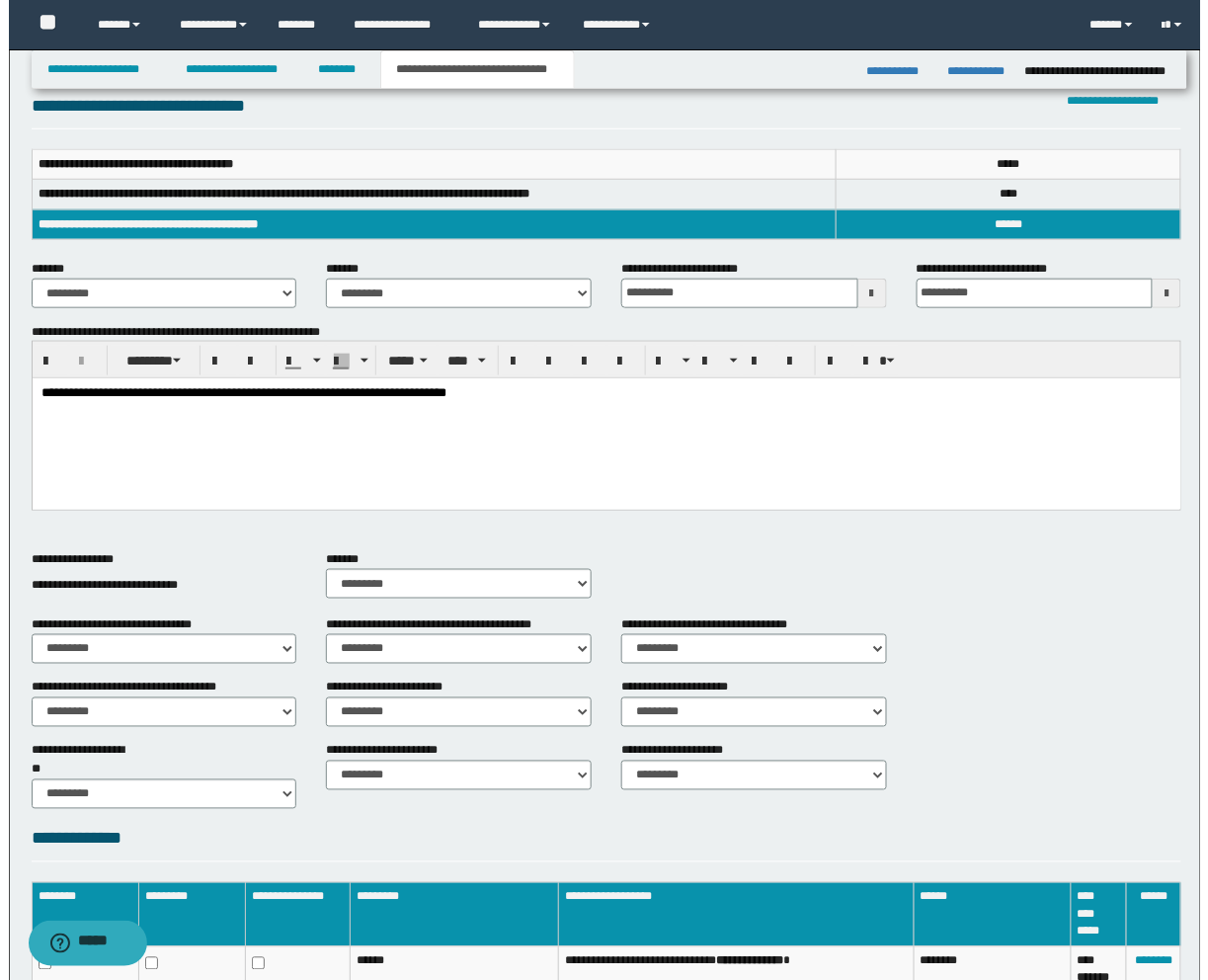 scroll, scrollTop: 617, scrollLeft: 0, axis: vertical 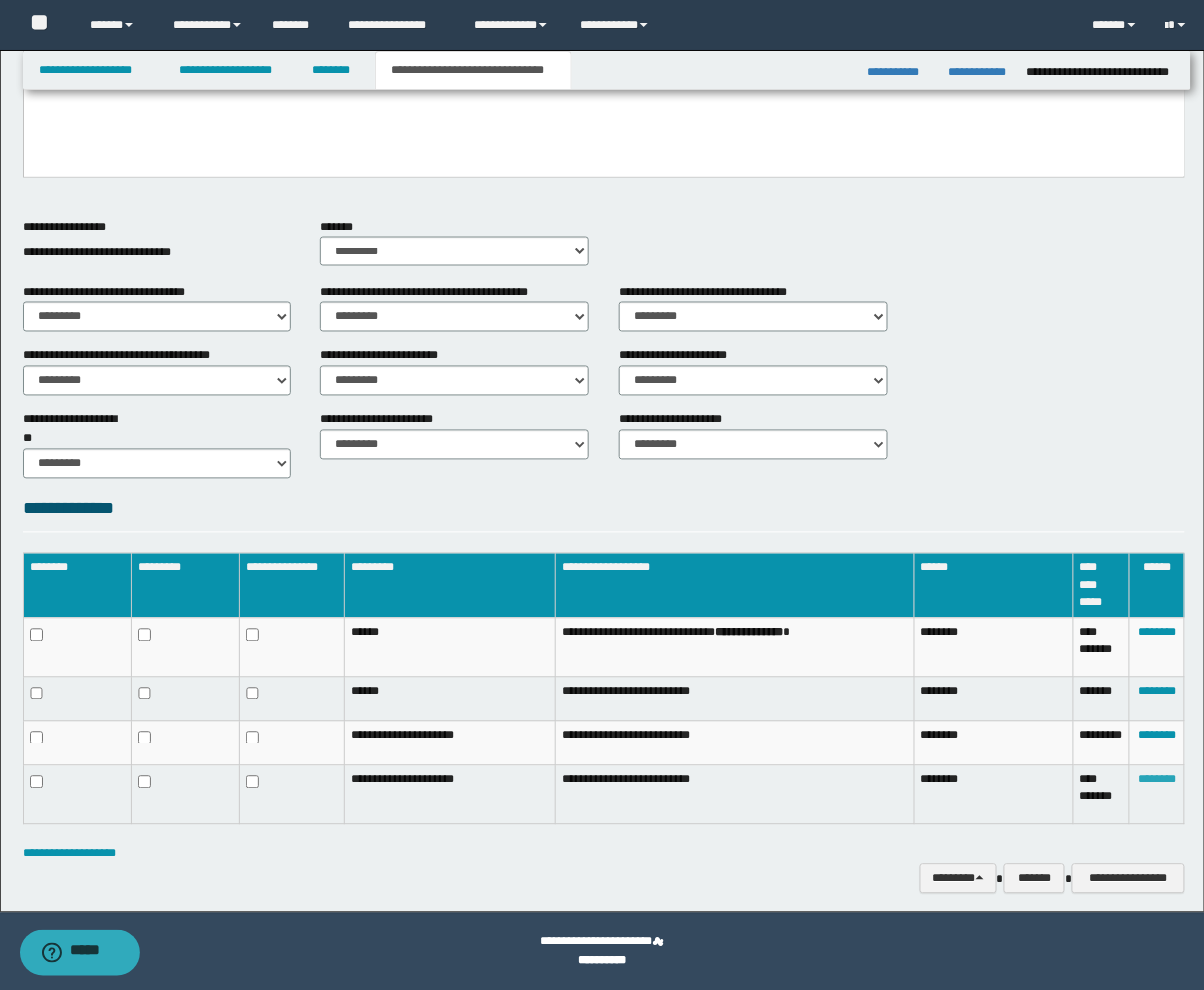 click on "********" at bounding box center [1157, 780] 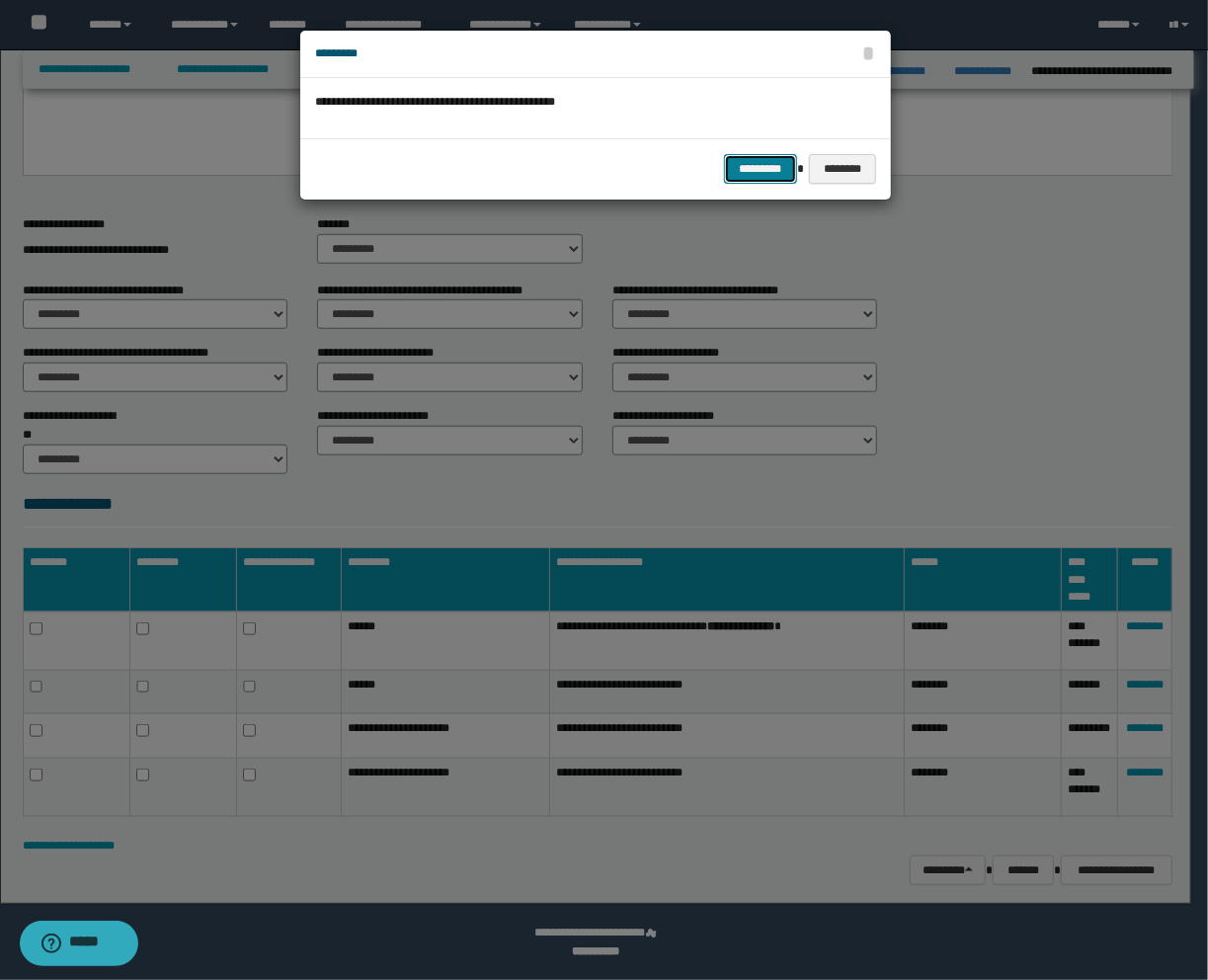 click on "*********" at bounding box center (761, 169) 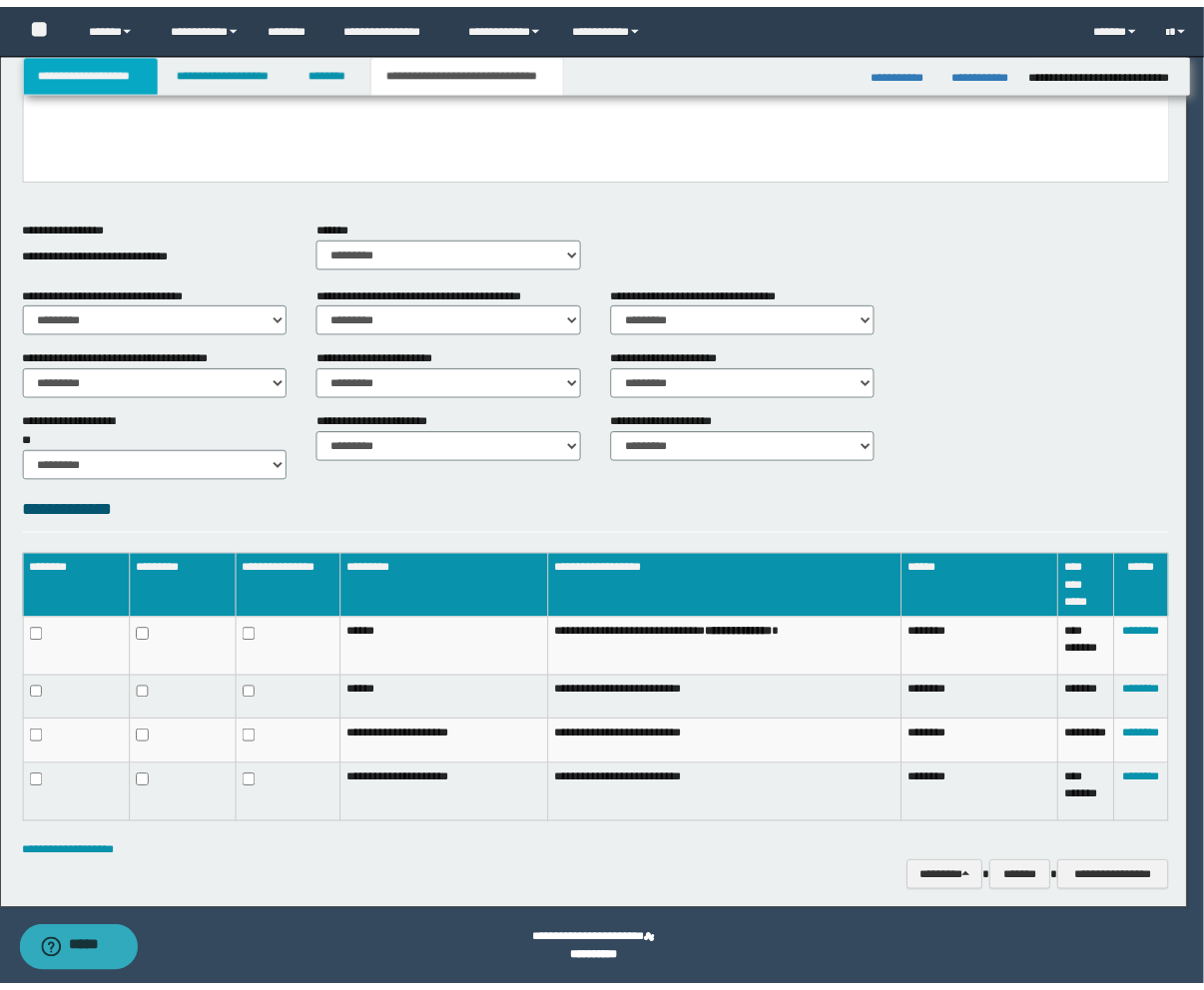 scroll, scrollTop: 560, scrollLeft: 0, axis: vertical 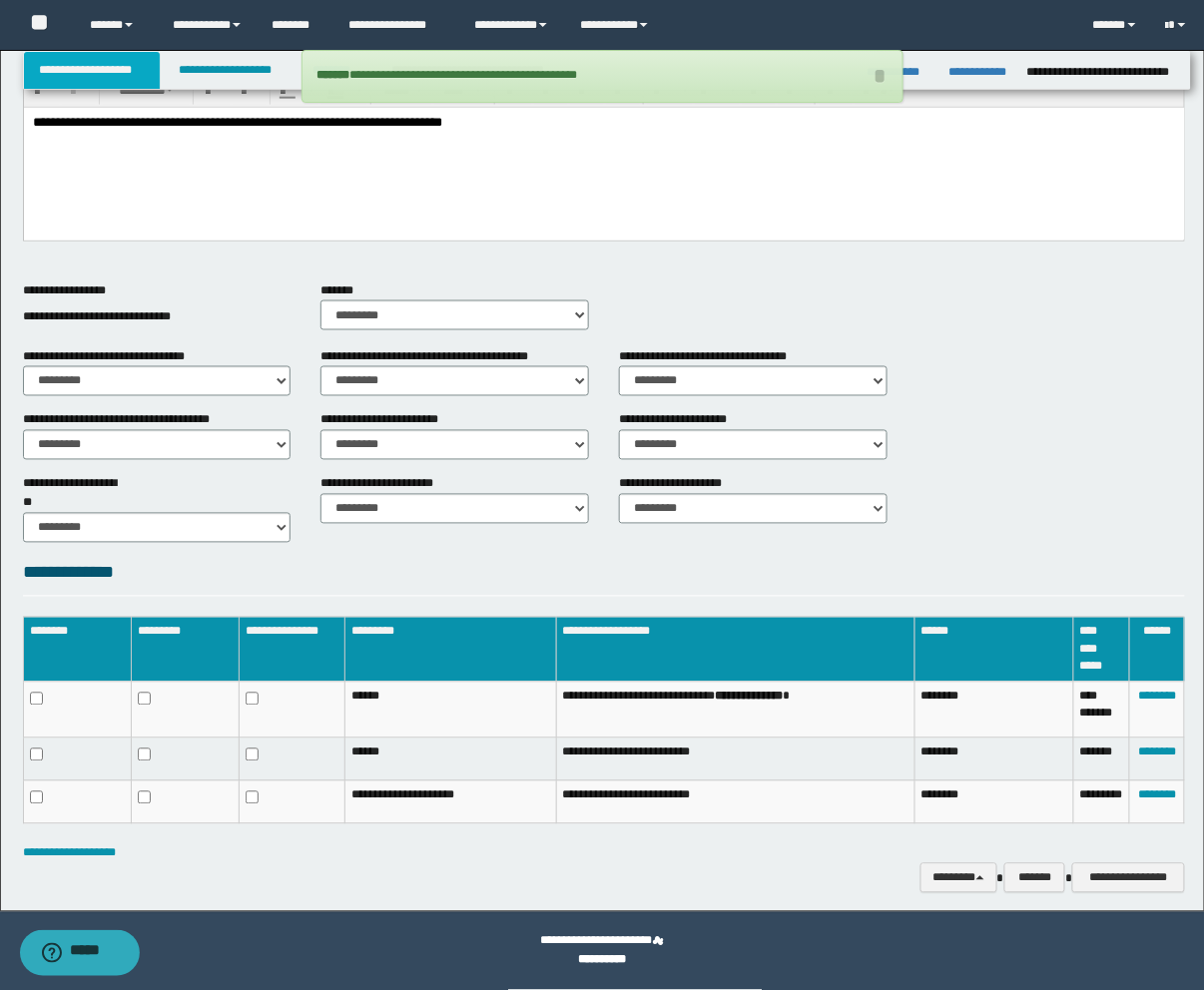 click on "**********" at bounding box center (92, 70) 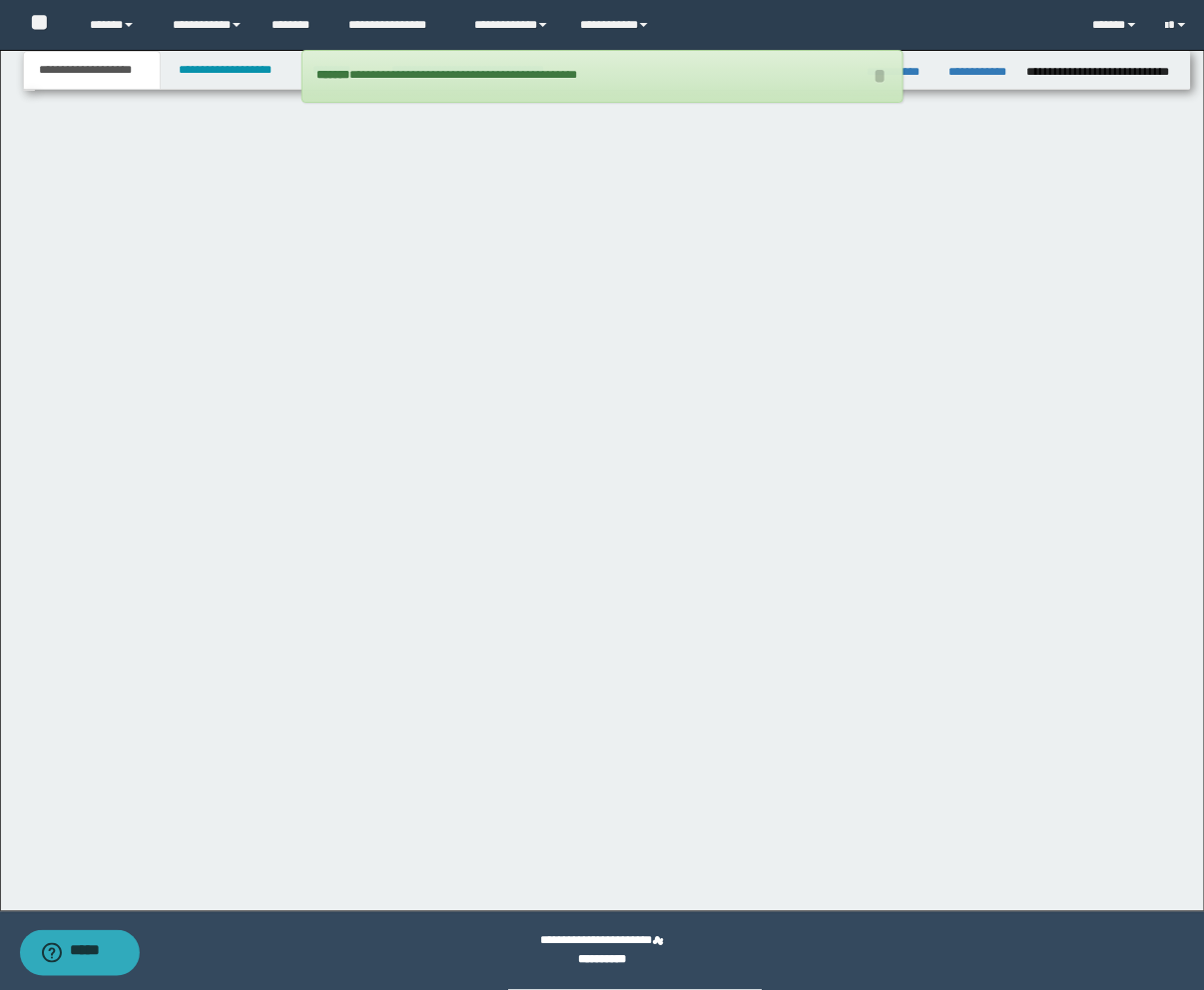 scroll, scrollTop: 0, scrollLeft: 0, axis: both 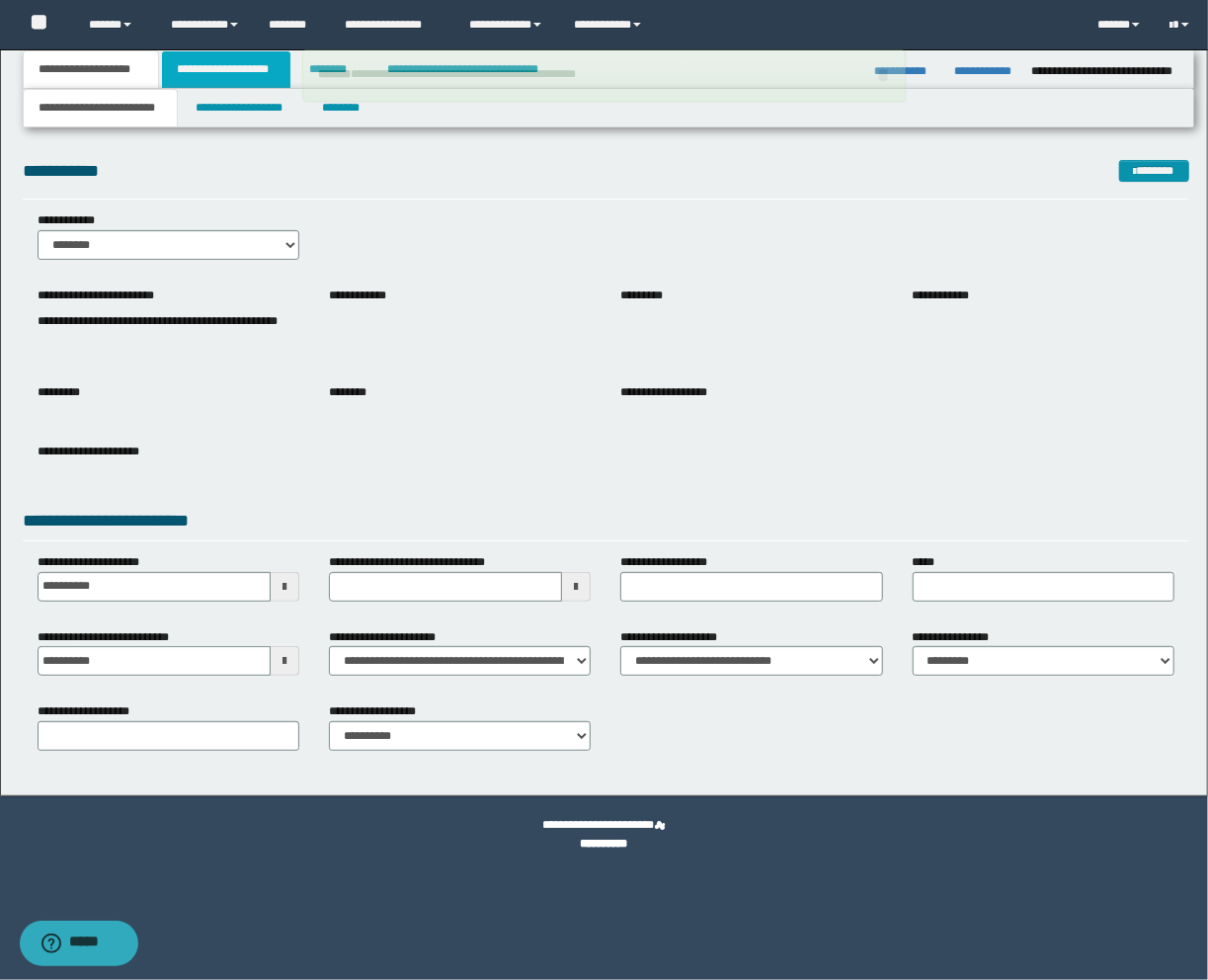 click on "**********" at bounding box center [226, 69] 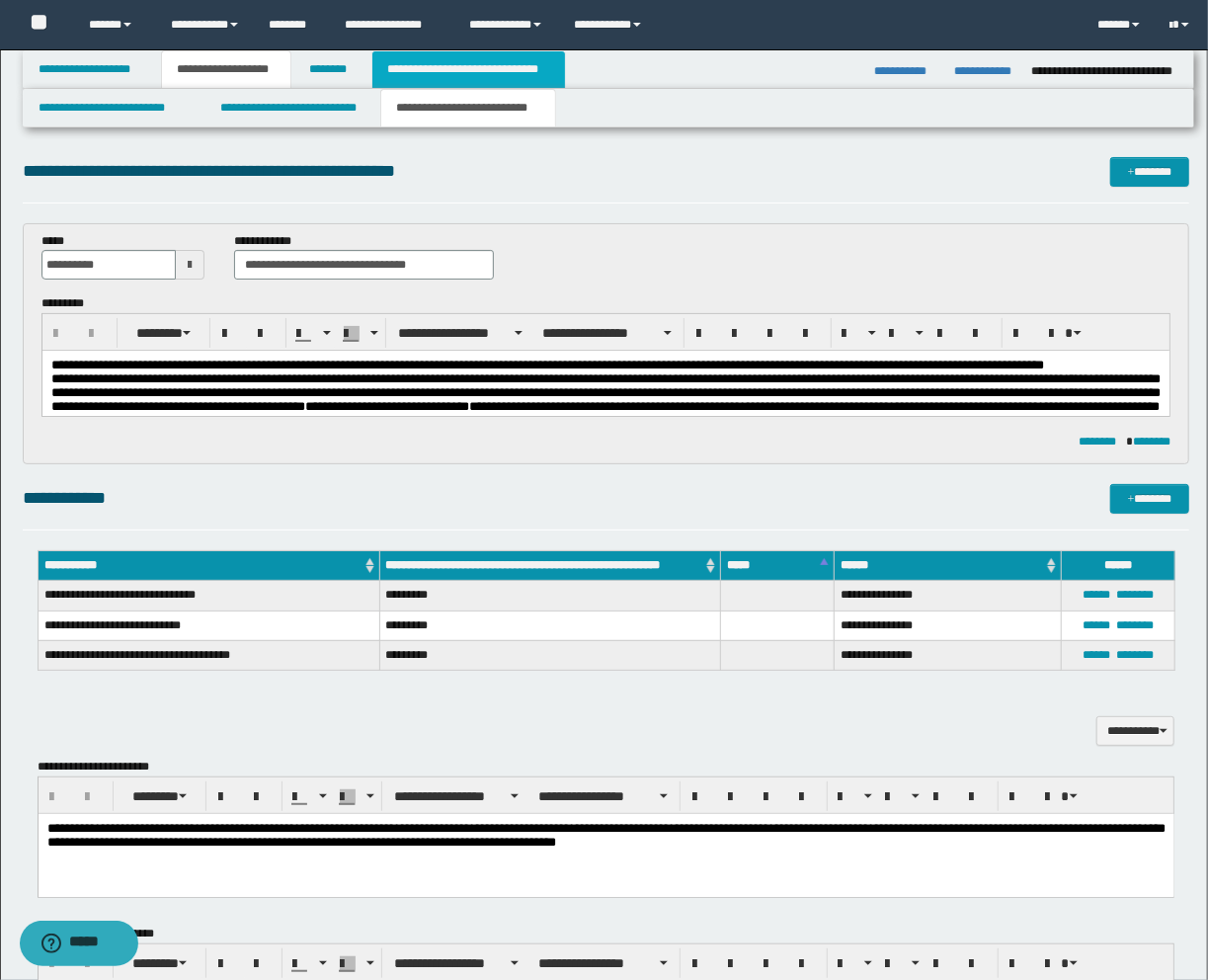 click on "**********" at bounding box center (468, 69) 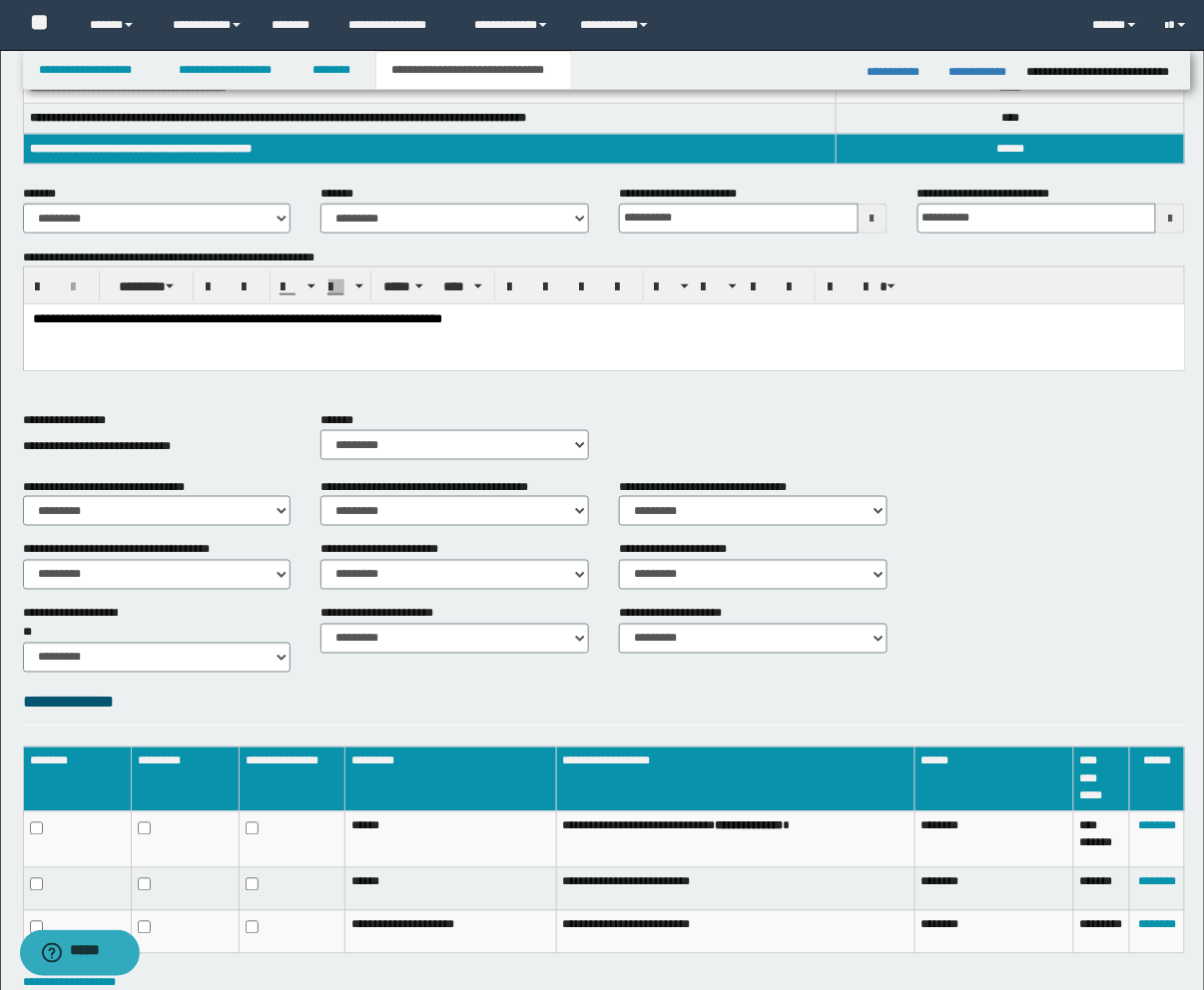 scroll, scrollTop: 493, scrollLeft: 0, axis: vertical 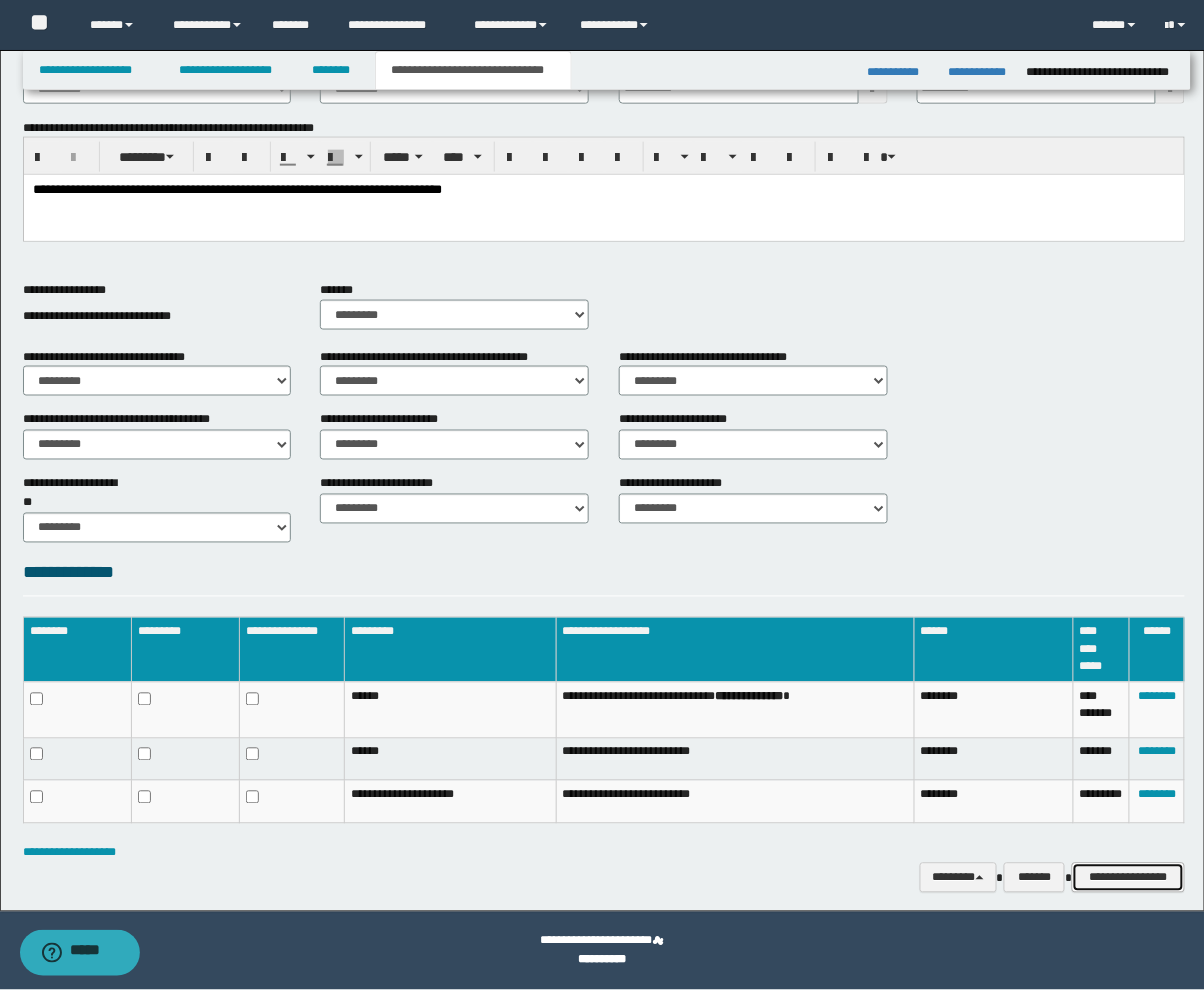 click on "**********" at bounding box center (1128, 878) 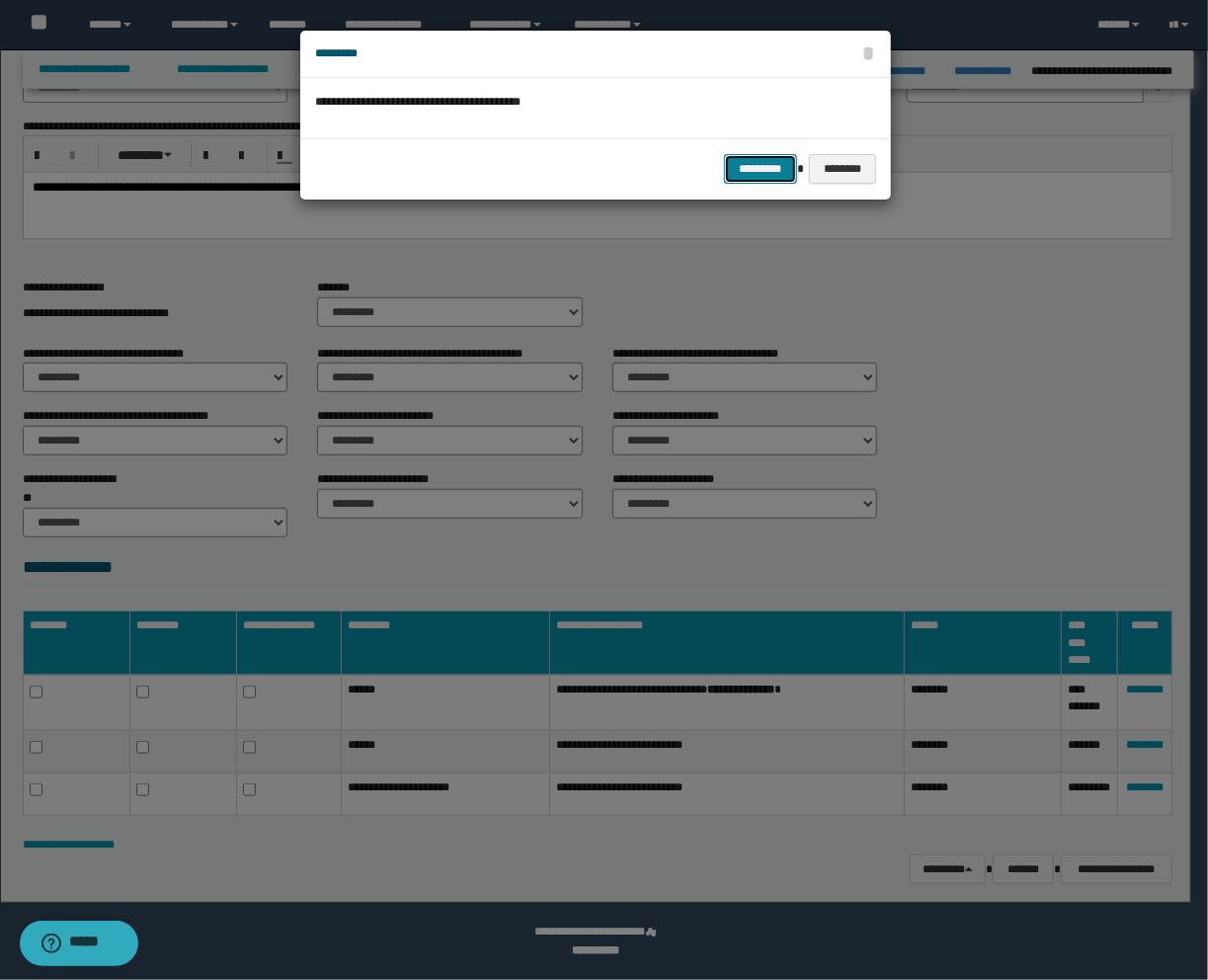click on "*********" at bounding box center [761, 169] 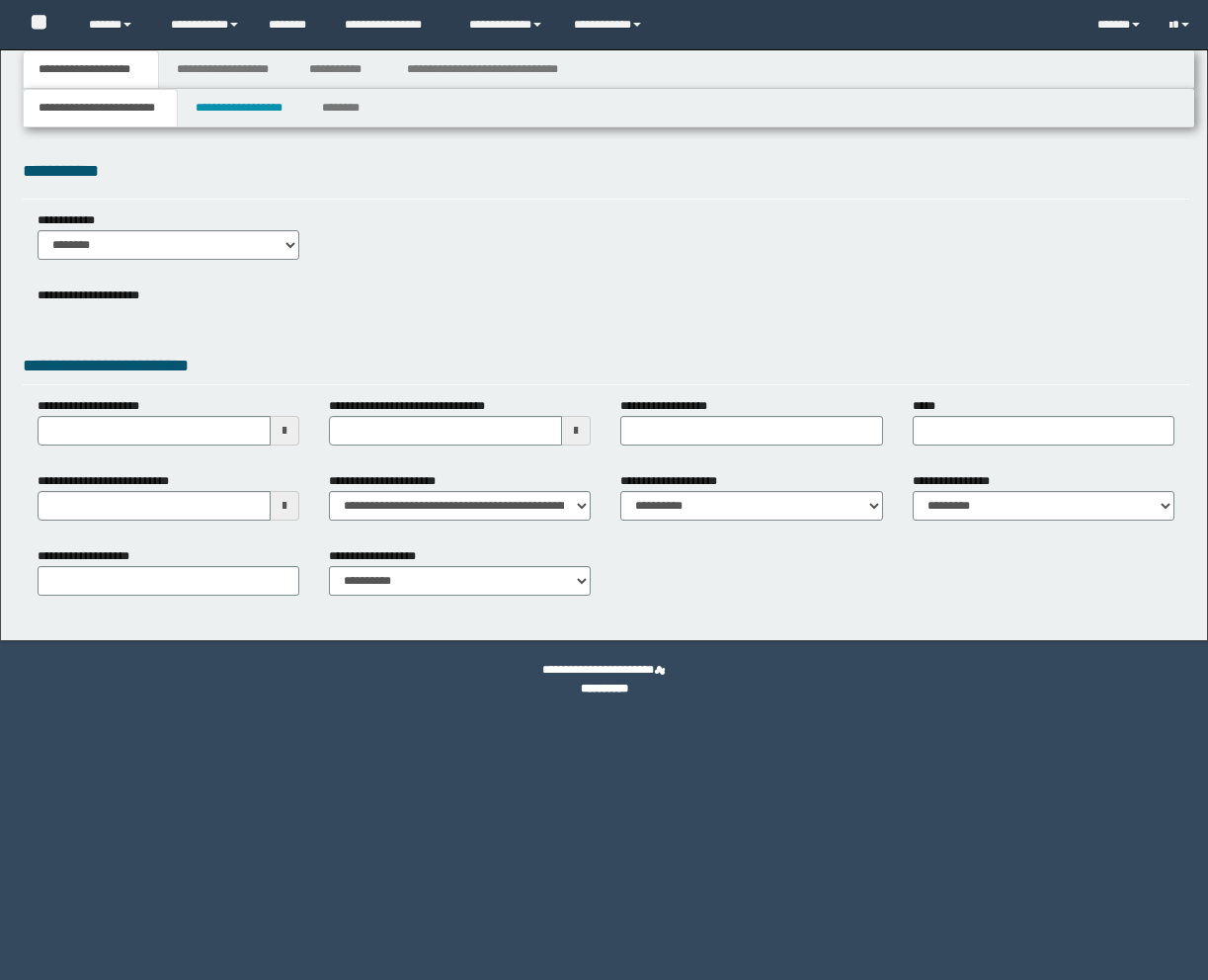 scroll, scrollTop: 0, scrollLeft: 0, axis: both 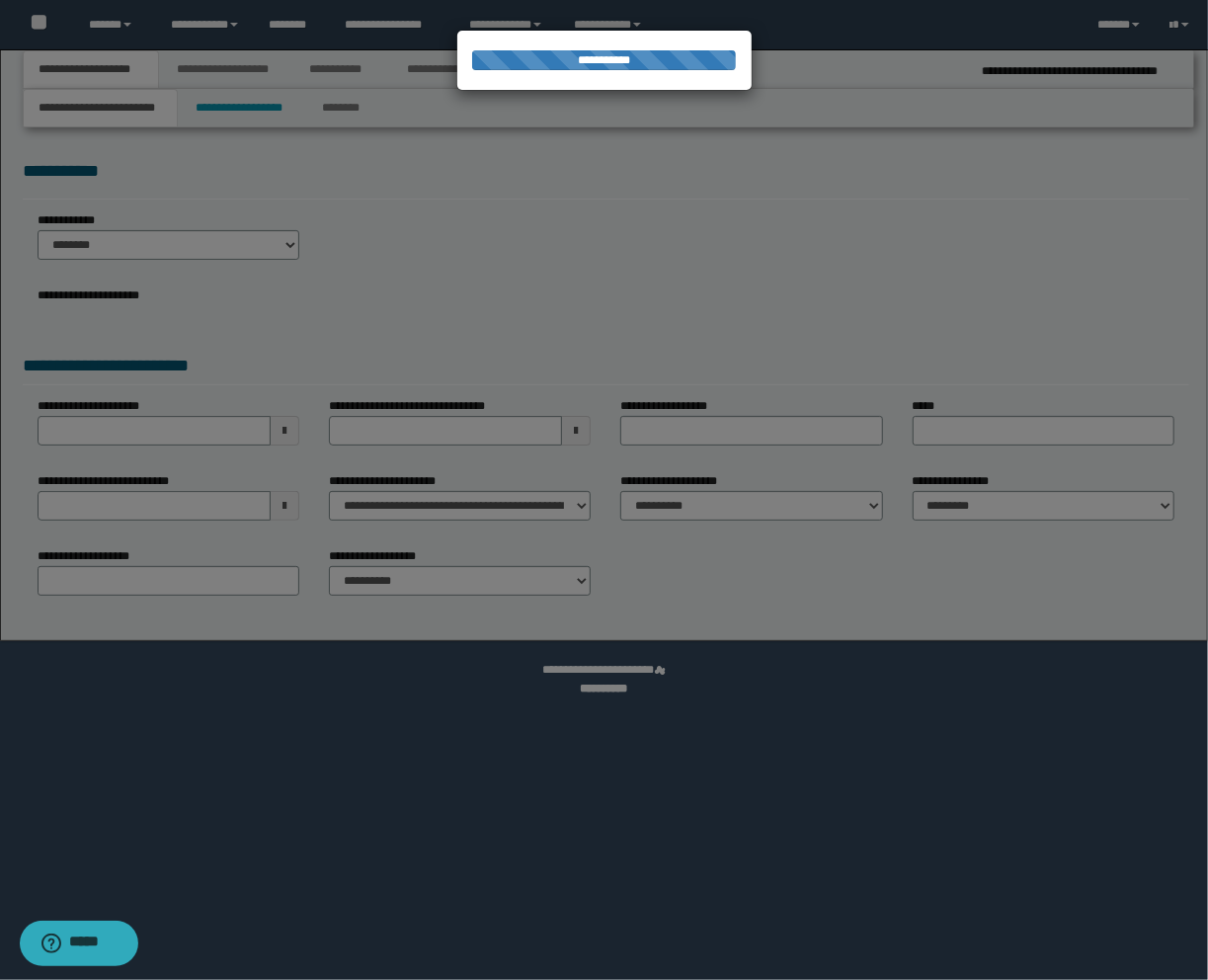 select on "**" 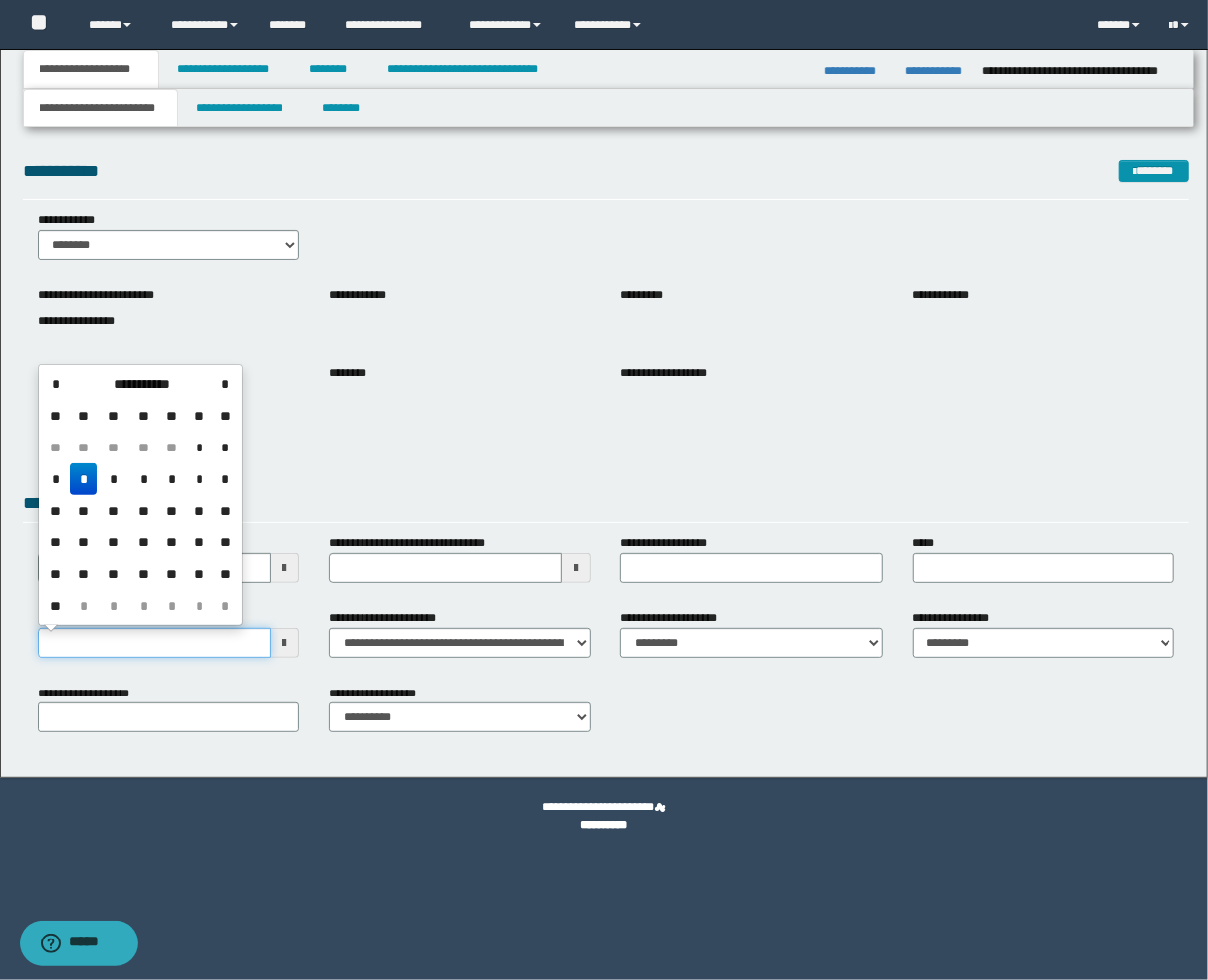 click on "**********" at bounding box center (154, 643) 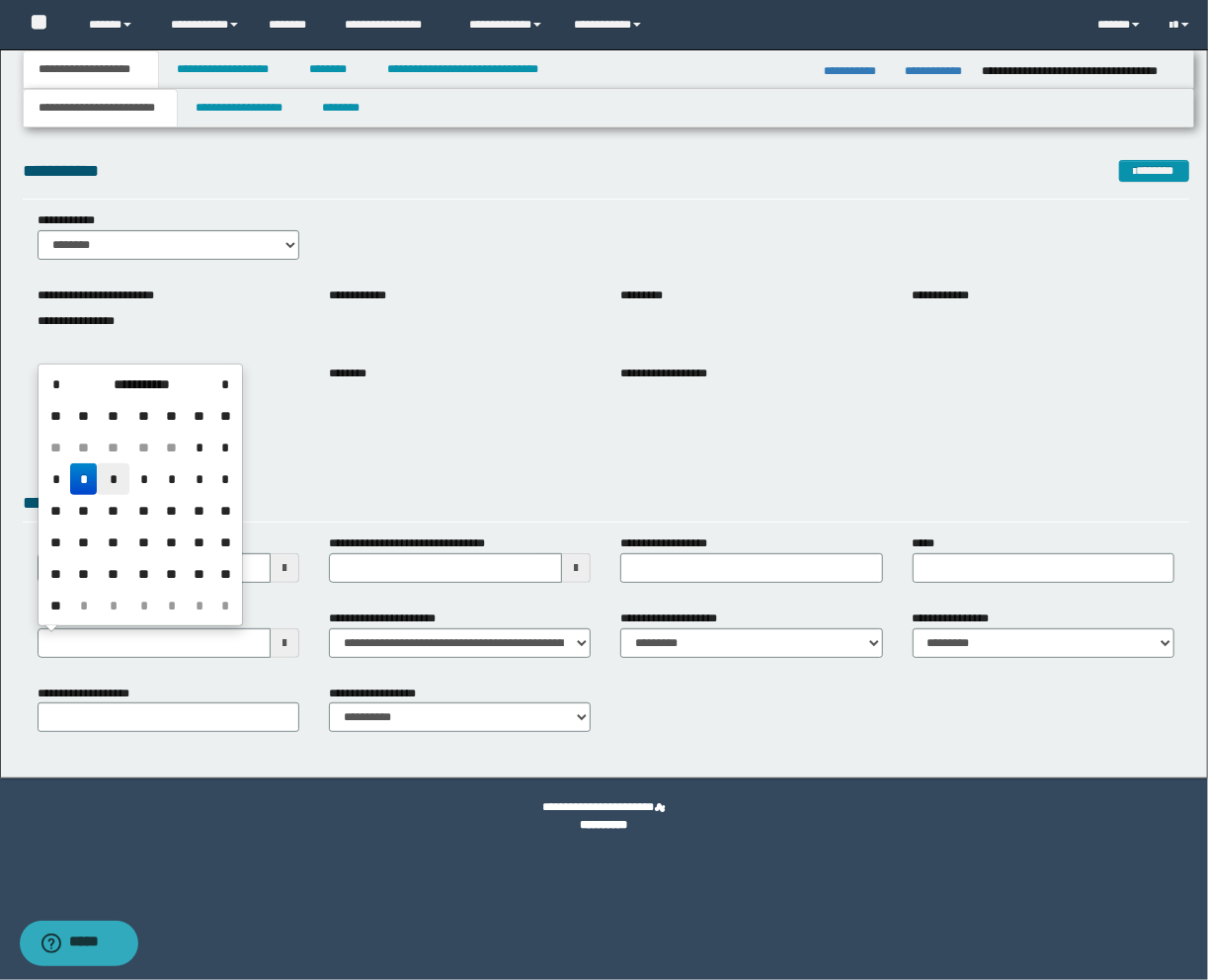 click on "*" at bounding box center (113, 479) 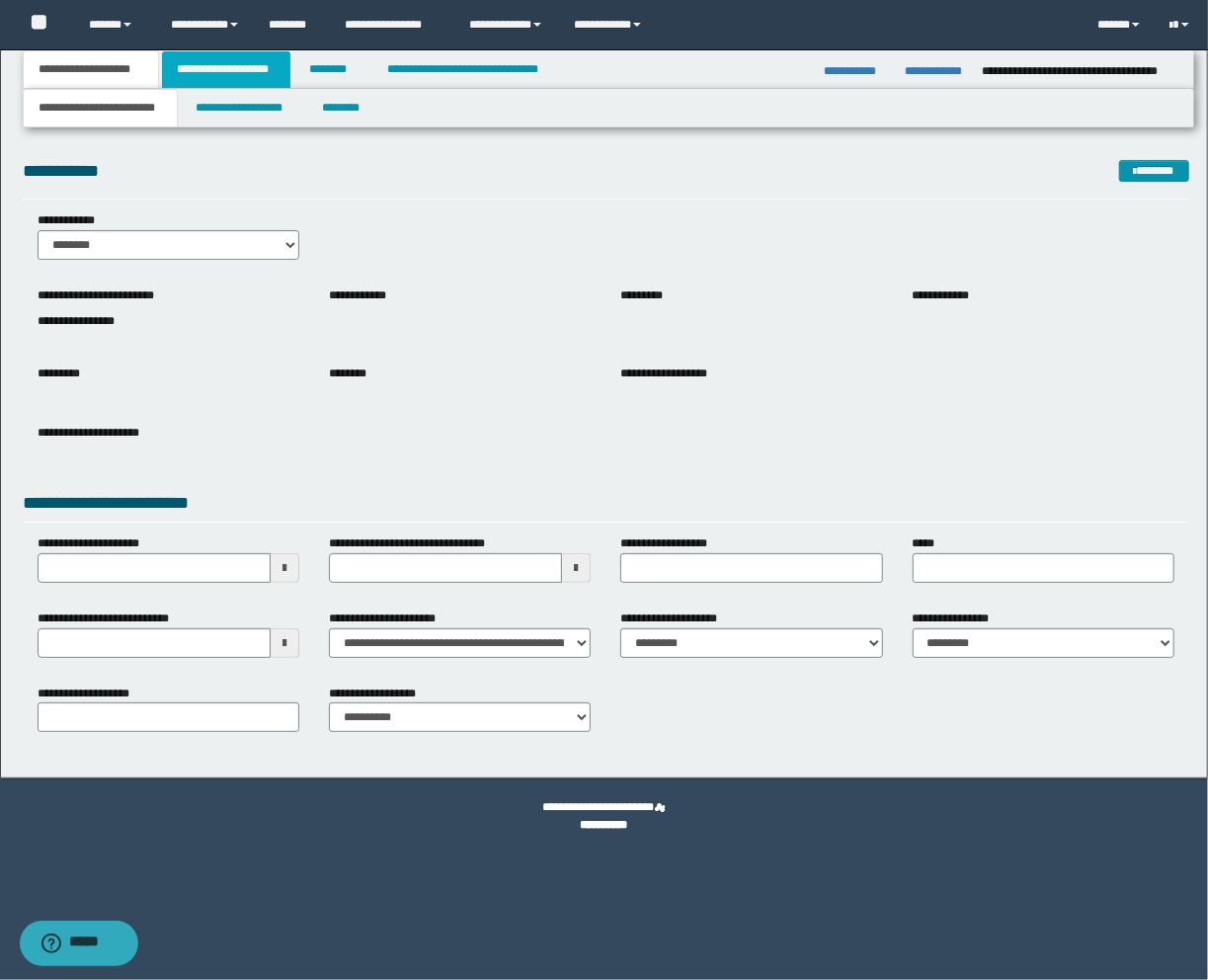 click on "**********" at bounding box center (226, 69) 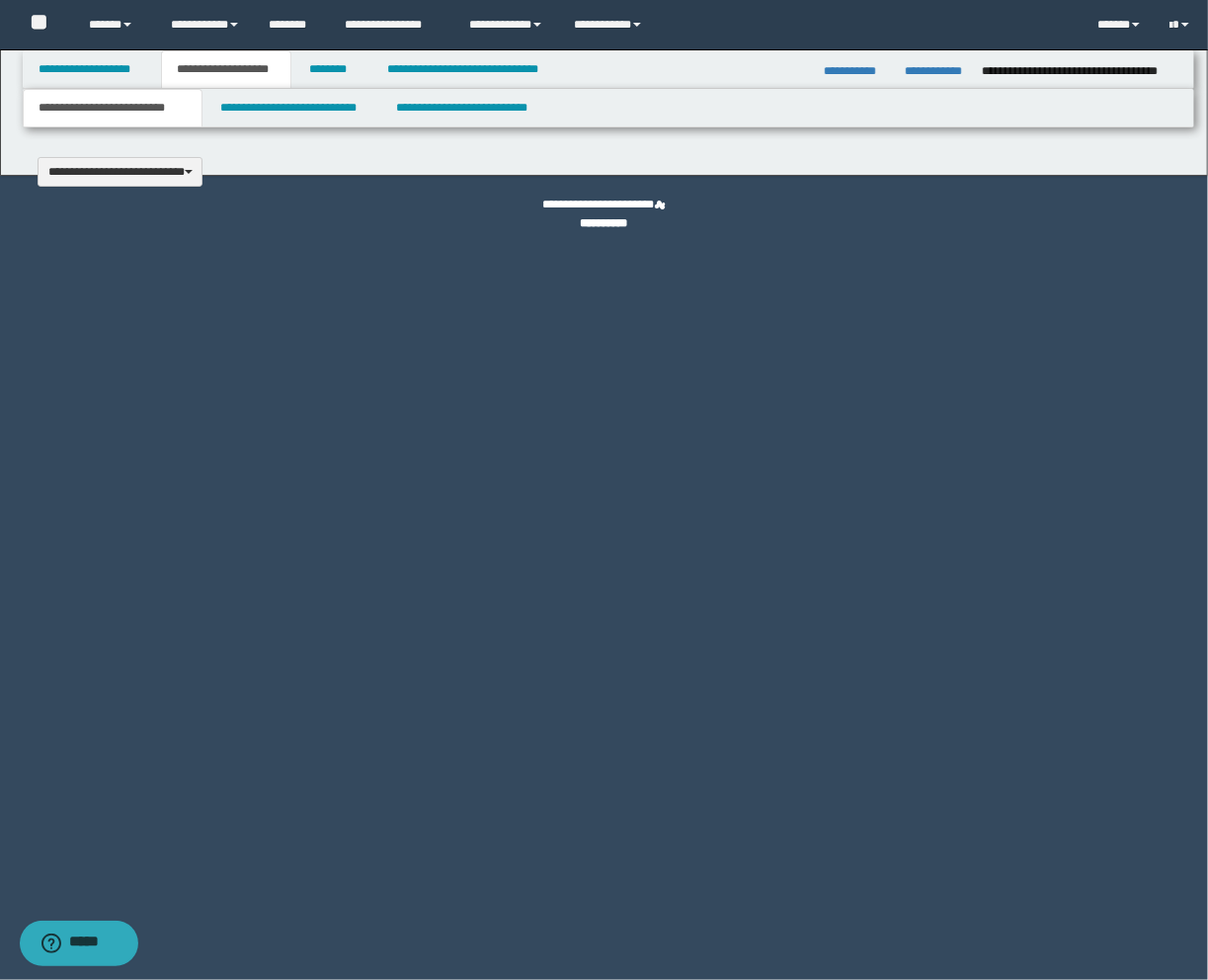 type 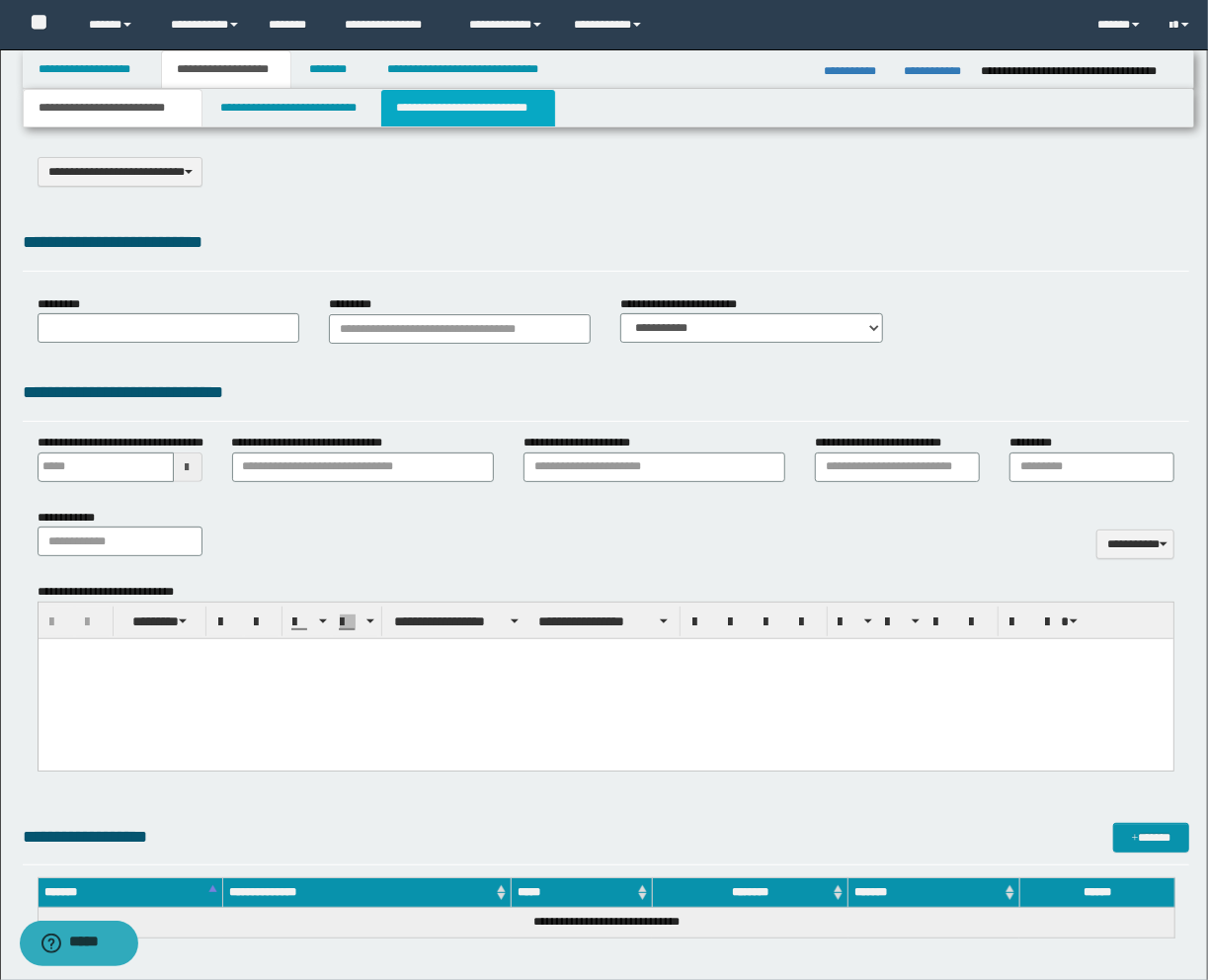 select on "*" 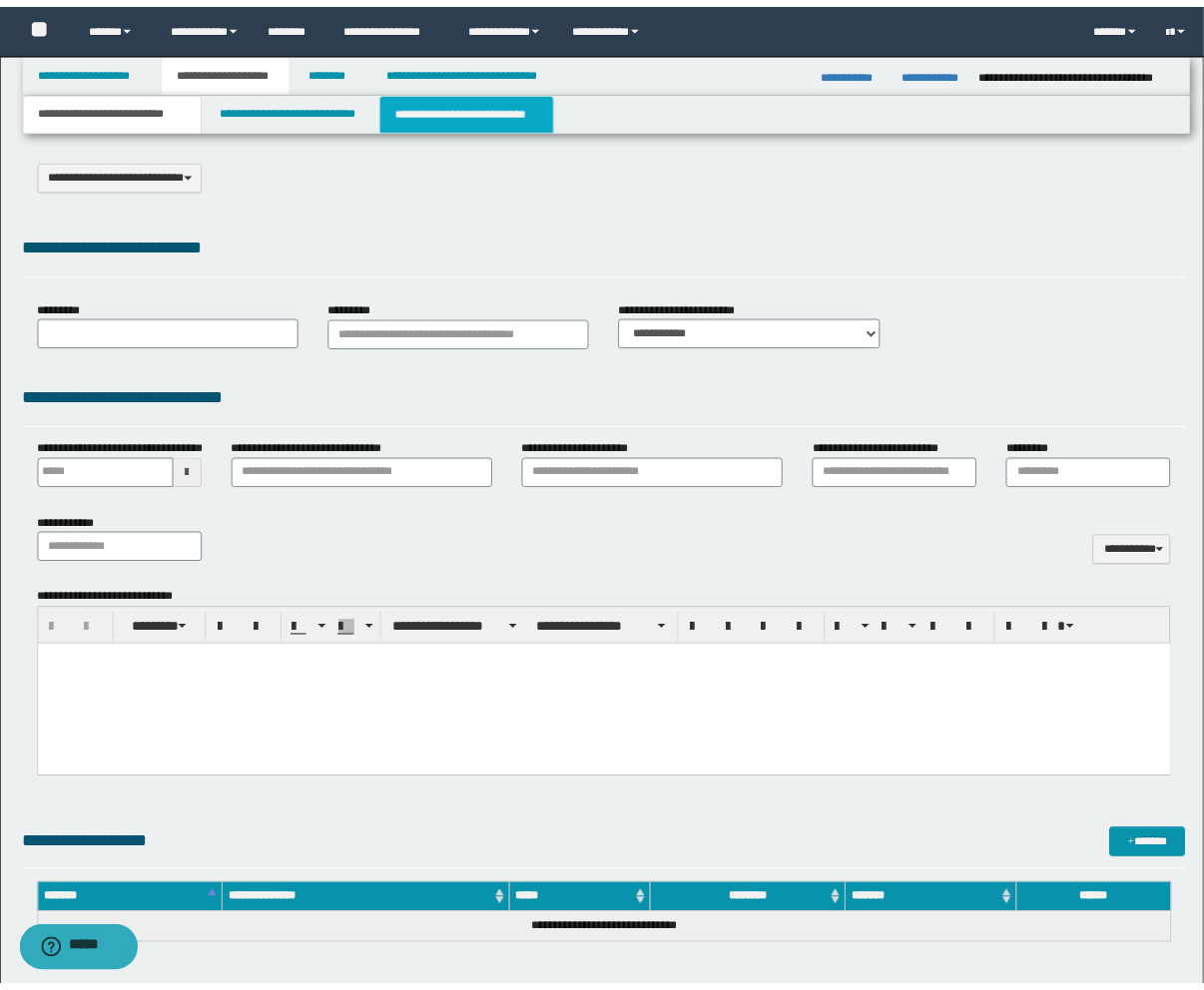 scroll, scrollTop: 0, scrollLeft: 0, axis: both 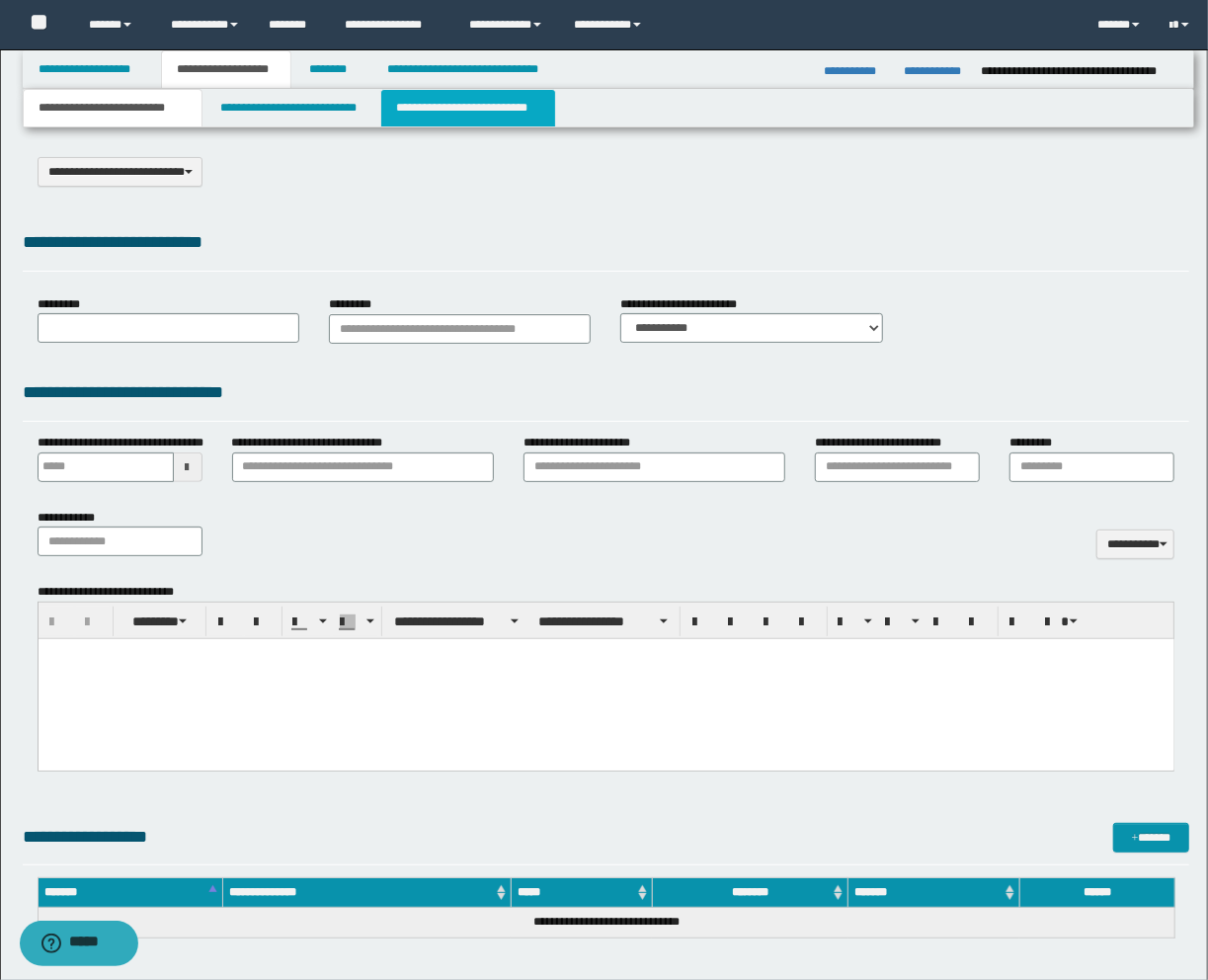 click on "**********" at bounding box center [468, 108] 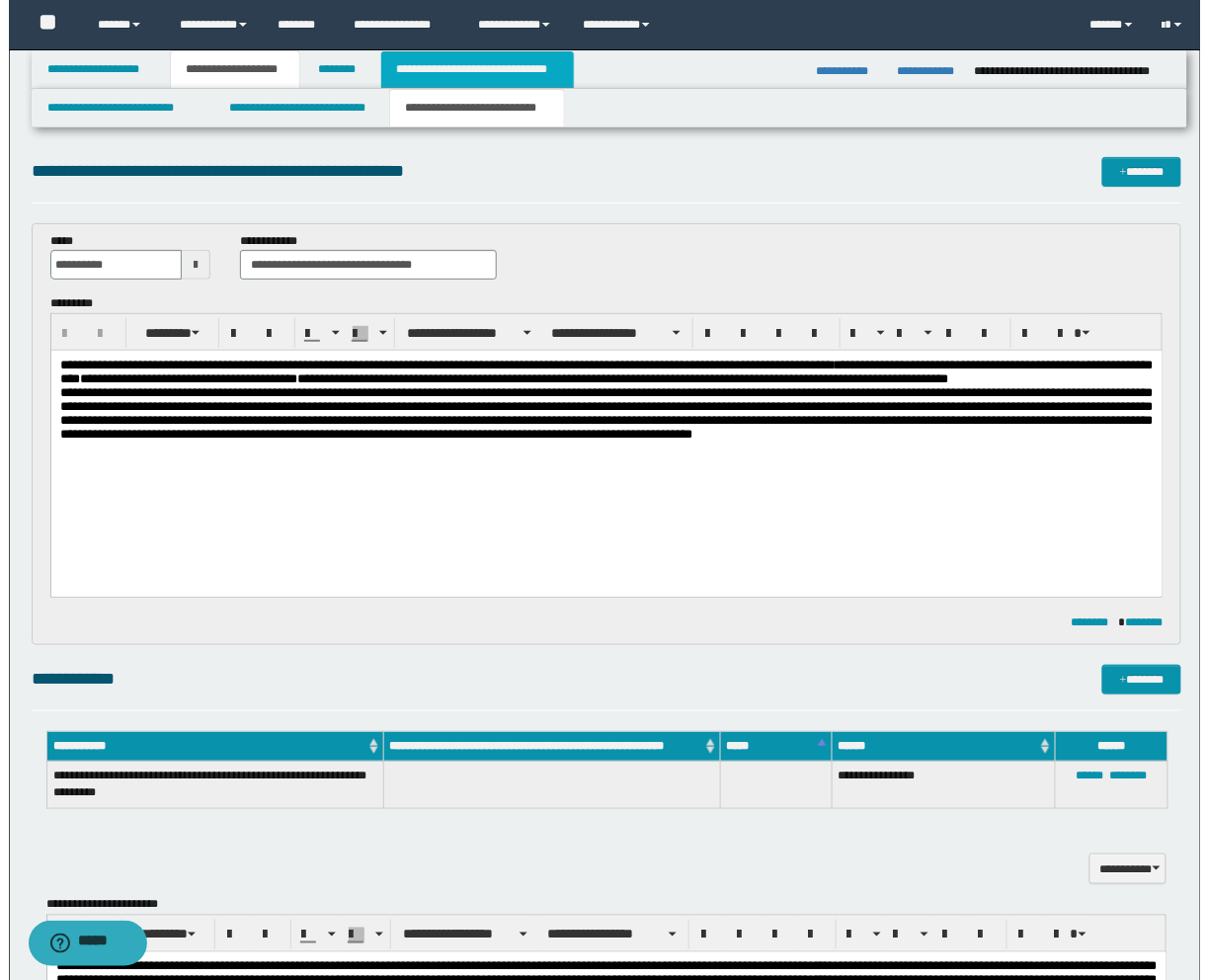 scroll, scrollTop: 0, scrollLeft: 0, axis: both 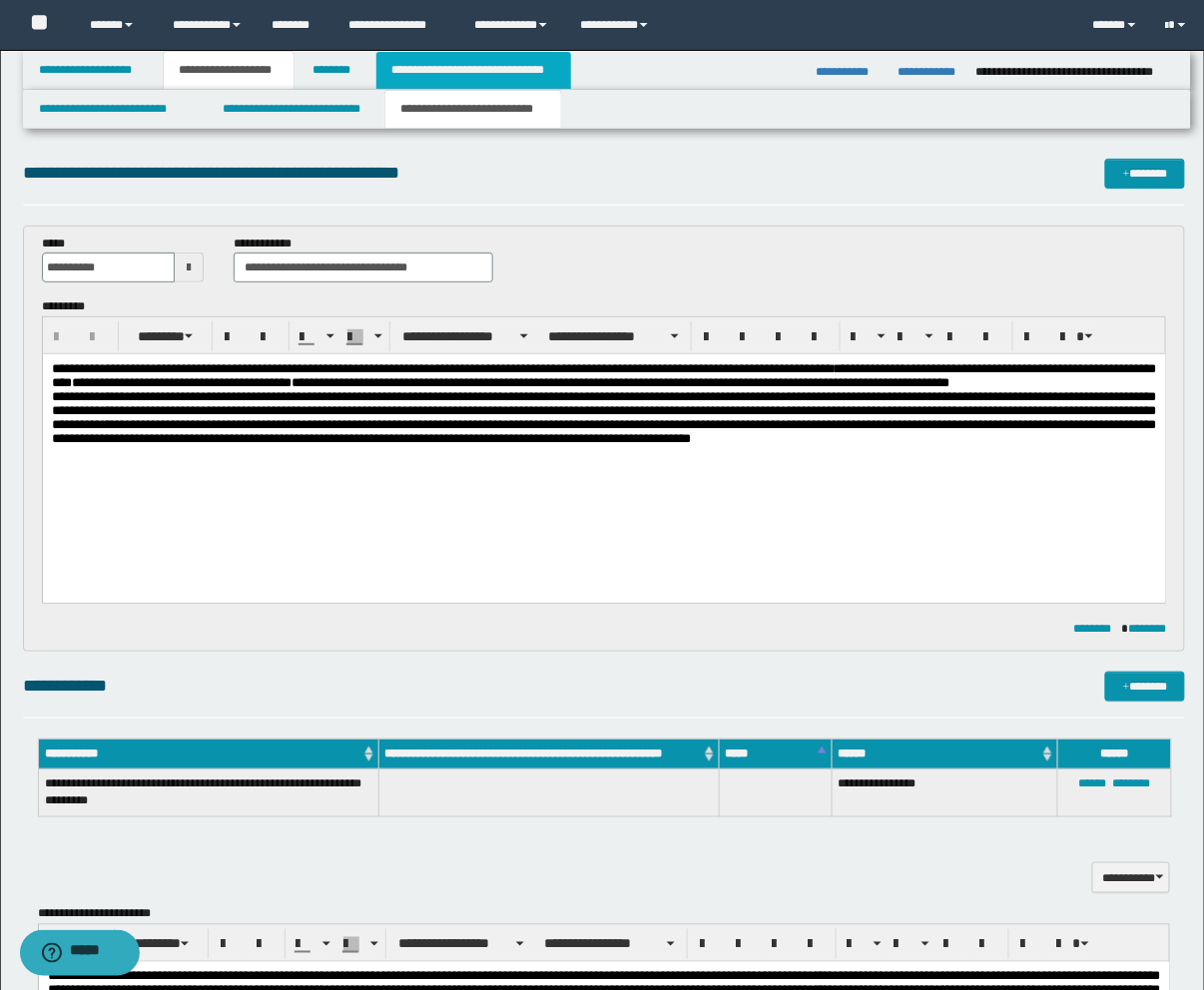 click on "**********" at bounding box center [473, 70] 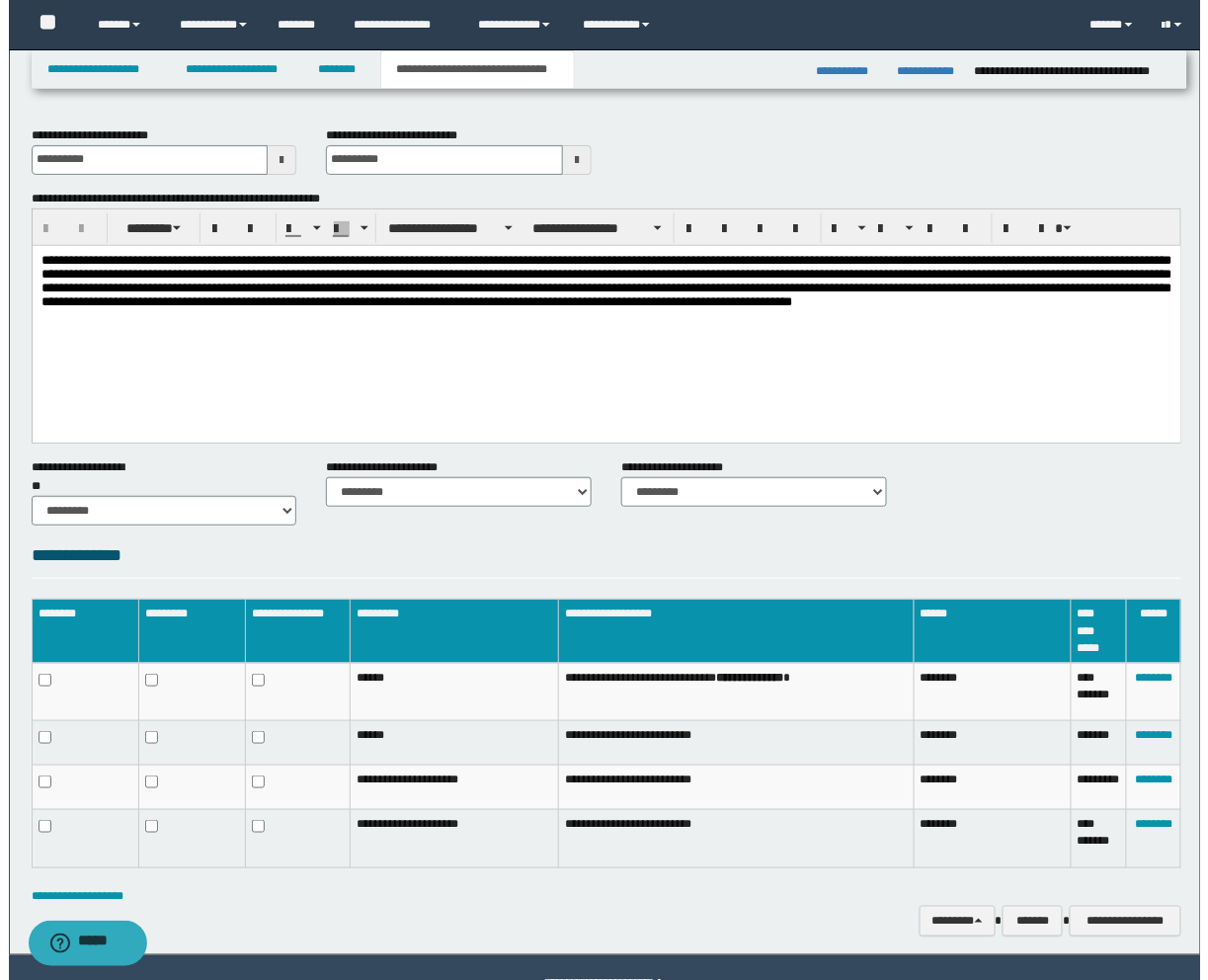 scroll, scrollTop: 51, scrollLeft: 0, axis: vertical 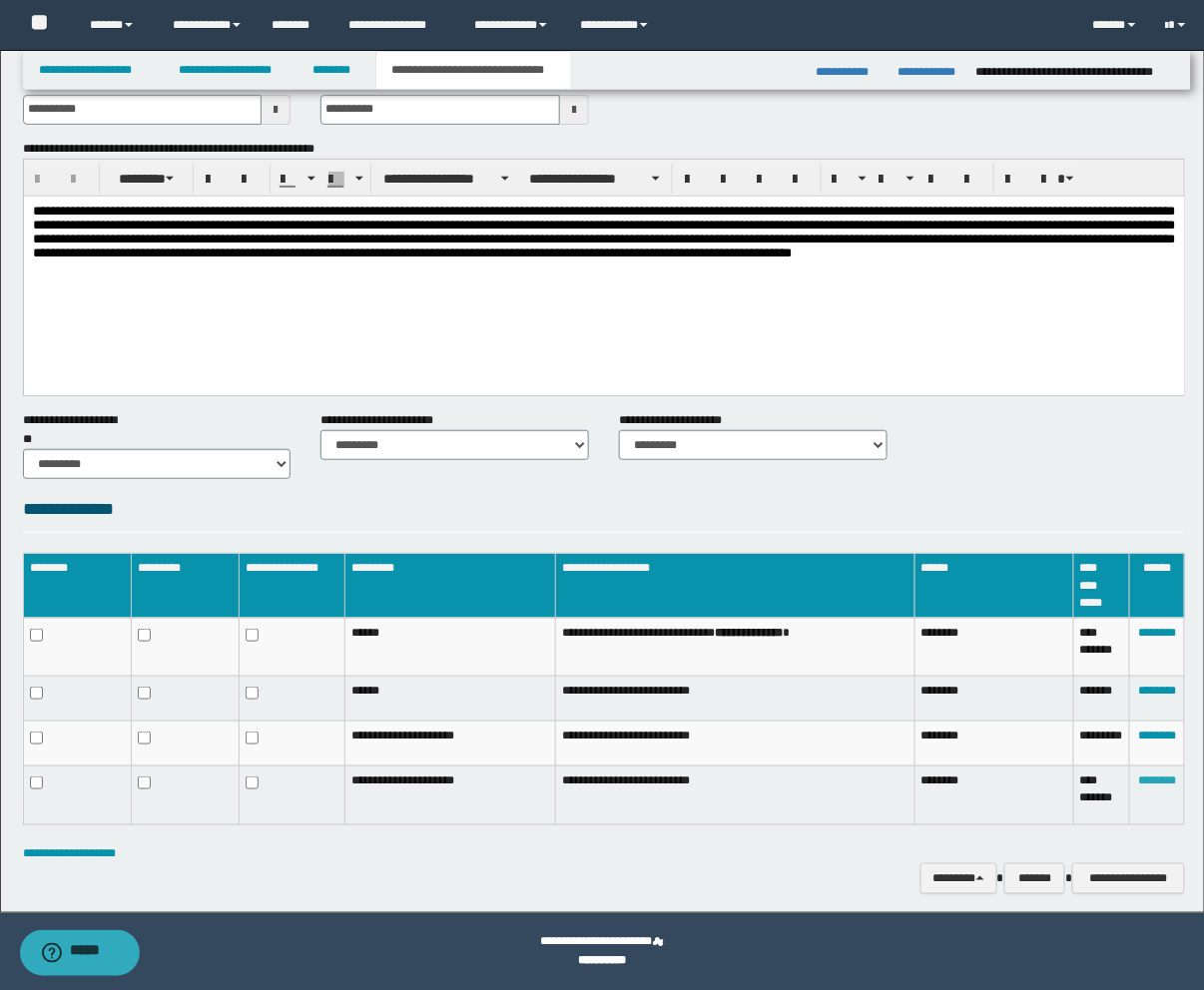 click on "********" at bounding box center [1157, 780] 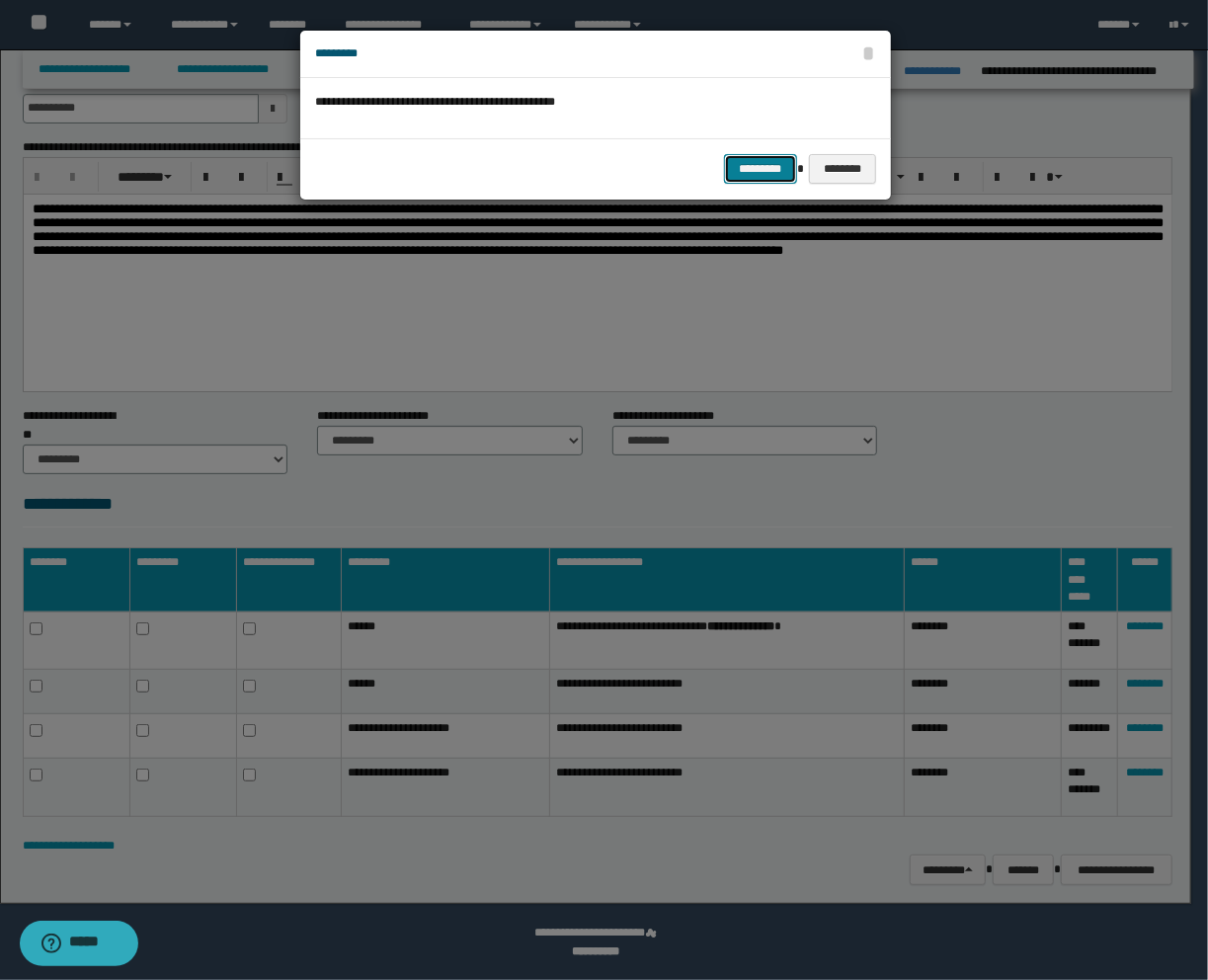click on "*********" at bounding box center [761, 169] 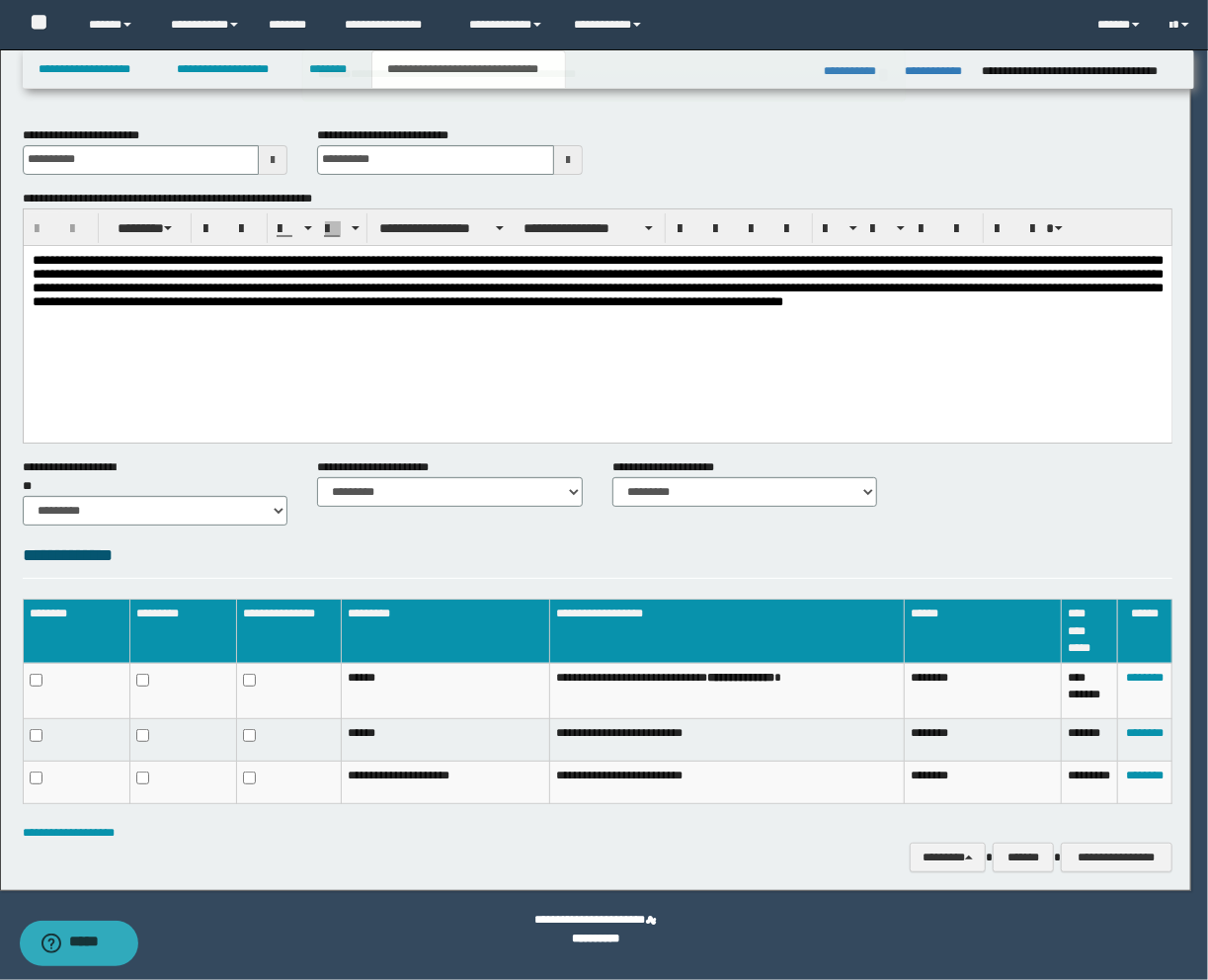 scroll, scrollTop: 0, scrollLeft: 0, axis: both 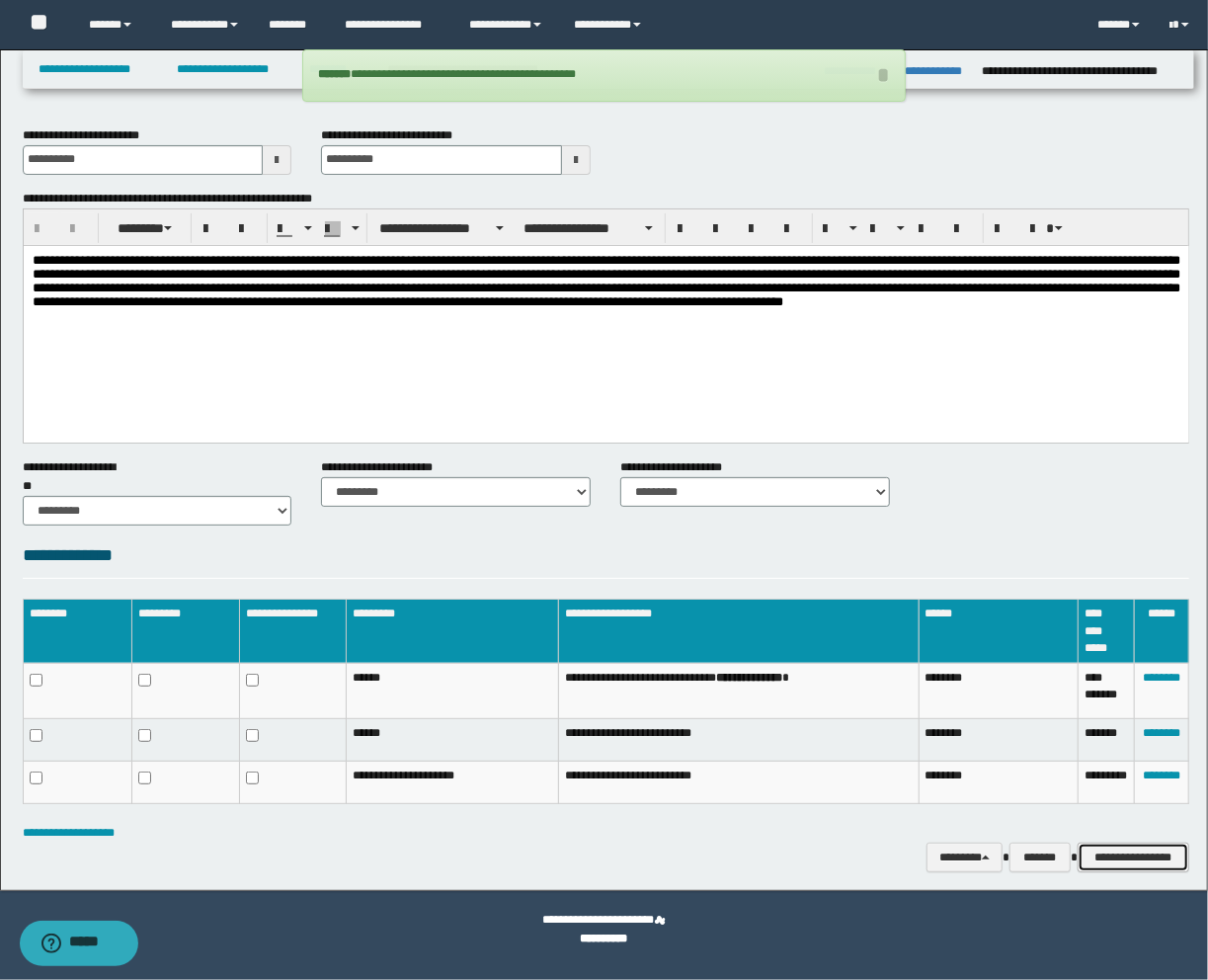 click on "**********" at bounding box center (1133, 858) 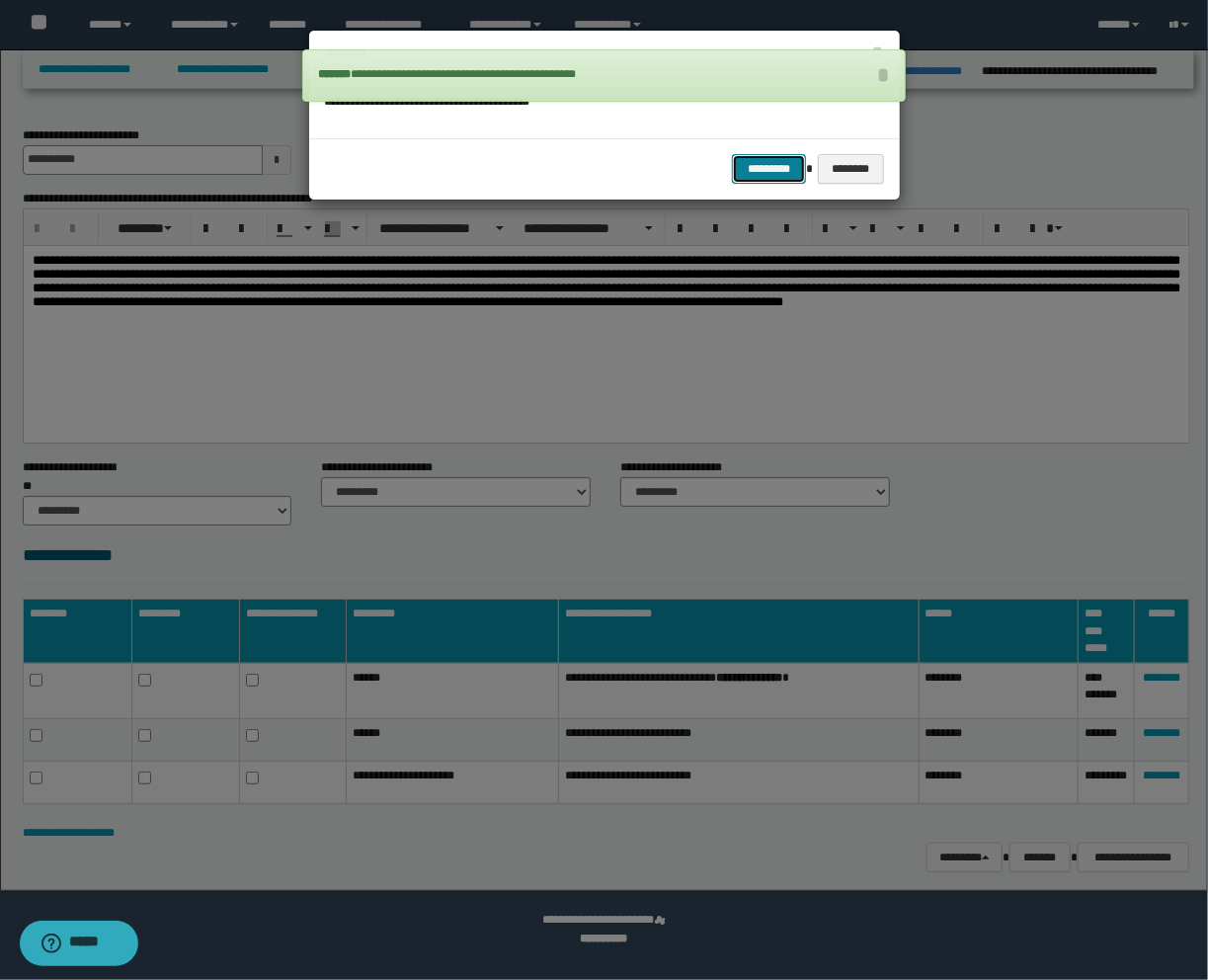 click on "*********" at bounding box center [768, 169] 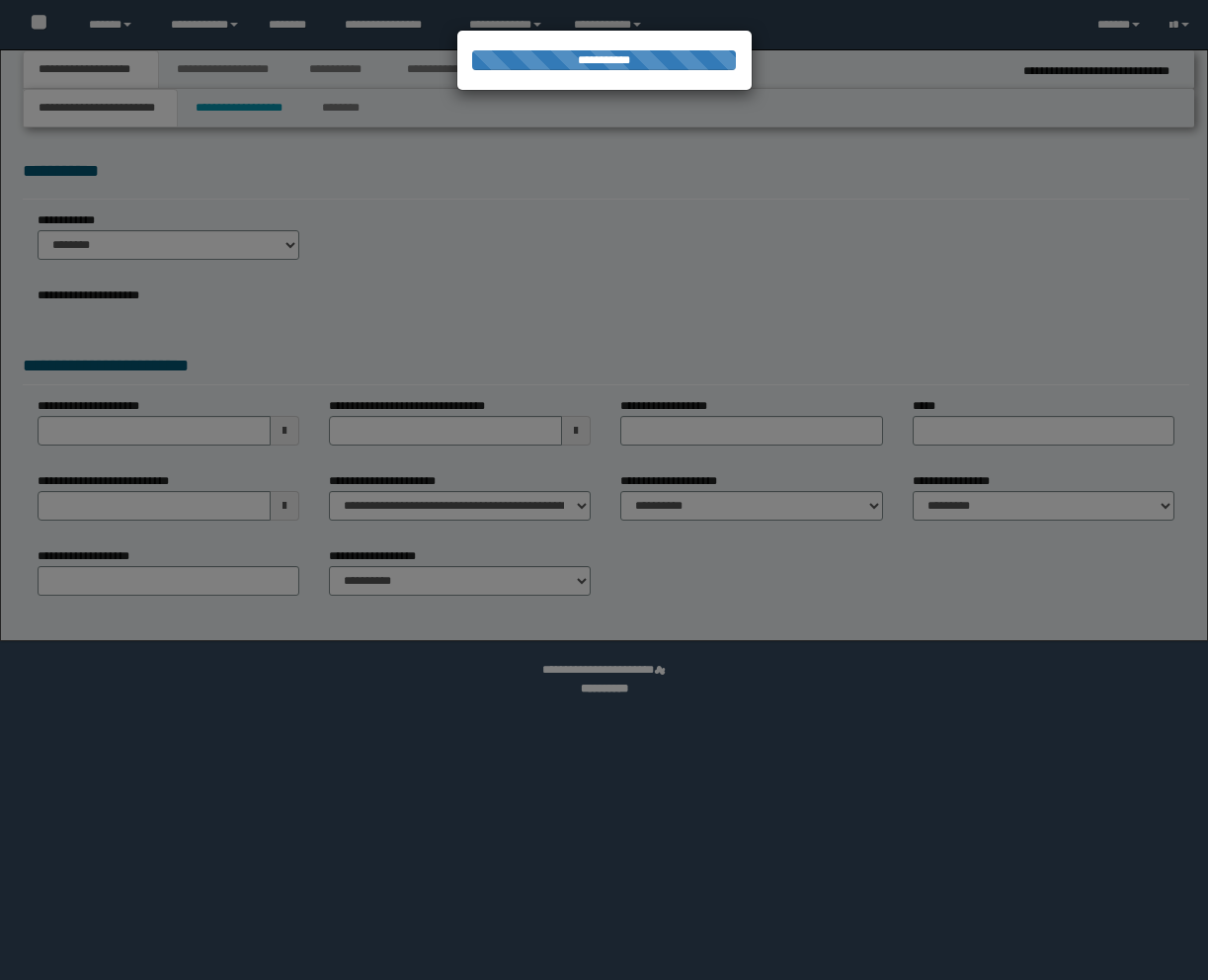 scroll, scrollTop: 0, scrollLeft: 0, axis: both 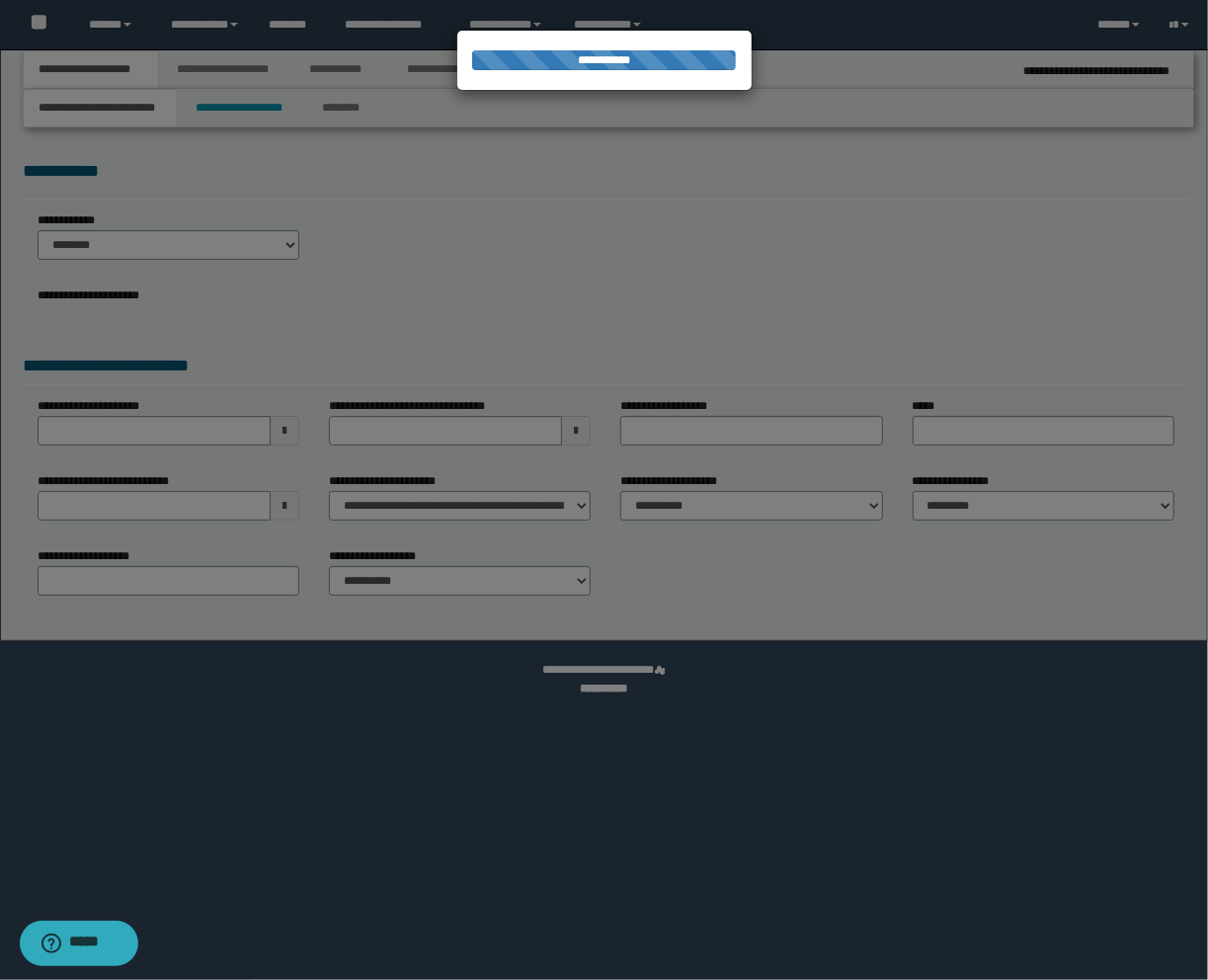 select on "*" 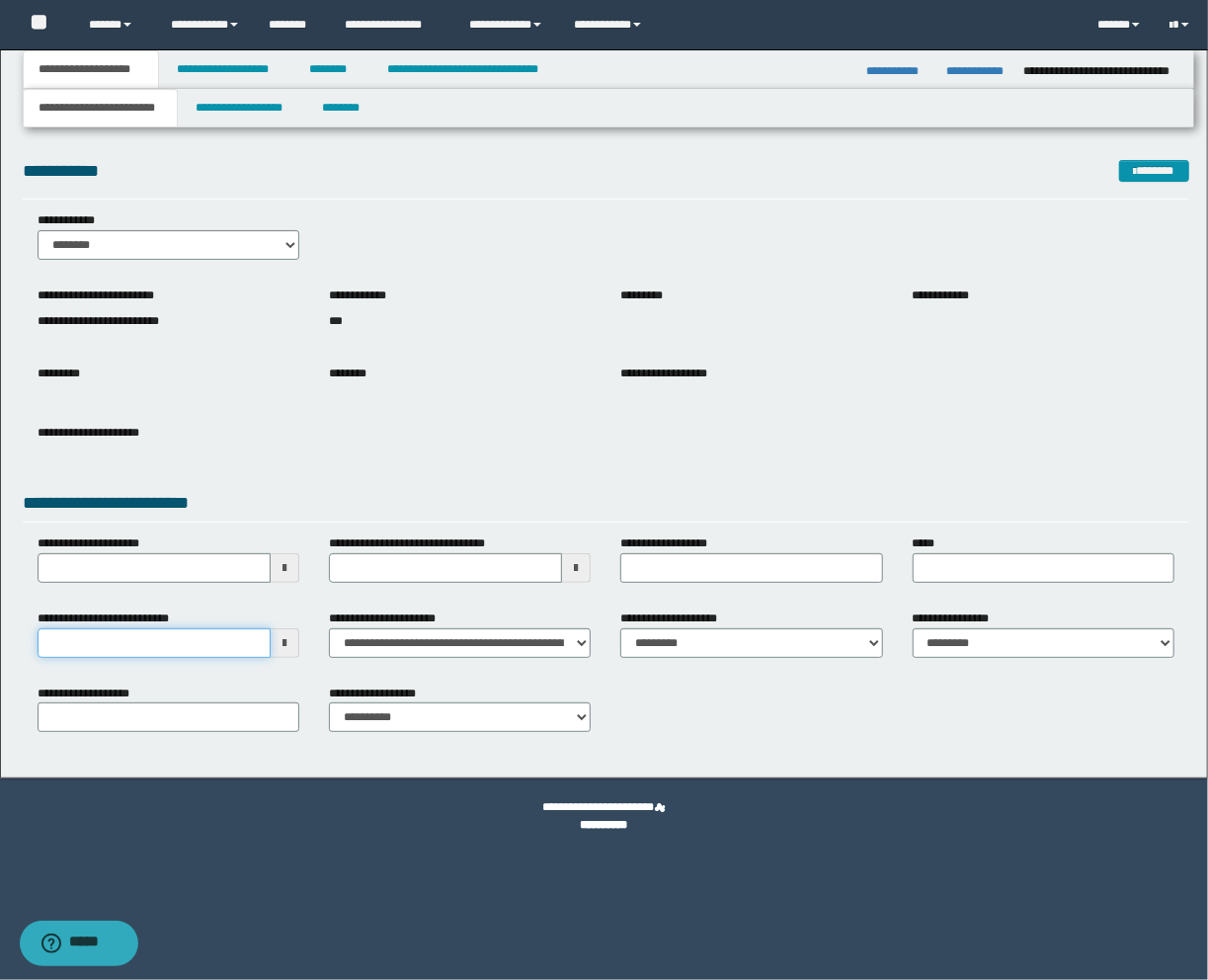 click on "**********" at bounding box center (154, 643) 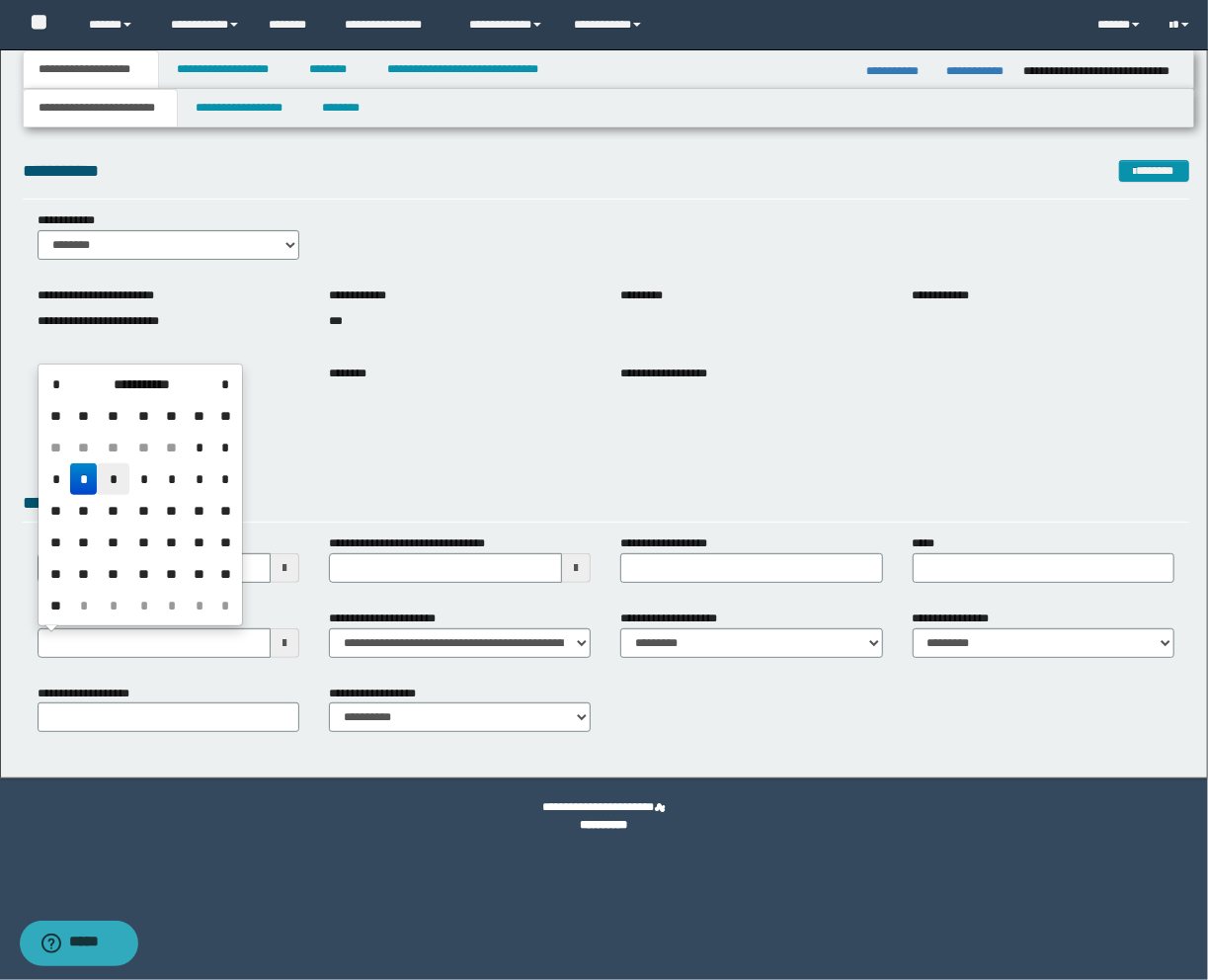 click on "*" at bounding box center (113, 479) 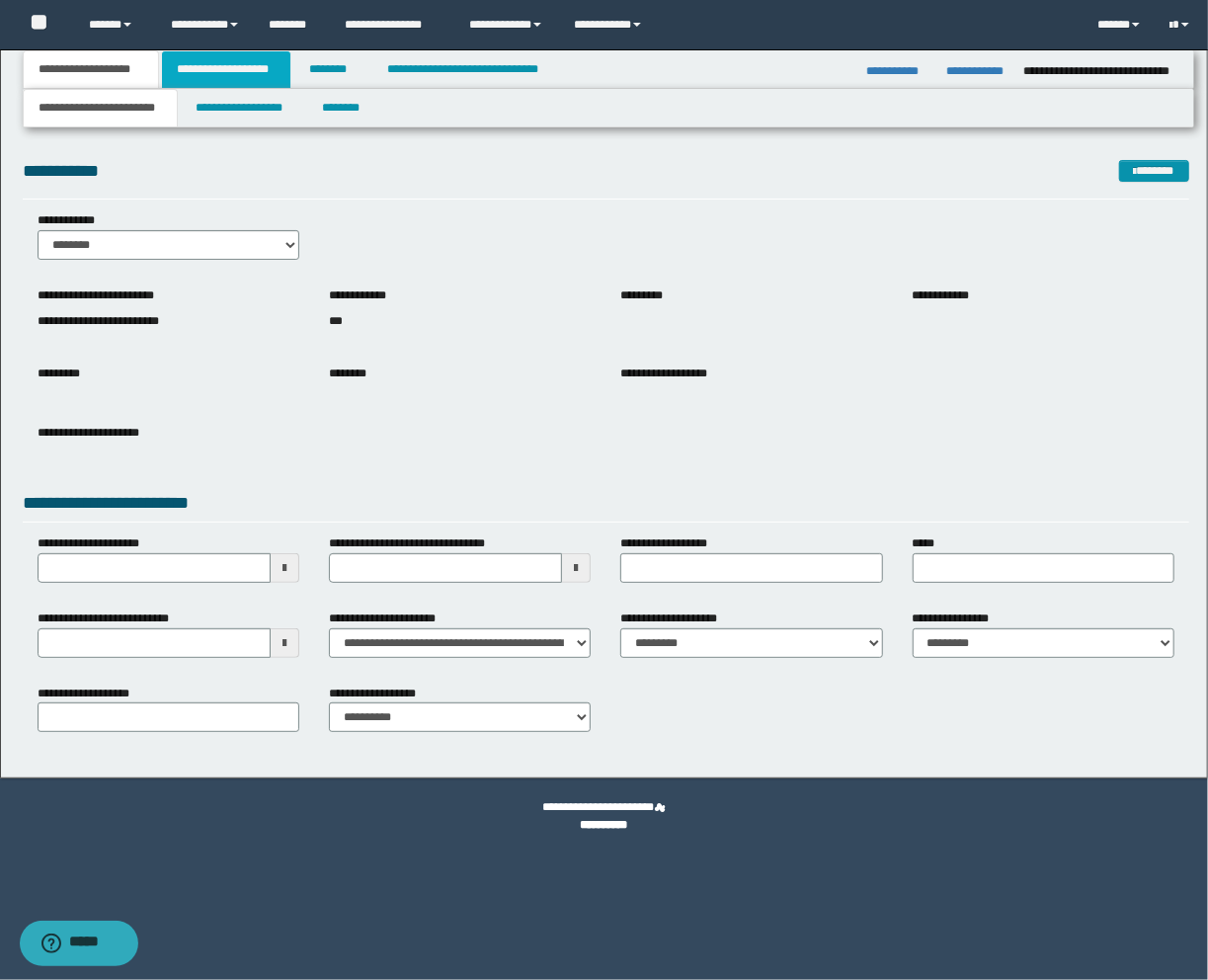 click on "**********" at bounding box center [226, 69] 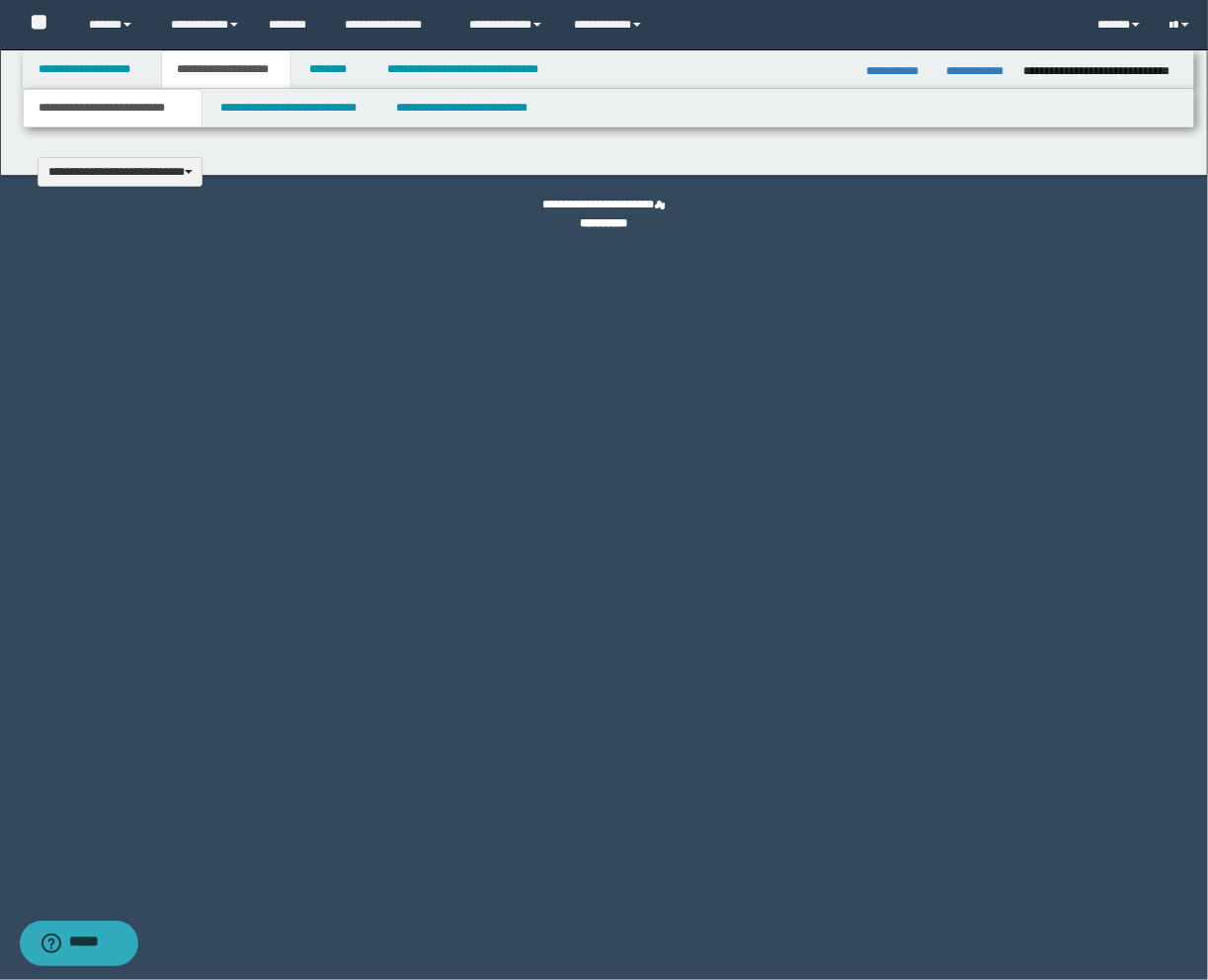 type 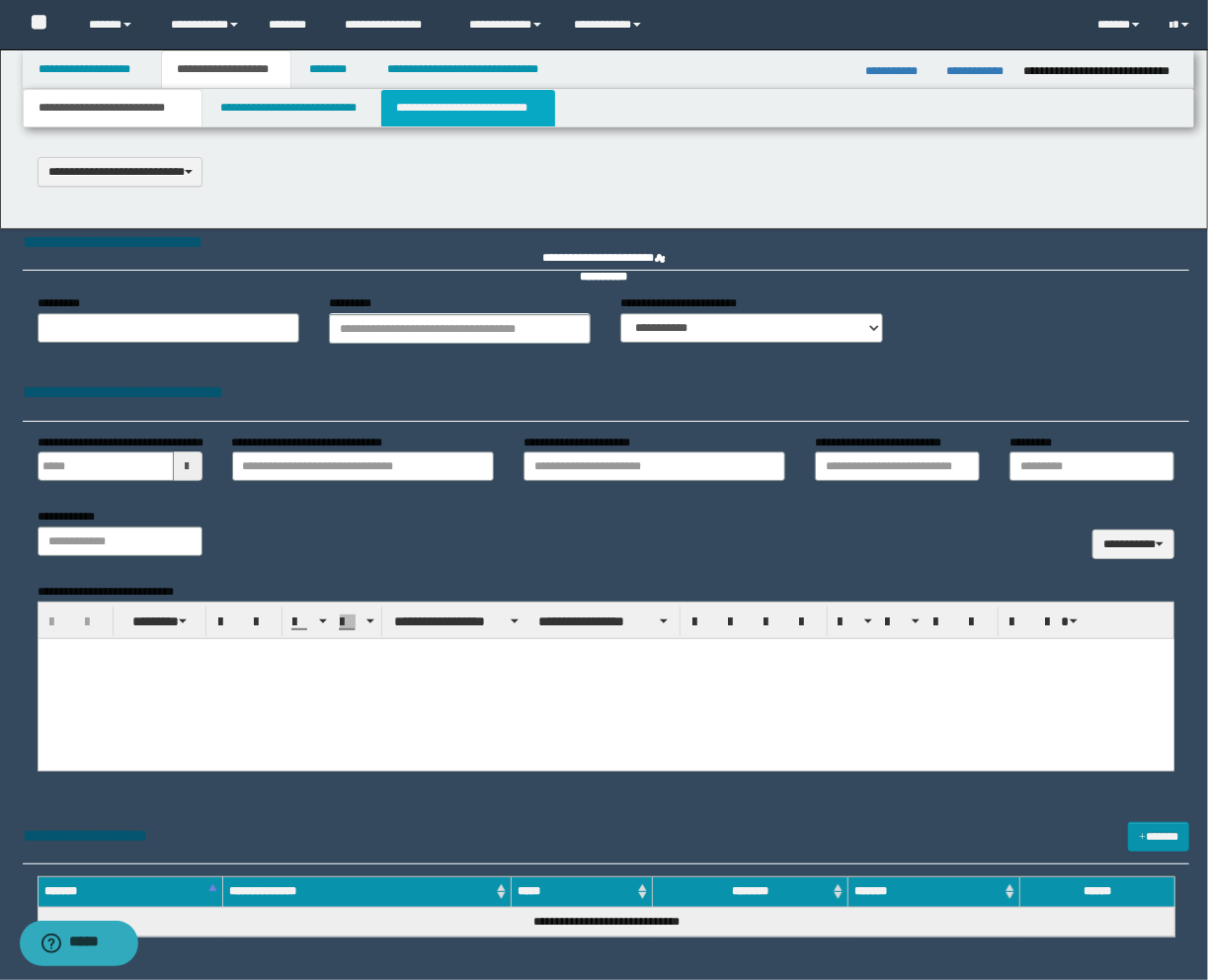 scroll, scrollTop: 0, scrollLeft: 0, axis: both 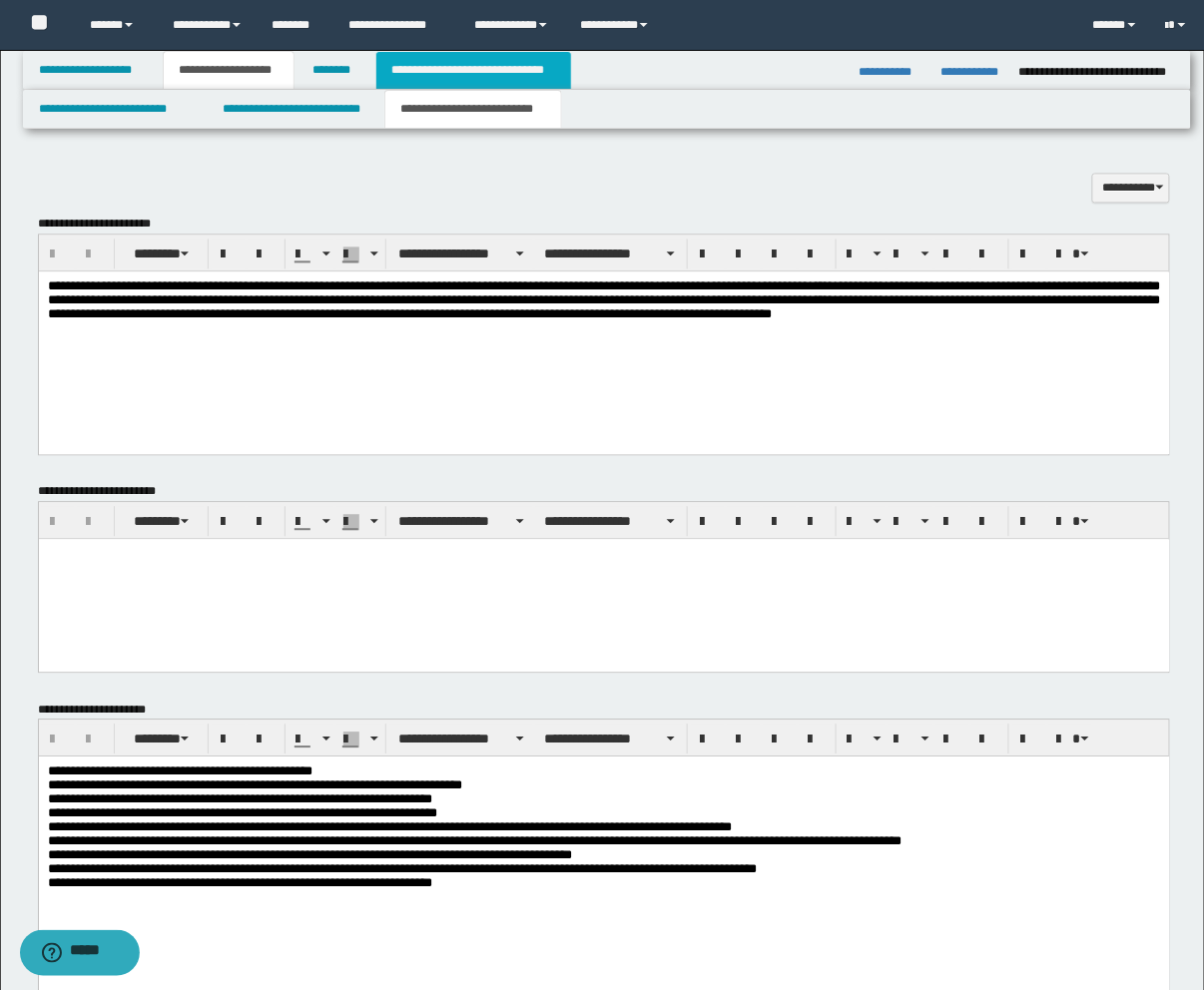 click on "**********" at bounding box center [473, 70] 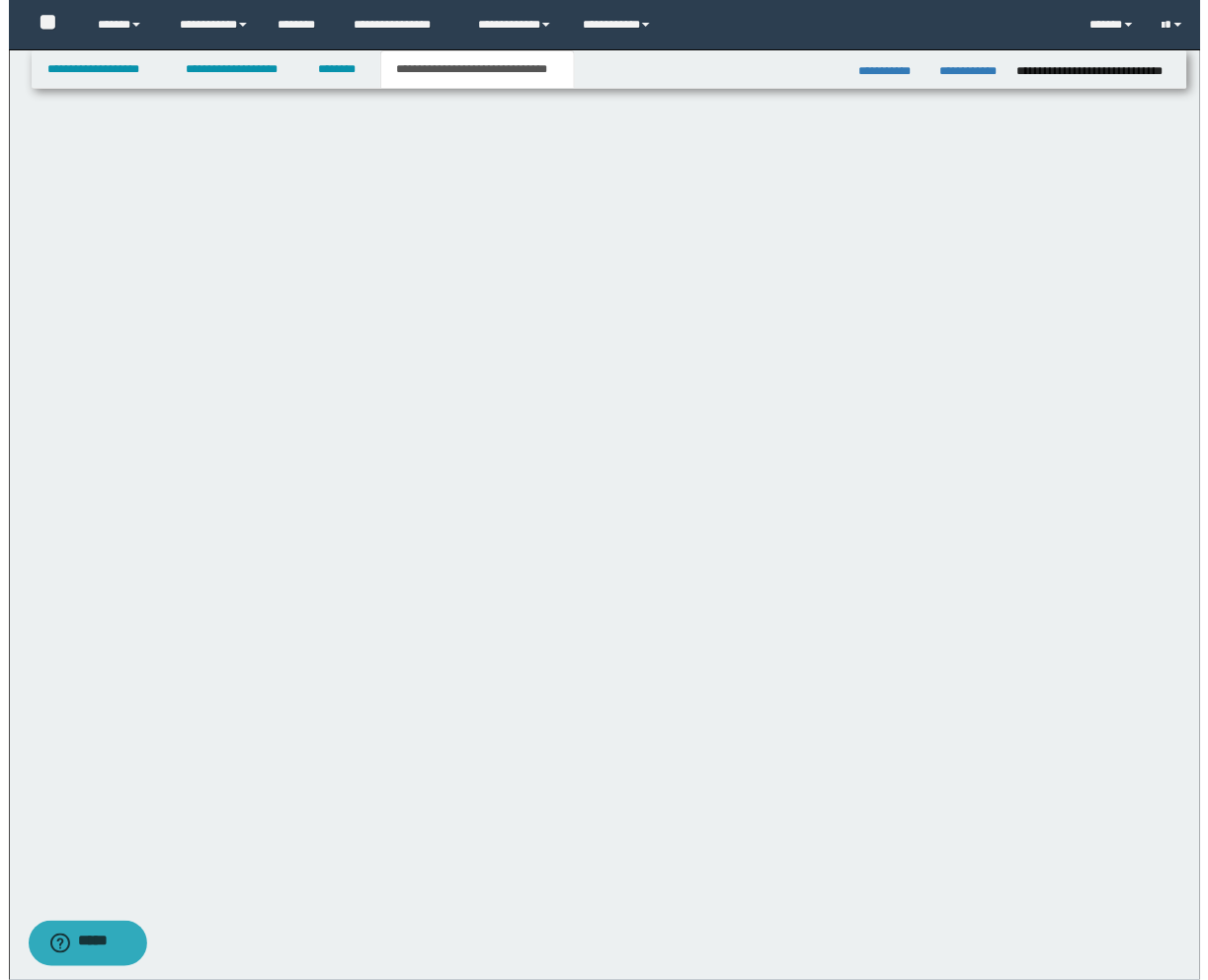 scroll, scrollTop: 0, scrollLeft: 0, axis: both 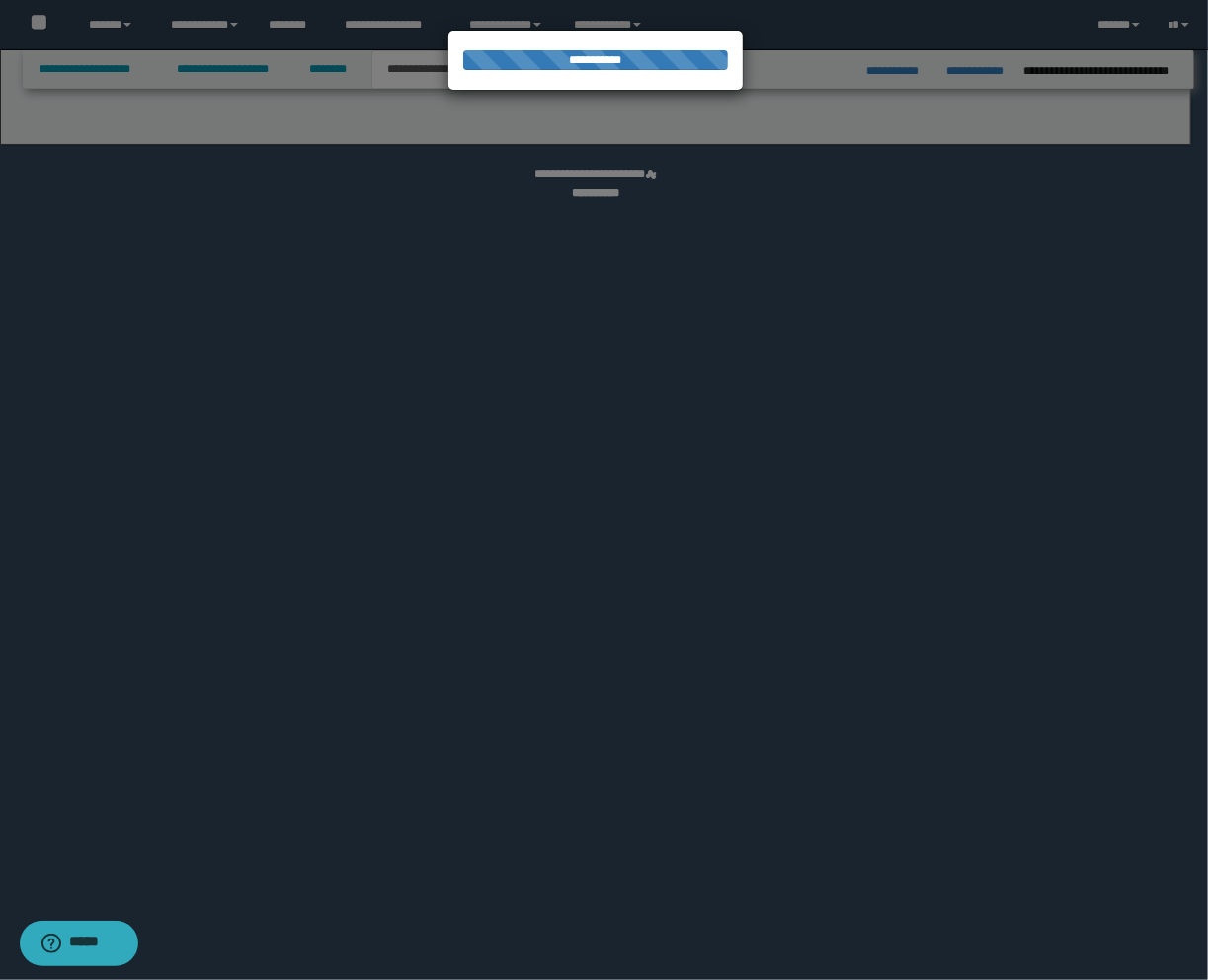 select on "*" 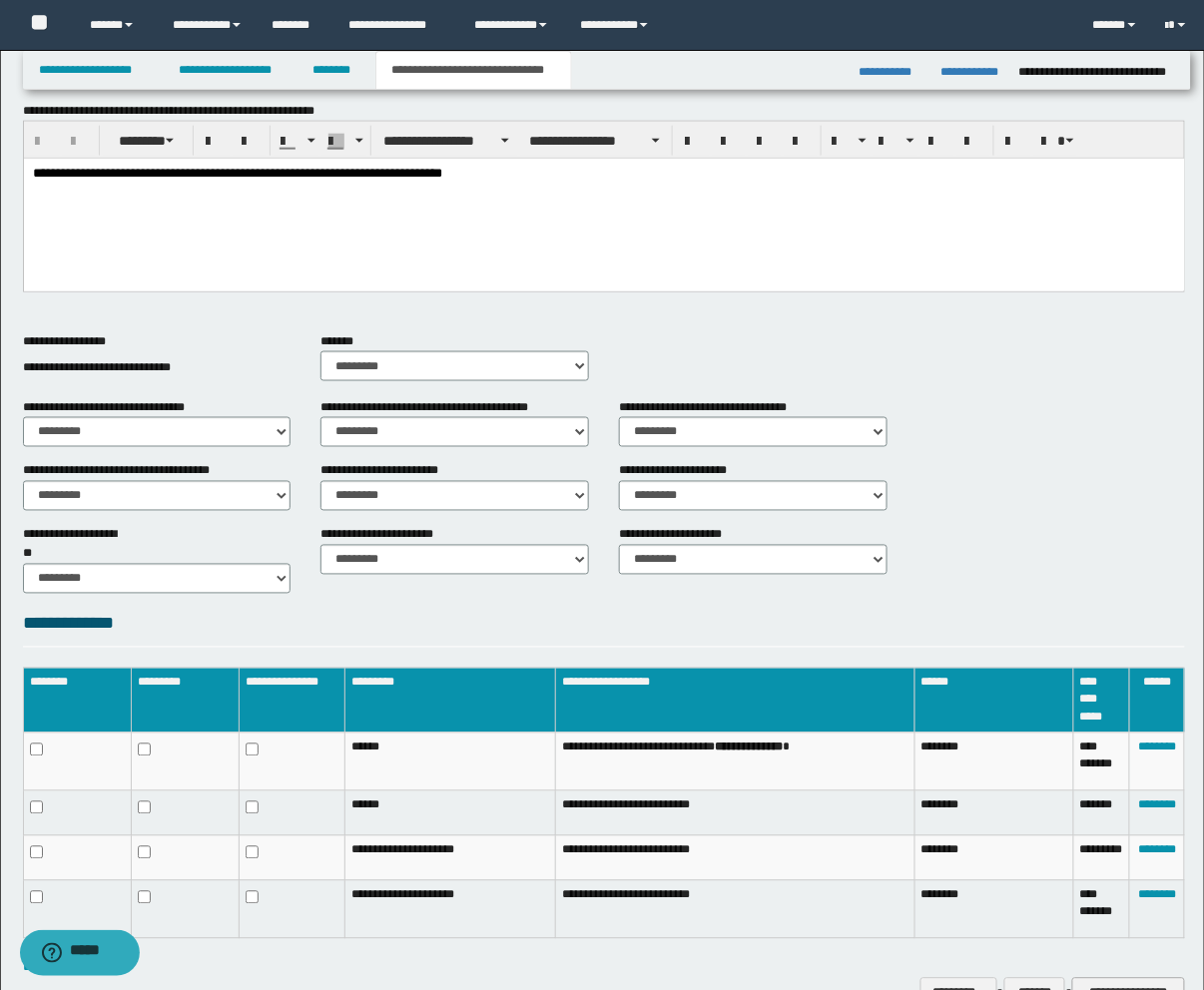 scroll, scrollTop: 594, scrollLeft: 0, axis: vertical 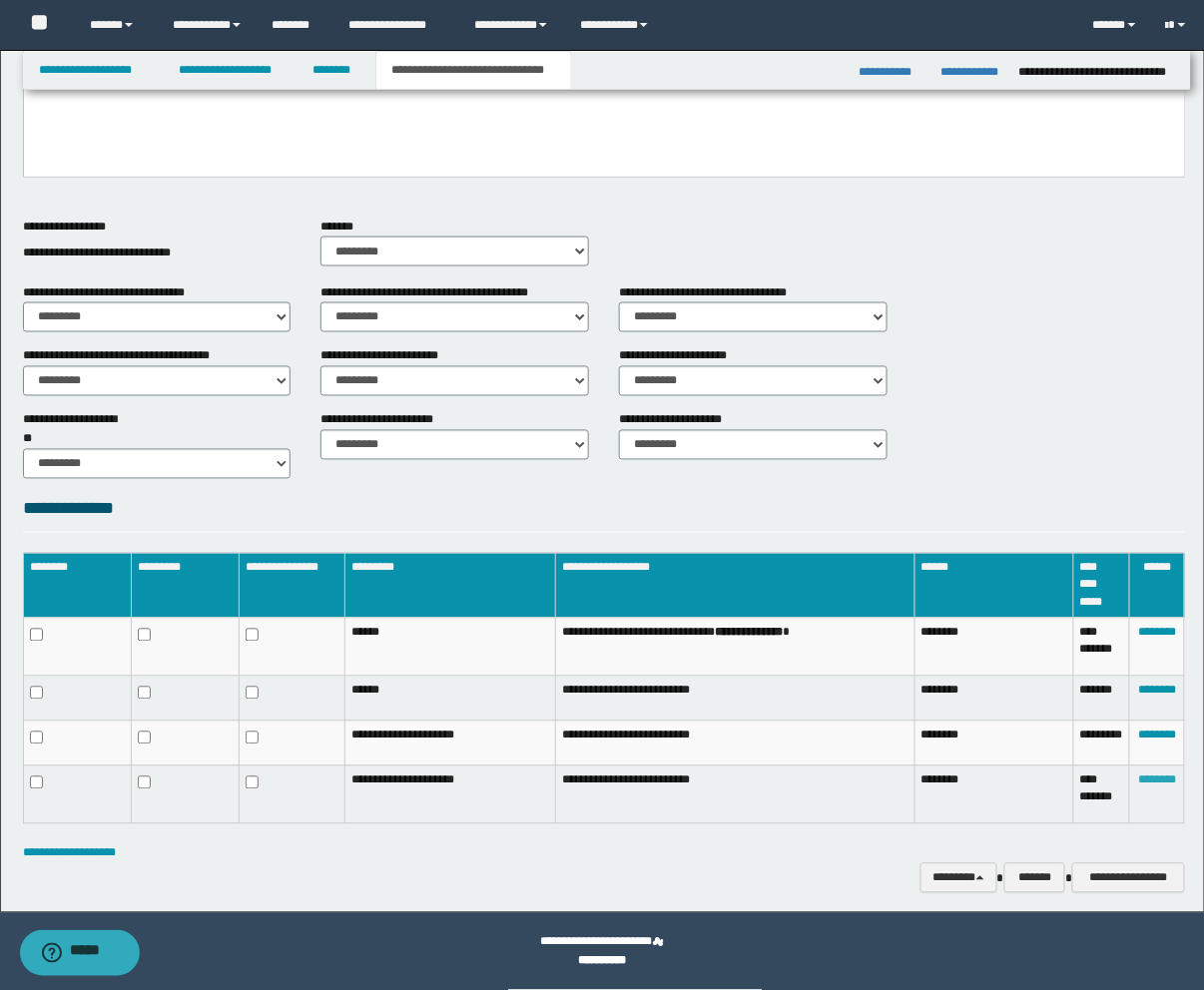 click on "********" at bounding box center [1157, 780] 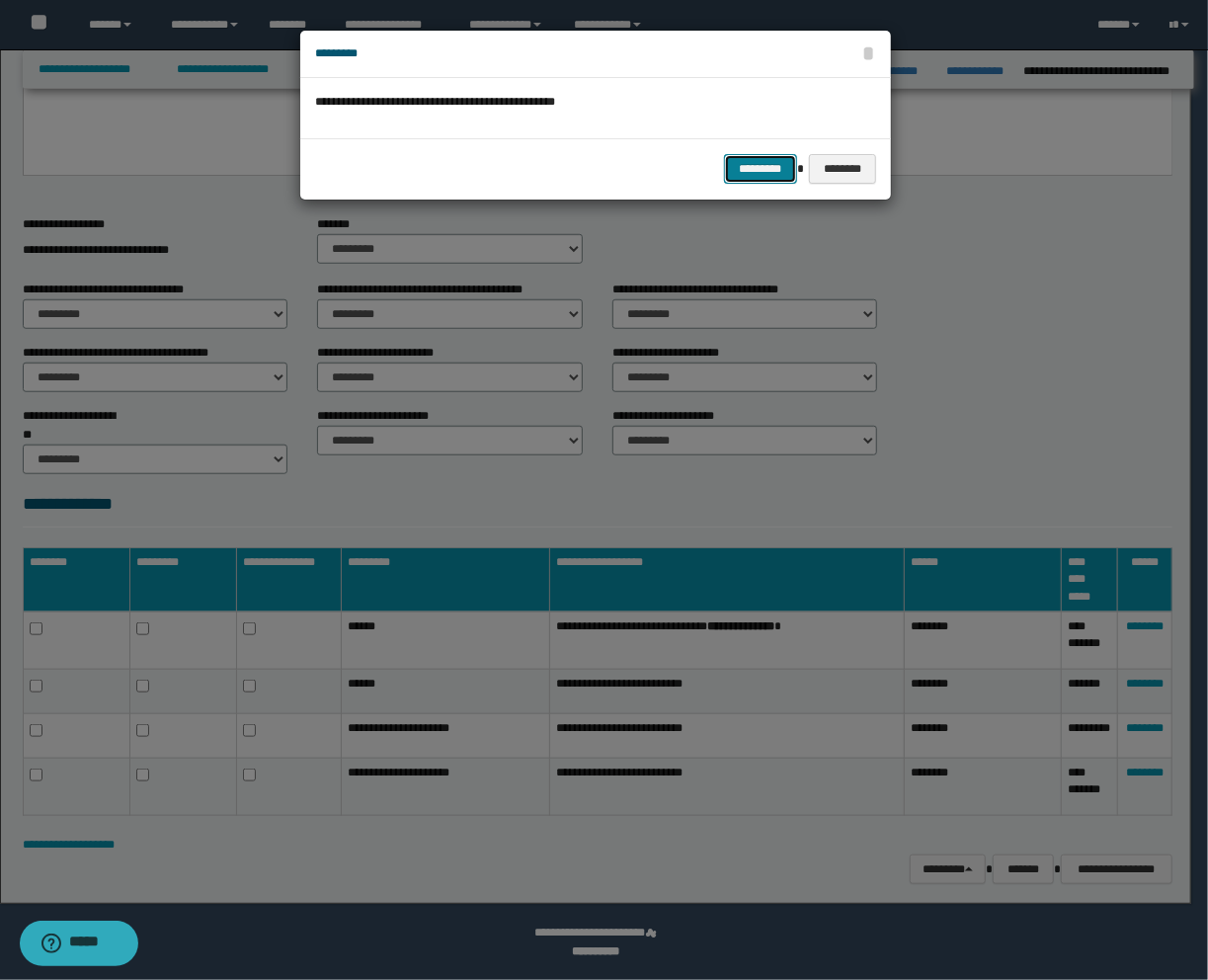 click on "*********" at bounding box center [761, 169] 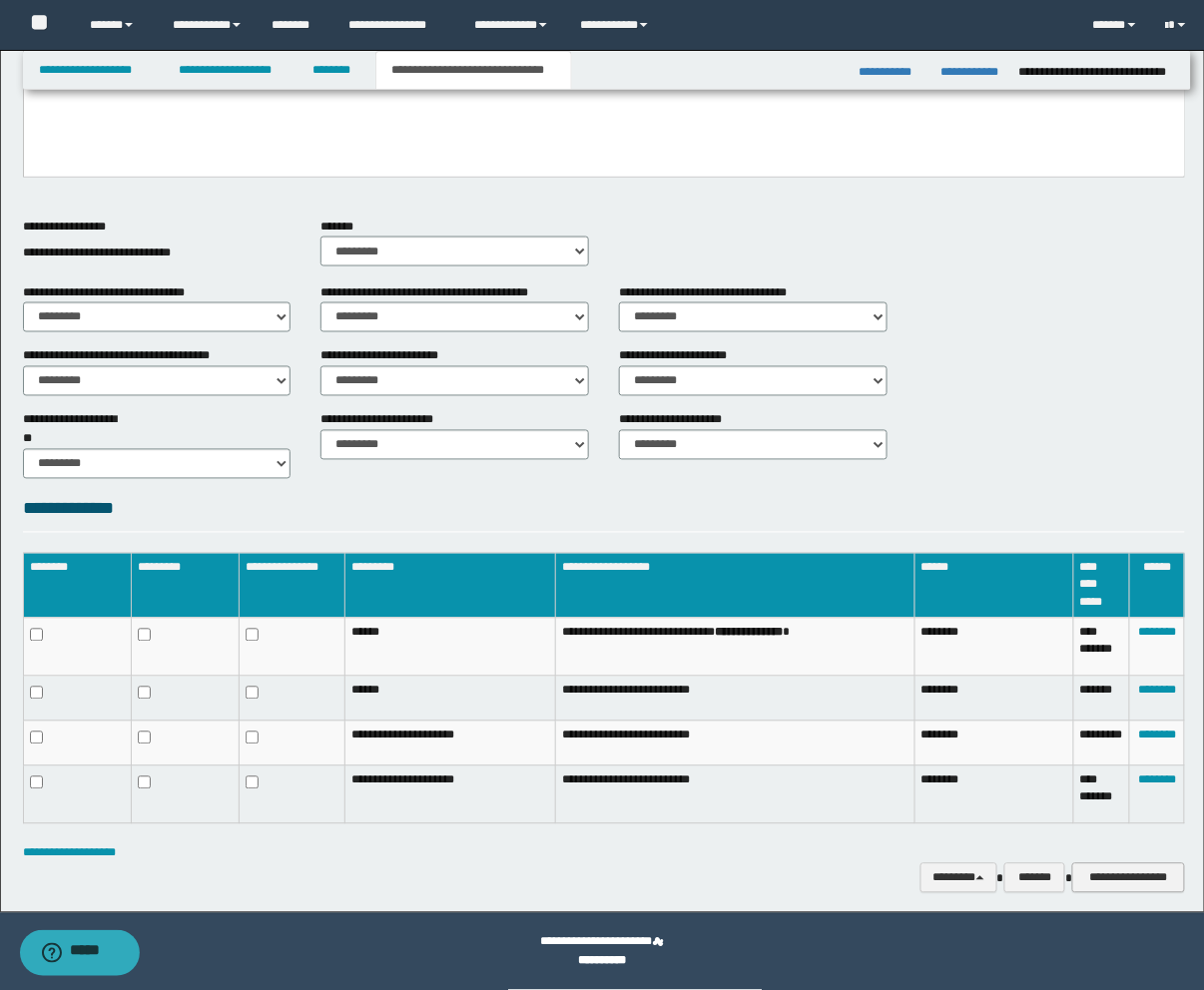 scroll, scrollTop: 530, scrollLeft: 0, axis: vertical 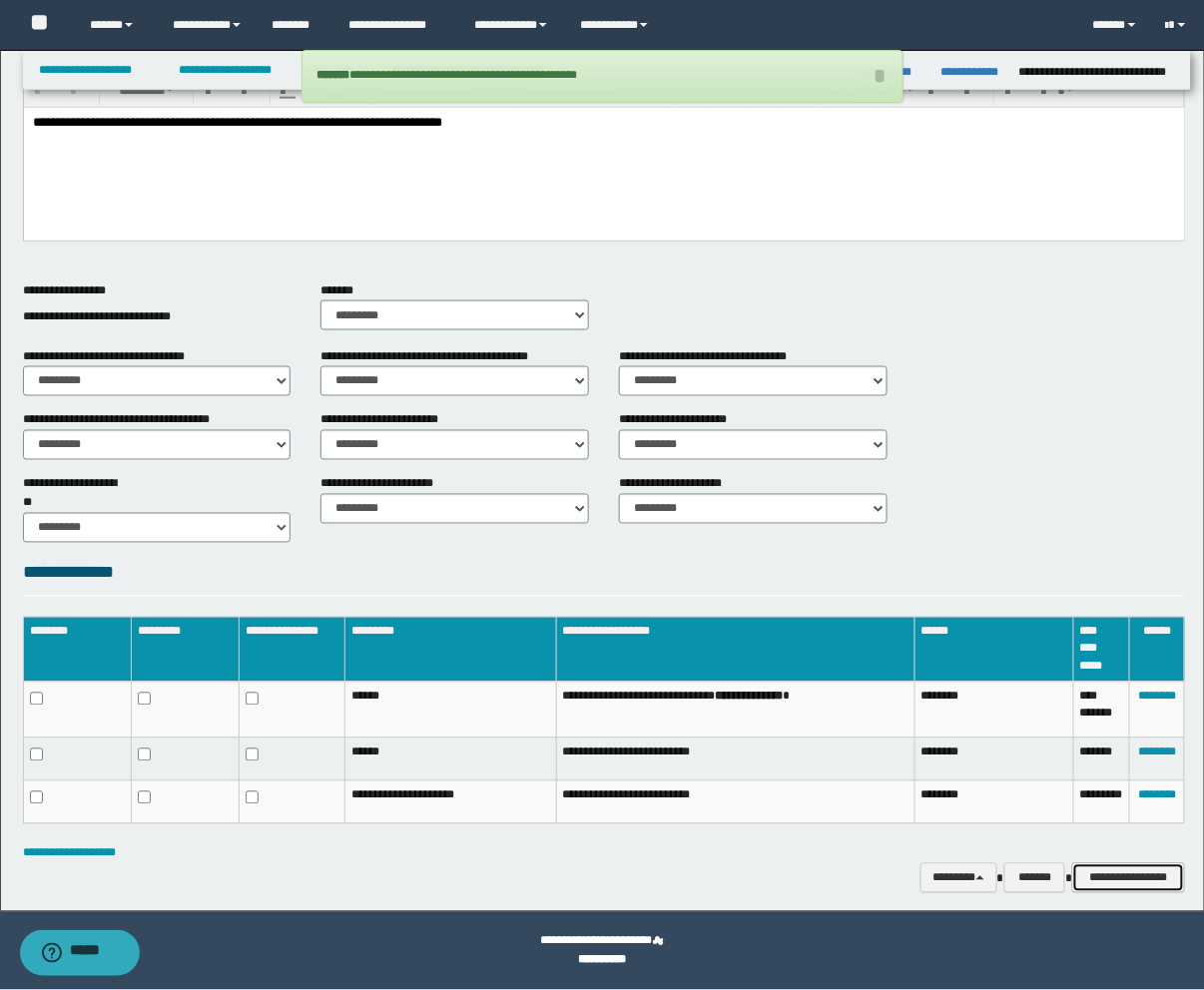 click on "**********" at bounding box center [1128, 878] 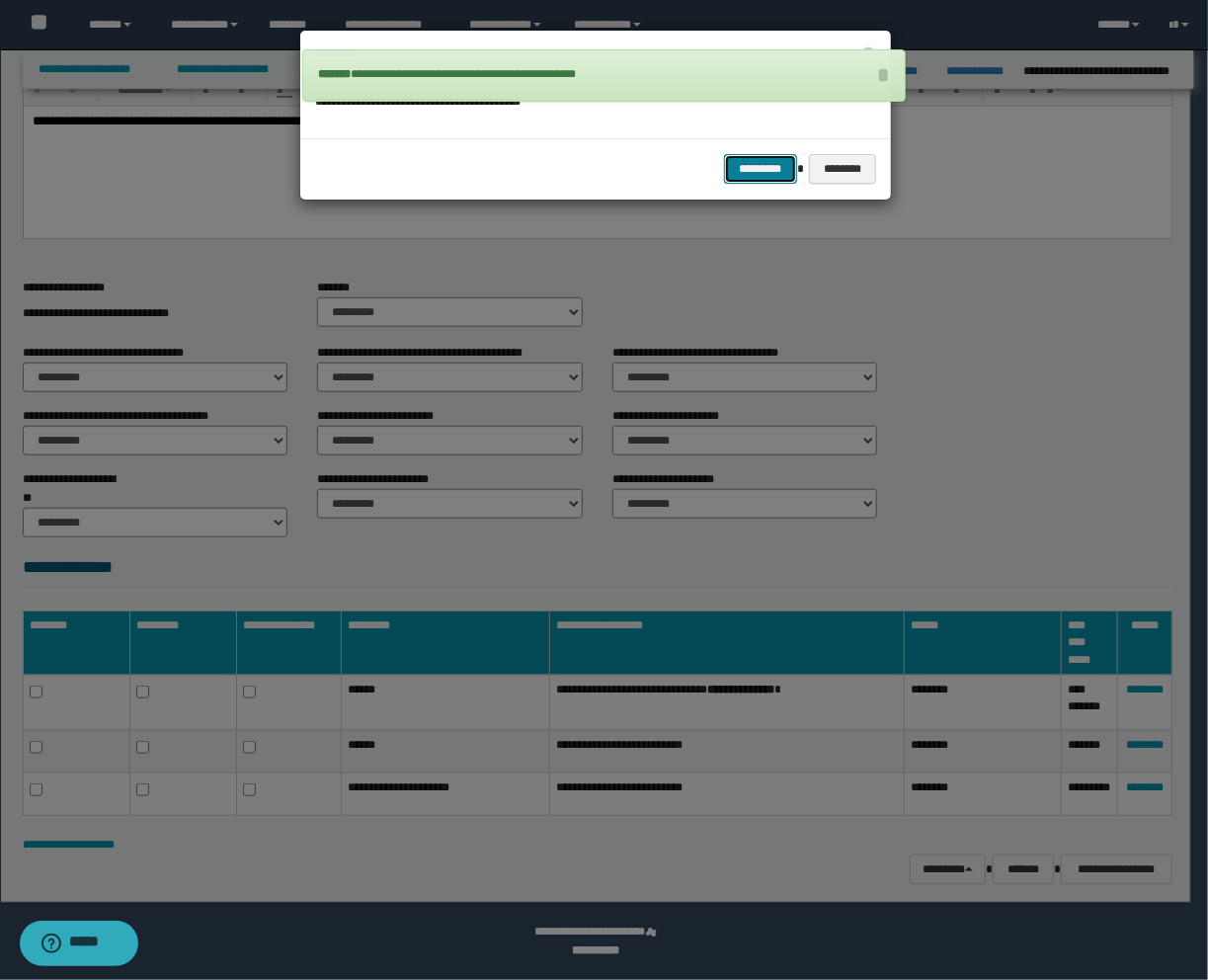 click on "*********" at bounding box center (761, 169) 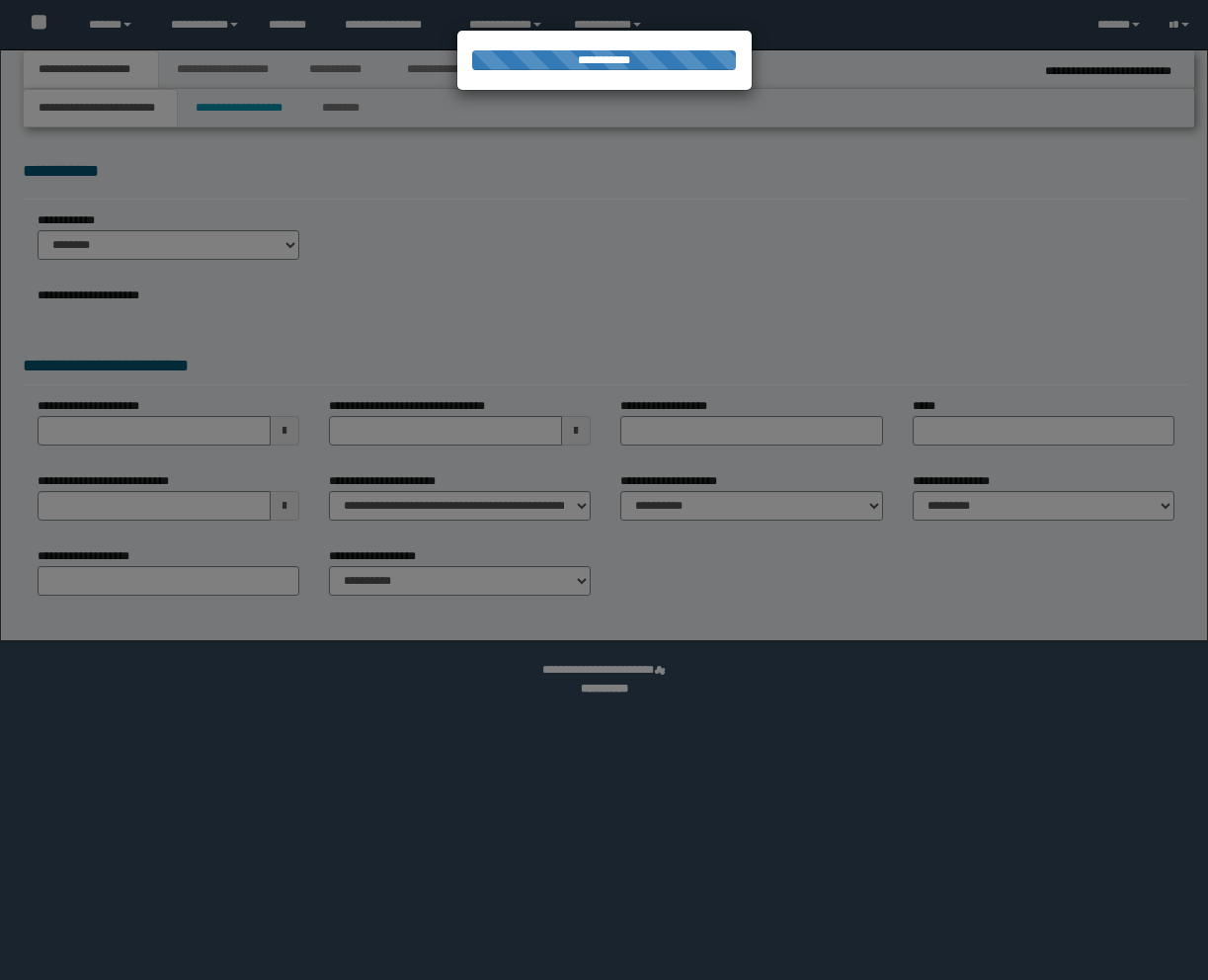 scroll, scrollTop: 0, scrollLeft: 0, axis: both 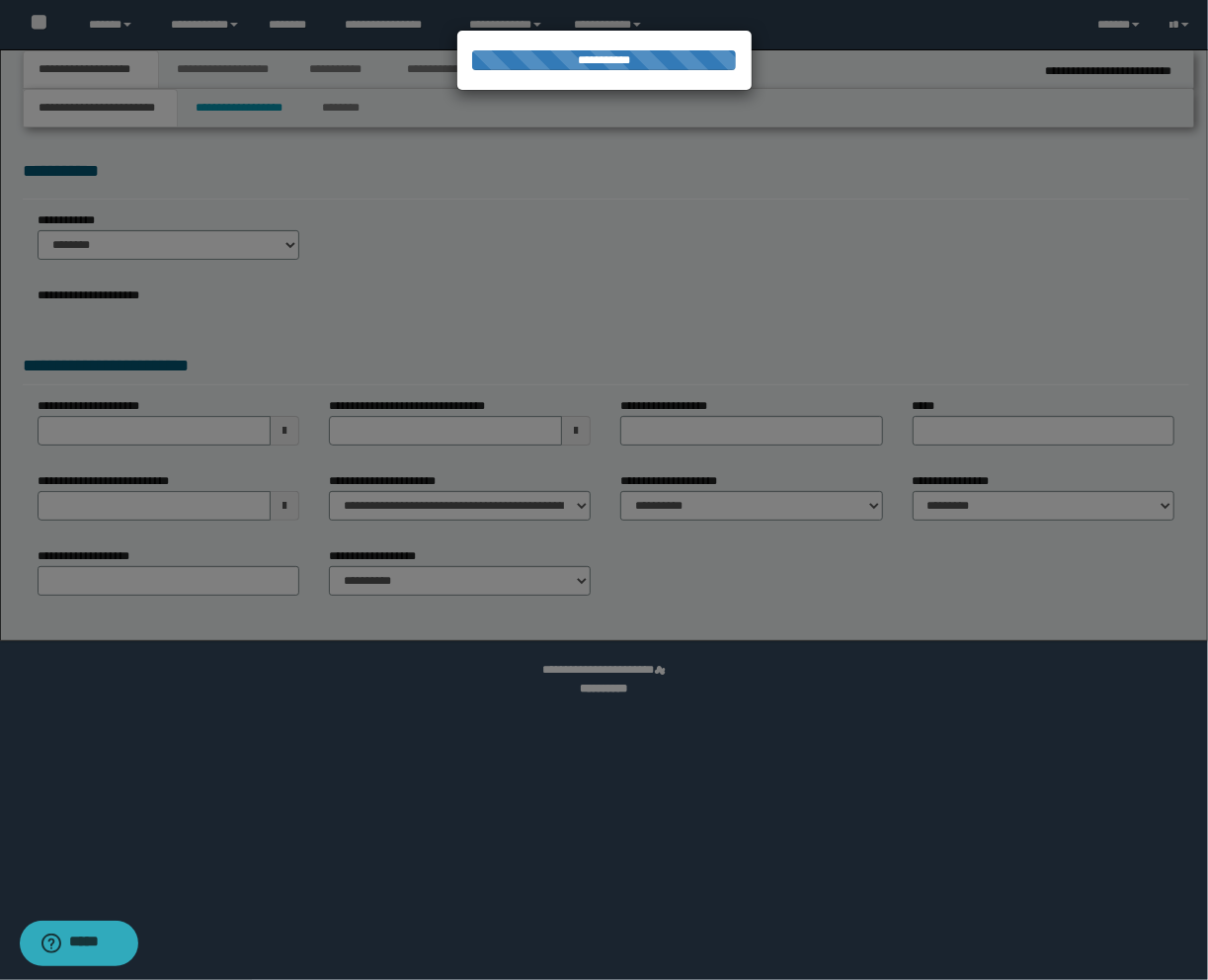 select on "*" 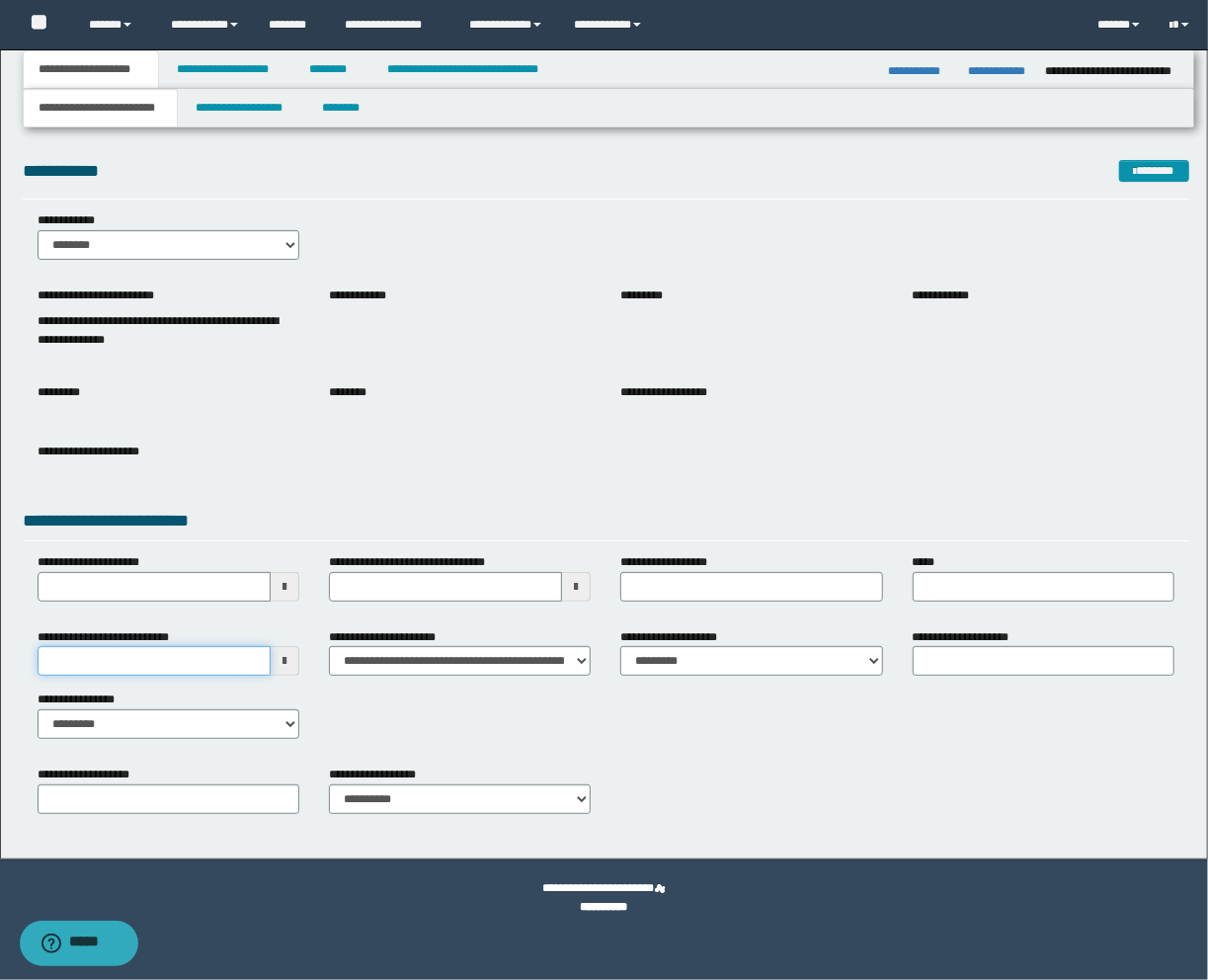 click on "**********" at bounding box center [154, 661] 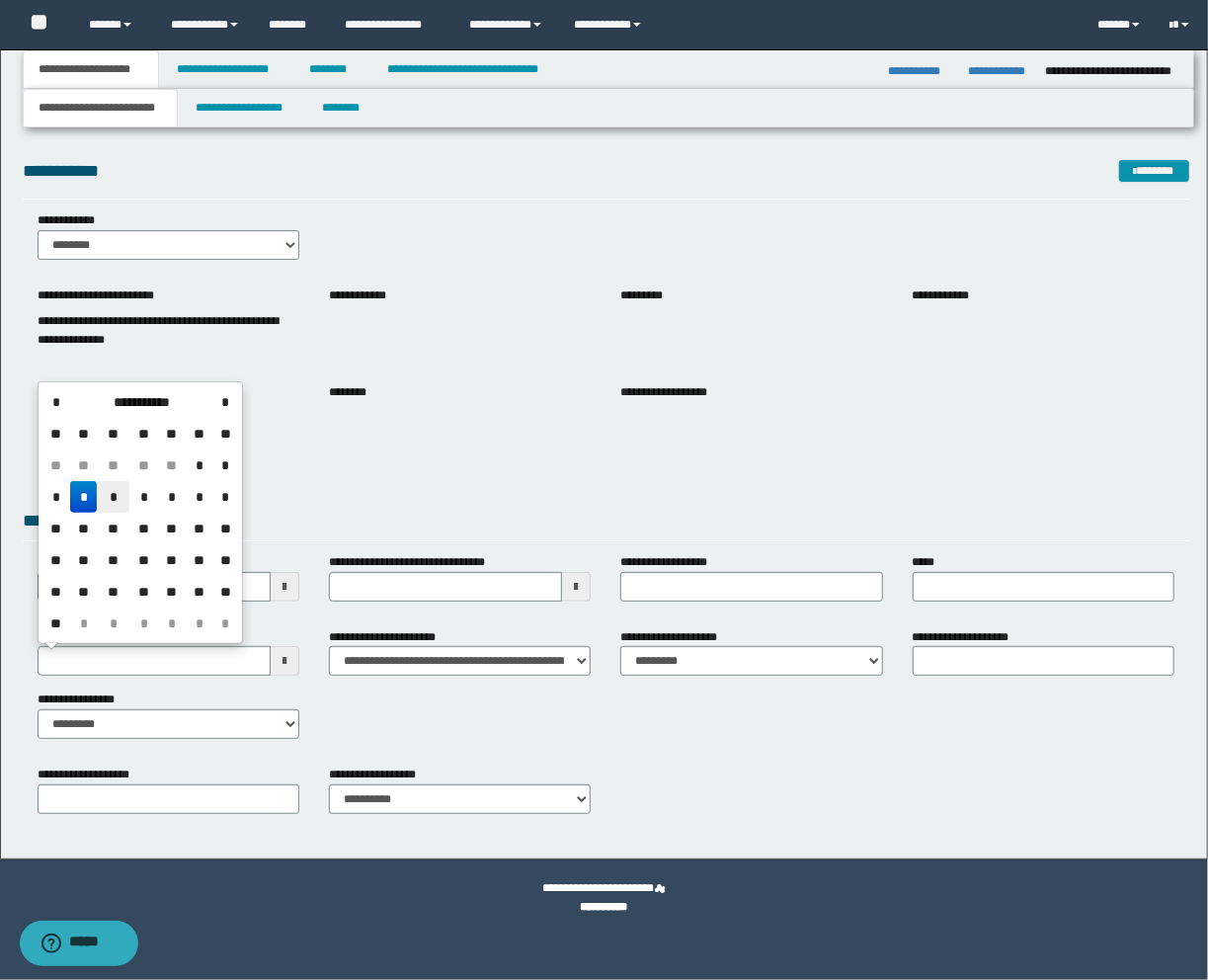 click on "*" at bounding box center [113, 497] 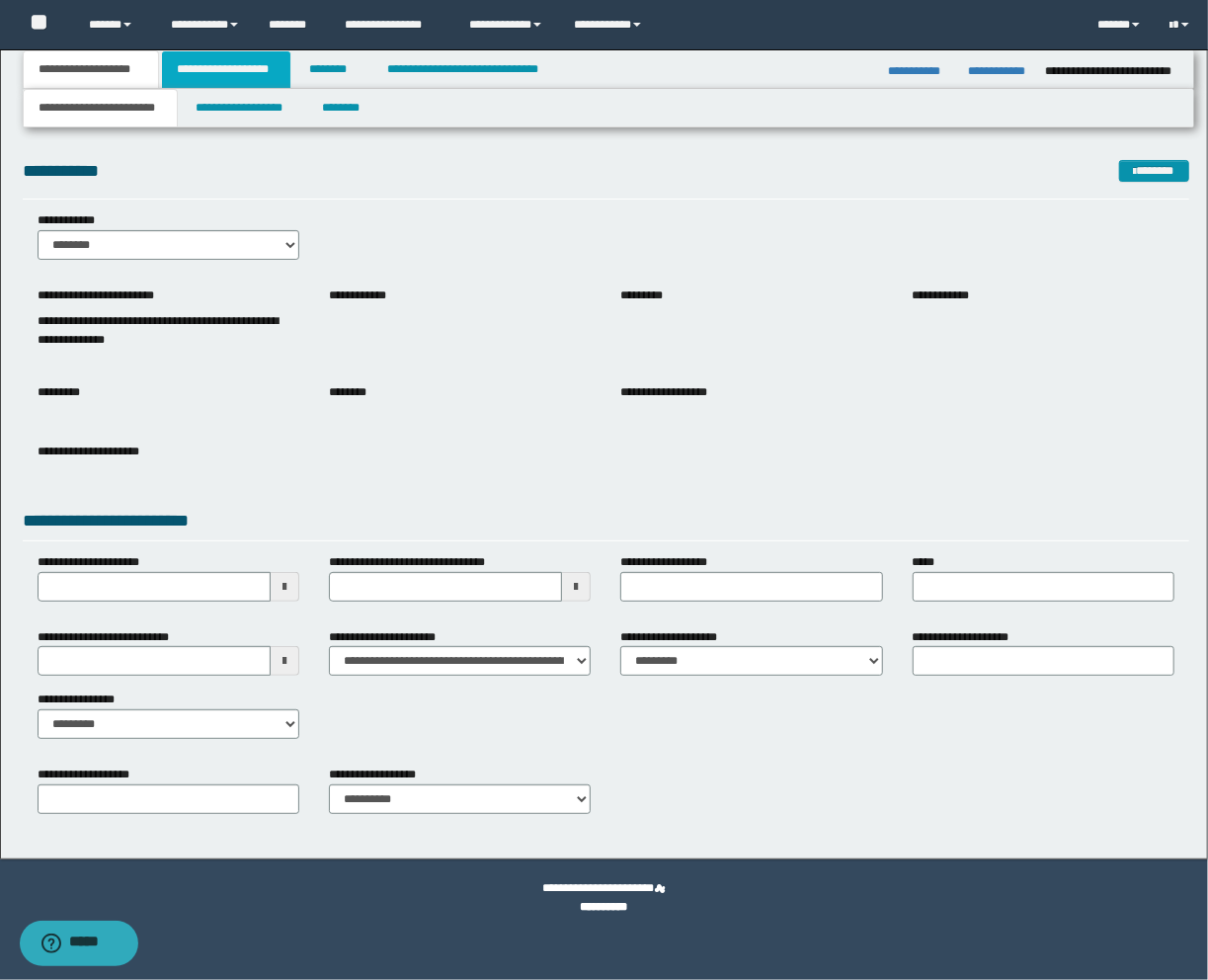 click on "**********" at bounding box center (226, 69) 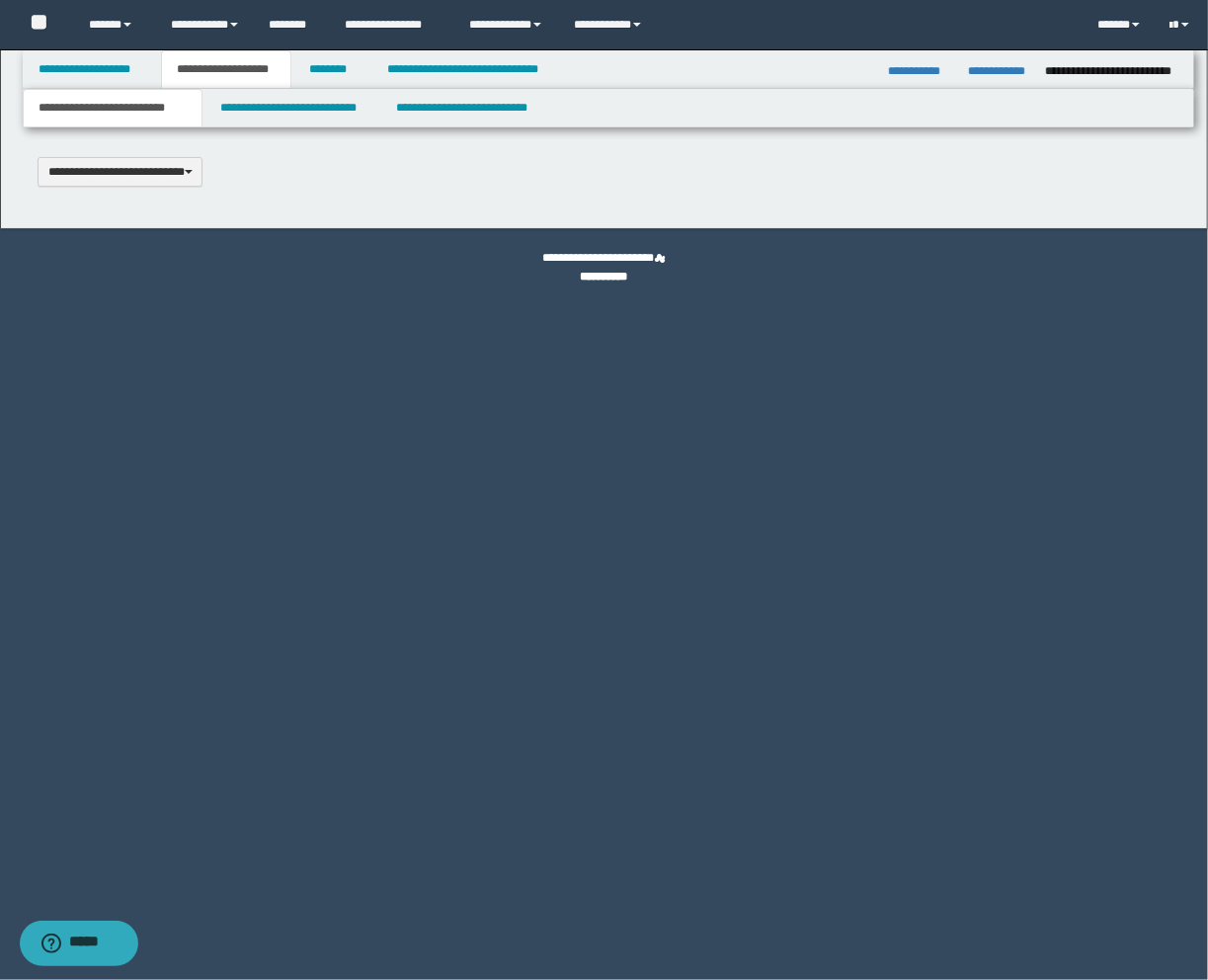 type 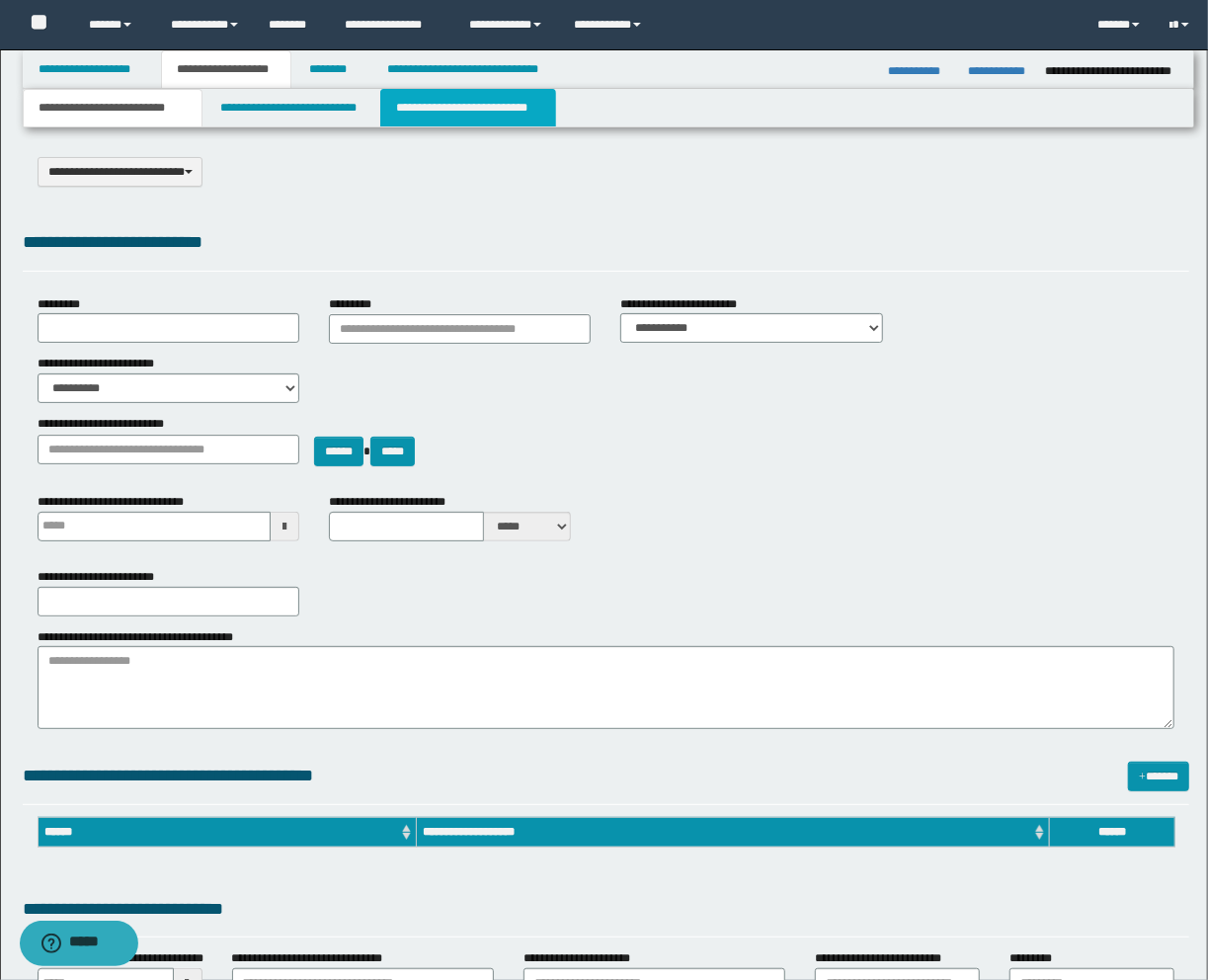 click on "**********" at bounding box center [468, 108] 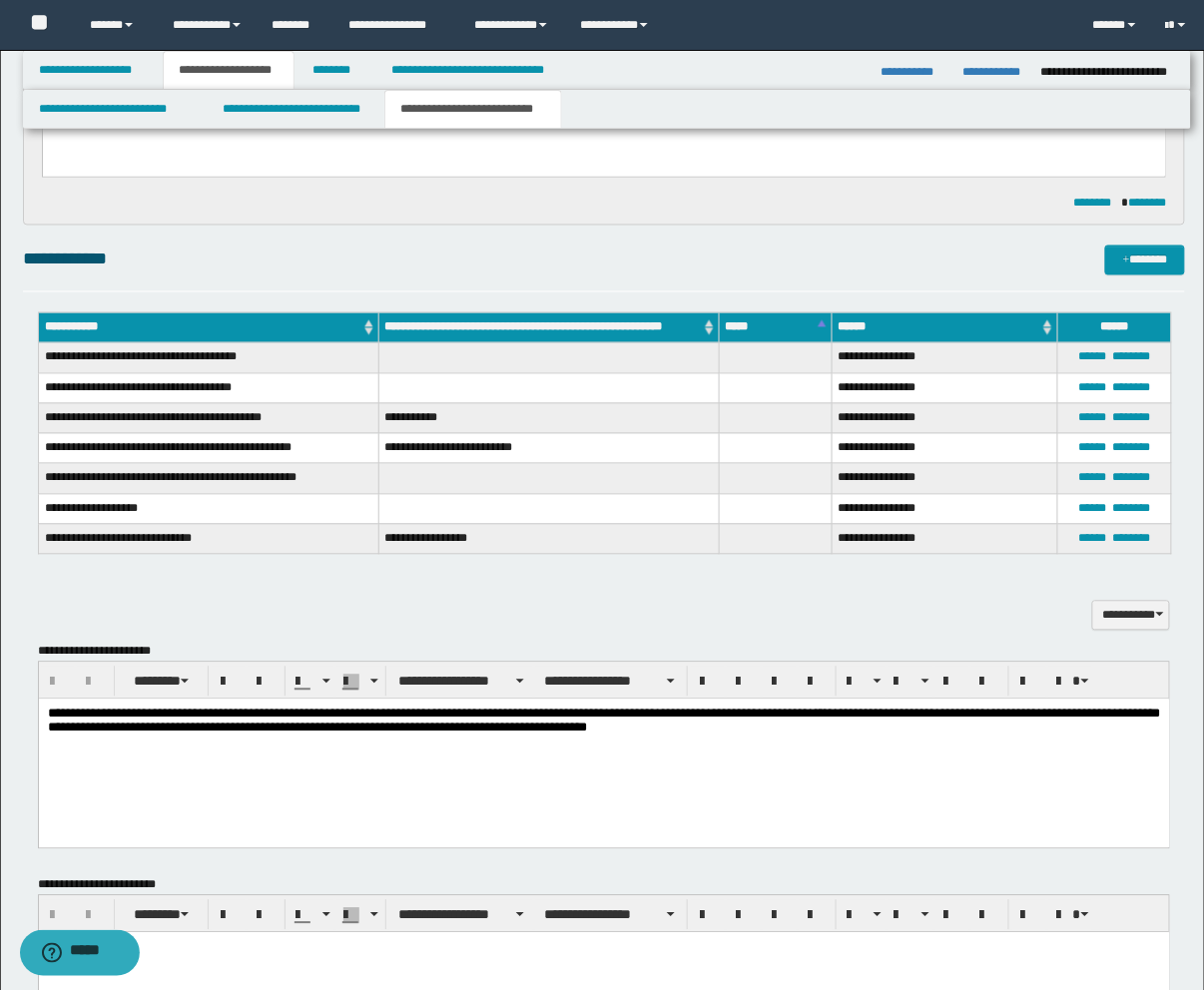 scroll, scrollTop: 775, scrollLeft: 0, axis: vertical 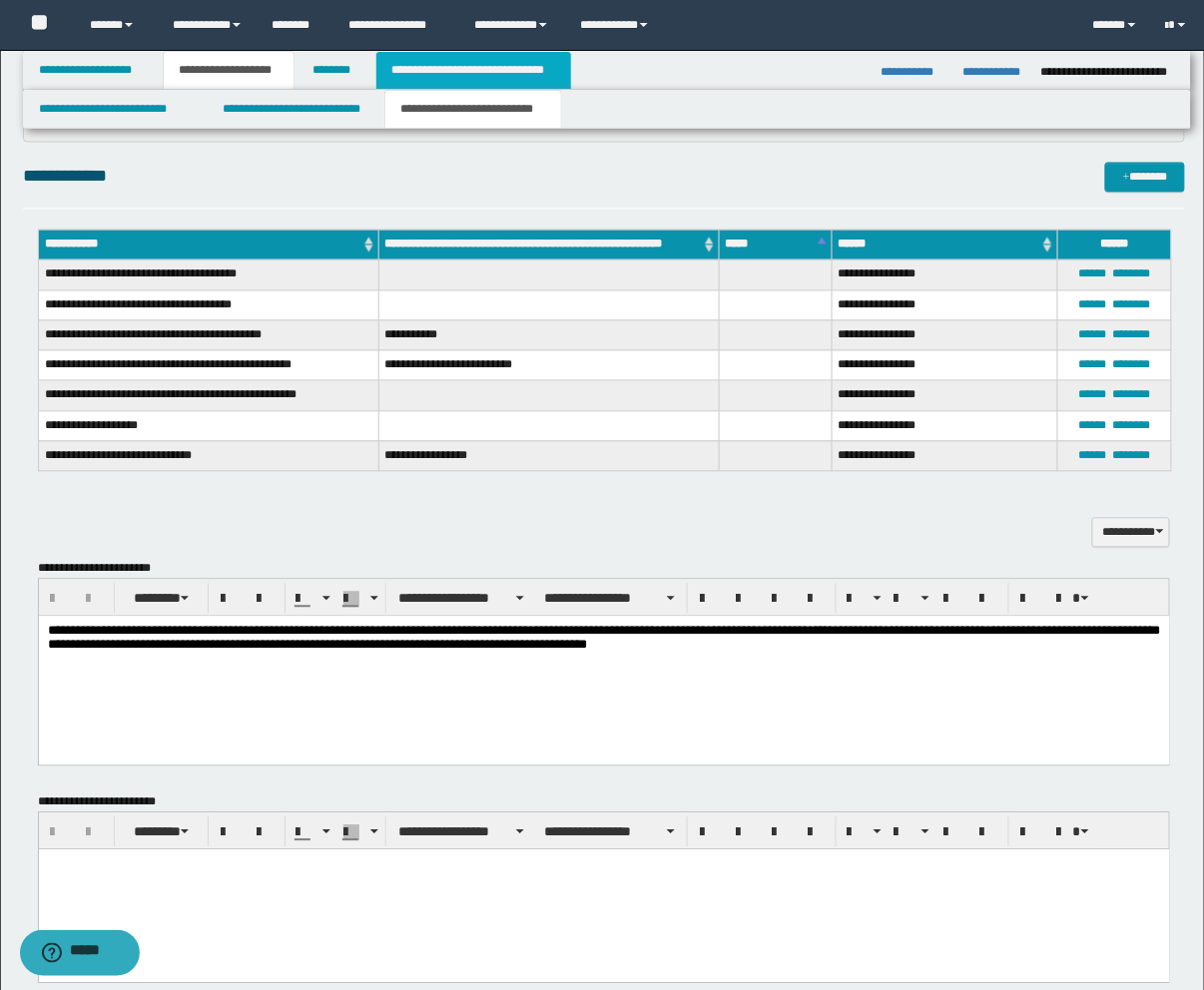 click on "**********" at bounding box center [473, 70] 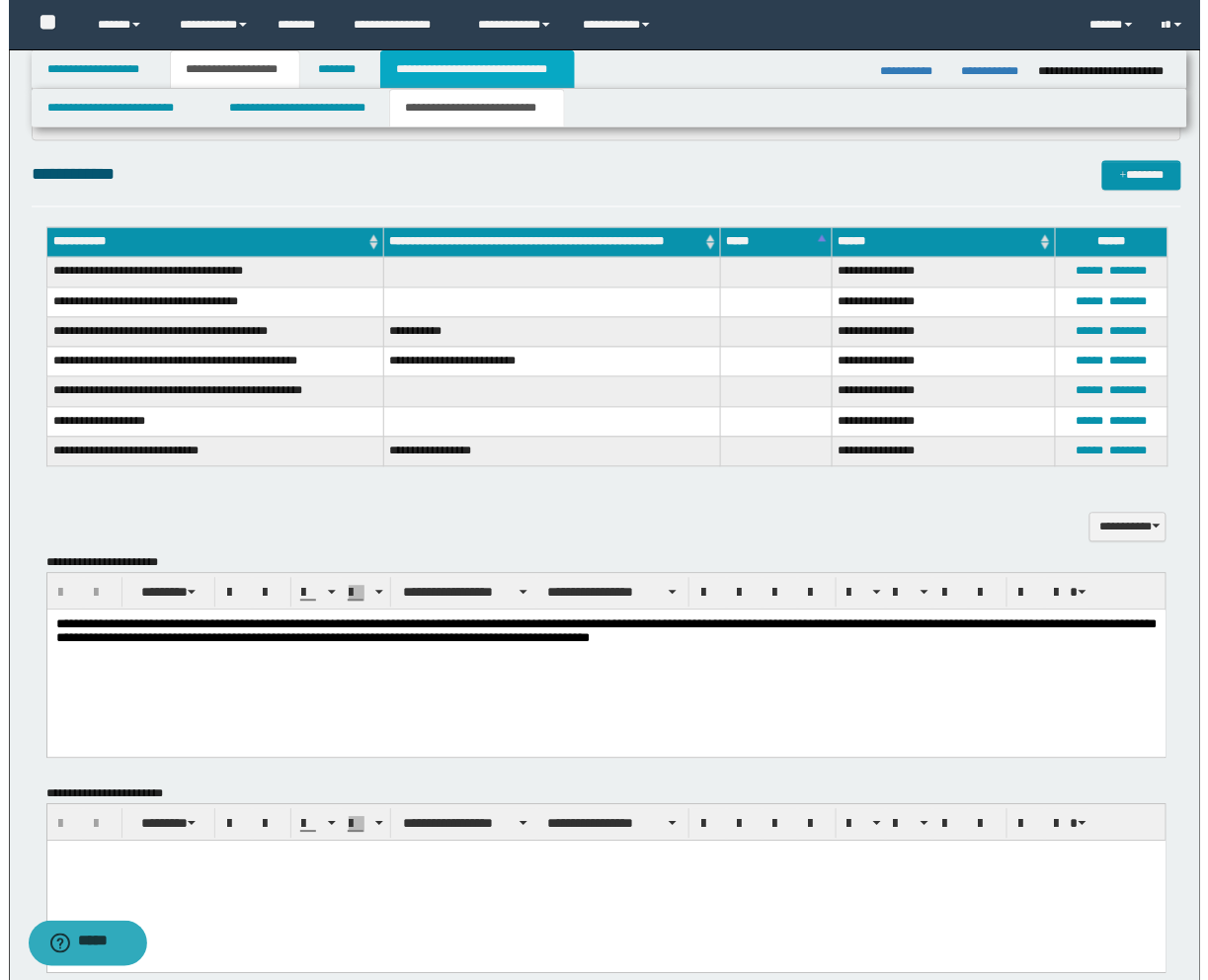 scroll, scrollTop: 0, scrollLeft: 0, axis: both 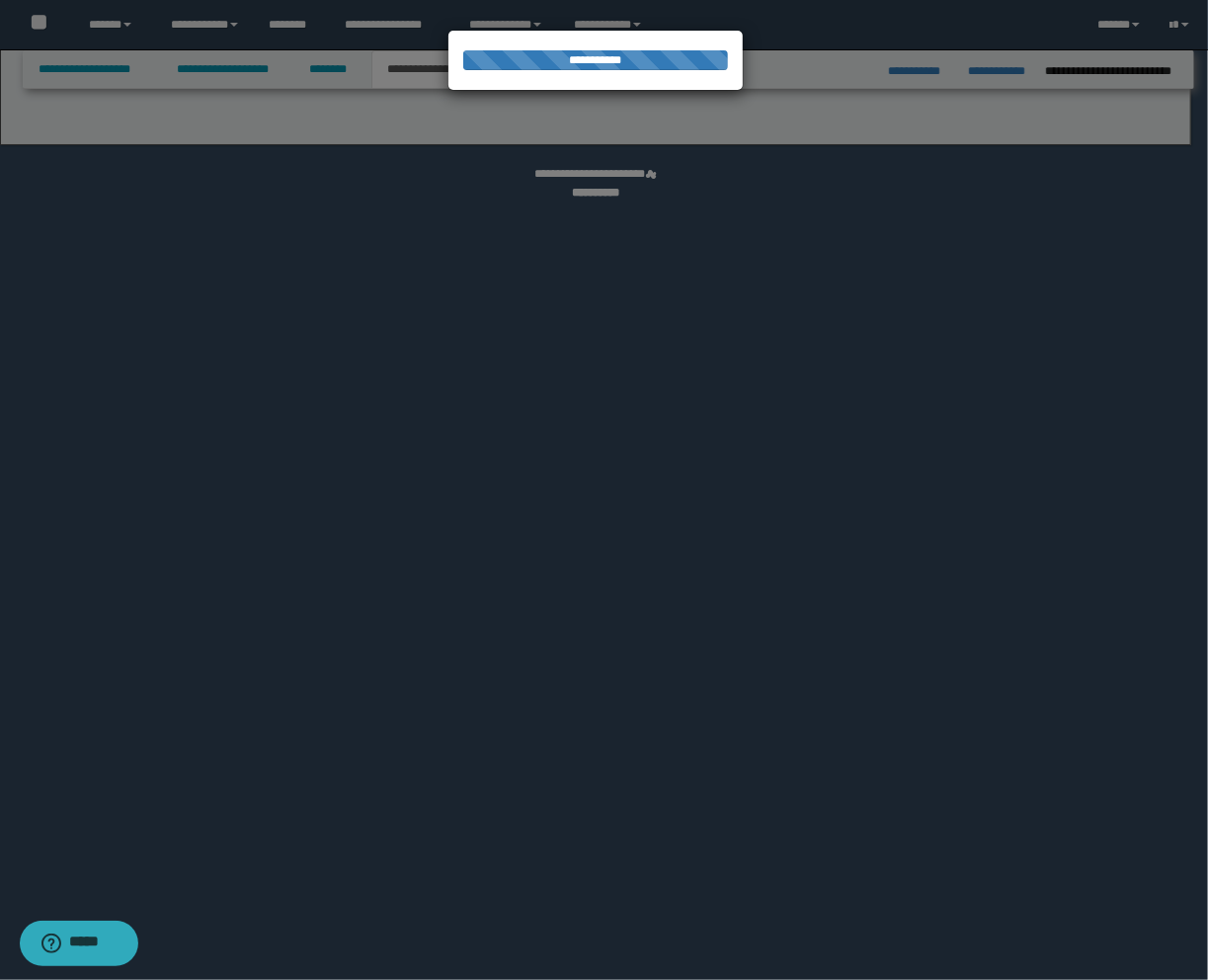 select on "*" 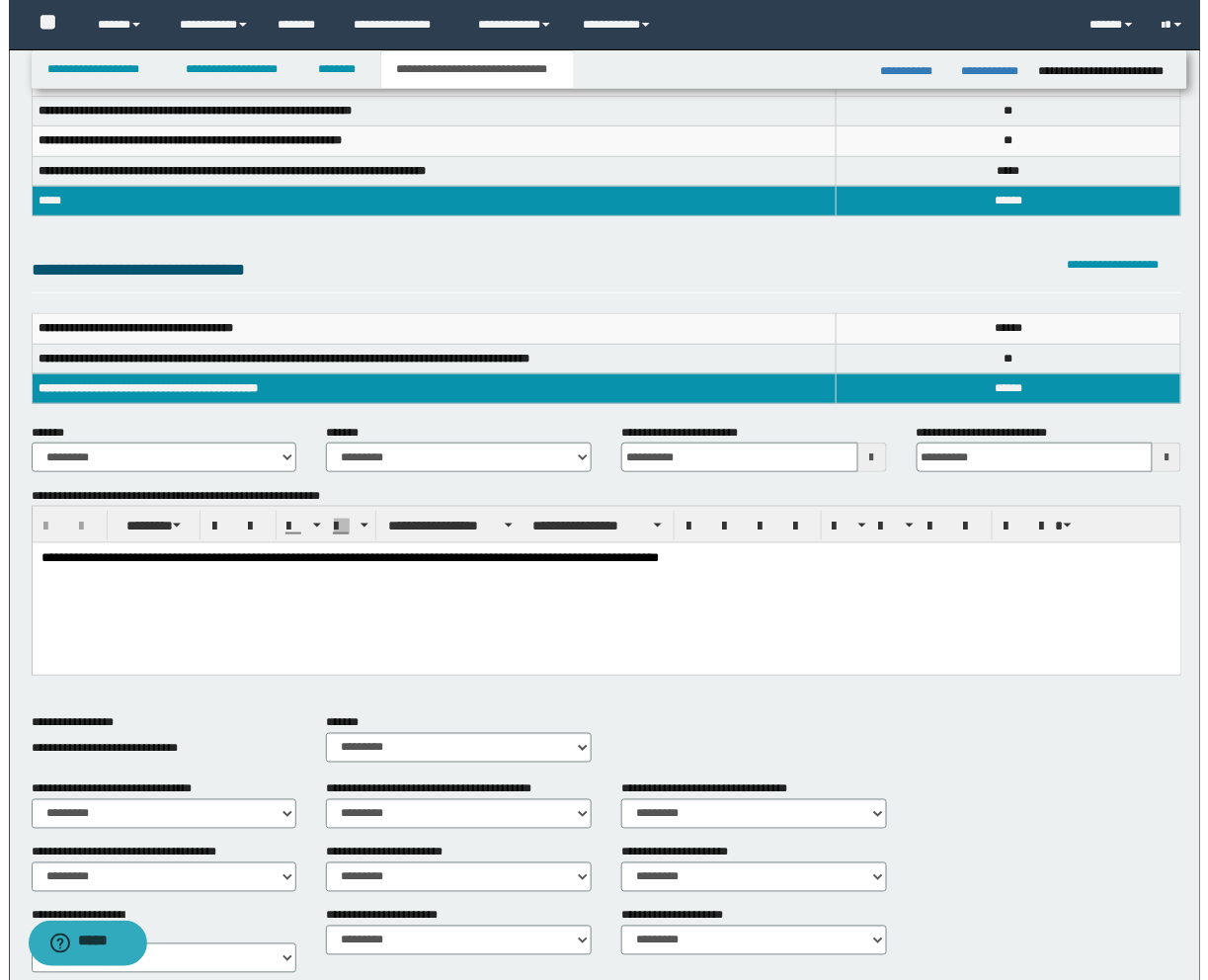 scroll, scrollTop: 677, scrollLeft: 0, axis: vertical 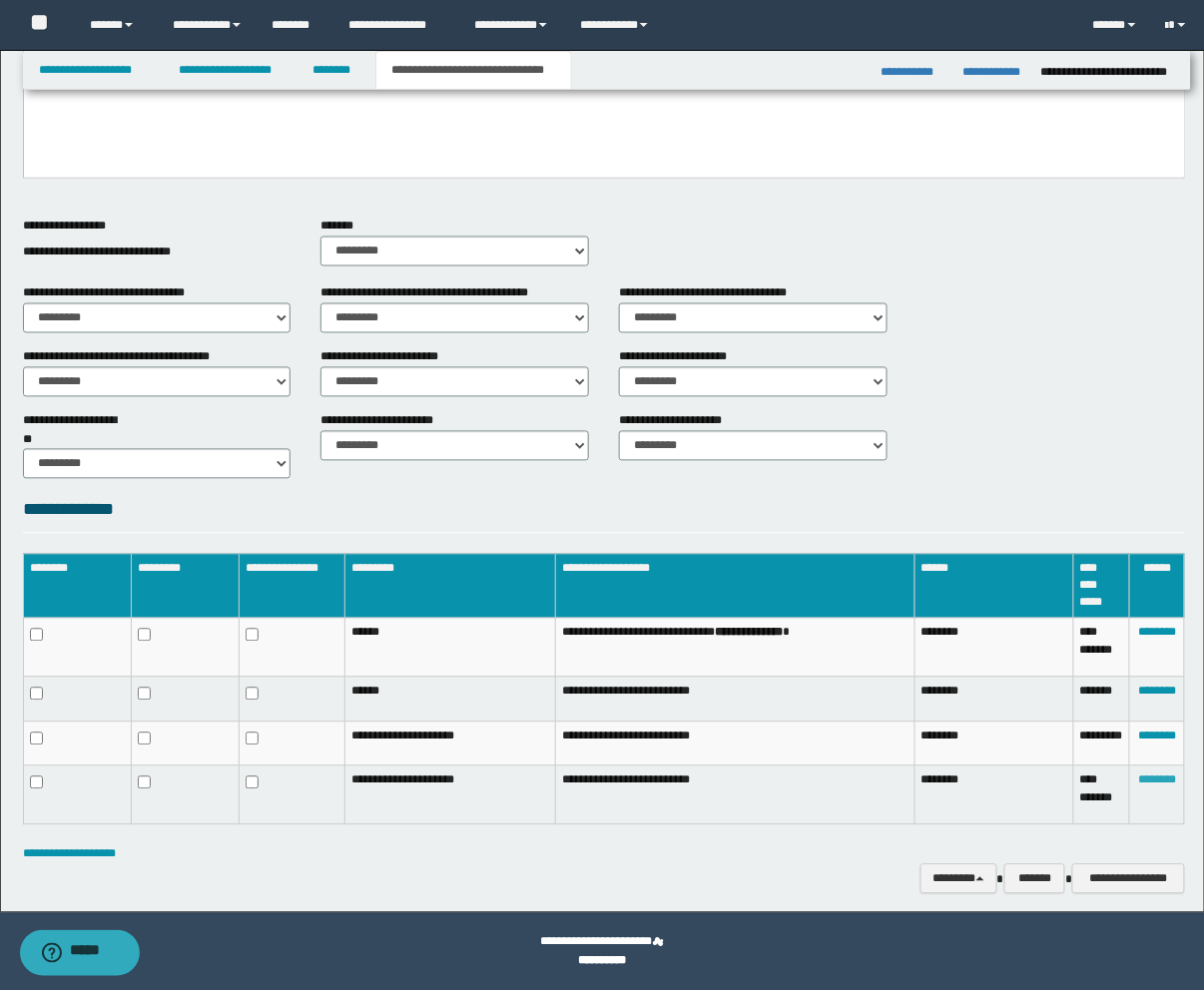 click on "********" at bounding box center (1157, 780) 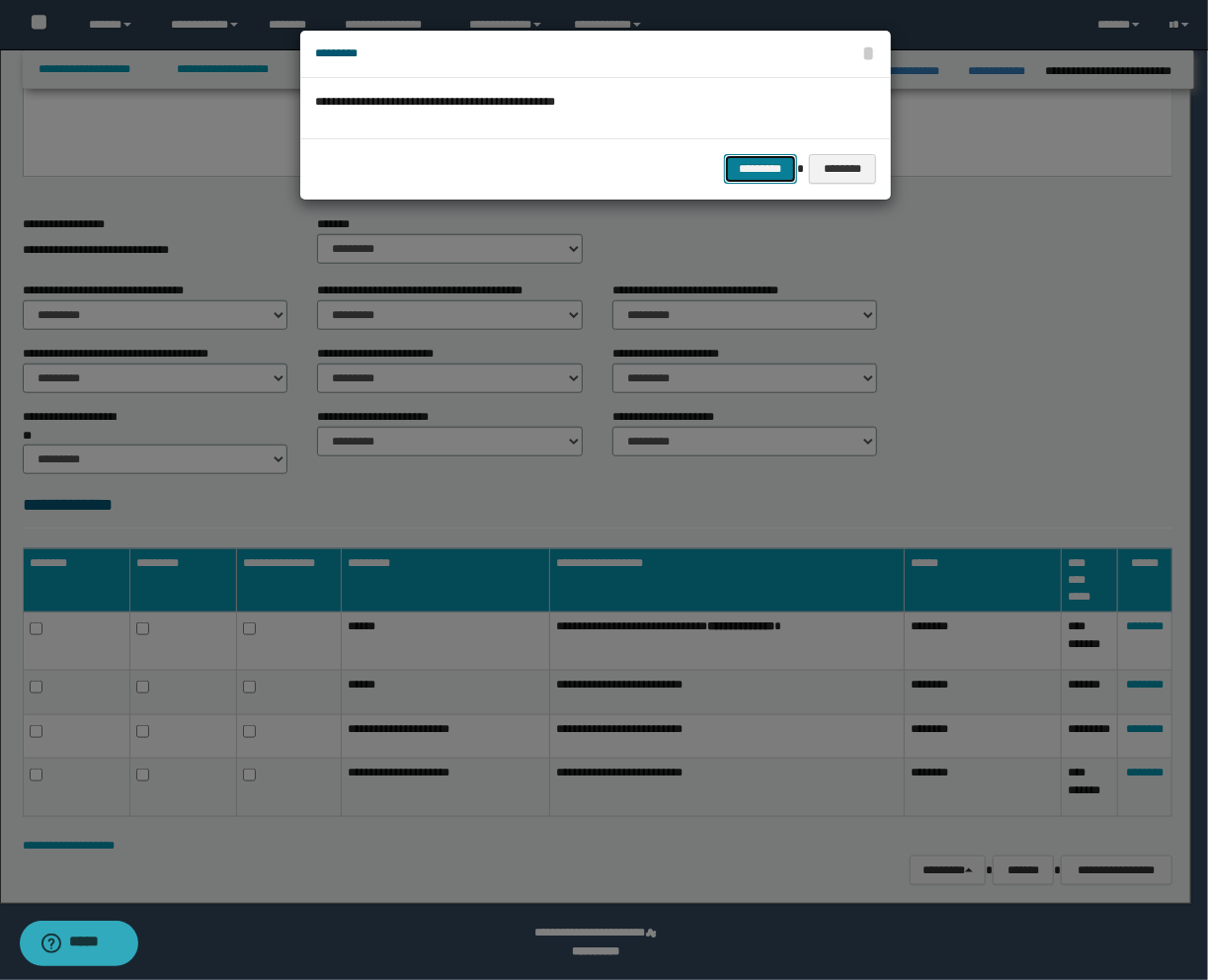 click on "*********" at bounding box center [761, 169] 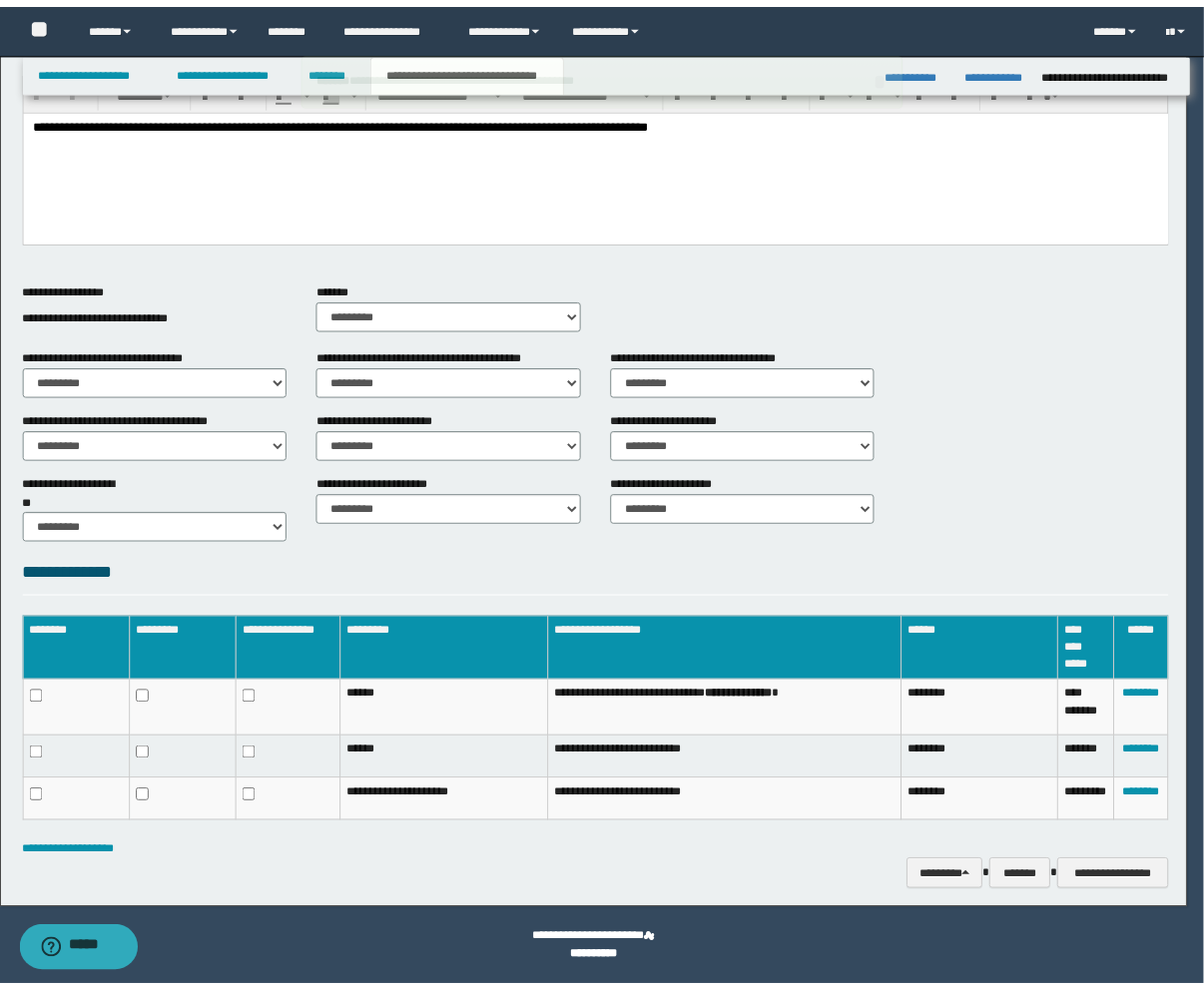 scroll, scrollTop: 620, scrollLeft: 0, axis: vertical 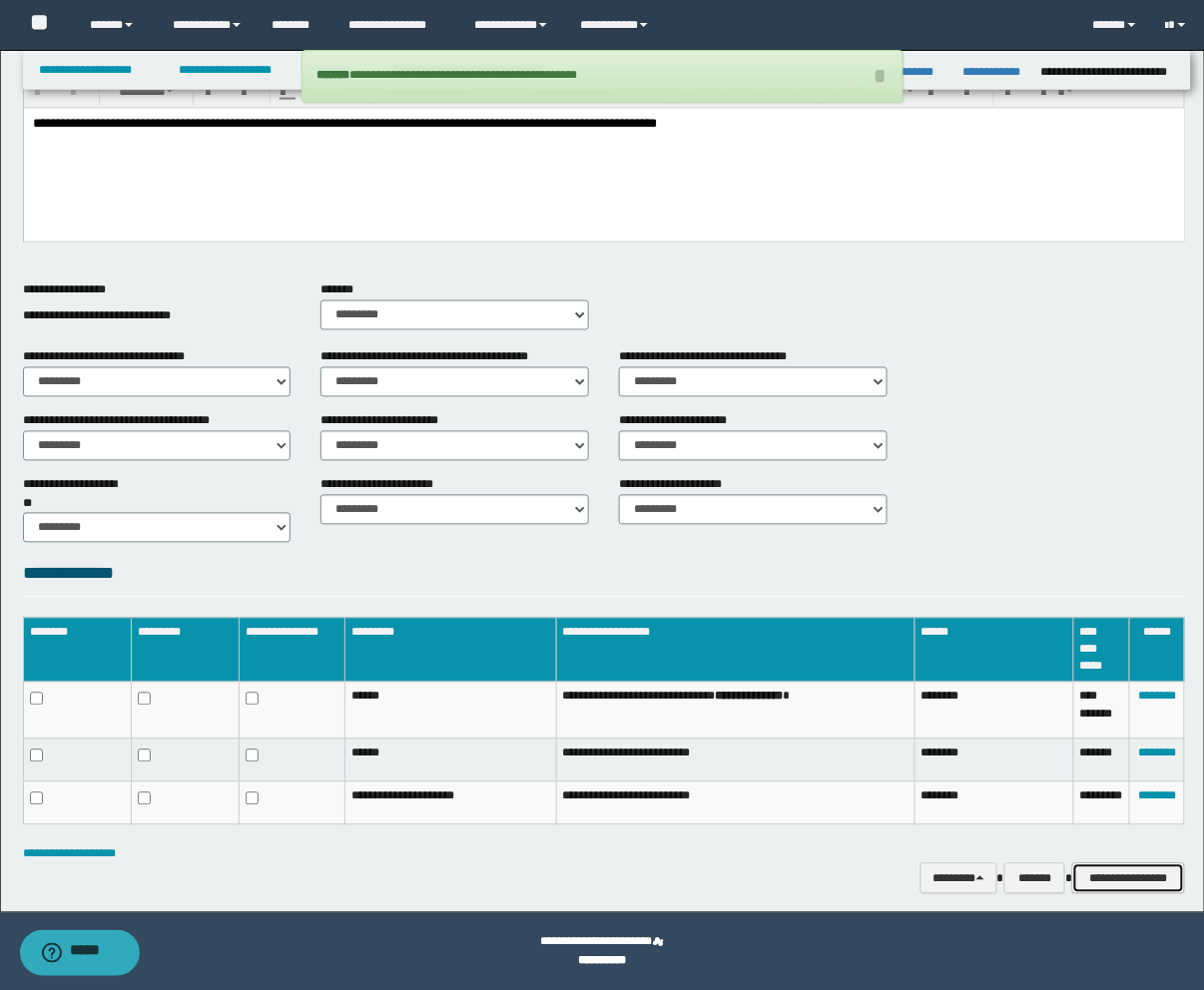 click on "**********" at bounding box center (1128, 878) 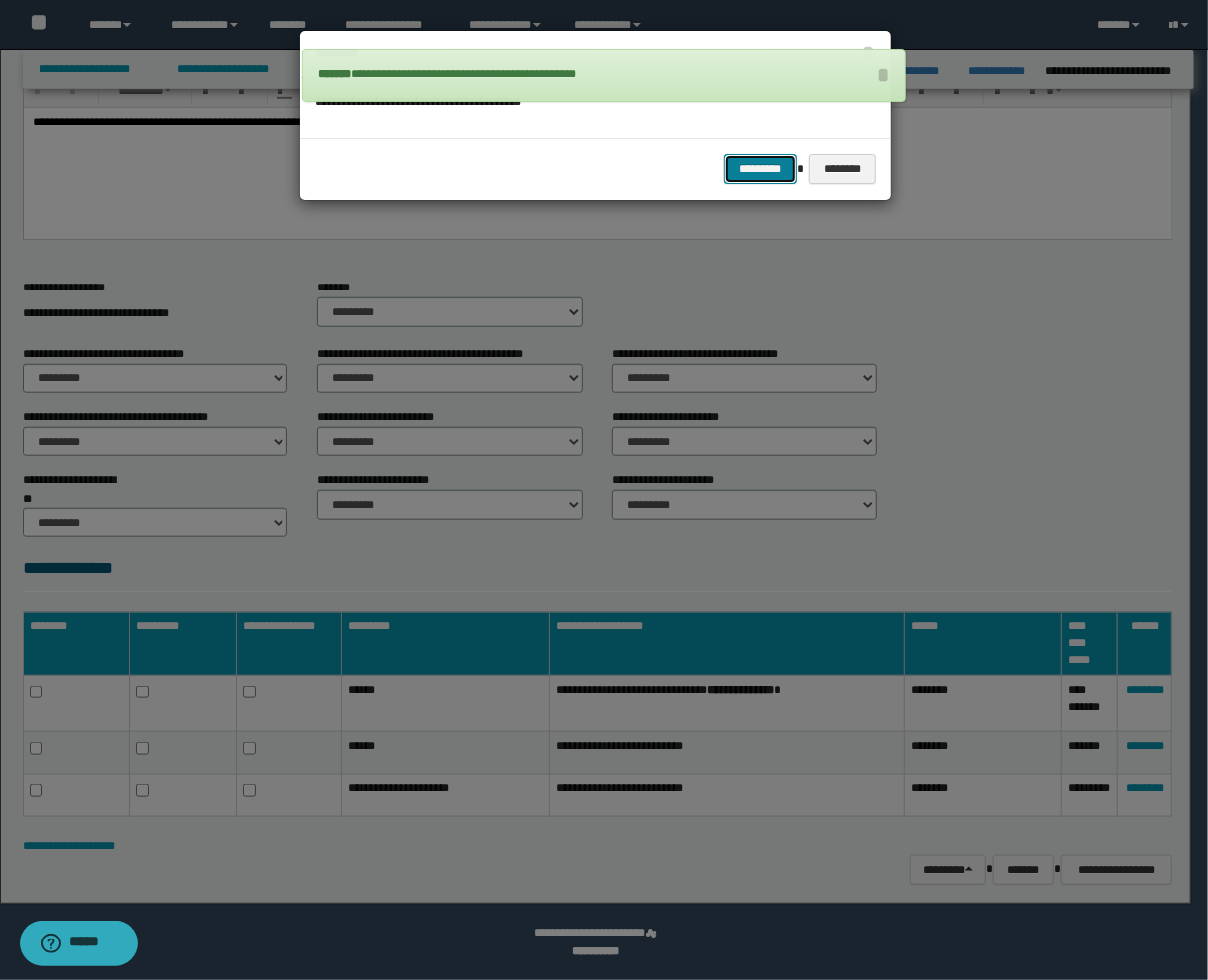 click on "*********" at bounding box center (761, 169) 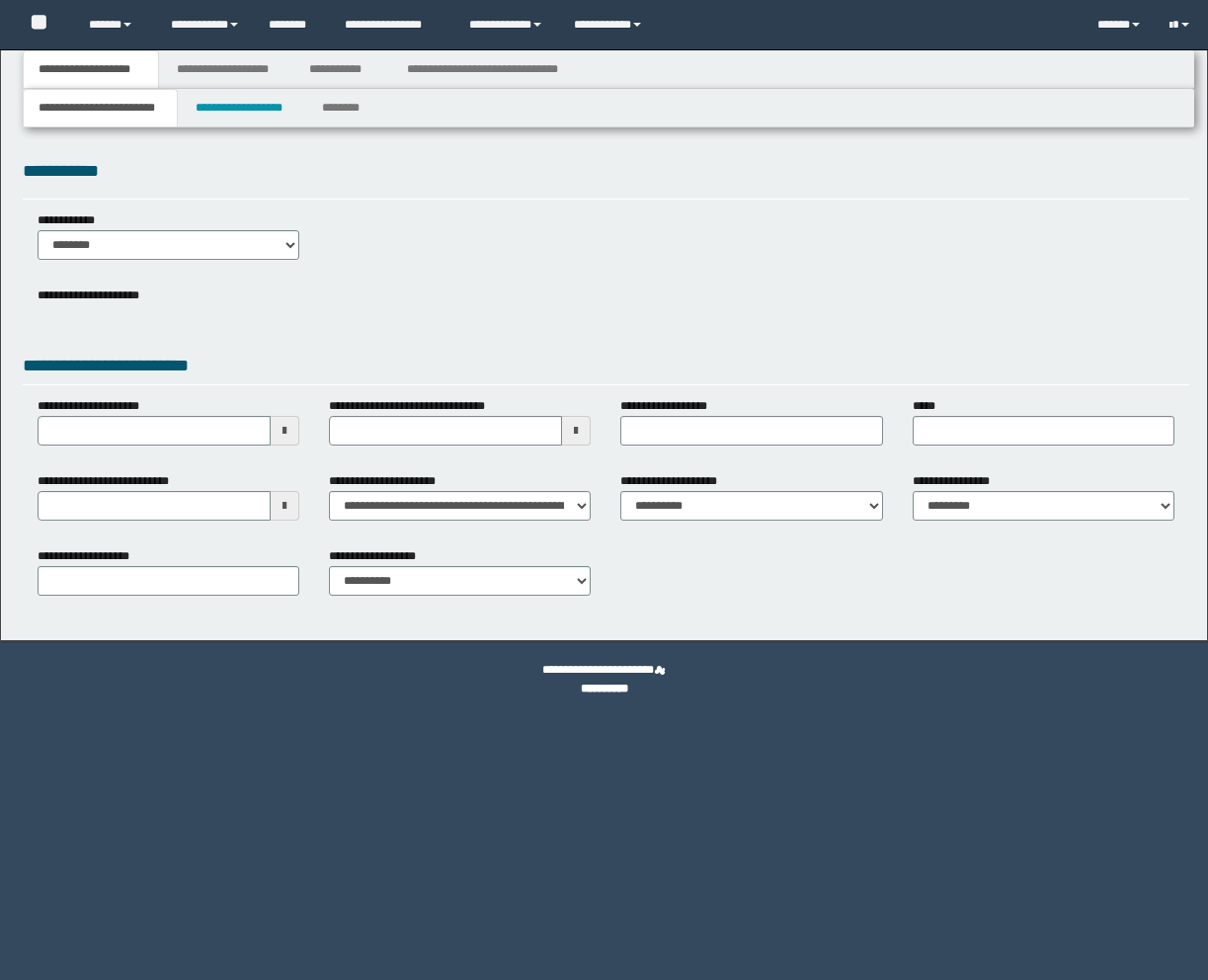scroll, scrollTop: 0, scrollLeft: 0, axis: both 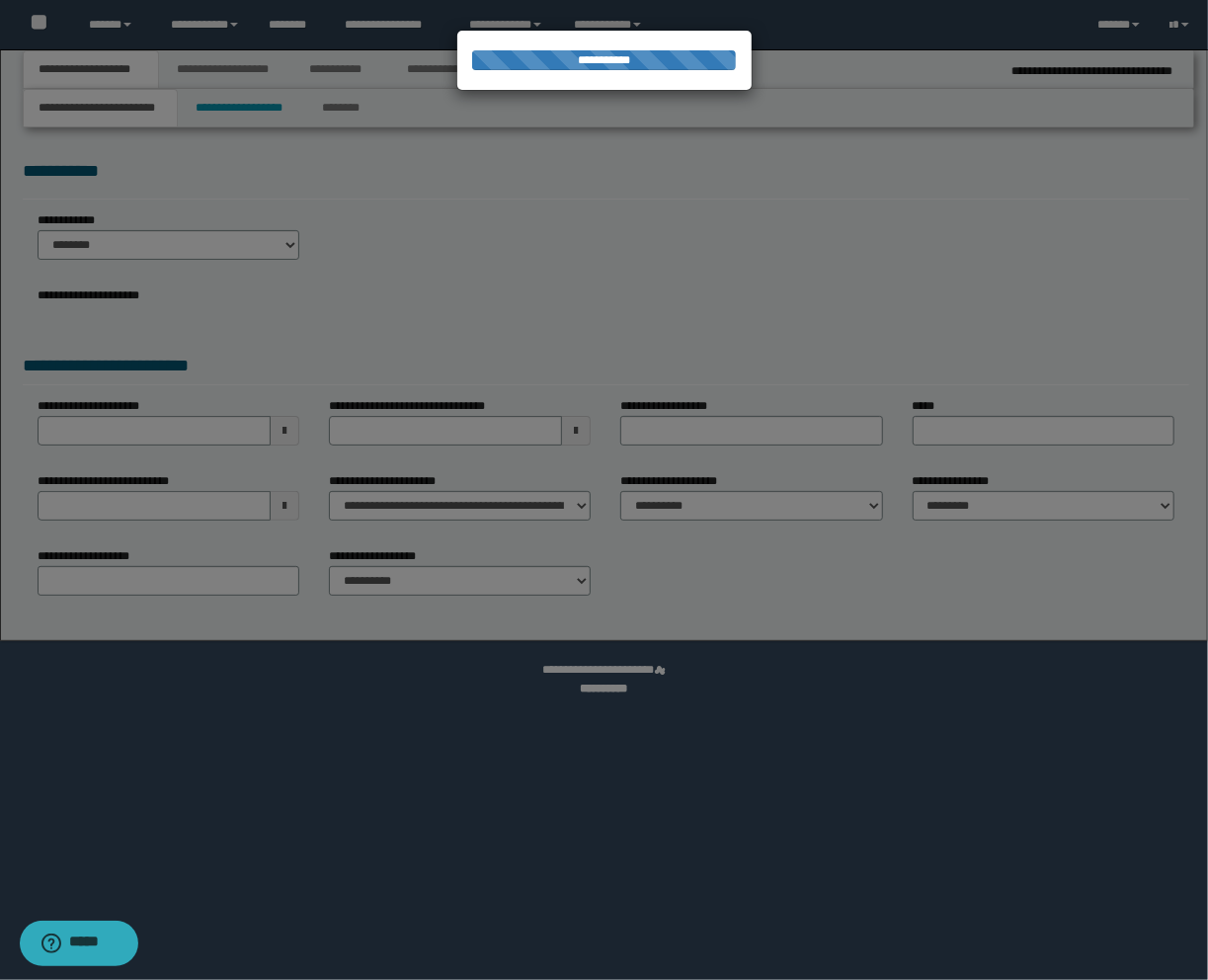 select on "*" 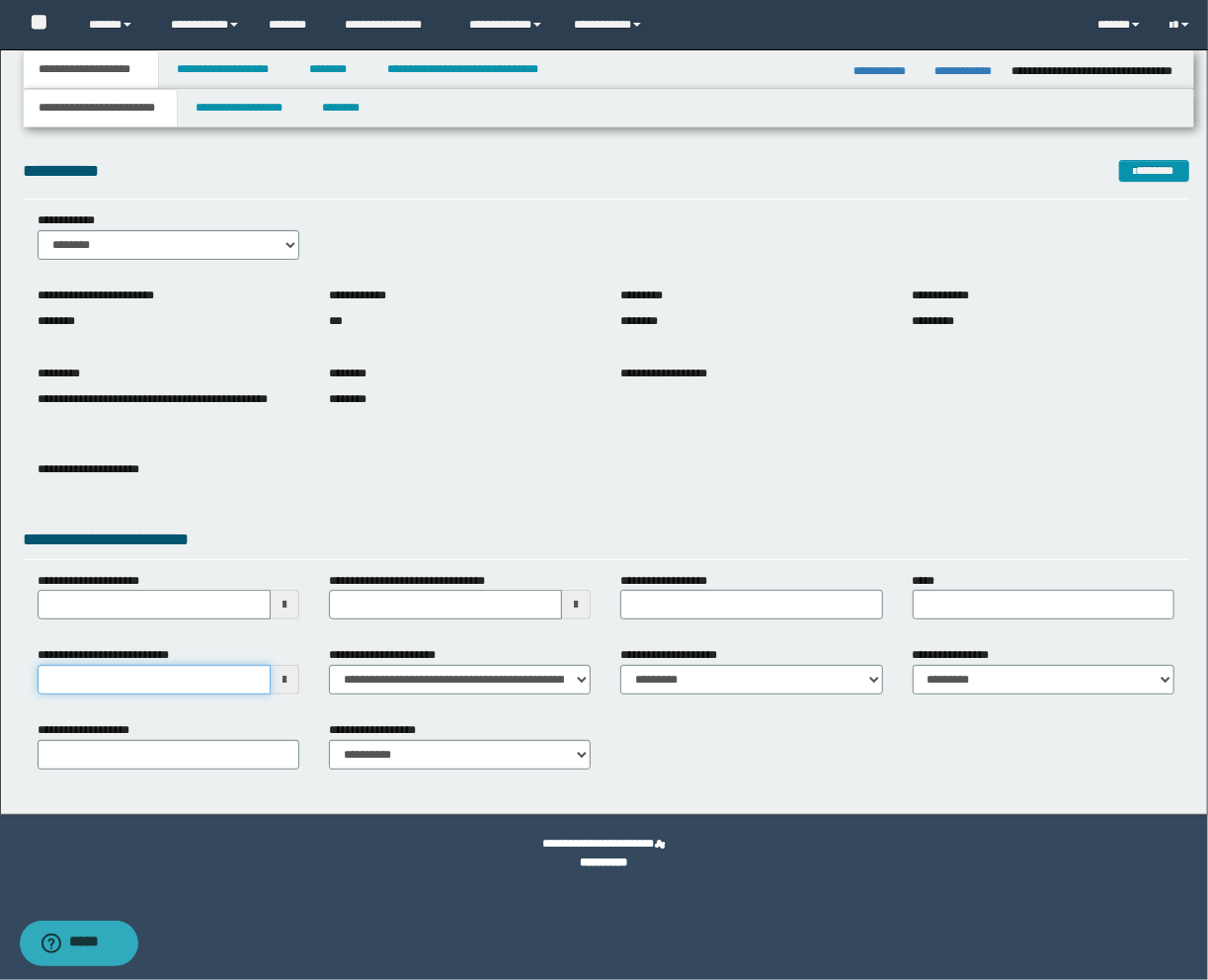 click on "**********" at bounding box center [154, 680] 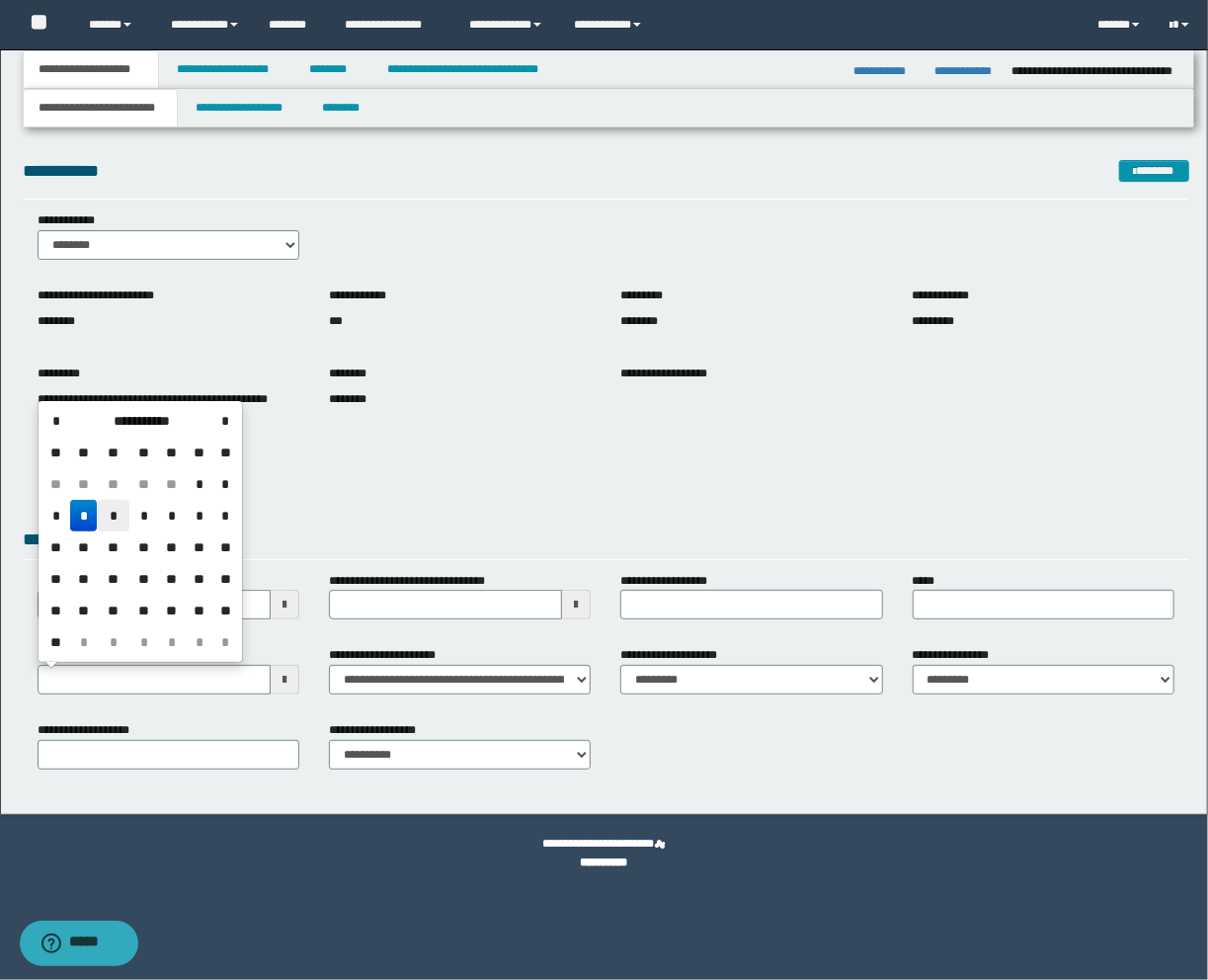 click on "*" at bounding box center (113, 516) 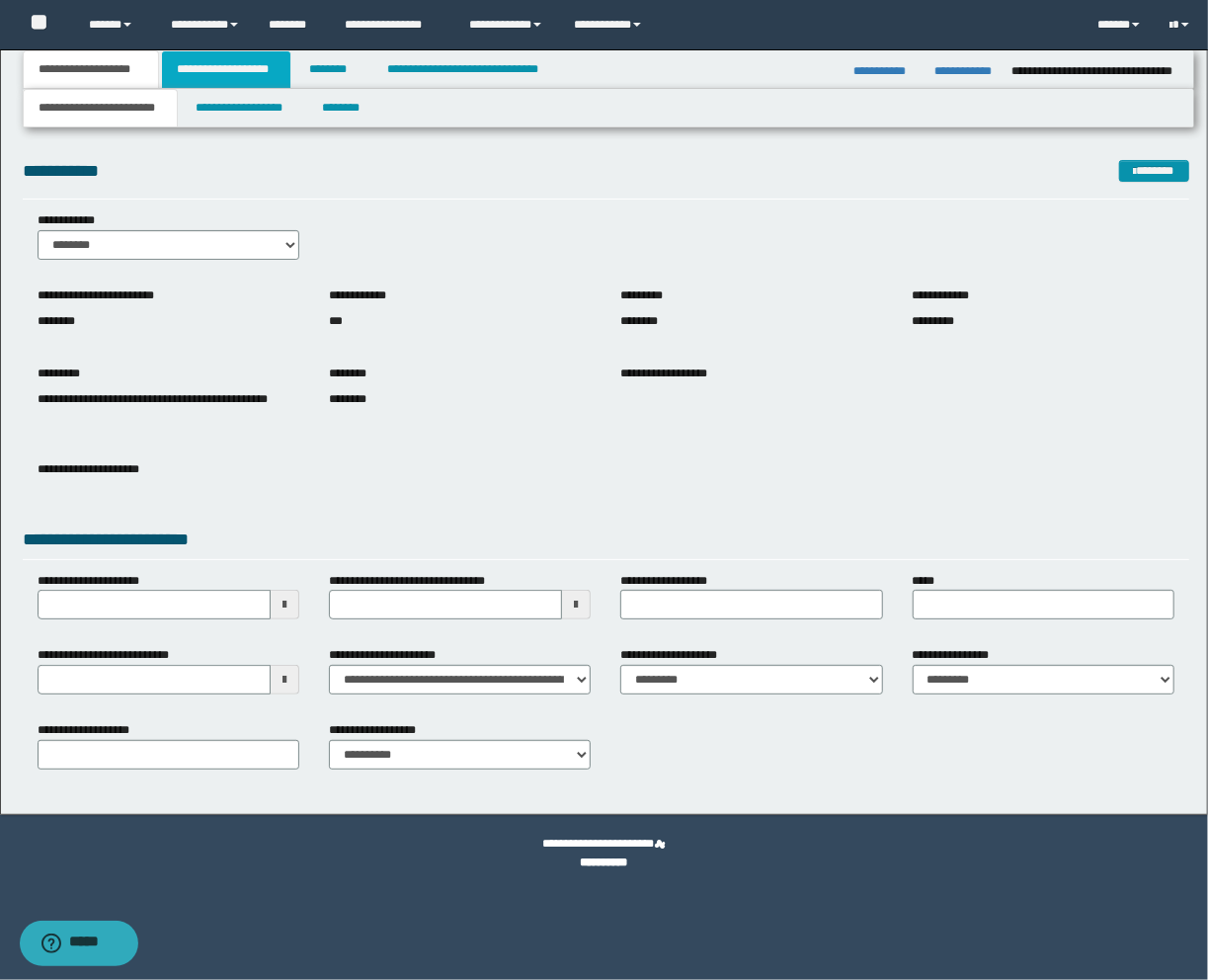 click on "**********" at bounding box center [226, 69] 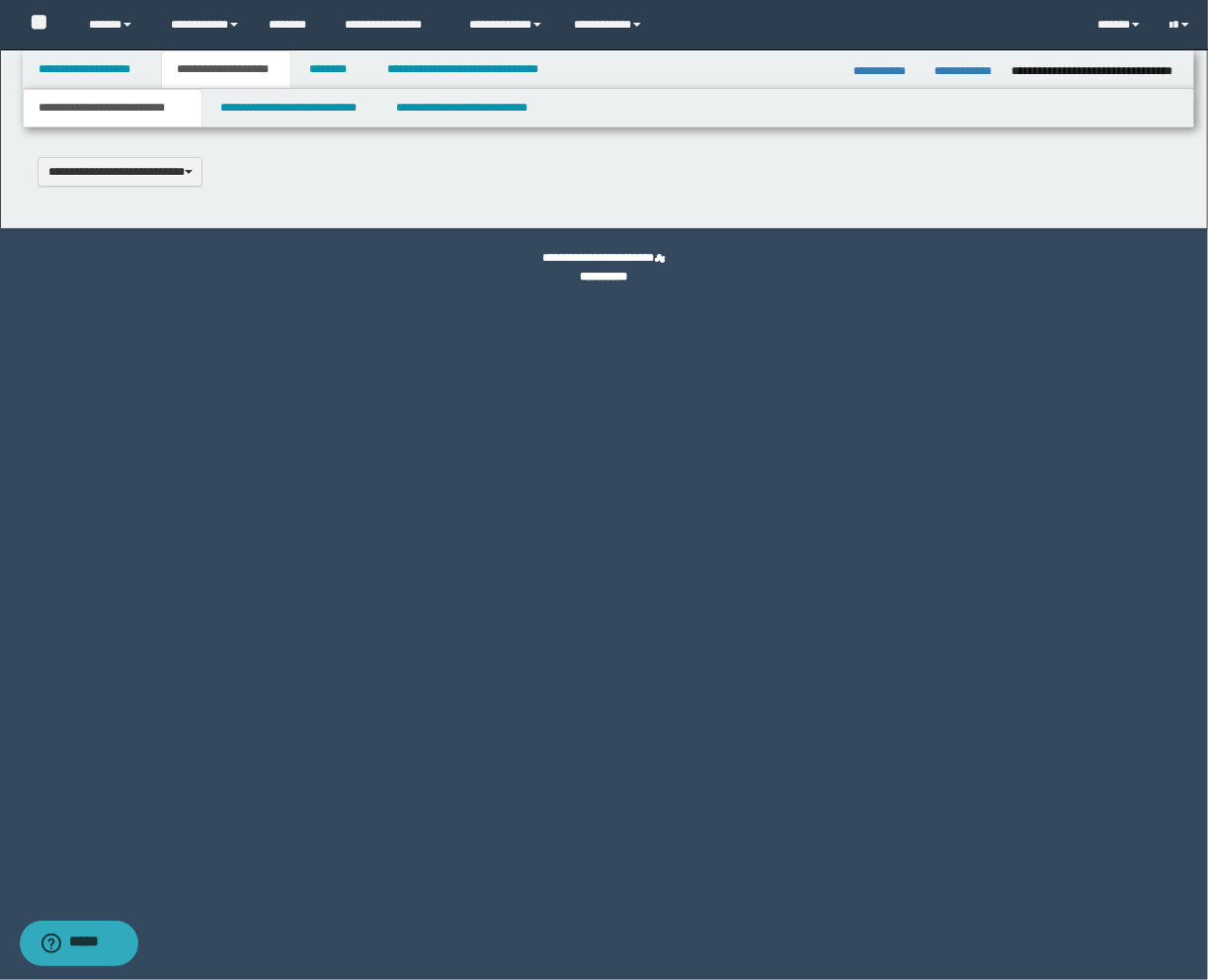 type 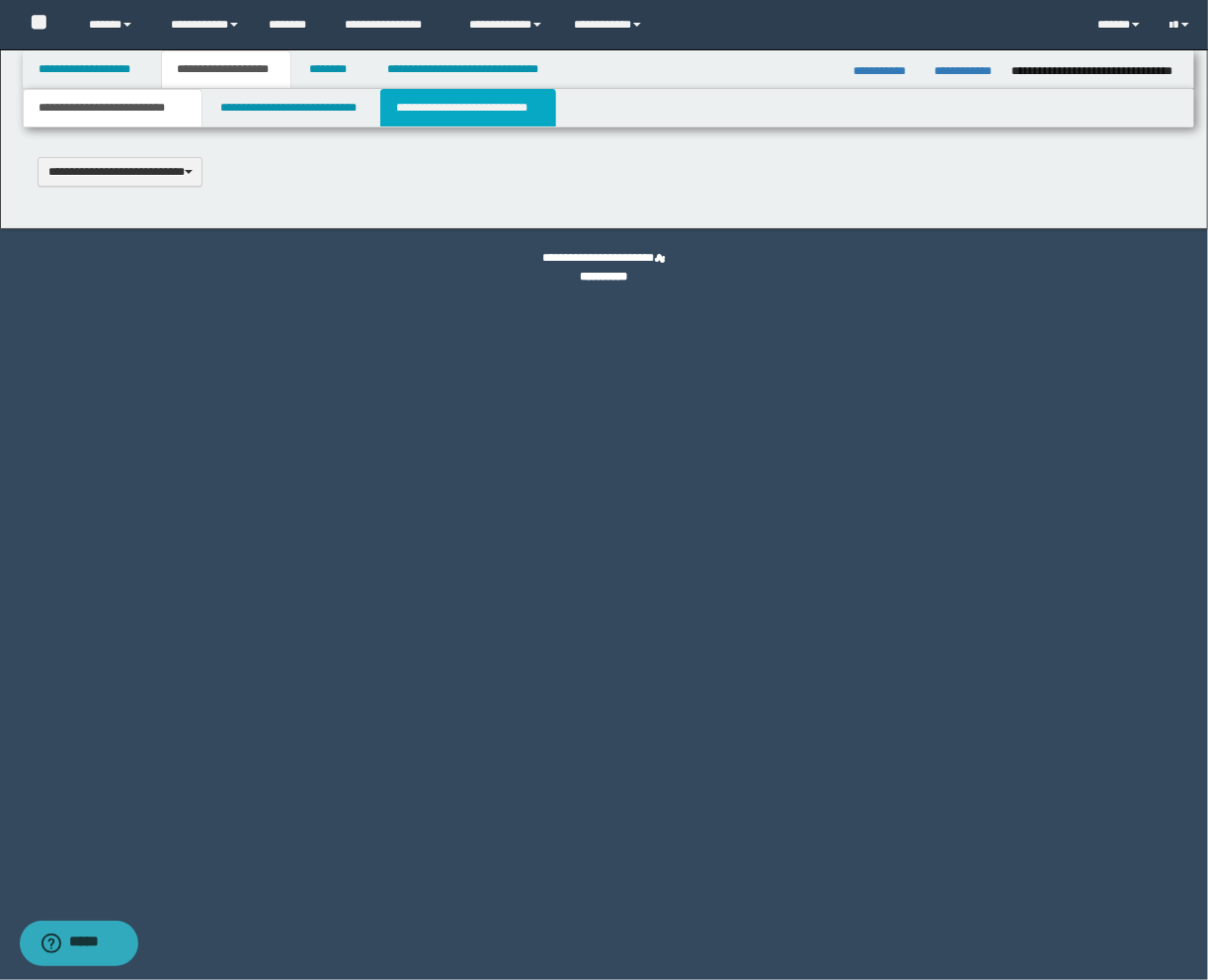 select on "*" 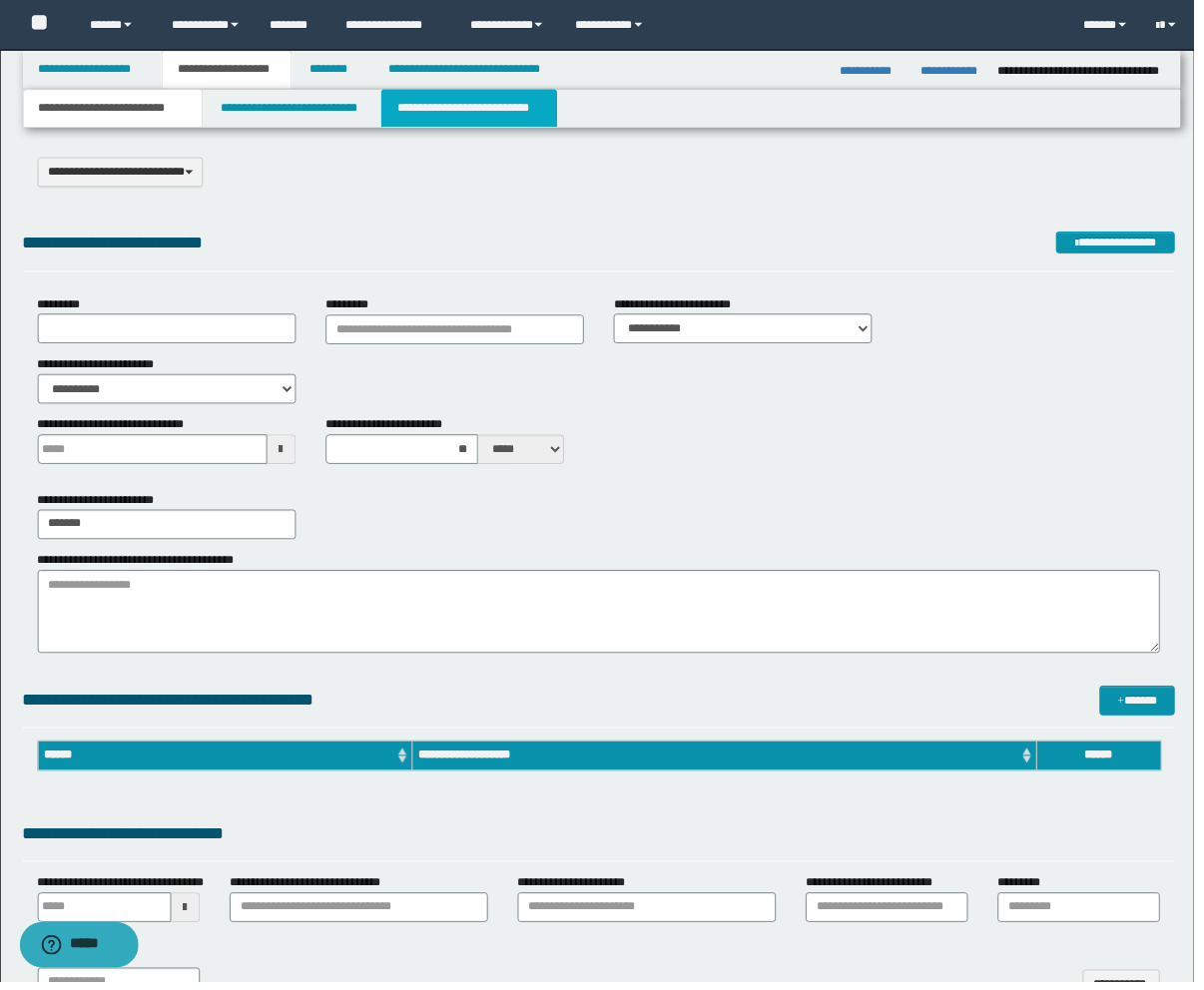 click on "**********" at bounding box center (473, 109) 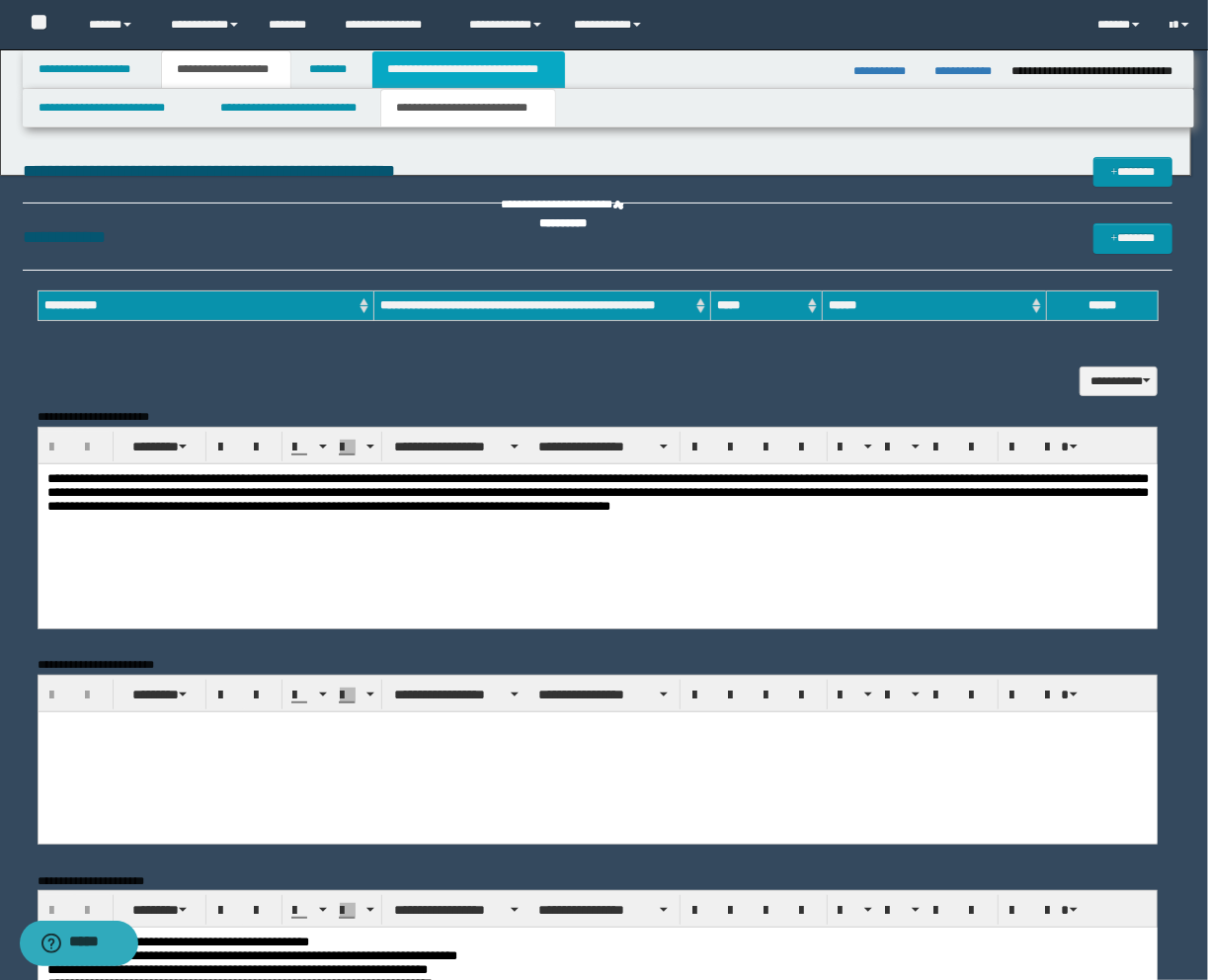 scroll, scrollTop: 0, scrollLeft: 0, axis: both 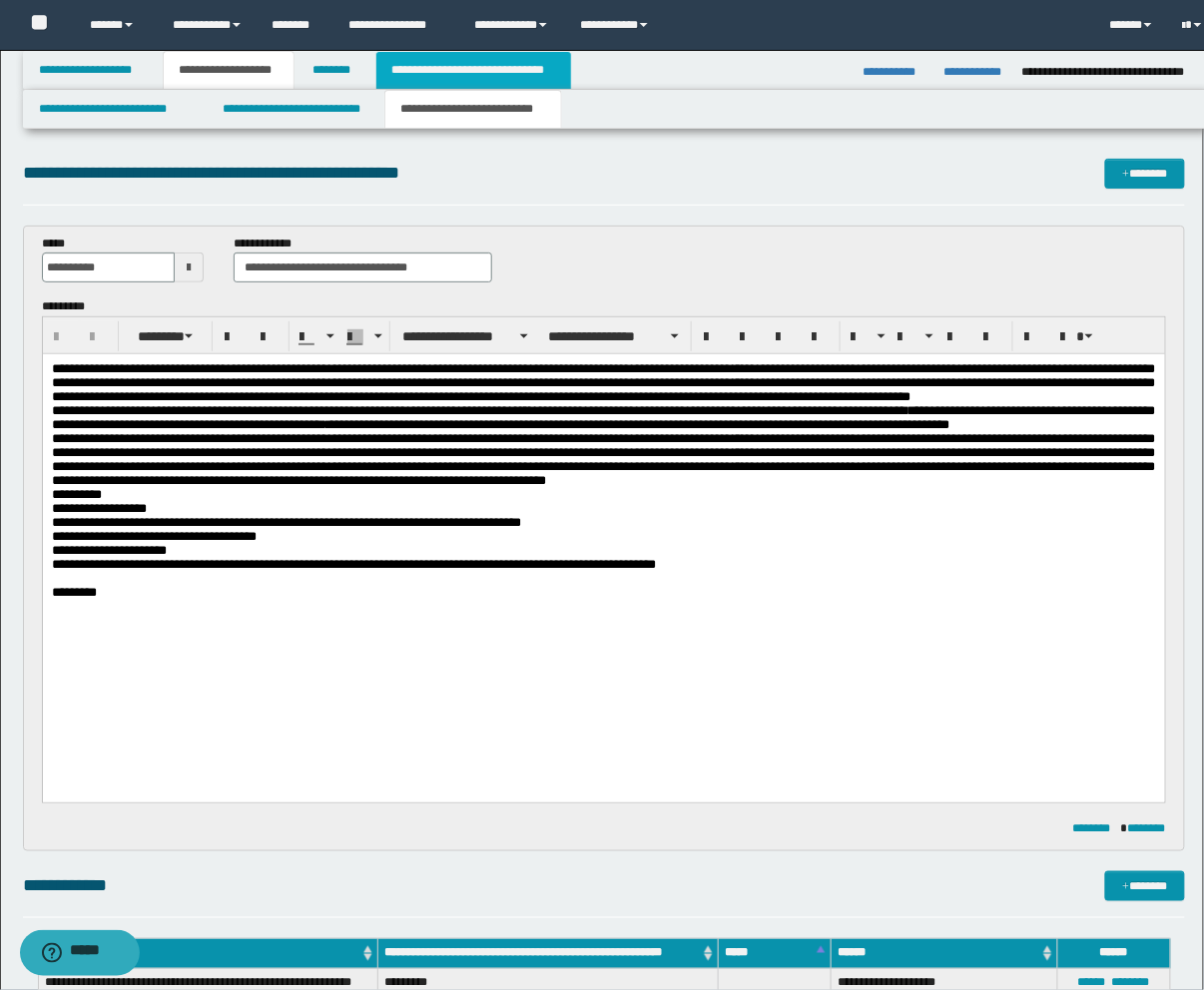 click on "**********" at bounding box center (473, 70) 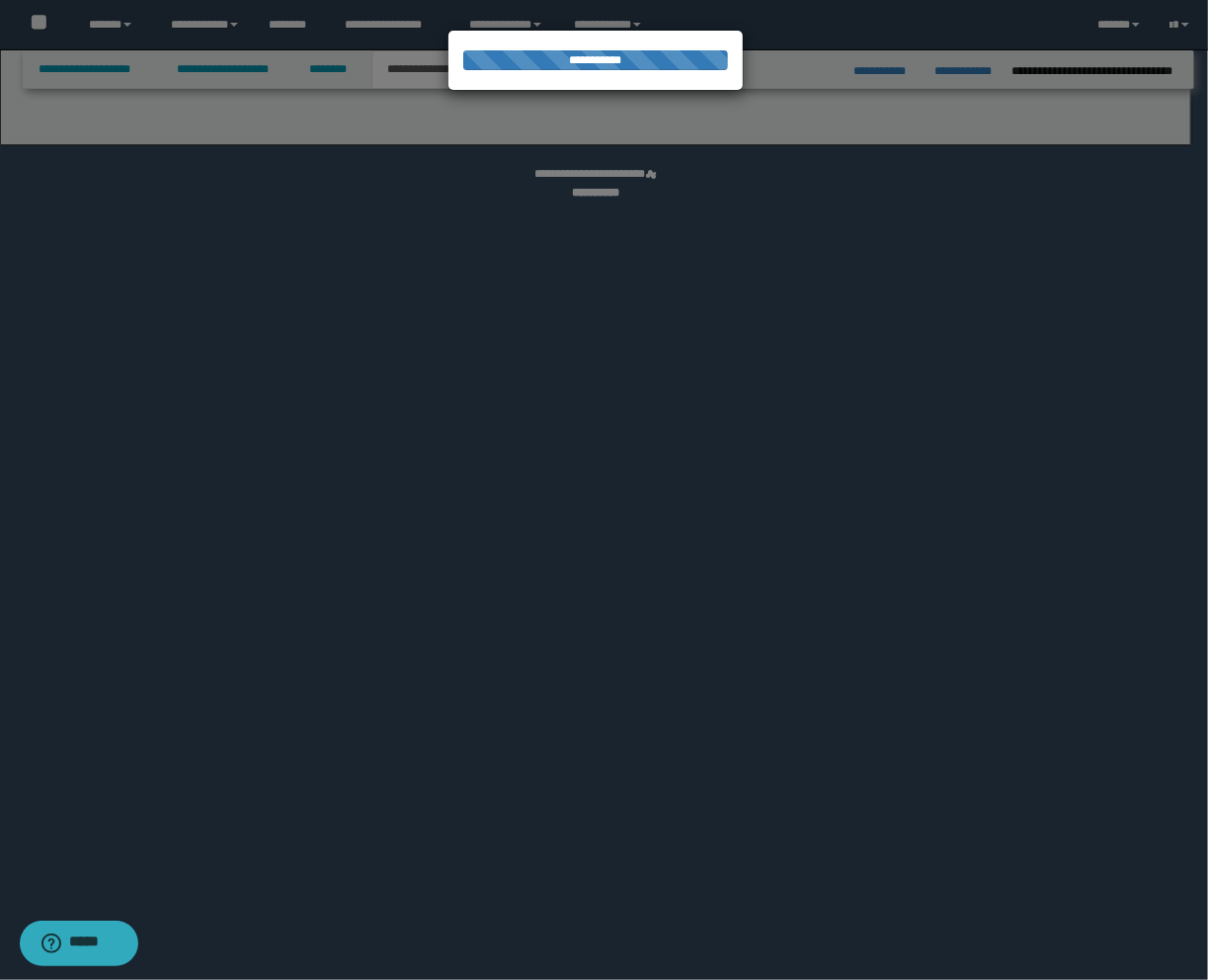 select on "*" 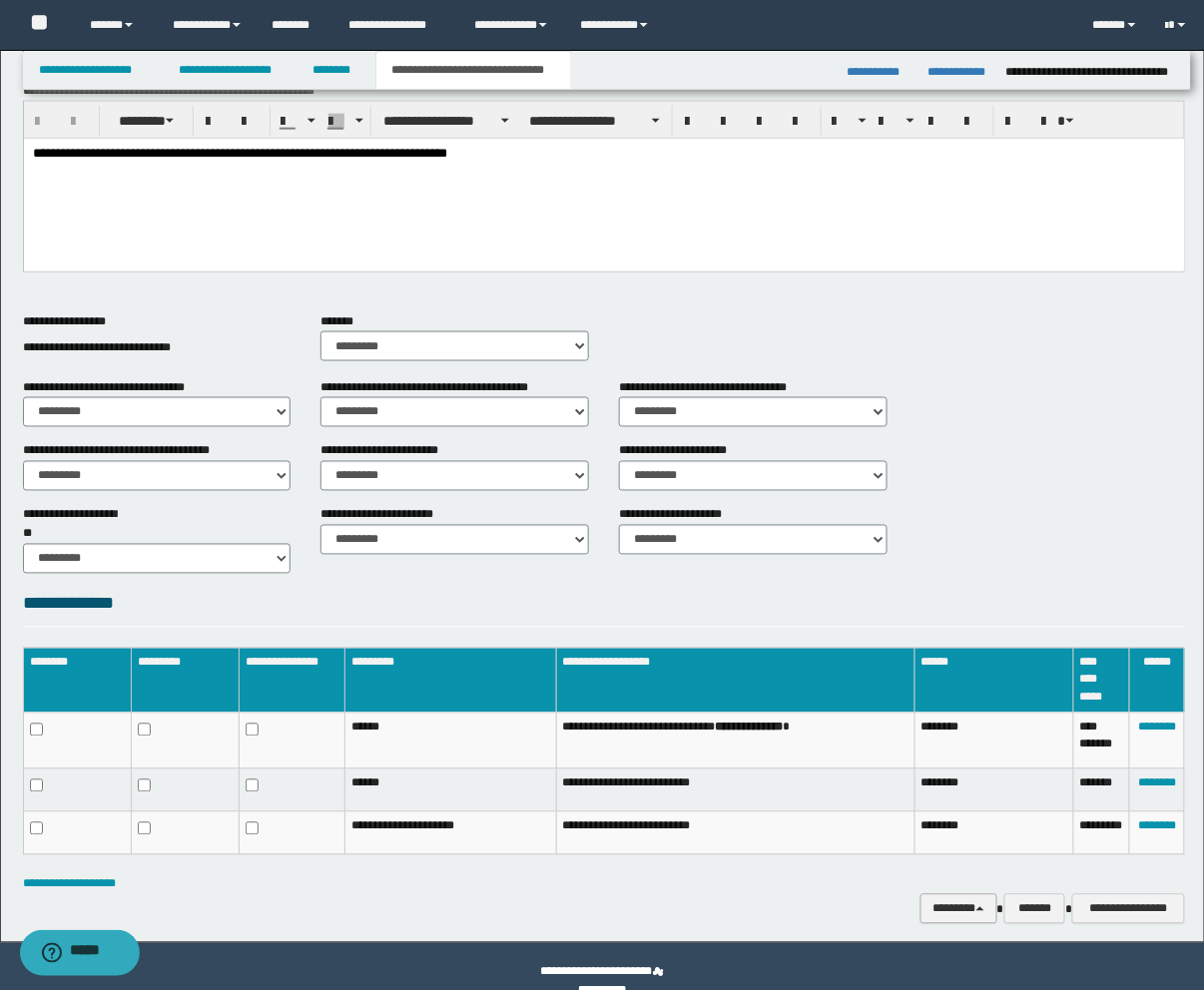 scroll, scrollTop: 530, scrollLeft: 0, axis: vertical 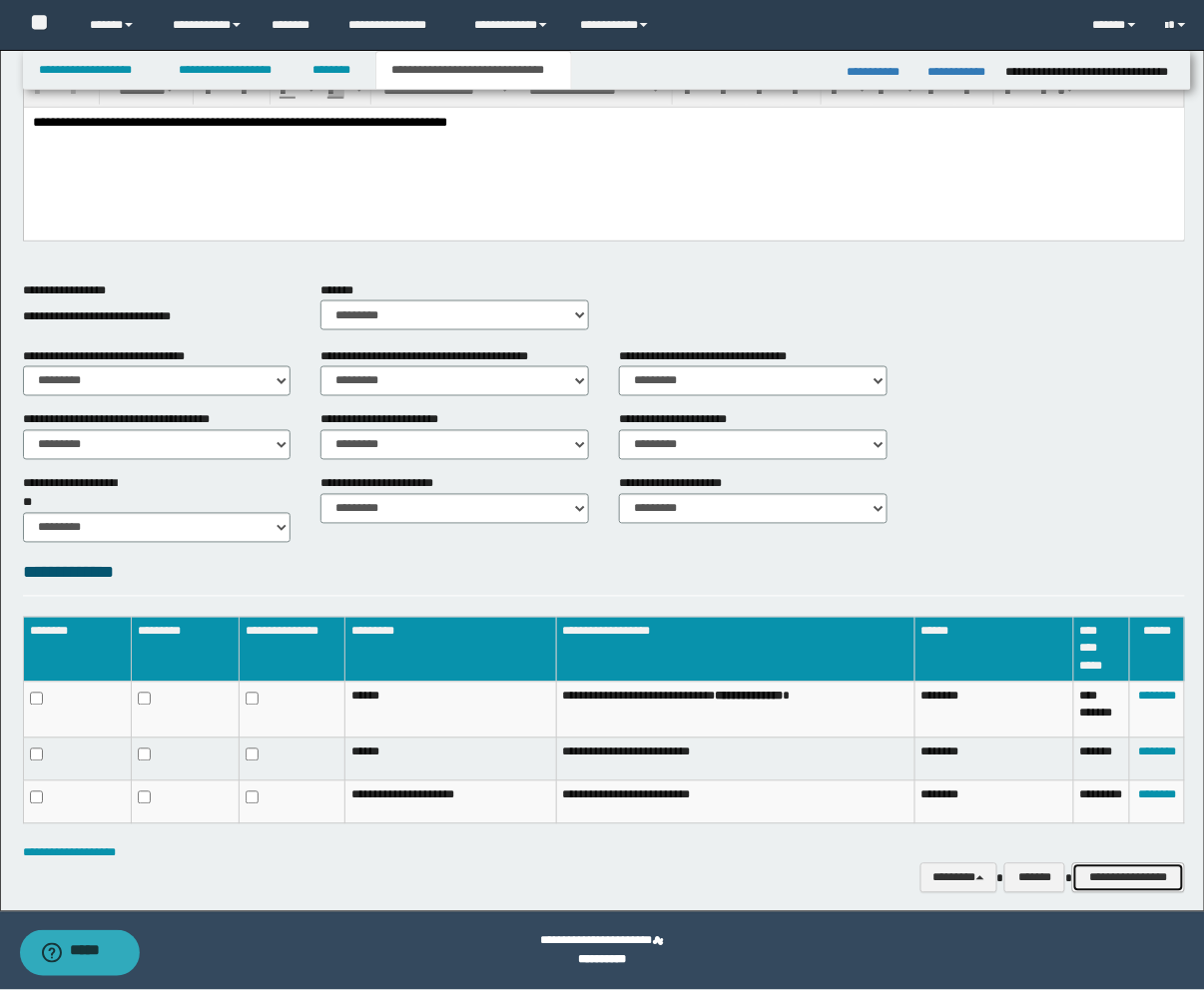 click on "**********" at bounding box center (1128, 878) 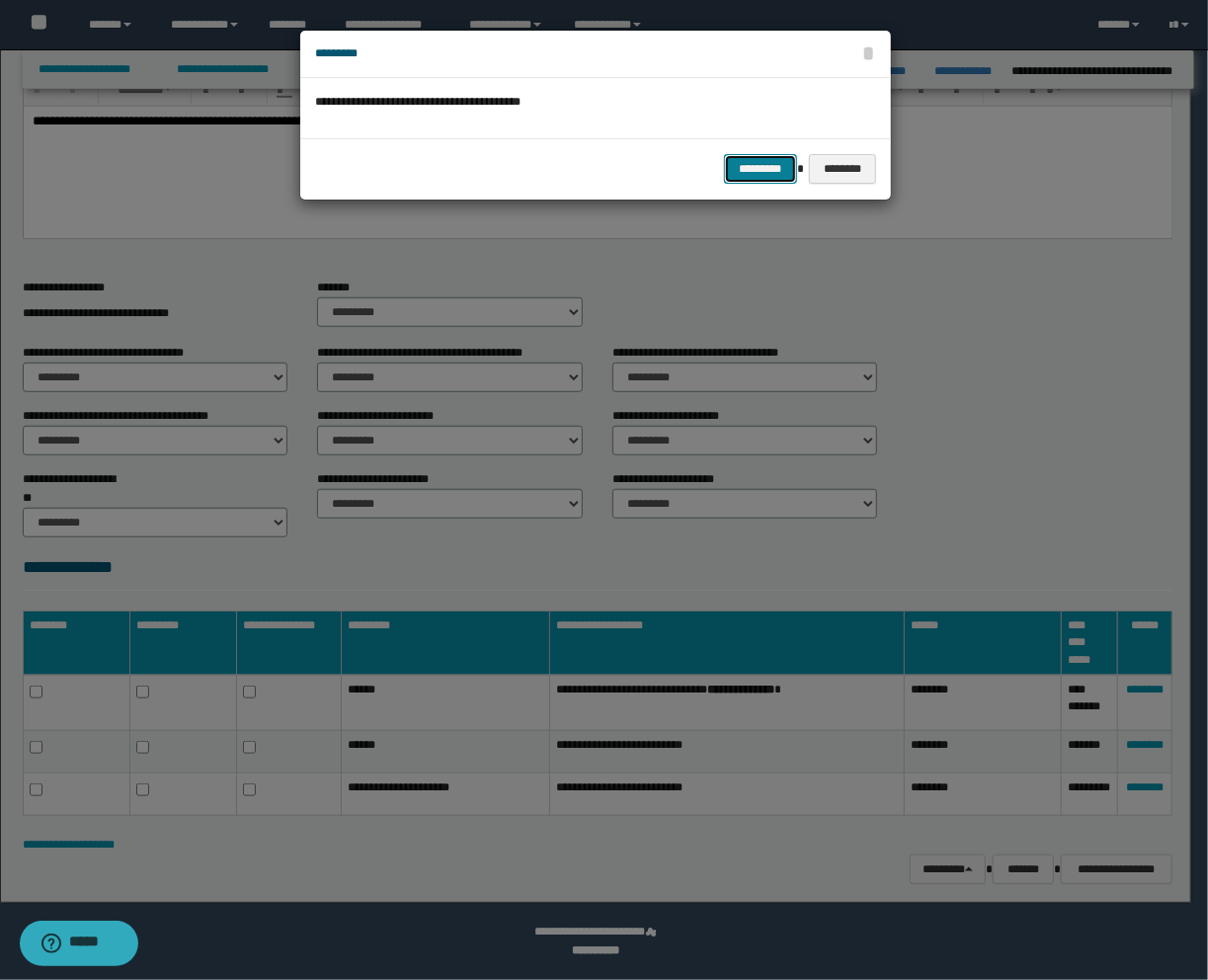 click on "*********" at bounding box center (761, 169) 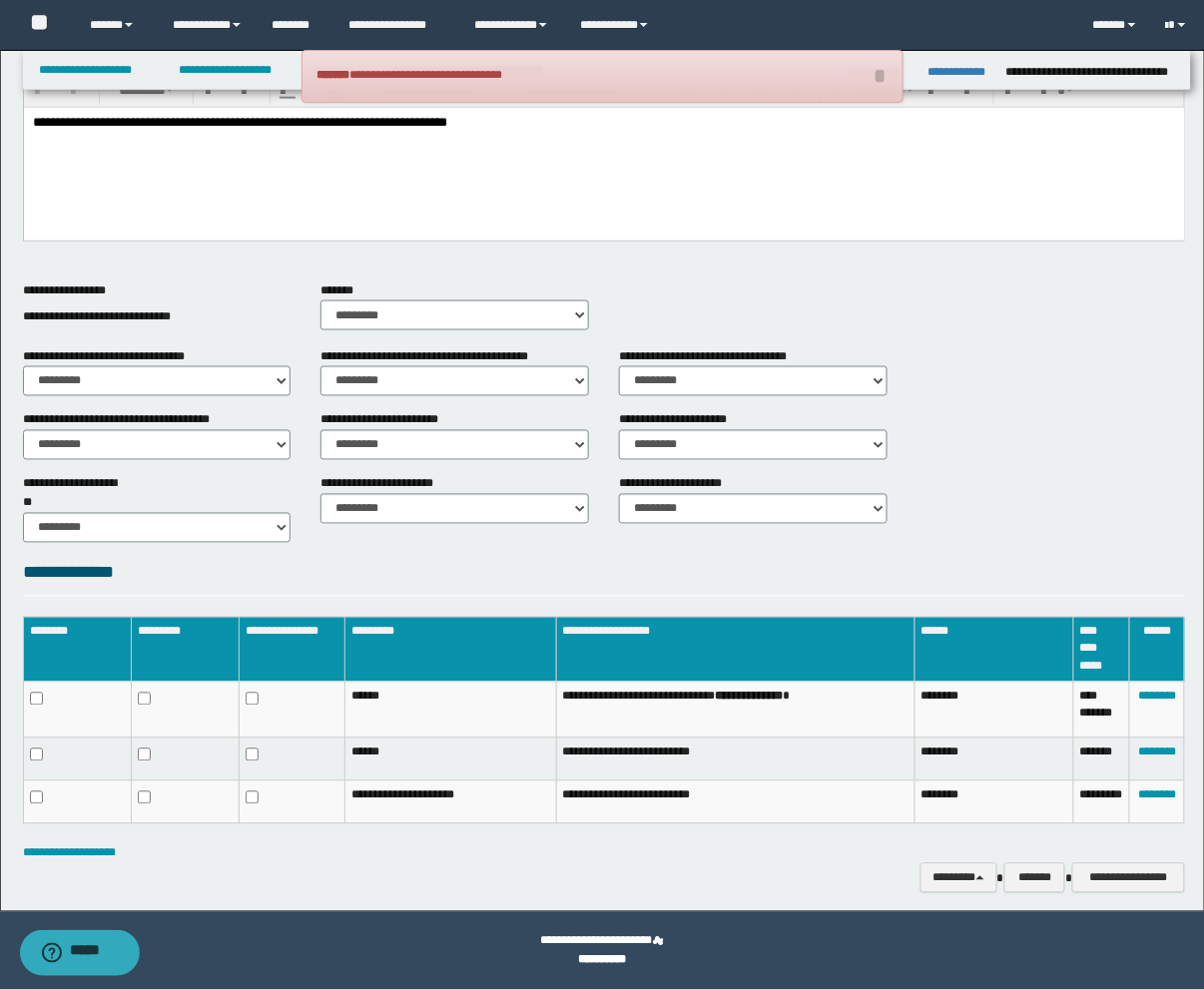 click on "**********" at bounding box center (604, 154) 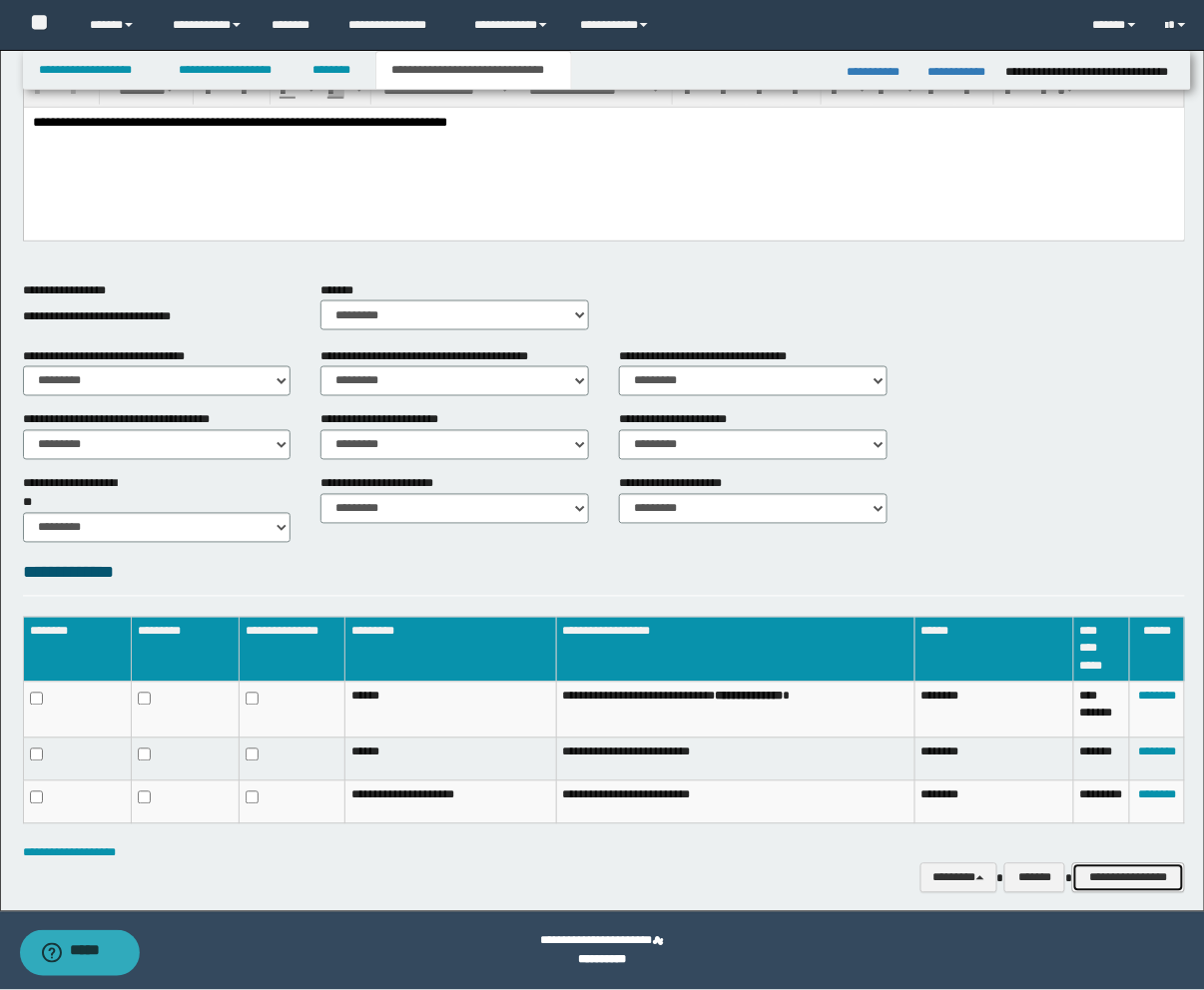 click on "**********" at bounding box center [1128, 878] 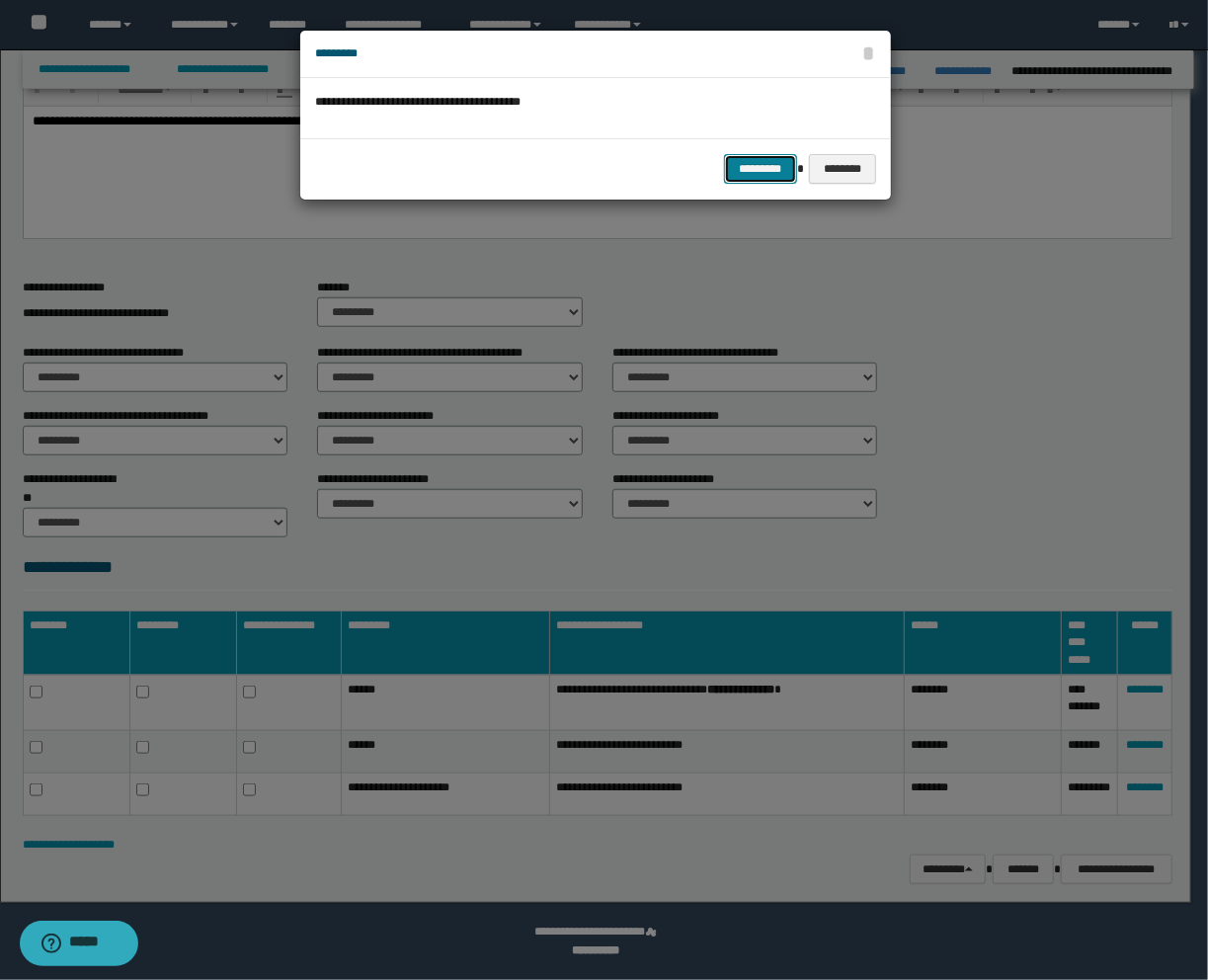 click on "*********" at bounding box center [761, 169] 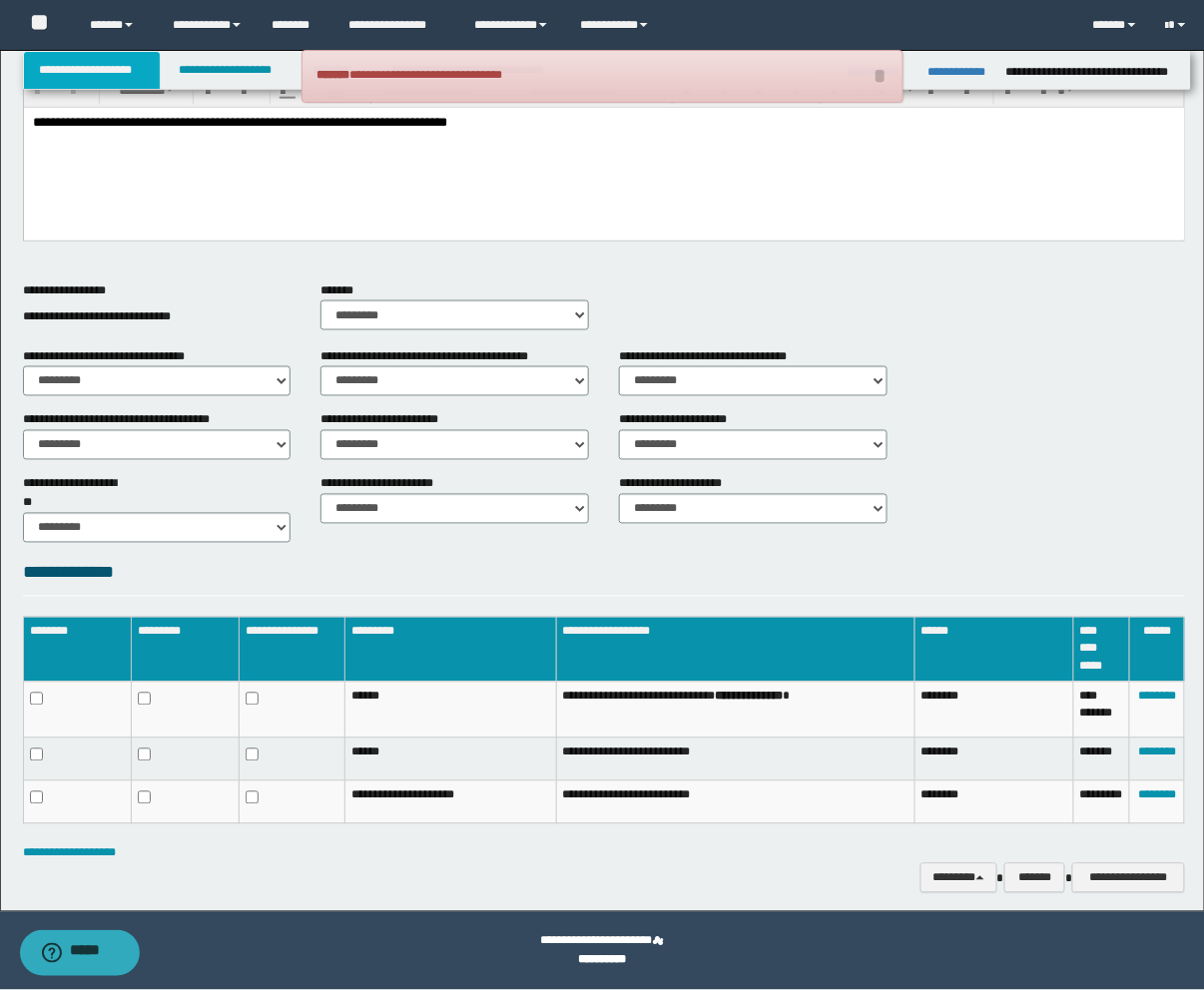 drag, startPoint x: 105, startPoint y: 71, endPoint x: 127, endPoint y: 78, distance: 23.086793 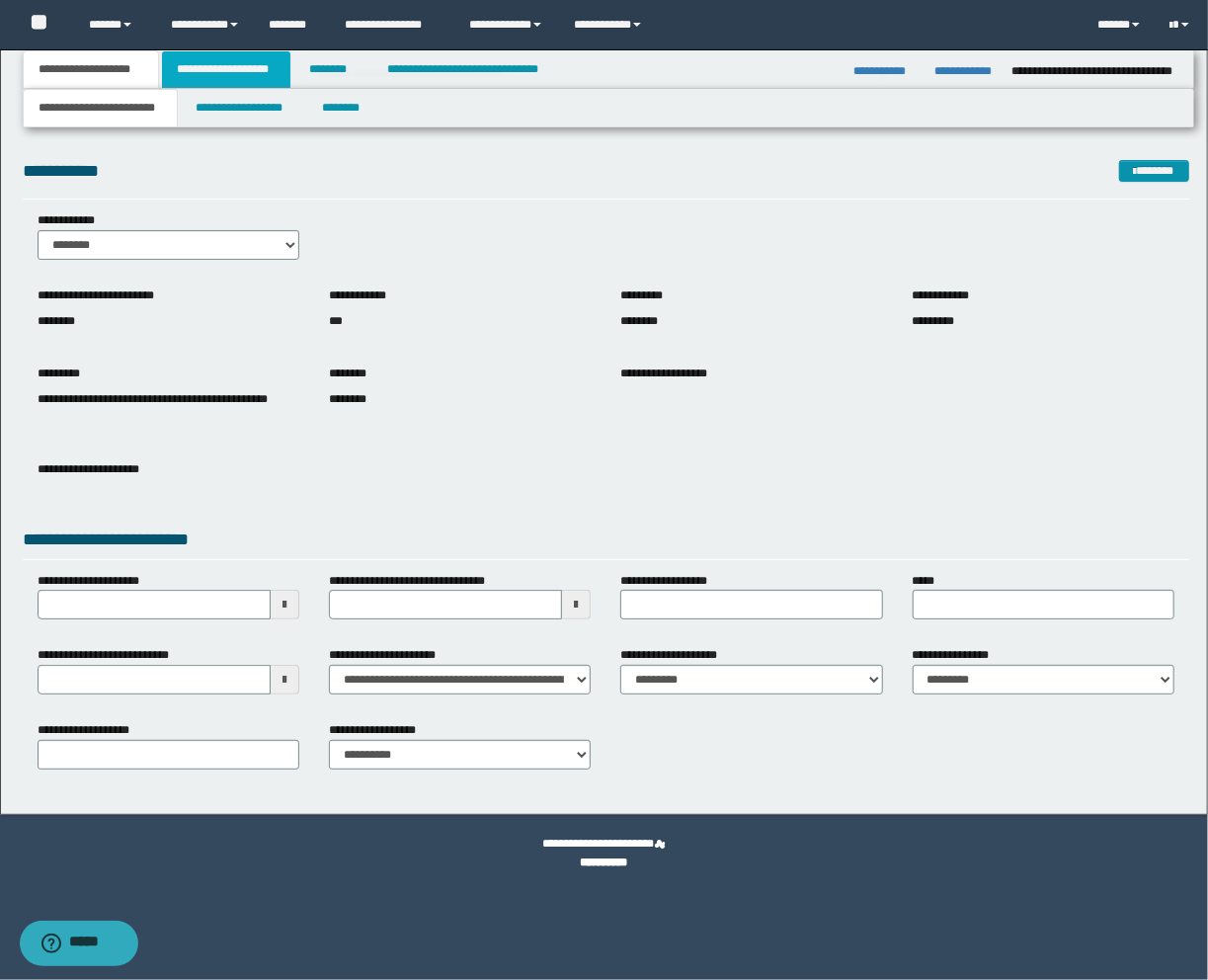 click on "**********" at bounding box center (226, 69) 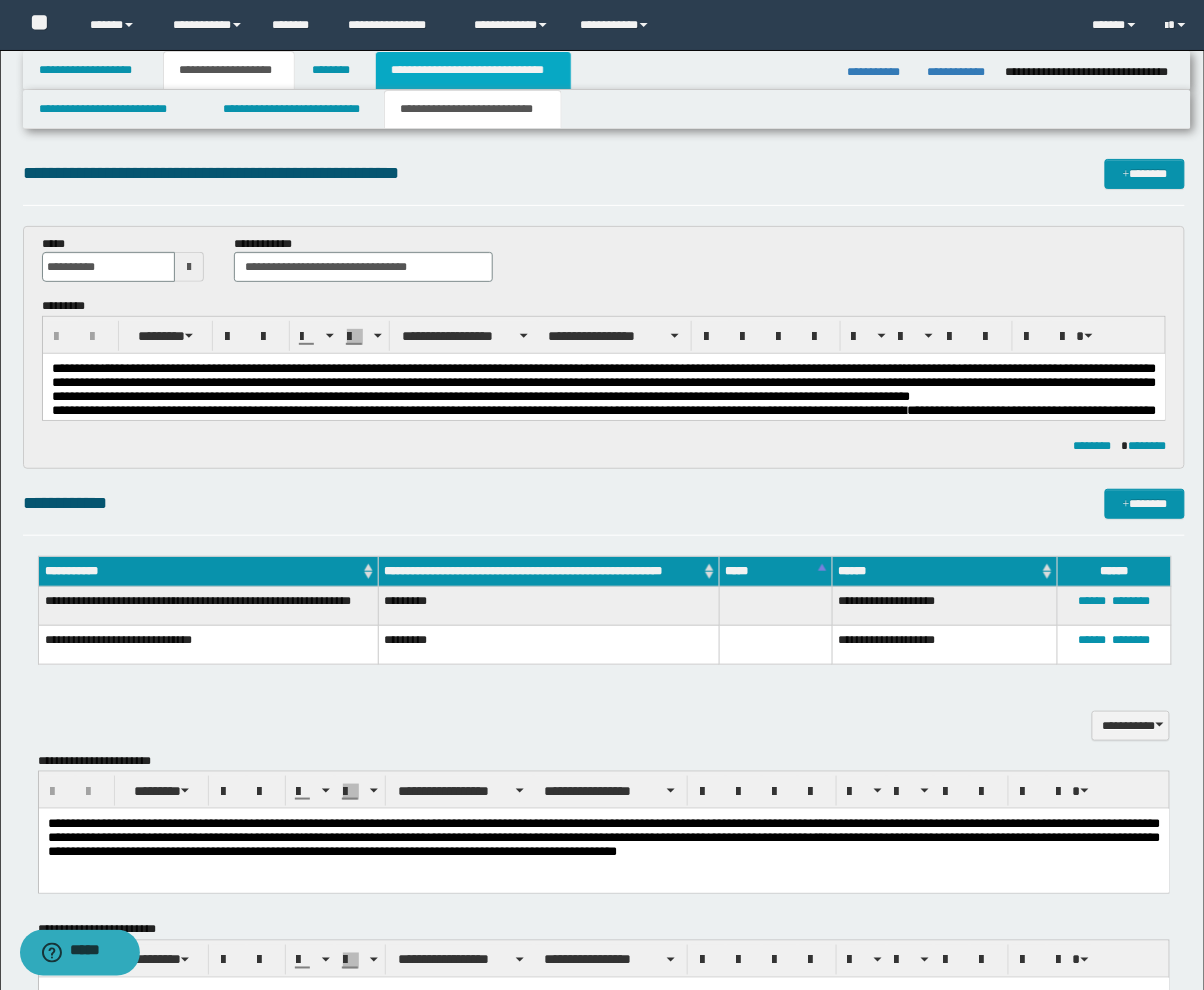 click on "**********" at bounding box center (473, 70) 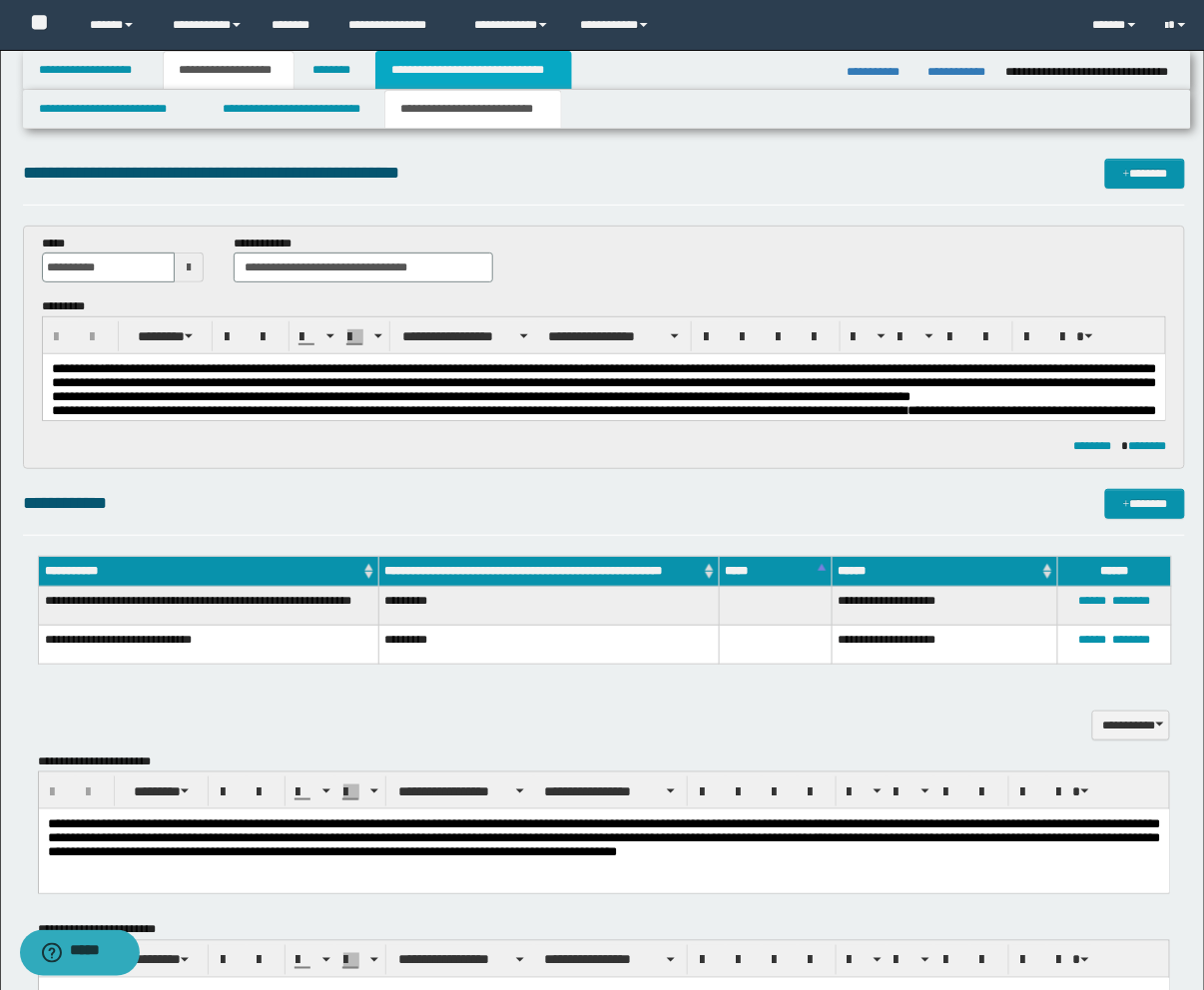 type on "**********" 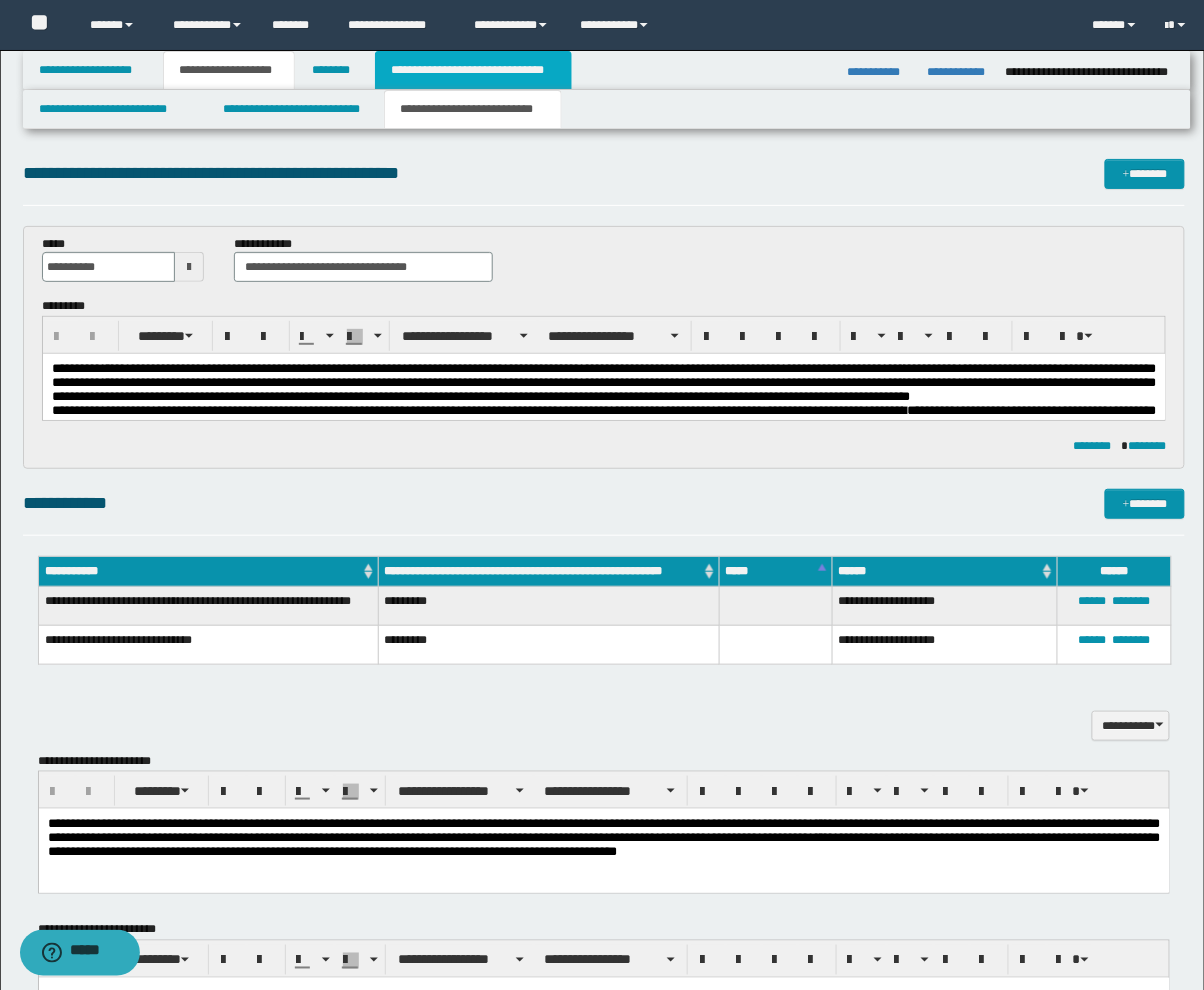 type on "**********" 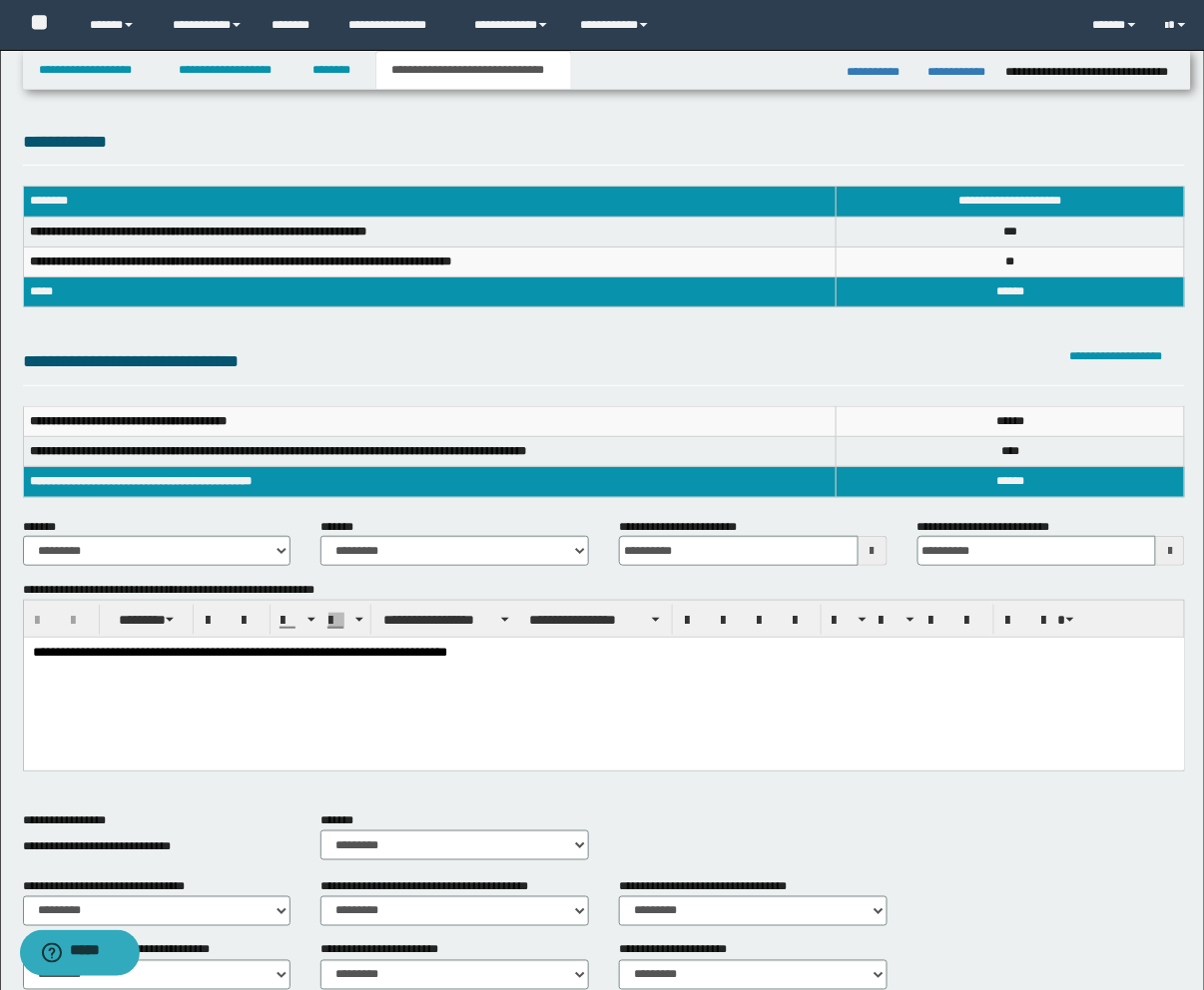 scroll, scrollTop: 530, scrollLeft: 0, axis: vertical 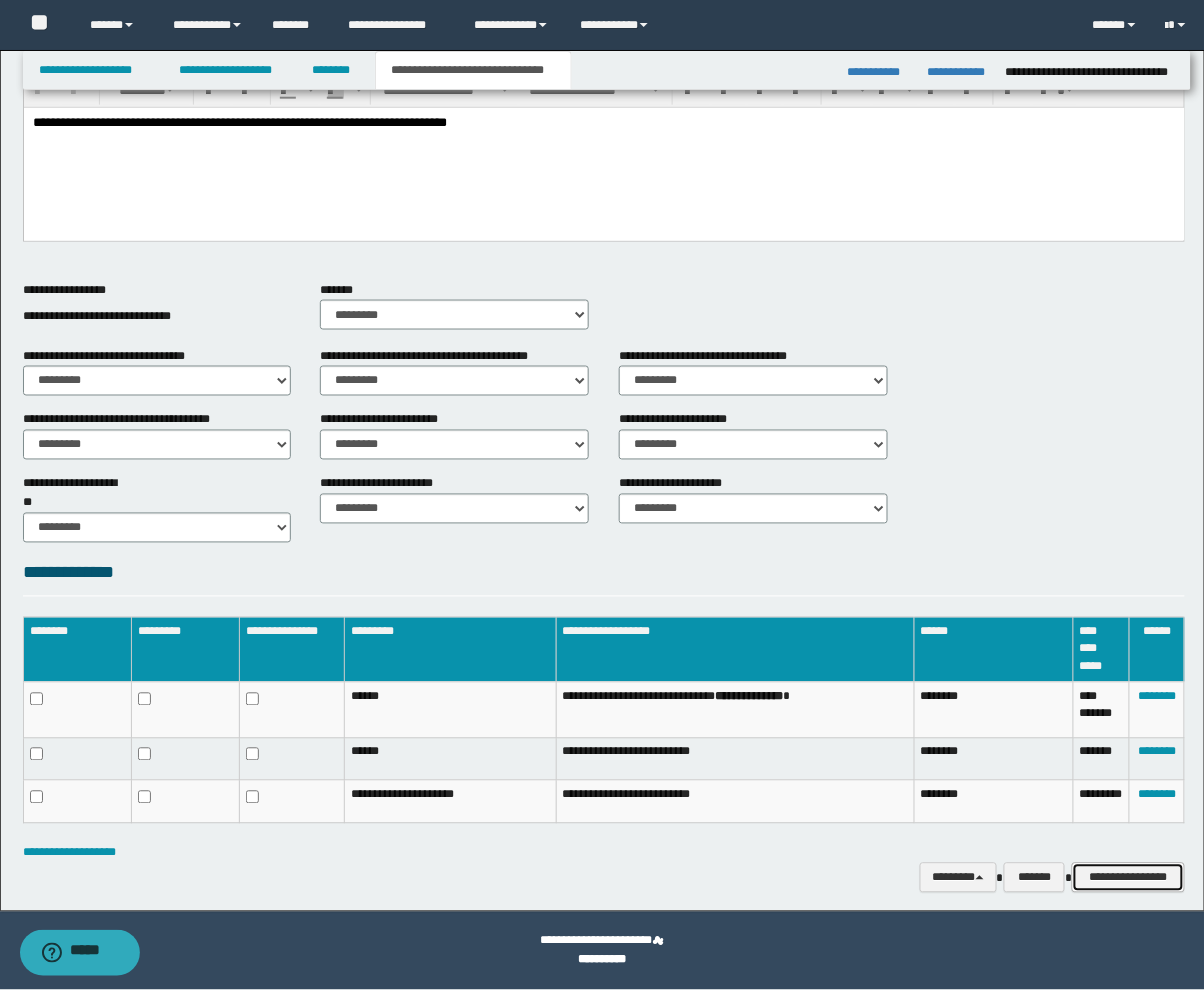 click on "**********" at bounding box center (1128, 878) 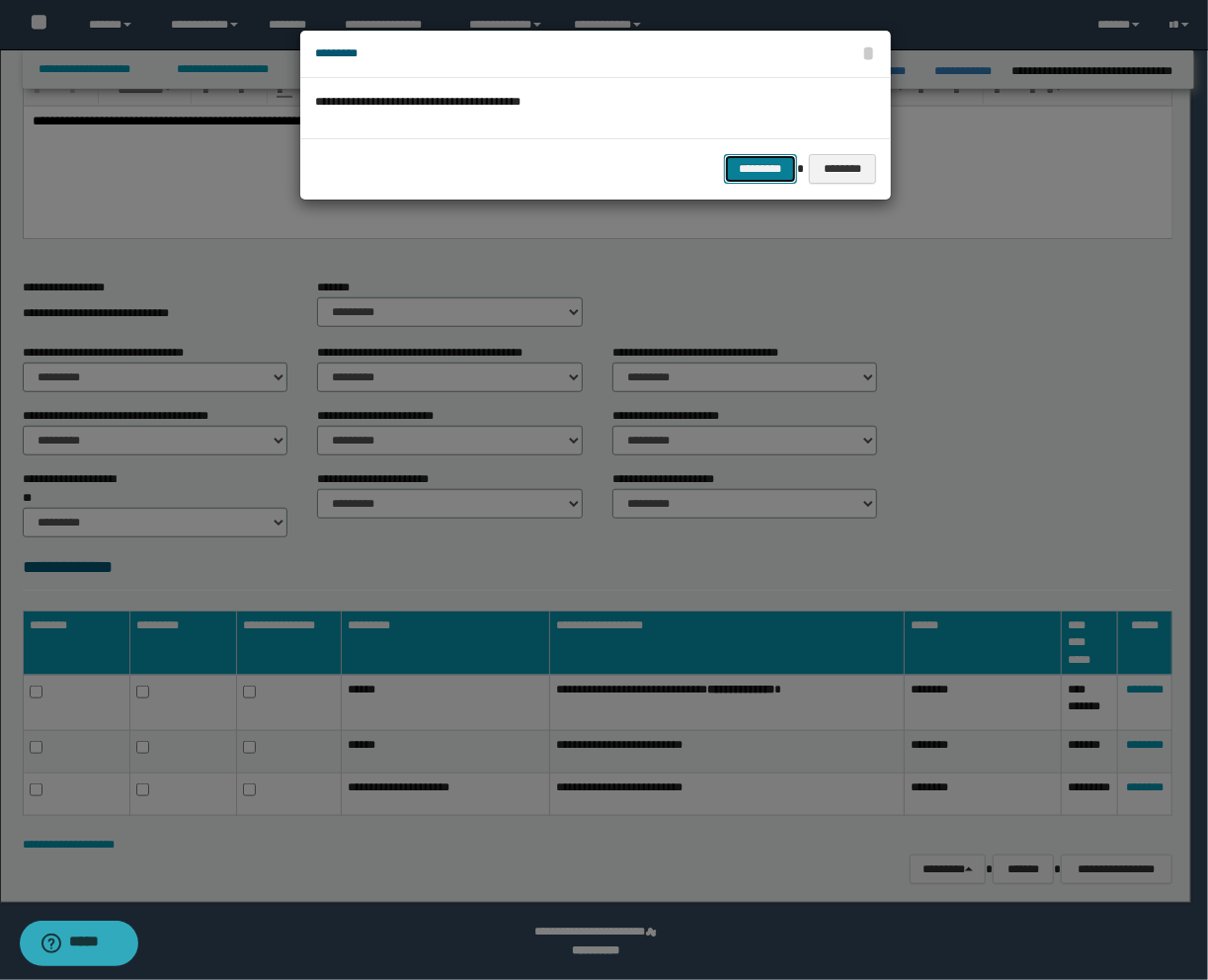click on "*********" at bounding box center (761, 169) 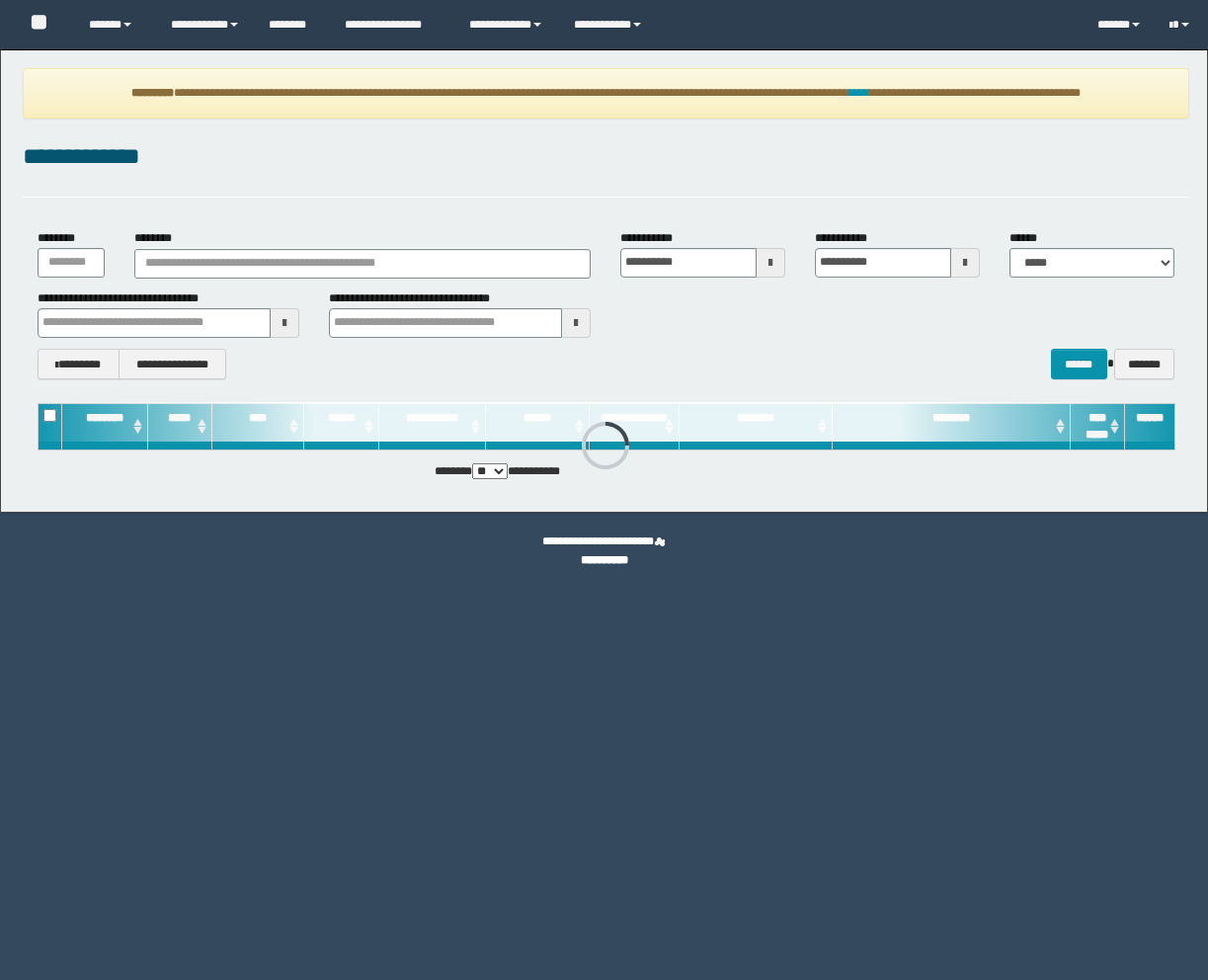 scroll, scrollTop: 0, scrollLeft: 0, axis: both 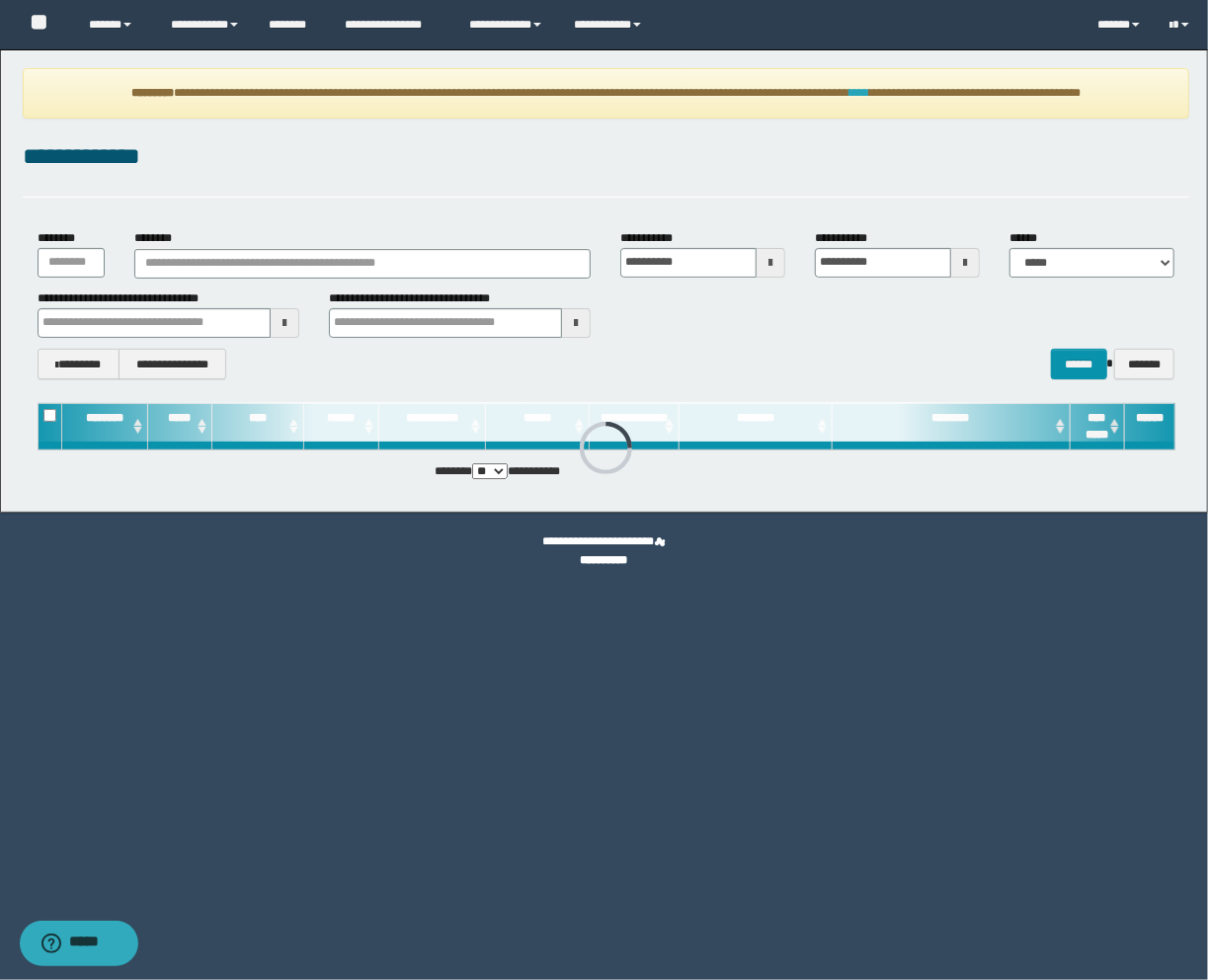 click on "****" at bounding box center (859, 93) 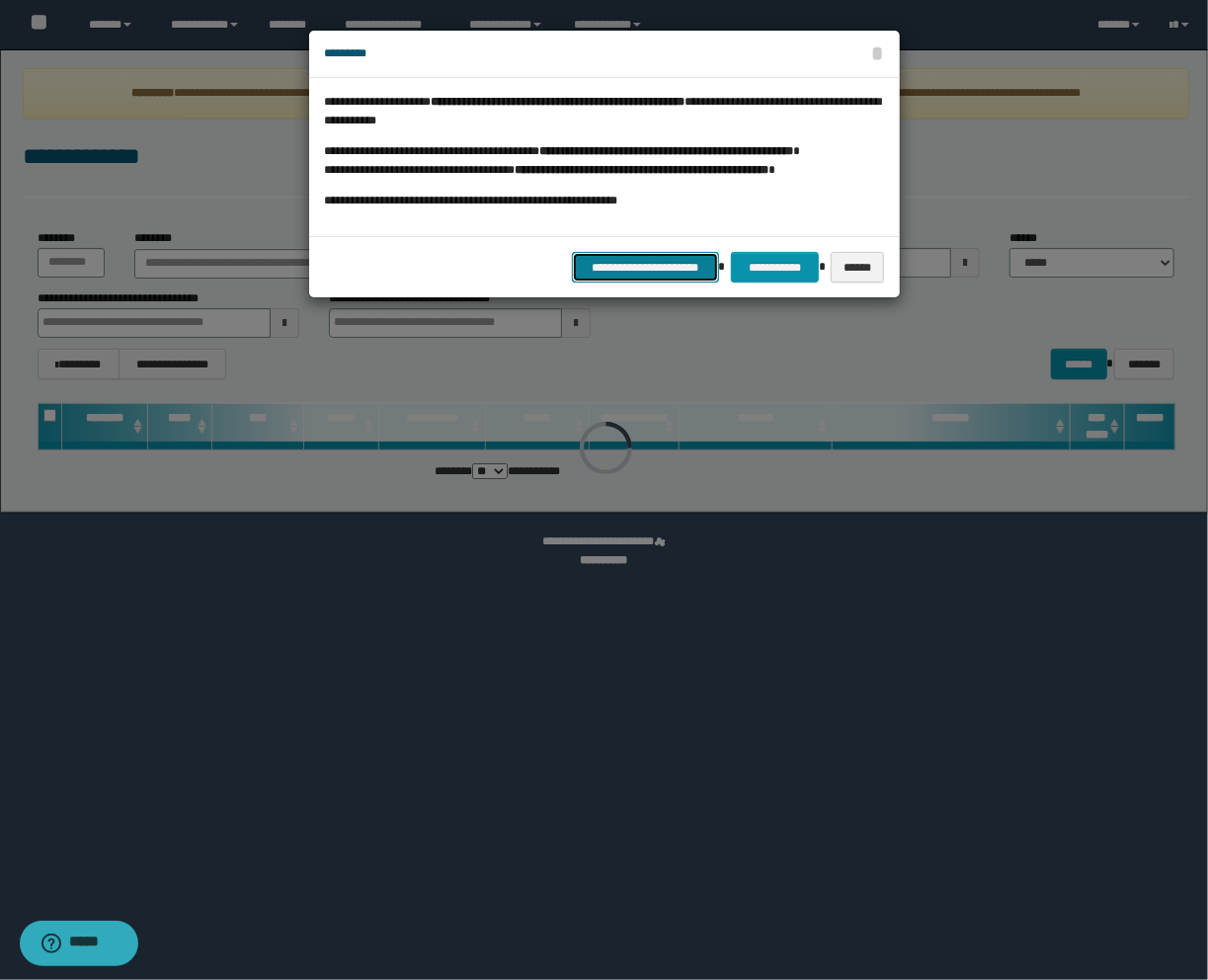 click on "**********" at bounding box center [645, 267] 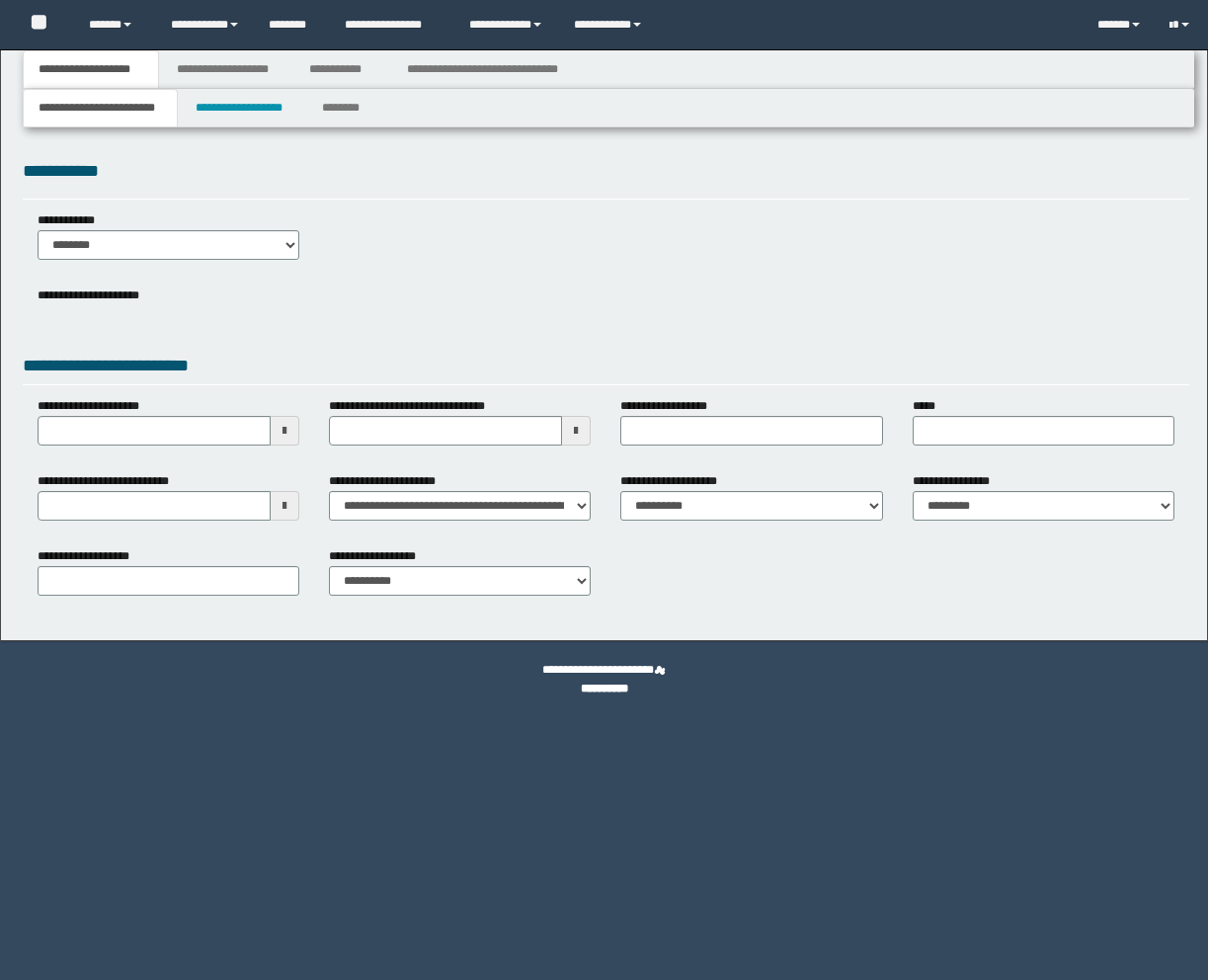 scroll, scrollTop: 0, scrollLeft: 0, axis: both 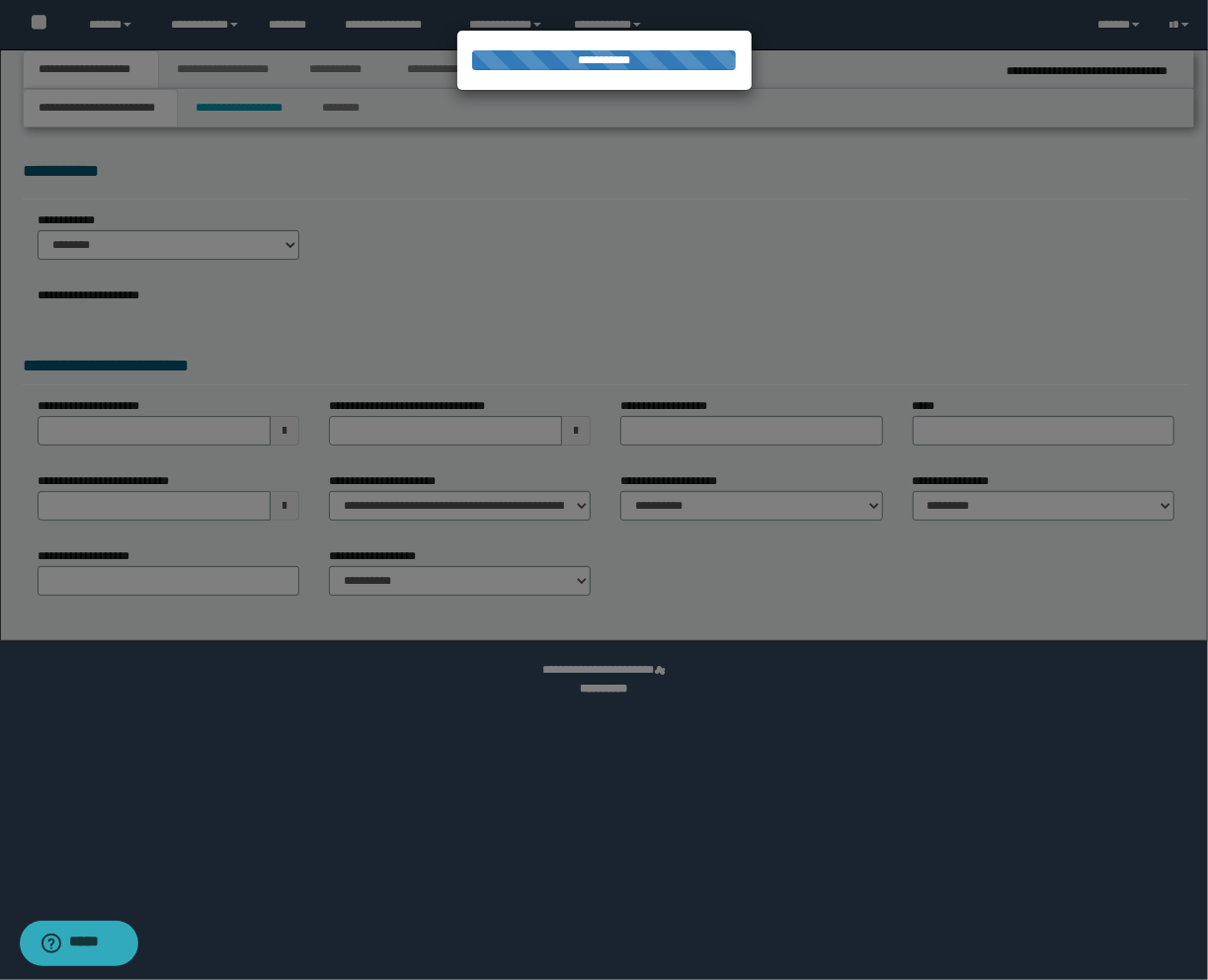 select on "*" 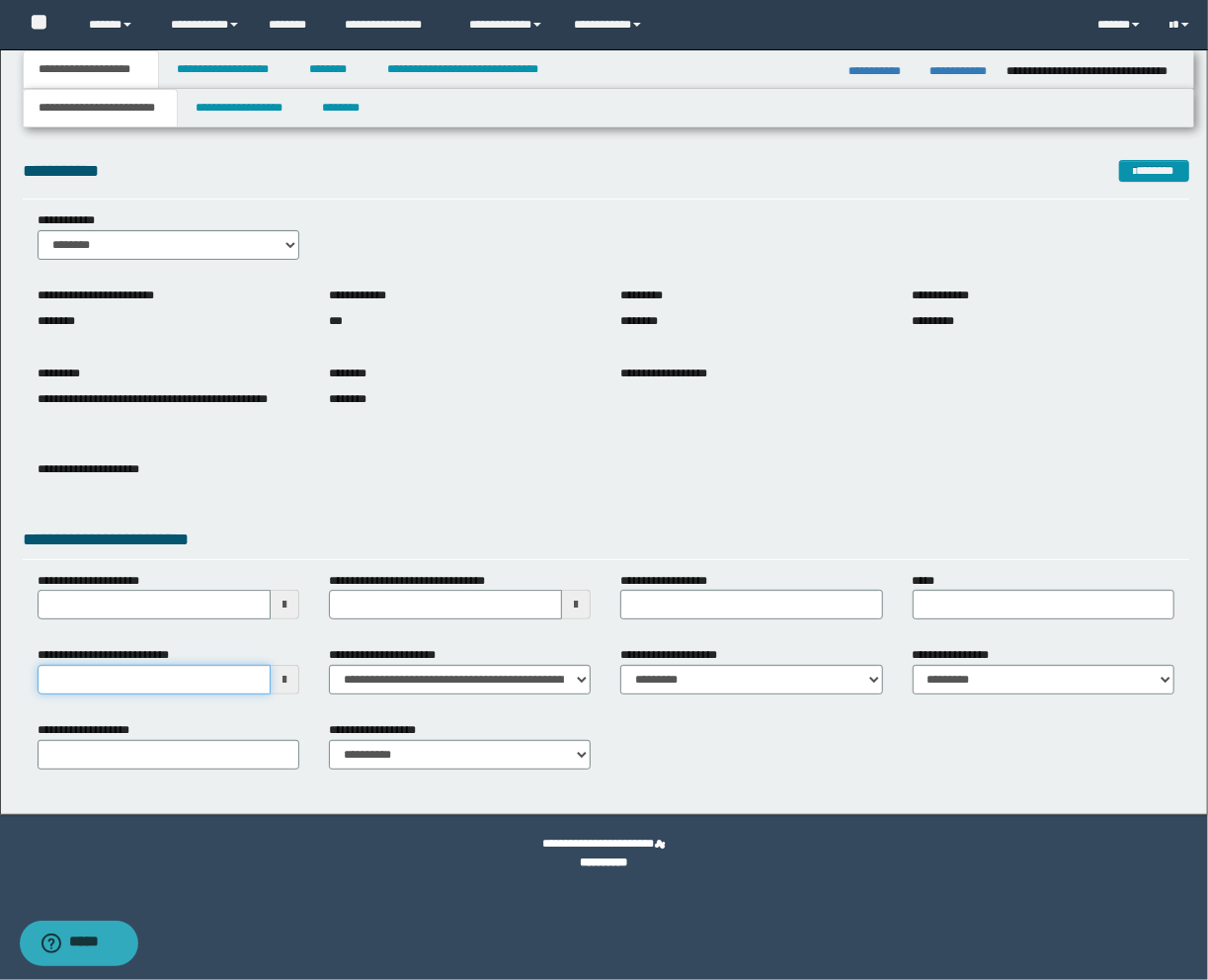click on "**********" at bounding box center (154, 680) 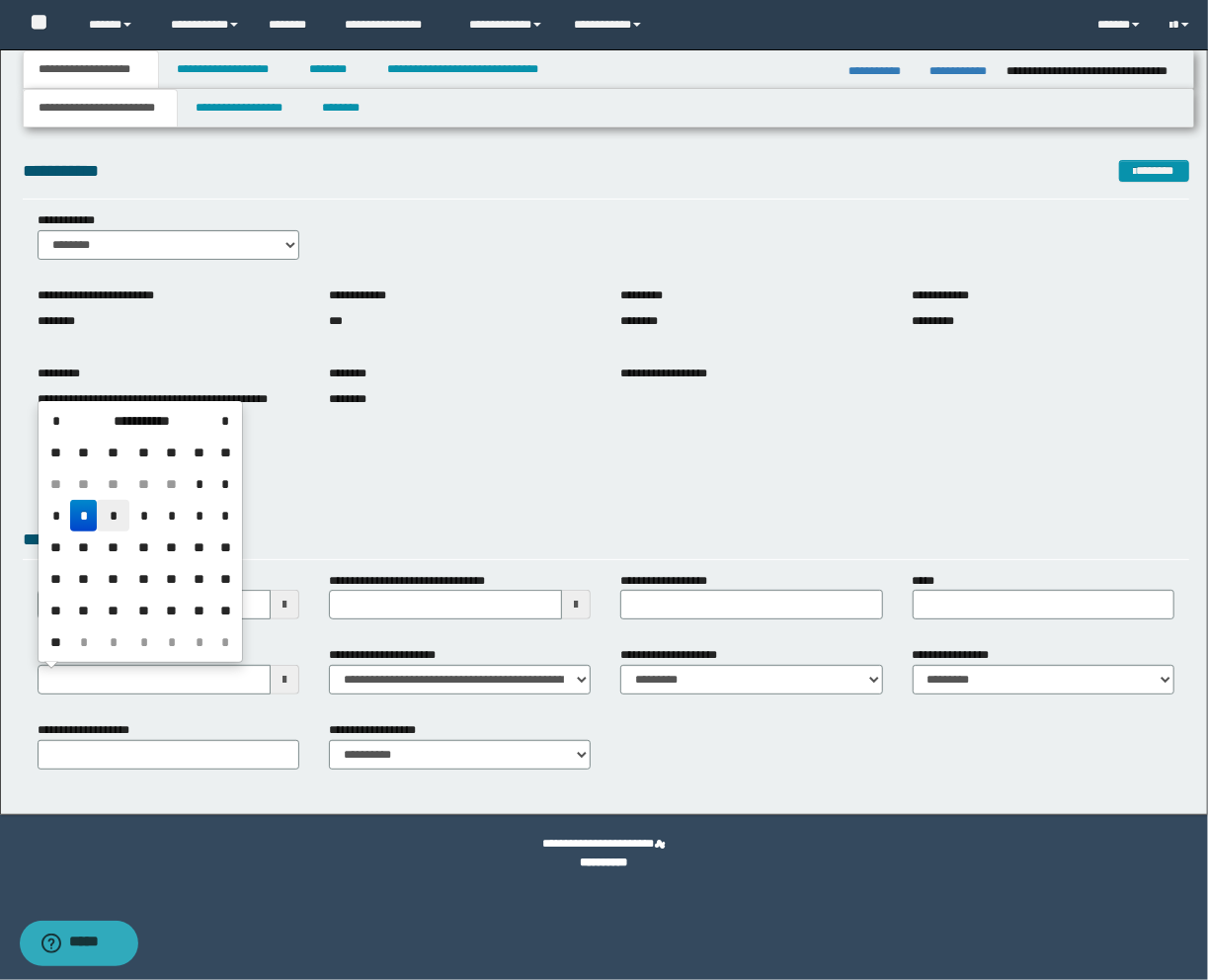click on "*" at bounding box center (113, 516) 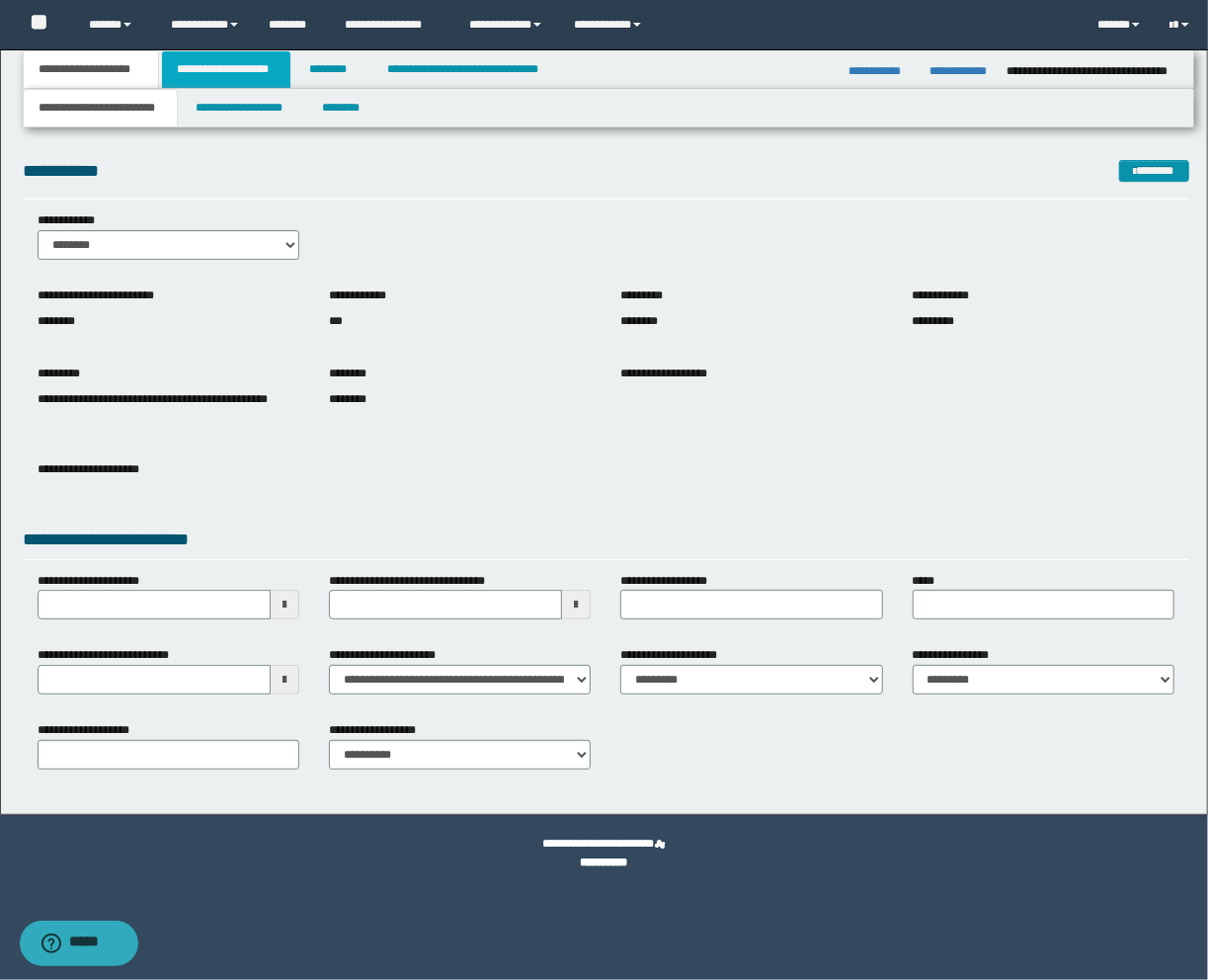 click on "**********" at bounding box center [226, 69] 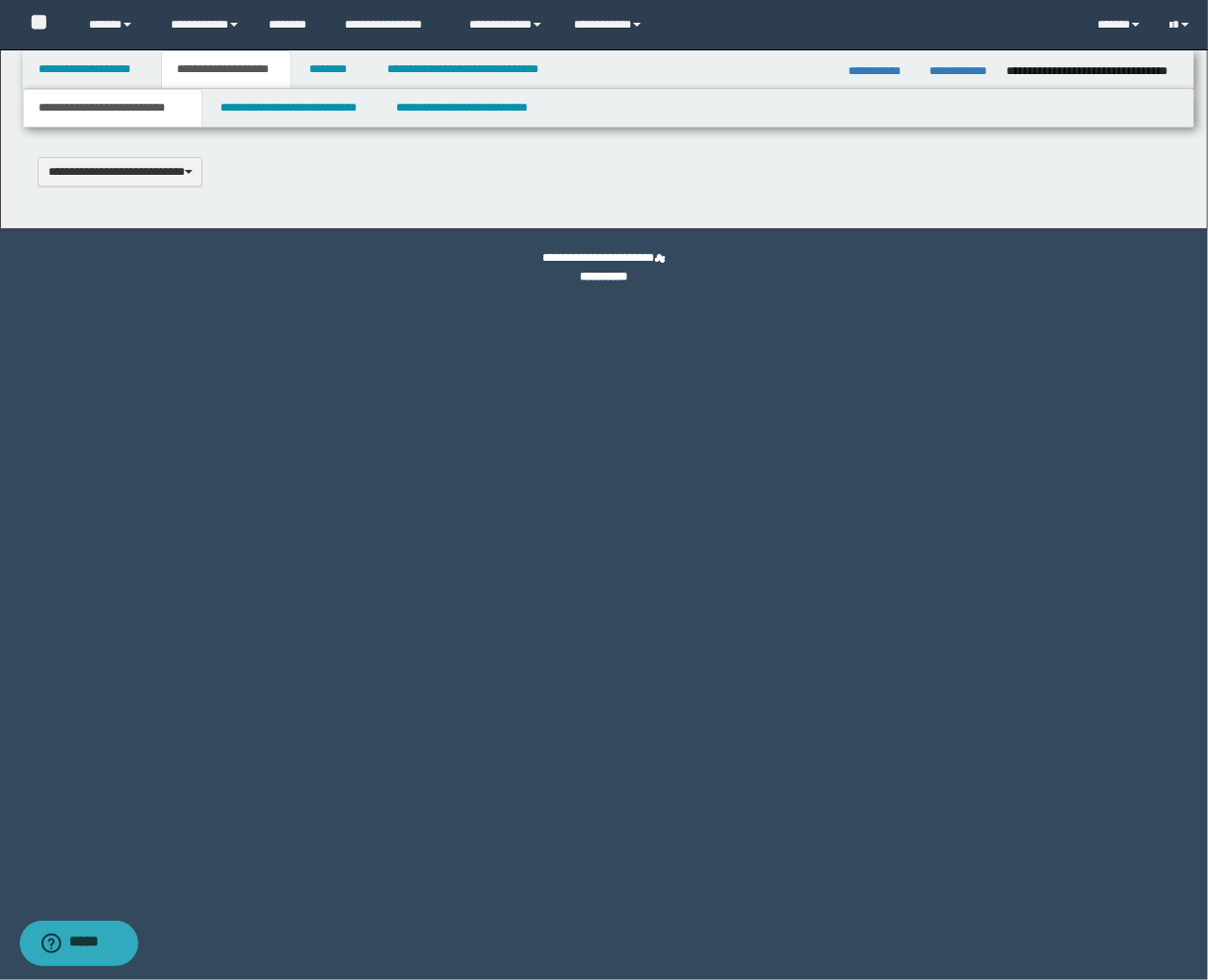 scroll, scrollTop: 0, scrollLeft: 0, axis: both 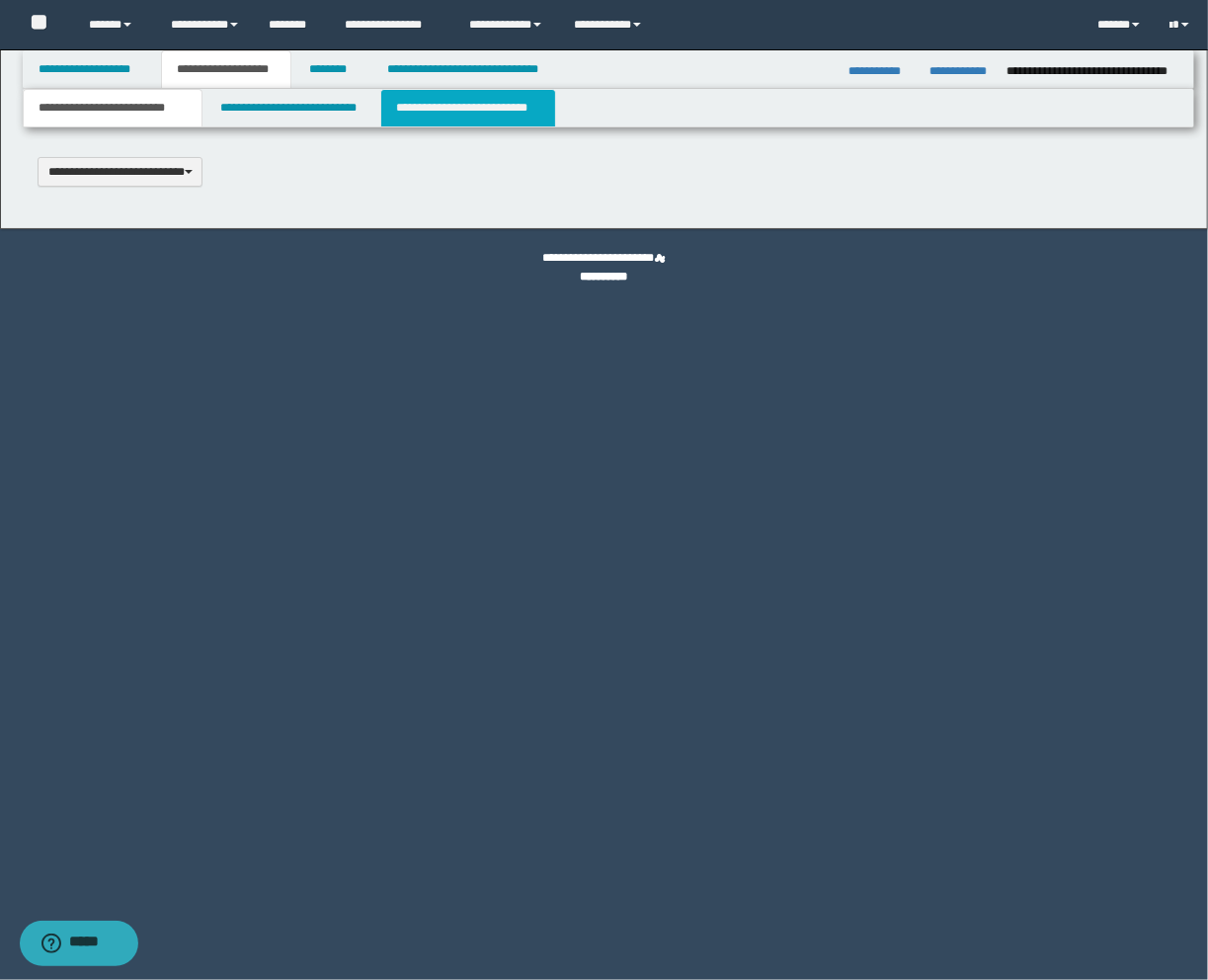 type 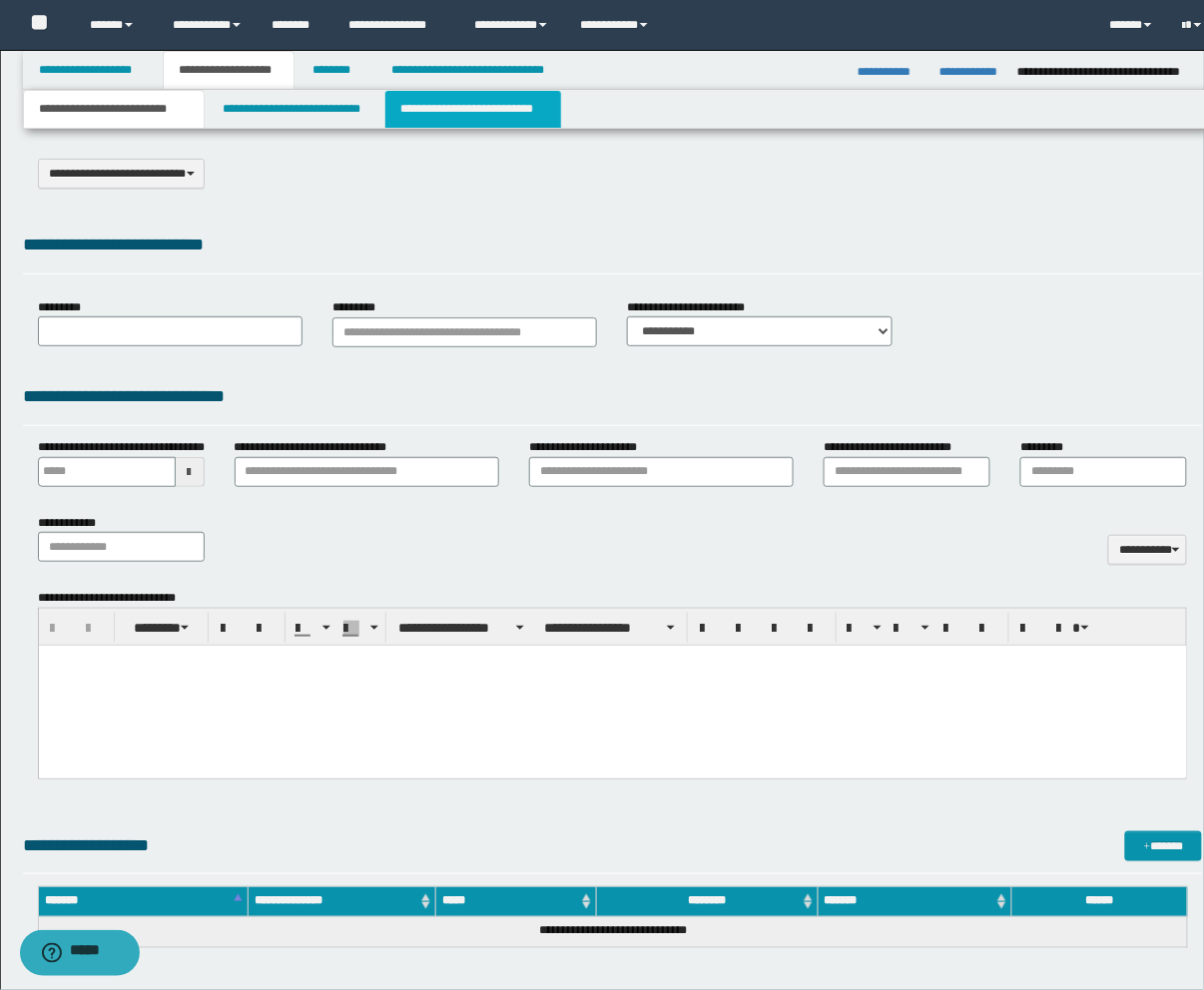 select on "*" 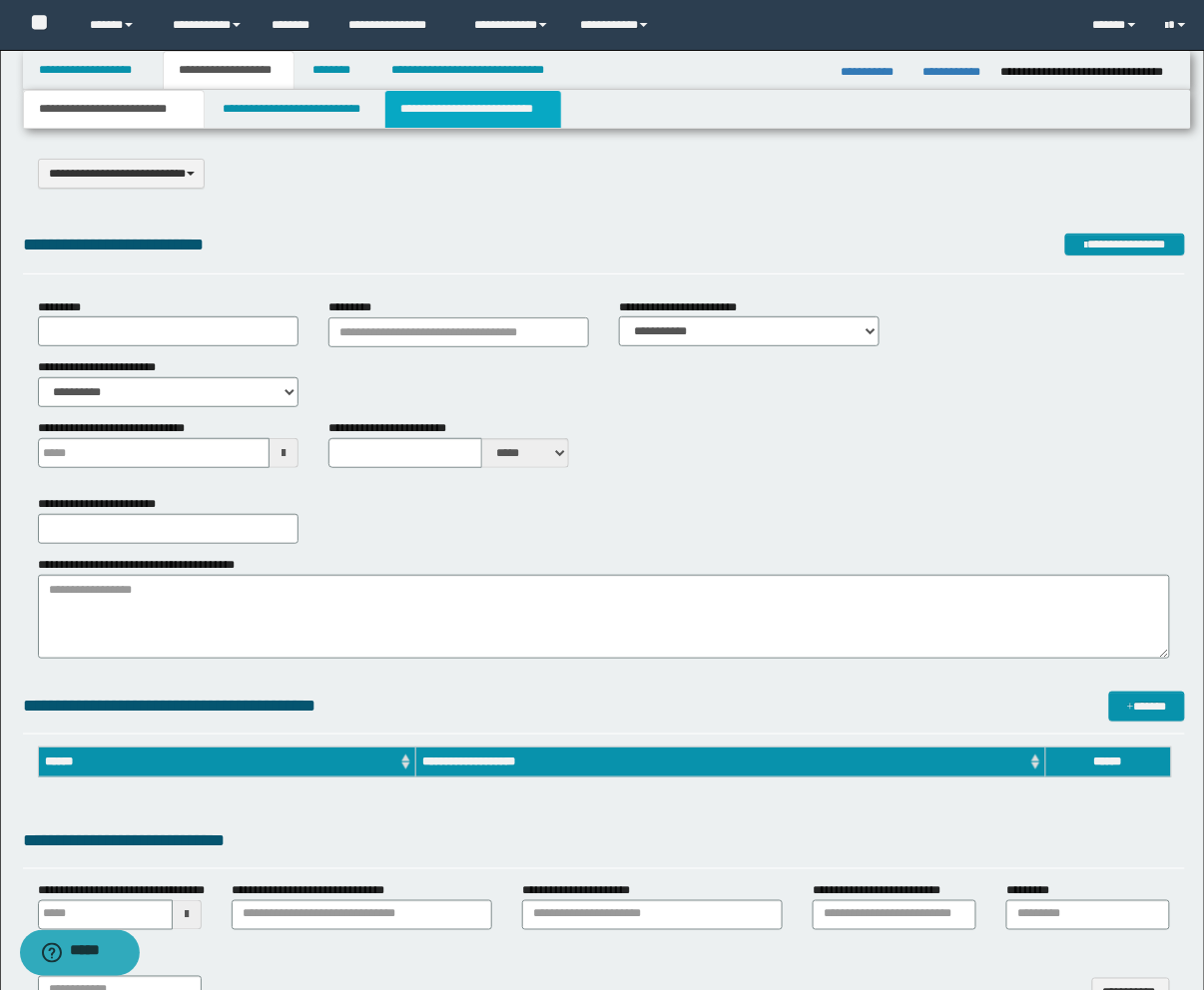 click on "**********" at bounding box center [473, 109] 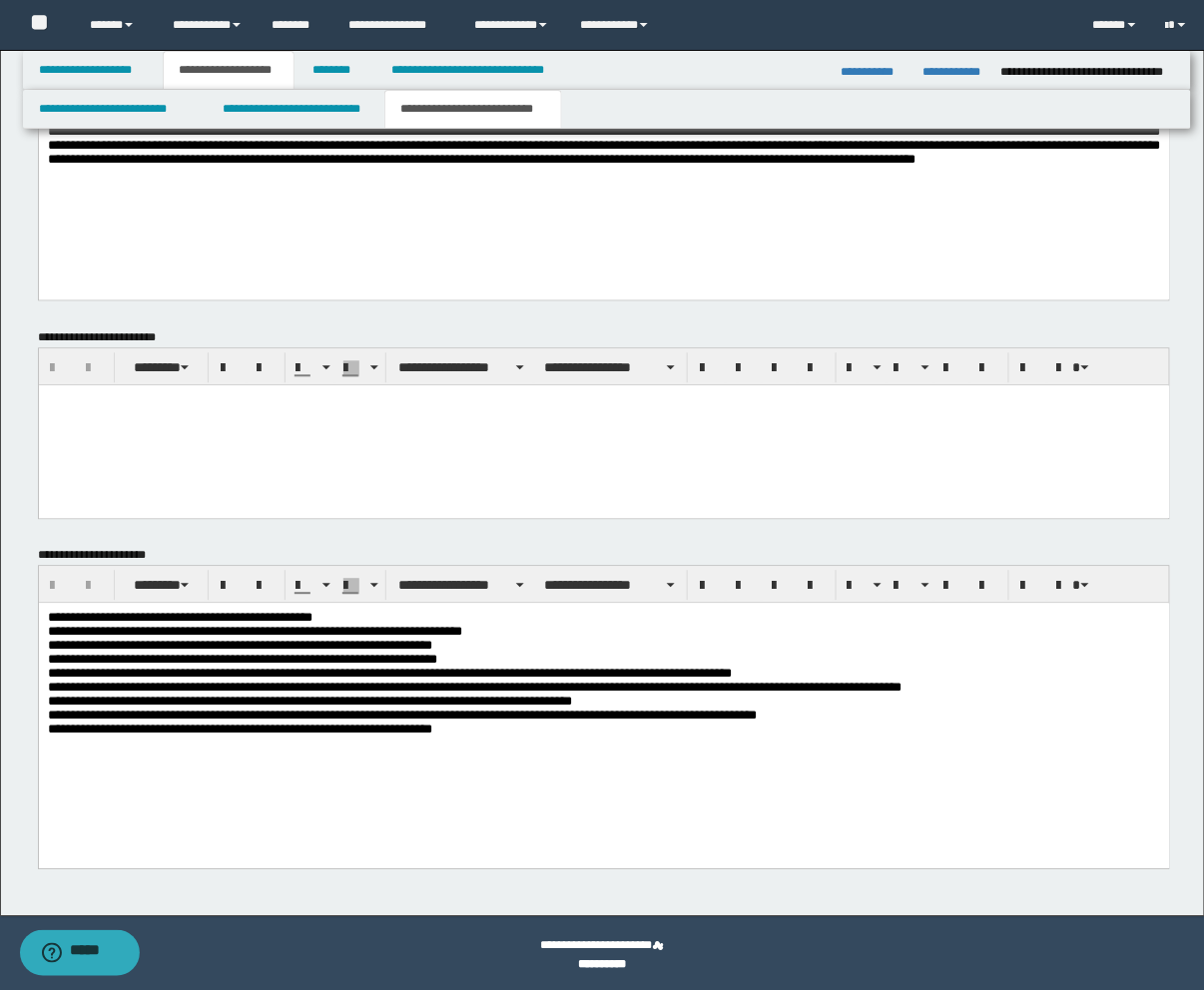 scroll, scrollTop: 880, scrollLeft: 0, axis: vertical 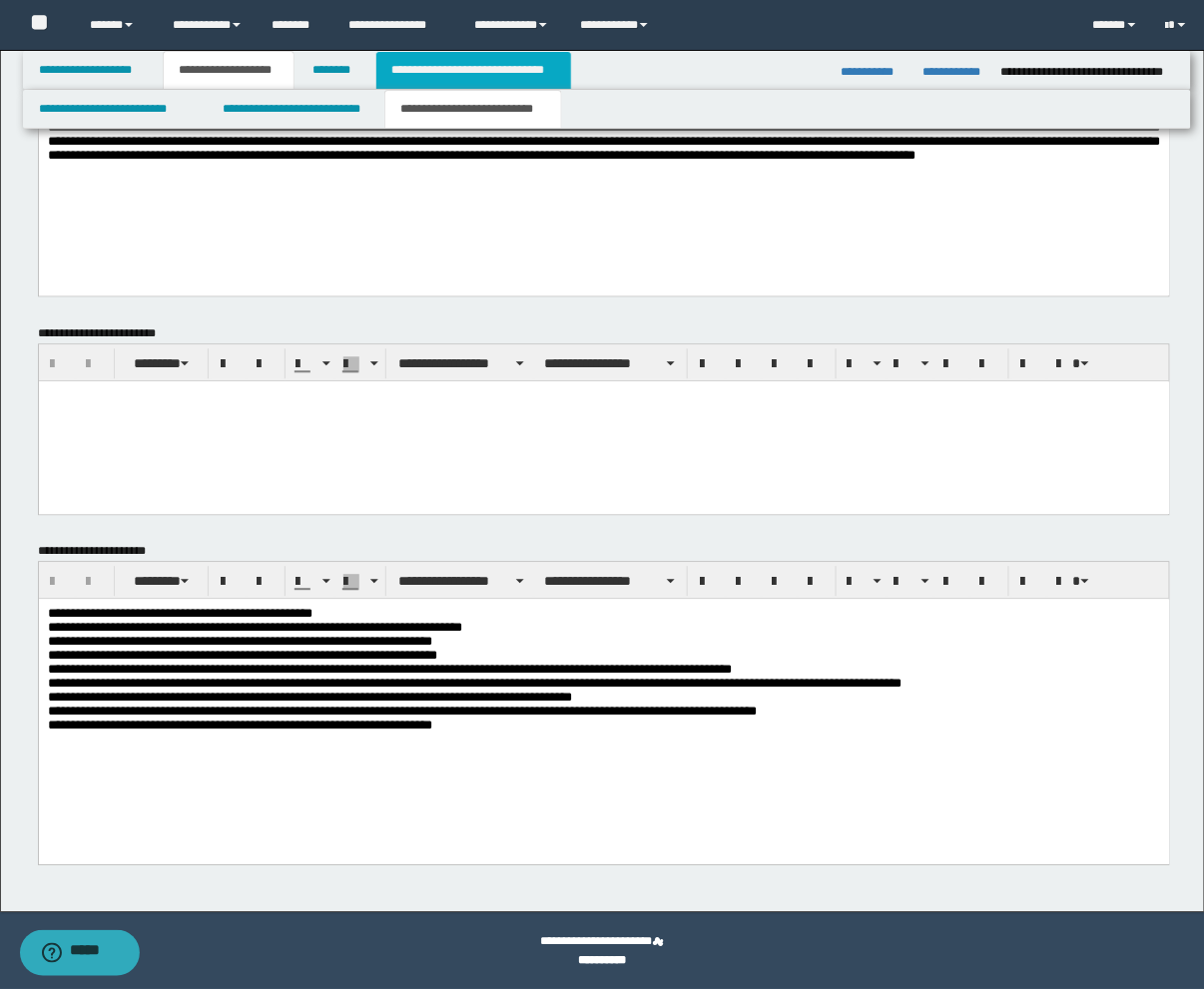click on "**********" at bounding box center [473, 70] 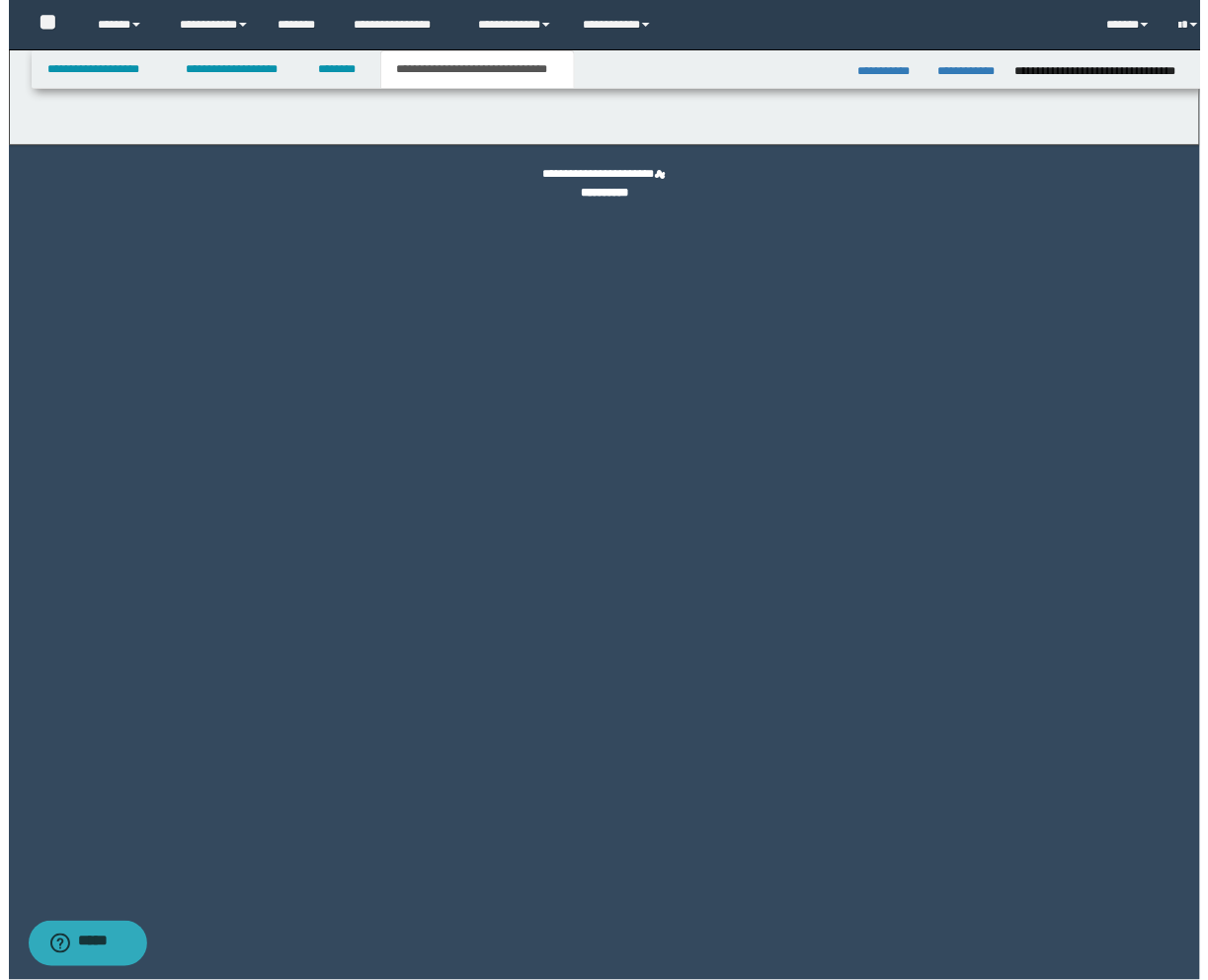 scroll, scrollTop: 0, scrollLeft: 0, axis: both 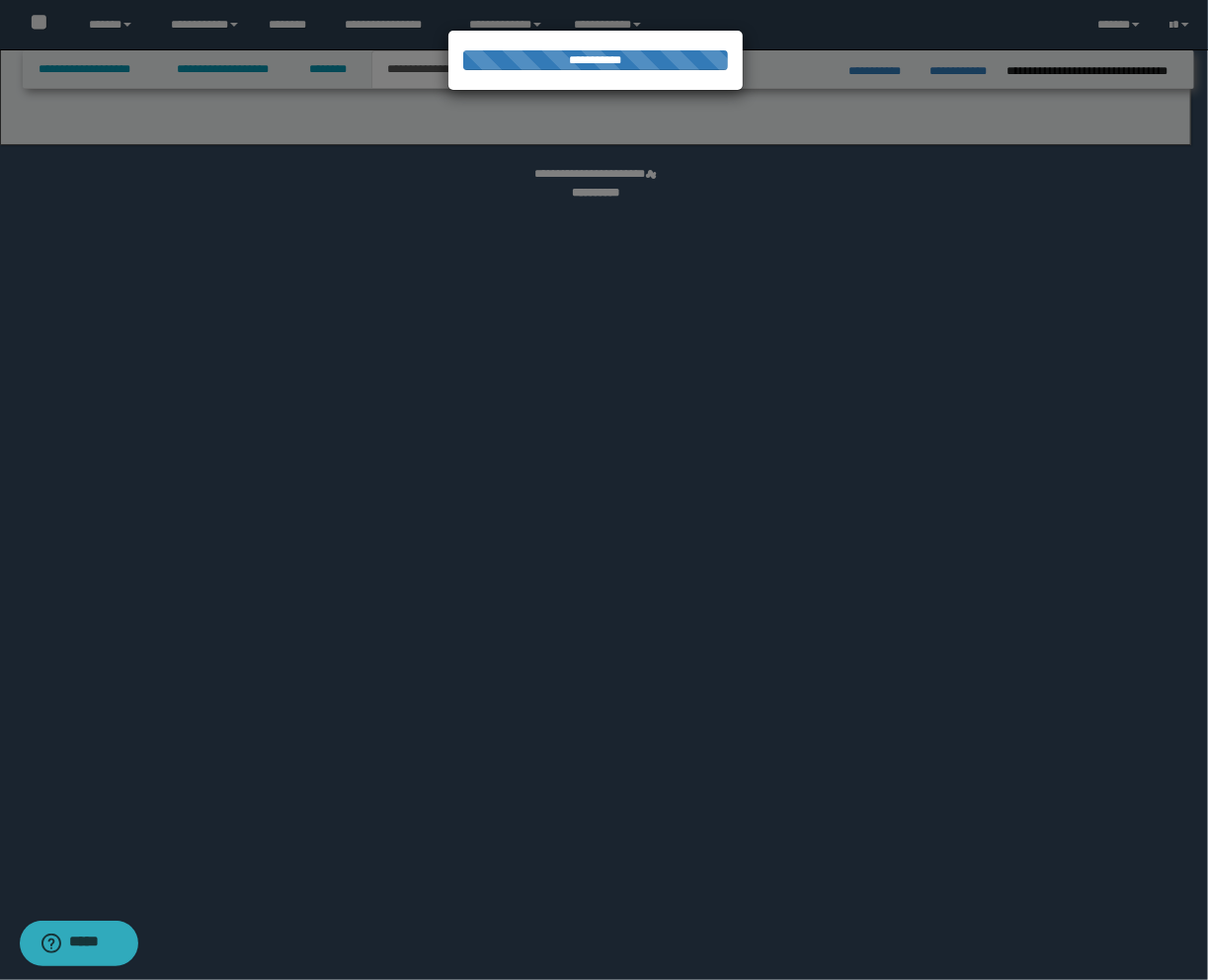 select on "*" 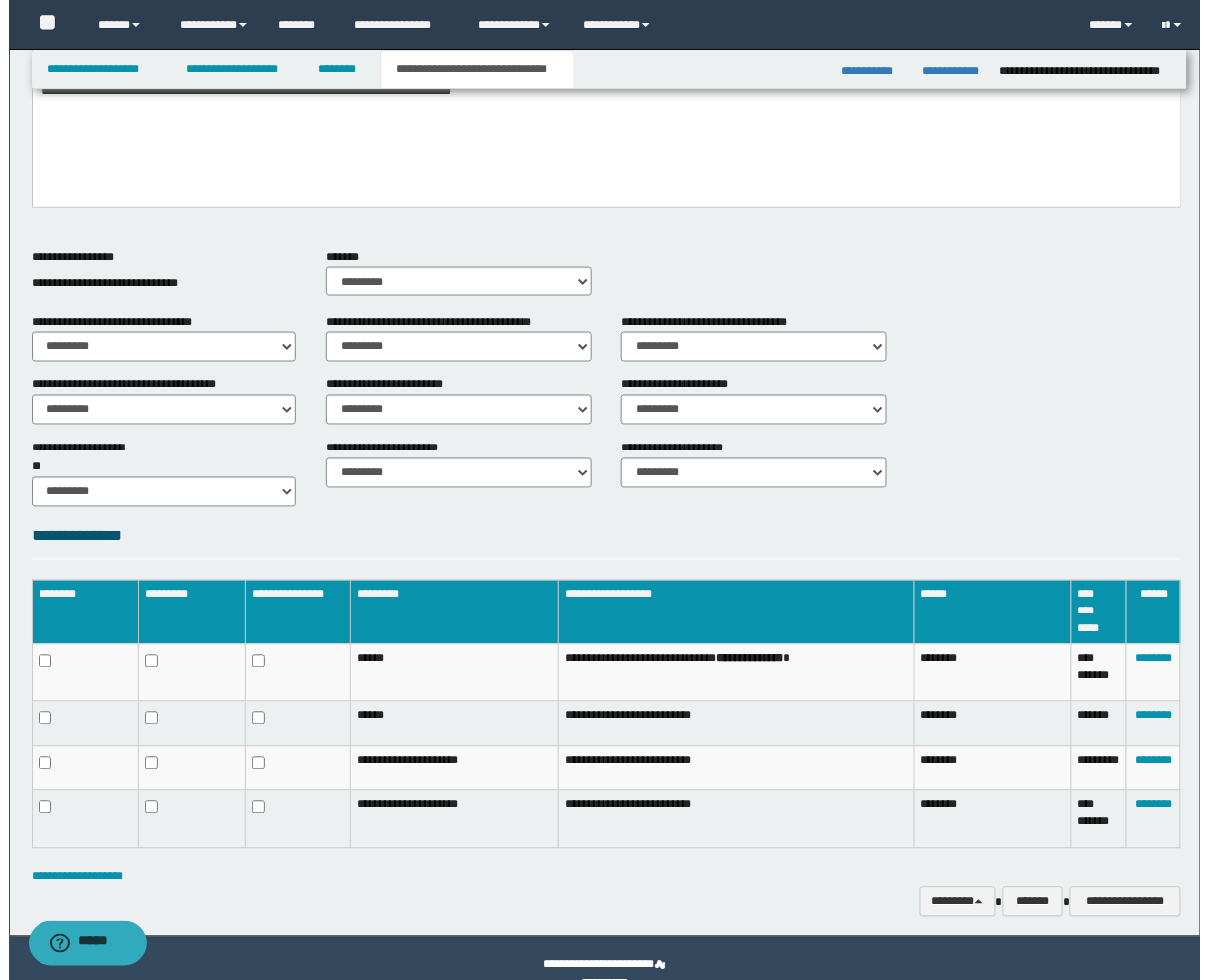 scroll, scrollTop: 588, scrollLeft: 0, axis: vertical 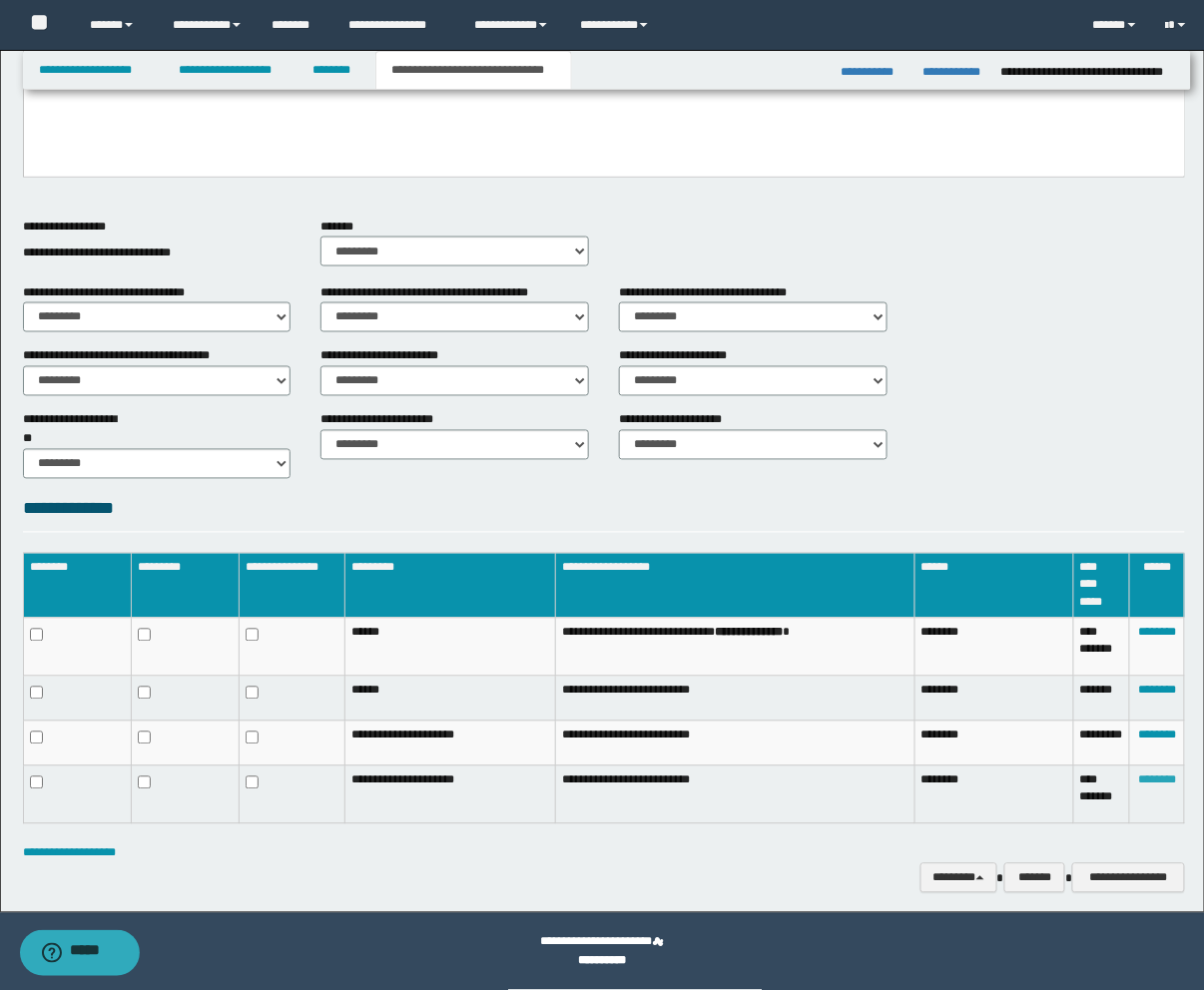 click on "********" at bounding box center [1157, 780] 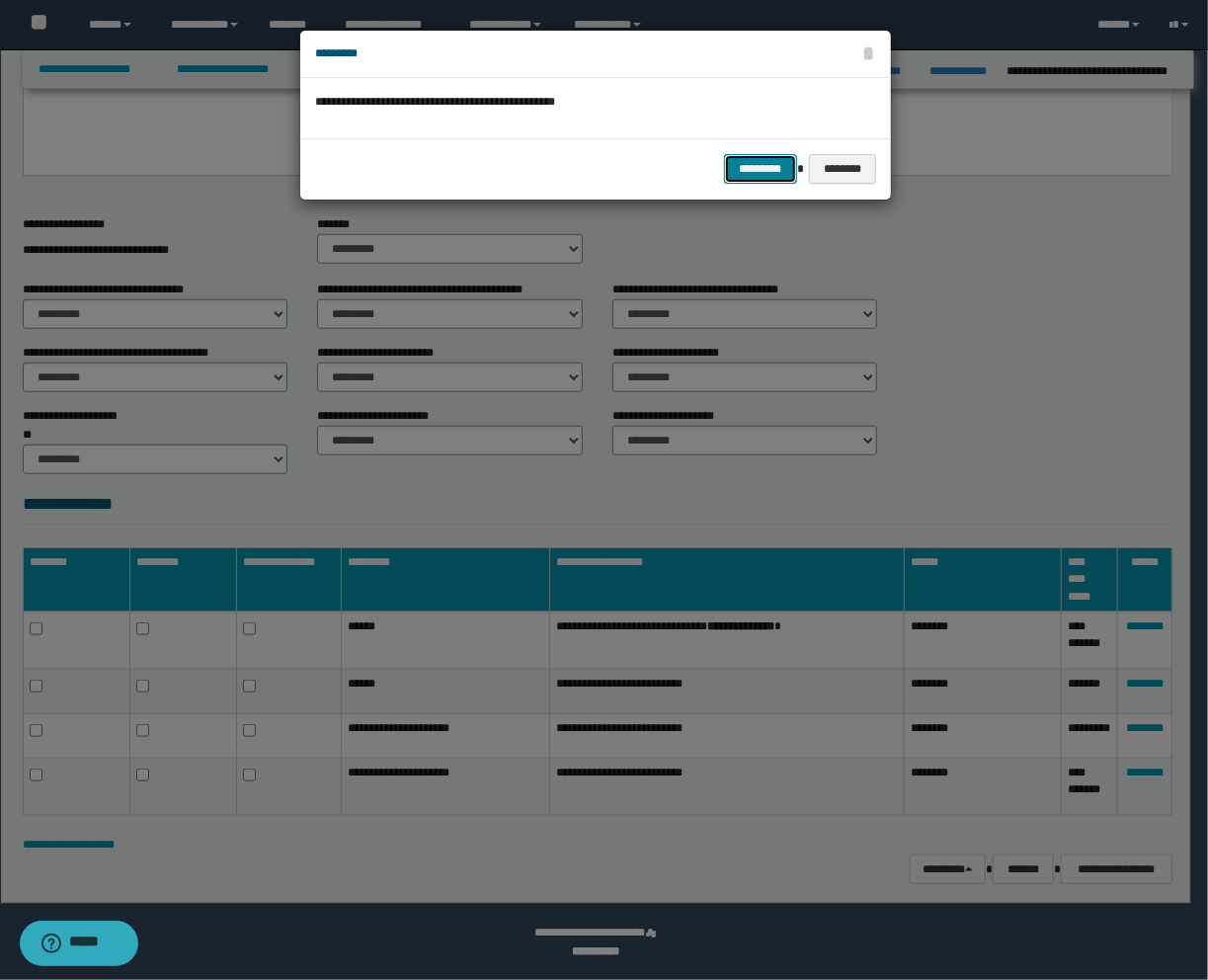 click on "*********" at bounding box center (761, 169) 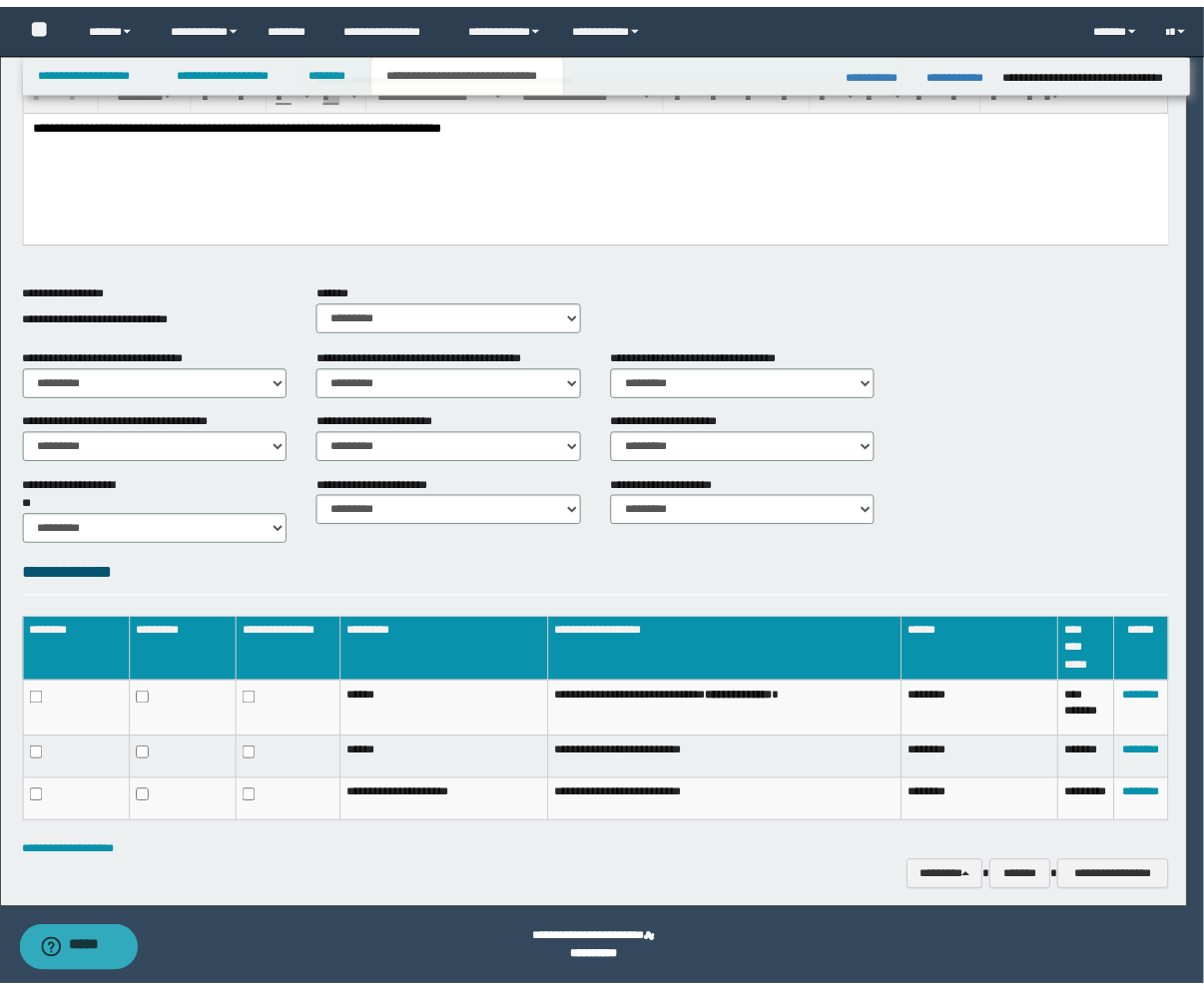 scroll, scrollTop: 530, scrollLeft: 0, axis: vertical 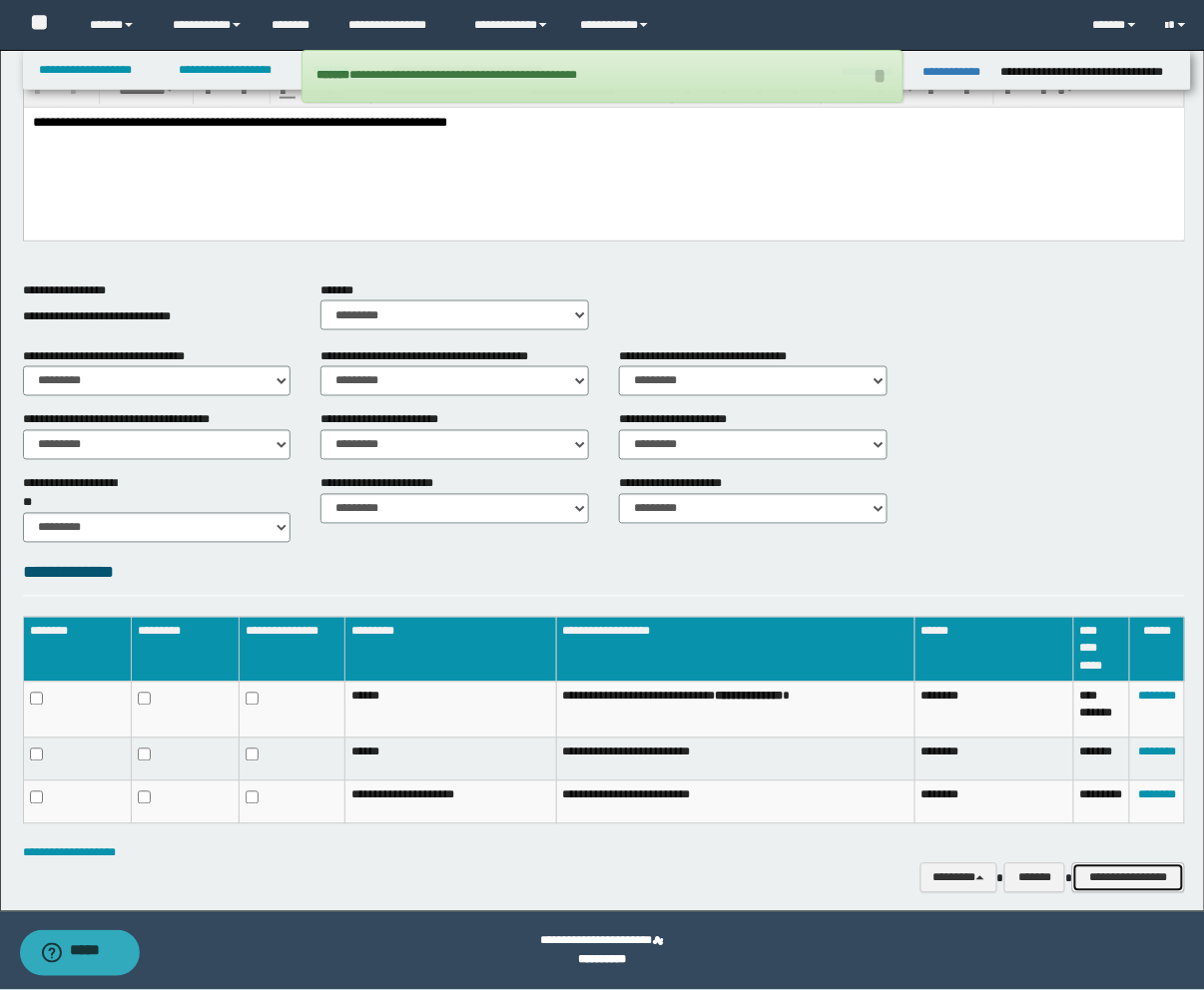 click on "**********" at bounding box center [1128, 878] 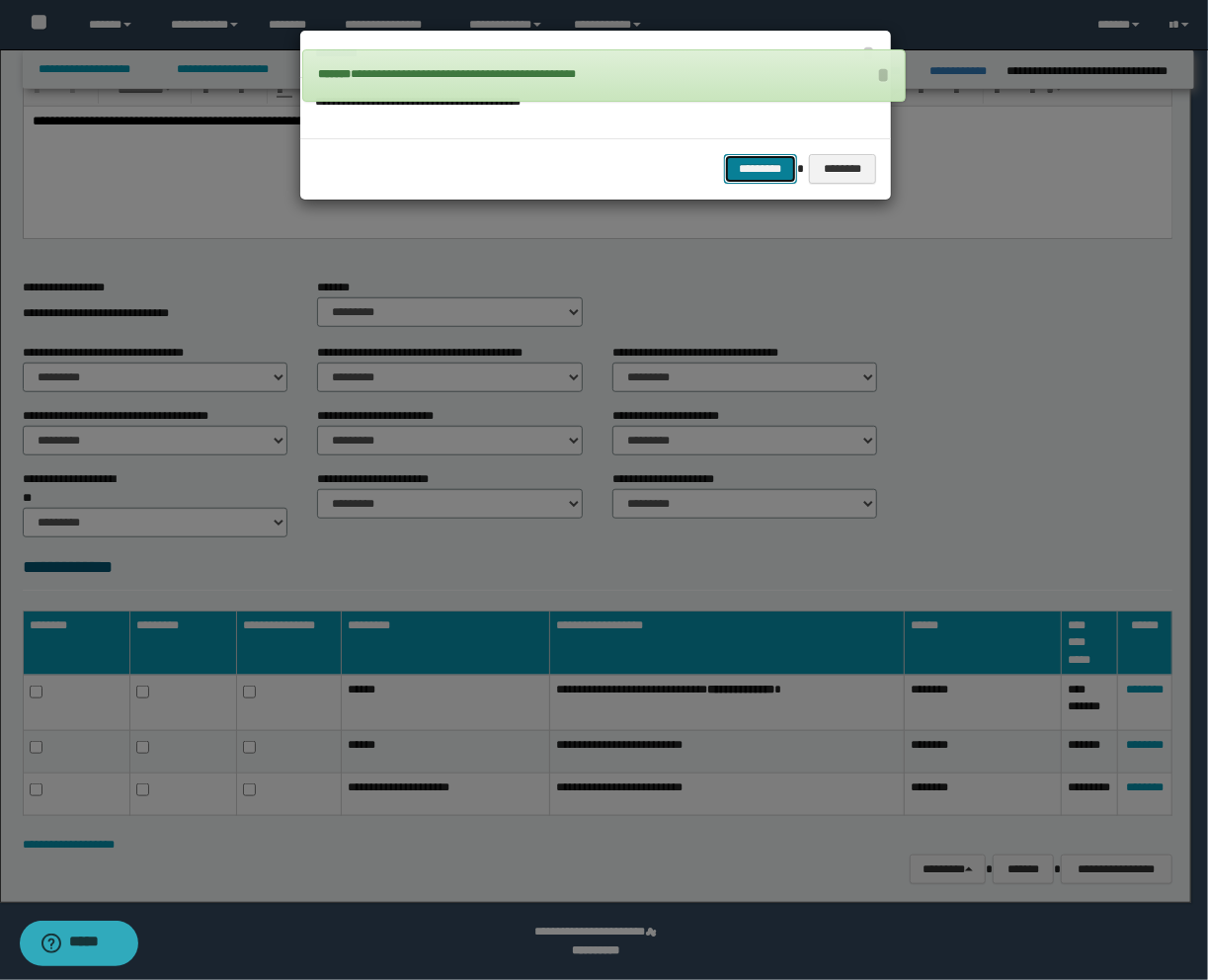 click on "*********" at bounding box center (761, 169) 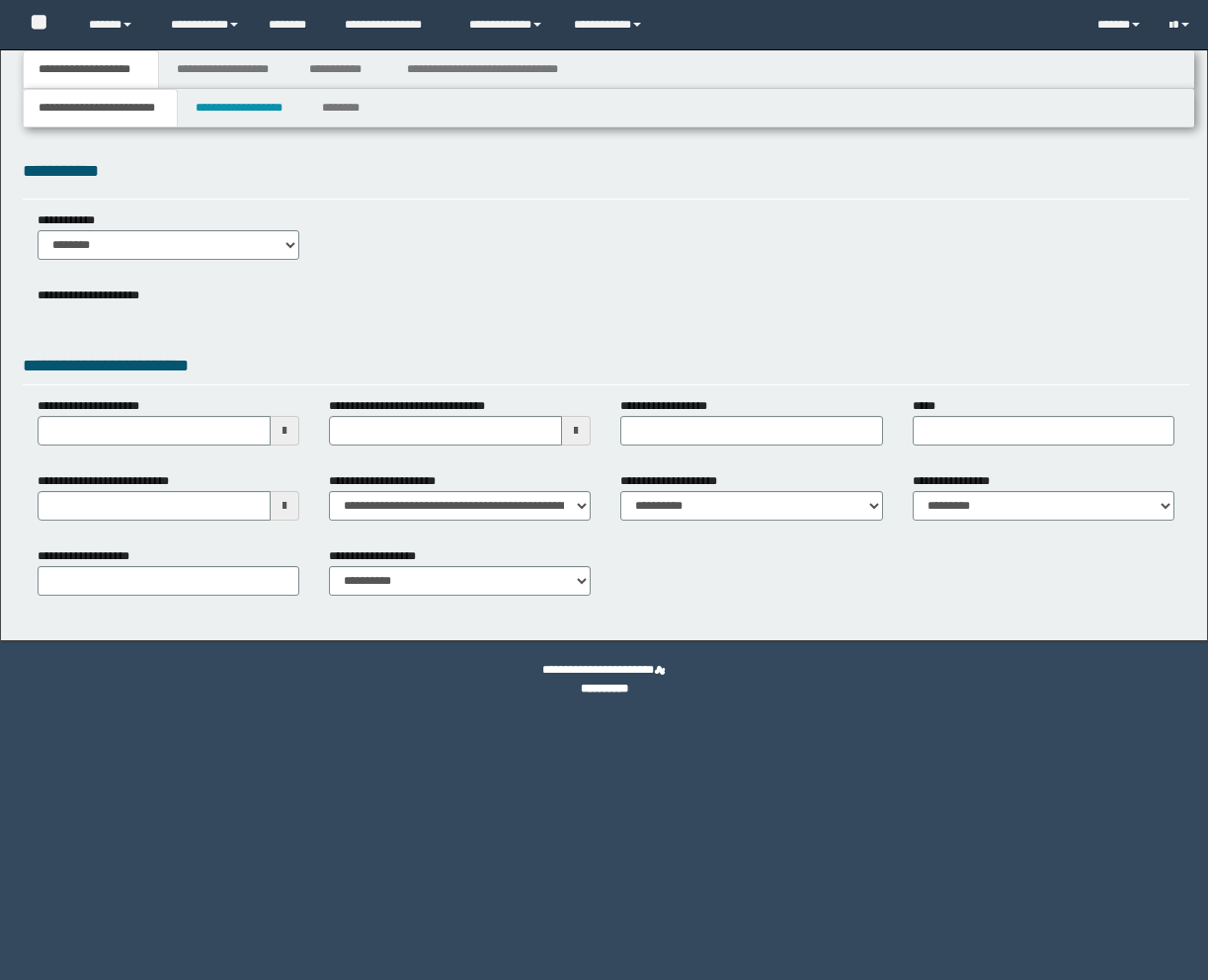 scroll, scrollTop: 0, scrollLeft: 0, axis: both 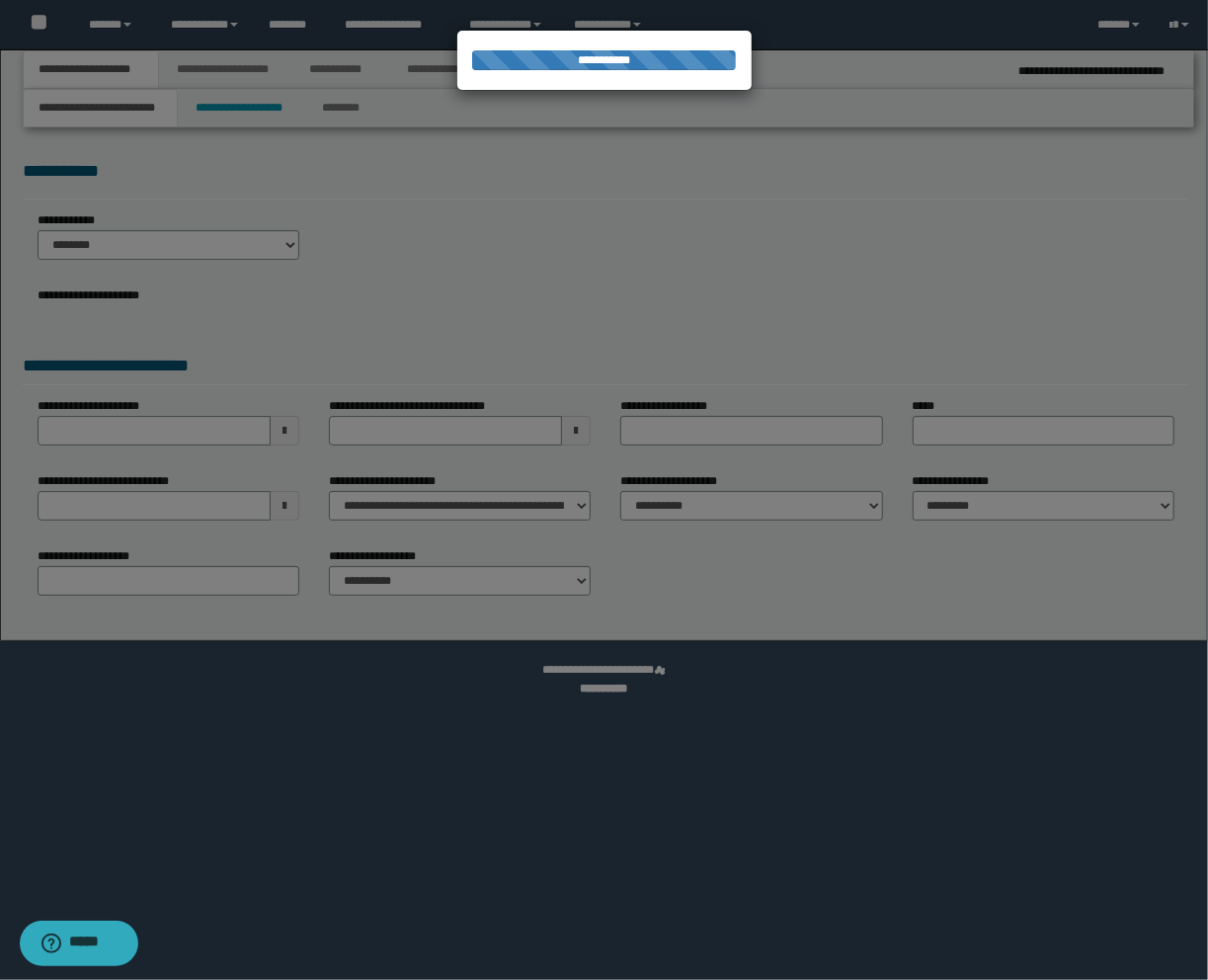 select on "*" 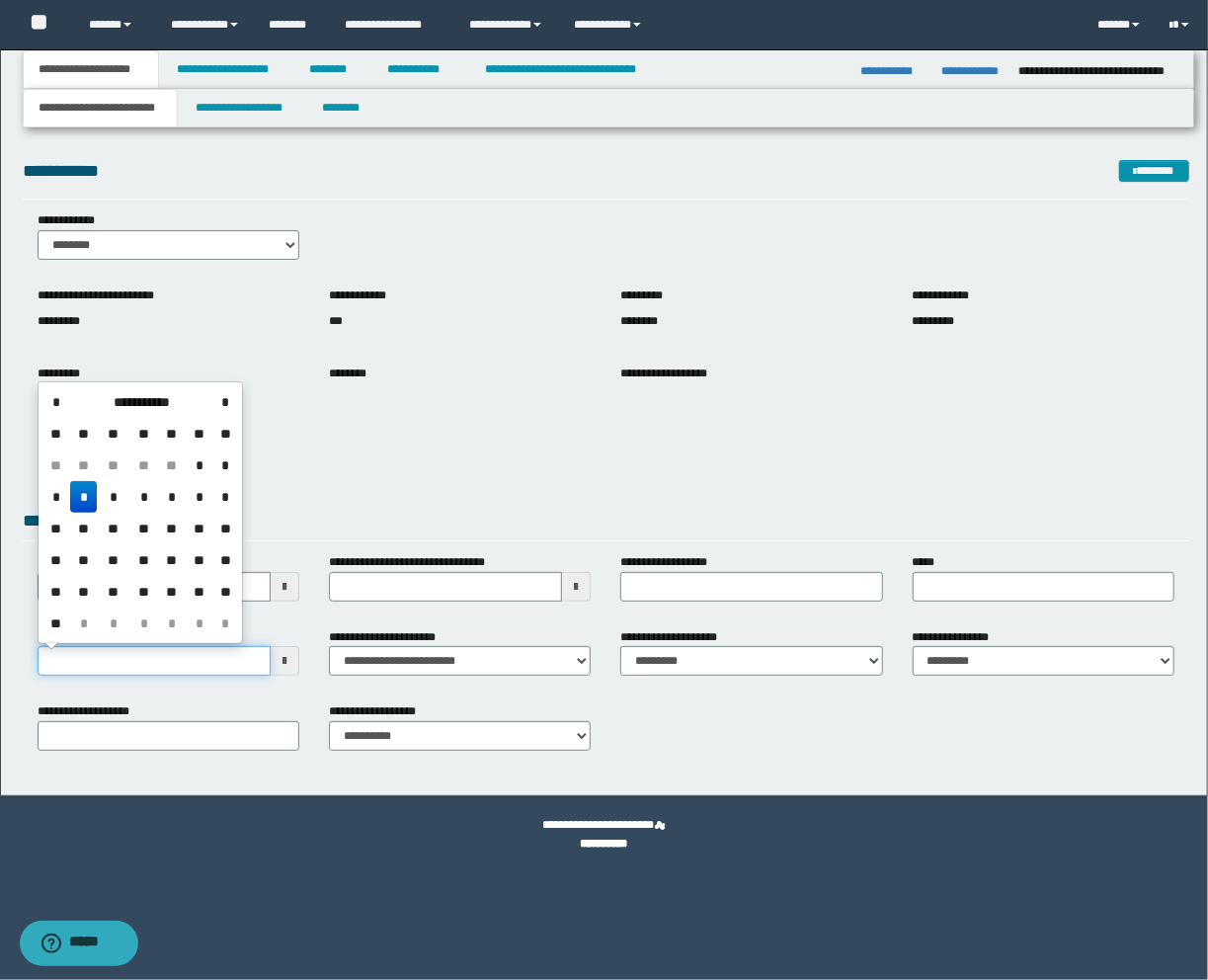 click on "**********" at bounding box center (154, 661) 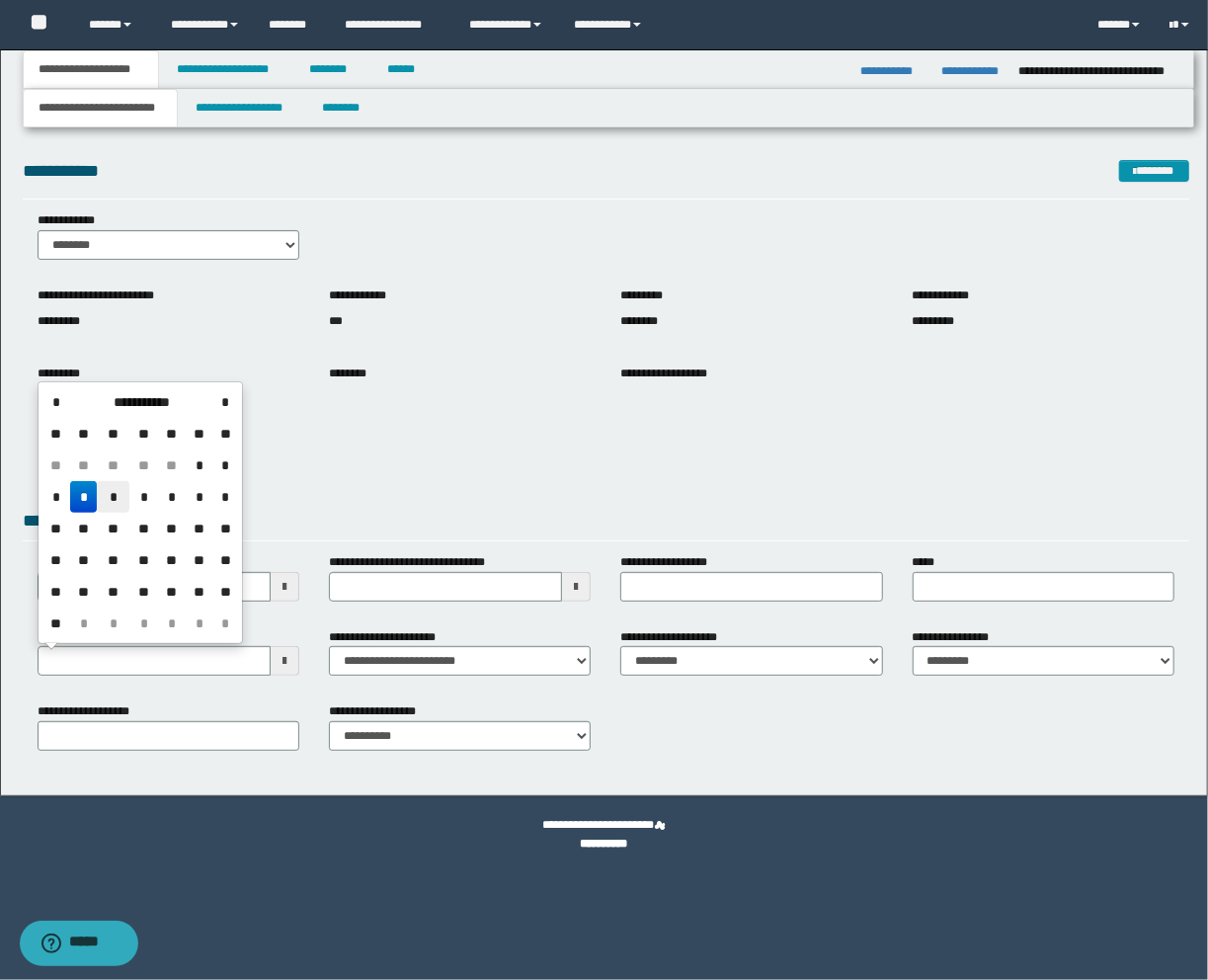 click on "*" at bounding box center [113, 497] 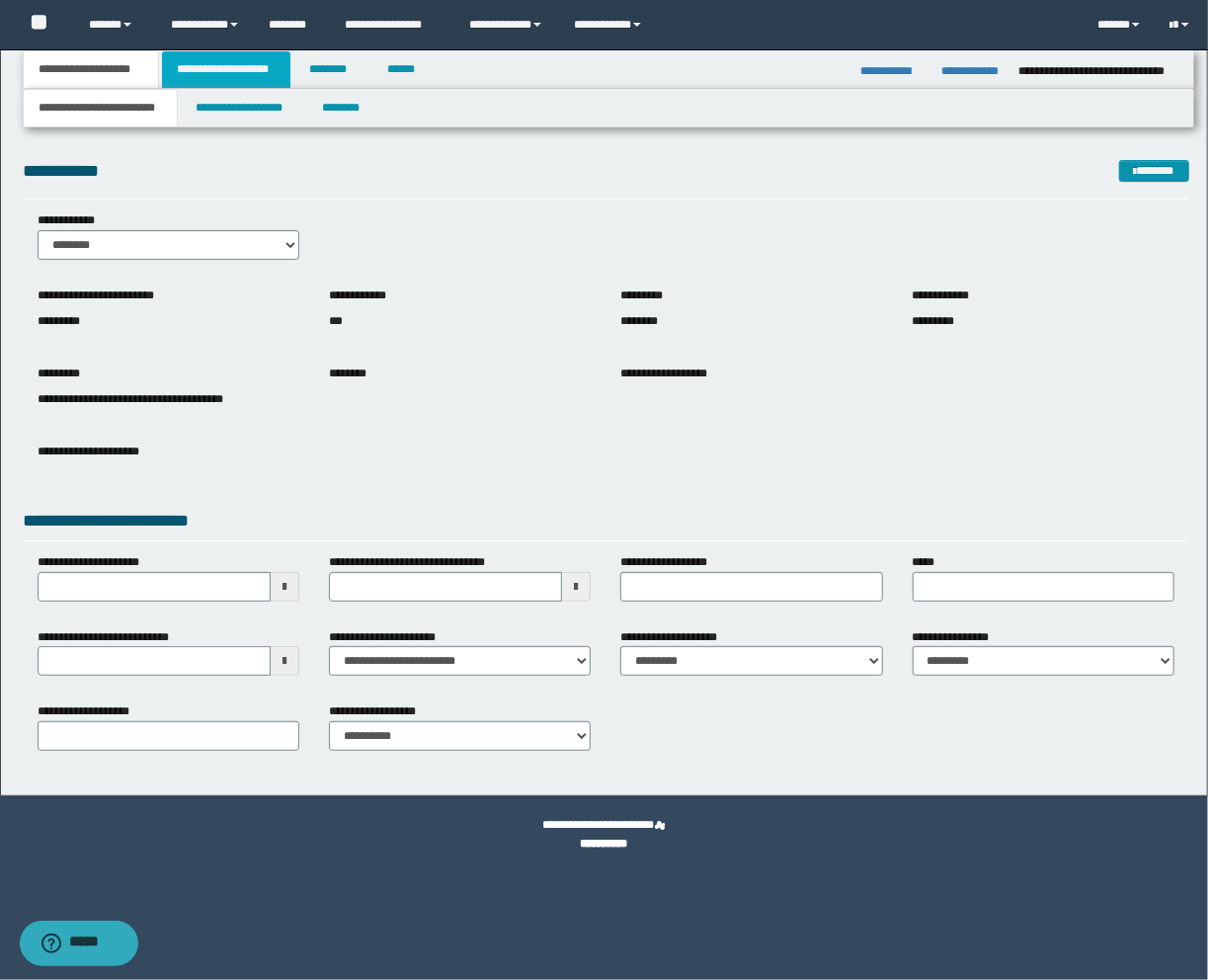 click on "**********" at bounding box center (226, 69) 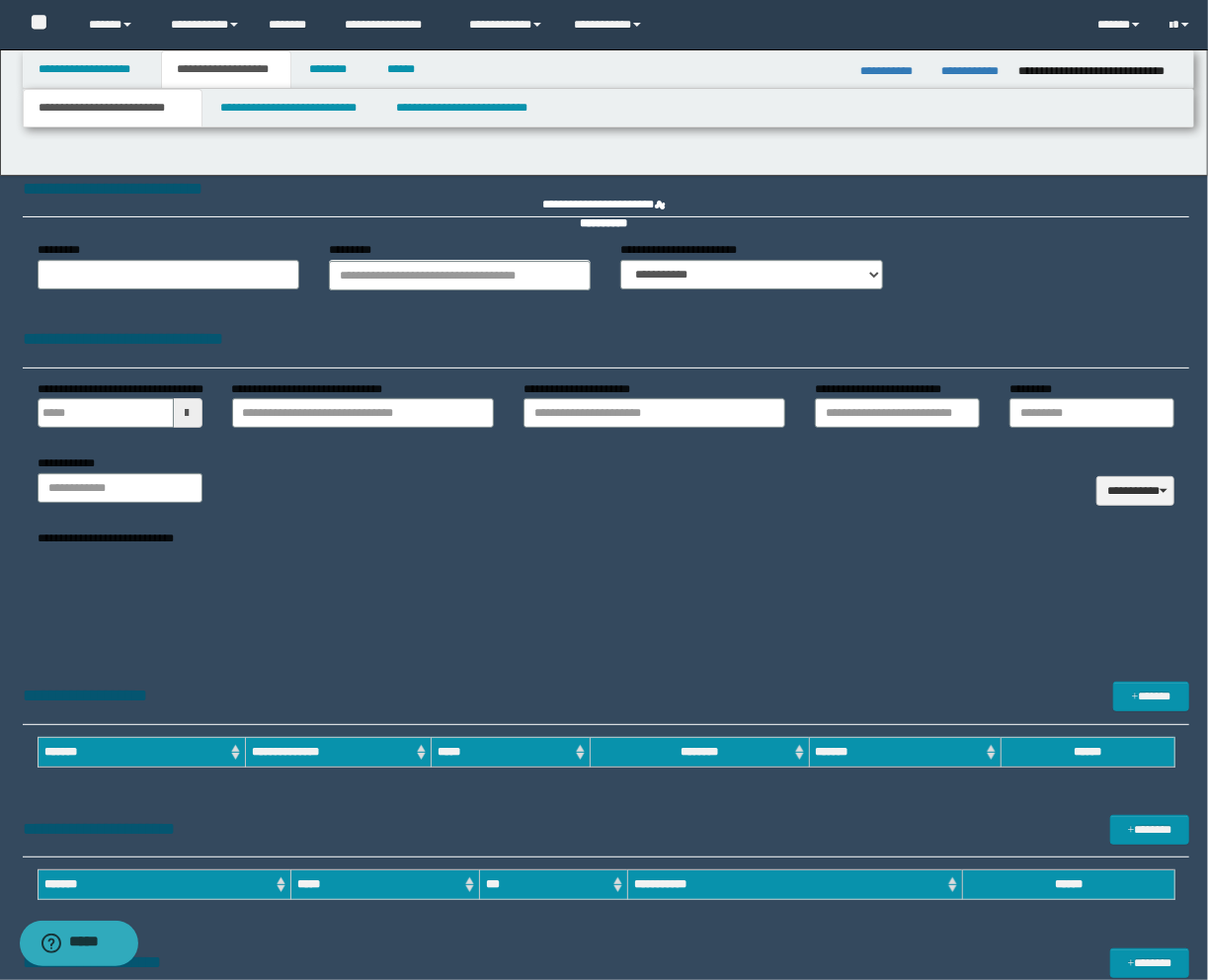 type 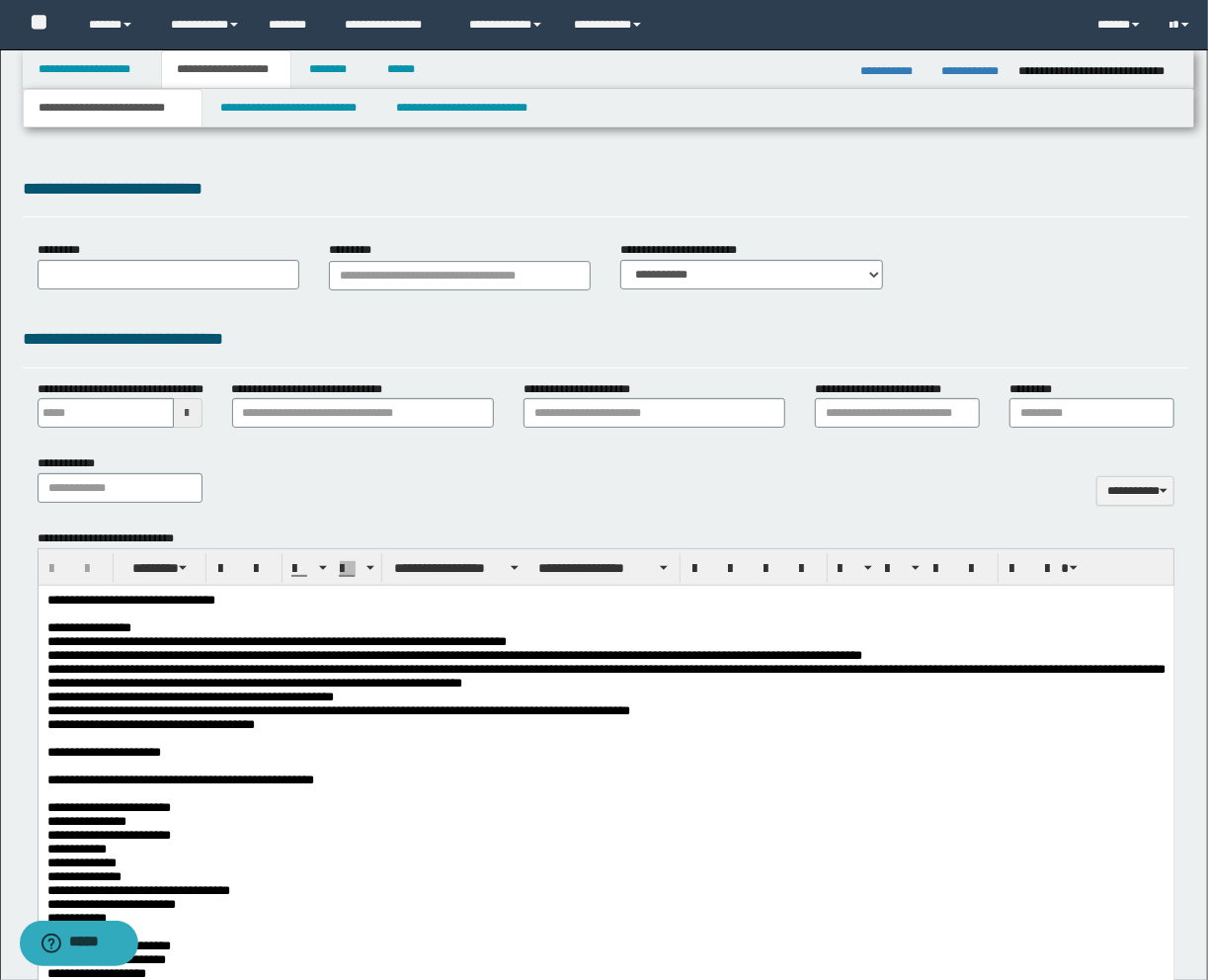 scroll, scrollTop: 0, scrollLeft: 0, axis: both 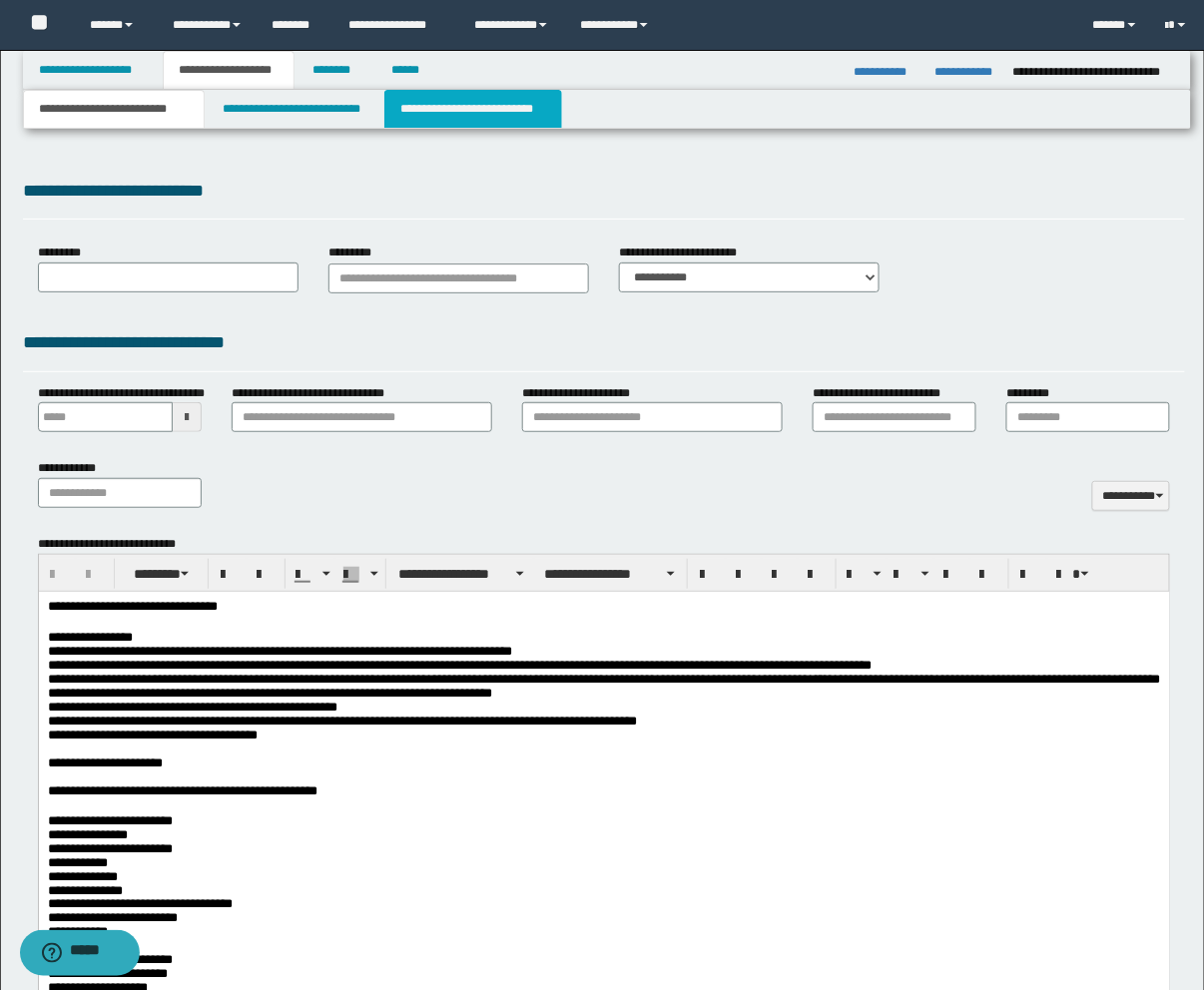 click on "**********" at bounding box center (473, 109) 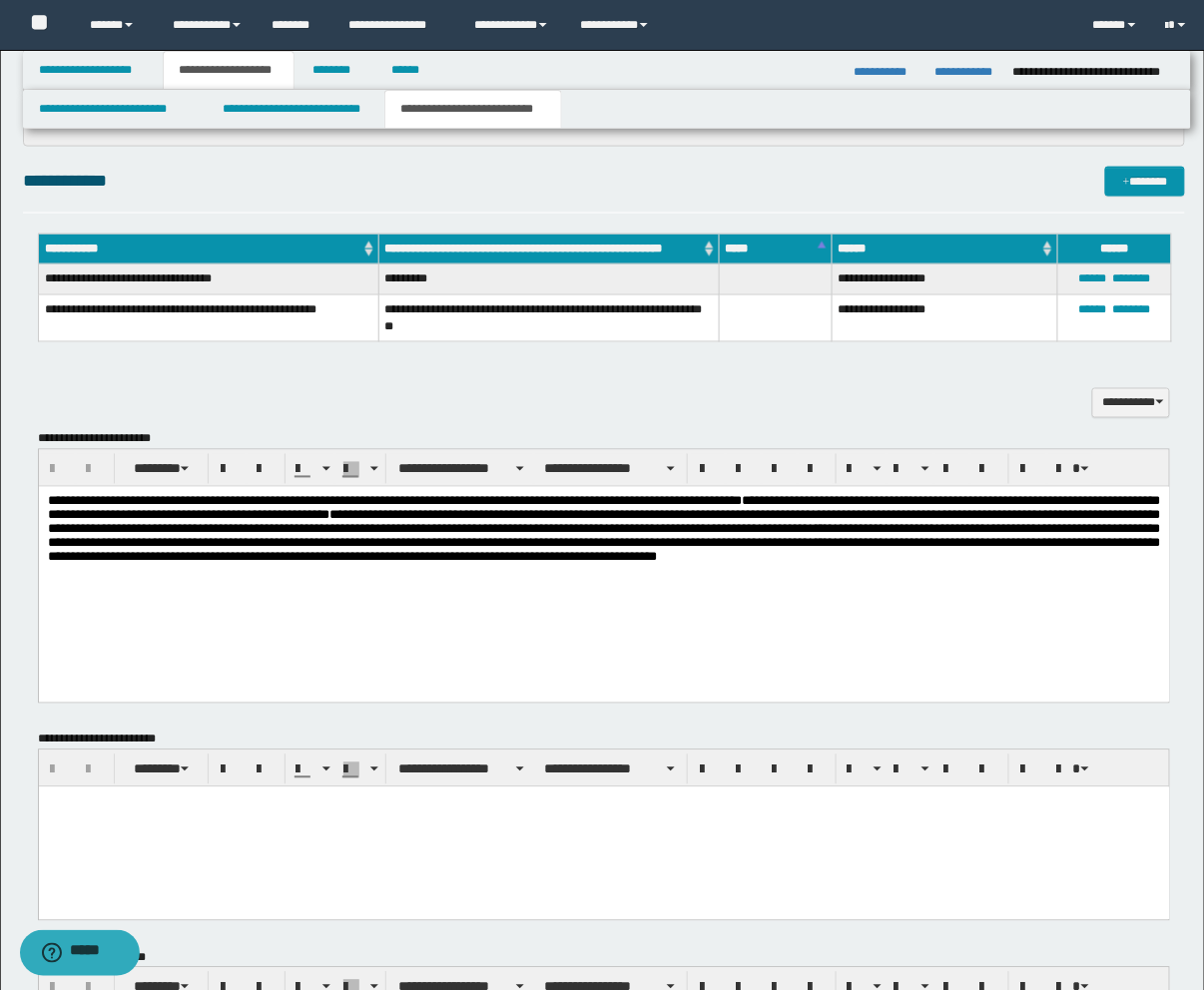 scroll, scrollTop: 665, scrollLeft: 0, axis: vertical 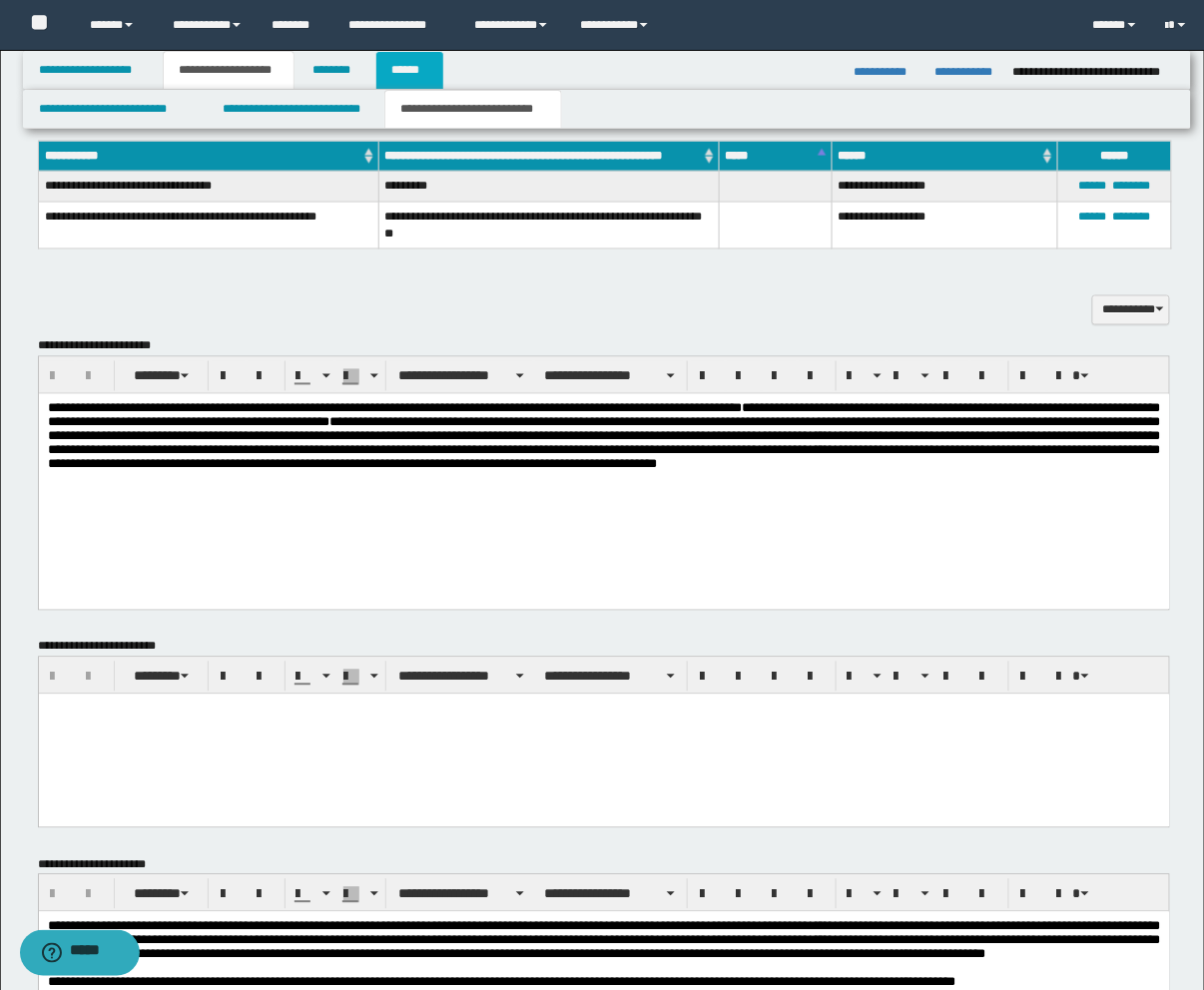 click on "******" at bounding box center (409, 70) 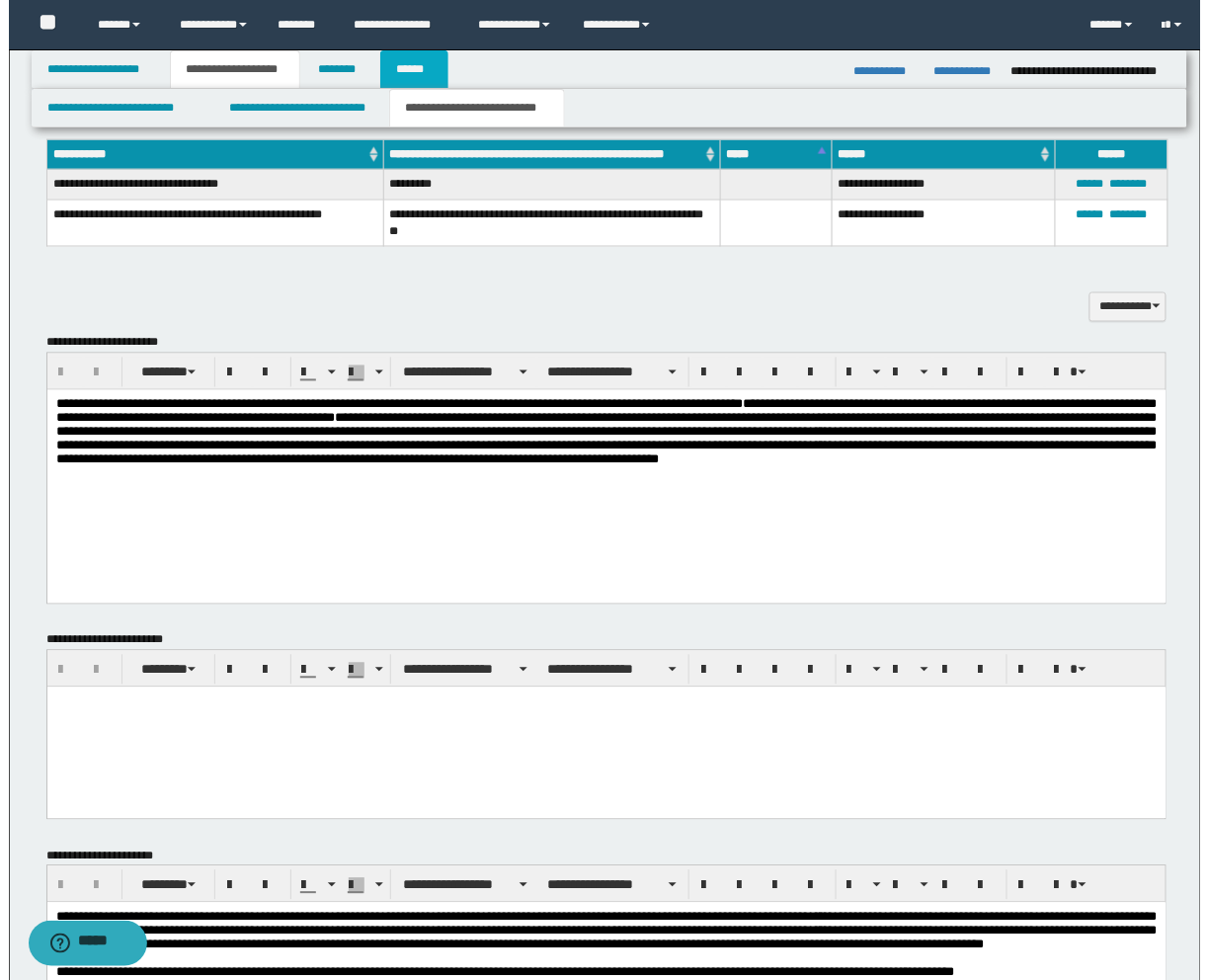 scroll, scrollTop: 0, scrollLeft: 0, axis: both 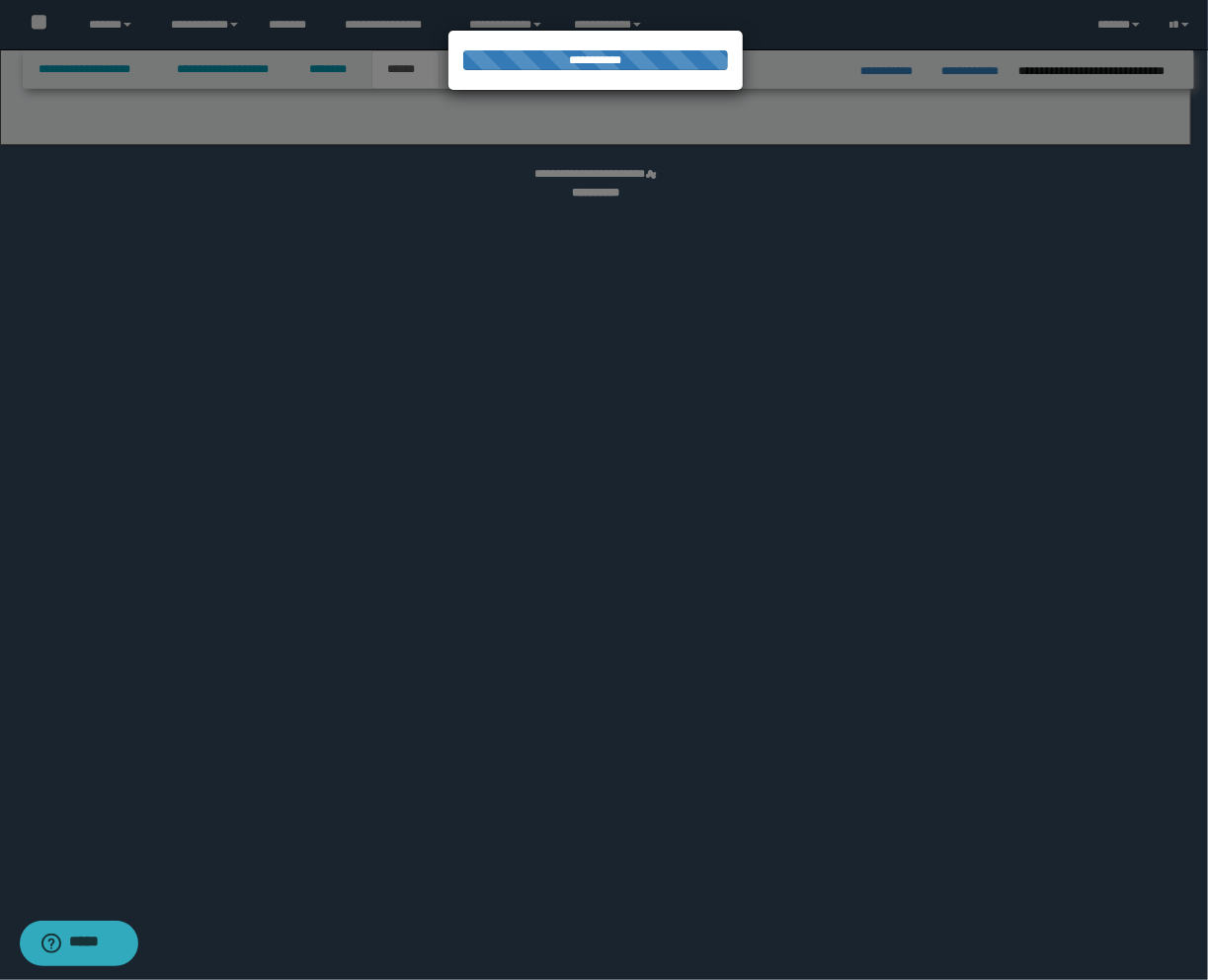 select on "*" 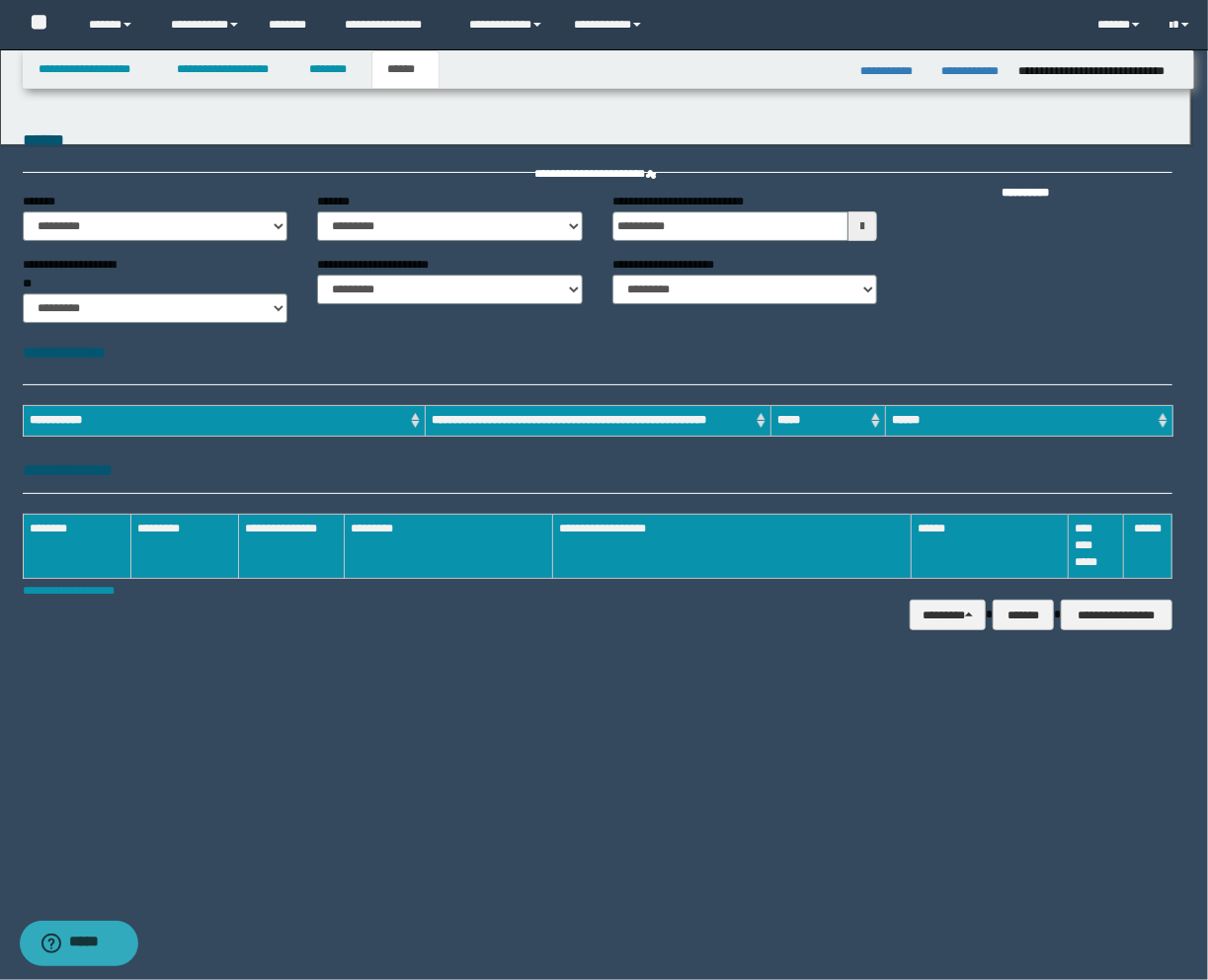 scroll, scrollTop: 0, scrollLeft: 0, axis: both 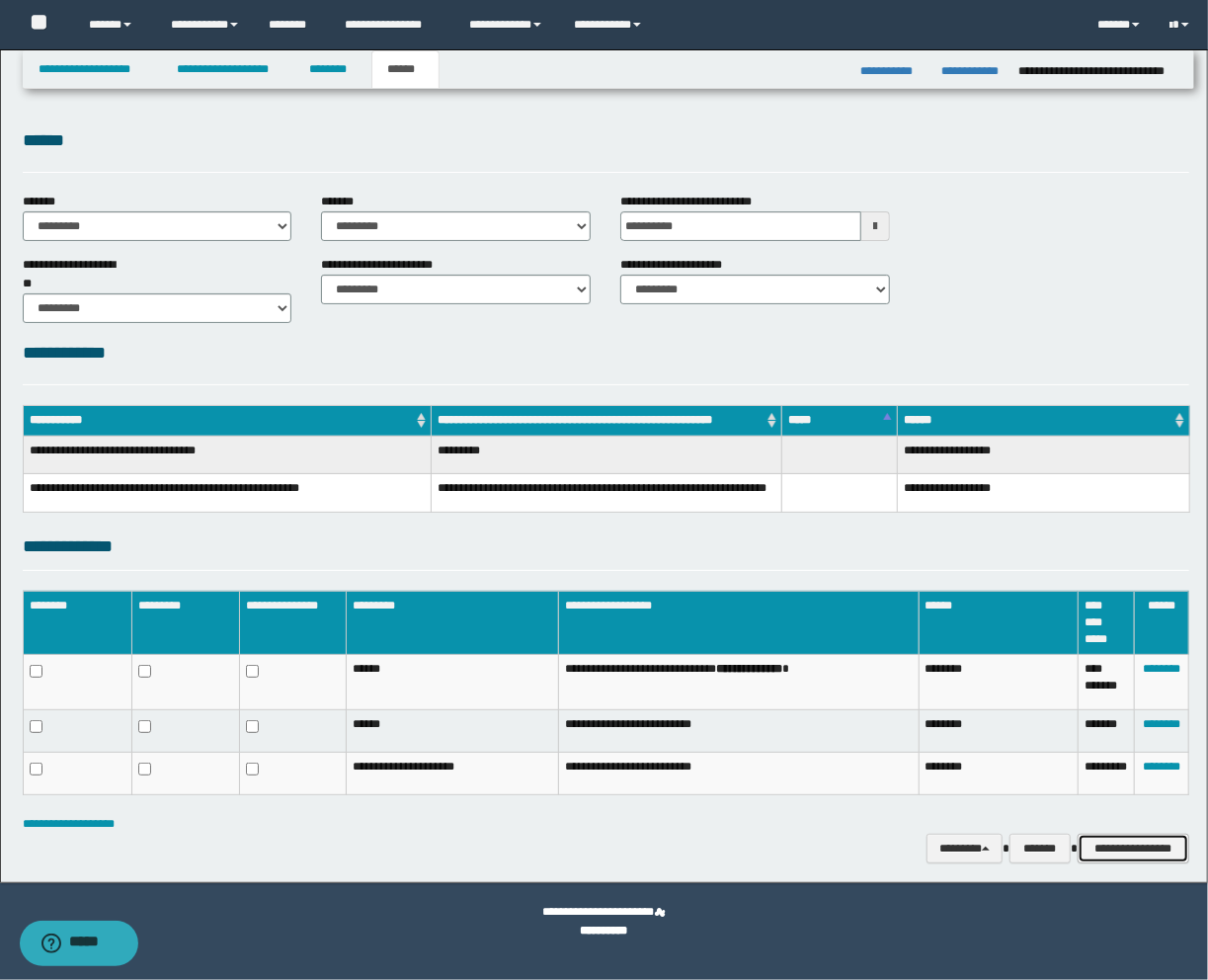 click on "**********" at bounding box center (1133, 849) 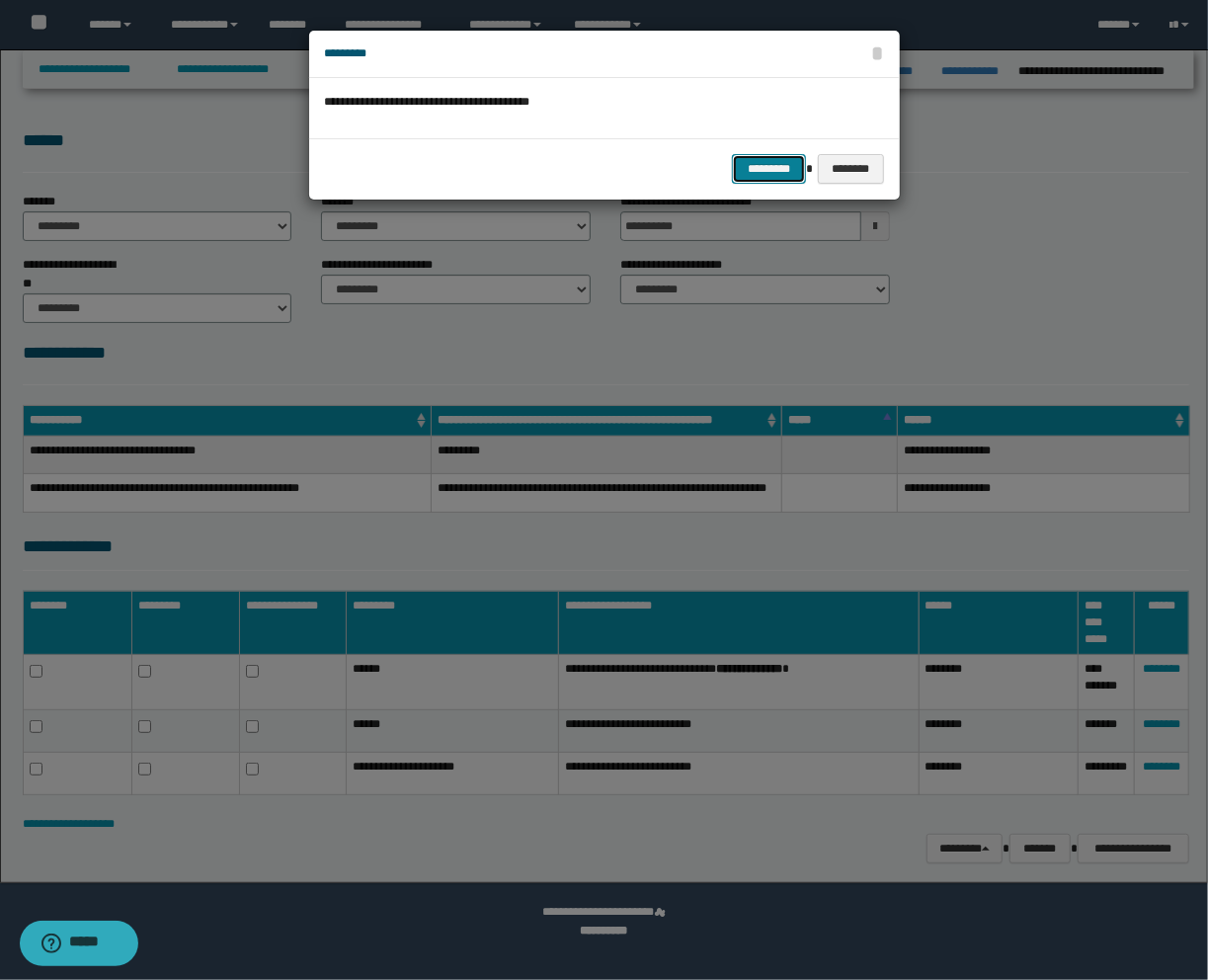 click on "*********" at bounding box center (768, 169) 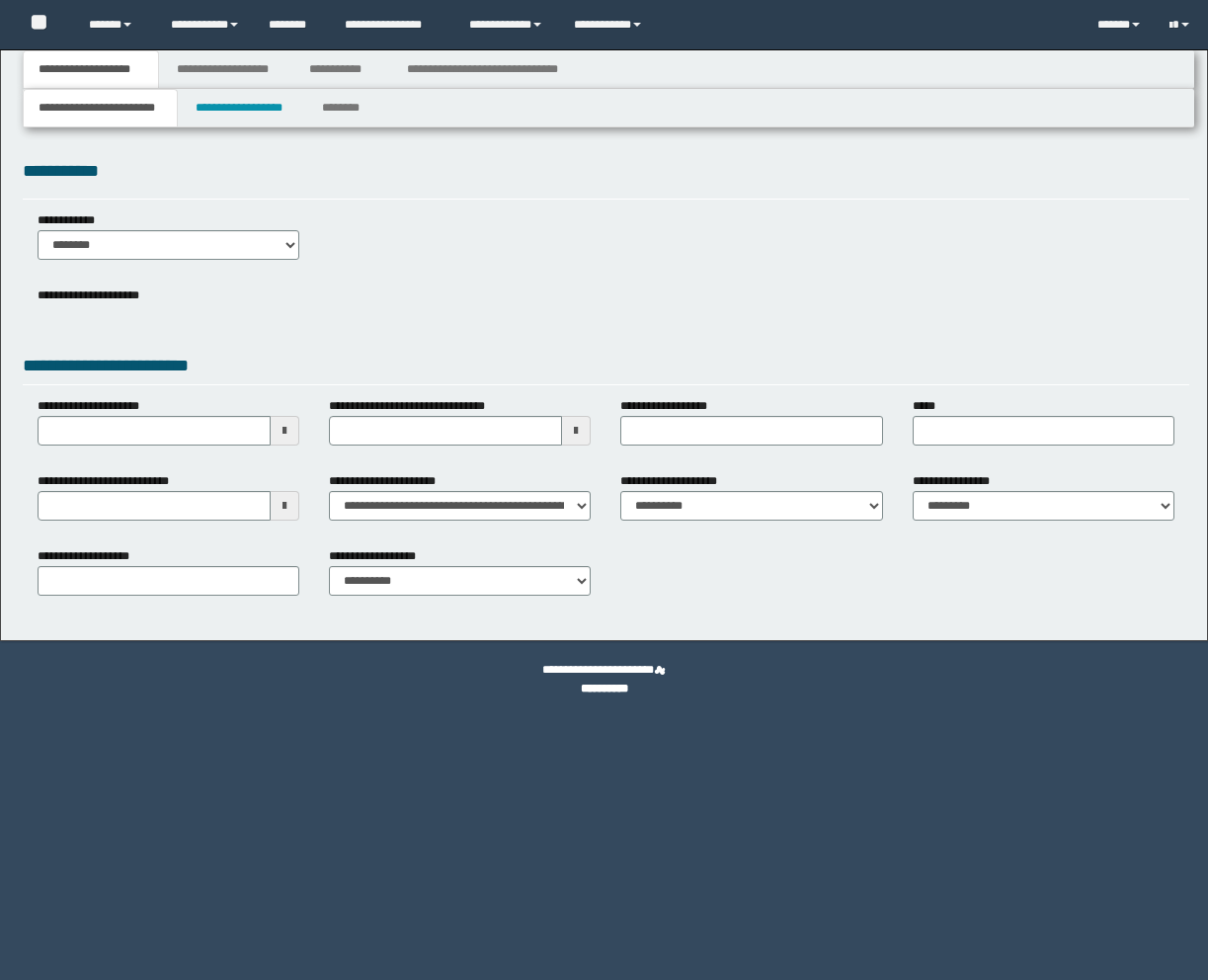 scroll, scrollTop: 0, scrollLeft: 0, axis: both 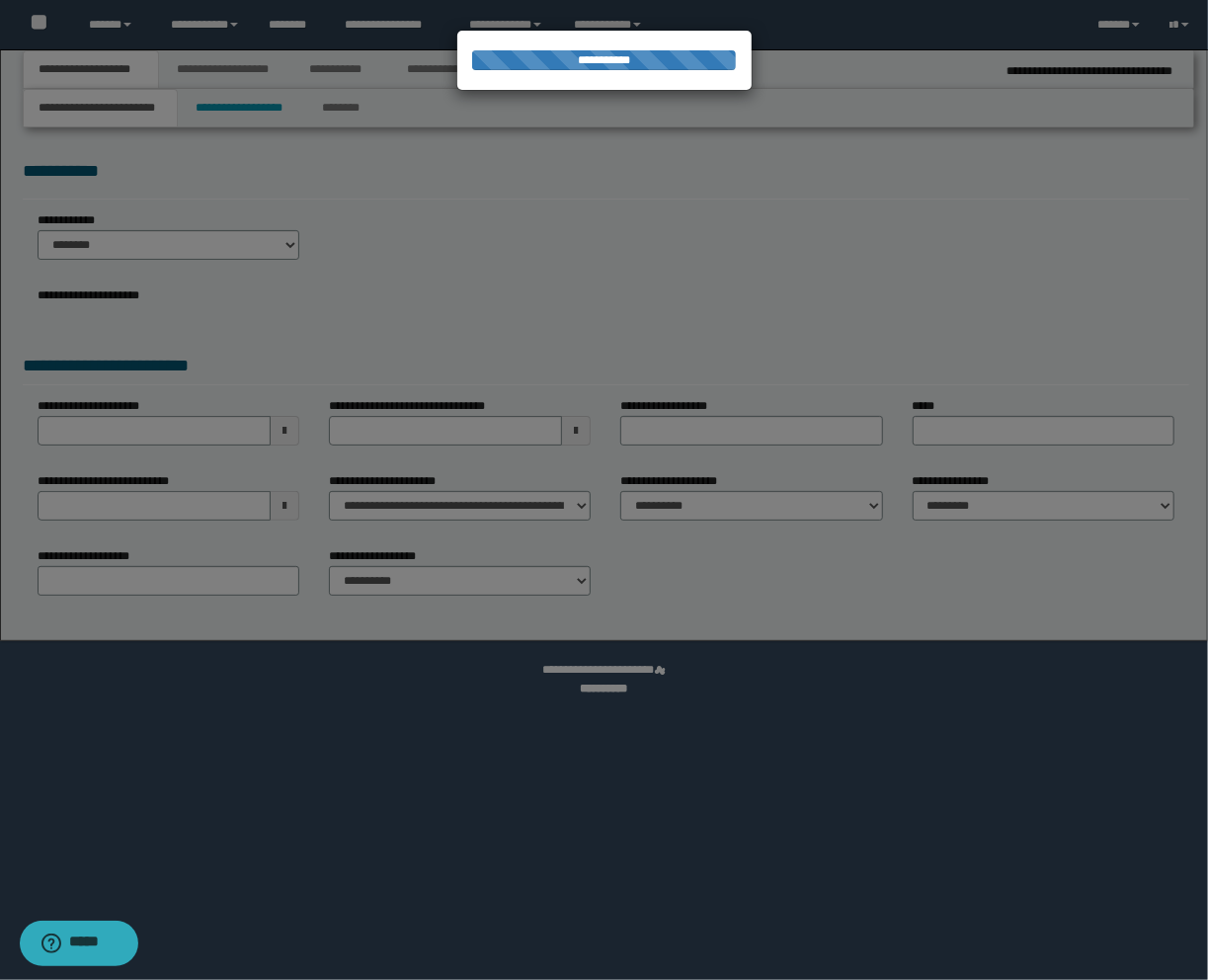 select on "*" 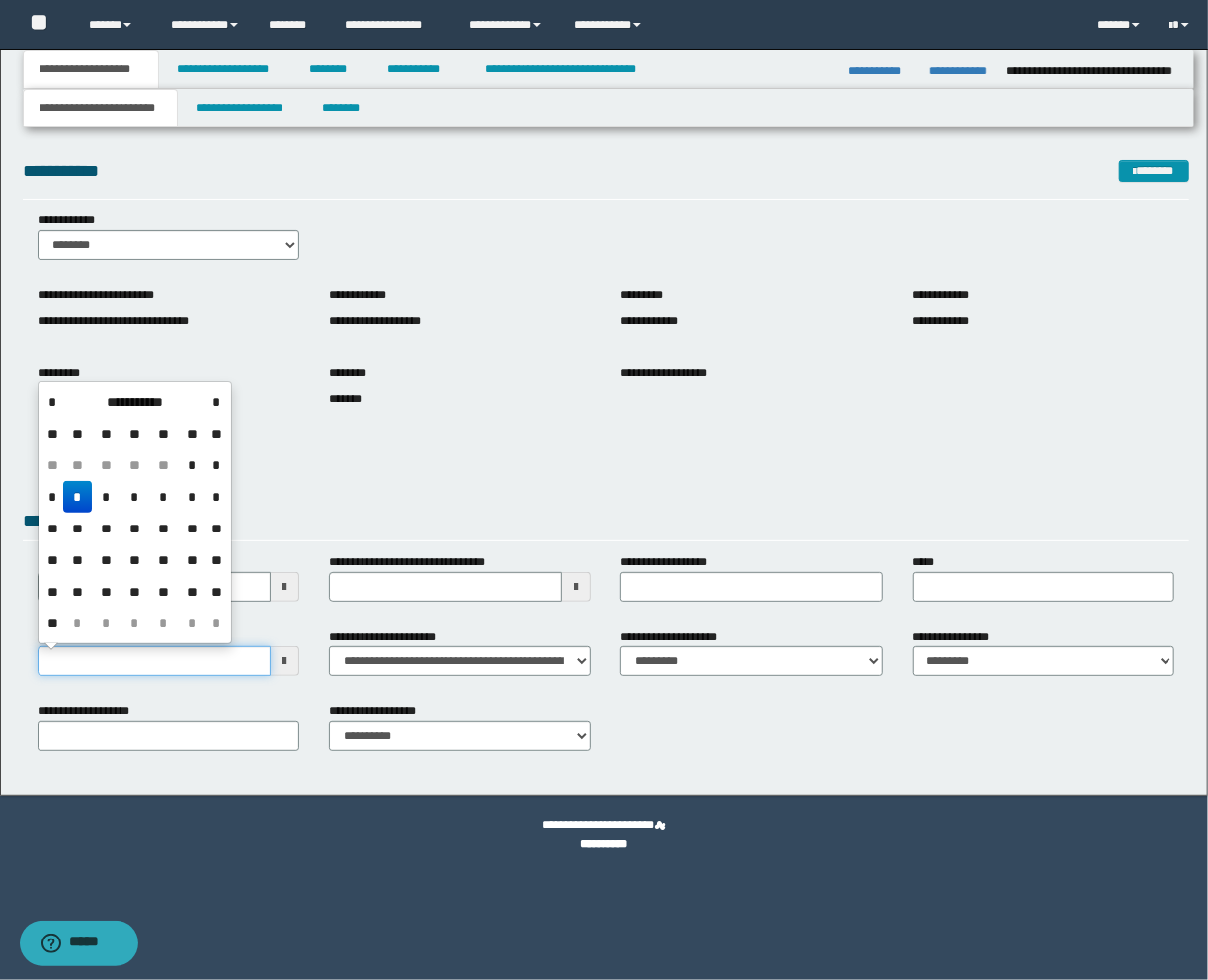 click on "**********" at bounding box center (154, 661) 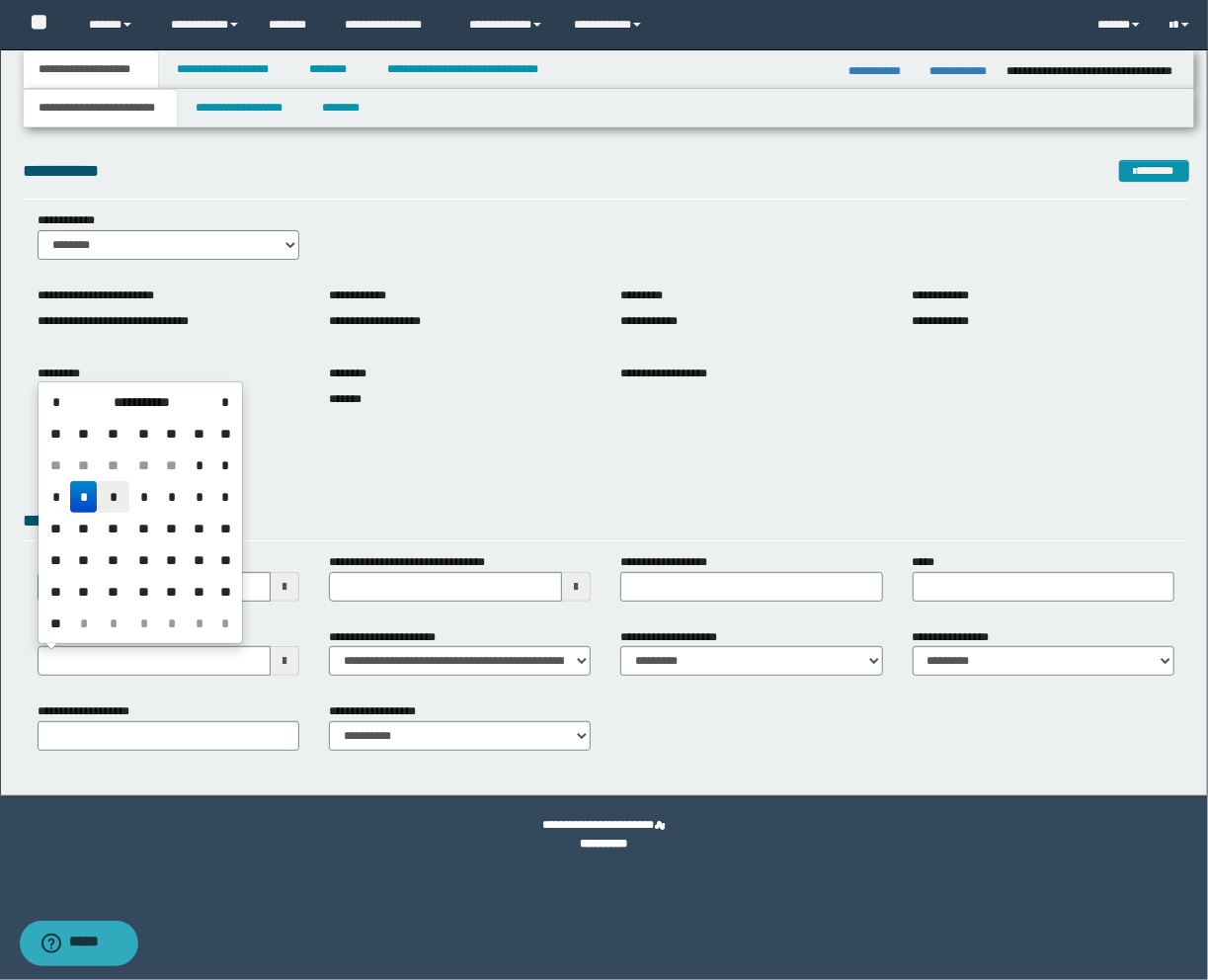 click on "*" at bounding box center [113, 497] 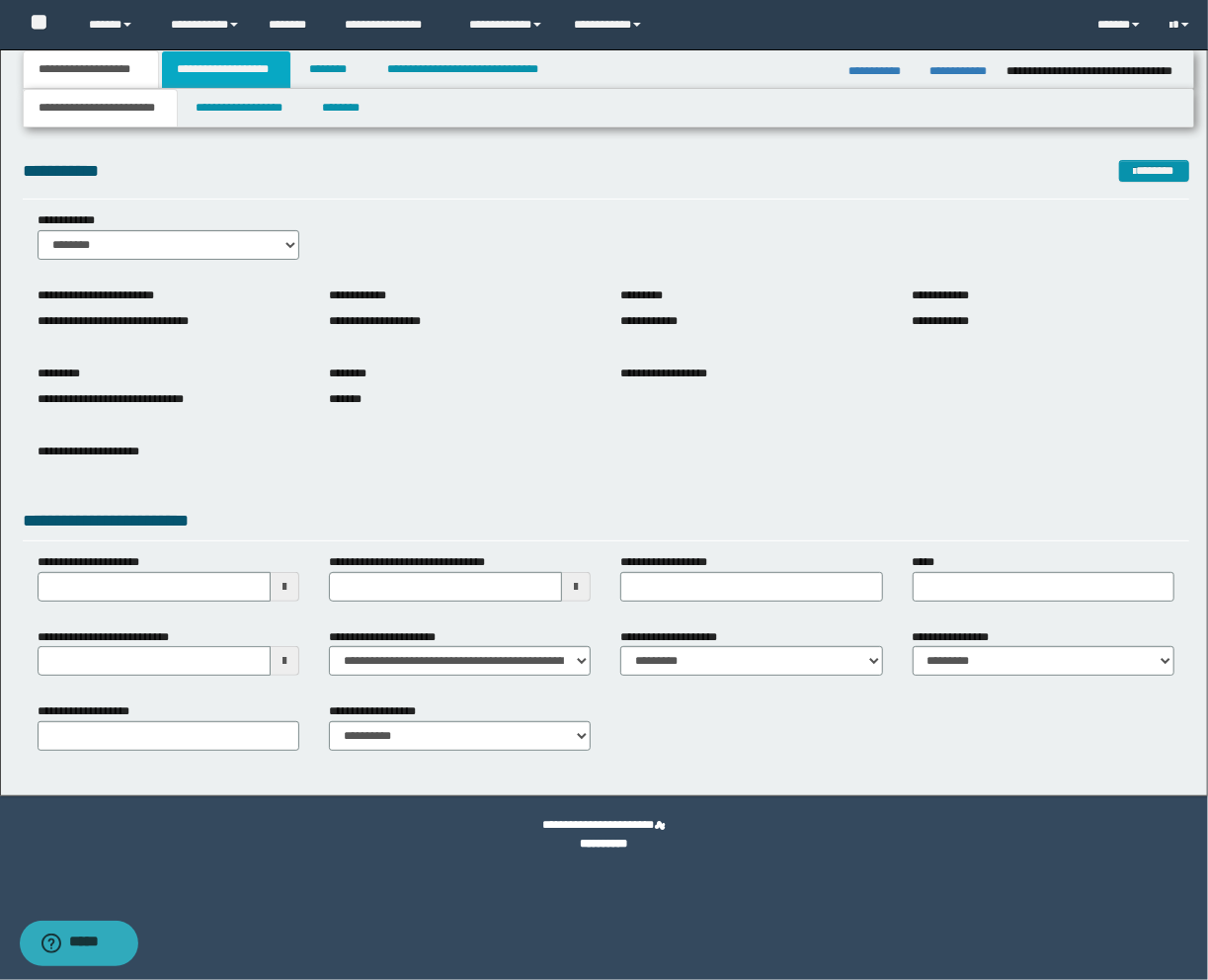 click on "**********" at bounding box center [226, 69] 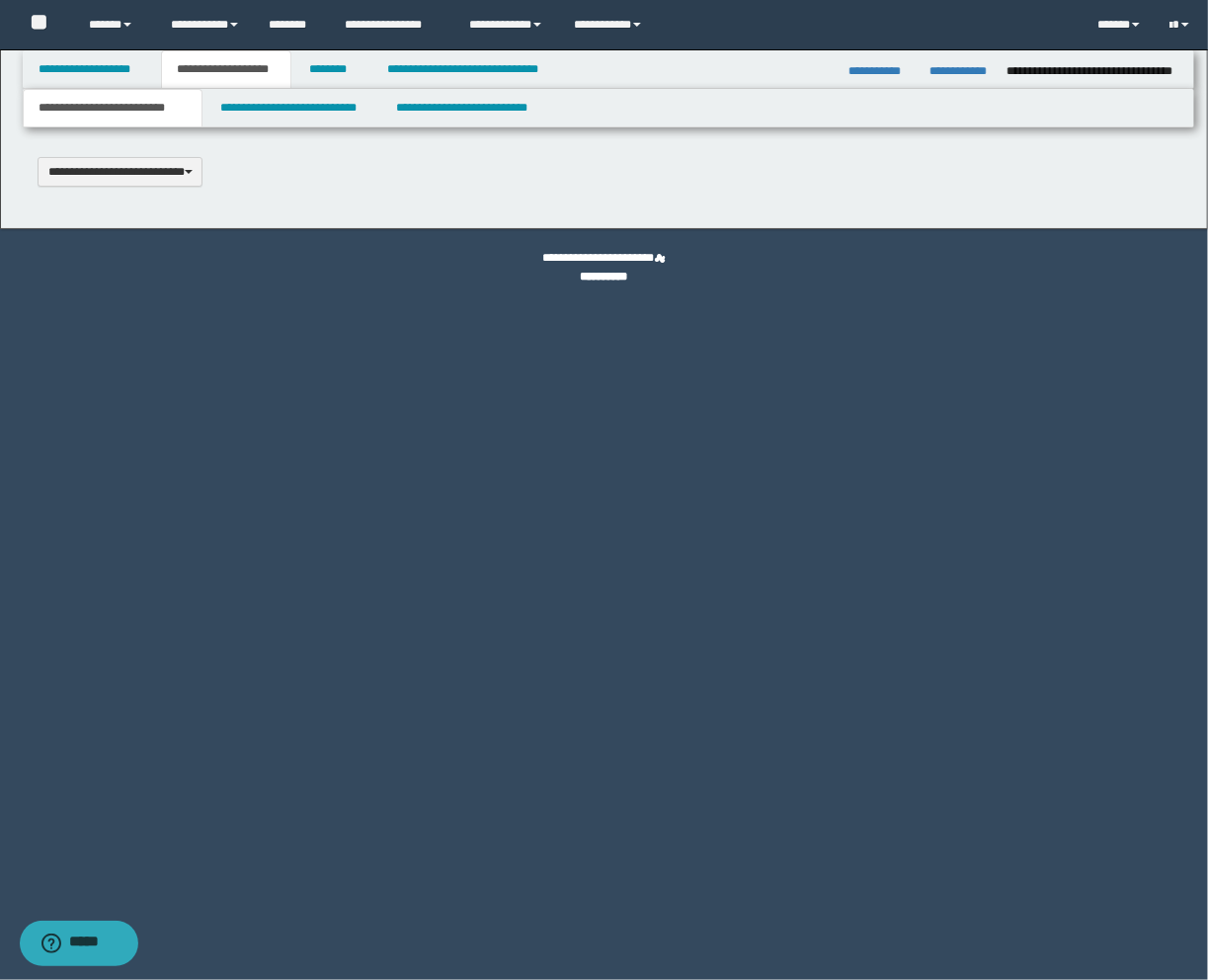 scroll, scrollTop: 0, scrollLeft: 0, axis: both 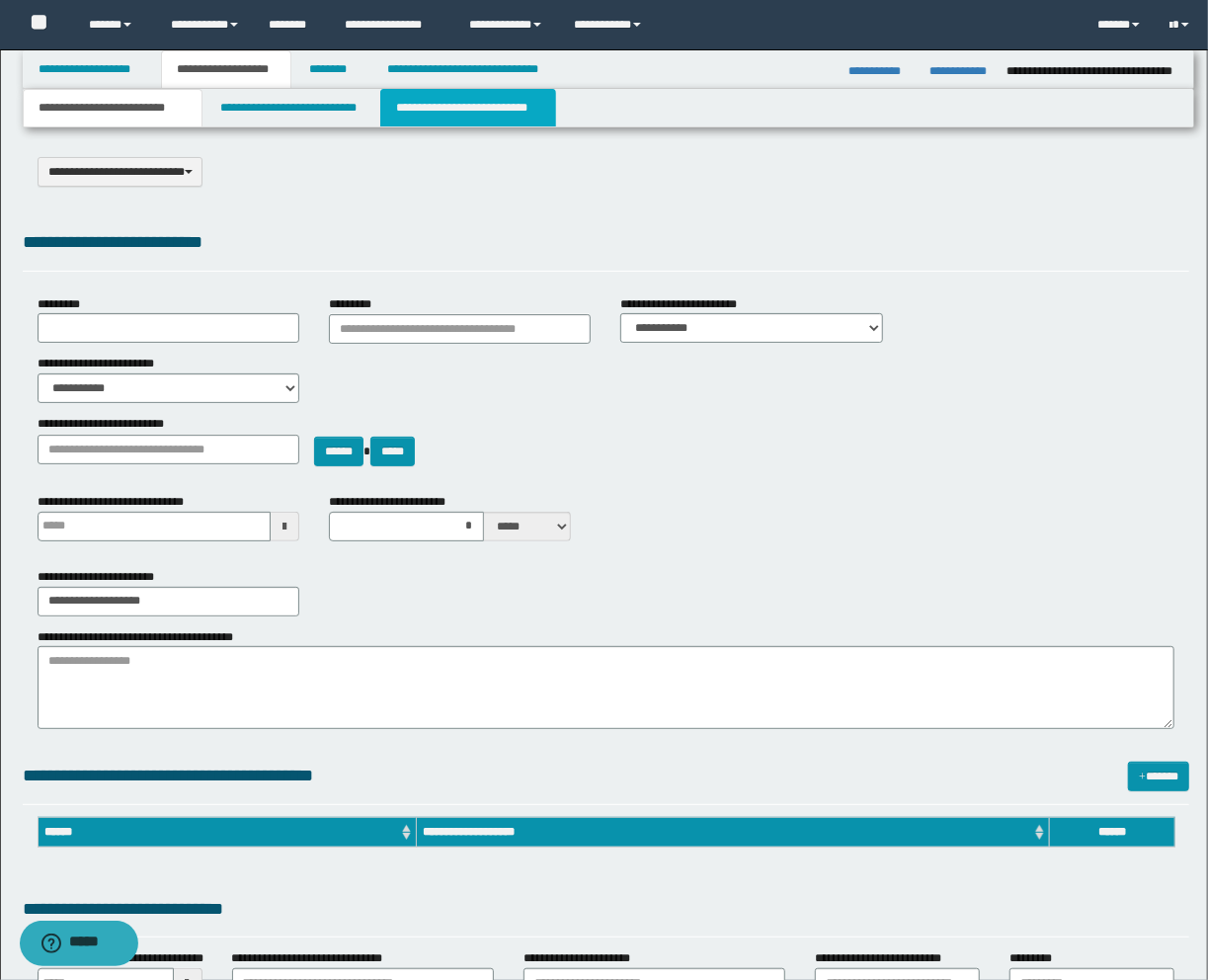 click on "**********" at bounding box center (468, 108) 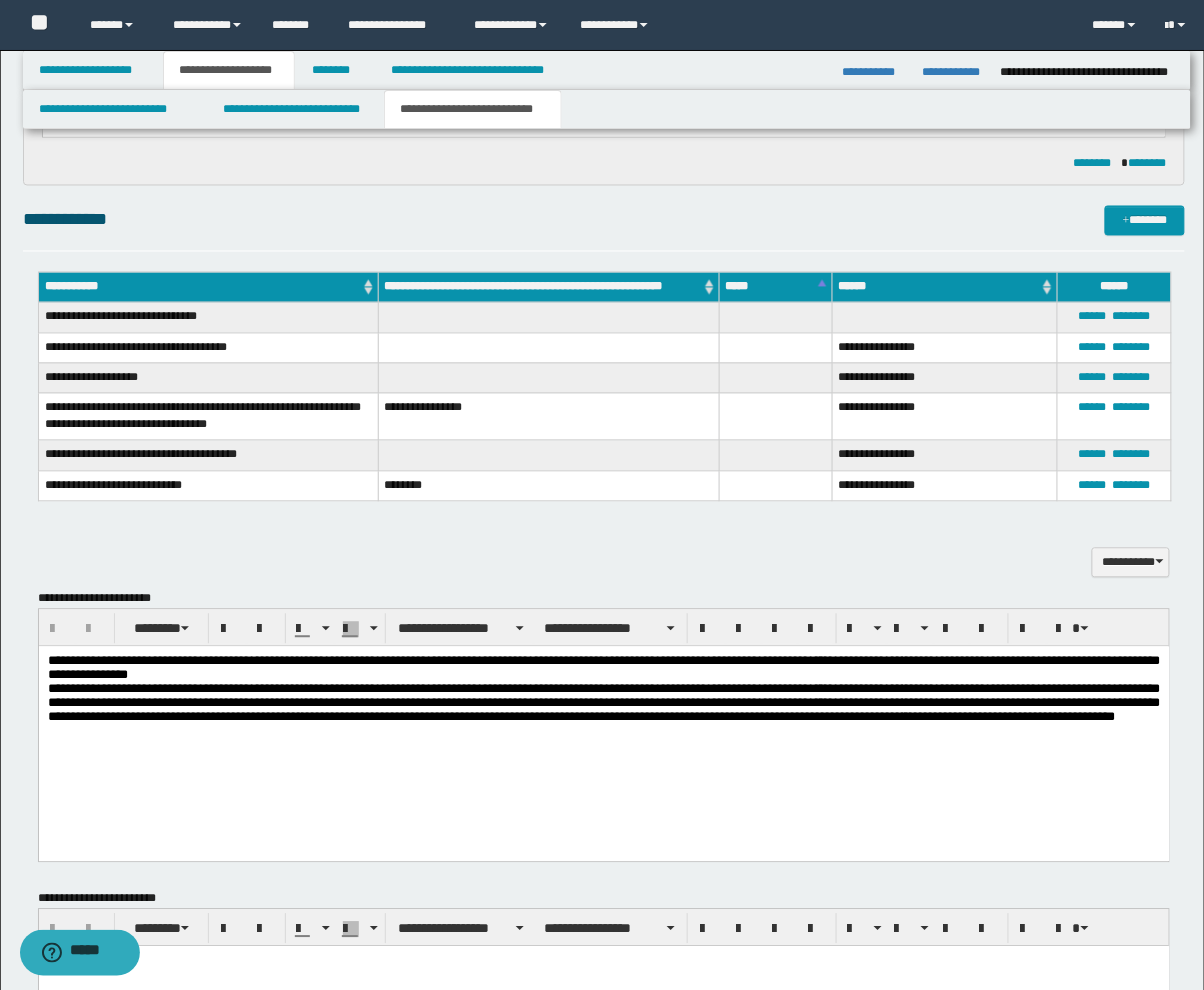 scroll, scrollTop: 886, scrollLeft: 0, axis: vertical 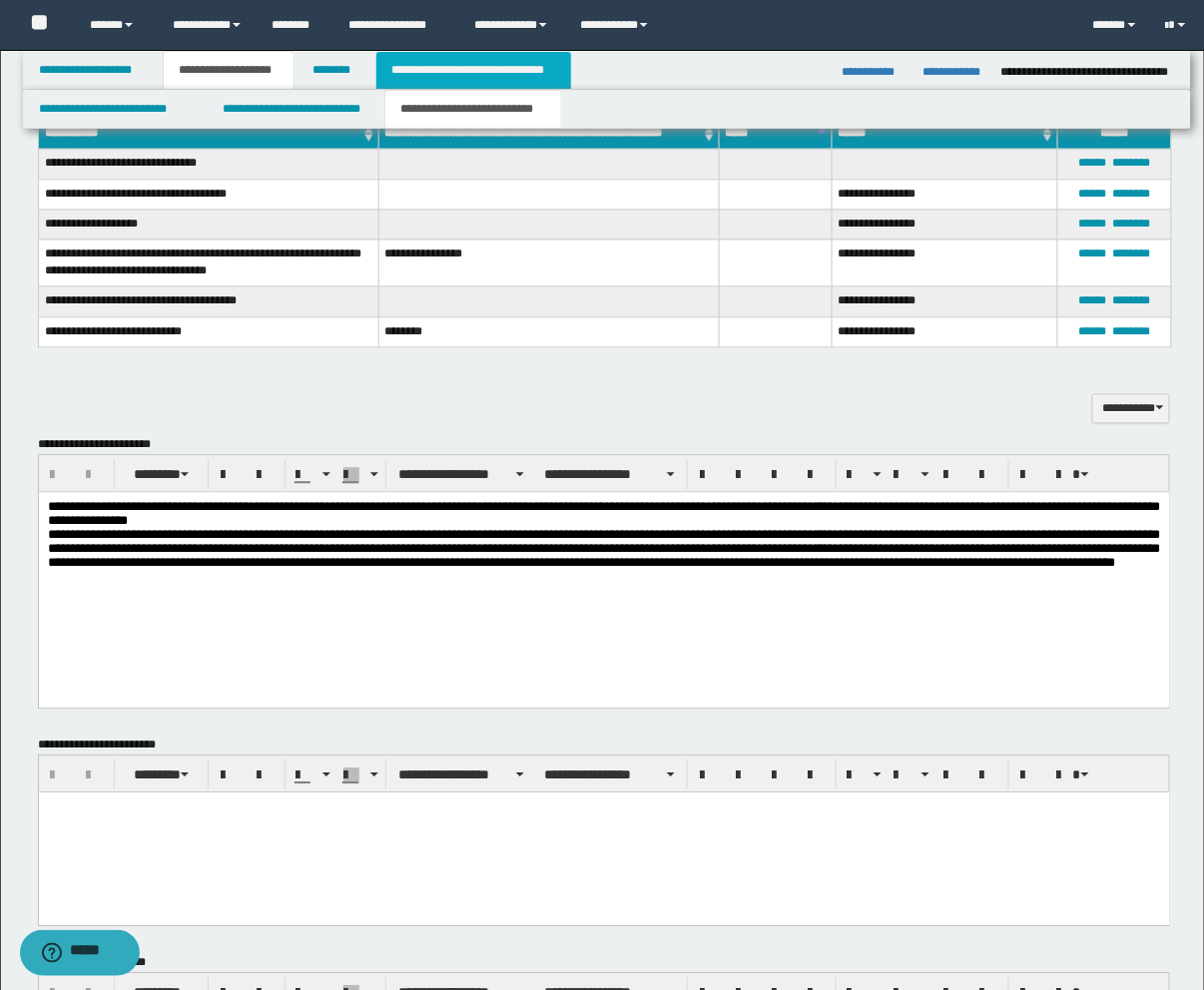 click on "**********" at bounding box center [473, 70] 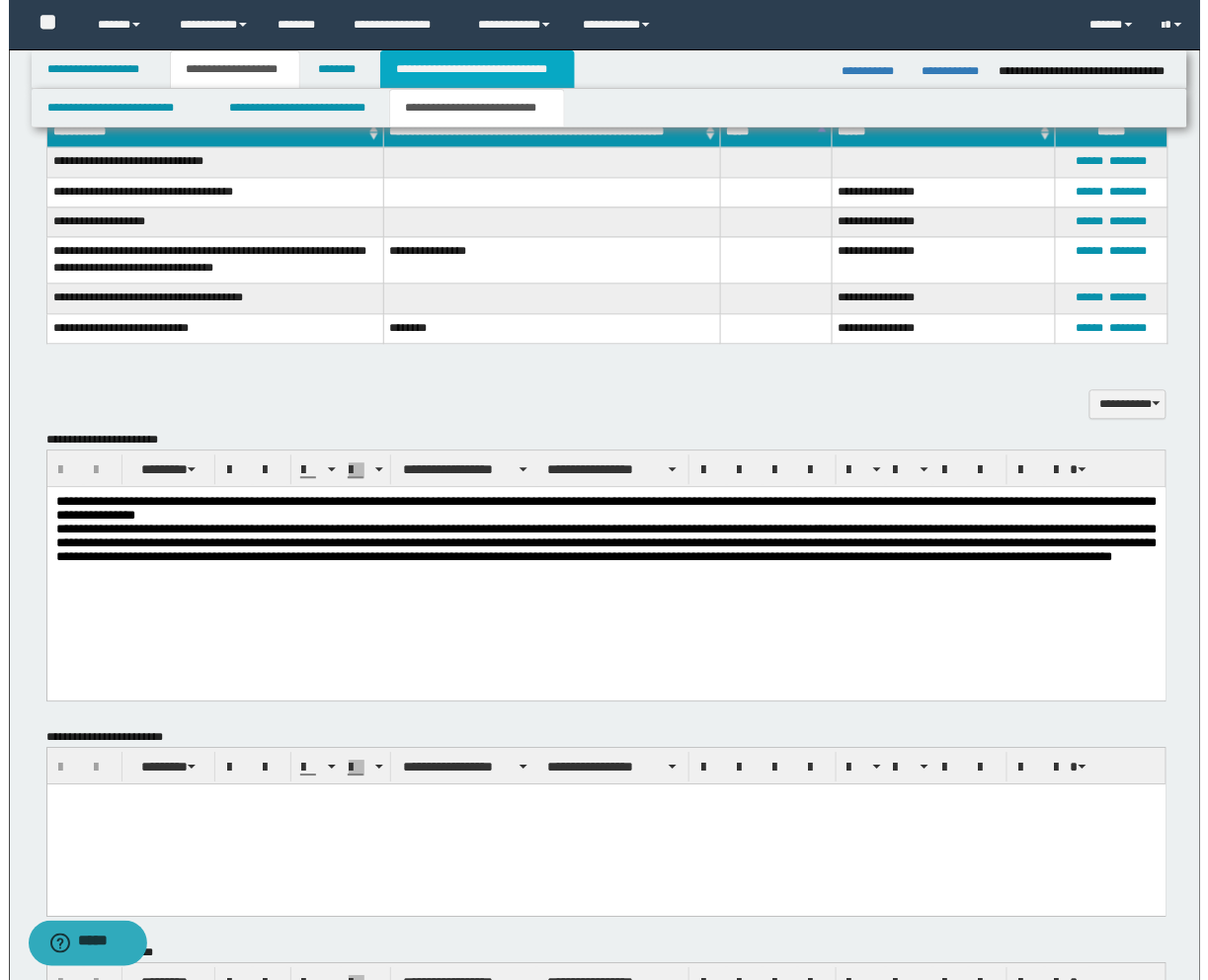 scroll, scrollTop: 0, scrollLeft: 0, axis: both 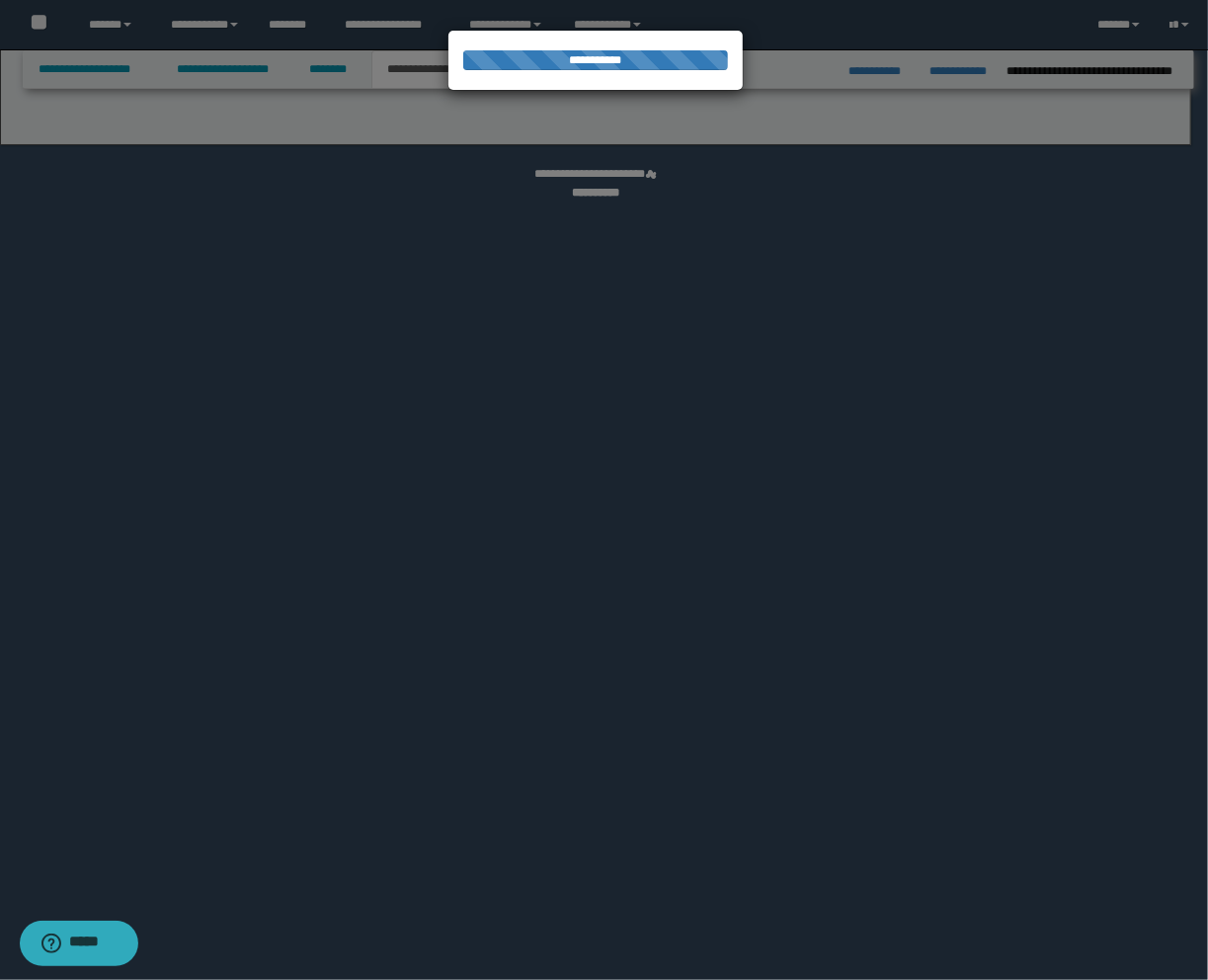 select on "*" 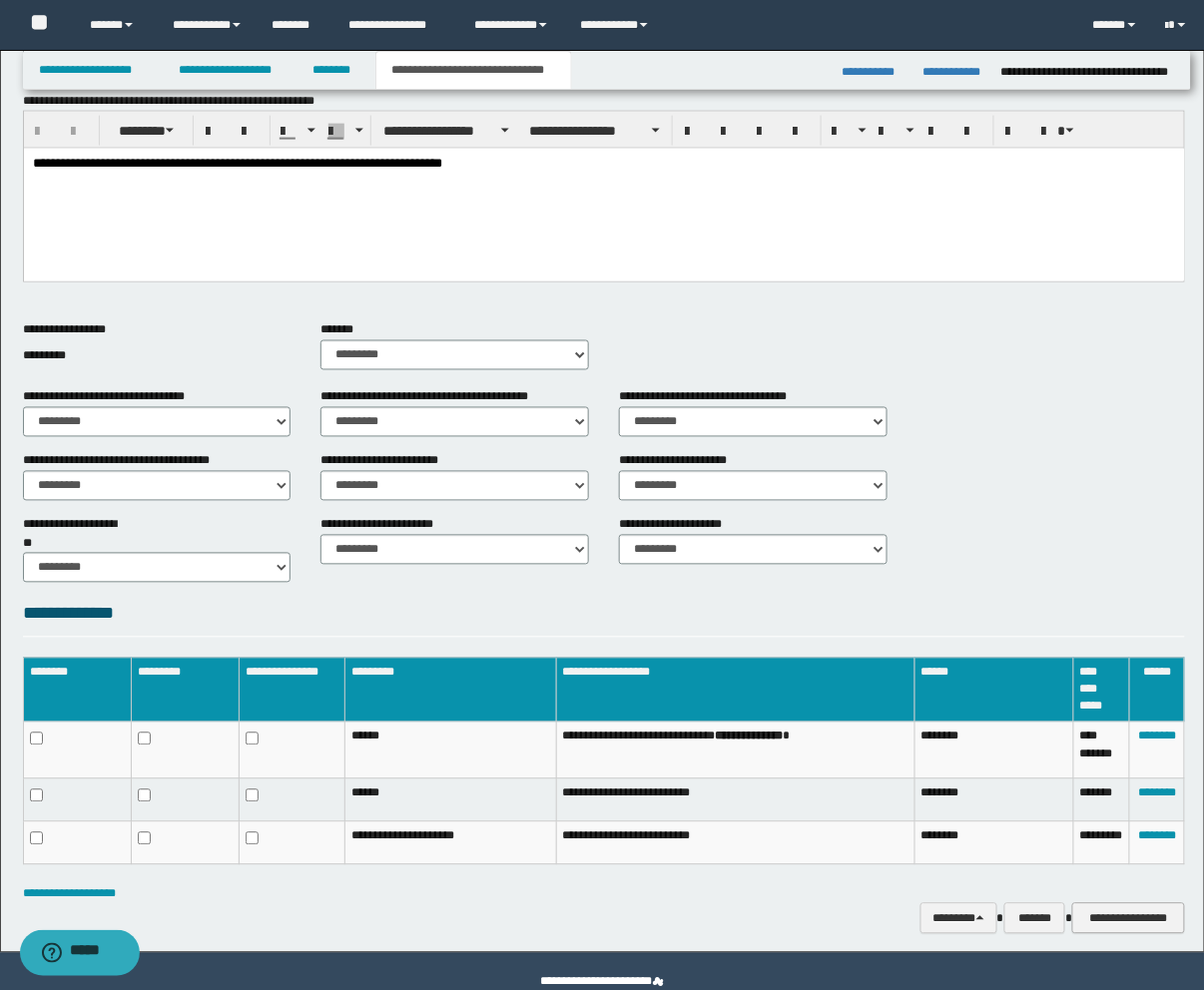scroll, scrollTop: 620, scrollLeft: 0, axis: vertical 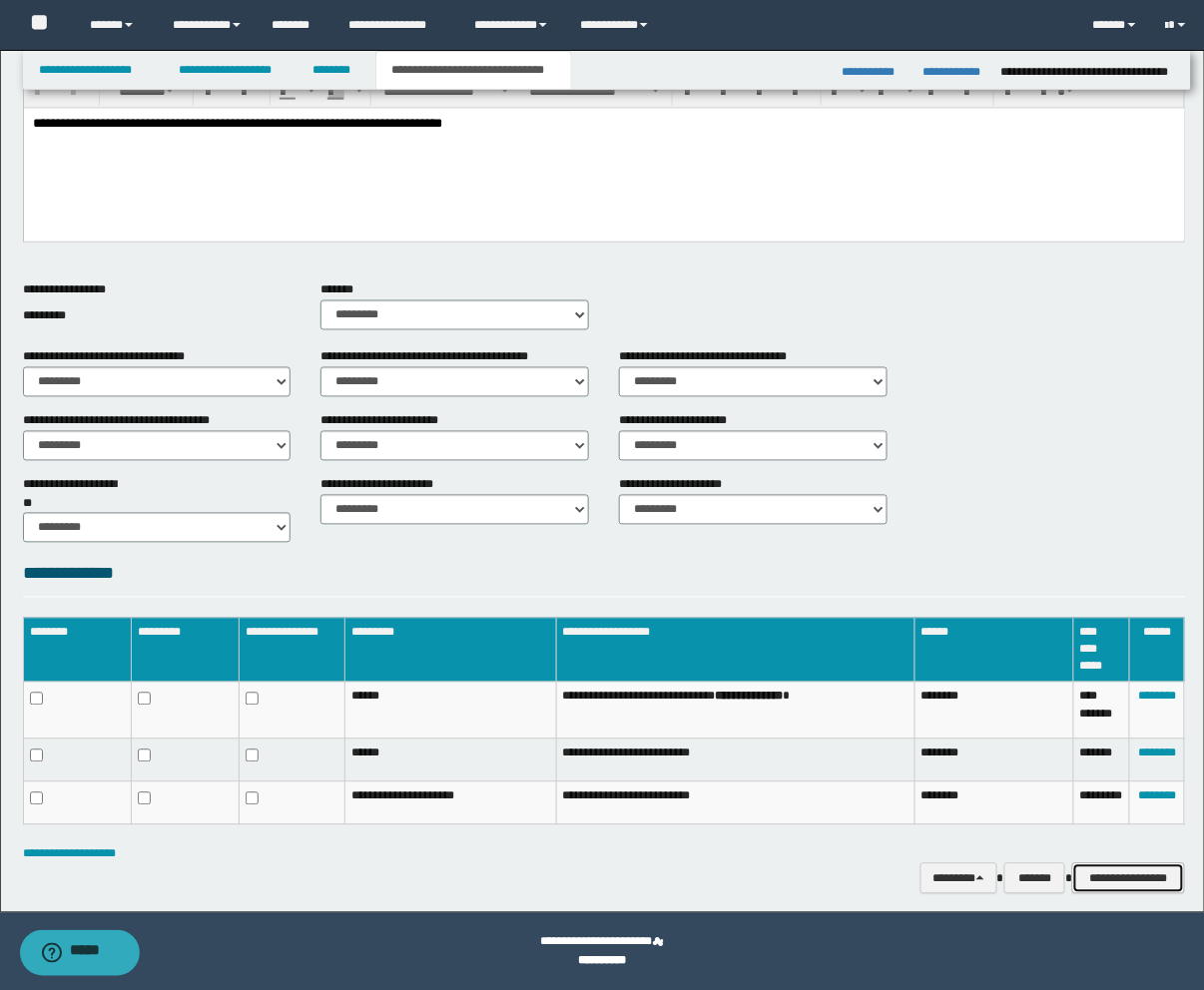 click on "**********" at bounding box center [1128, 878] 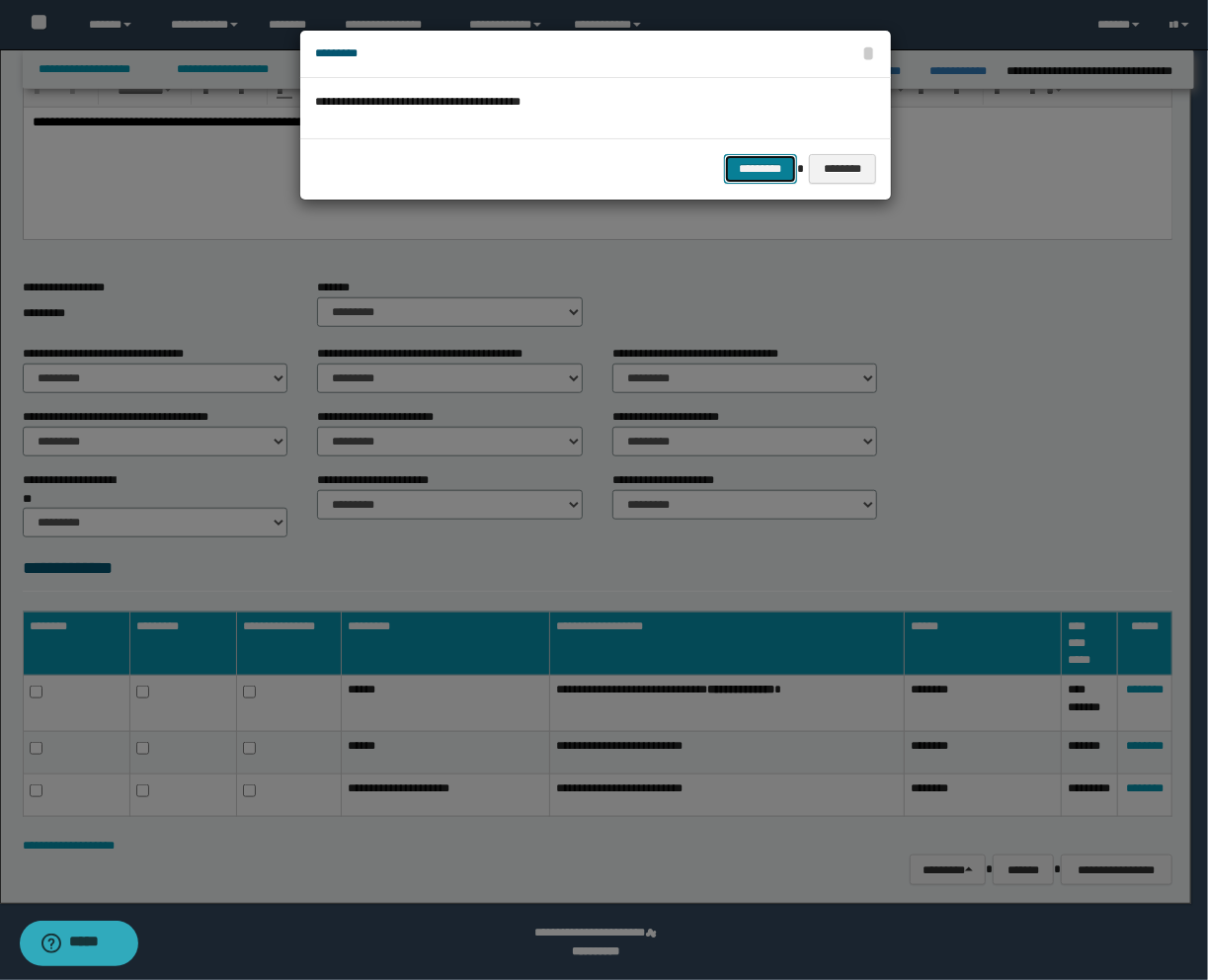 click on "*********" at bounding box center [761, 169] 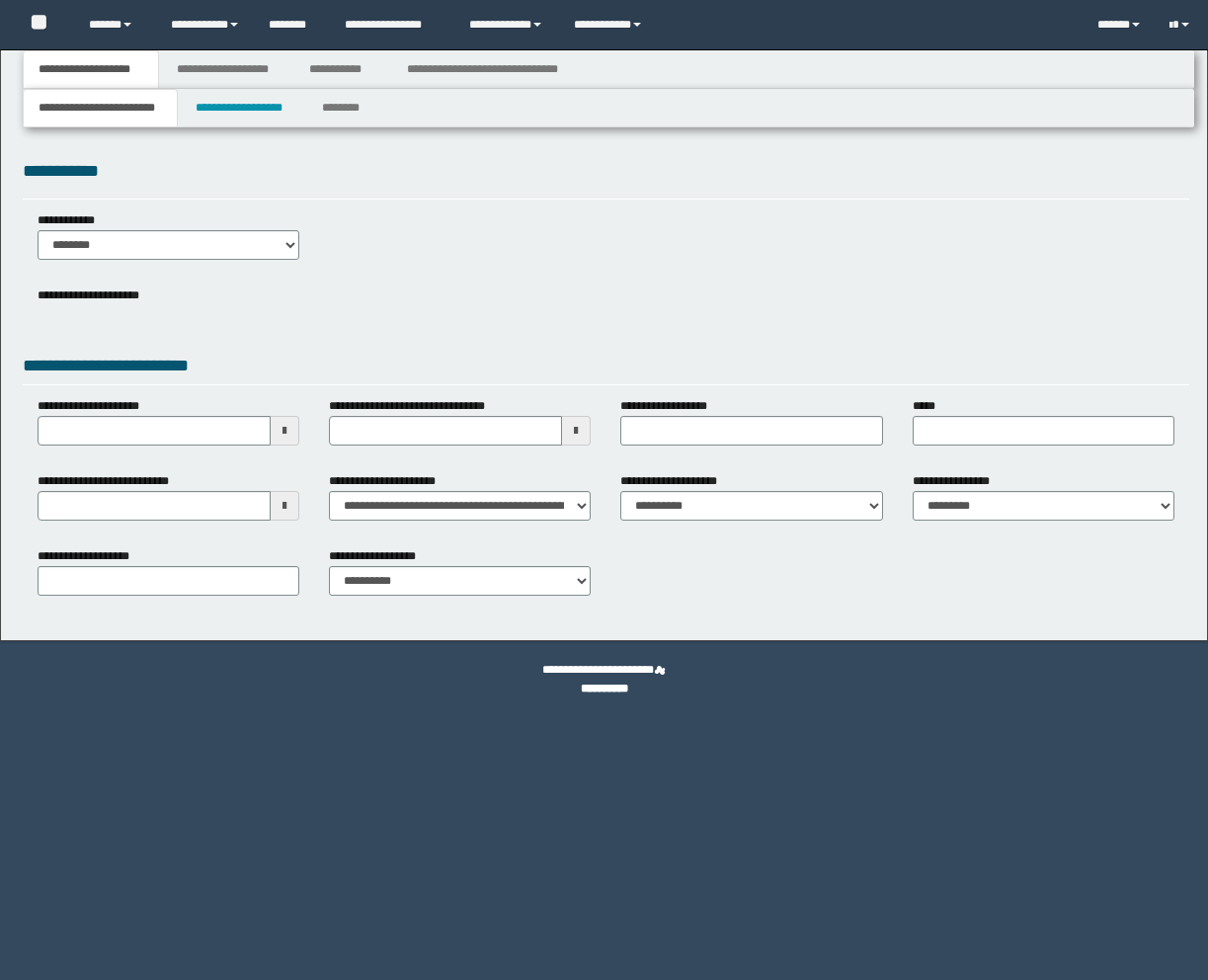 scroll, scrollTop: 0, scrollLeft: 0, axis: both 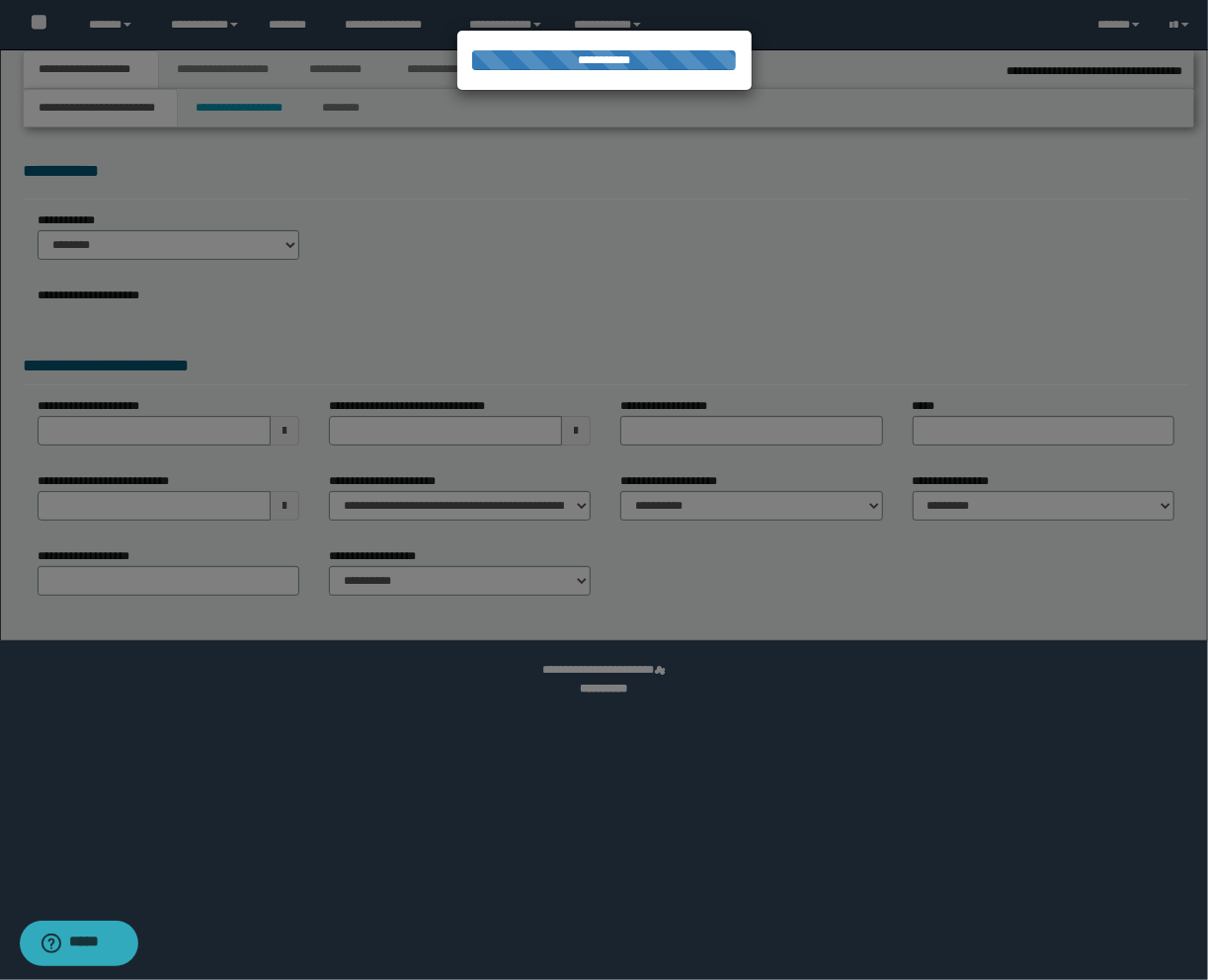 select on "*" 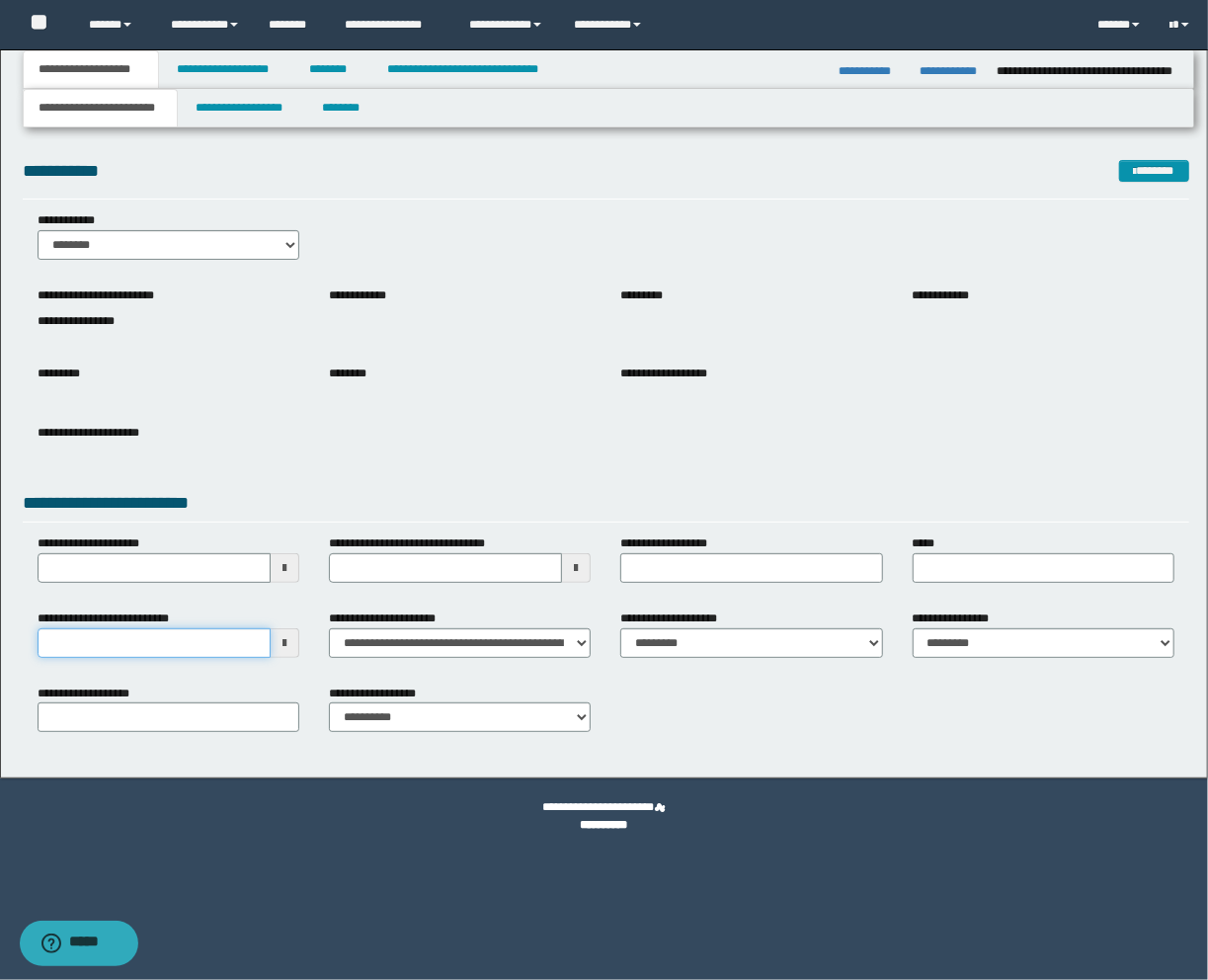 click on "**********" at bounding box center (154, 643) 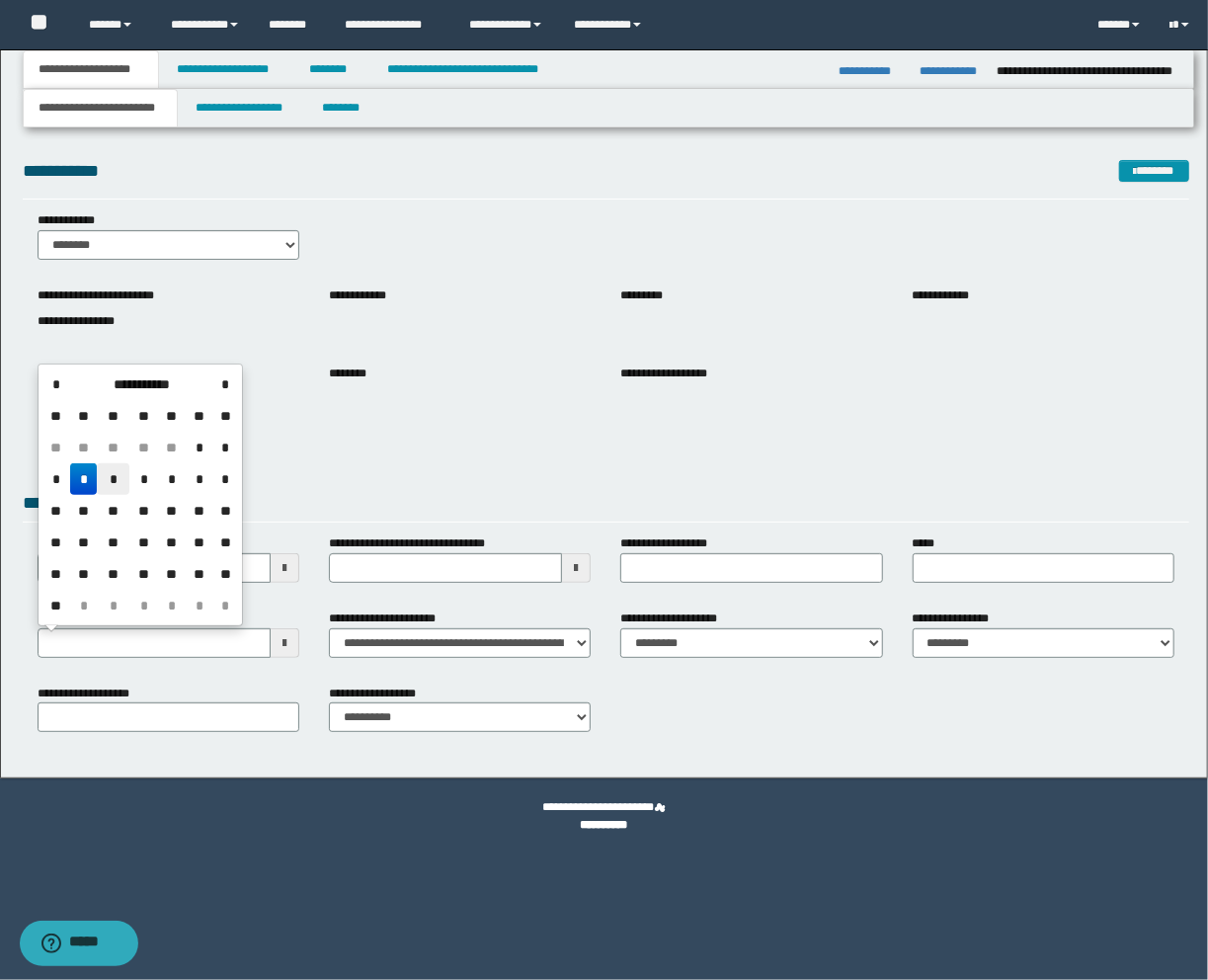click on "*" at bounding box center [113, 479] 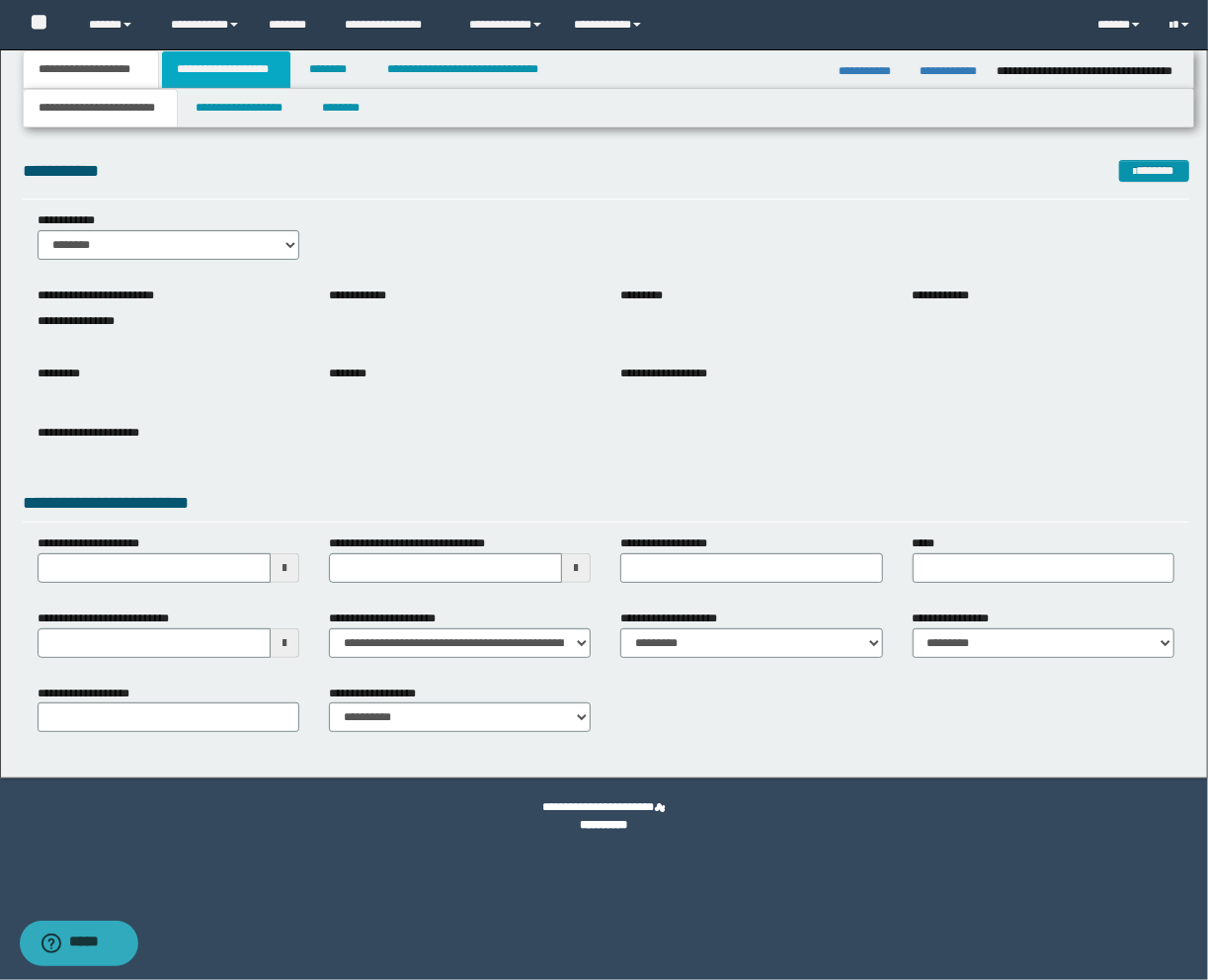 drag, startPoint x: 229, startPoint y: 72, endPoint x: 259, endPoint y: 85, distance: 32.695565 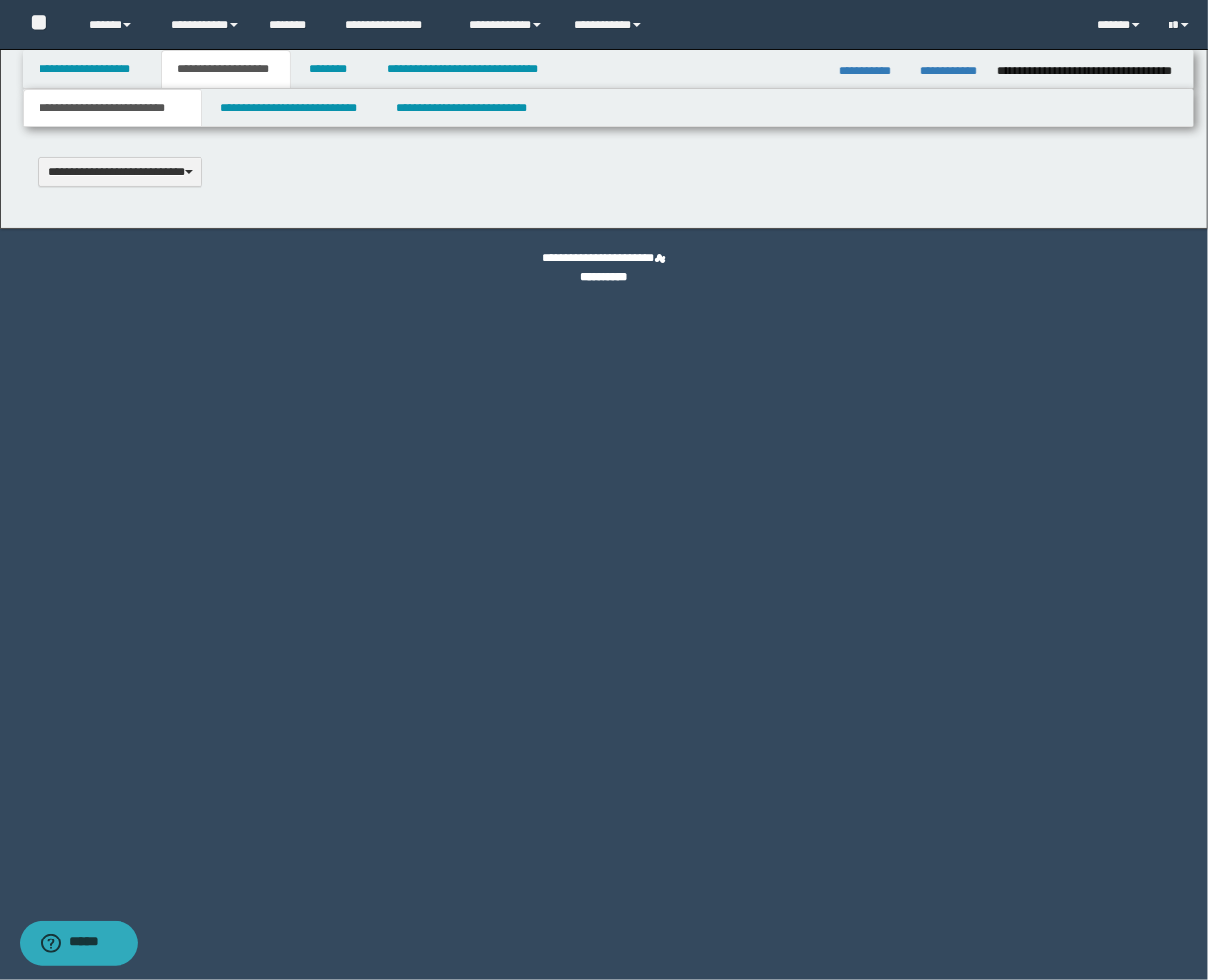 scroll, scrollTop: 0, scrollLeft: 0, axis: both 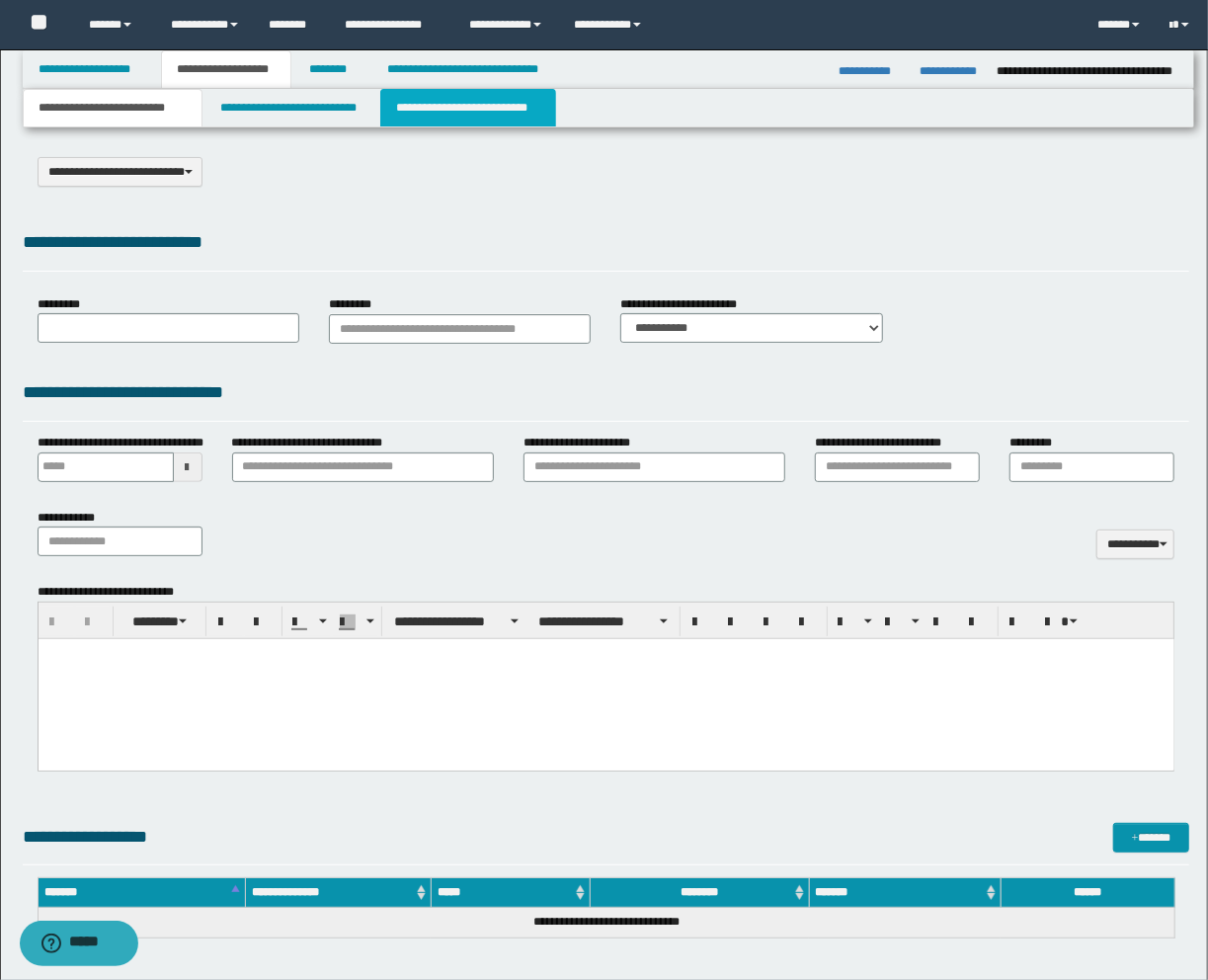 click on "**********" at bounding box center (468, 108) 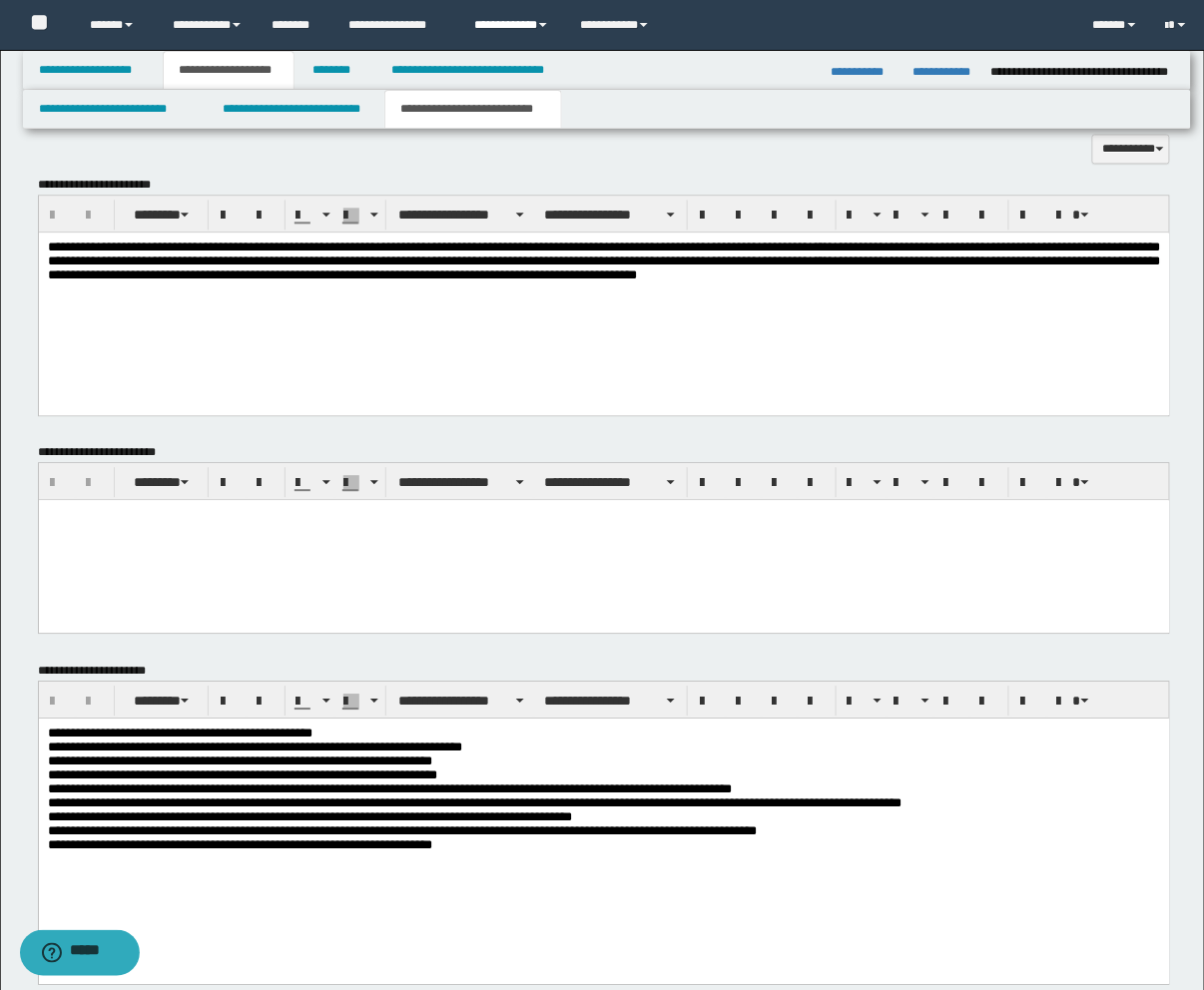 scroll, scrollTop: 998, scrollLeft: 0, axis: vertical 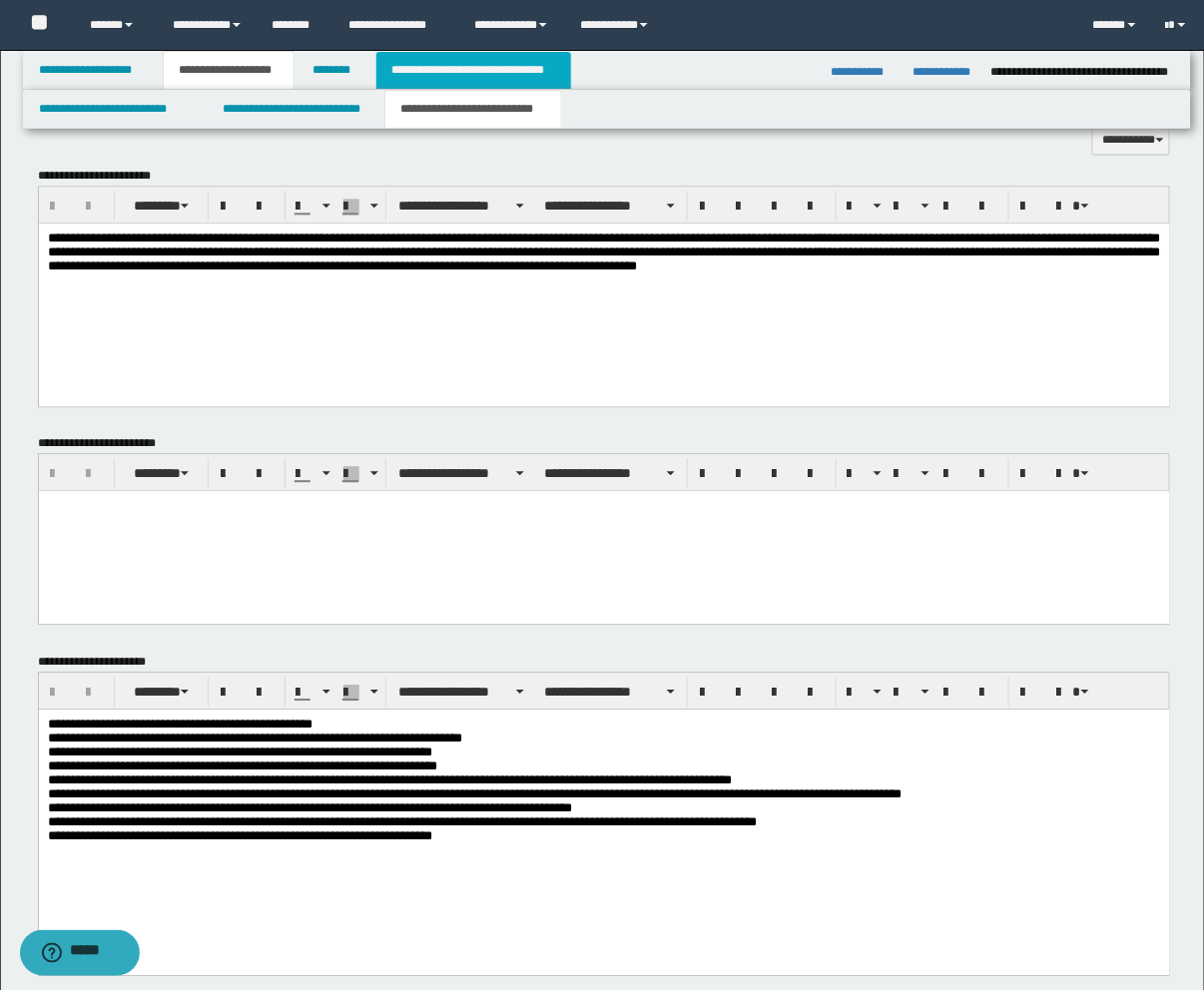 click on "**********" at bounding box center (473, 70) 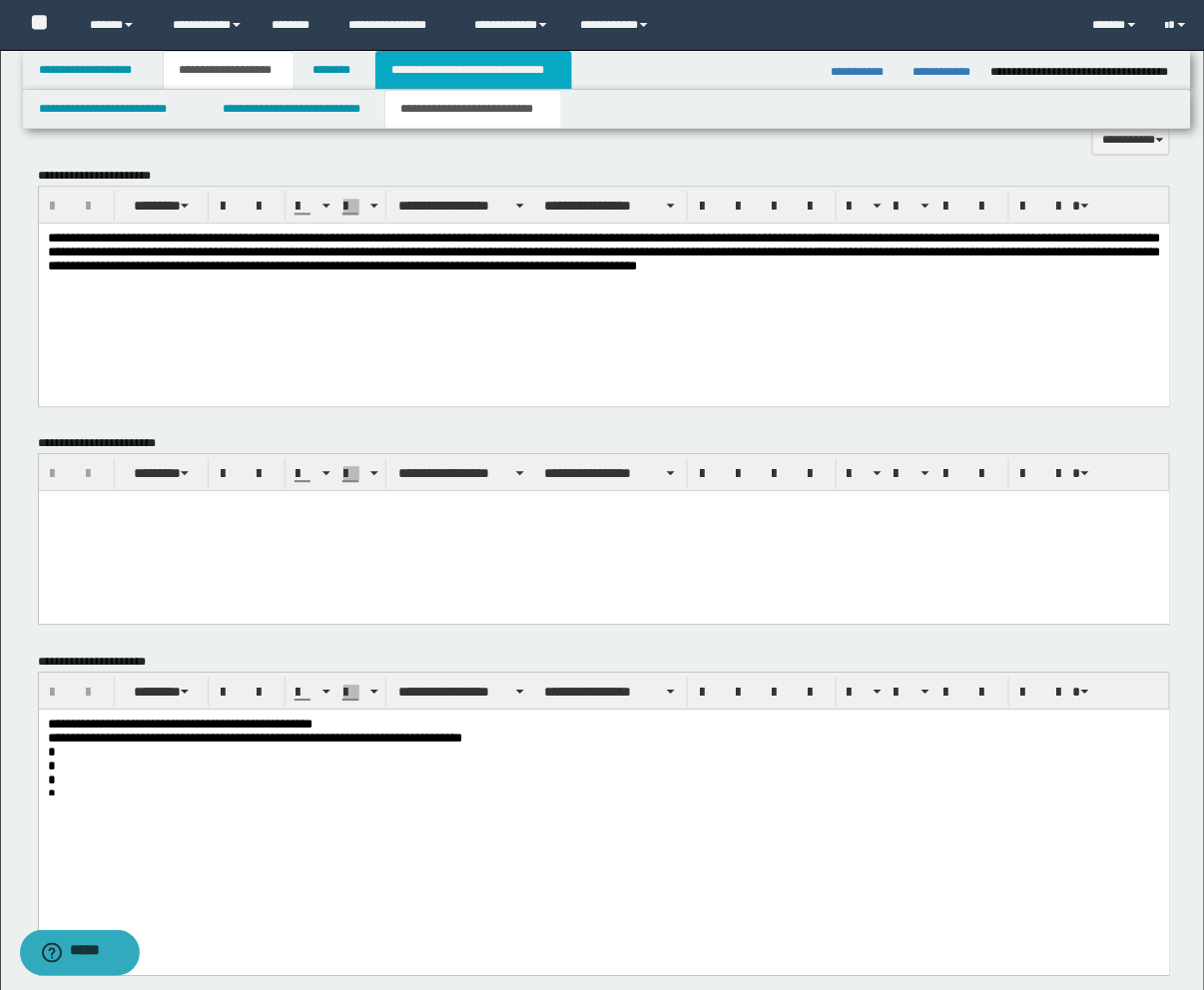 scroll, scrollTop: 0, scrollLeft: 0, axis: both 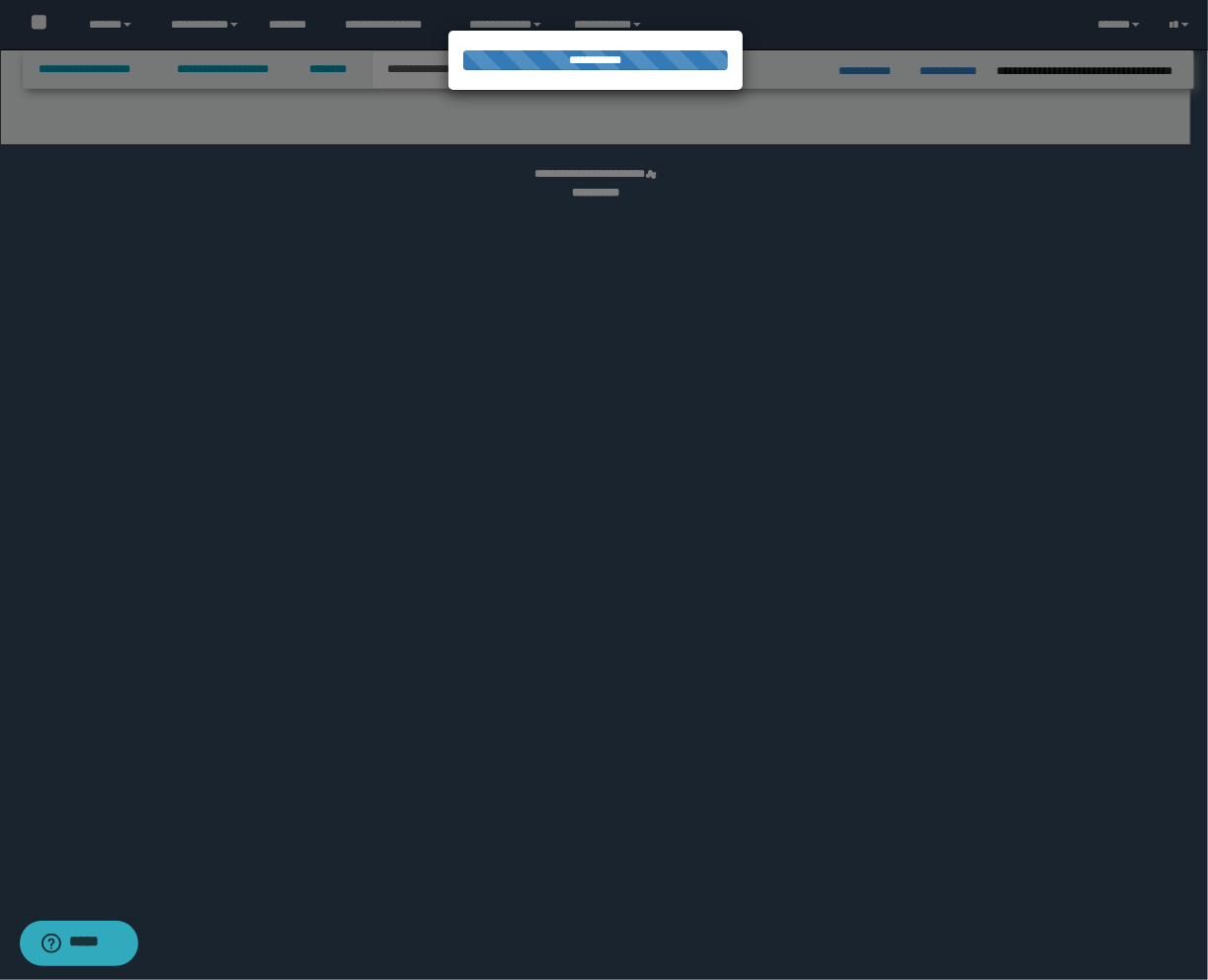 select on "*" 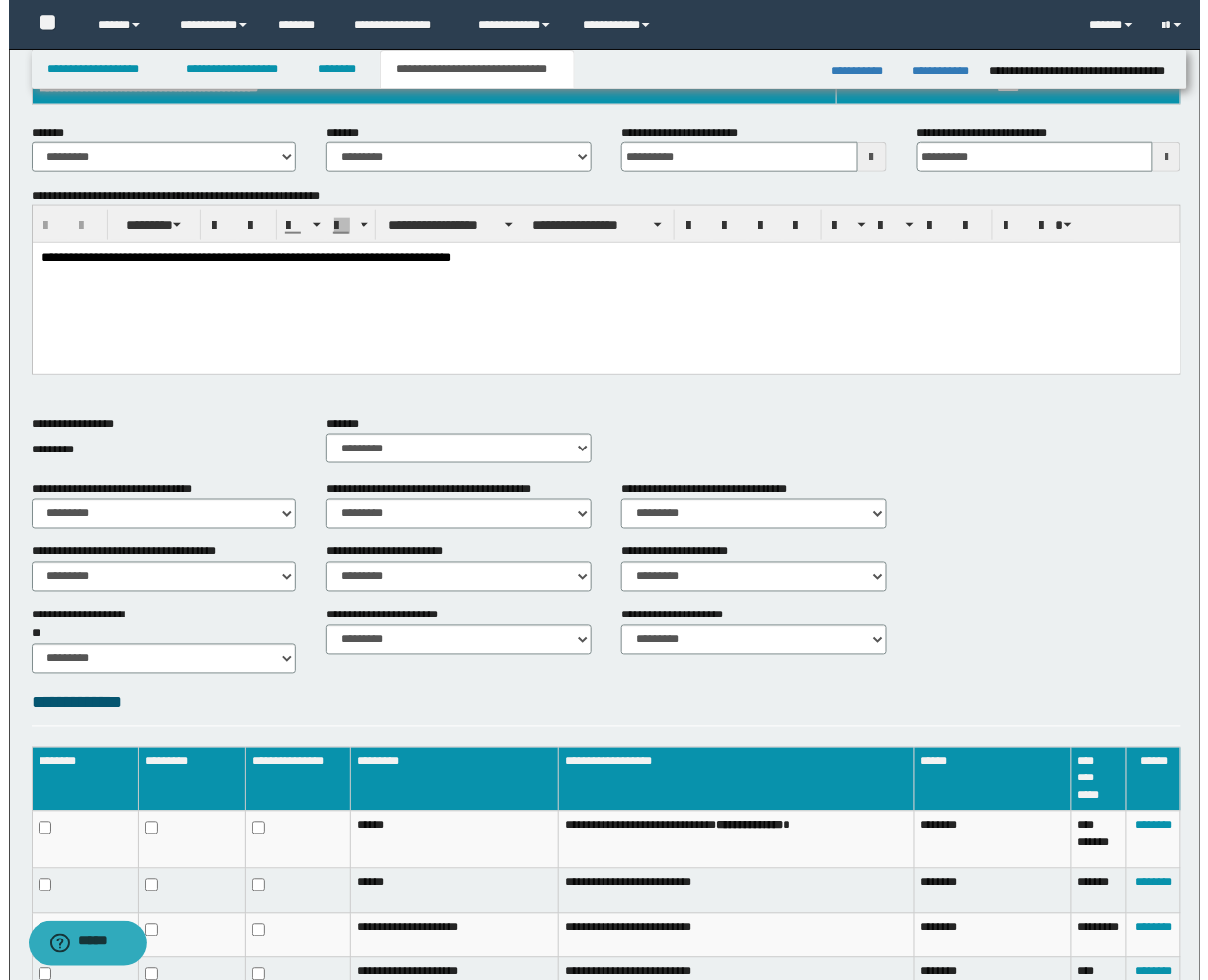 scroll, scrollTop: 588, scrollLeft: 0, axis: vertical 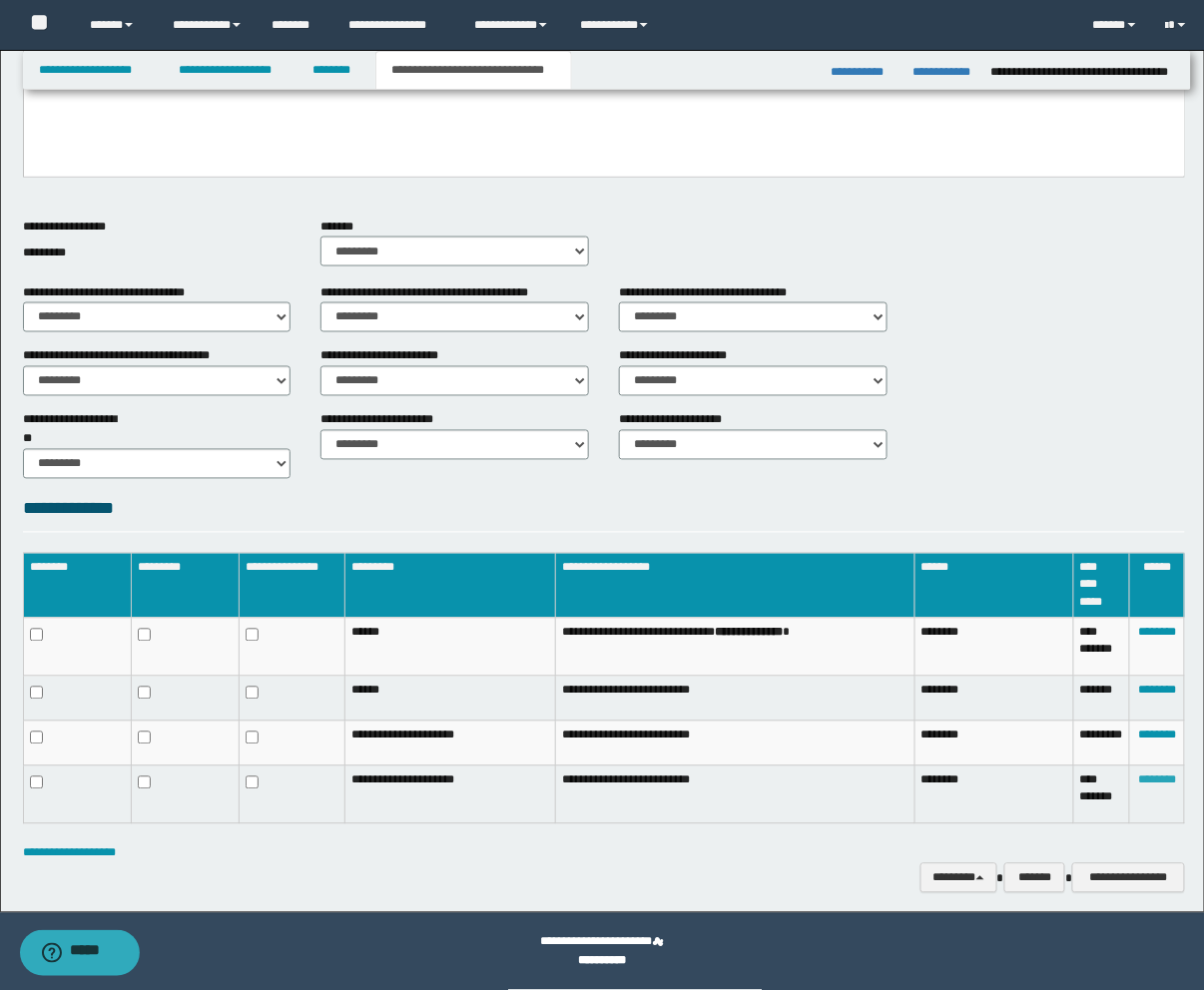 click on "********" at bounding box center [1157, 780] 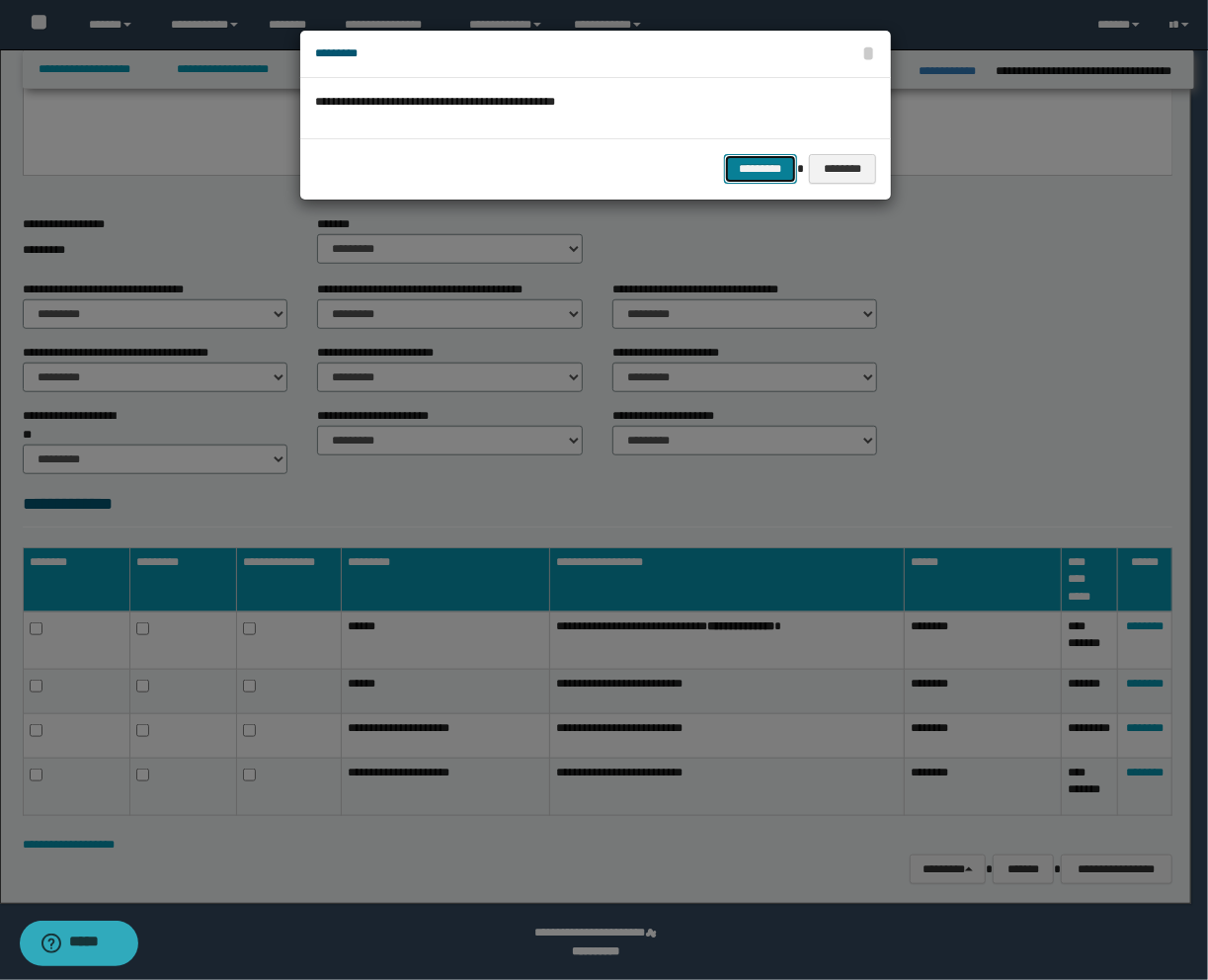 click on "*********" at bounding box center [761, 169] 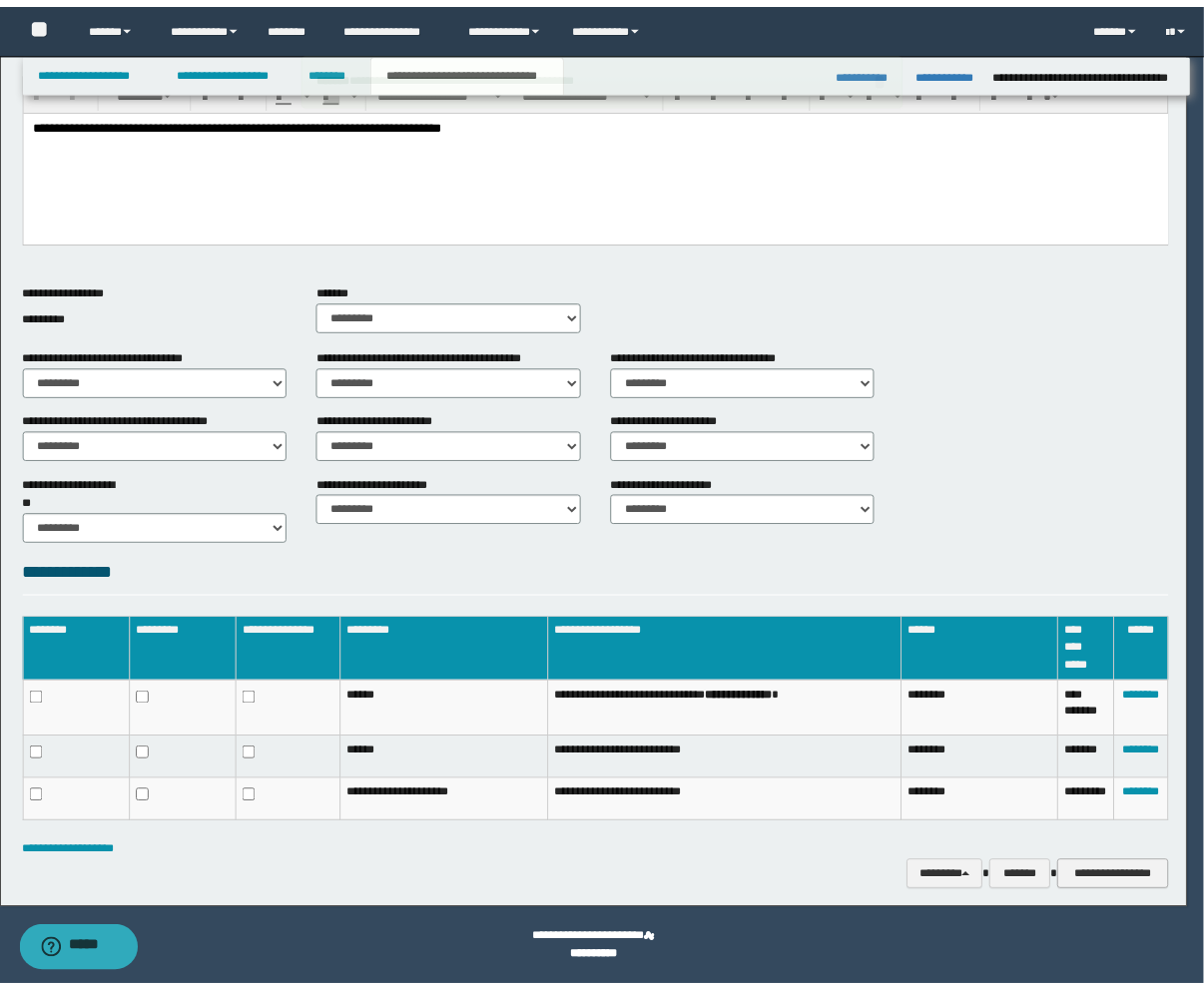scroll, scrollTop: 530, scrollLeft: 0, axis: vertical 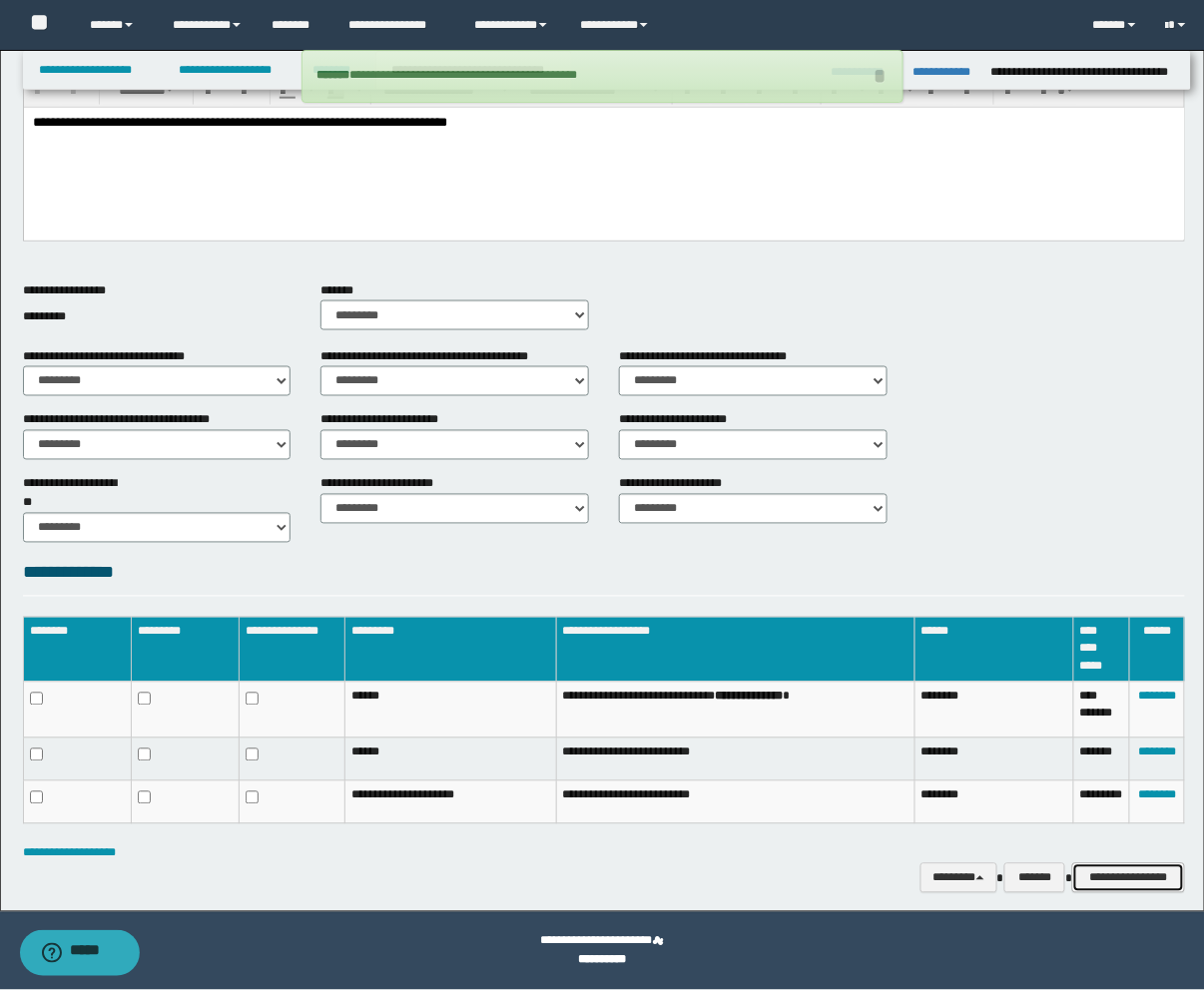 click on "**********" at bounding box center [1128, 878] 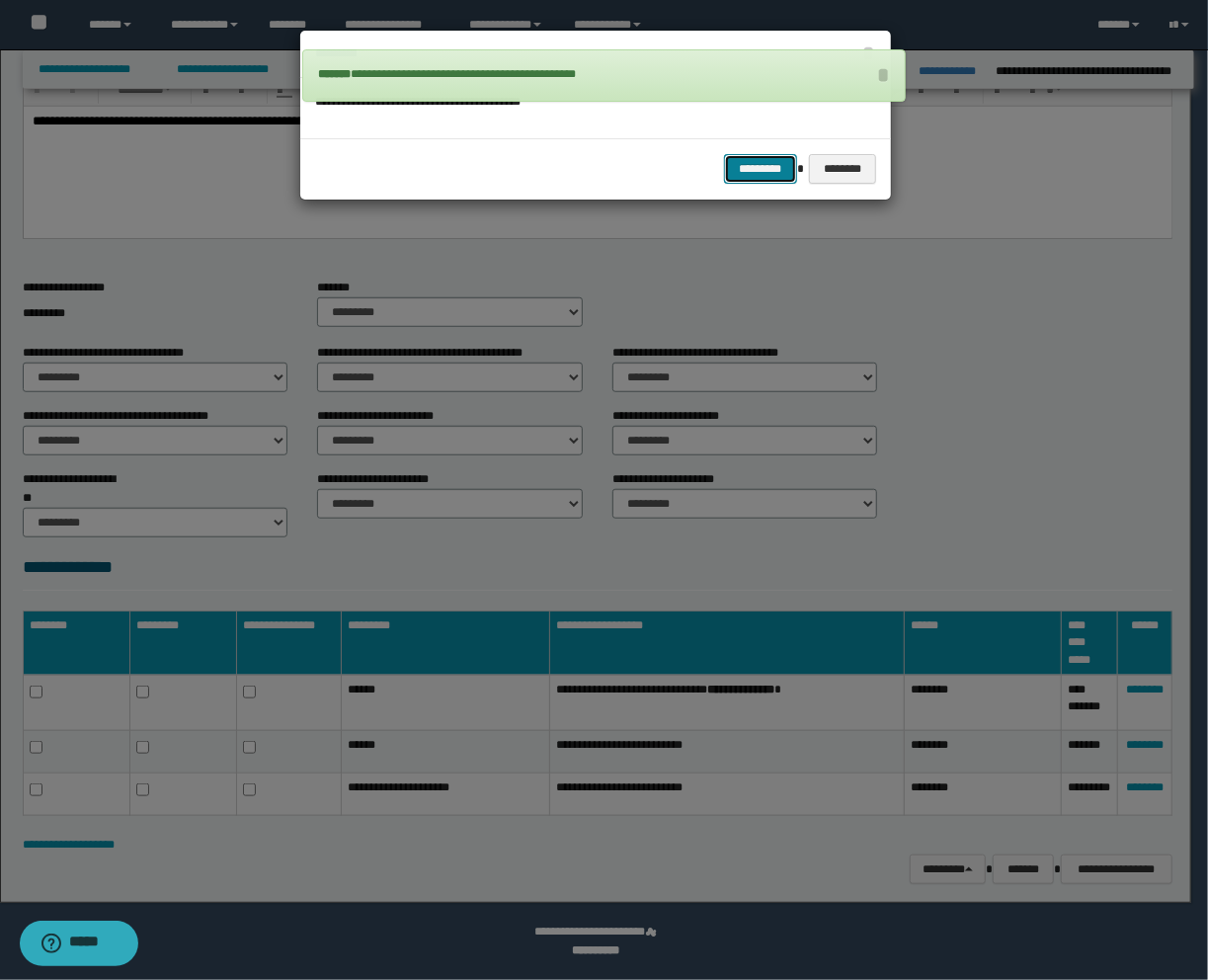 click on "*********" at bounding box center [761, 169] 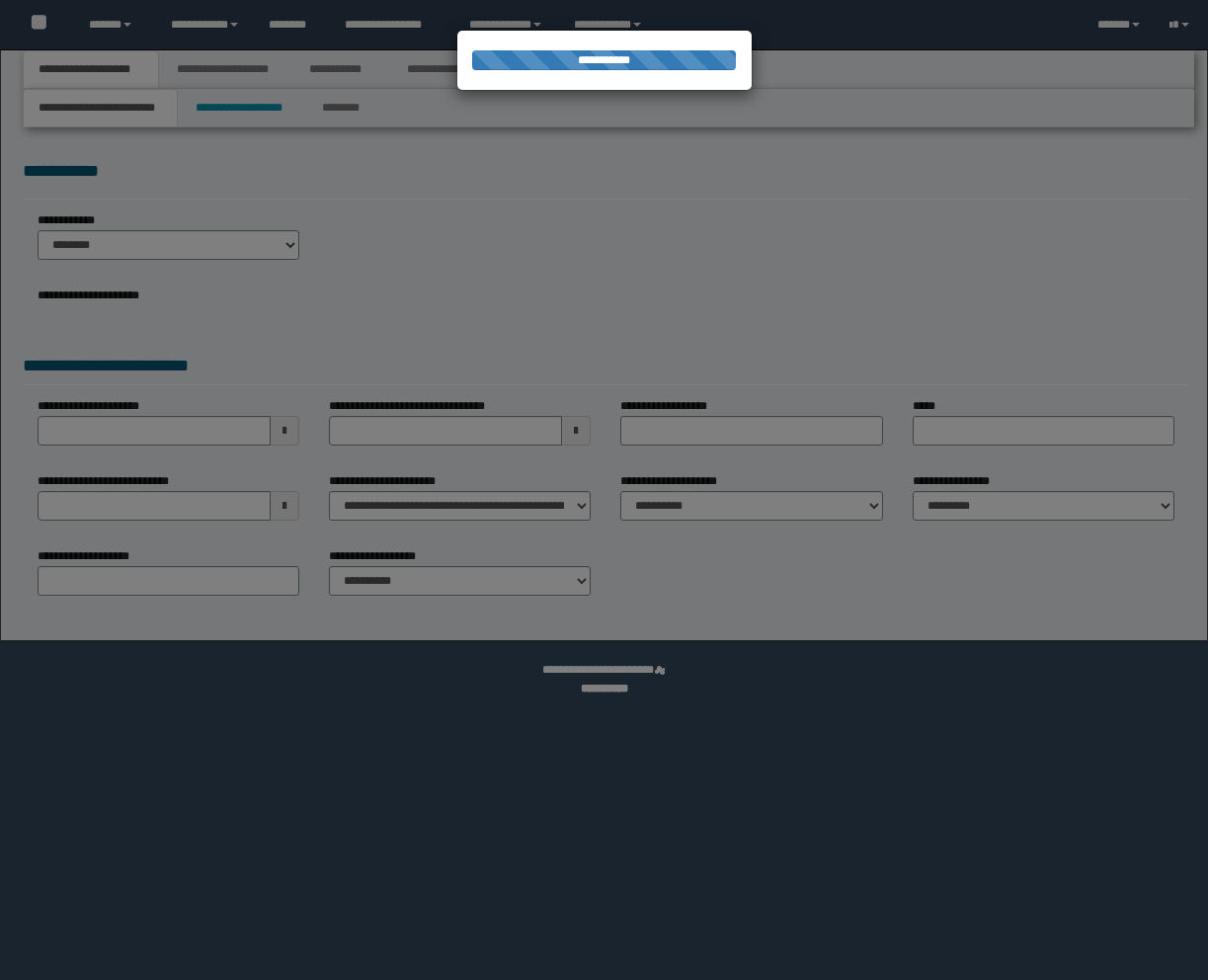 scroll, scrollTop: 0, scrollLeft: 0, axis: both 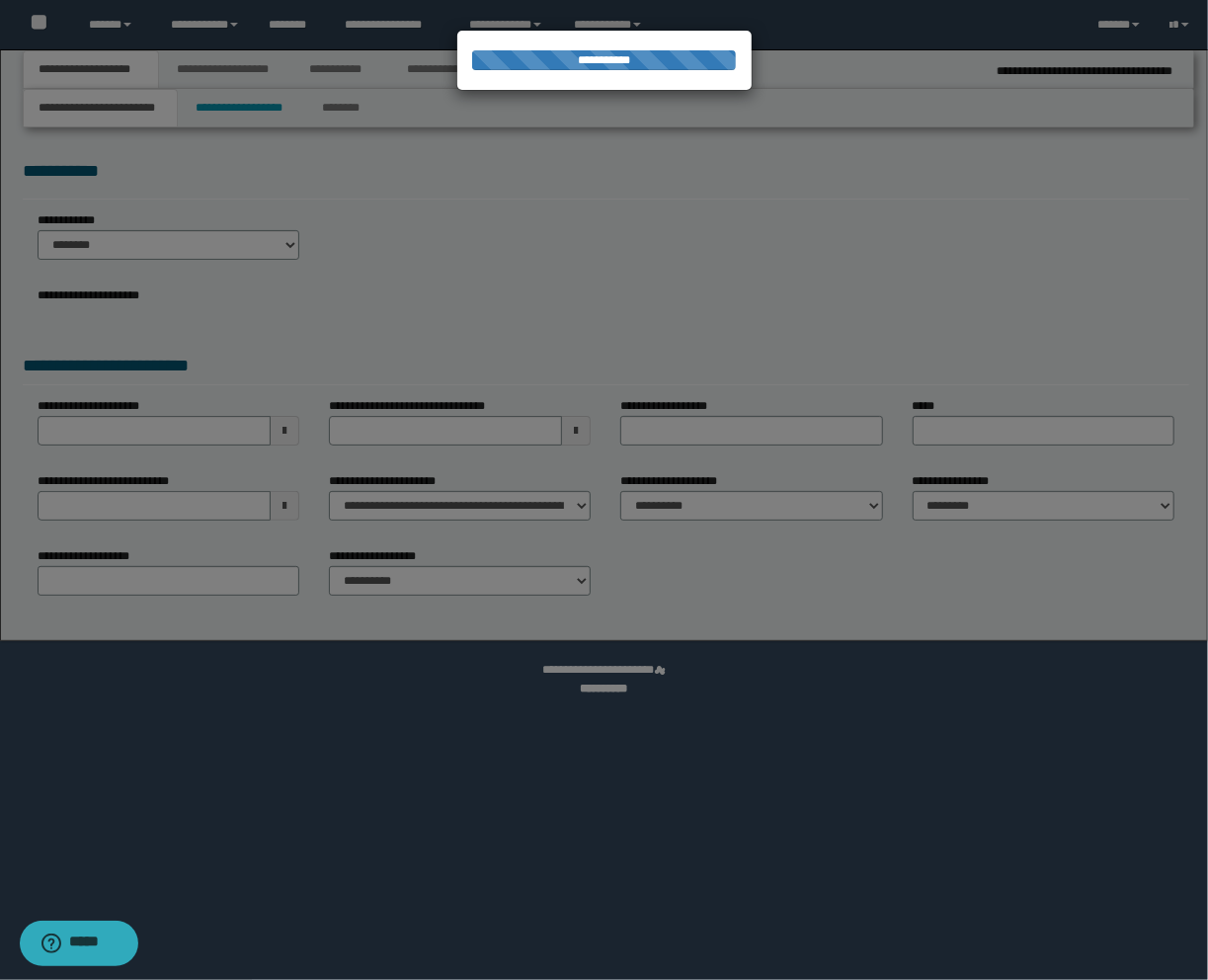 select on "*" 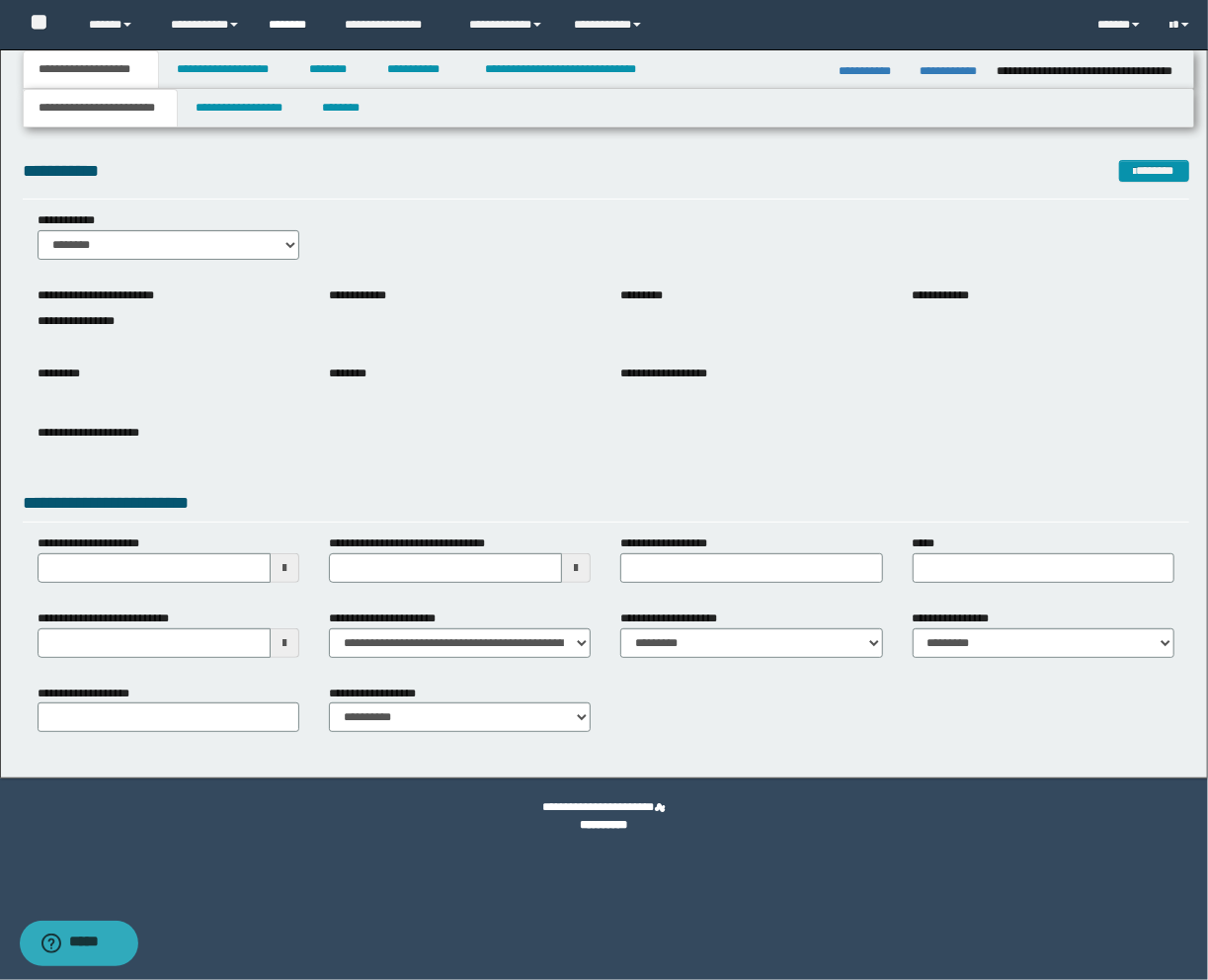 click on "********" at bounding box center [291, 25] 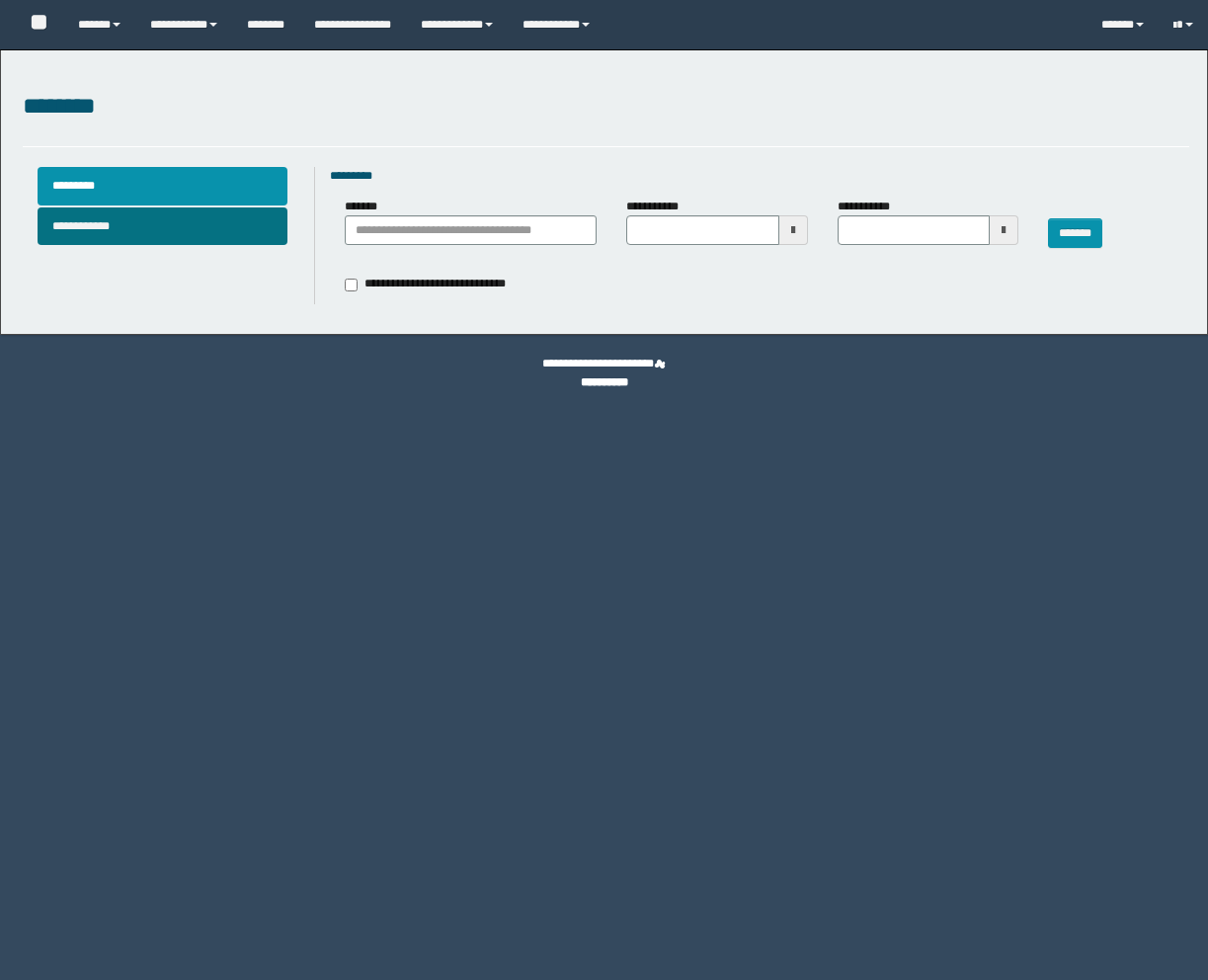 type 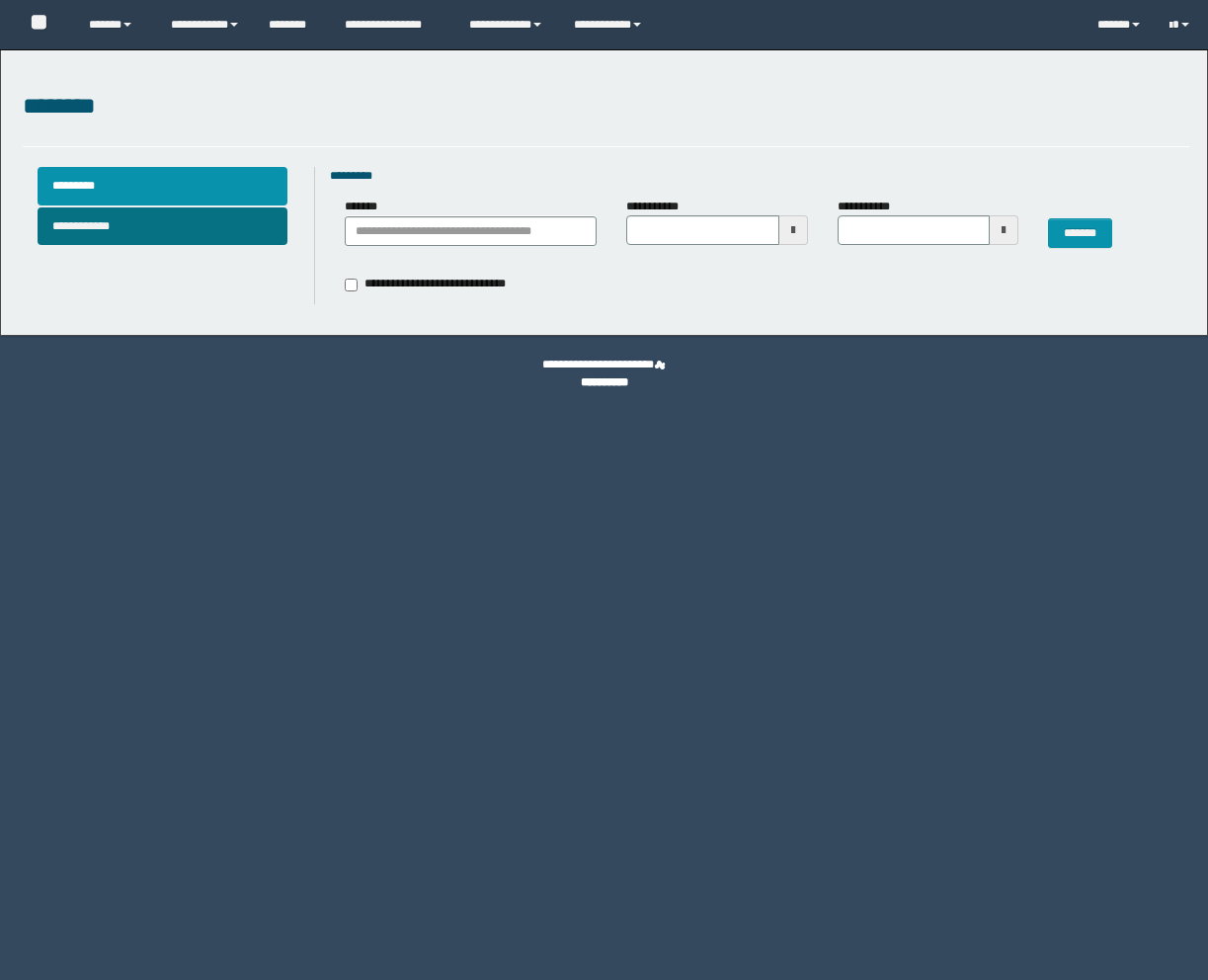 scroll, scrollTop: 0, scrollLeft: 0, axis: both 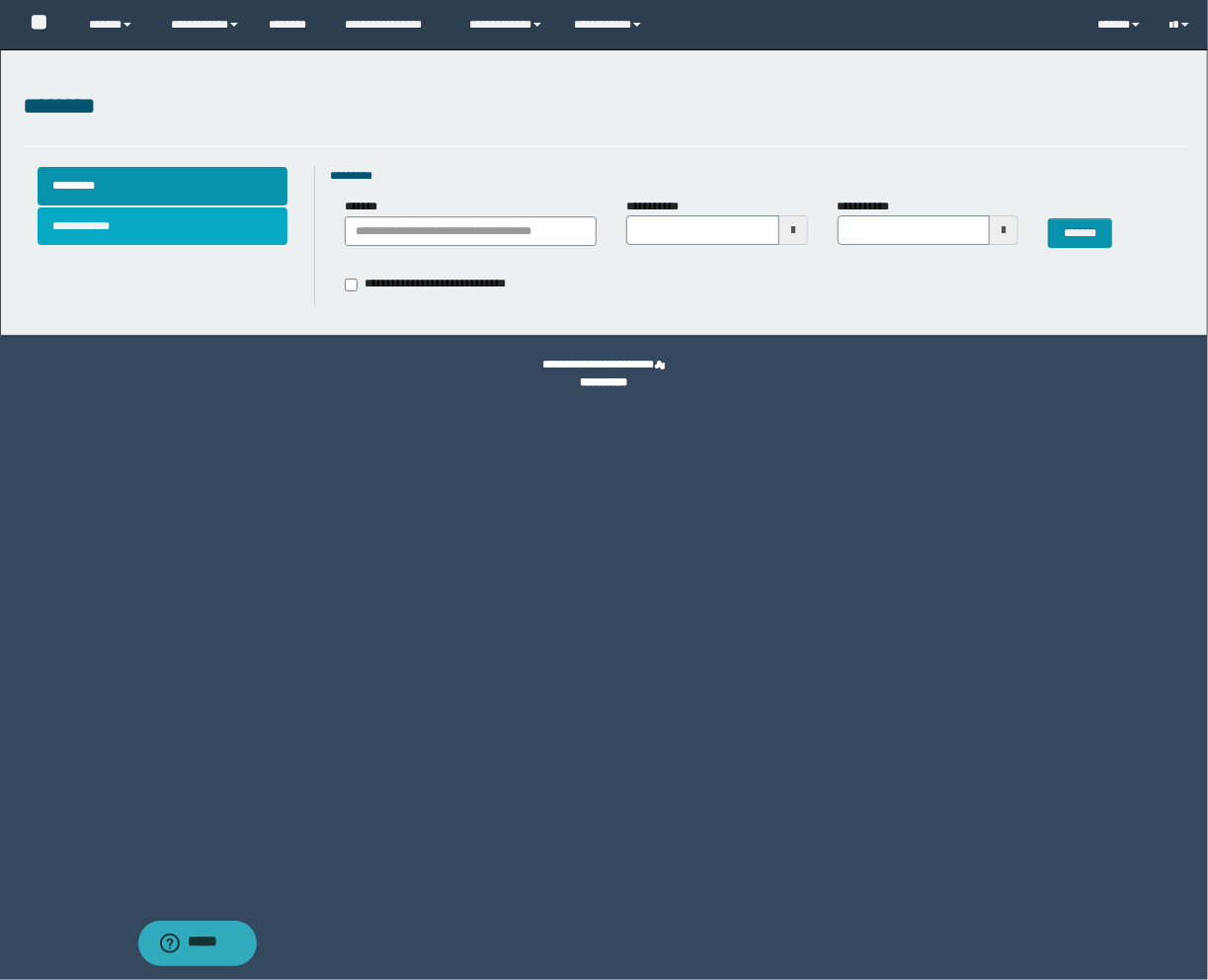 click on "**********" at bounding box center [162, 226] 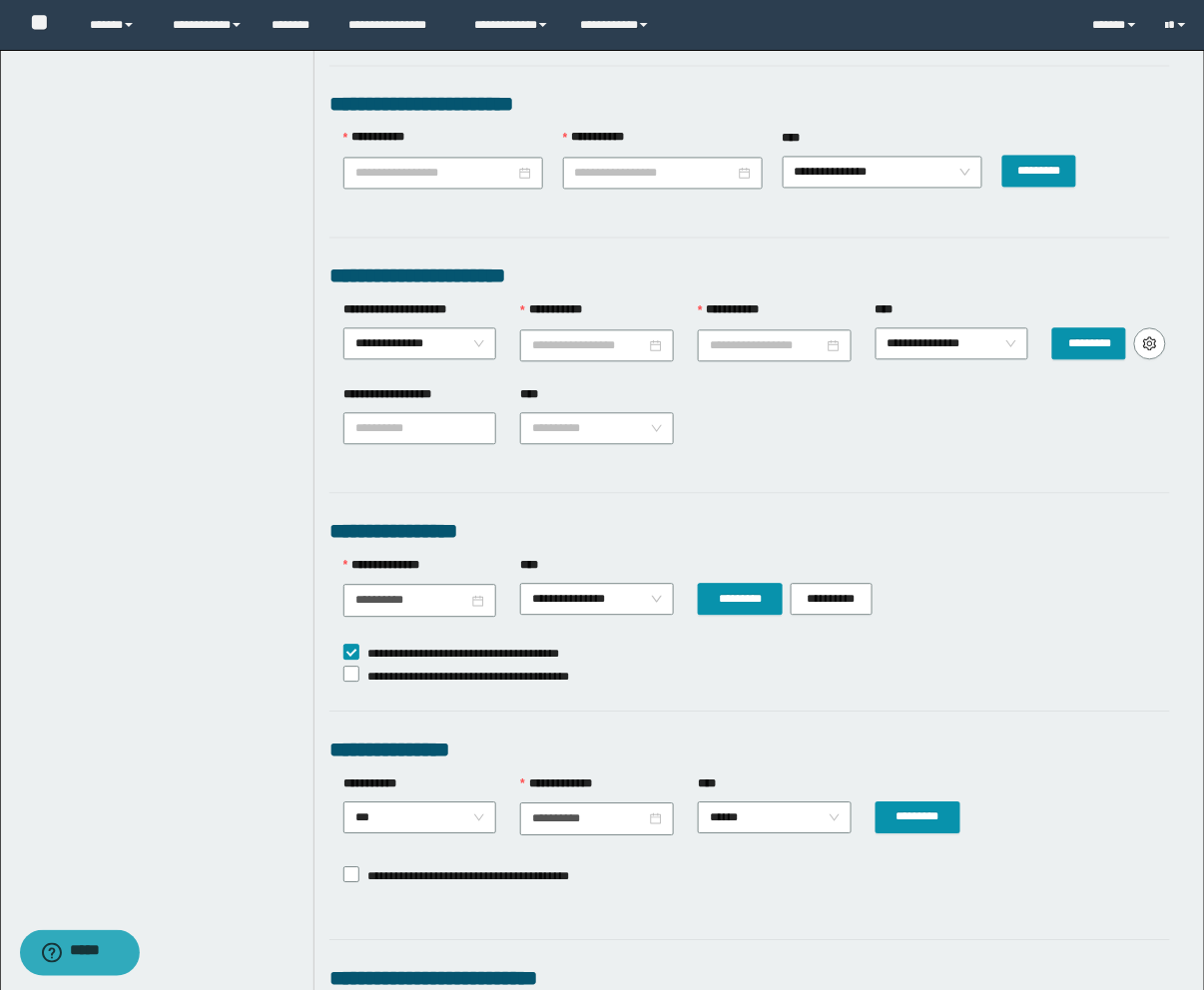 scroll, scrollTop: 665, scrollLeft: 0, axis: vertical 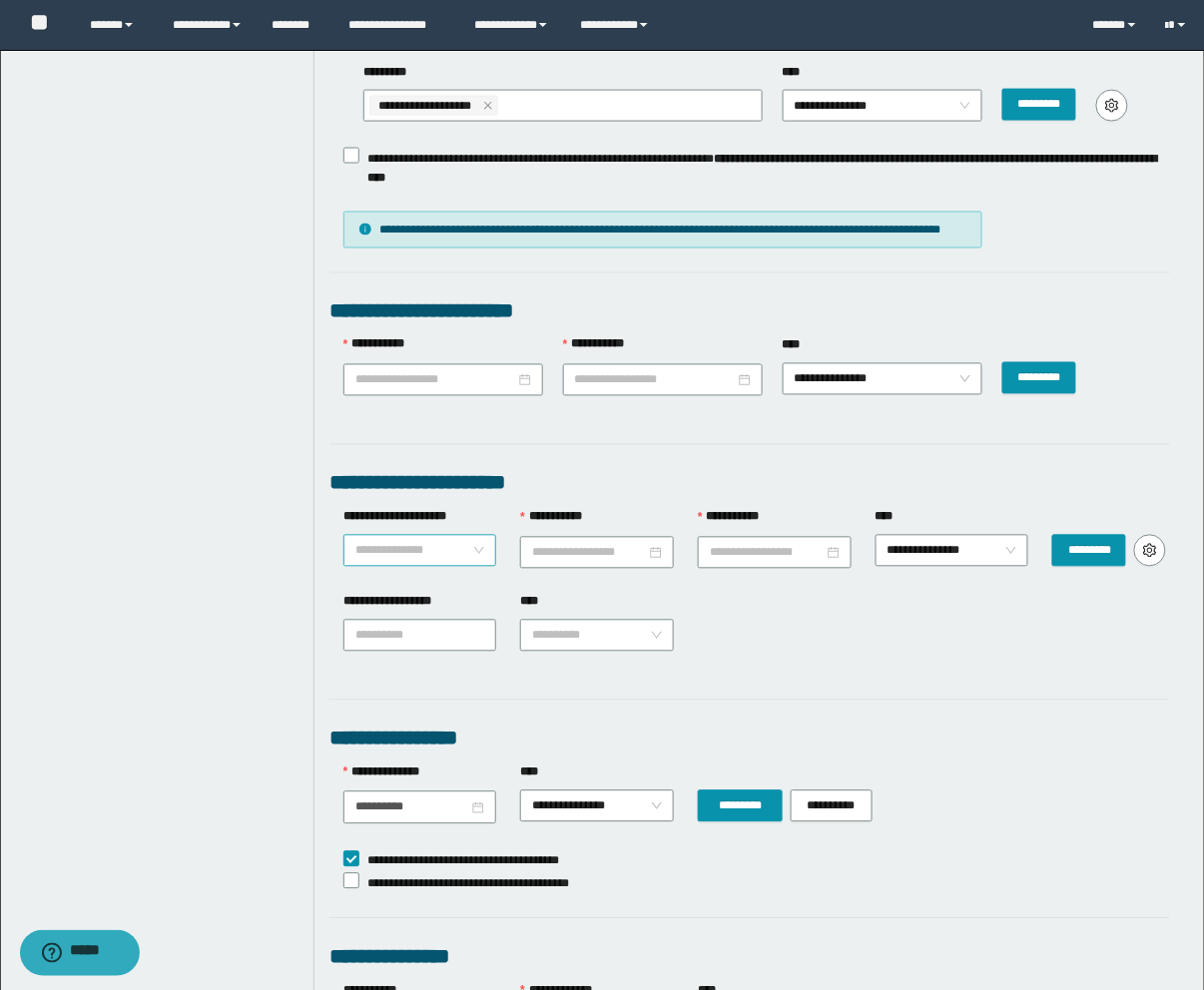 click on "**********" at bounding box center (419, 551) 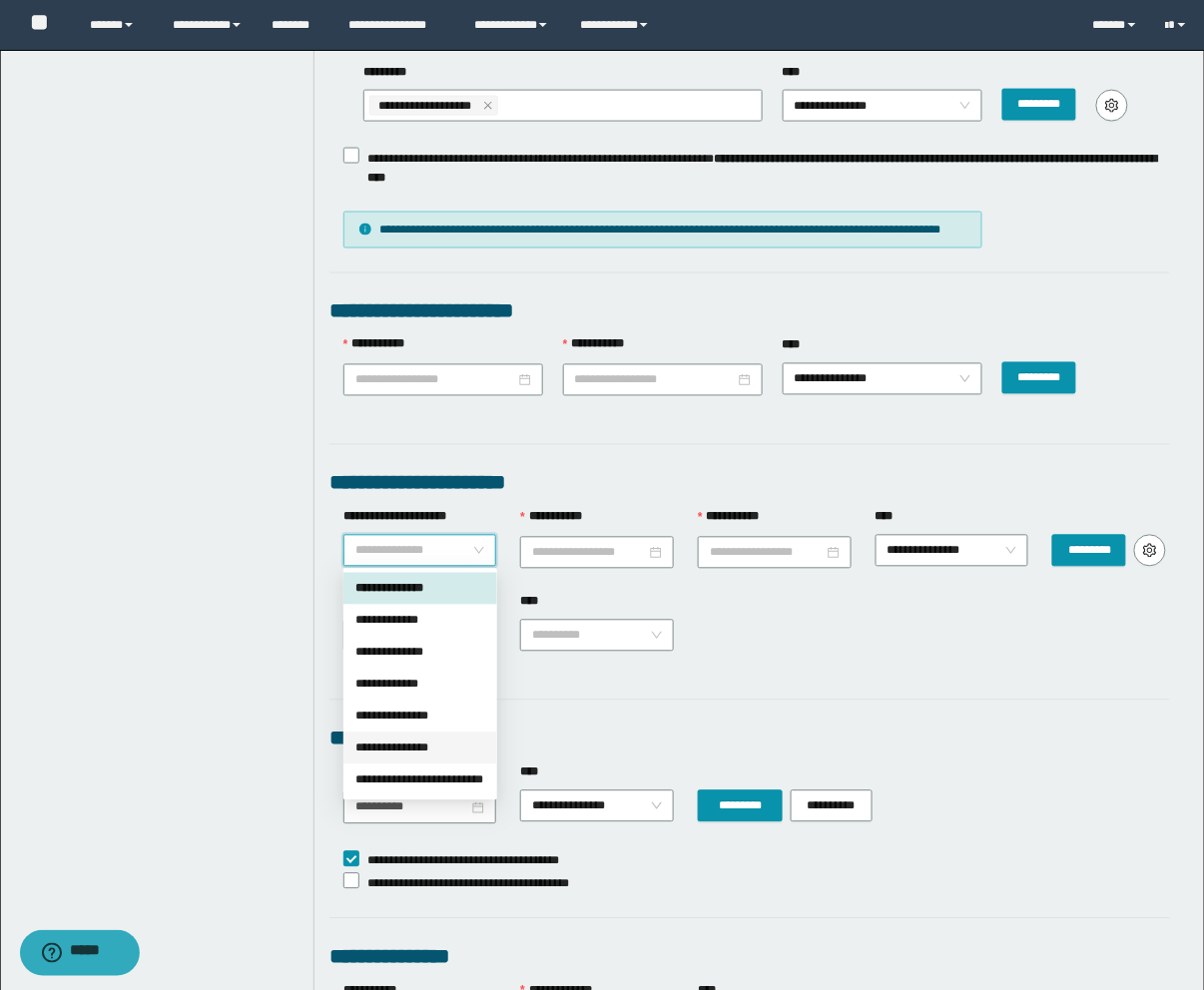 click on "**********" at bounding box center [420, 748] 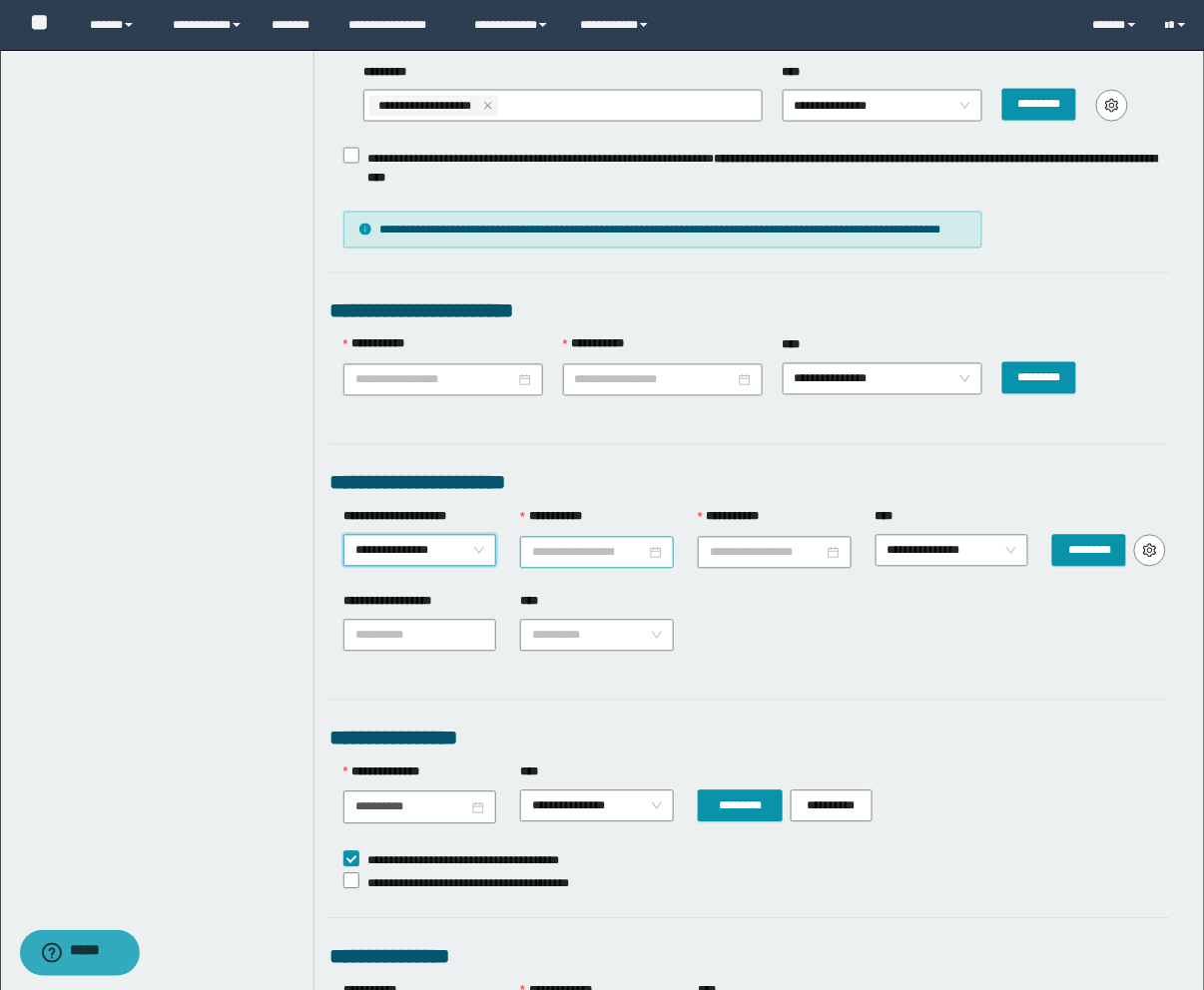 click on "**********" at bounding box center (589, 553) 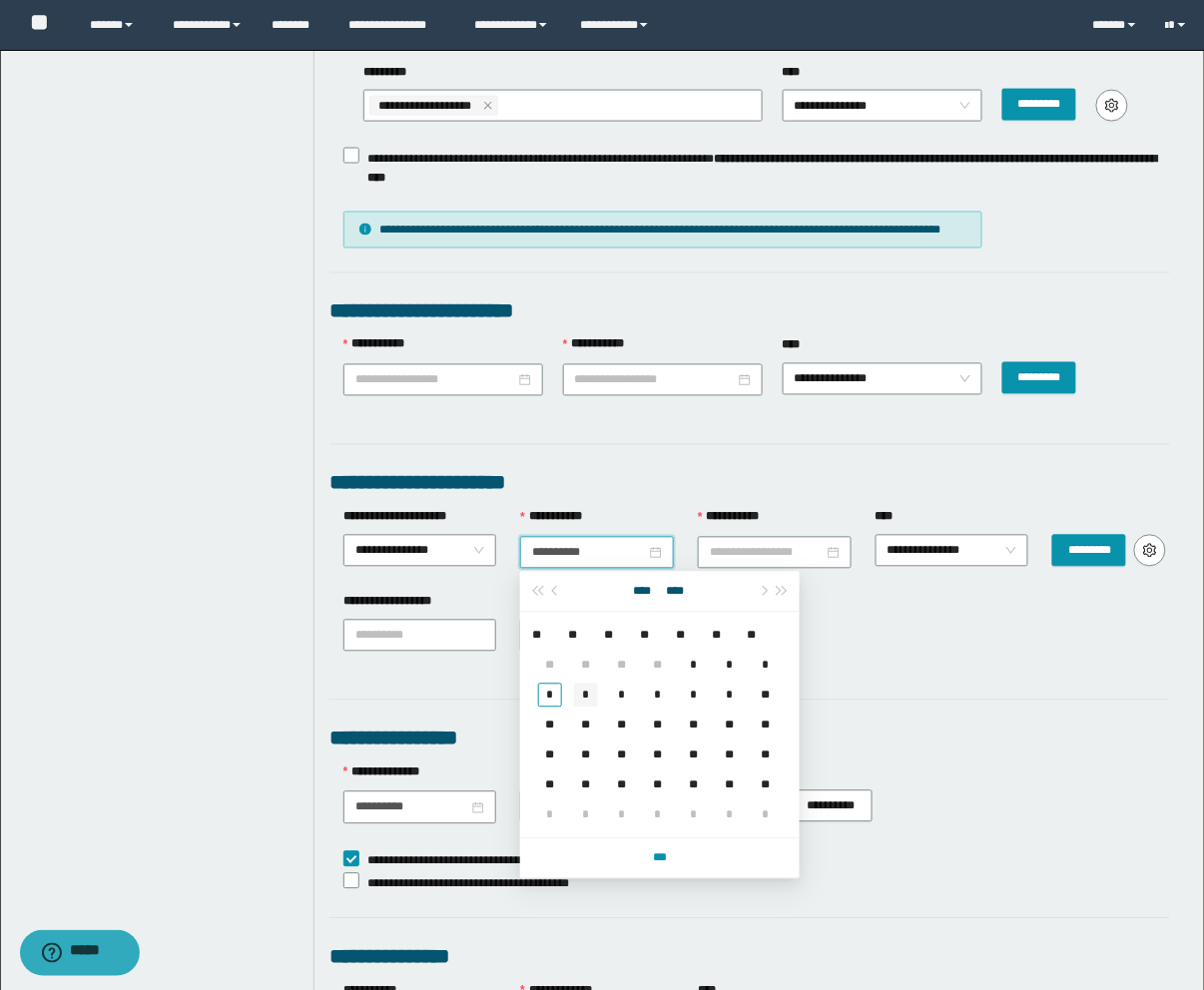 type on "**********" 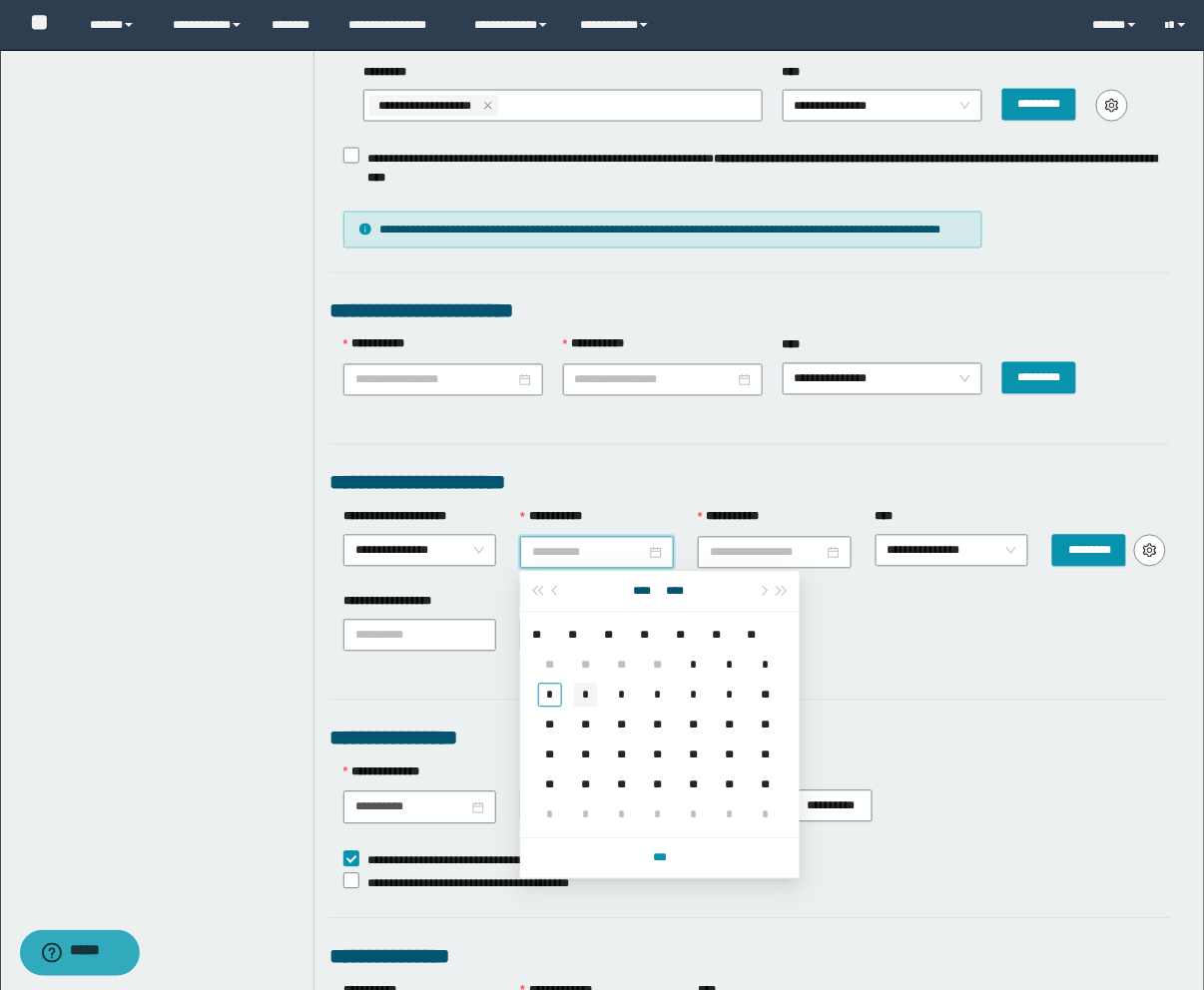 click on "*" at bounding box center (586, 696) 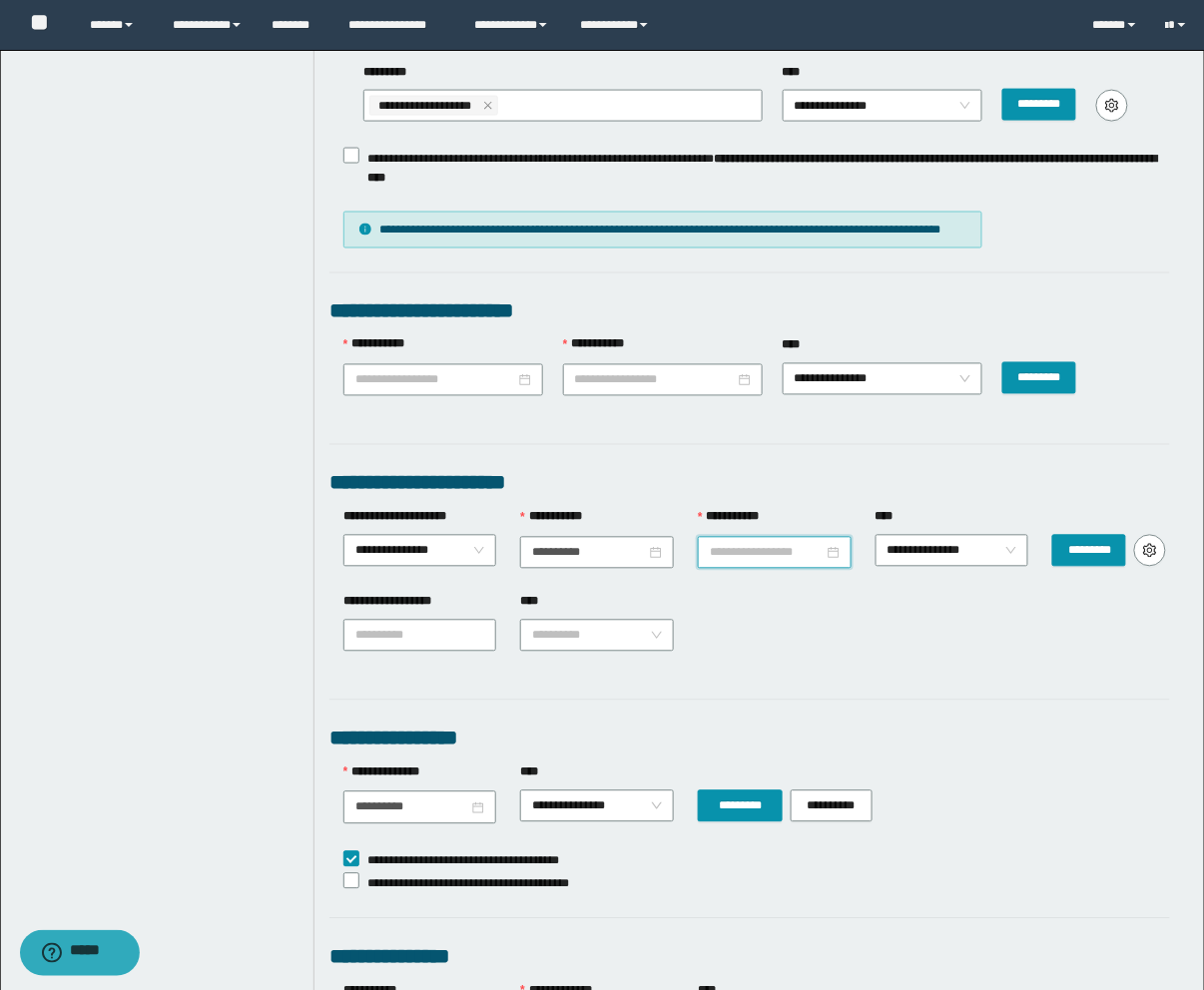 click on "**********" at bounding box center [767, 553] 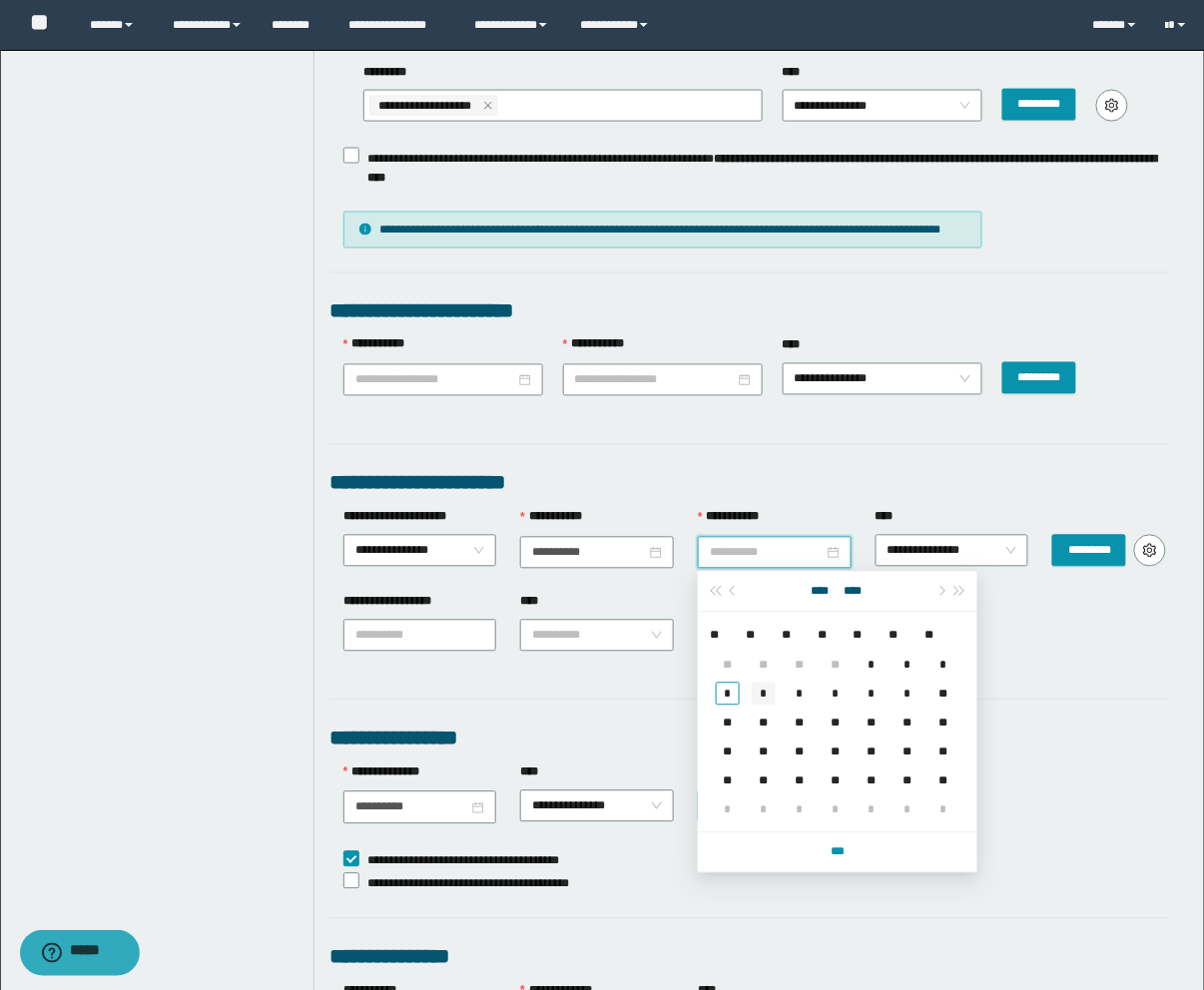 type on "**********" 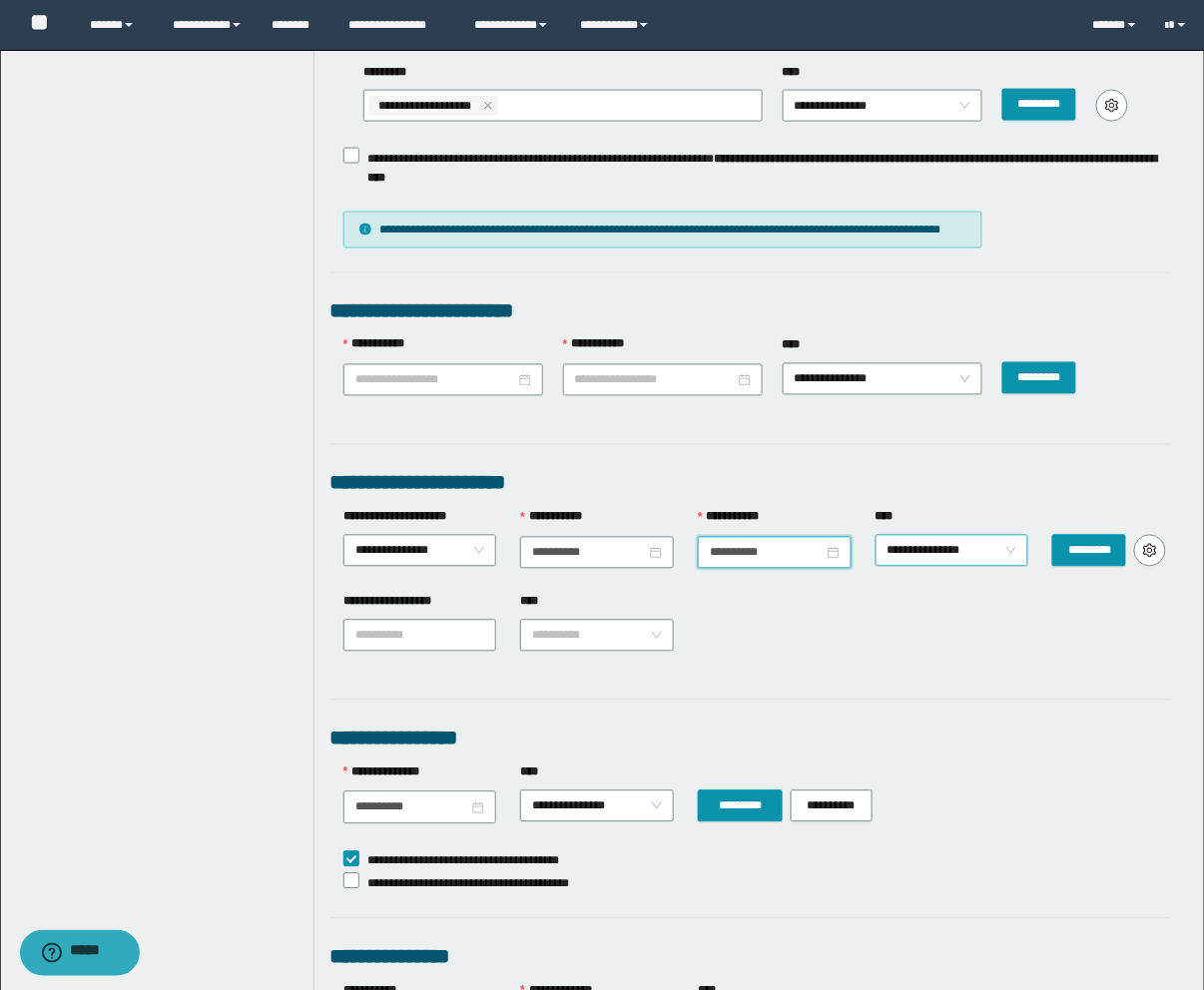 click on "**********" at bounding box center [951, 551] 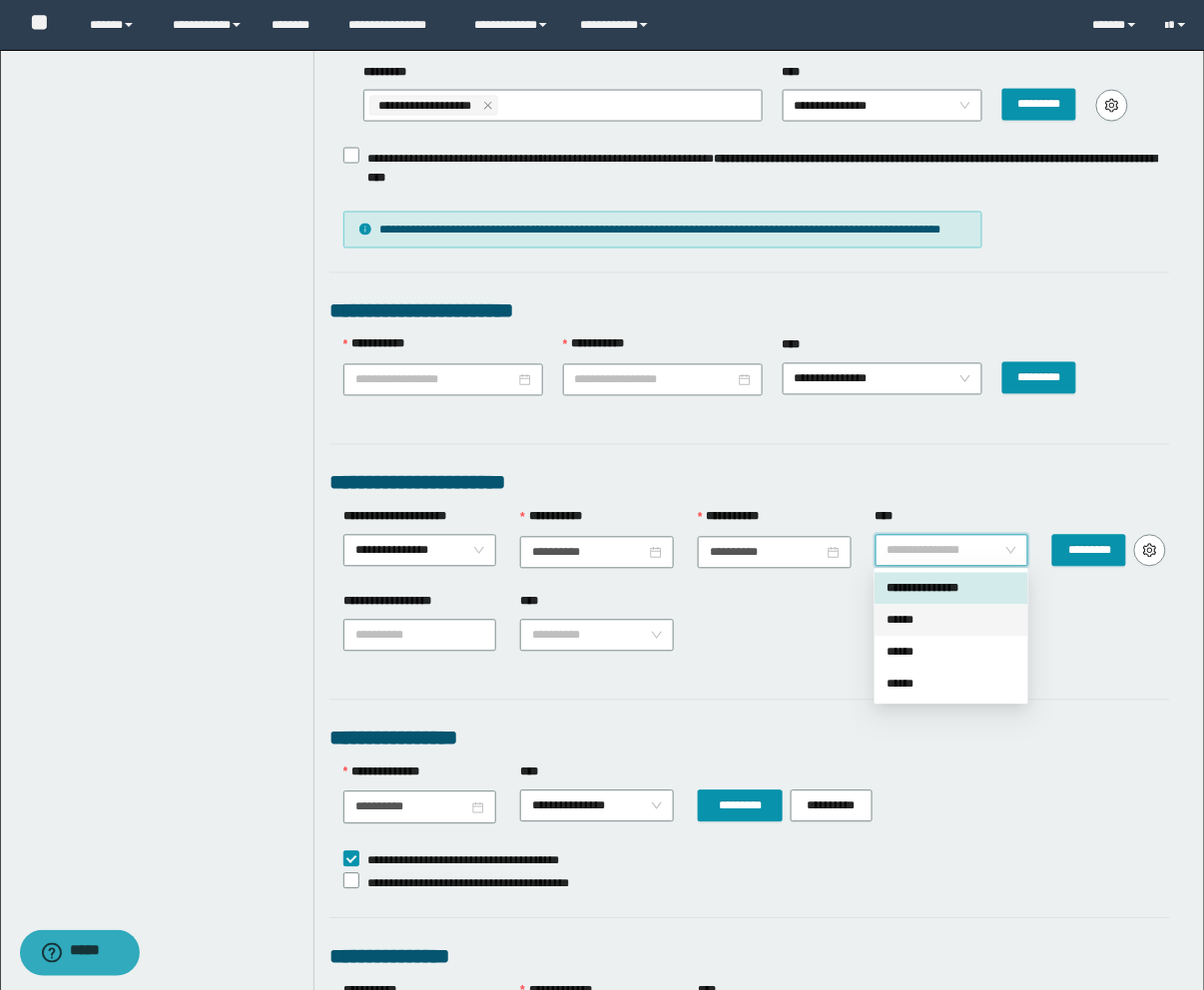 click on "******" at bounding box center (951, 621) 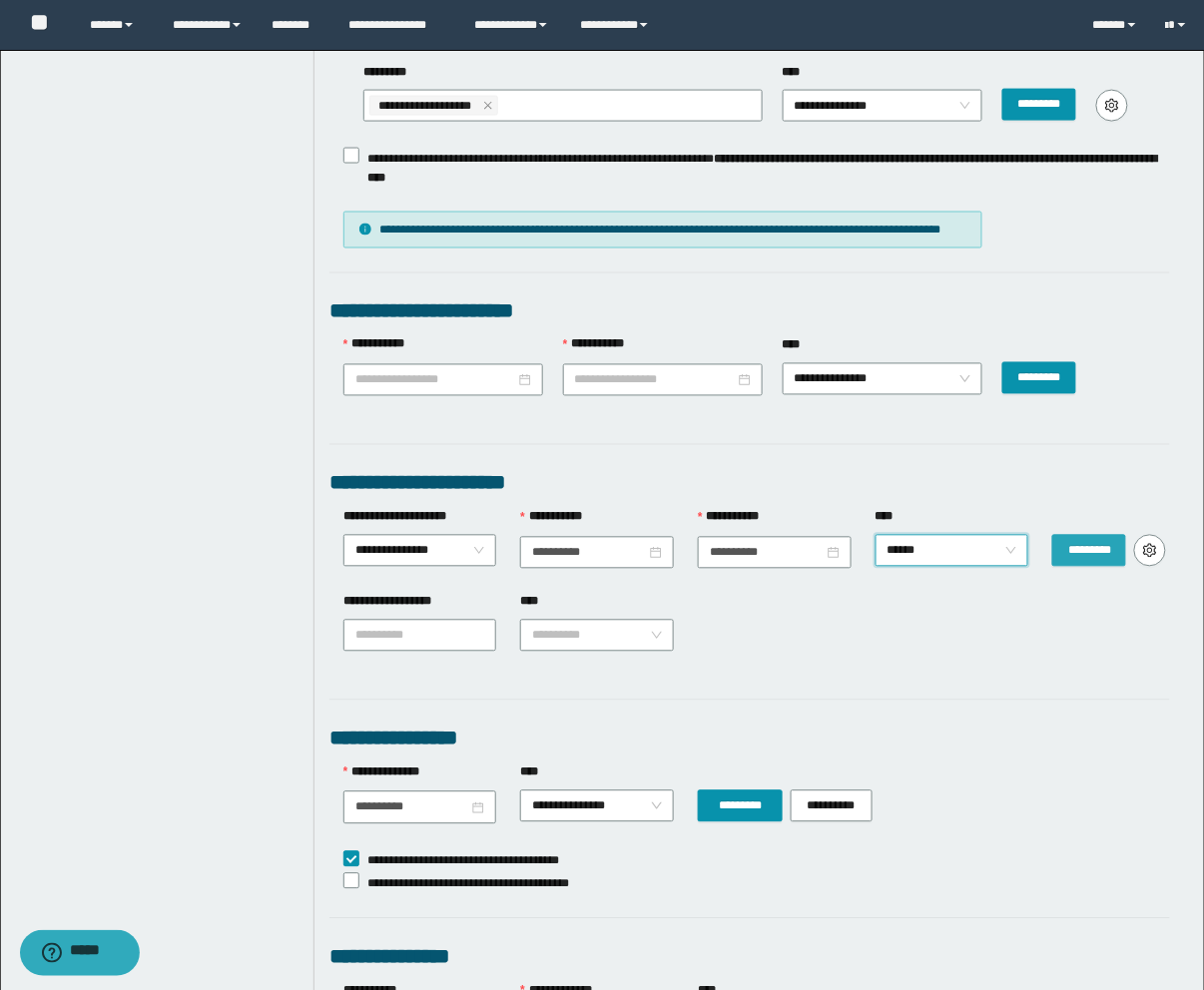 click on "*********" at bounding box center [1089, 551] 